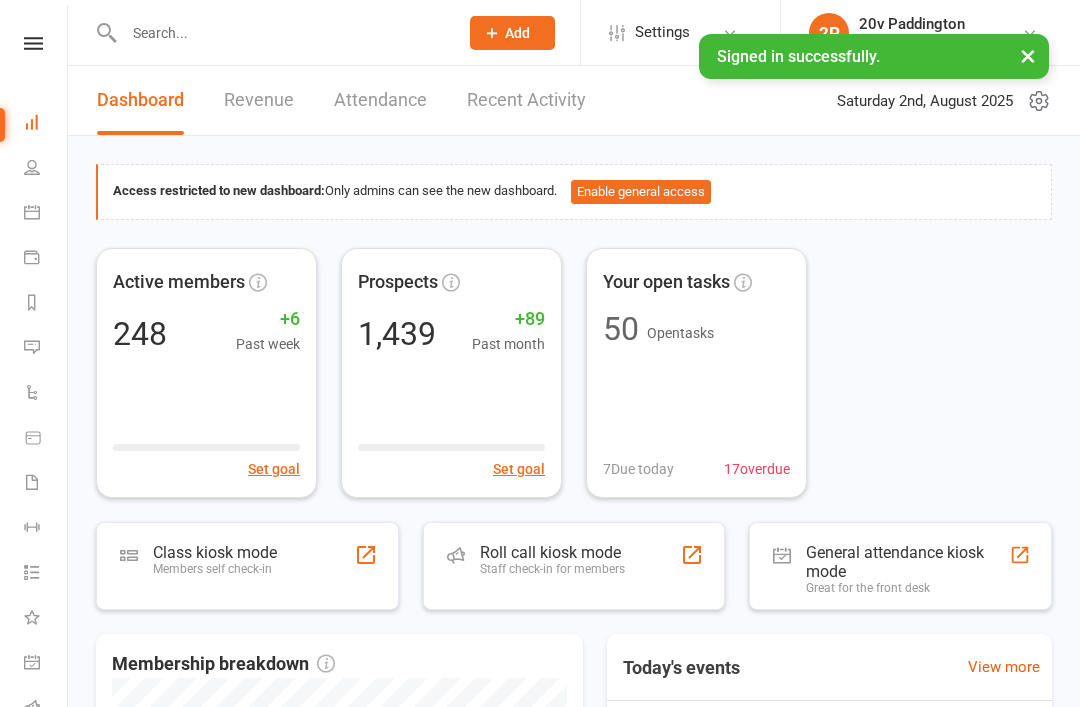 scroll, scrollTop: 0, scrollLeft: 0, axis: both 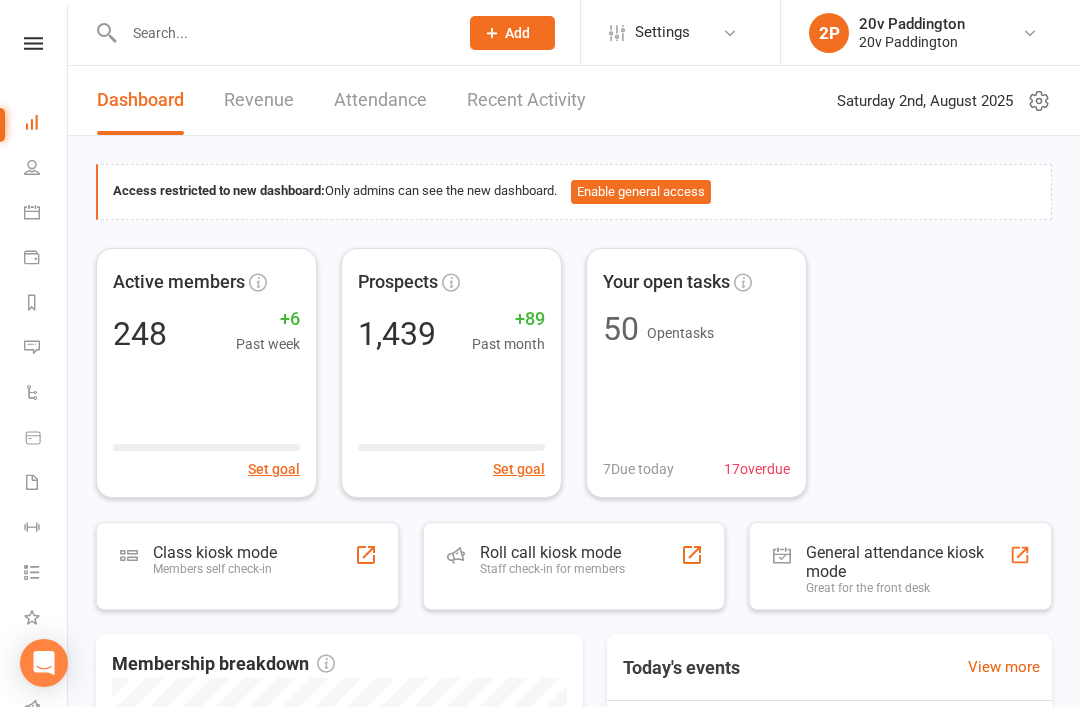 click on "Automations" at bounding box center [33, 394] 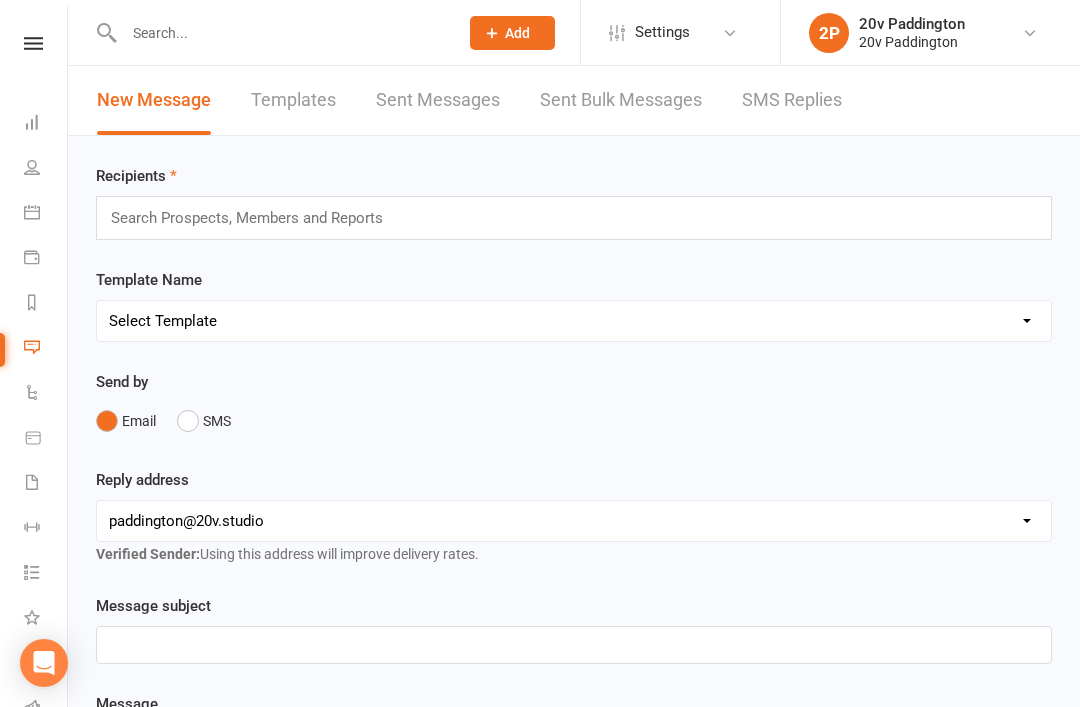 click on "SMS Replies" at bounding box center [792, 100] 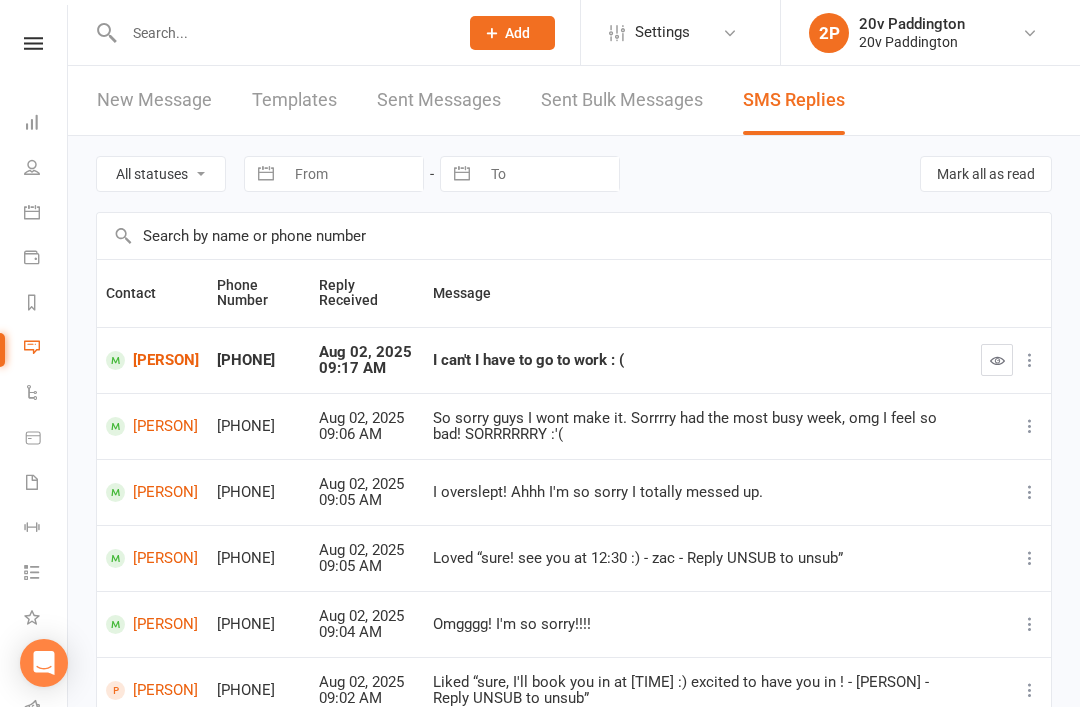 click on "Hilary Anderson" at bounding box center (152, 360) 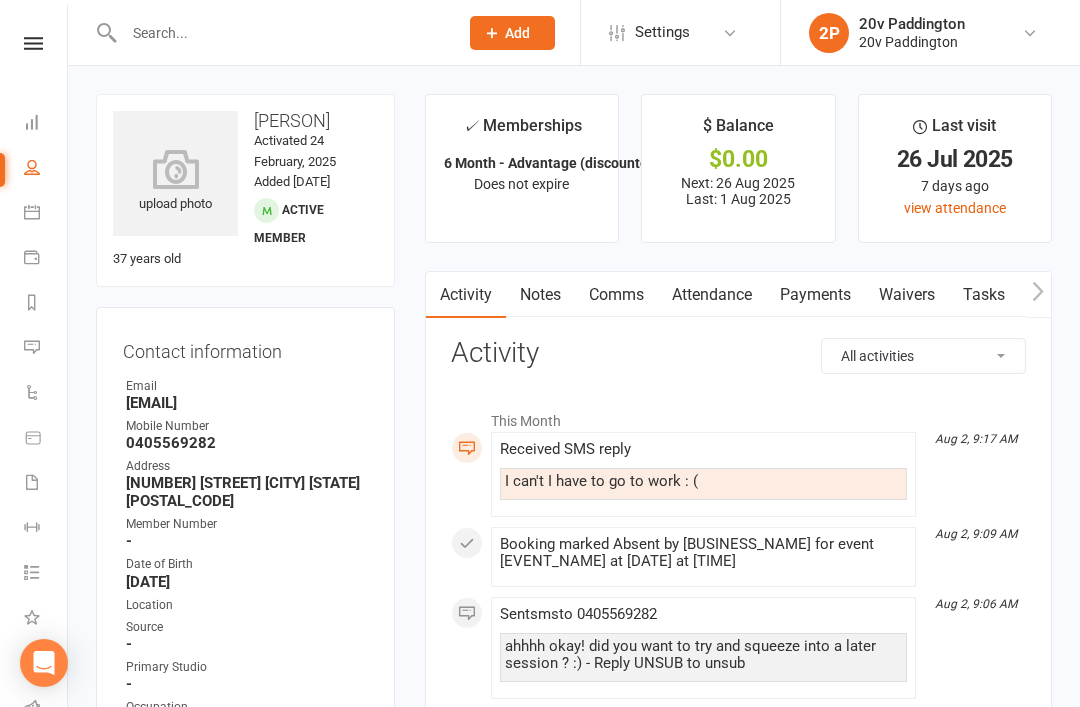 click on "Comms" at bounding box center [616, 295] 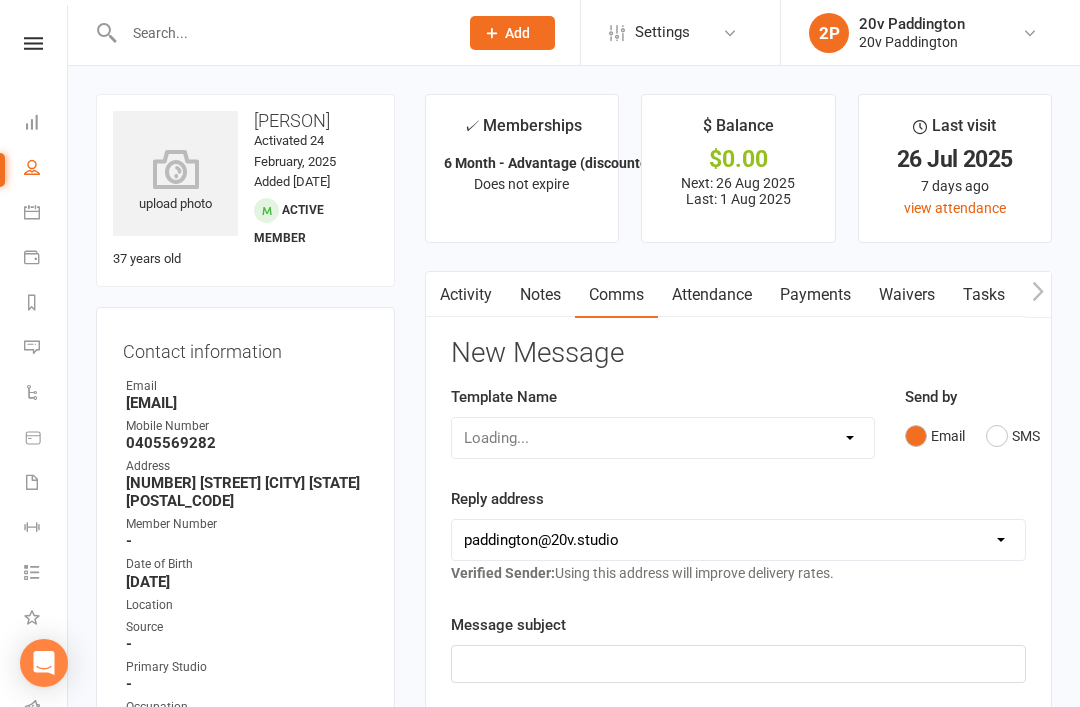 click on "SMS" at bounding box center (1013, 436) 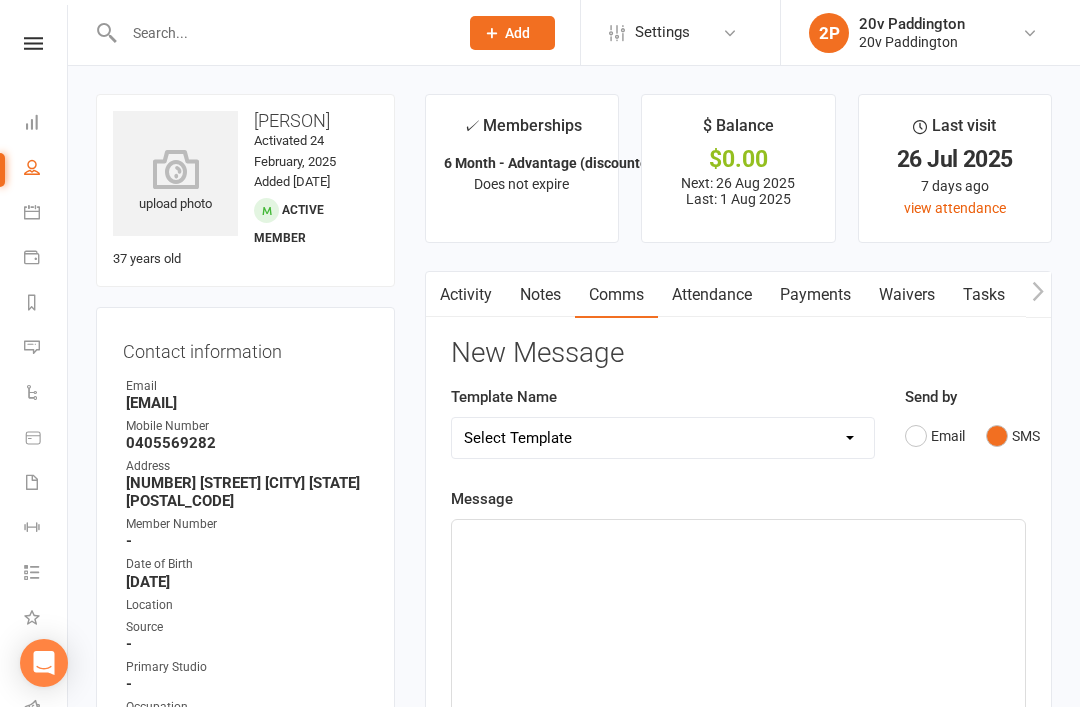 click on "﻿" 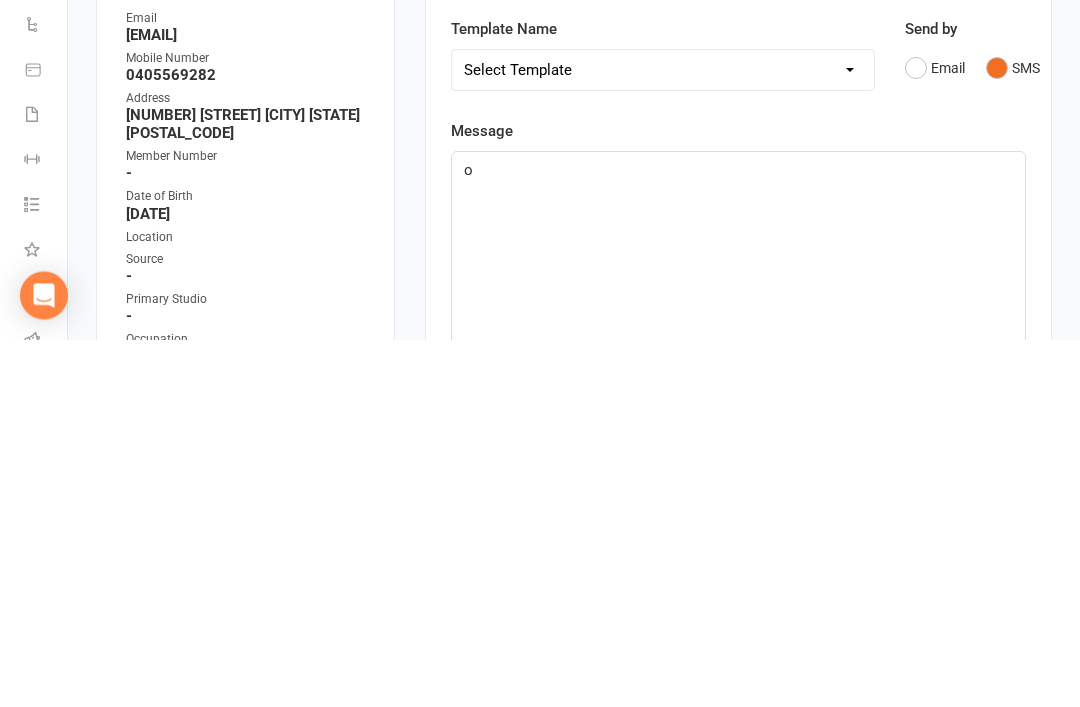 type 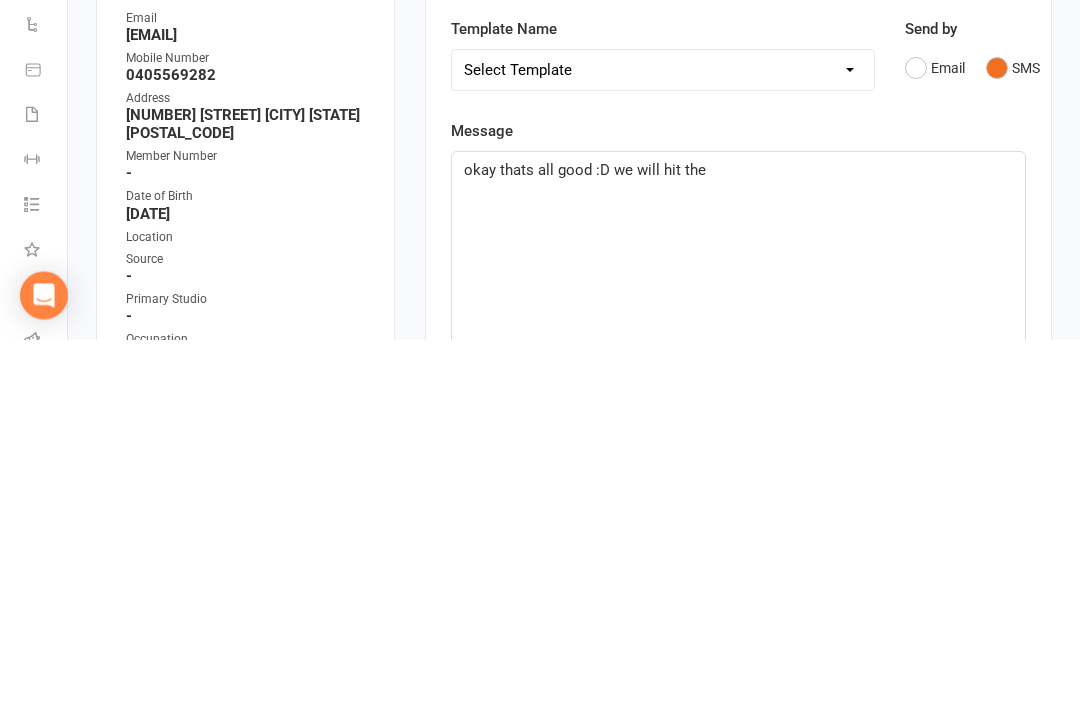 click on "okay thats all good :D we will hit the" 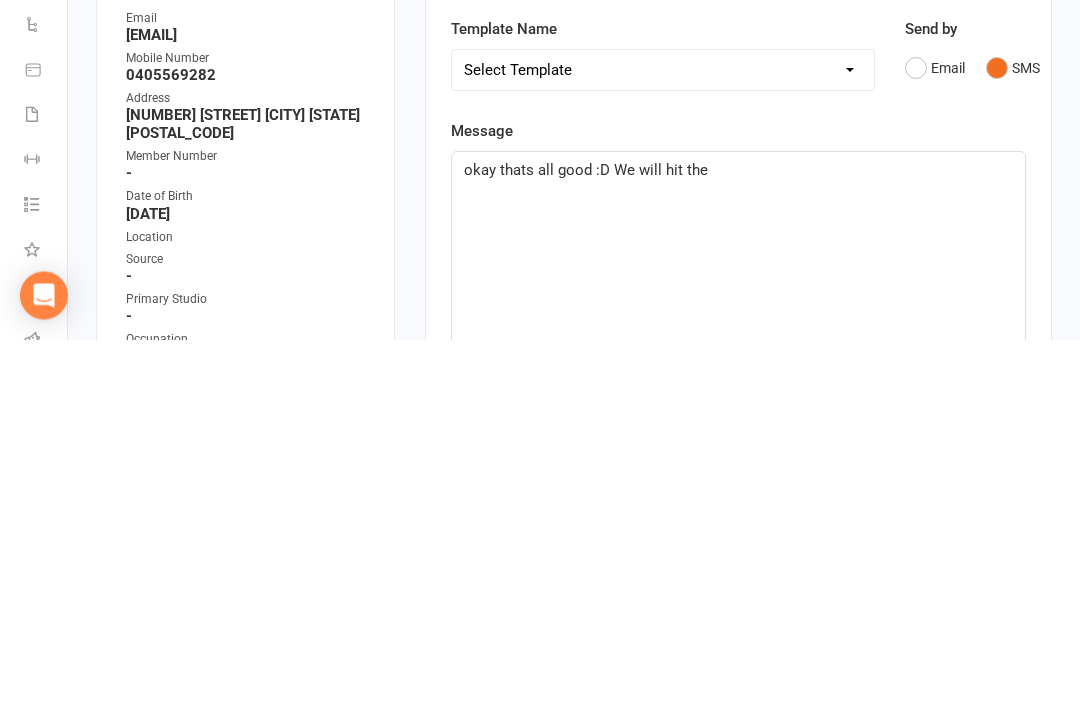 click on "okay thats all good :D We will hit the" 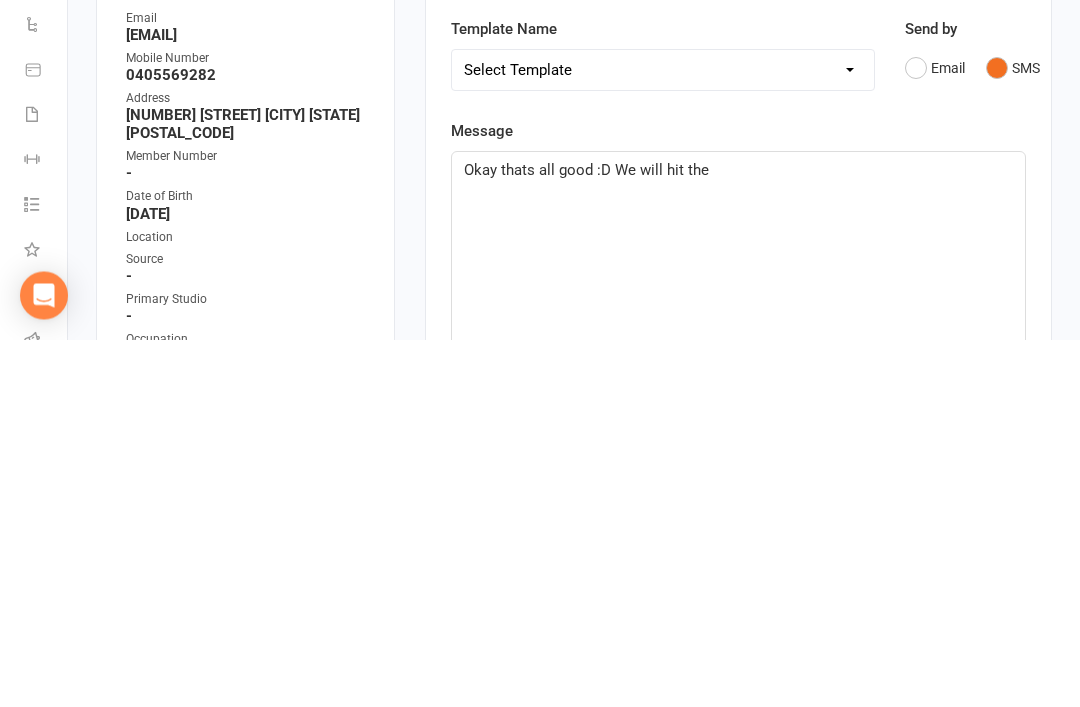 click on "Okay thats all good :D We will hit the" 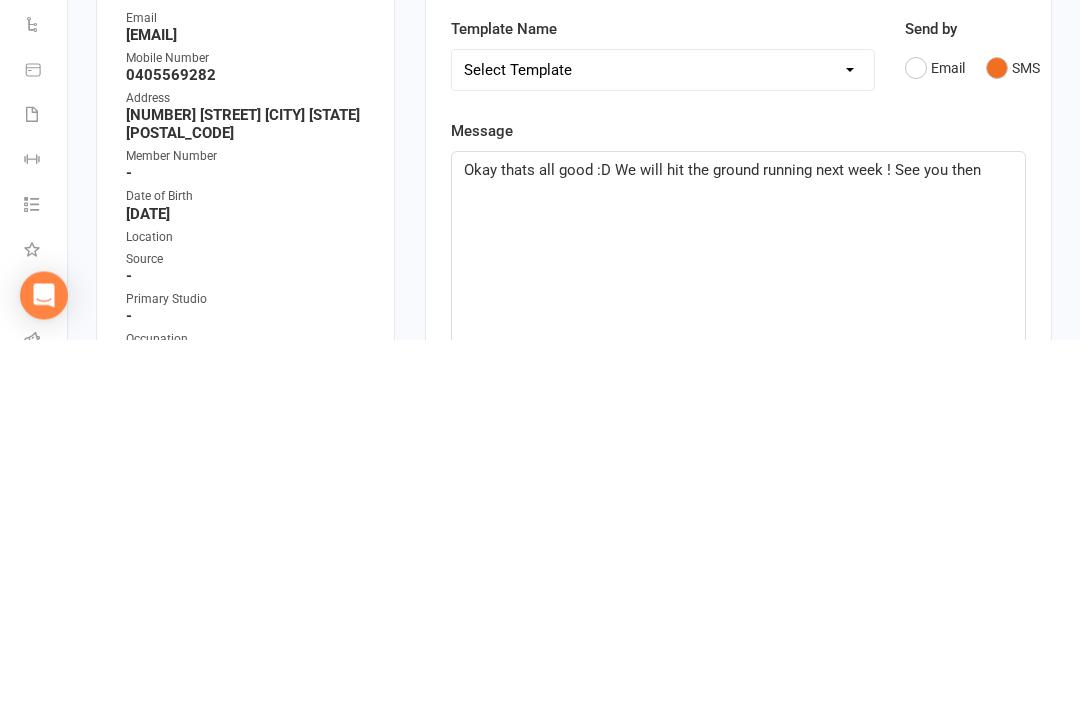 click on "Activity Notes Comms Attendance Payments Waivers Tasks Automations Workouts Assessments Credit balance
New Message Template Name Select Template [Email] 20v Referral Bonus [SMS] Free Trial Link [SMS] Haven’t heard back from trial [SMS] No answer to Kickstart Call [SMS] Ready for trial [SMS] Still interested text 1 [SMS] Still interested text 2 [SMS] Trial same day confirmation text  Send by Email SMS Message Okay thats all good :D We will hit the ground running next week ! See you then  78 chars (approx. 1 messages), 572 chars remaining.    Sent this month: 134 Contact merge tags contact-first-name contact-last-name contact-email contact-phone-number contact-address what-contact-interested-in how-contact-contacted-us how-contact-heard-about-us last-attended-on next-upcoming-payment-amount next-upcoming-payment-date failed-payments-count failed-payments-total-amount business-name member-portal-url member-portal-pin
Recipients No additional recipients found. Send Message" at bounding box center [738, 802] 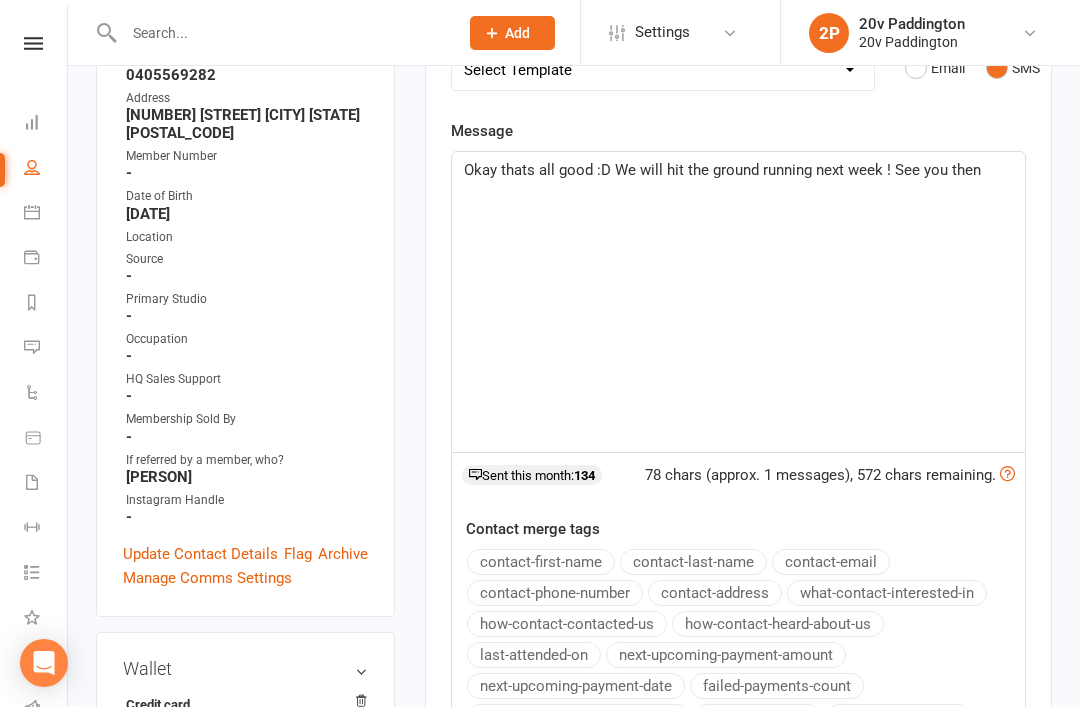 click on "Okay thats all good :D We will hit the ground running next week ! See you then" 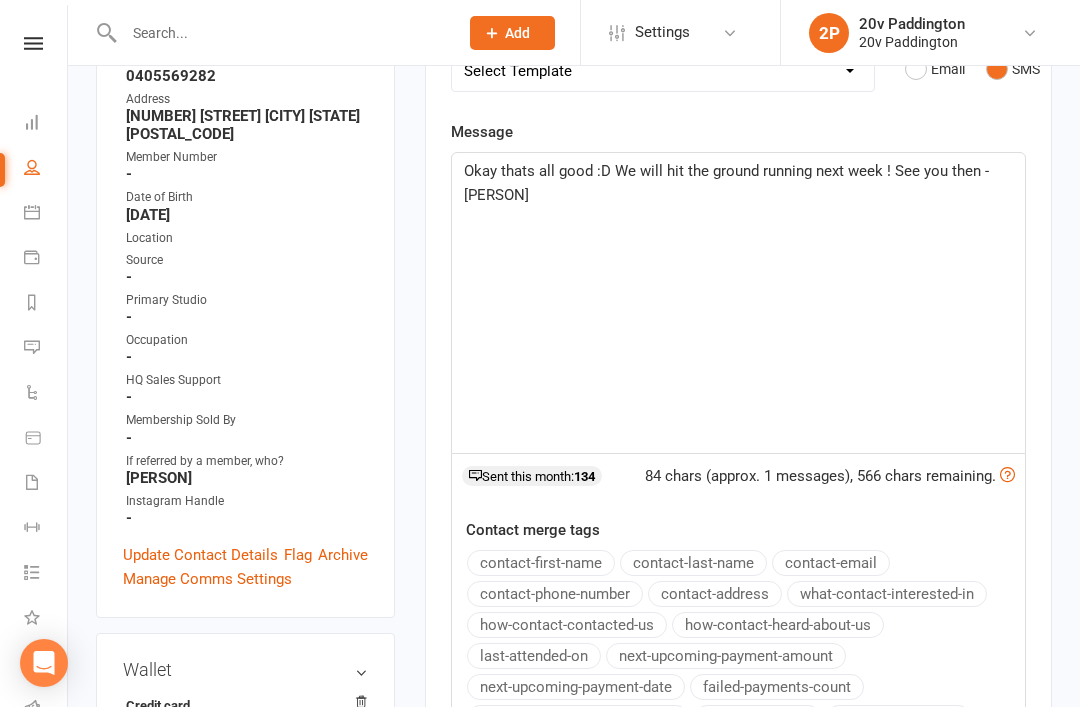 click on "✓ Memberships 6 Month - Advantage (discounted) Does not expire $ Balance $0.00 Next: 26 Aug 2025 Last: 1 Aug 2025 Last visit 26 Jul 2025 7 days ago view attendance
Activity Notes Comms Attendance Payments Waivers Tasks Automations Workouts Assessments Credit balance
New Message Template Name Select Template [Email] 20v Referral Bonus [SMS] Free Trial Link [SMS] Haven’t heard back from trial [SMS] No answer to Kickstart Call [SMS] Ready for trial [SMS] Still interested text 1 [SMS] Still interested text 2 [SMS] Trial same day confirmation text  Send by Email SMS Message Okay thats all good :D We will hit the ground running next week ! See you then - Zac  84 chars (approx. 1 messages), 566 chars remaining.    Sent this month: 134 Contact merge tags contact-first-name contact-last-name contact-email contact-phone-number contact-address what-contact-interested-in how-contact-contacted-us how-contact-heard-about-us last-attended-on next-upcoming-payment-amount next-upcoming-payment-date business-name" at bounding box center (738, 357) 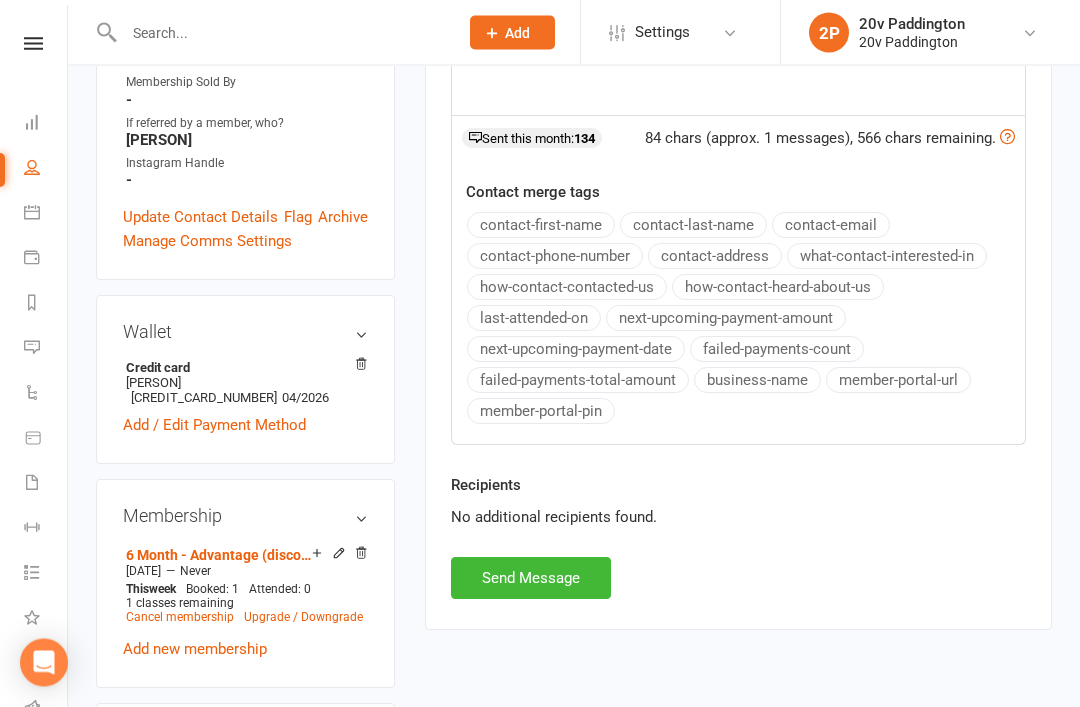 click on "Send Message" at bounding box center [531, 579] 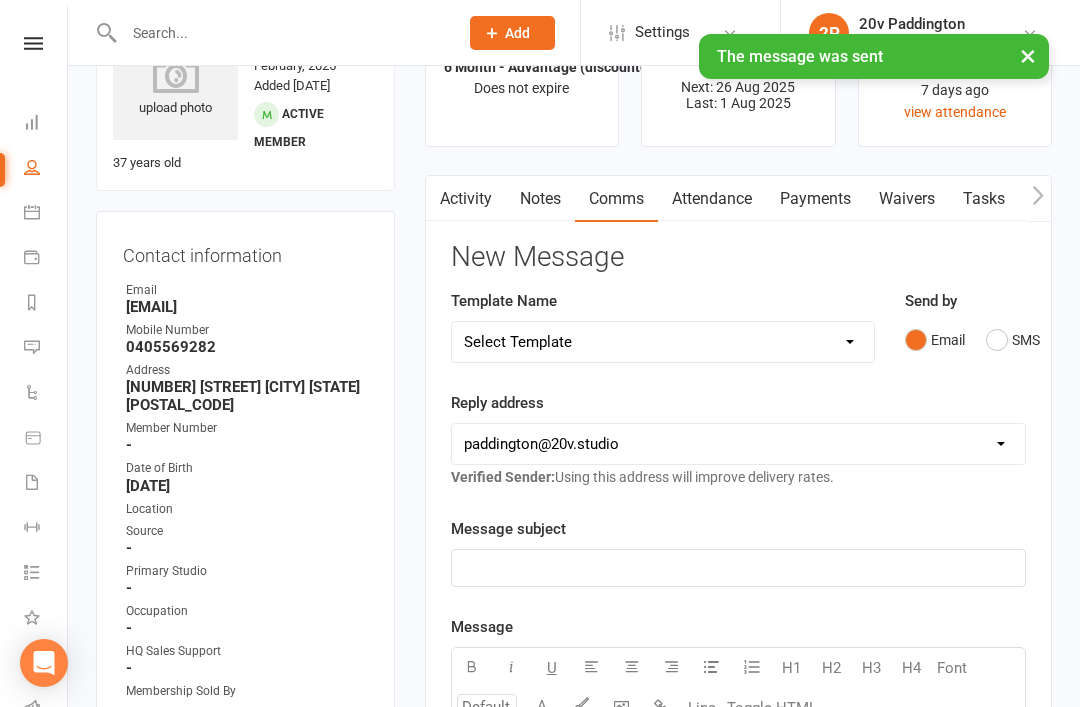 scroll, scrollTop: 68, scrollLeft: 0, axis: vertical 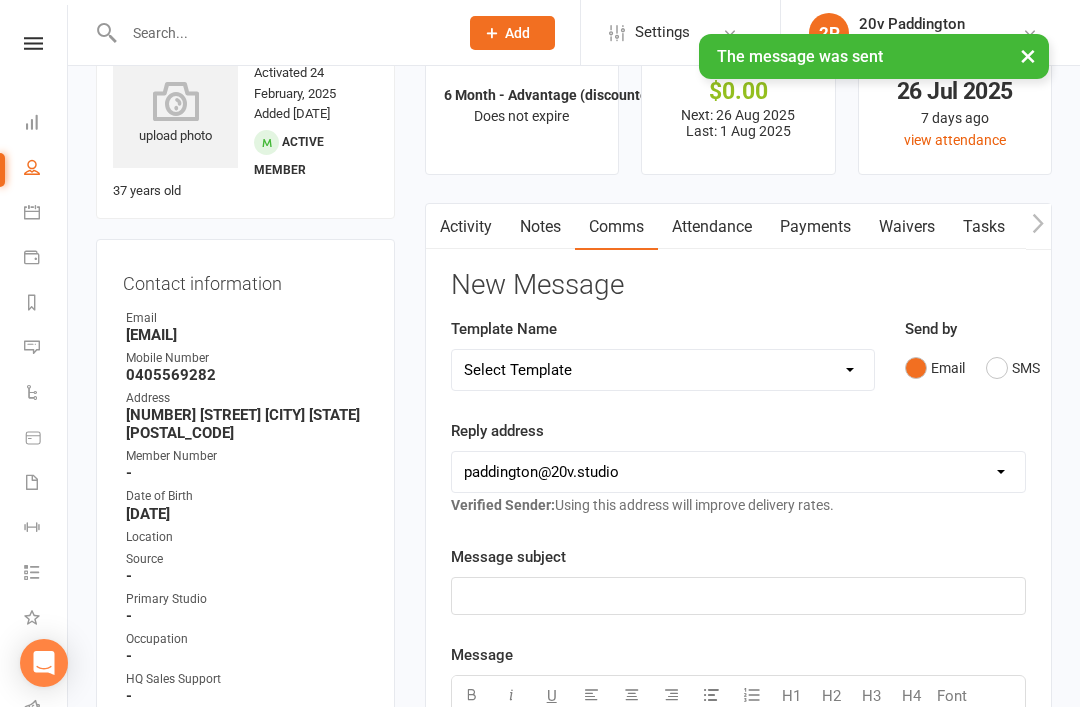 click on "Messages" at bounding box center [46, 349] 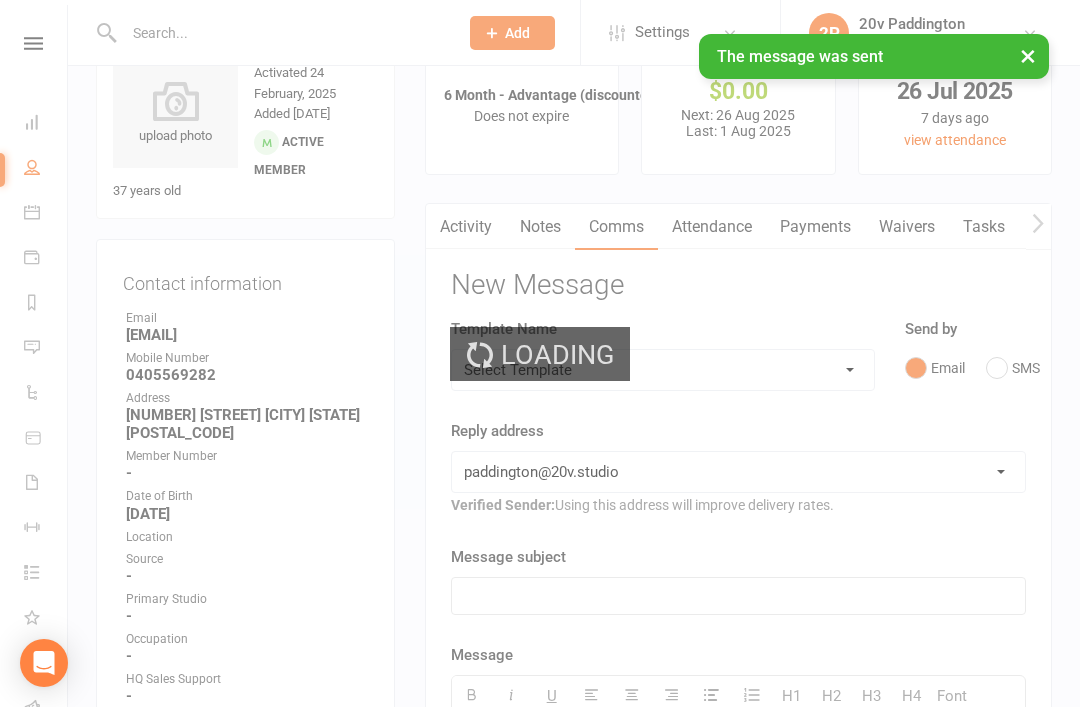 scroll, scrollTop: 0, scrollLeft: 0, axis: both 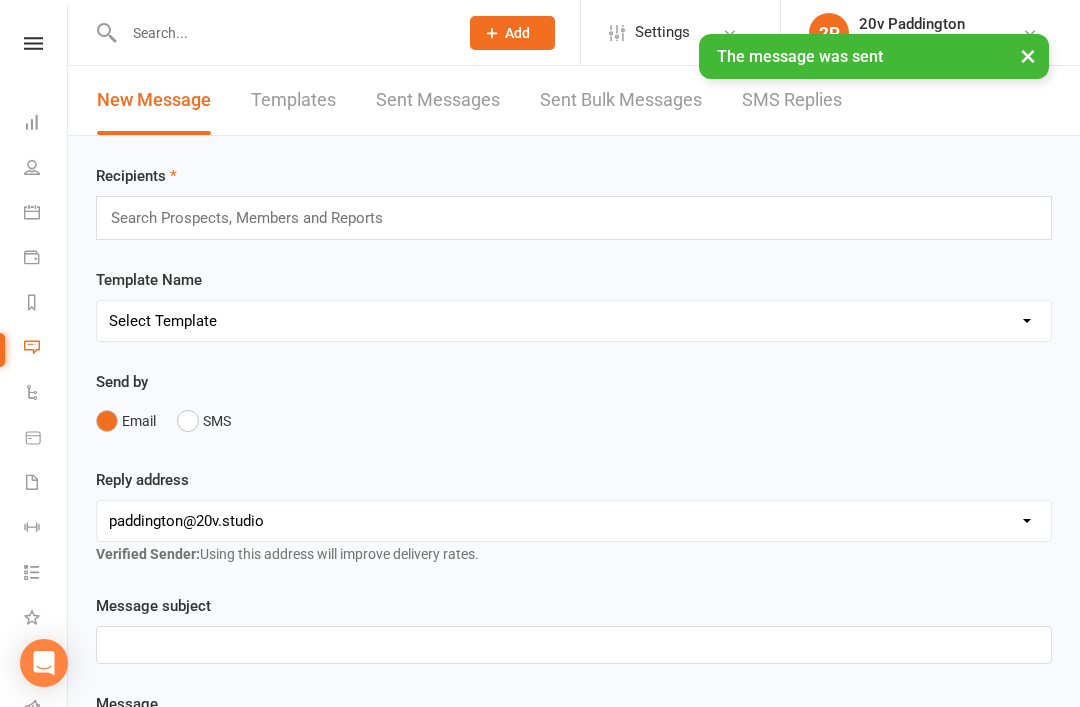 click on "Recipients Search Prospects, Members and Reports Template Name Select Template [Email] 20v Referral Bonus [SMS] Free Trial Link [SMS] Haven’t heard back from trial [SMS] No answer to Kickstart Call [SMS] Ready for trial [SMS] Still interested text 1 [SMS] Still interested text 2 [SMS] Trial same day confirmation text  Send by Email SMS Reply address hello@clubworx.com paddington@20v.studio byron@20v.studio dan@flytech.solutions eds@inchub.com.au yu@20v.studio graham@20v.studio hello@20v.studio alisha@flytech.solutions Verified Sender:   Using this address will improve delivery rates. Message subject ﻿ Message U H1 H2 H3 H4 Font A Line Toggle HTML ﻿ Contact merge tags contact-first-name contact-last-name contact-email contact-phone-number contact-address what-contact-interested-in how-contact-contacted-us how-contact-heard-about-us last-attended-on next-upcoming-payment-amount next-upcoming-payment-date failed-payments-count failed-payments-total-amount business-name member-portal-url member-portal-pin" at bounding box center (574, 767) 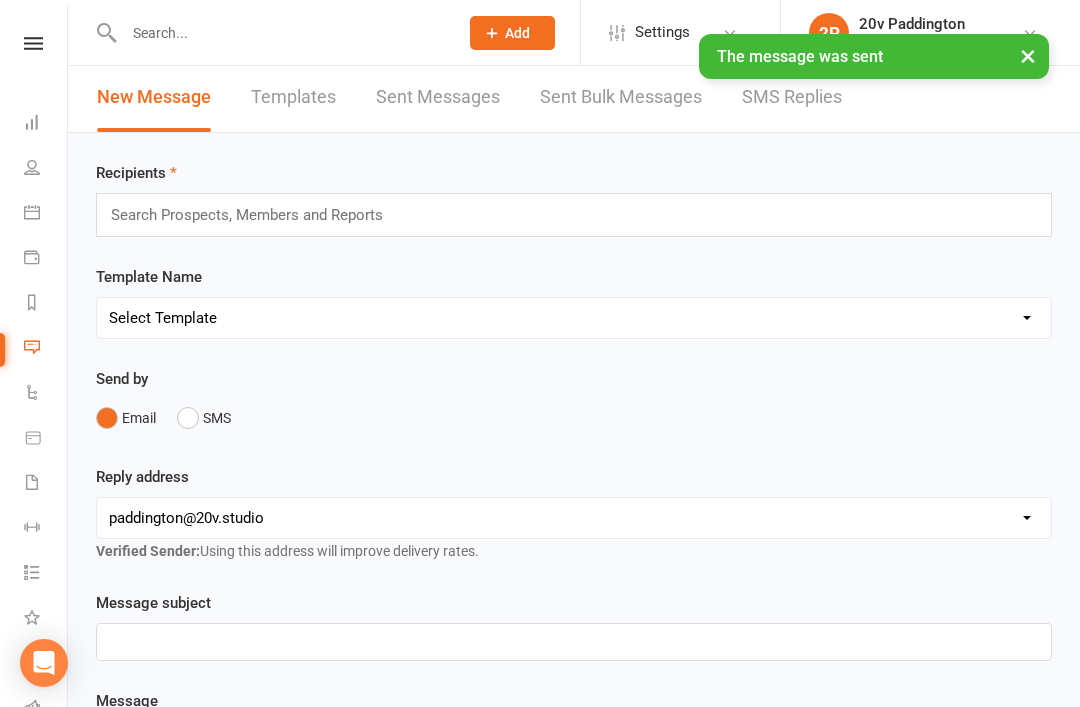 scroll, scrollTop: 2, scrollLeft: 0, axis: vertical 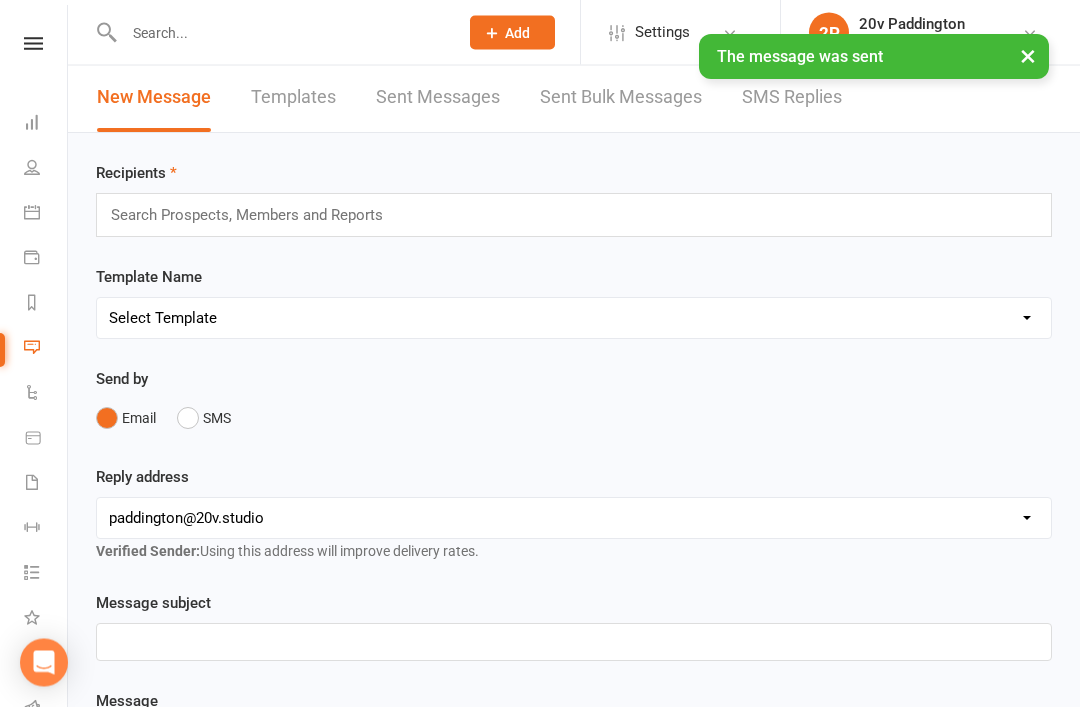 click on "SMS Replies" at bounding box center [792, 98] 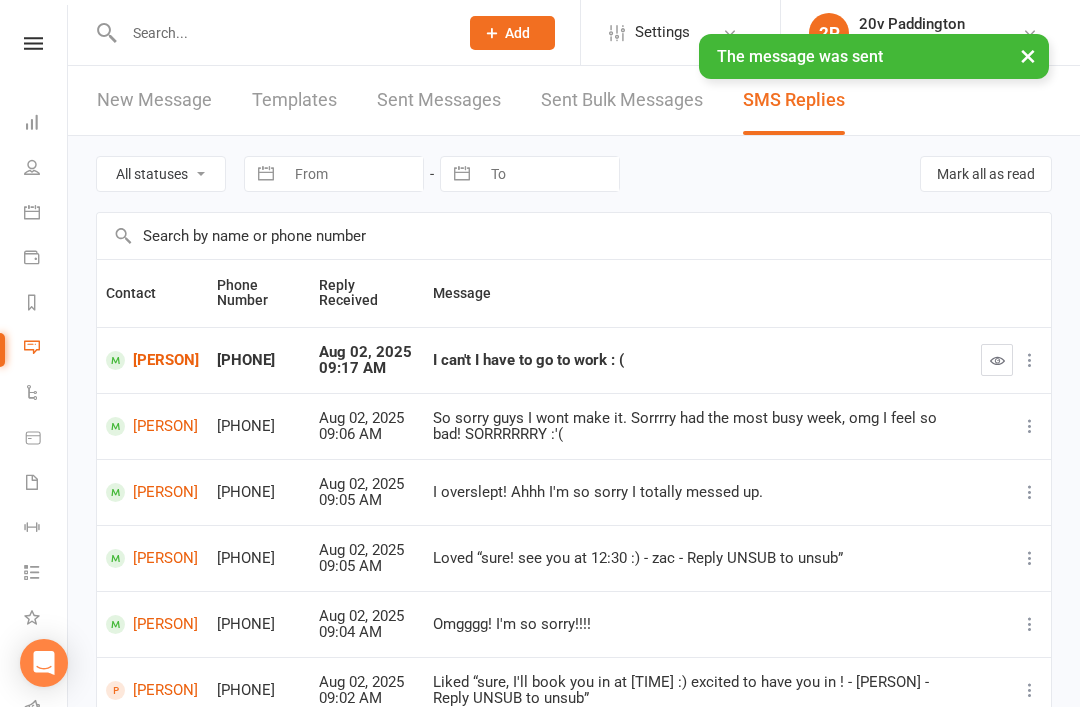 click at bounding box center (997, 360) 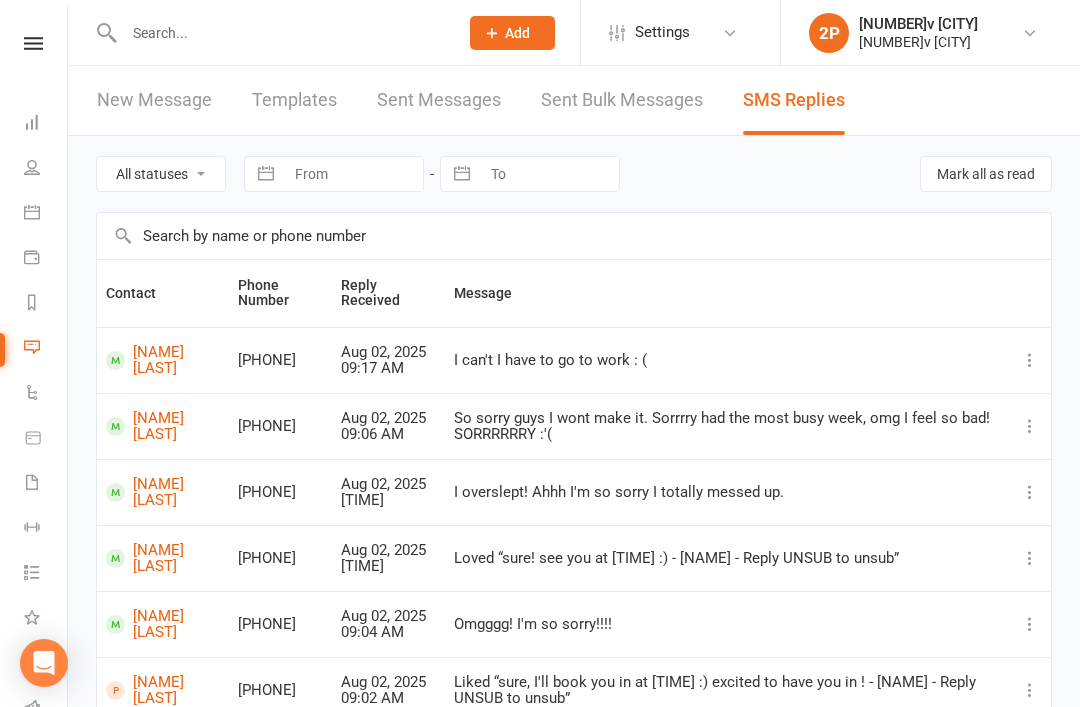 scroll, scrollTop: 0, scrollLeft: 0, axis: both 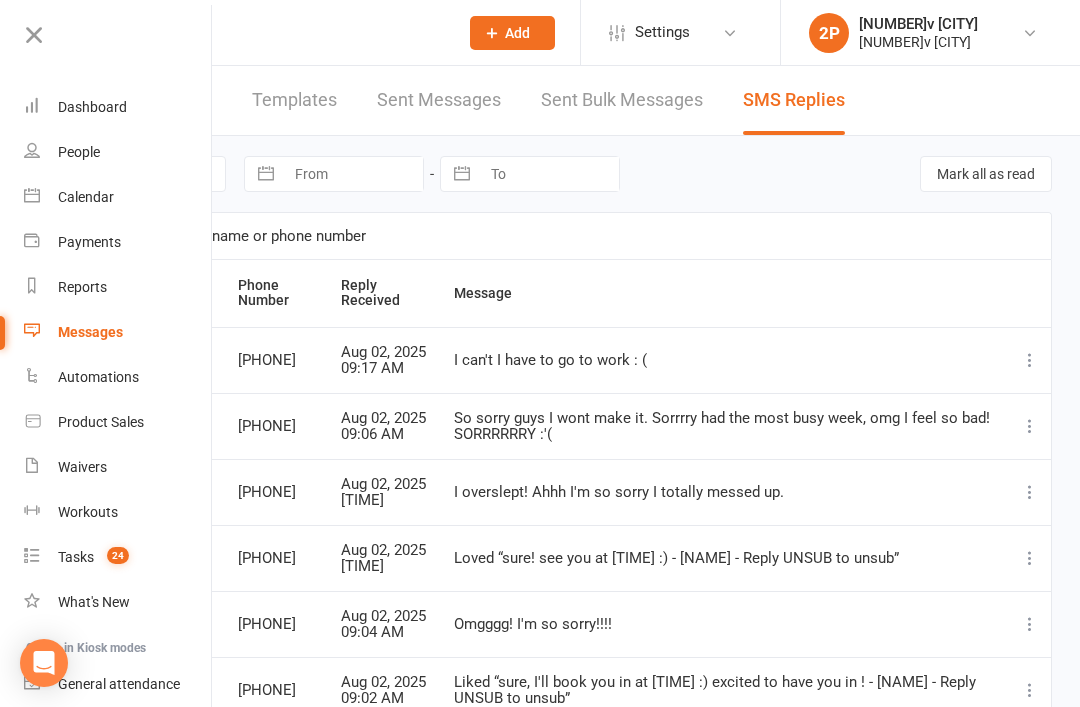 click on "All statuses Read only Unread only Navigate forward to interact with the calendar and select a date. Press the question mark key to get the keyboard shortcuts for changing dates. Navigate forward to interact with the calendar and select a date. Press the question mark key to get the keyboard shortcuts for changing dates. Mark all as read" at bounding box center [574, 174] 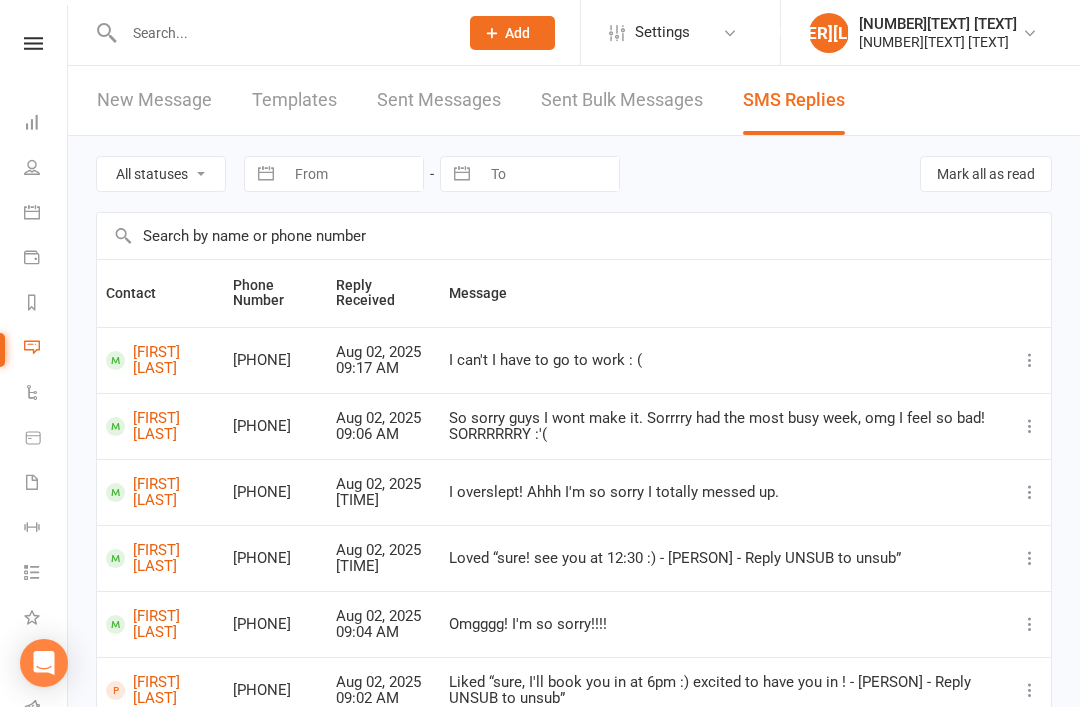 scroll, scrollTop: 0, scrollLeft: 0, axis: both 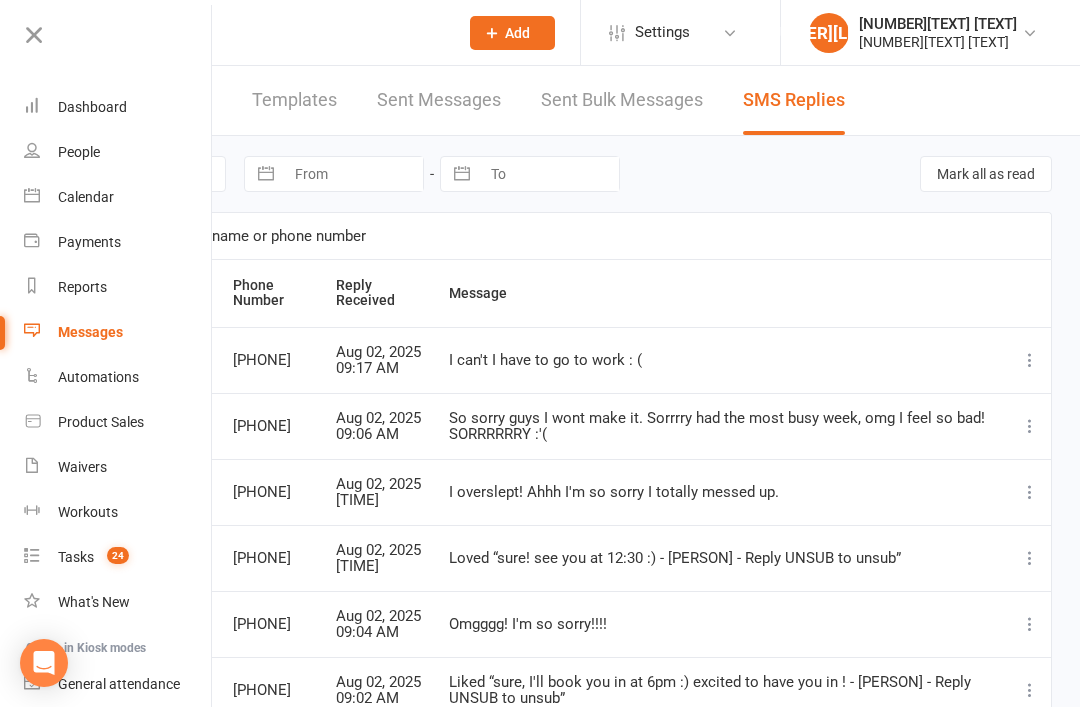 click on "People" at bounding box center (79, 152) 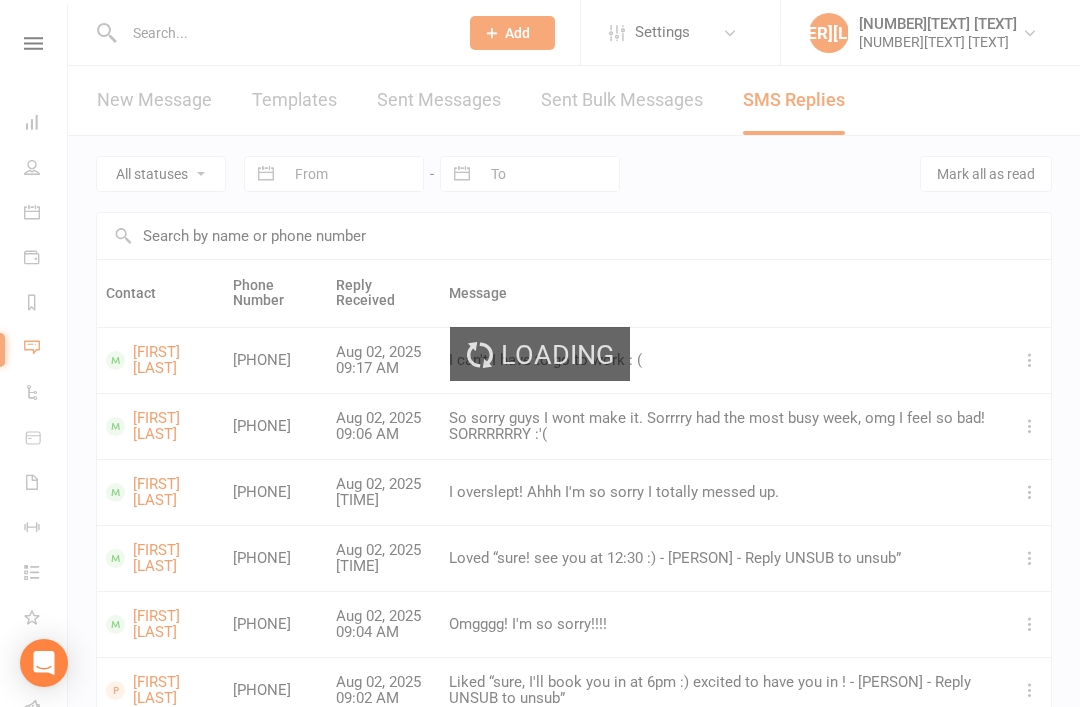 select on "100" 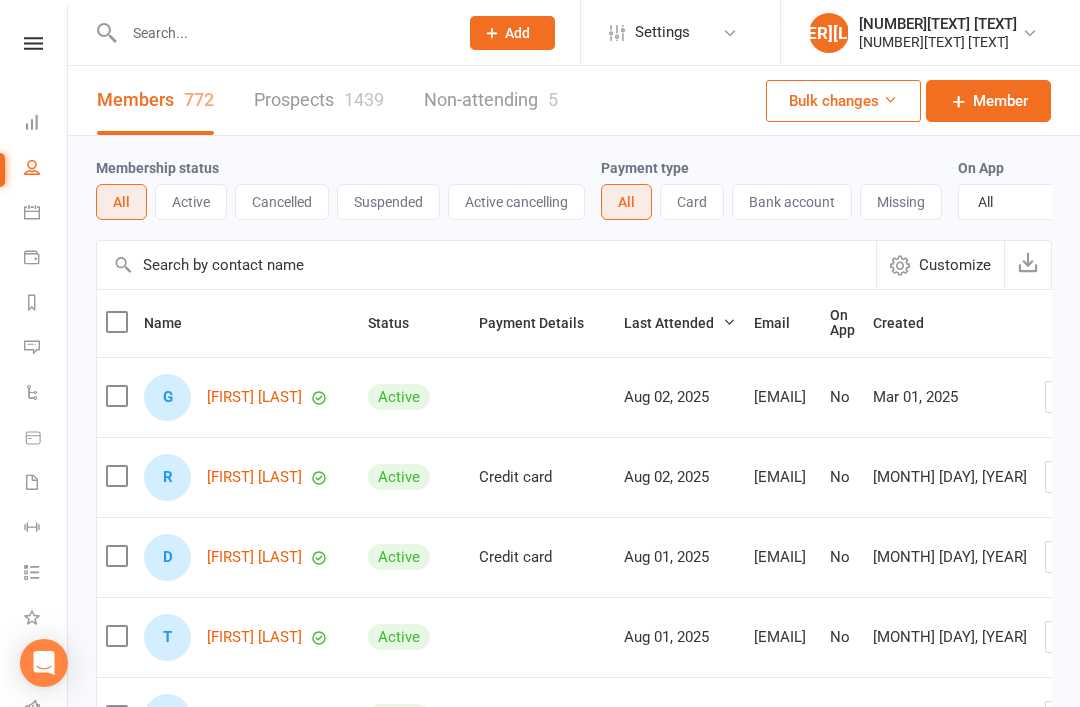 click on "Prospects 1439" at bounding box center [319, 100] 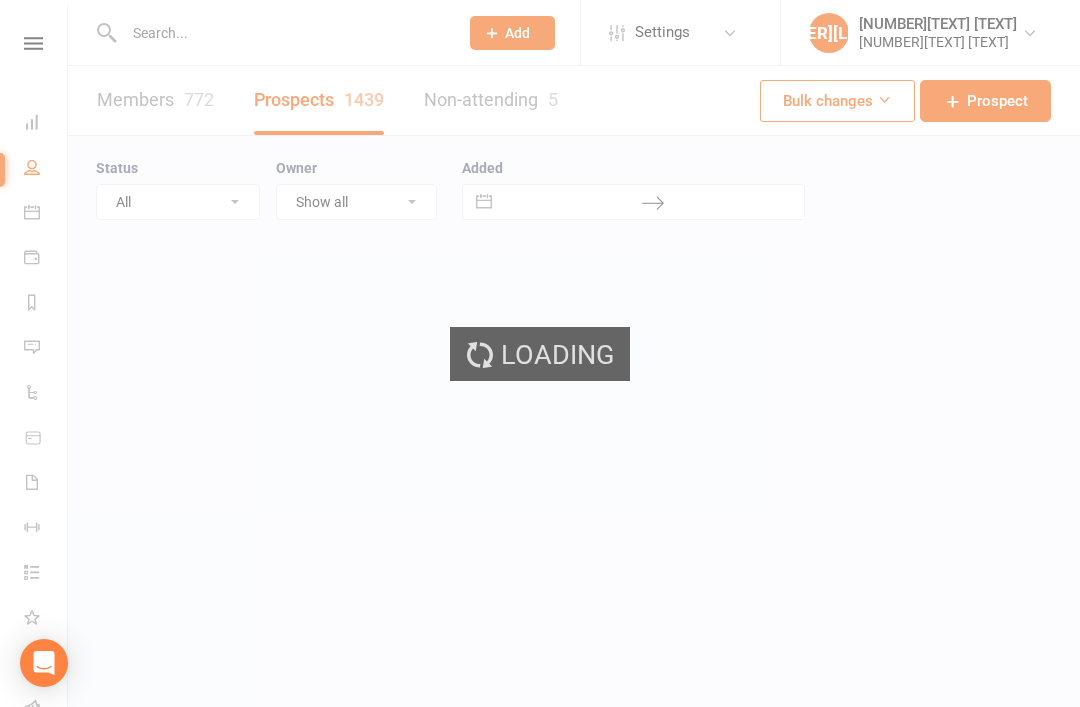 select on "100" 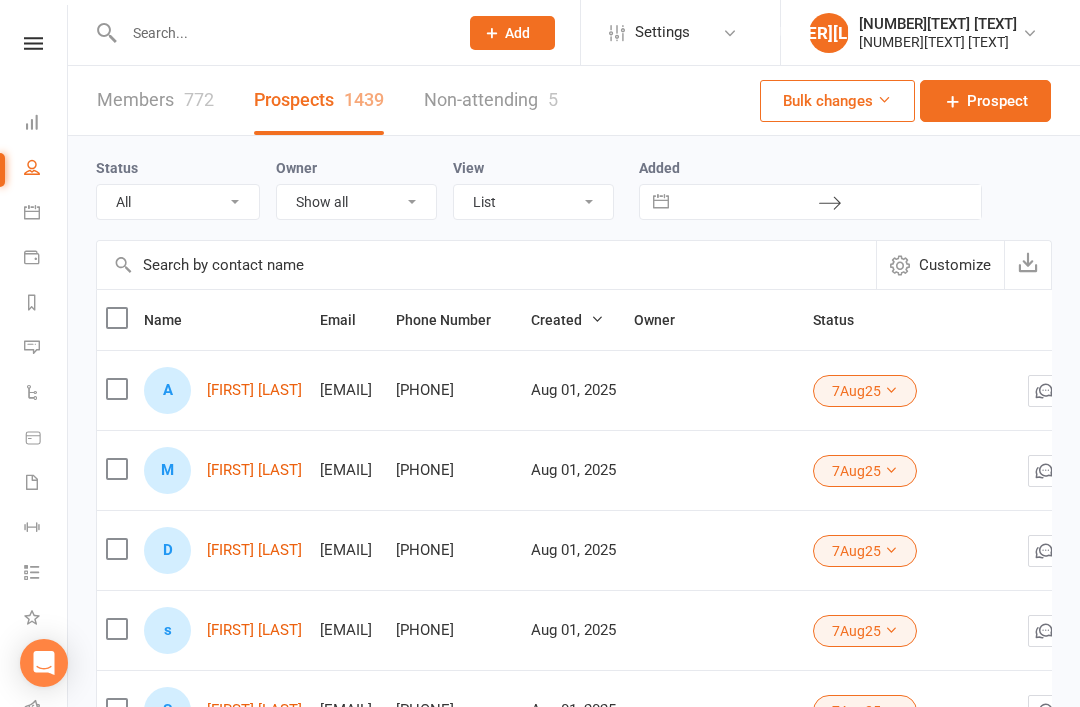 scroll, scrollTop: 0, scrollLeft: 0, axis: both 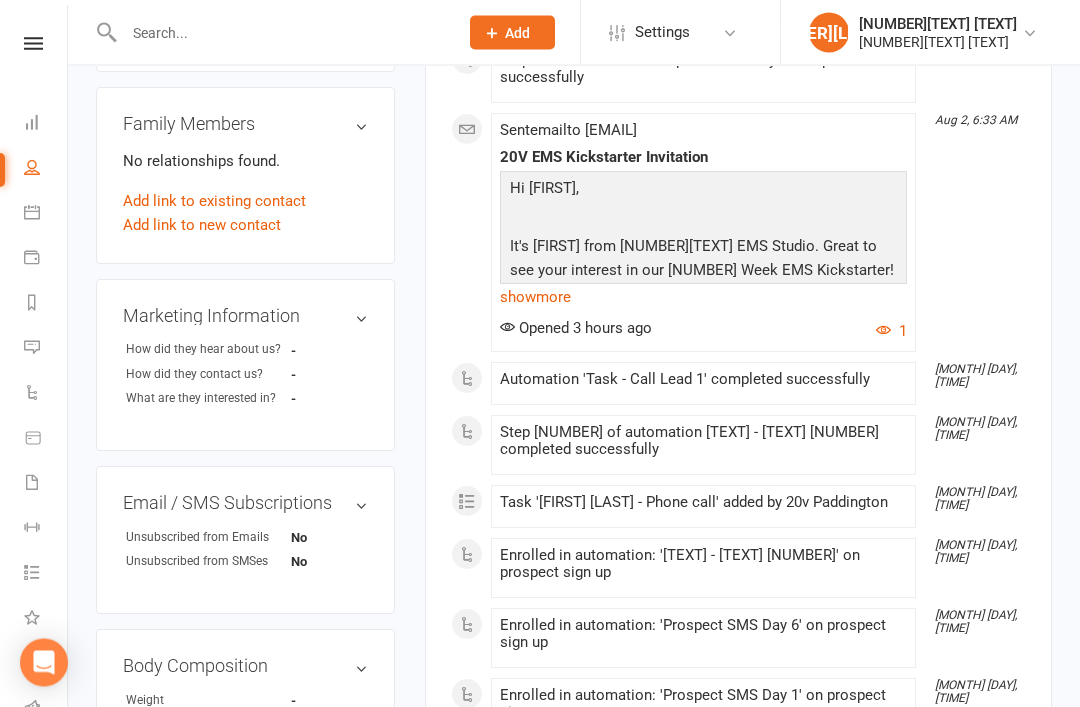 click at bounding box center [883, 330] 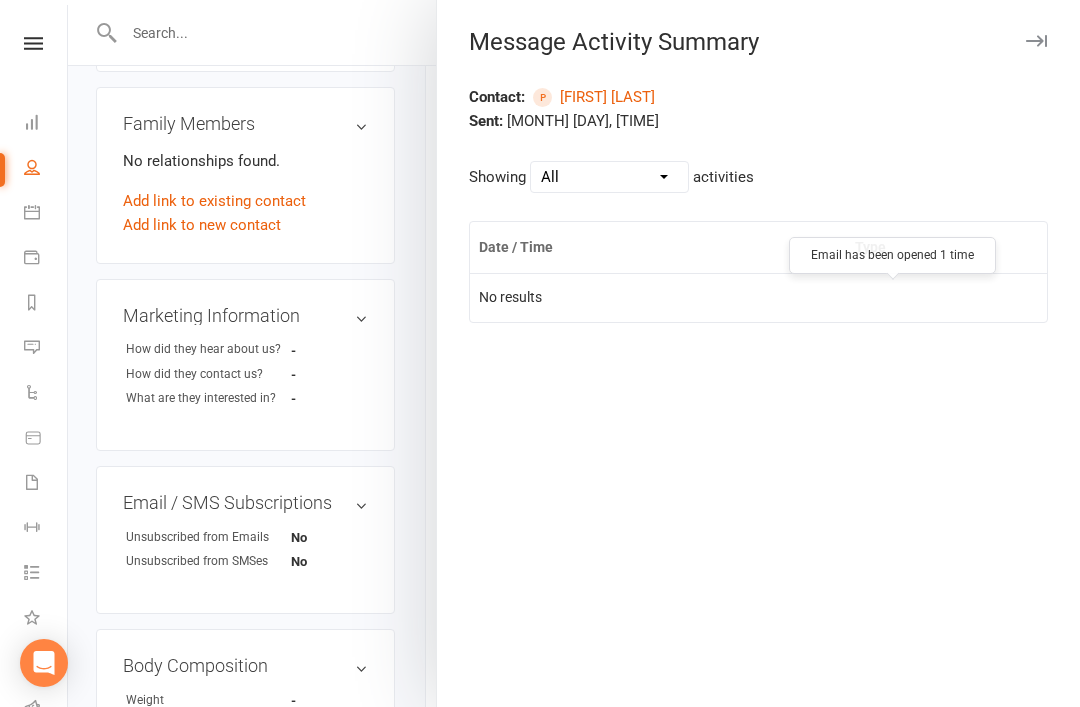 click at bounding box center (1036, 41) 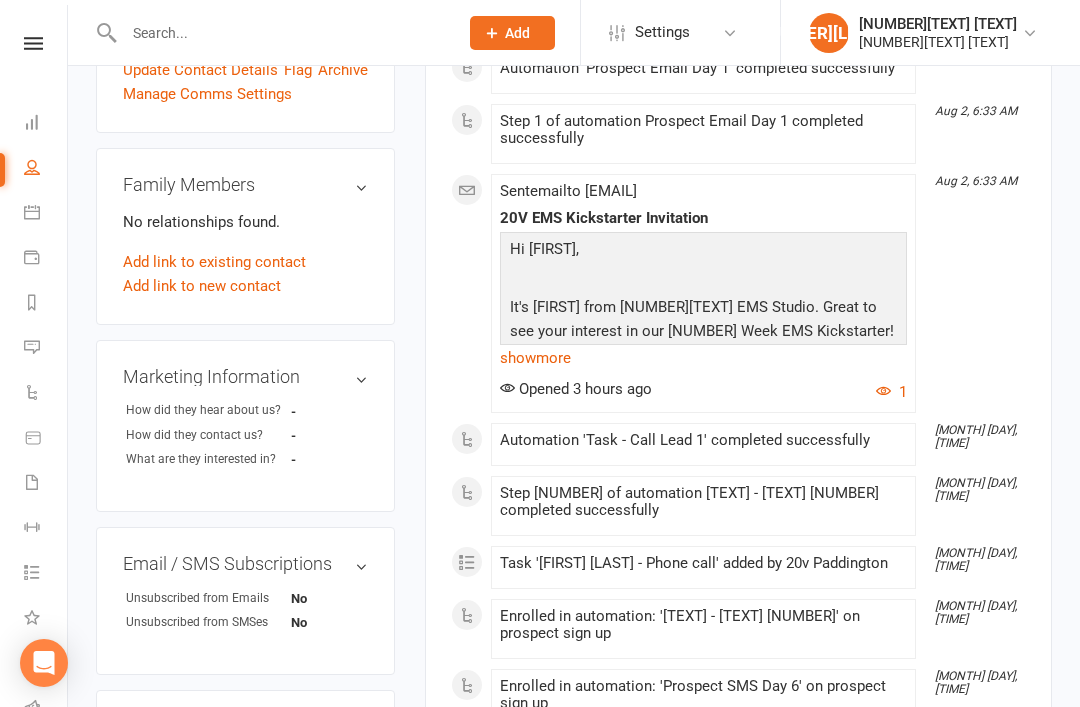 scroll, scrollTop: 719, scrollLeft: 0, axis: vertical 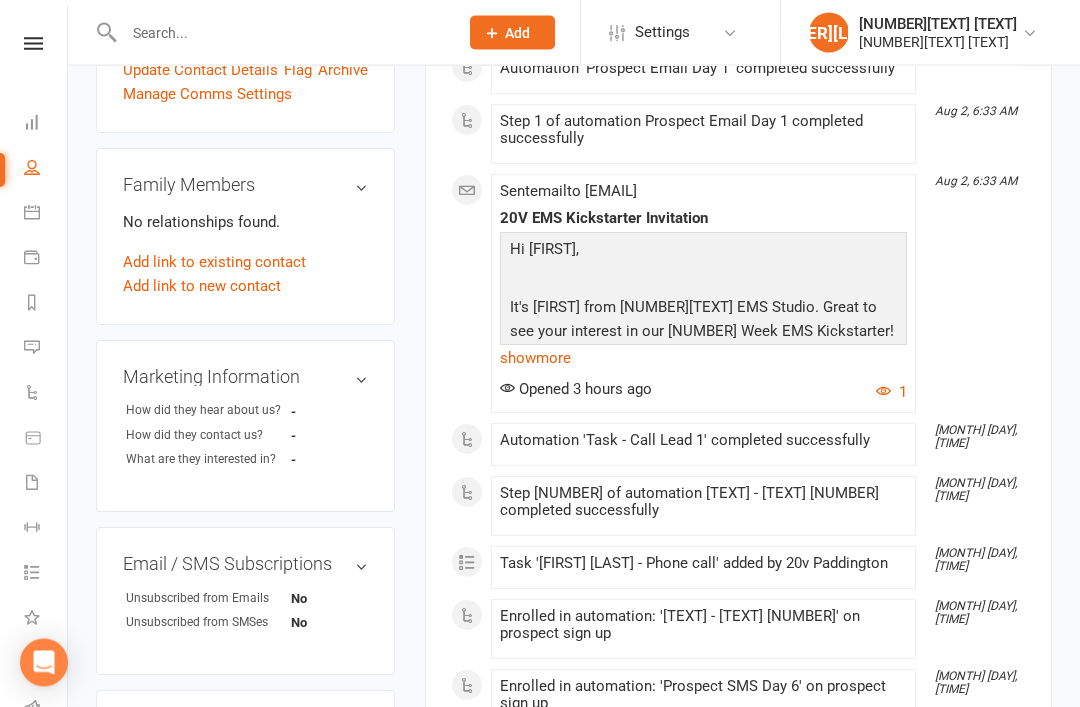 click on "show  more" at bounding box center (703, 359) 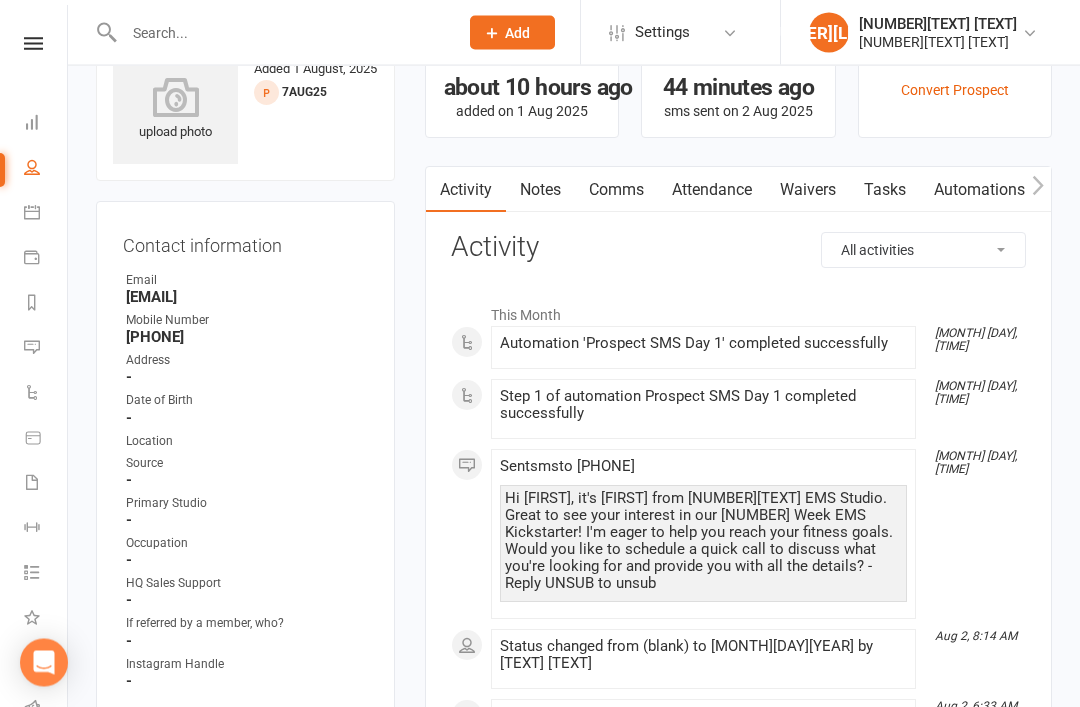 scroll, scrollTop: 0, scrollLeft: 0, axis: both 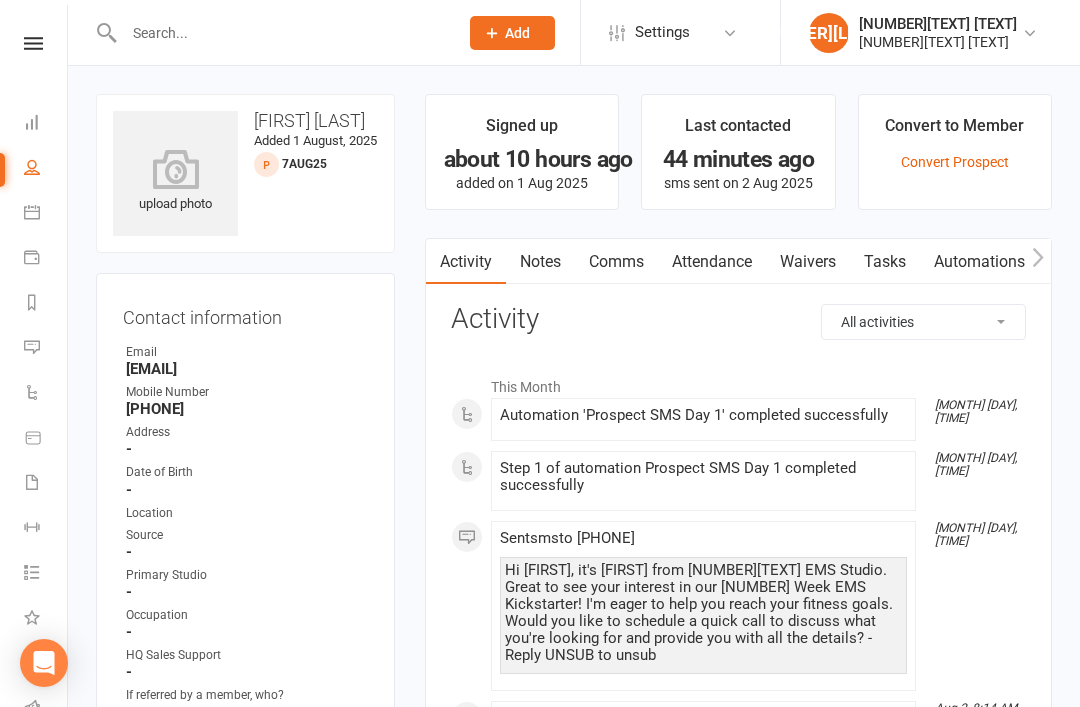 click on "Reports" at bounding box center [46, 304] 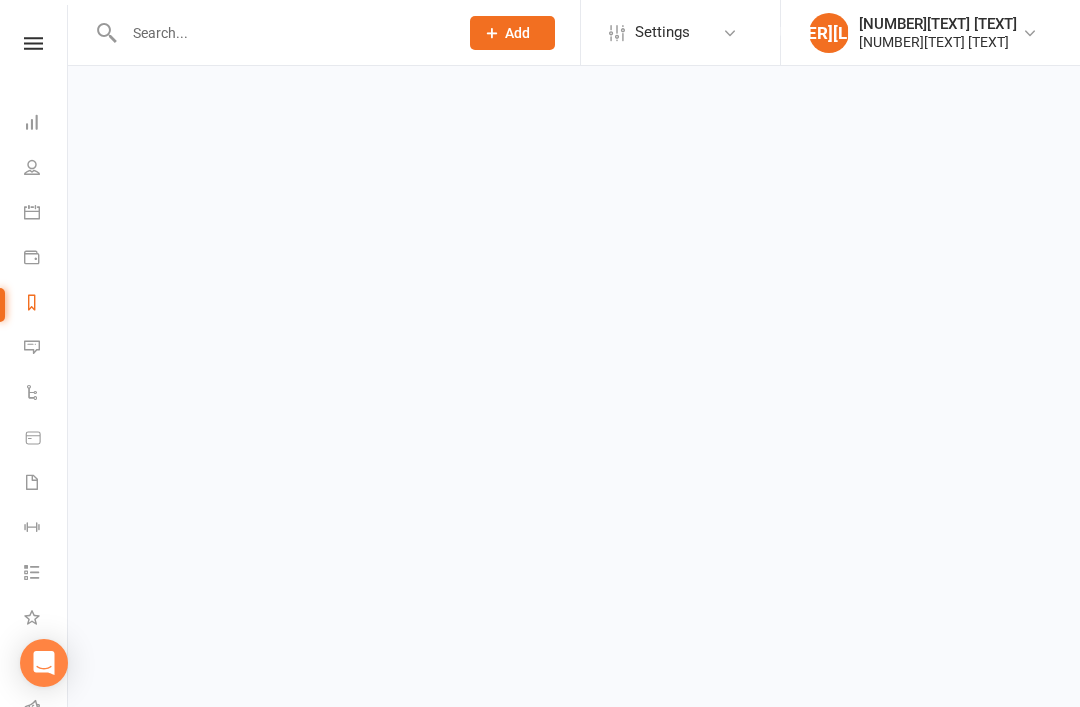 select on "100" 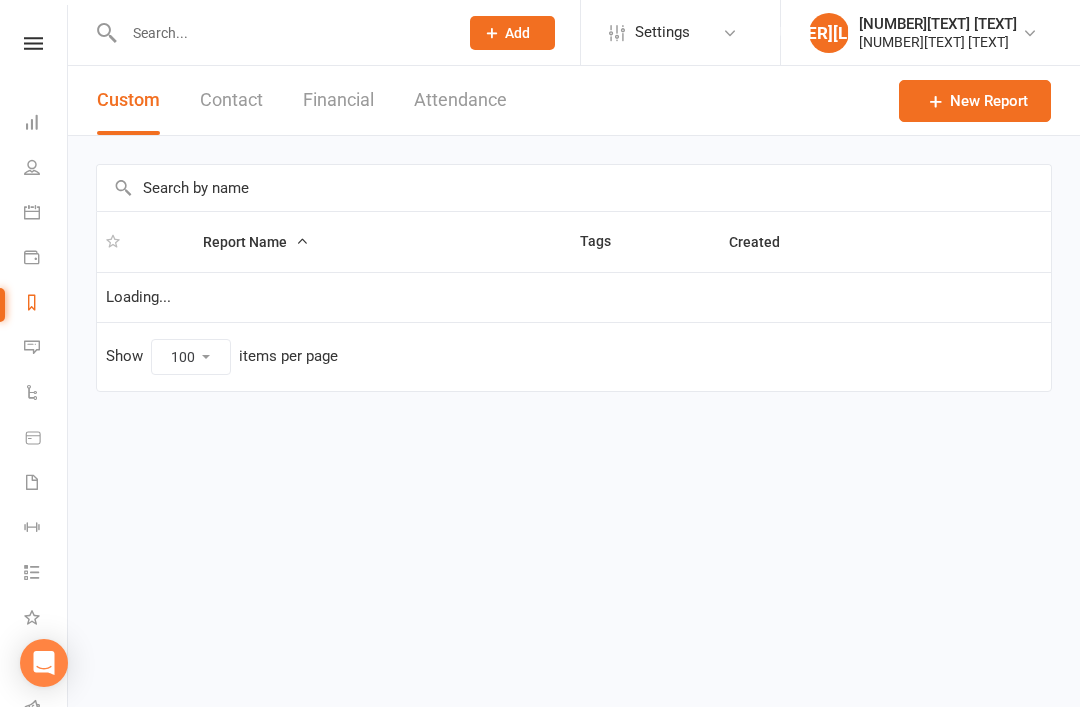 click on "Messages" at bounding box center [46, 349] 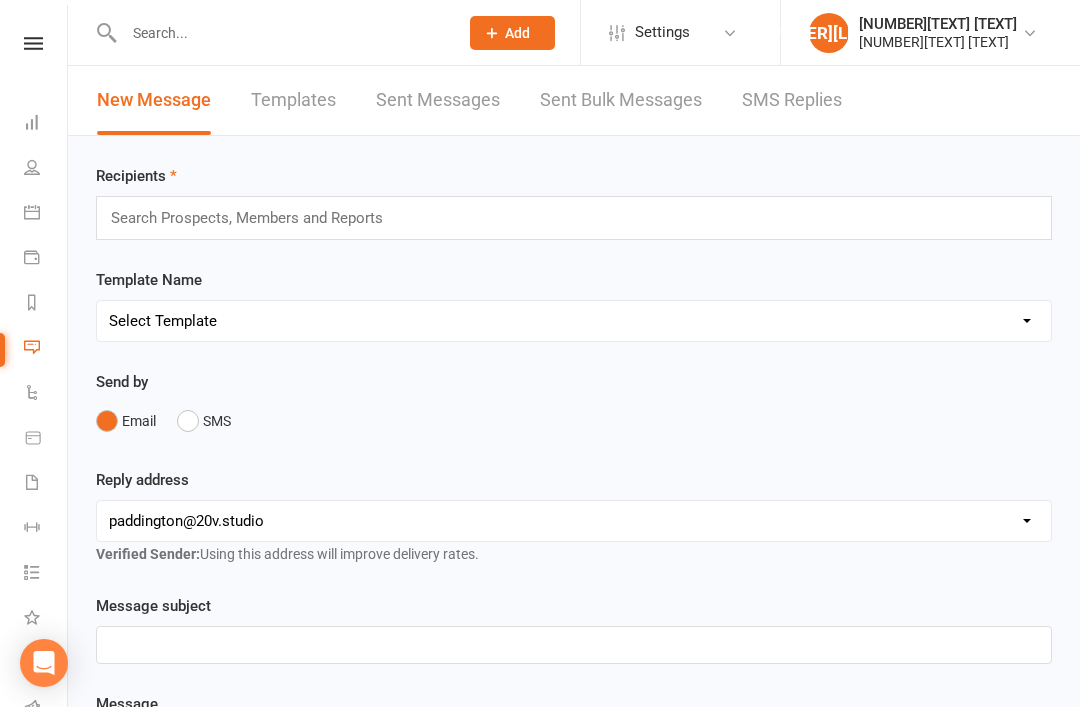 click on "New Message Templates Sent Messages Sent Bulk Messages SMS Replies" at bounding box center (469, 100) 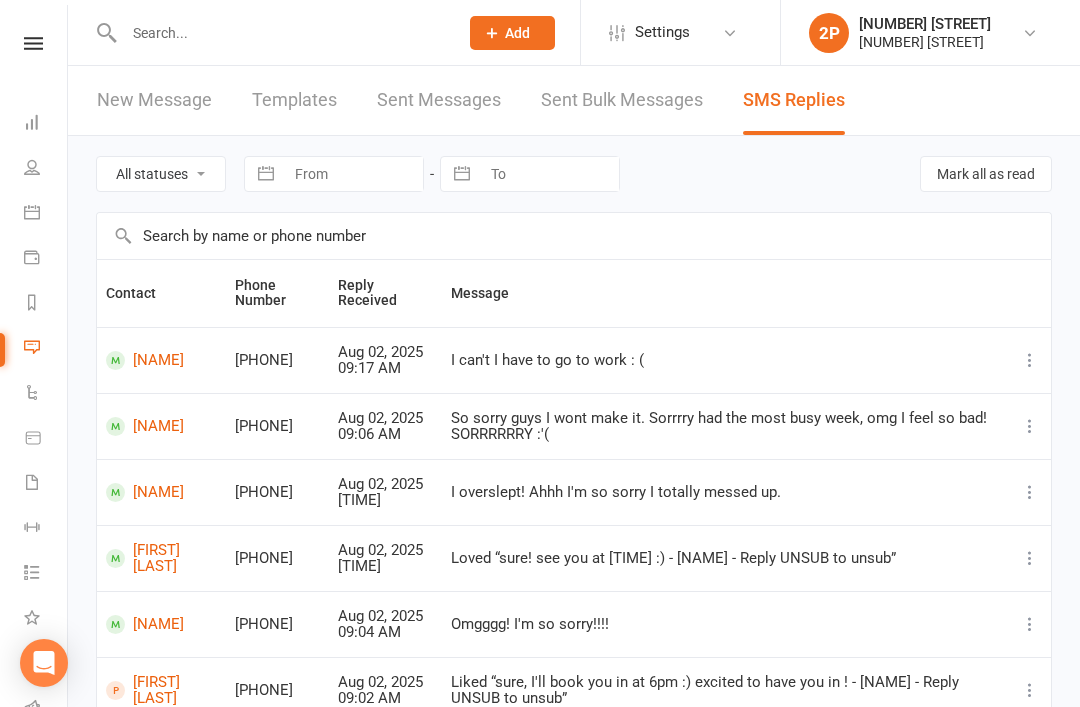 scroll, scrollTop: 0, scrollLeft: 0, axis: both 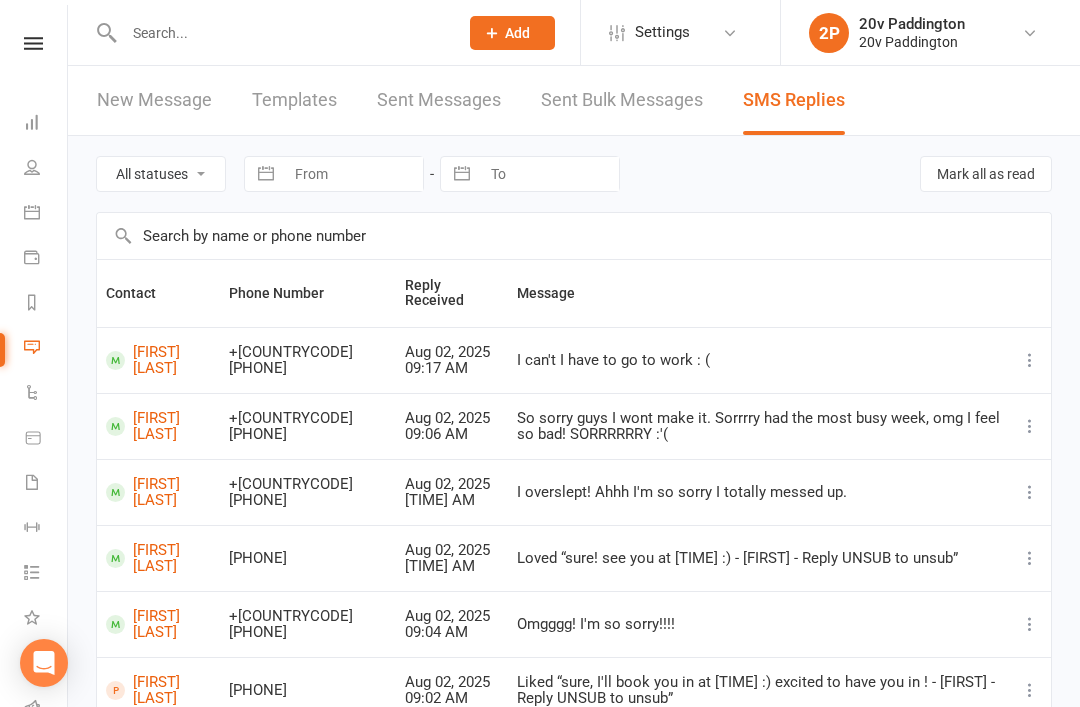 click at bounding box center [33, 43] 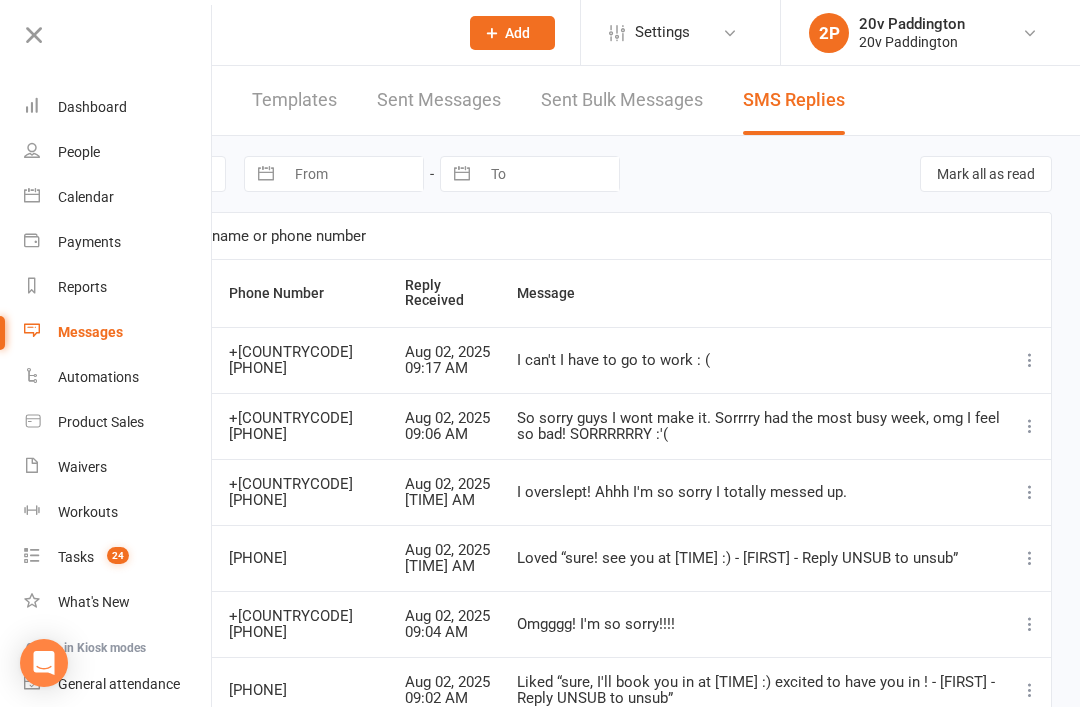 click on "Tasks   24" at bounding box center (118, 557) 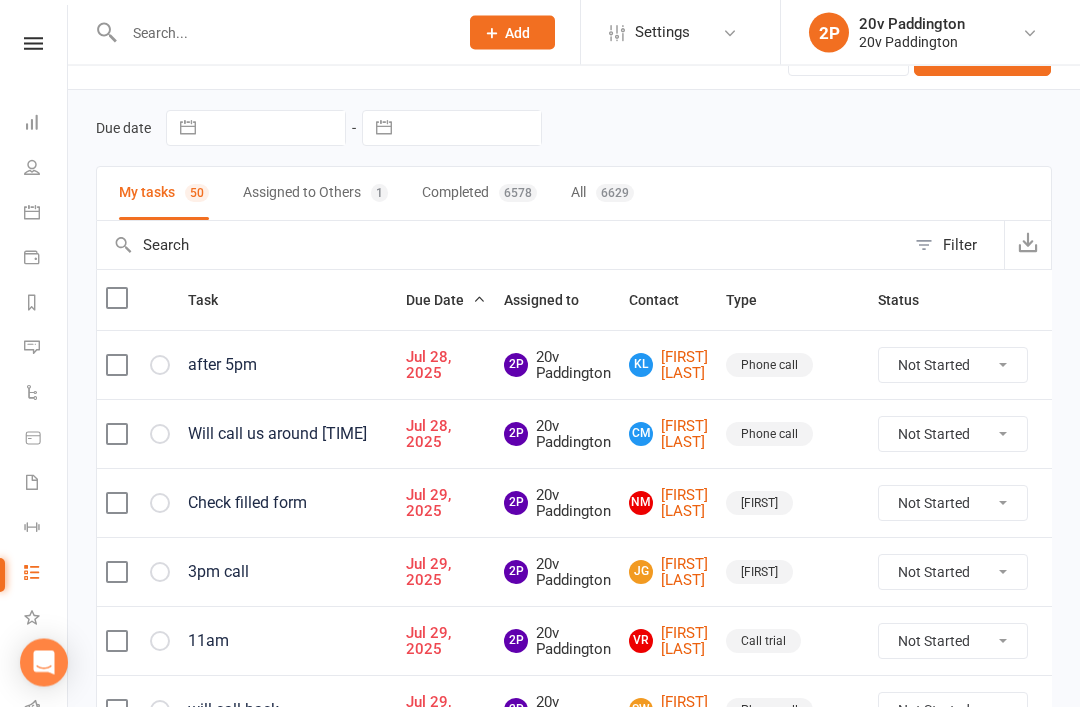 scroll, scrollTop: 49, scrollLeft: 0, axis: vertical 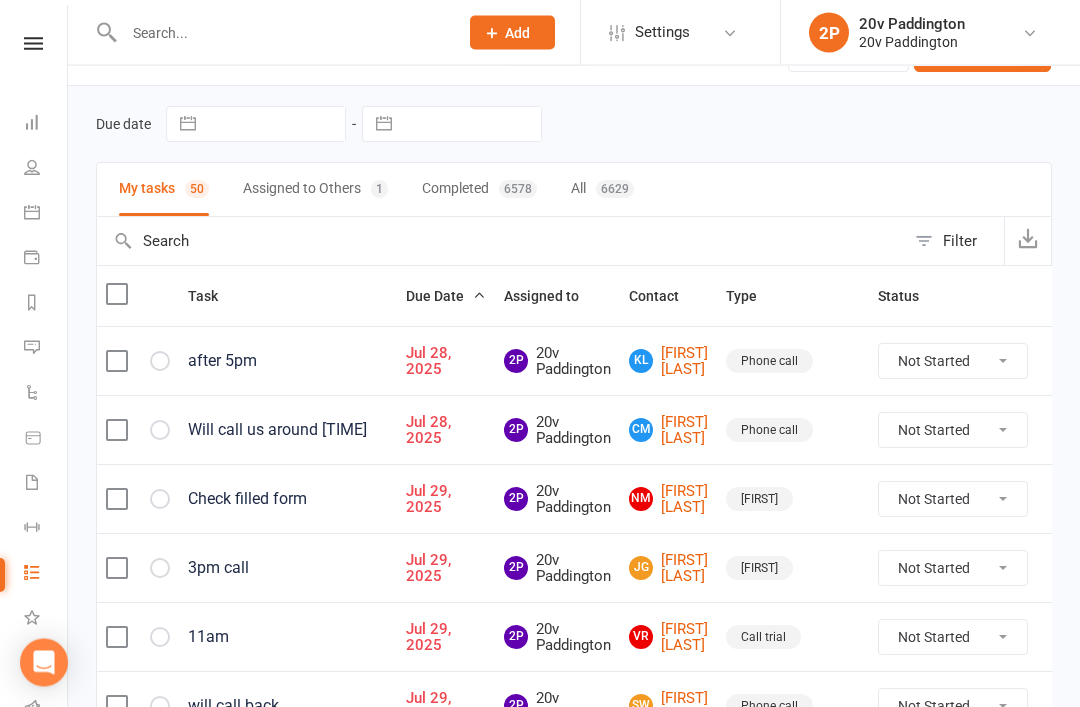 click on "NM [FIRST] [LAST]" at bounding box center (668, 499) 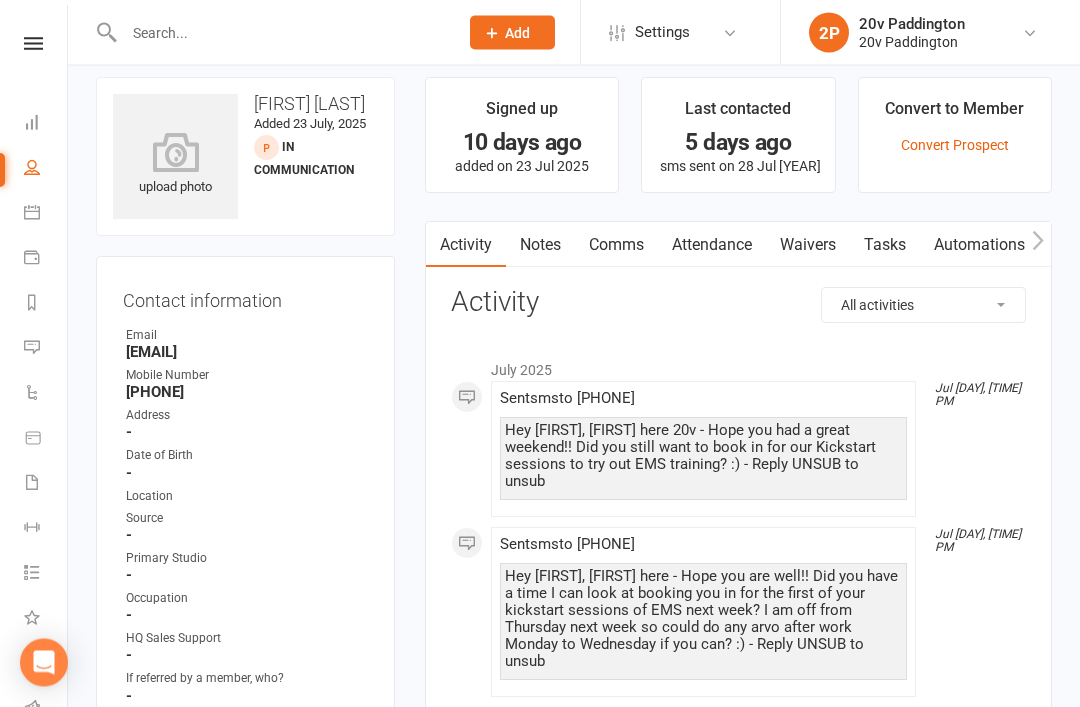 scroll, scrollTop: 0, scrollLeft: 0, axis: both 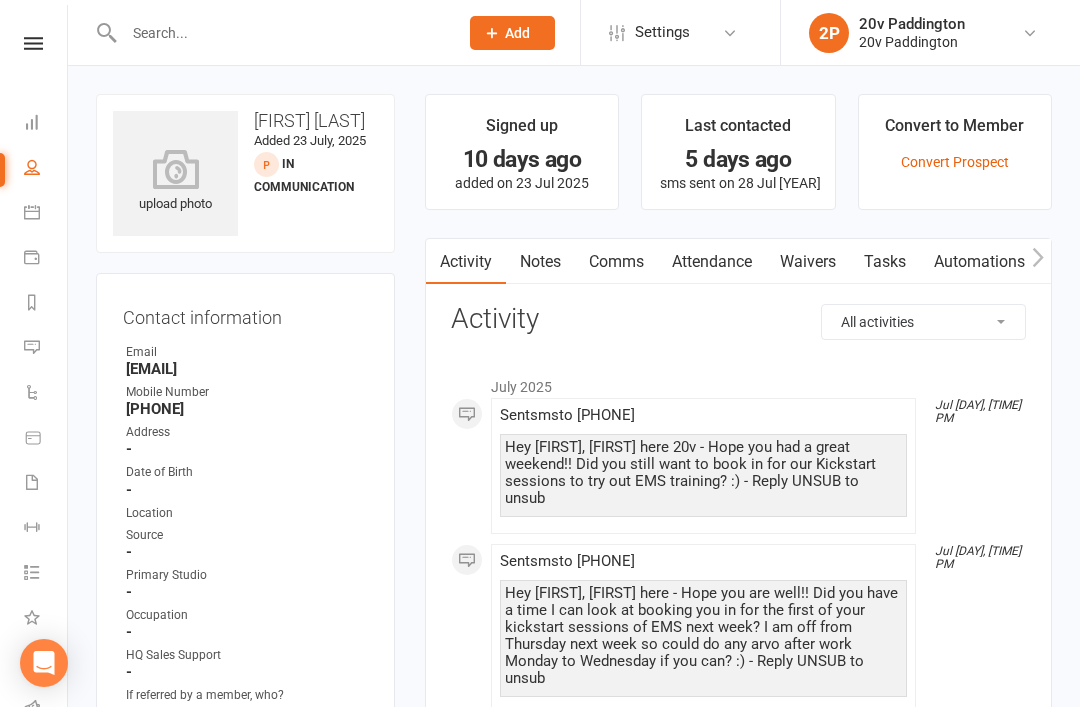 click at bounding box center [33, 43] 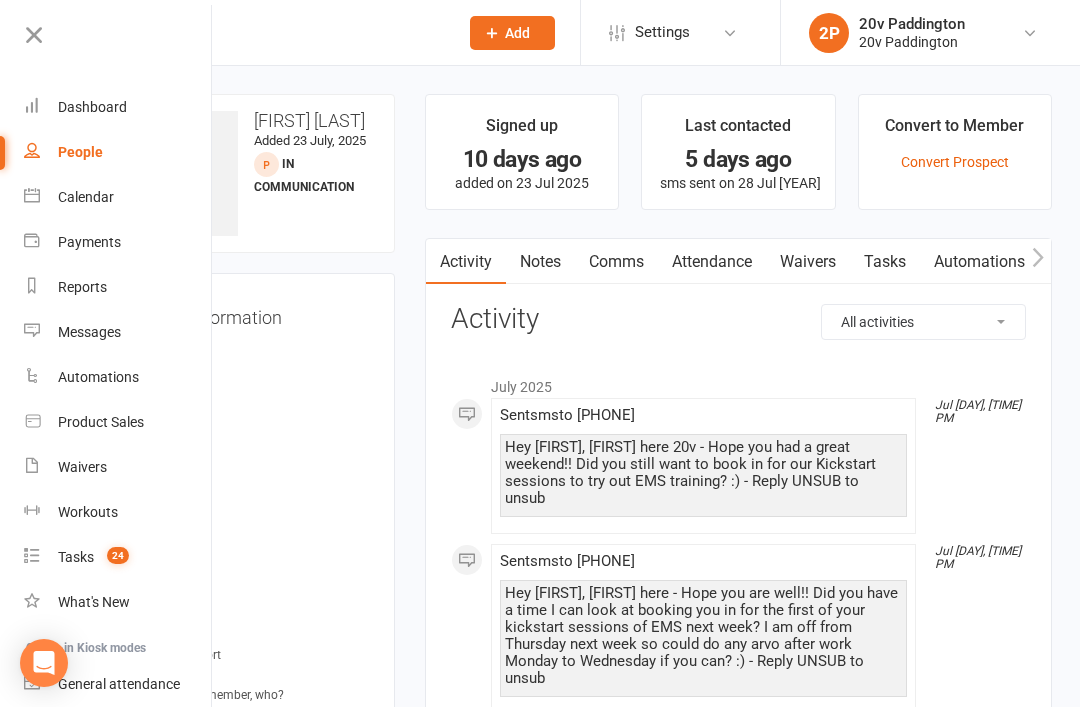 click on "24" at bounding box center (113, 557) 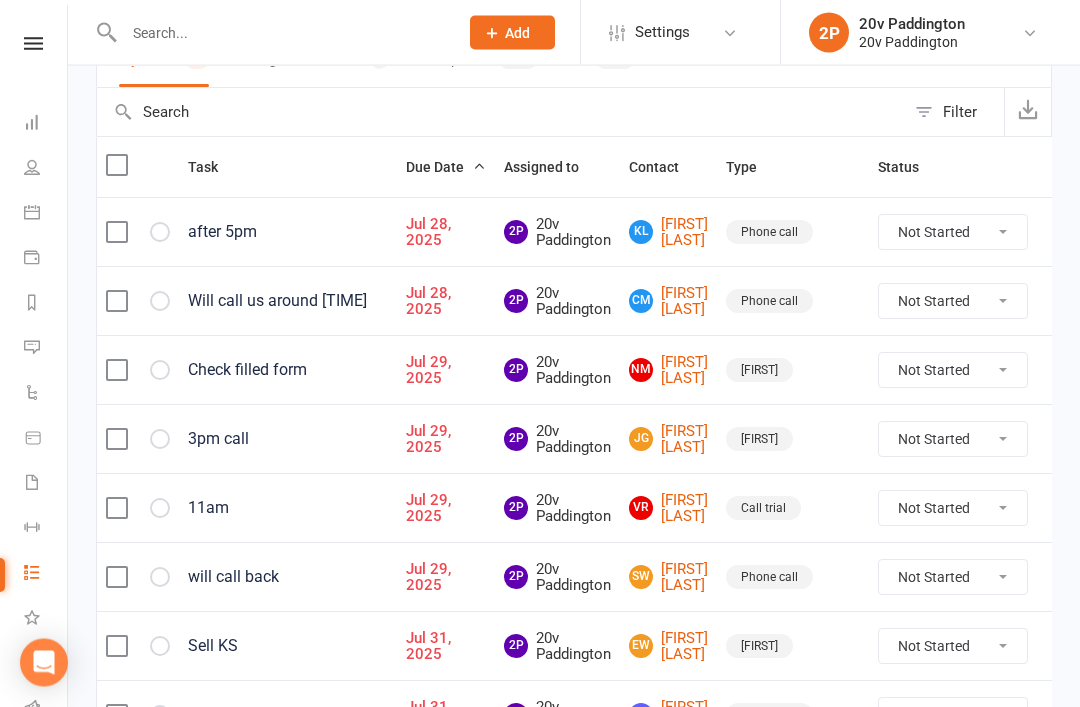scroll, scrollTop: 179, scrollLeft: 0, axis: vertical 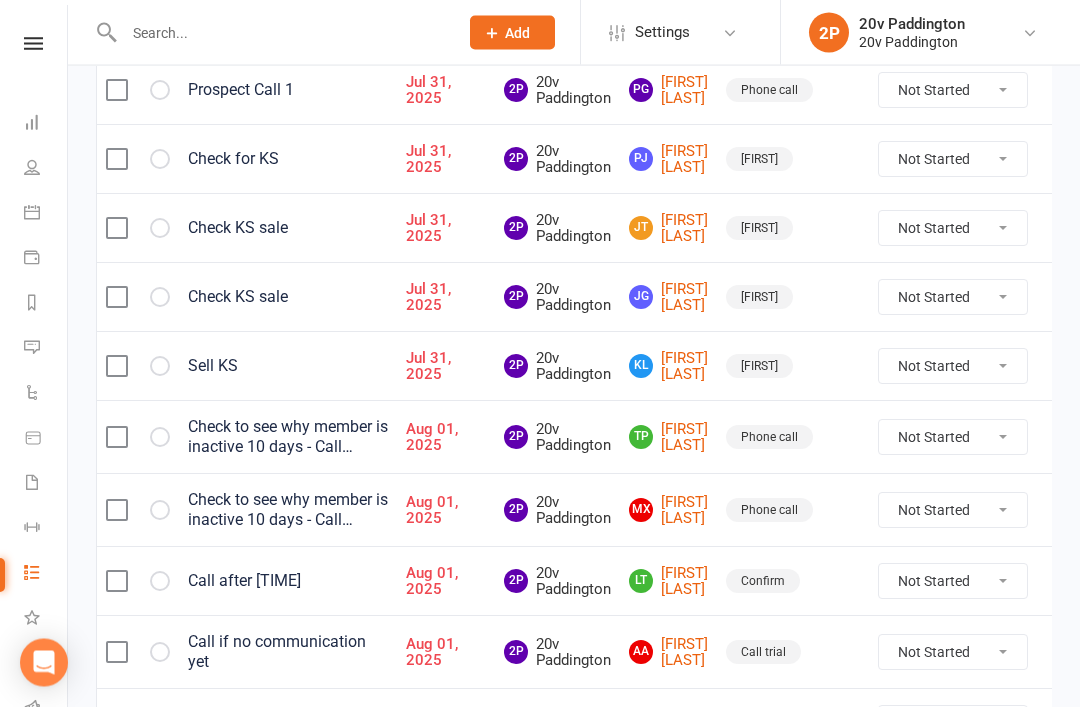 click on "TP [FIRST] [LAST]" at bounding box center (668, 438) 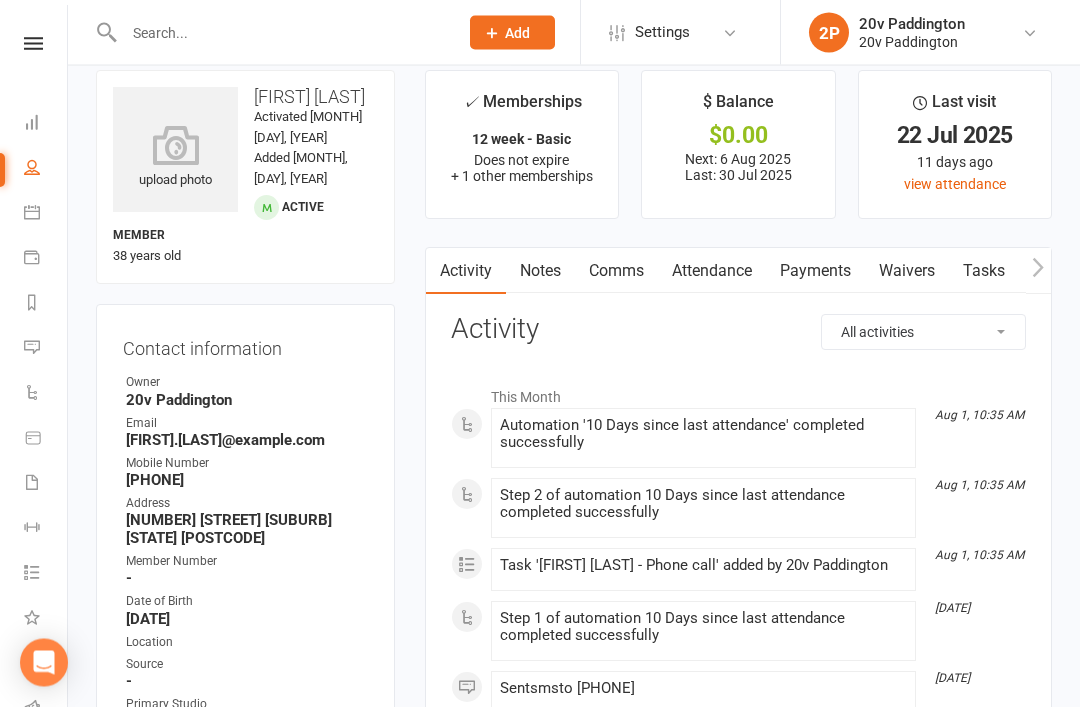 scroll, scrollTop: 0, scrollLeft: 0, axis: both 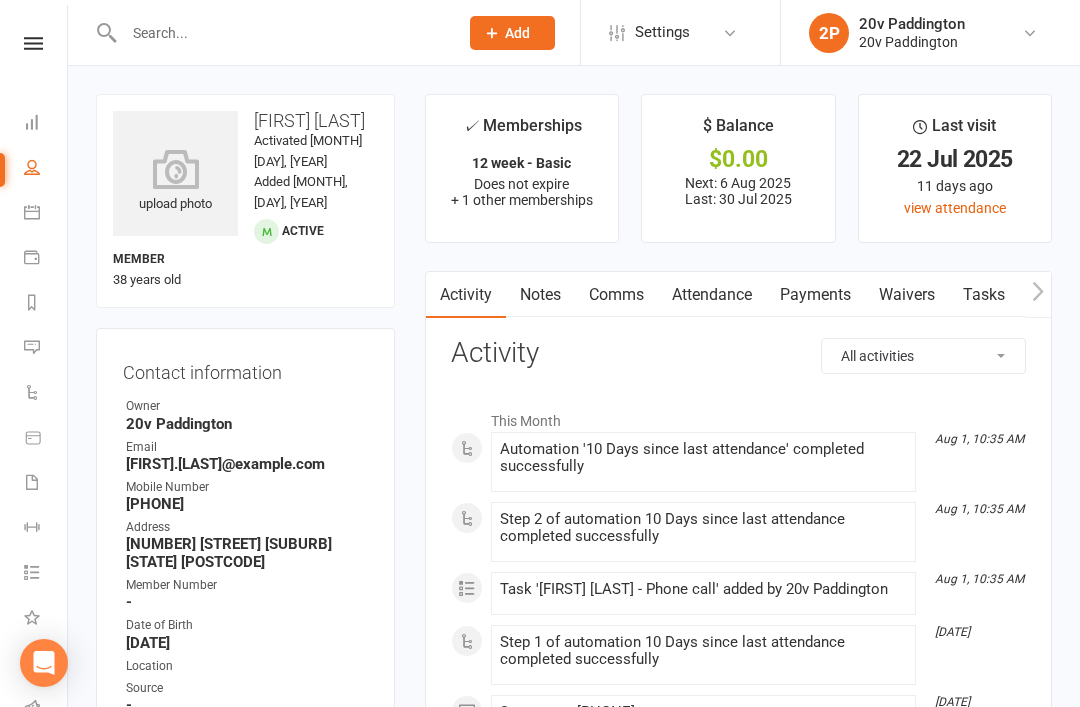 click on "Comms" at bounding box center (616, 295) 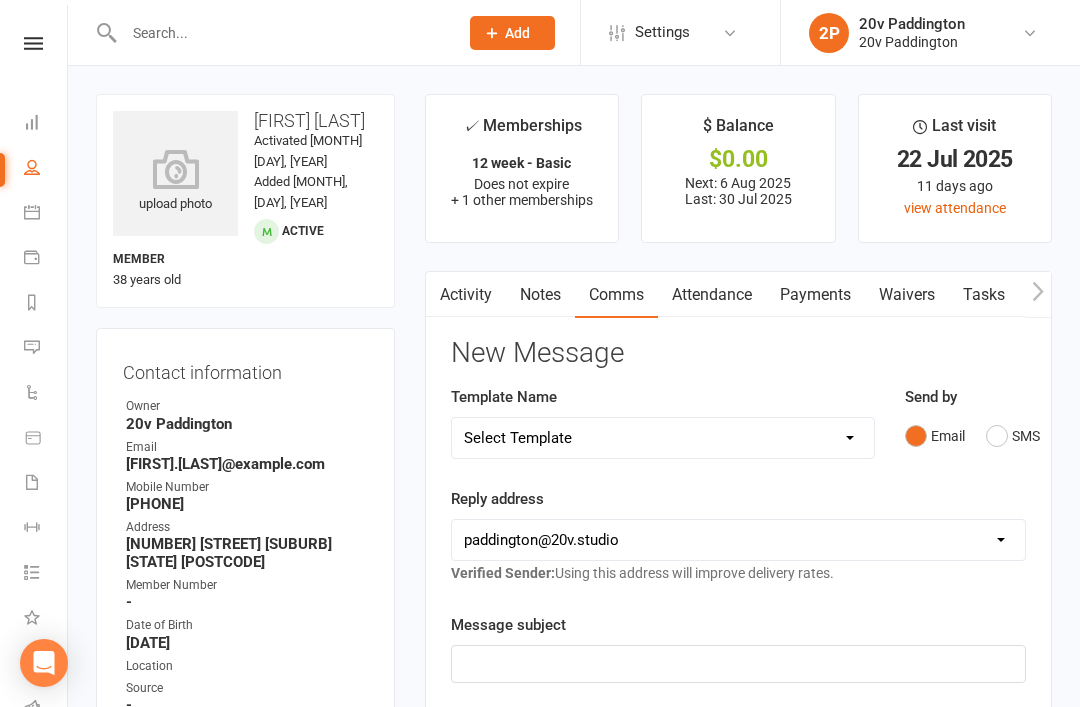 click on "Send by Email SMS" at bounding box center (965, 420) 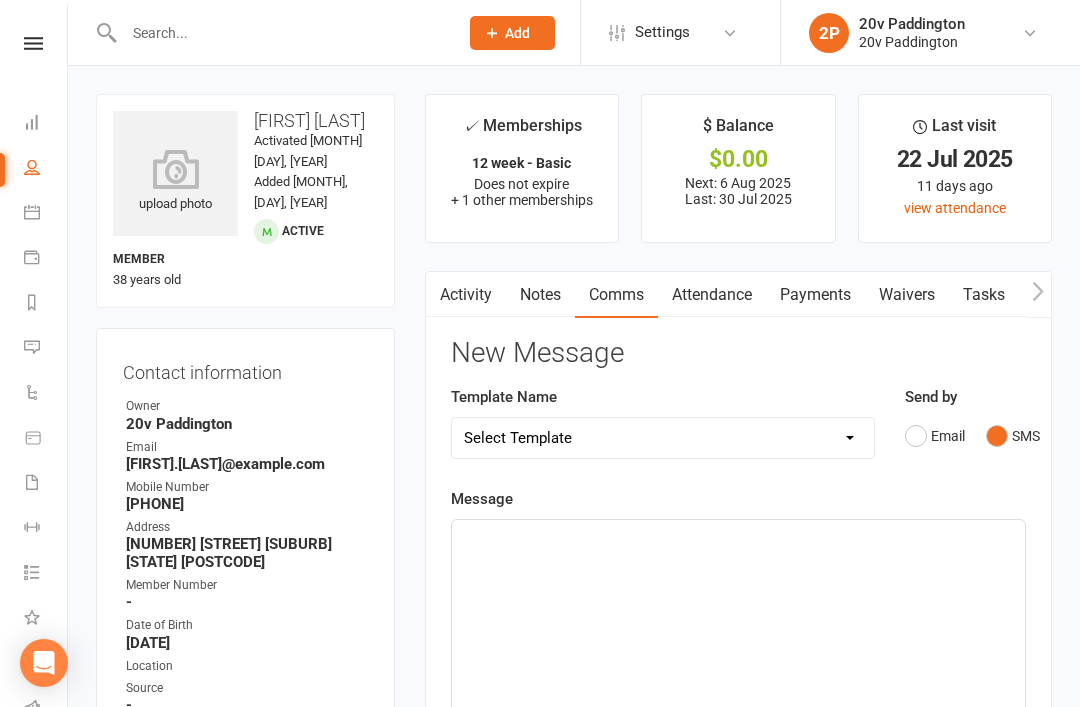 click on "﻿" 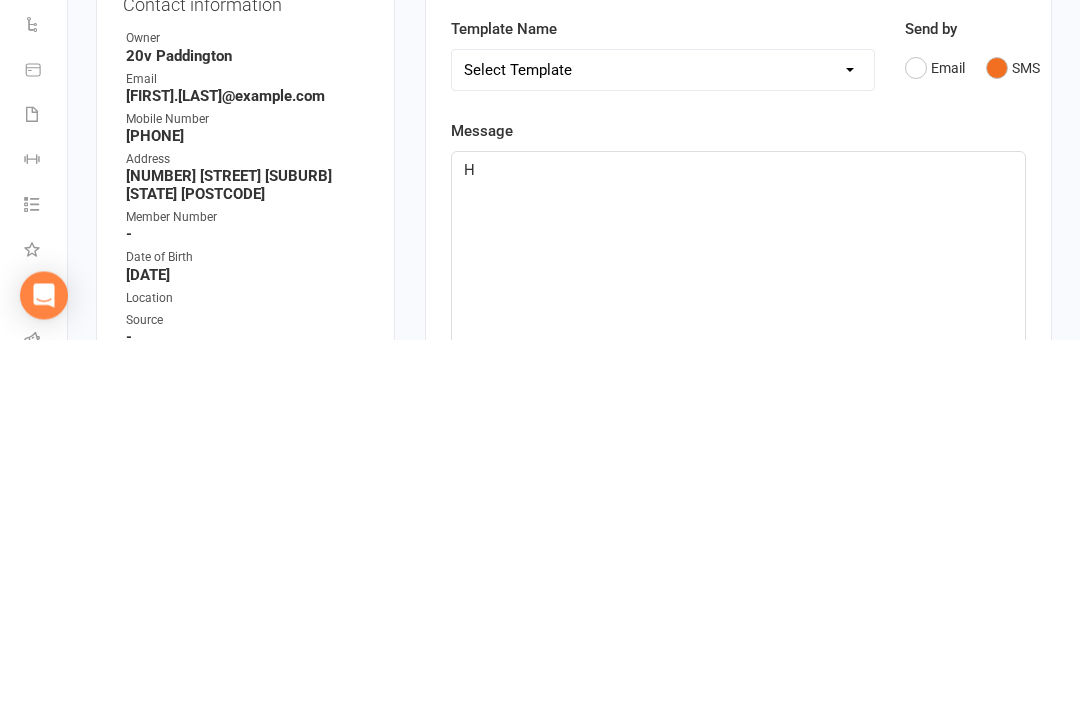 type 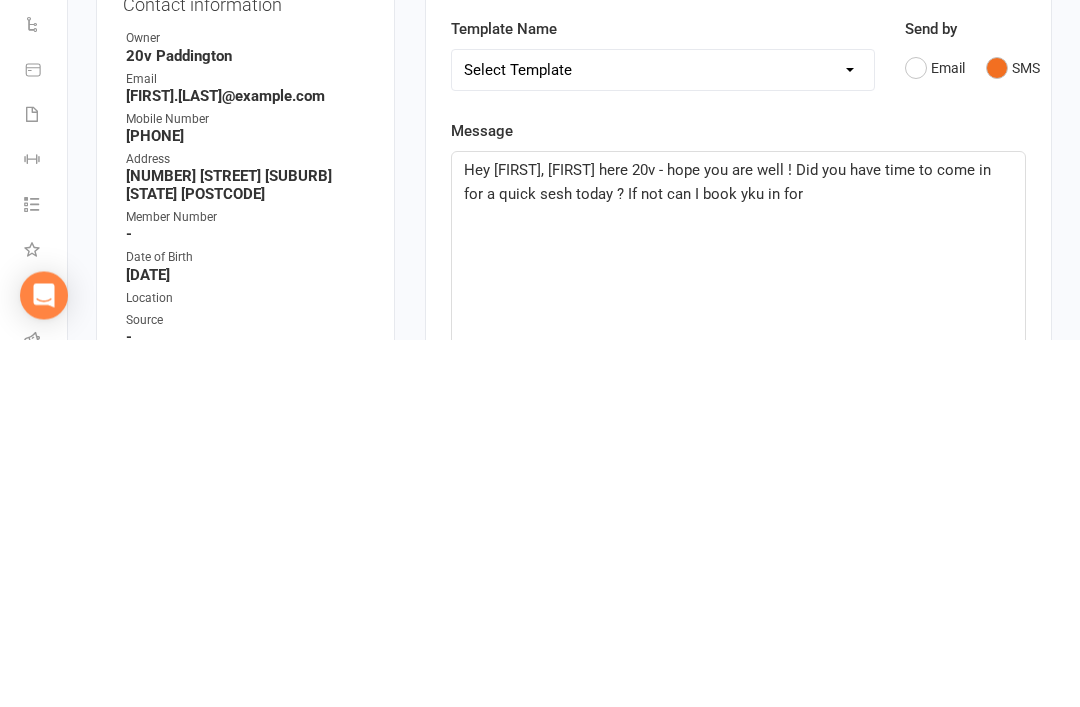 click on "Hey Tara, Zac here 20v - hope you are well ! Did you have time to come in for a quick sesh today ? If not can I book yku in for" 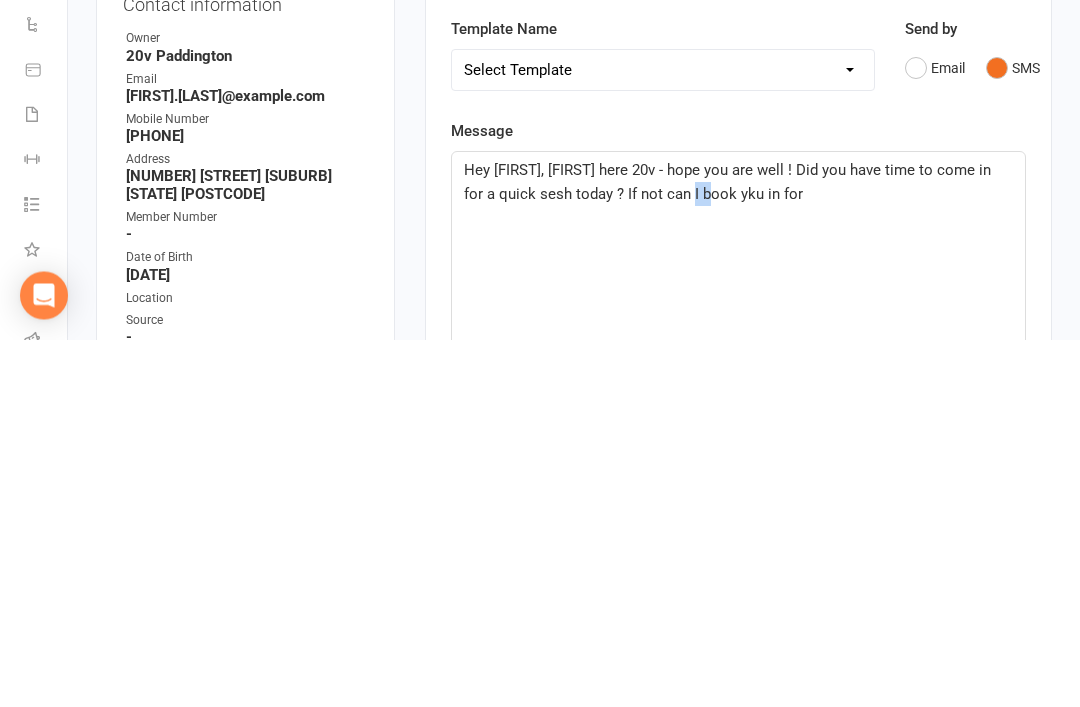 click on "Hey Tara, Zac here 20v - hope you are well ! Did you have time to come in for a quick sesh today ? If not can I book yku in for" 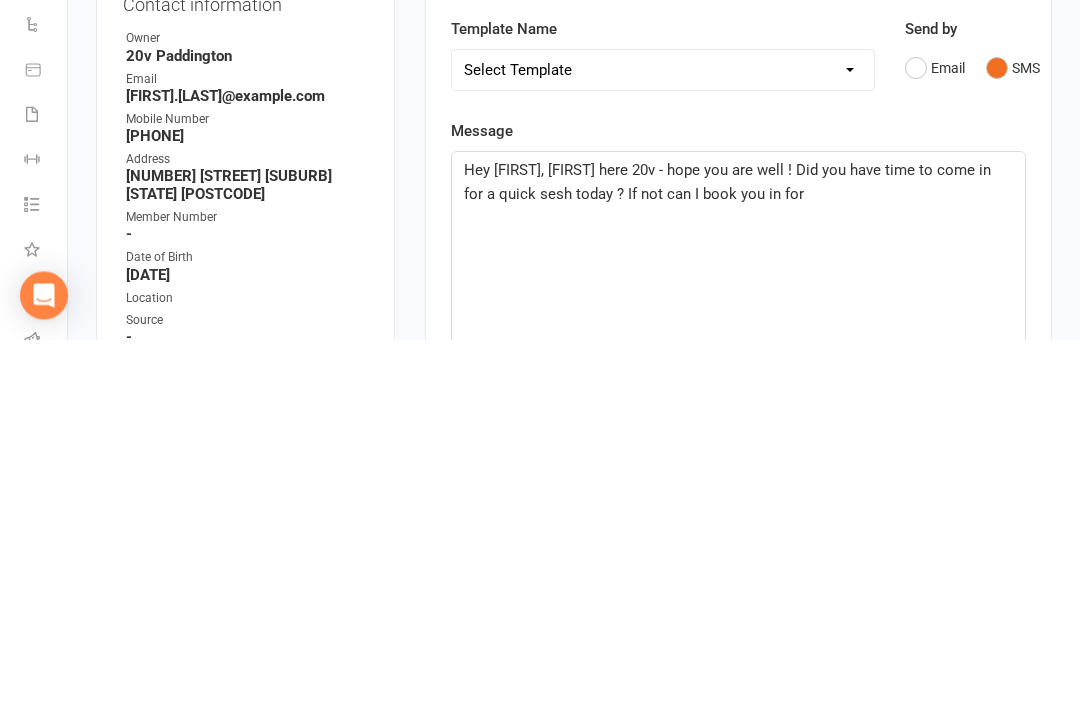 click on "Hey Tara, Zac here 20v - hope you are well ! Did you have time to come in for a quick sesh today ? If not can I book you in for" 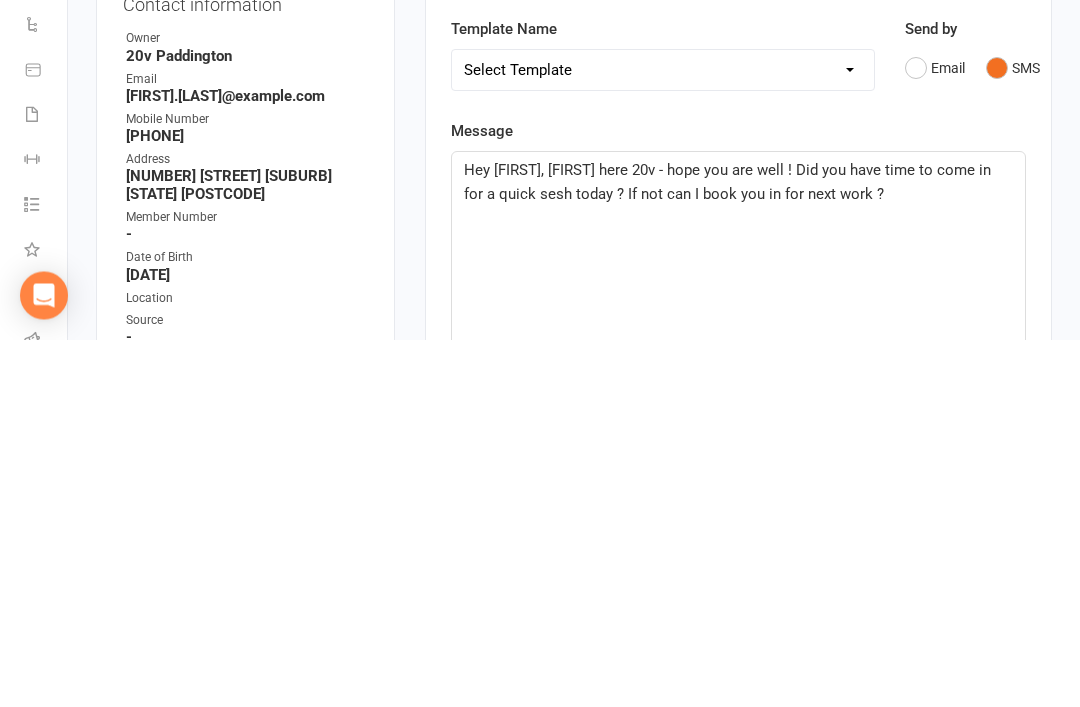 click on "Hey Tara, Zac here 20v - hope you are well ! Did you have time to come in for a quick sesh today ? If not can I book you in for next work ?" 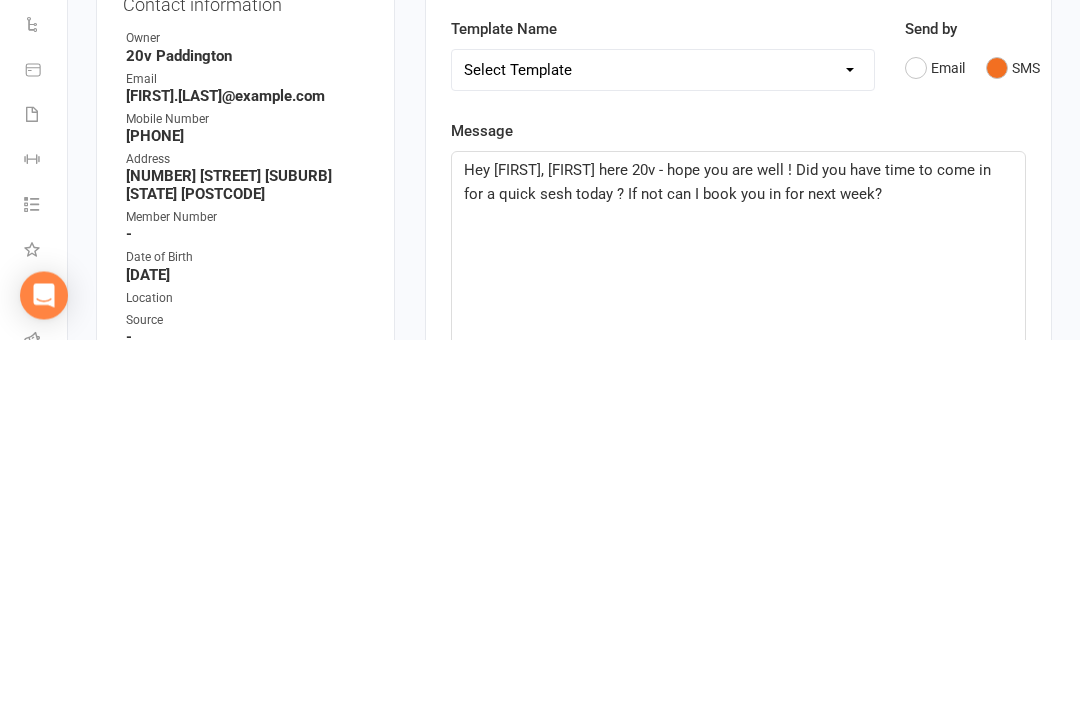 click on "Prospect
Member
Non-attending contact
Class / event
Appointment
Task
Membership plan
Bulk message
Add
Settings Membership Plans Event Templates Appointment Types Website Image Library Customize Contacts Bulk Imports Access Control Users Account Profile Clubworx API 2P 20v Paddington 20v Paddington My profile My subscription Help Terms & conditions  Privacy policy  Sign out Clubworx Dashboard People Calendar Payments Reports Messages   Automations   Product Sales Waivers   Workouts   Tasks   24 What's New Check-in Kiosk modes General attendance Roll call Class check-in × × × upload photo Tara Preece Activated 7 June, 2023 Added 2 May, 2023   Active member 38 years old  Contact information Owner   20v Paddington Email  Preecetara@yahoo.com.au
Mobile Number
-" at bounding box center [540, 1418] 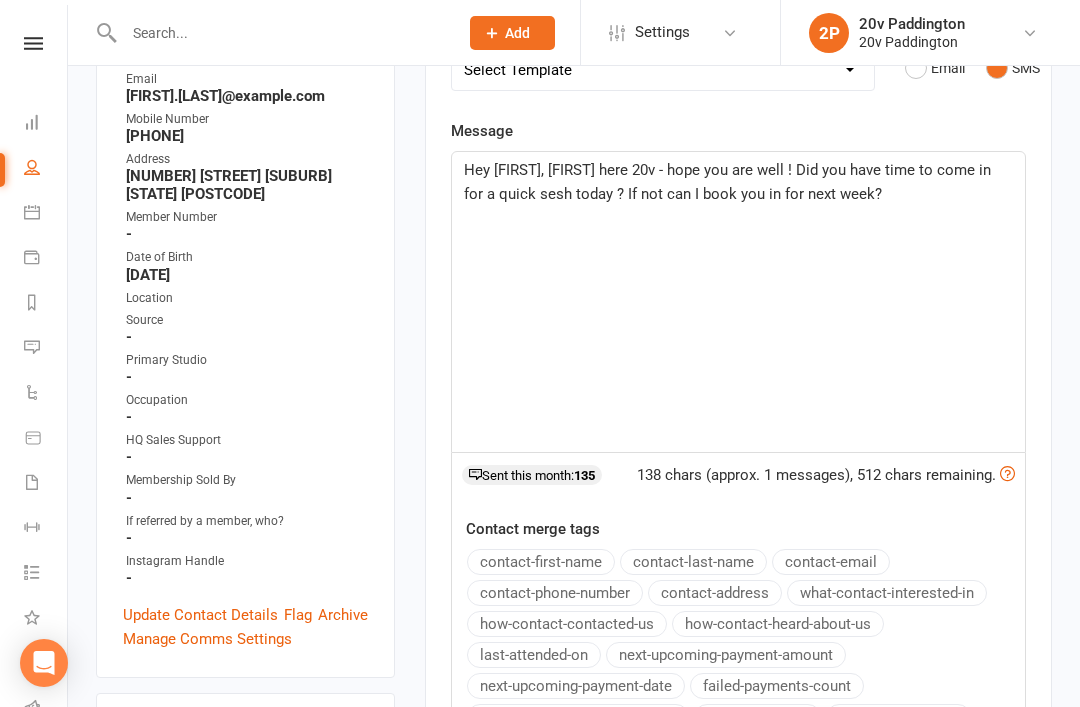click on "Hey Tara, Zac here 20v - hope you are well ! Did you have time to come in for a quick sesh today ? If not can I book you in for next week?" 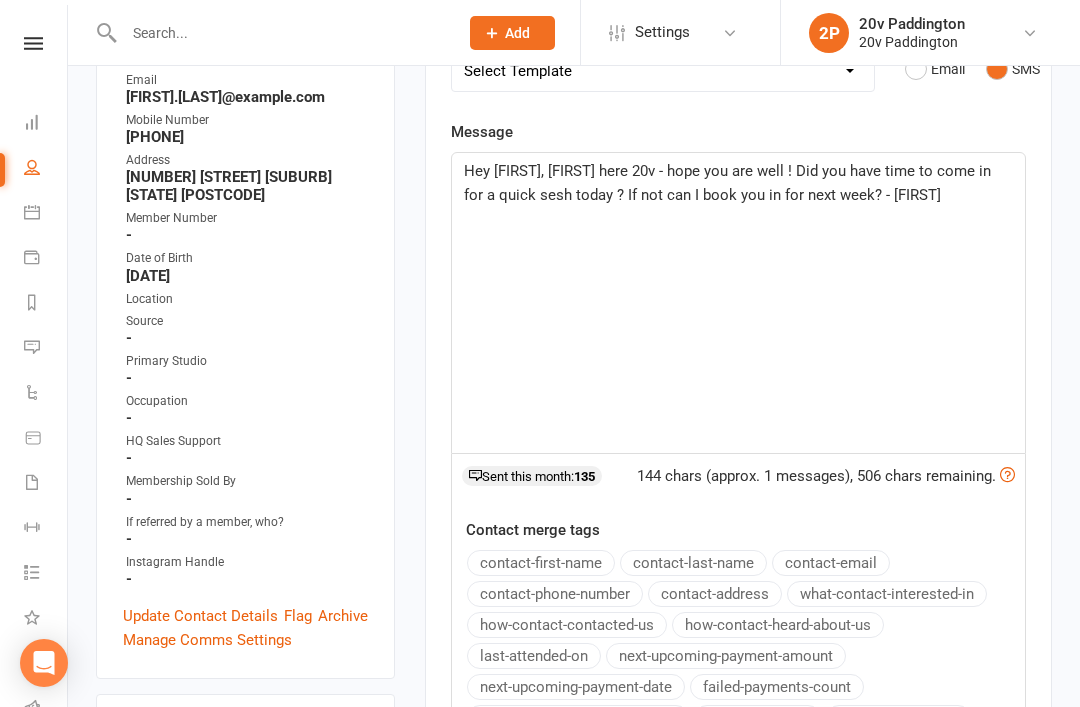 click on "upload photo Tara Preece Activated 7 June, 2023 Added 2 May, 2023   Active member 38 years old  Contact information Owner   20v Paddington Email  Preecetara@yahoo.com.au
Mobile Number  0409743805
Address  19/353A Old south head rd North bondi Nsw 2026
Member Number  -
Date of Birth  November 12, 1986
Location
Source  -
Primary Studio  -
Occupation  -
HQ Sales Support  -
Membership Sold By  -
If referred by a member, who?  -
Instagram Handle  -
Update Contact Details Flag Archive Manage Comms Settings
Wallet Credit card Tara L Preece  xxxx xxxx xxxx 5873  06/2026
Add / Edit Payment Method
Membership      Banked Session Jul 7 2023 — Never Booked: 4 Attended: 4 1 classes remaining    Cancel membership Upgrade / Downgrade     12 week - Basic Jun 7 2023 — Never This  week Booked: 0 Attended: 0 1 classes remaining    Cancel membership Upgrade / Downgrade Add new membership
Family Members  No relationships found. Add link to existing contact  Add link to new contact
edit No" at bounding box center [574, 1045] 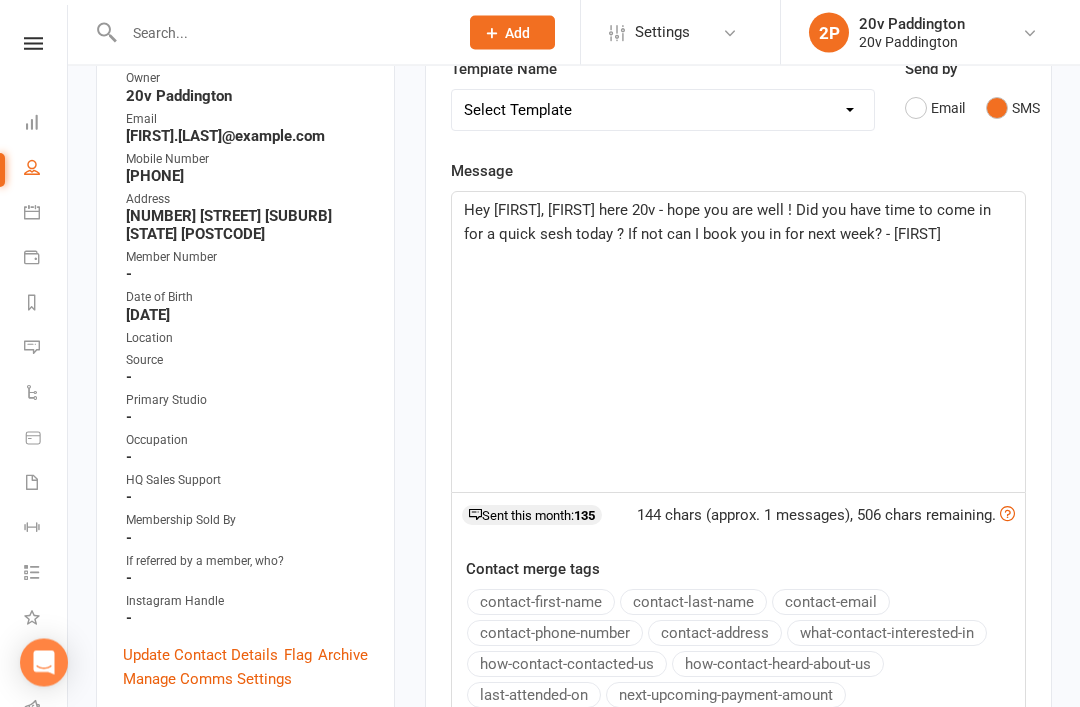 scroll, scrollTop: 308, scrollLeft: 0, axis: vertical 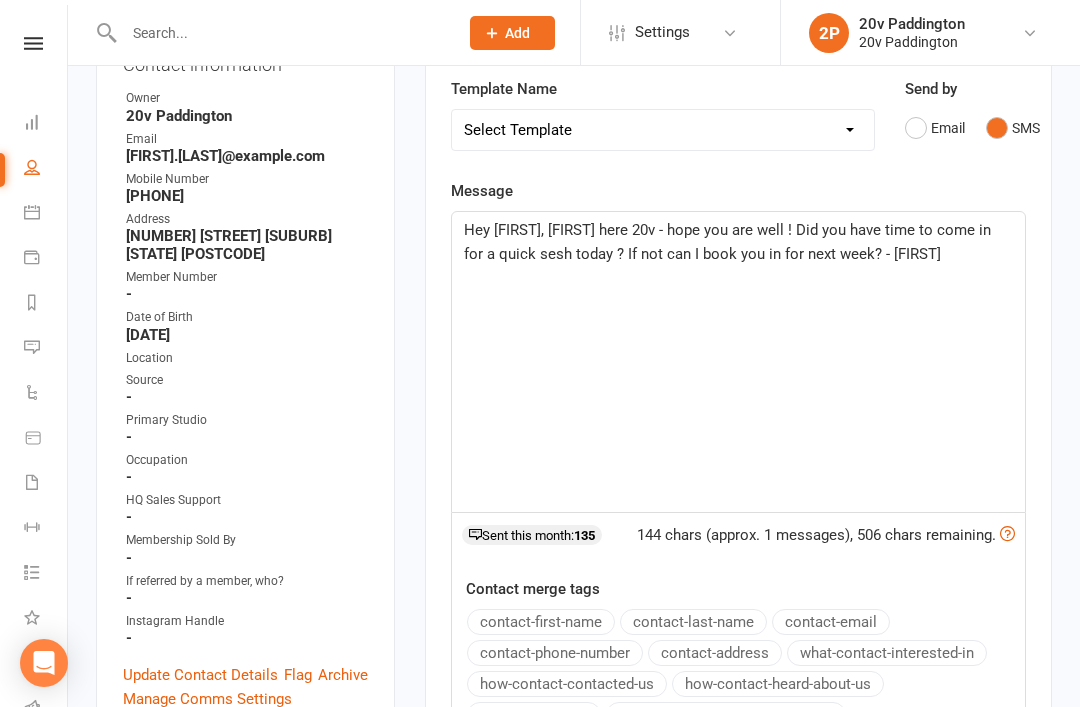click on "Hey Tara, Zac here 20v - hope you are well ! Did you have time to come in for a quick sesh today ? If not can I book you in for next week? - Zac" 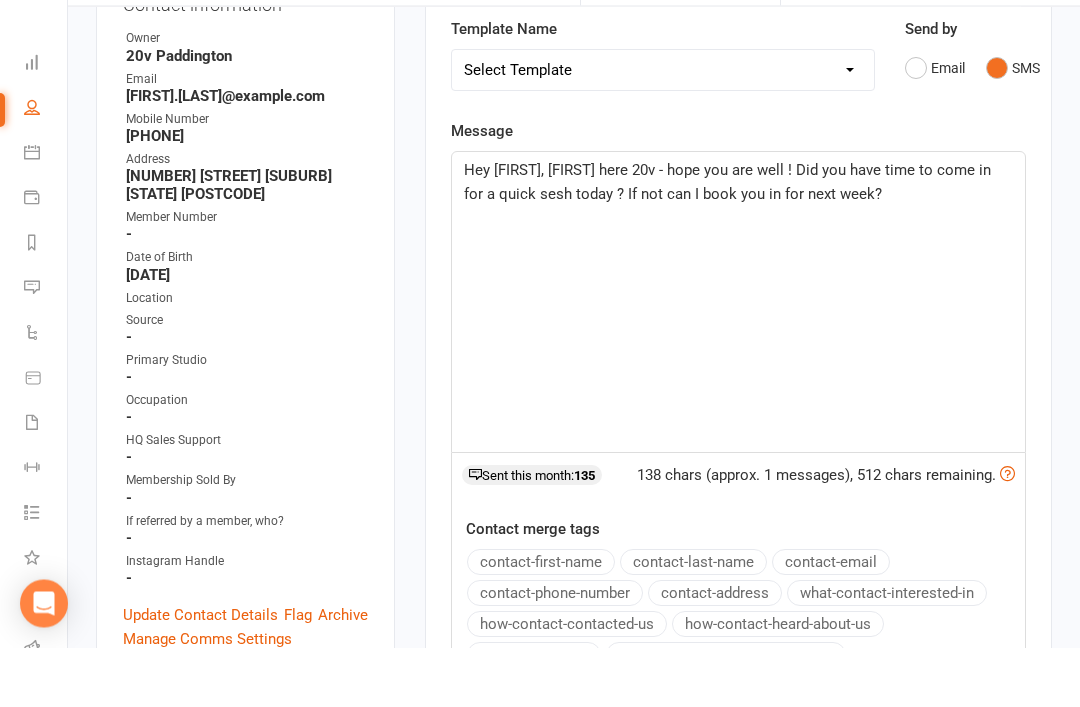 click on "Activity Notes Comms Attendance Payments Waivers Tasks Automations Workouts Assessments Credit balance
New Message Template Name Select Template [Email] 20v Referral Bonus [SMS] Free Trial Link [SMS] Haven’t heard back from trial [SMS] No answer to Kickstart Call [SMS] Ready for trial [SMS] Still interested text 1 [SMS] Still interested text 2 [SMS] Trial same day confirmation text  Send by Email SMS Message Hey Tara, Zac here 20v - hope you are well ! Did you have time to come in for a quick sesh today ? If not can I book you in for next week?  138 chars (approx. 1 messages), 512 chars remaining.    Sent this month: 135 Contact merge tags contact-first-name contact-last-name contact-email contact-phone-number contact-address what-contact-interested-in how-contact-contacted-us how-contact-heard-about-us last-attended-on next-upcoming-payment-amount next-upcoming-payment-date failed-payments-count failed-payments-total-amount business-name member-portal-url member-portal-pin
Recipients Send Message" at bounding box center [738, 494] 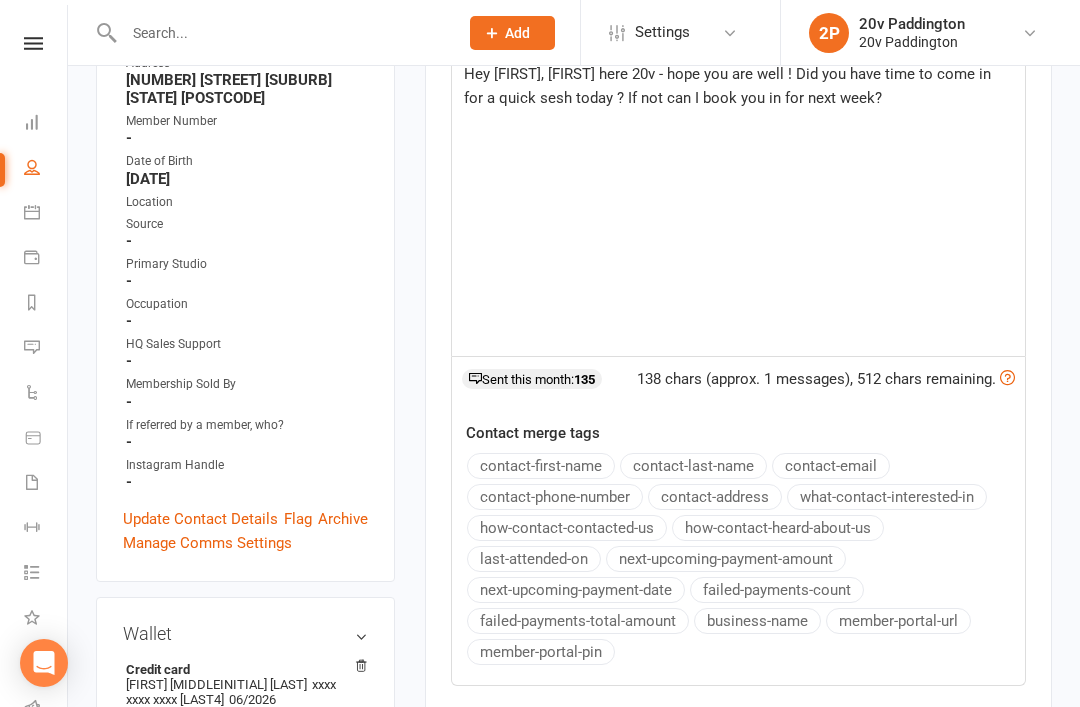 scroll, scrollTop: 624, scrollLeft: 0, axis: vertical 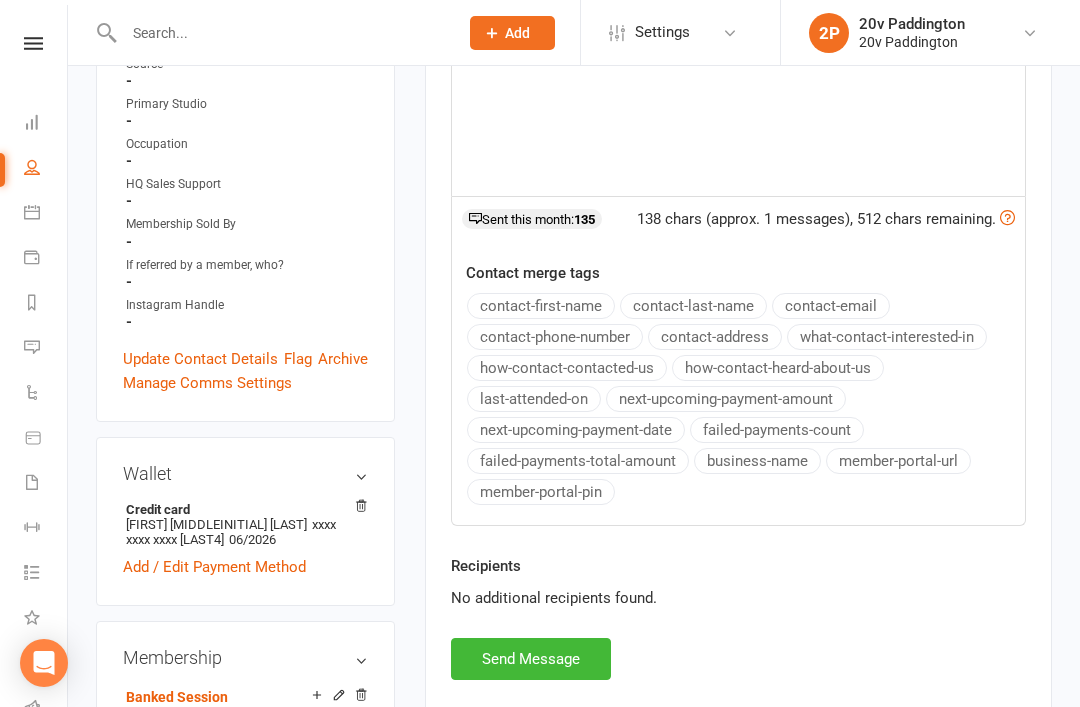 click on "Activity Notes Comms Attendance Payments Waivers Tasks Automations Workouts Assessments Credit balance
New Message Template Name Select Template [Email] 20v Referral Bonus [SMS] Free Trial Link [SMS] Haven’t heard back from trial [SMS] No answer to Kickstart Call [SMS] Ready for trial [SMS] Still interested text 1 [SMS] Still interested text 2 [SMS] Trial same day confirmation text  Send by Email SMS Message Hey Tara, Zac here 20v - hope you are well ! Did you have time to come in for a quick sesh today ? If not can I book you in for next week?  138 chars (approx. 1 messages), 512 chars remaining.    Sent this month: 135 Contact merge tags contact-first-name contact-last-name contact-email contact-phone-number contact-address what-contact-interested-in how-contact-contacted-us how-contact-heard-about-us last-attended-on next-upcoming-payment-amount next-upcoming-payment-date failed-payments-count failed-payments-total-amount business-name member-portal-url member-portal-pin
Recipients Send Message" at bounding box center (738, 178) 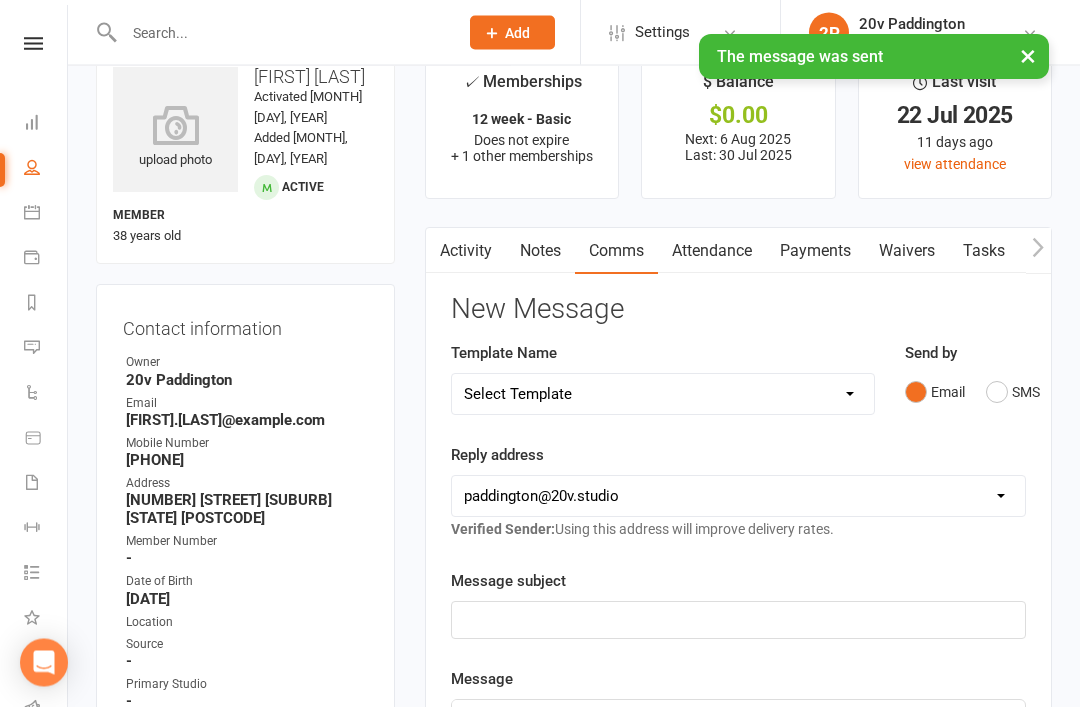 scroll, scrollTop: 0, scrollLeft: 0, axis: both 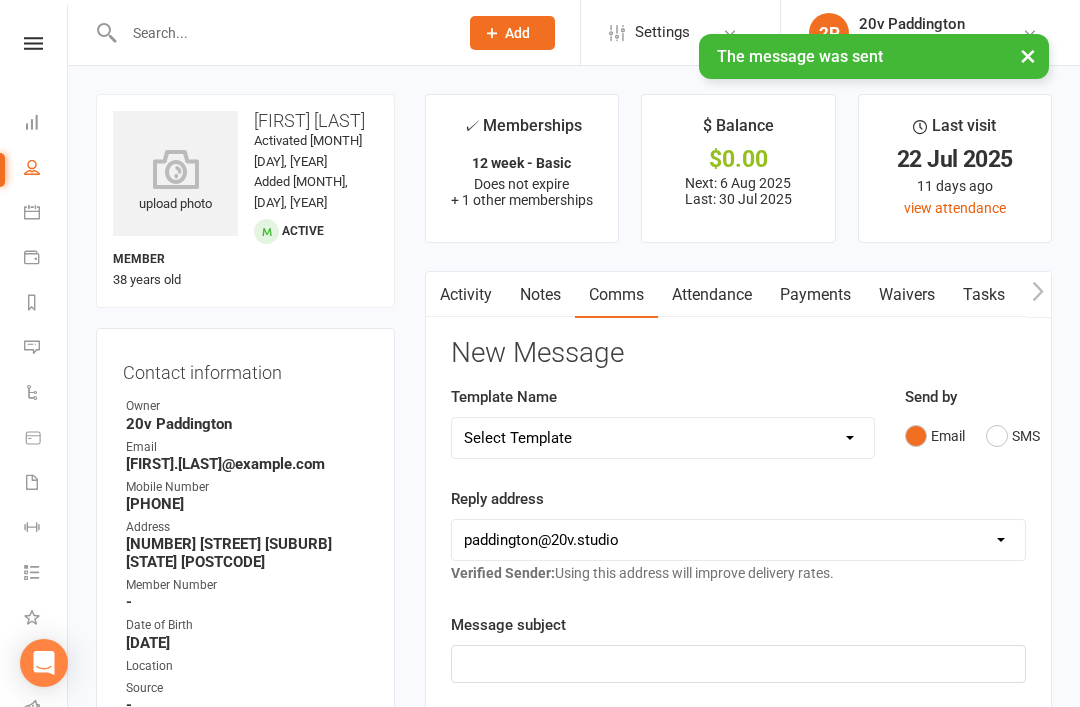 click on "Tasks   24" at bounding box center [46, 574] 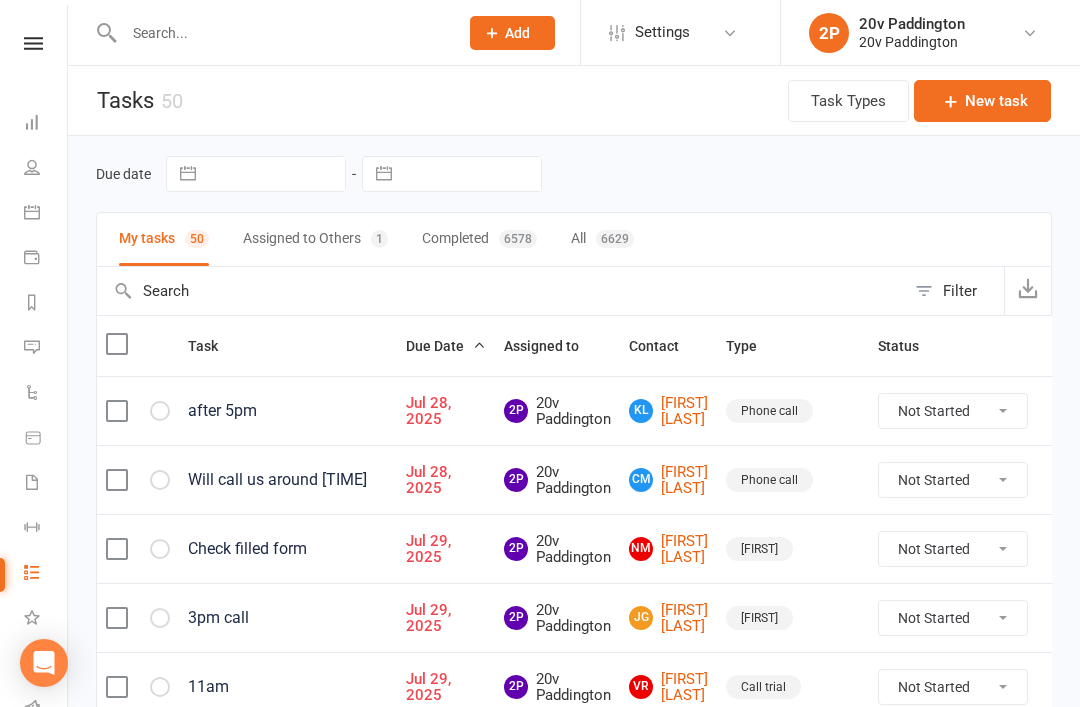 click on "Messages" at bounding box center (46, 349) 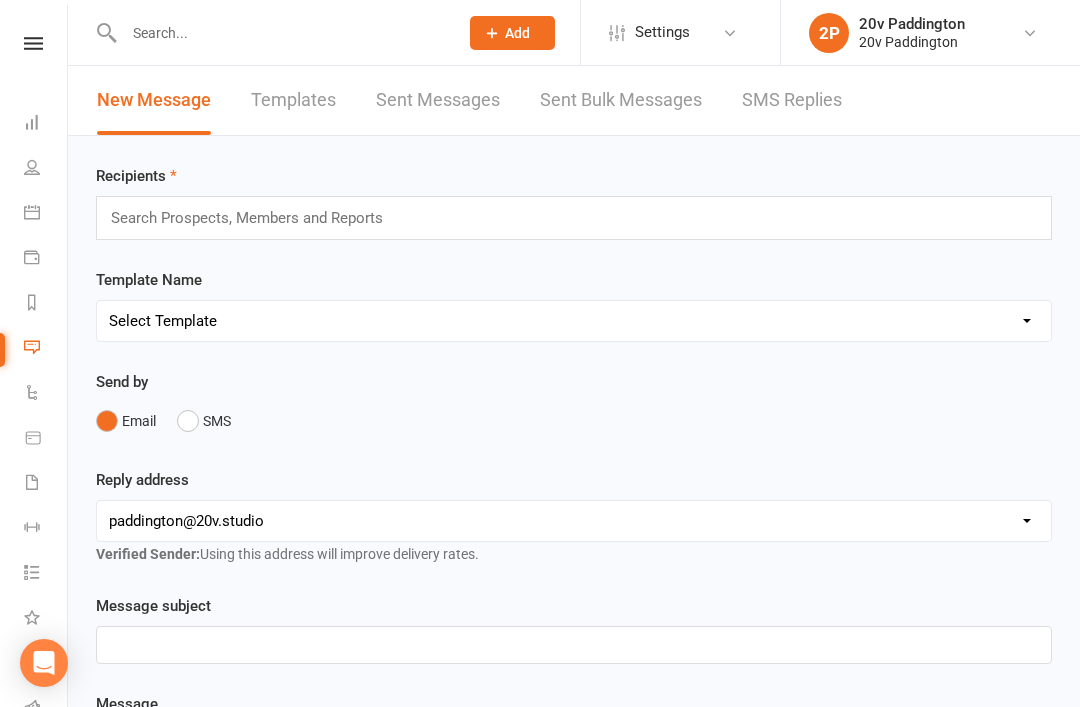 click on "SMS Replies" at bounding box center (792, 100) 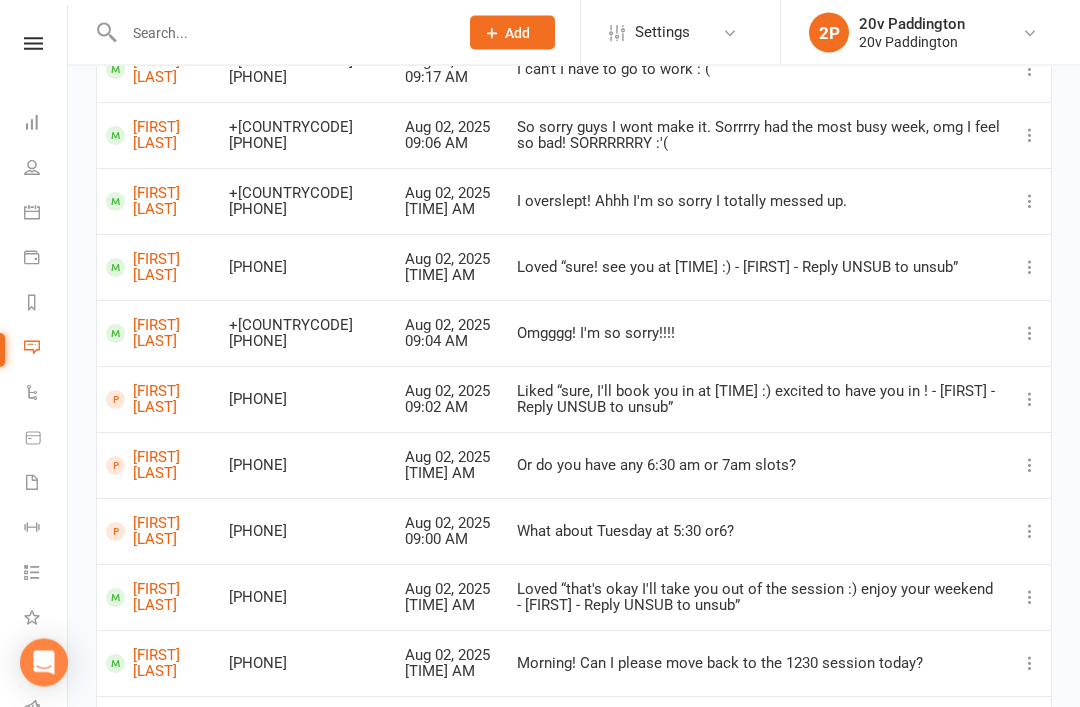 scroll, scrollTop: 298, scrollLeft: 0, axis: vertical 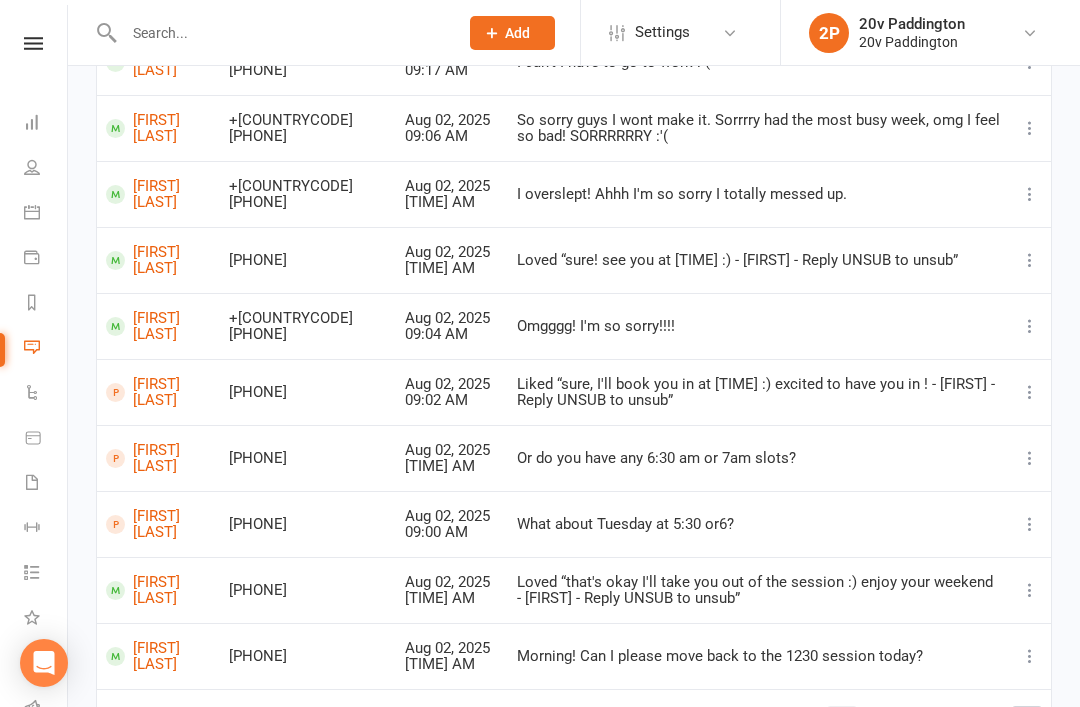 click on "2" at bounding box center [898, 721] 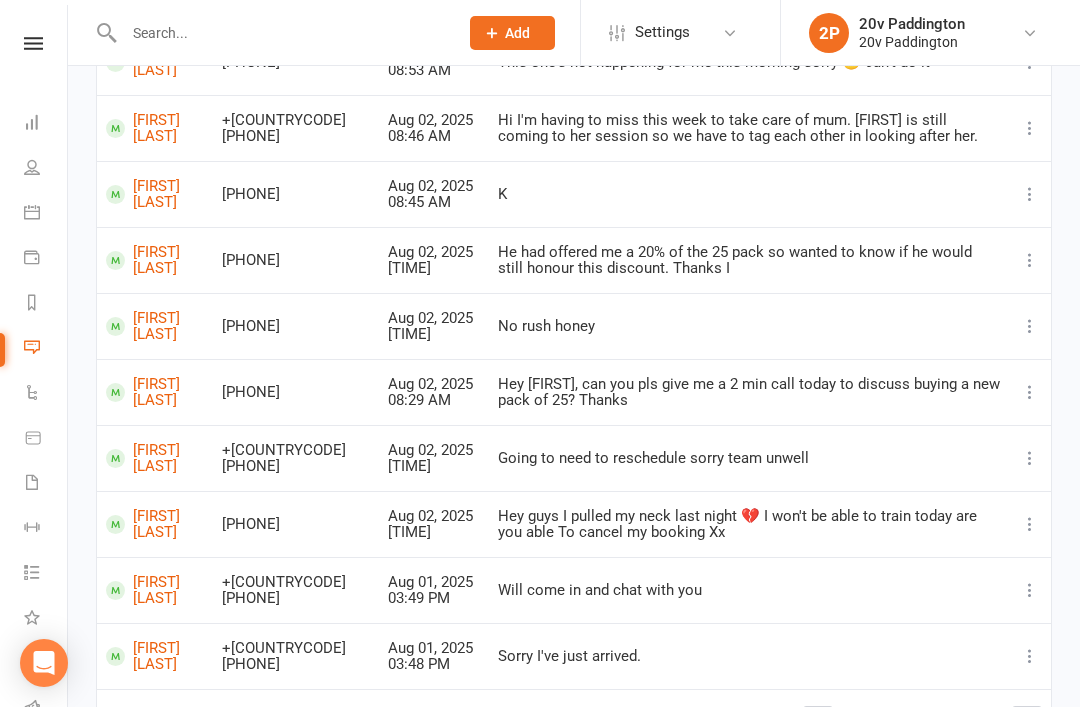 click on "Jennifer Gwan" at bounding box center [155, 392] 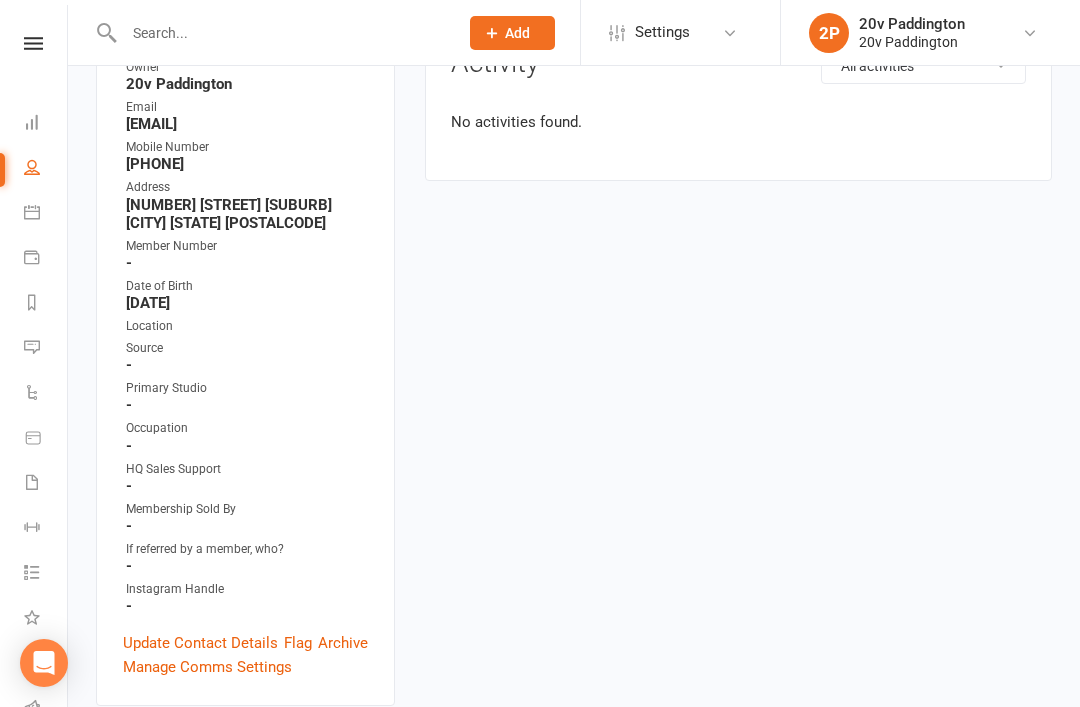 scroll, scrollTop: 0, scrollLeft: 0, axis: both 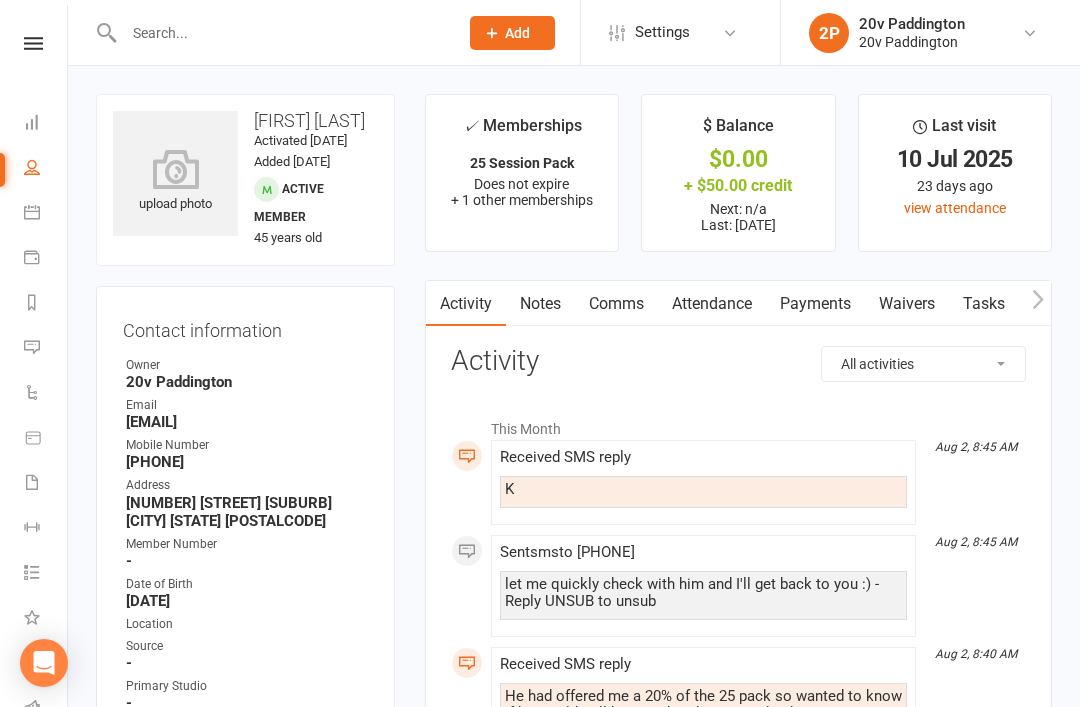 click on "Comms" at bounding box center (616, 304) 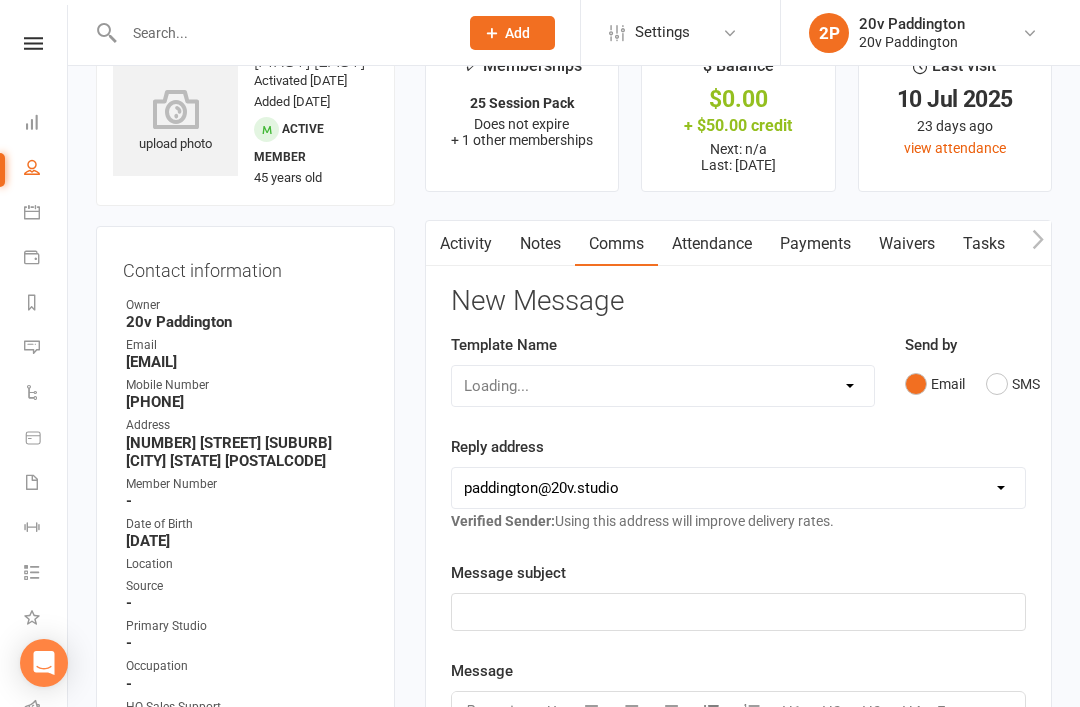 scroll, scrollTop: 64, scrollLeft: 0, axis: vertical 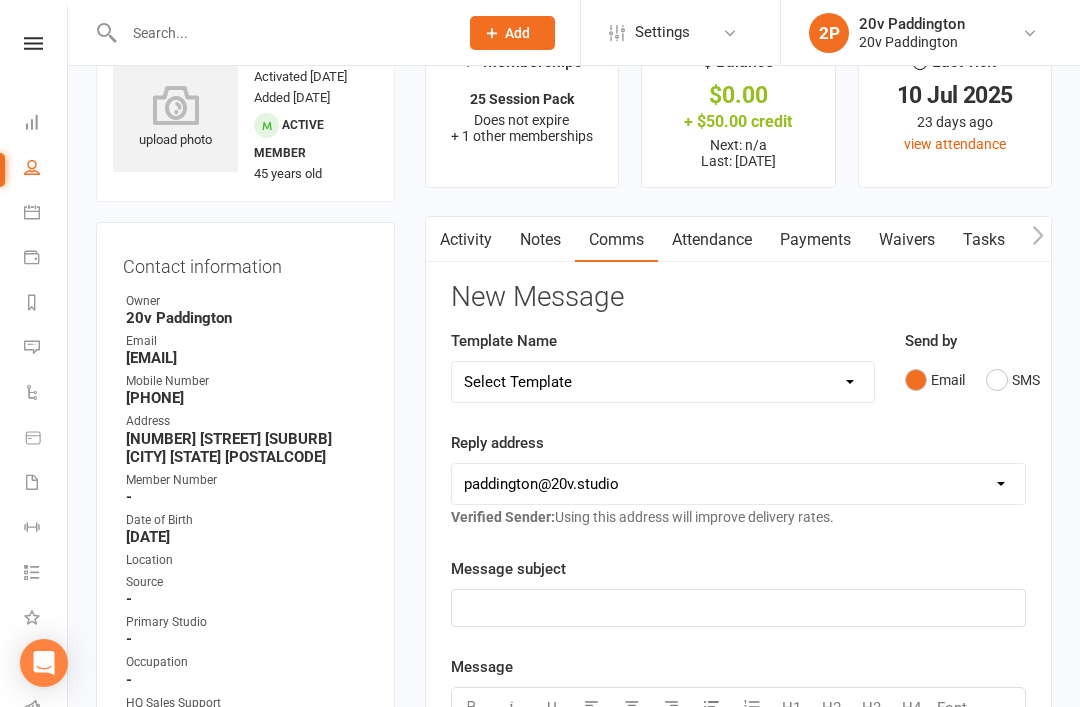 click on "SMS" at bounding box center (1013, 380) 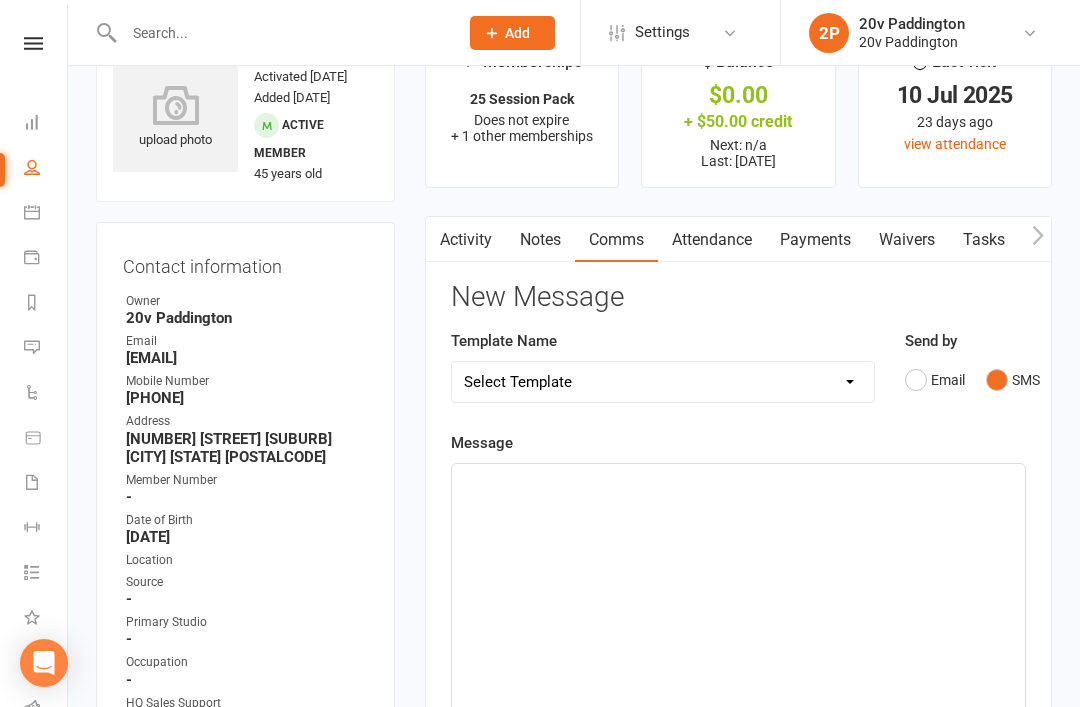 click on "﻿" 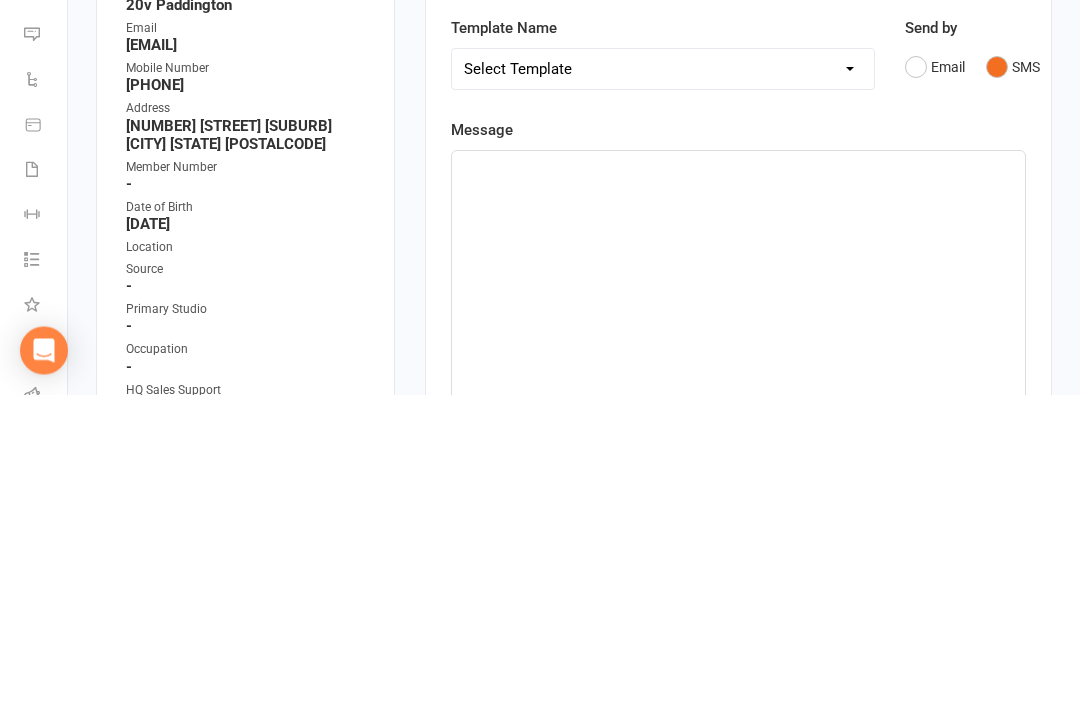 type 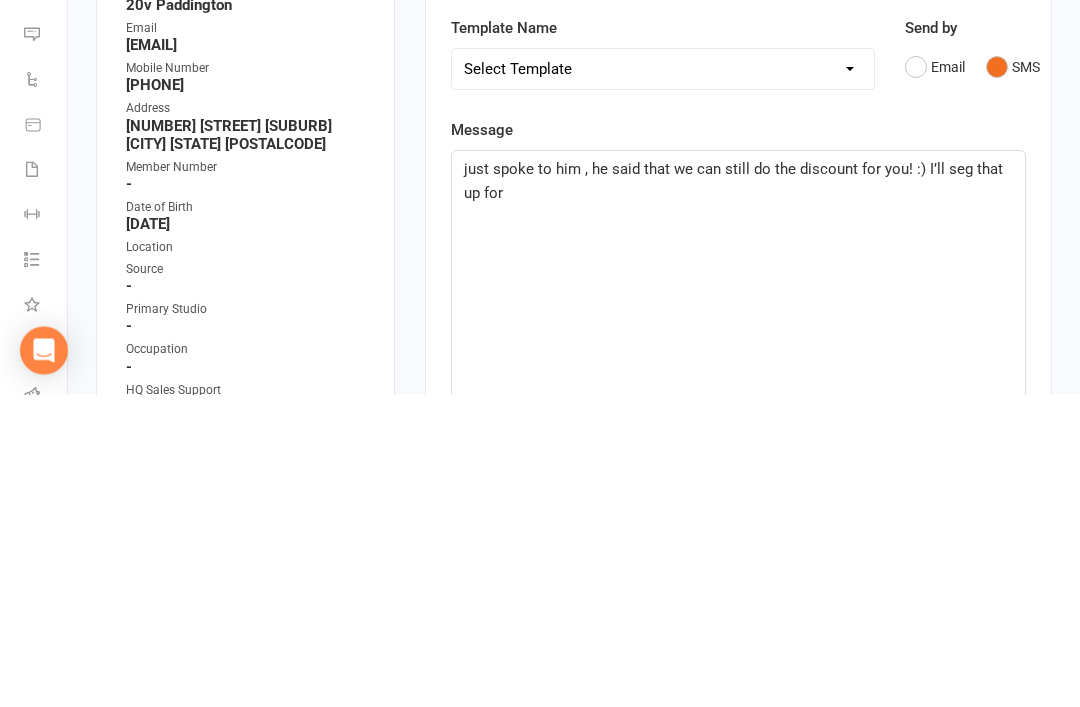 click on "just spoke to him , he said that we can still do the discount for you! :) I’ll seg that up for" 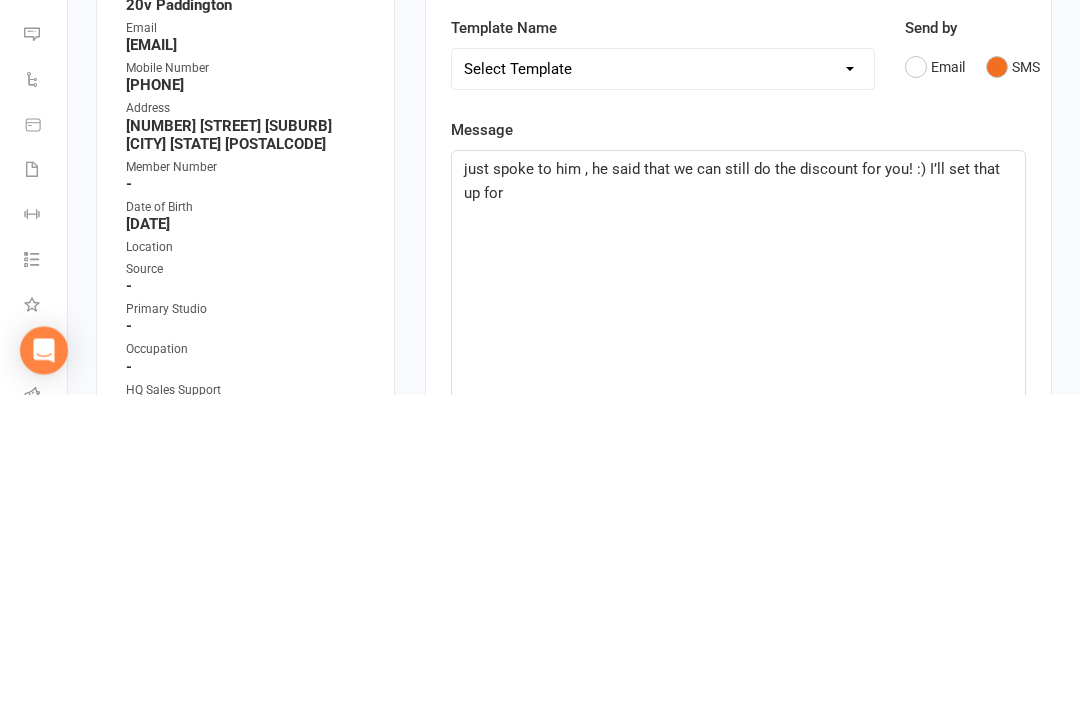 click on "just spoke to him , he said that we can still do the discount for you! :) I’ll set that up for" 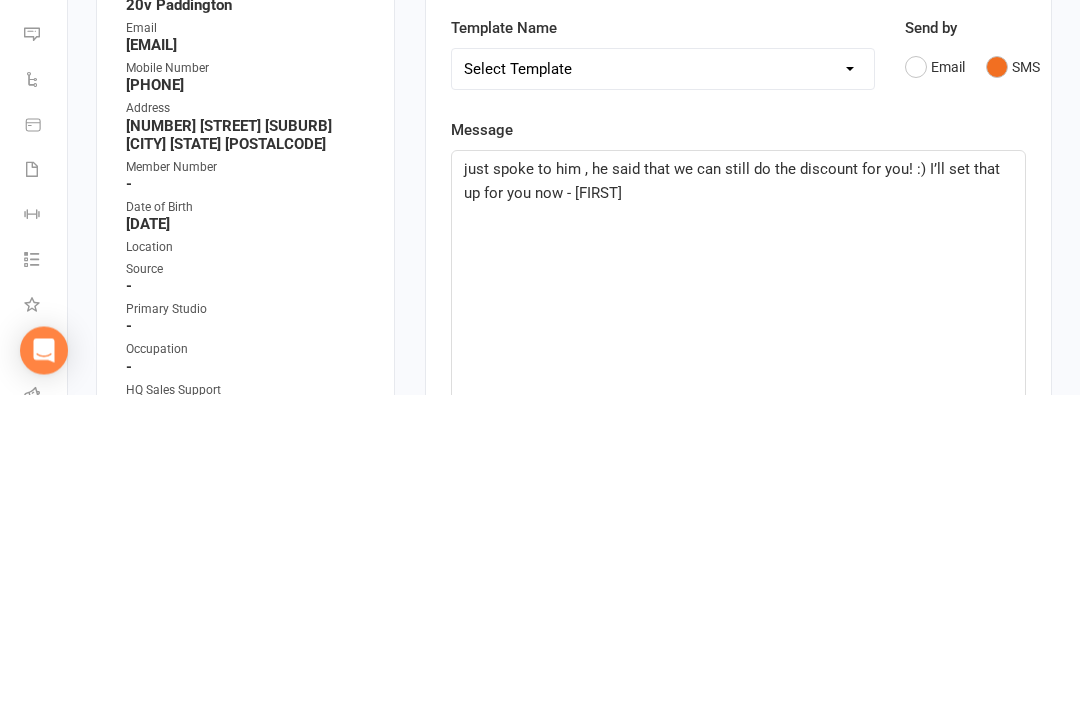 click on "upload photo Jennifer Gwan Activated 1 August, 2023 Added 14 July, 2023   Active member 45 years old  Contact information Owner   20v Paddington Email  jennifer.gwan@gmail.com
Mobile Number  +61402139543
Address  25a Boonara Avenue Bondi NSW 2026
Member Number  -
Date of Birth  July 17, 1980
Location
Source  -
Primary Studio  -
Occupation  -
HQ Sales Support  -
Membership Sold By  -
If referred by a member, who?  -
Instagram Handle  -
Update Contact Details Flag Archive Manage Comms Settings
Wallet Bank account Jennifer GWAN  xxxx 5919
Add / Edit Payment Method
Membership      10 Sauna Pack Mar 12 2025 — Never Booked: 4 Attended: 0 5 classes remaining    Cancel membership Upgrade / Downgrade     25 Session Pack Oct 8 2024 — Never Booked: 15 Attended: 11 6 classes remaining    Cancel membership Upgrade / Downgrade Show expired memberships Add new membership
Family Members  No relationships found. Add link to existing contact  Add link to new contact
Suspensions
edit" at bounding box center [574, 1343] 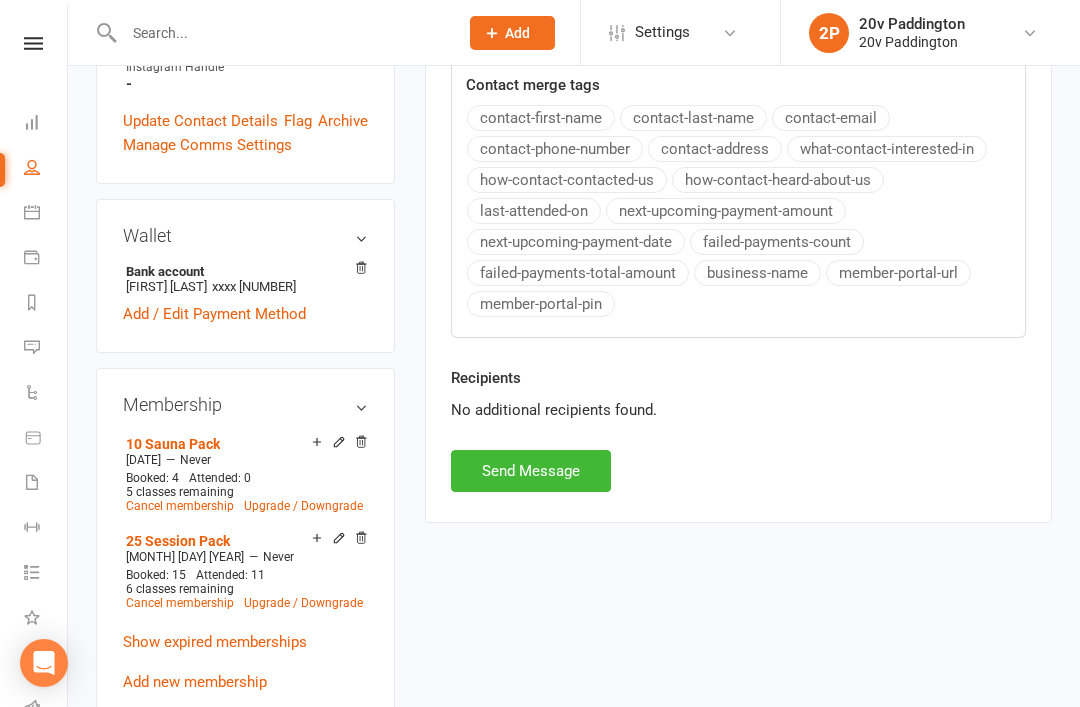 scroll, scrollTop: 850, scrollLeft: 0, axis: vertical 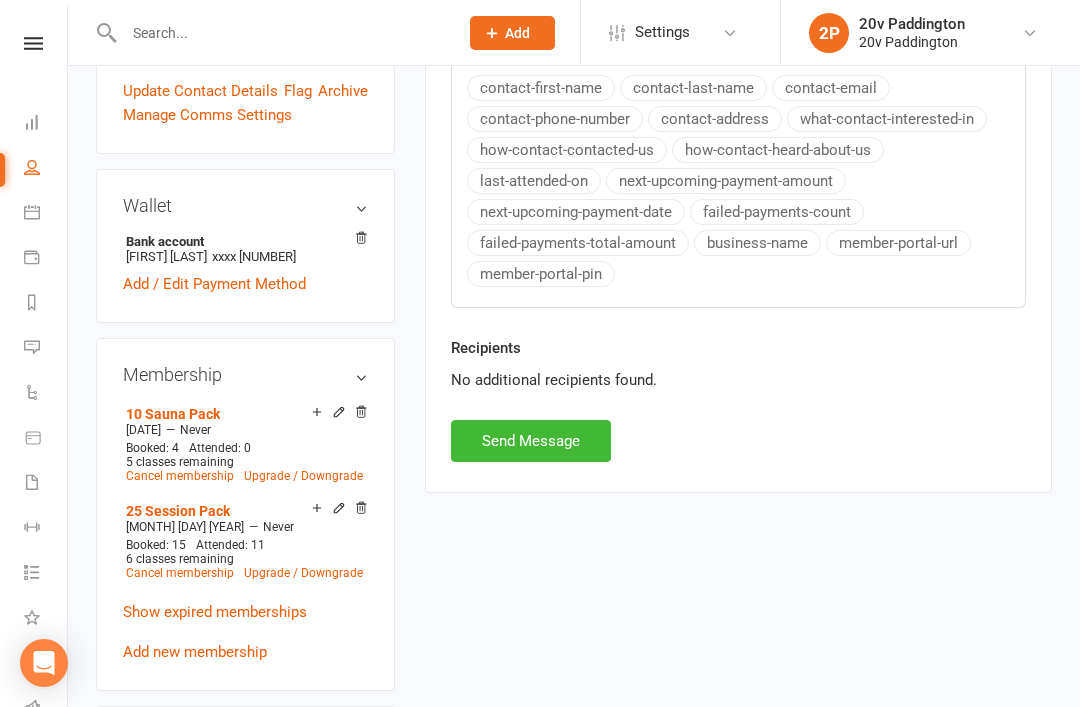 click on "Send Message" at bounding box center [531, 441] 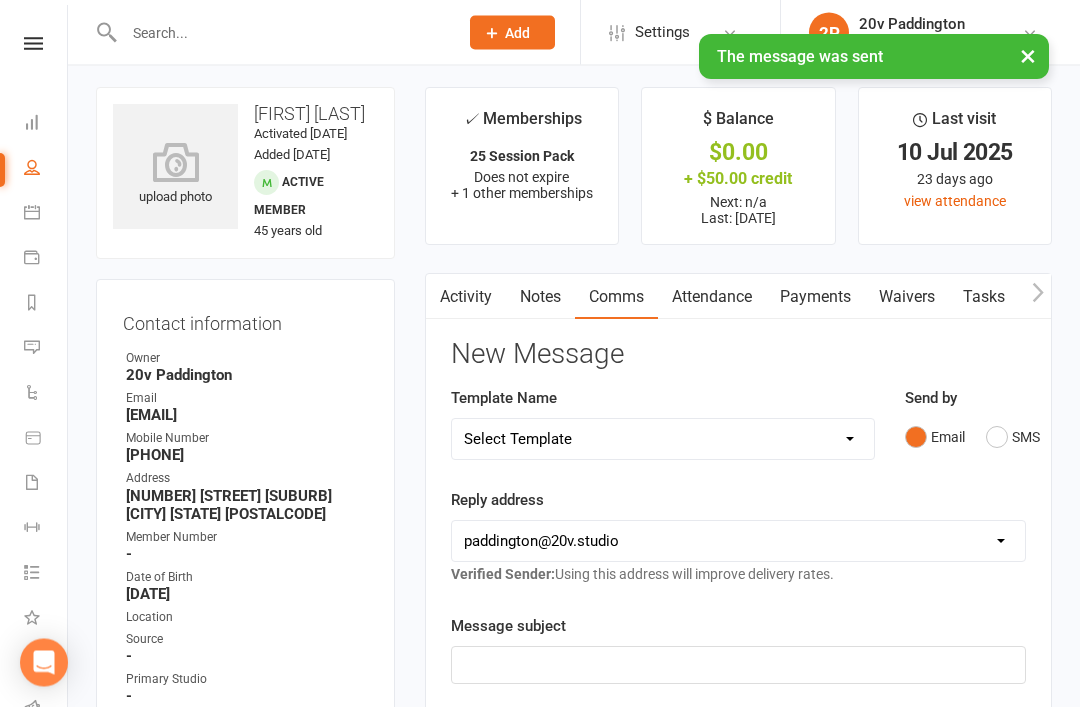 scroll, scrollTop: 0, scrollLeft: 0, axis: both 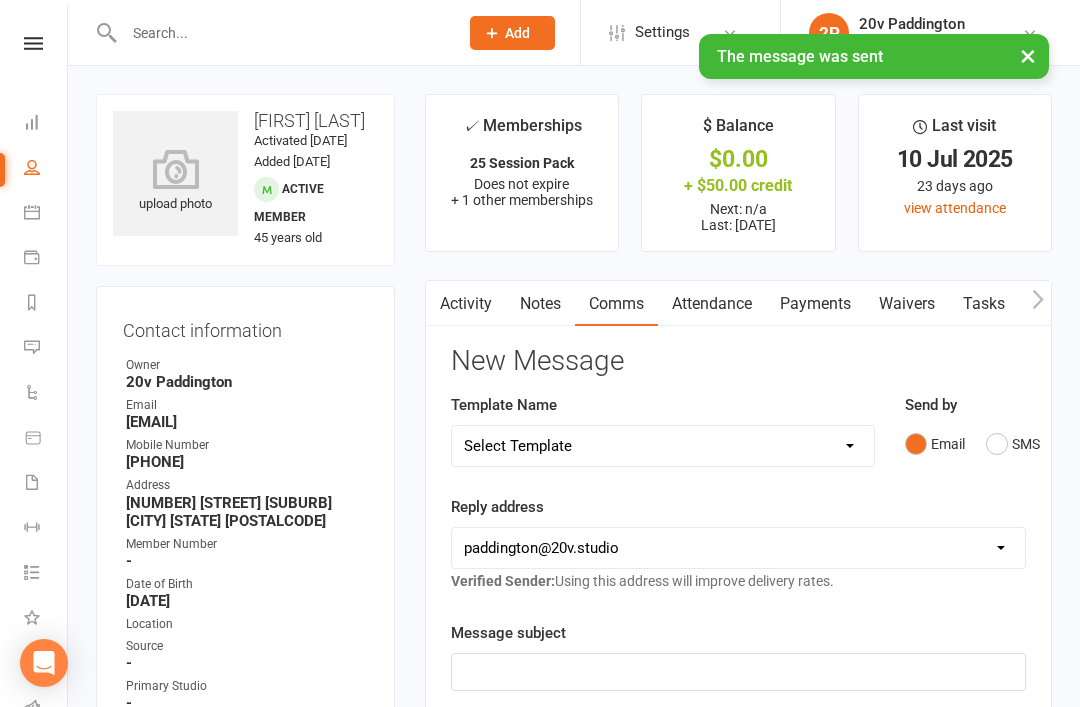 click on "Activity" at bounding box center [466, 304] 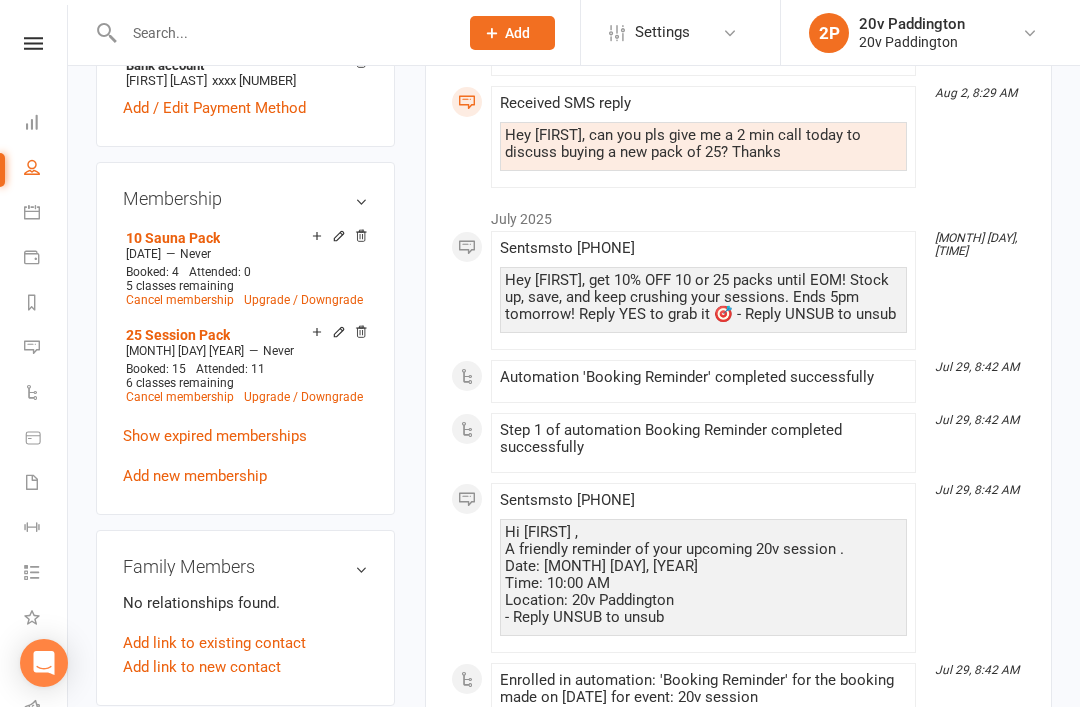 scroll, scrollTop: 1027, scrollLeft: 0, axis: vertical 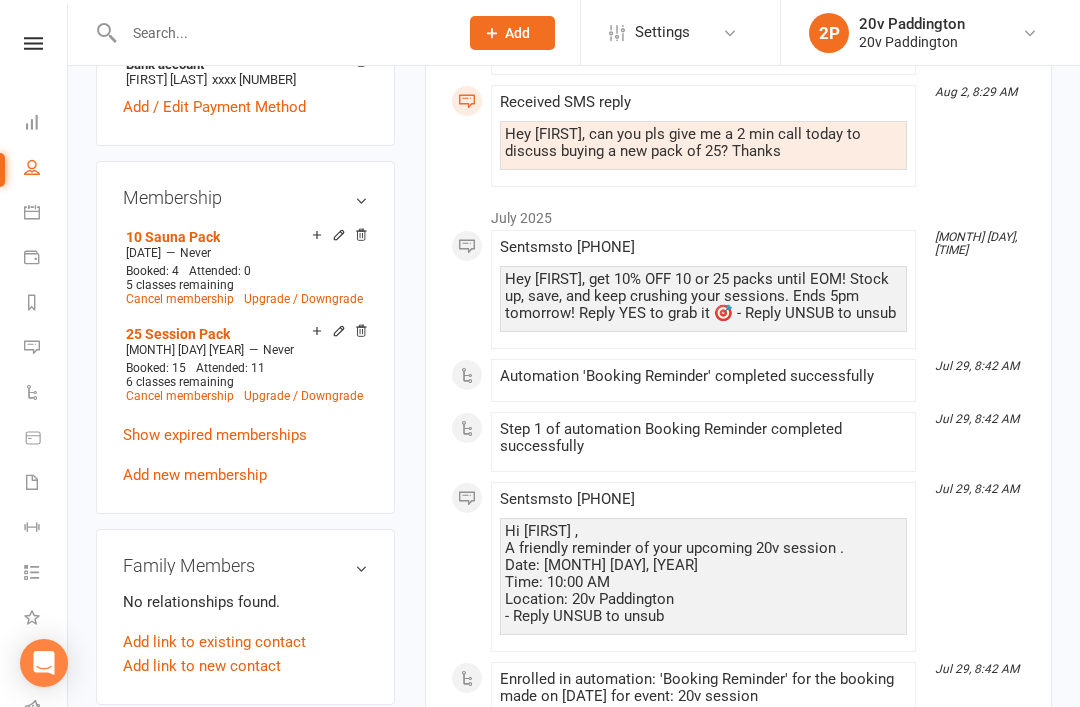 click on "Add new membership" at bounding box center [195, 475] 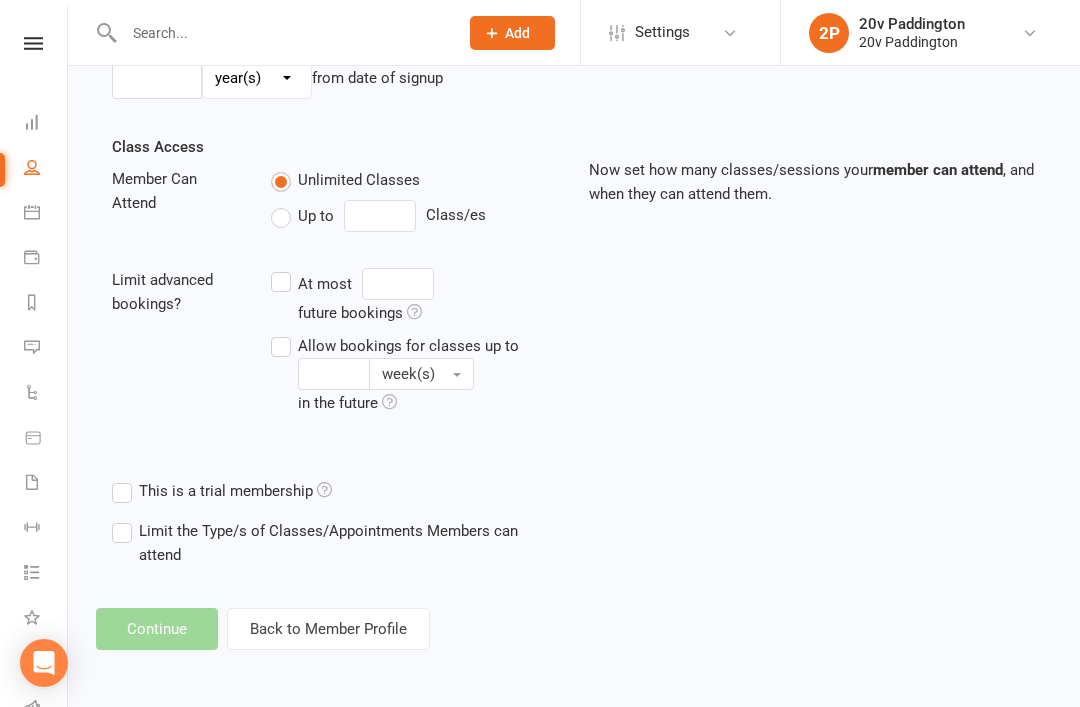scroll, scrollTop: 0, scrollLeft: 0, axis: both 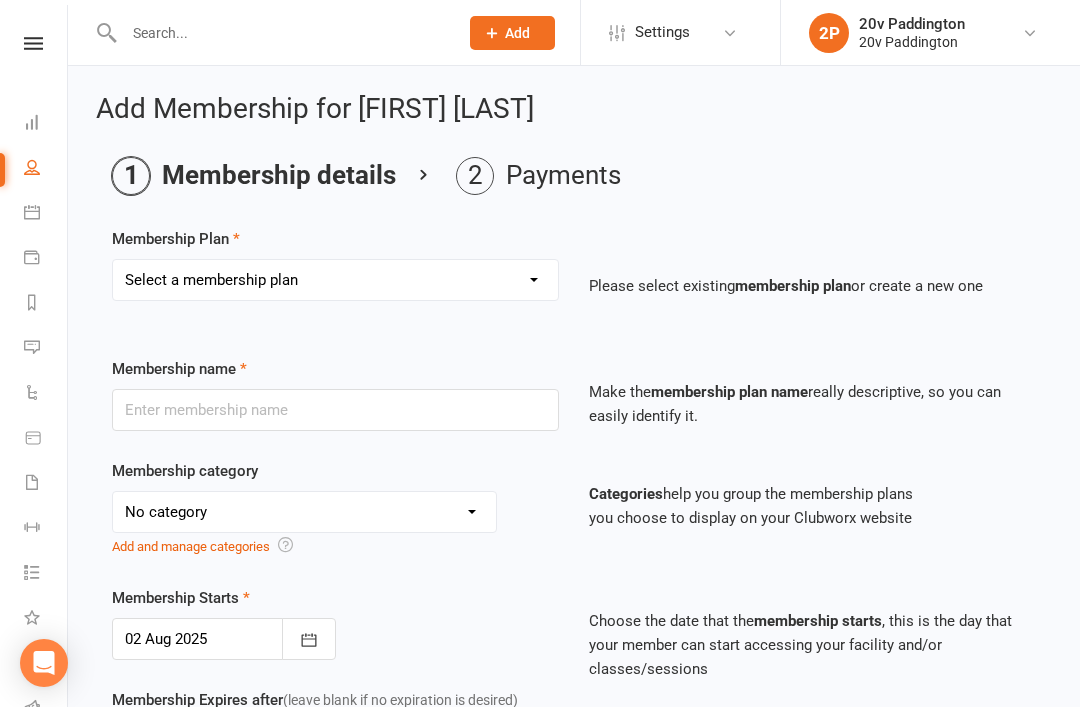 click on "Select a membership plan Create new Membership Plan Casual Session 18 Month - Advantage 12 Month - Advantage 6 Month - Advantage 12 week - Advantage 18 Month - Basic 12 Month - Basic 6 Month - Basic 12 week - Basic 6 Month - Lite 12 week - Lite 25 Session Pack 10 Session Pack Banked Session Reciprocal Pass Employee Ambassador Cancellation Fee One off Payment Suspension Fee 12 week - Basic (20% Off SALE) Flexi 1 Flexi 2 Body Scan Weekly Body Scan Yearly One off scan 25 session pack (20% off SALE) 6 Month - Advantage (20% Off SALE) 10 Session Pack (20% off SALE) 12 week - Advantage (20% Off SALE) 4 sessions monthly Weekly Sauna Basic 50 sessions Black Friday Deal Weekly Sauna Advantage 10 Sauna Pack 26 Sauna Pack 52 Sauna Pack Sauna plan August Ignite 8 Sessions 10 Sessions Pack - $500 discount) 5 pack One off Sauna Session 12 week Basic Family 6 Month - Basic (20%Off SALE) 12 week - Lite (20% Off SALE) 2 Session Kickstarter 12 week - Lite ($50 Deal) 2 Session Kickstarter discount" at bounding box center [335, 280] 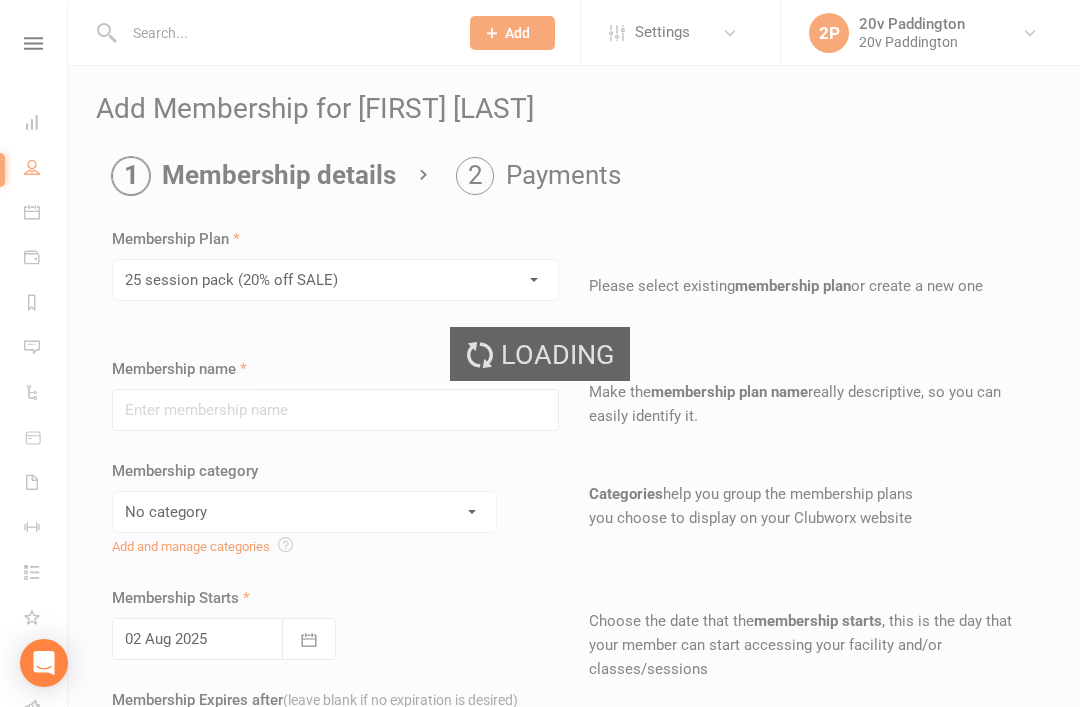type on "25 session pack (20% off SALE)" 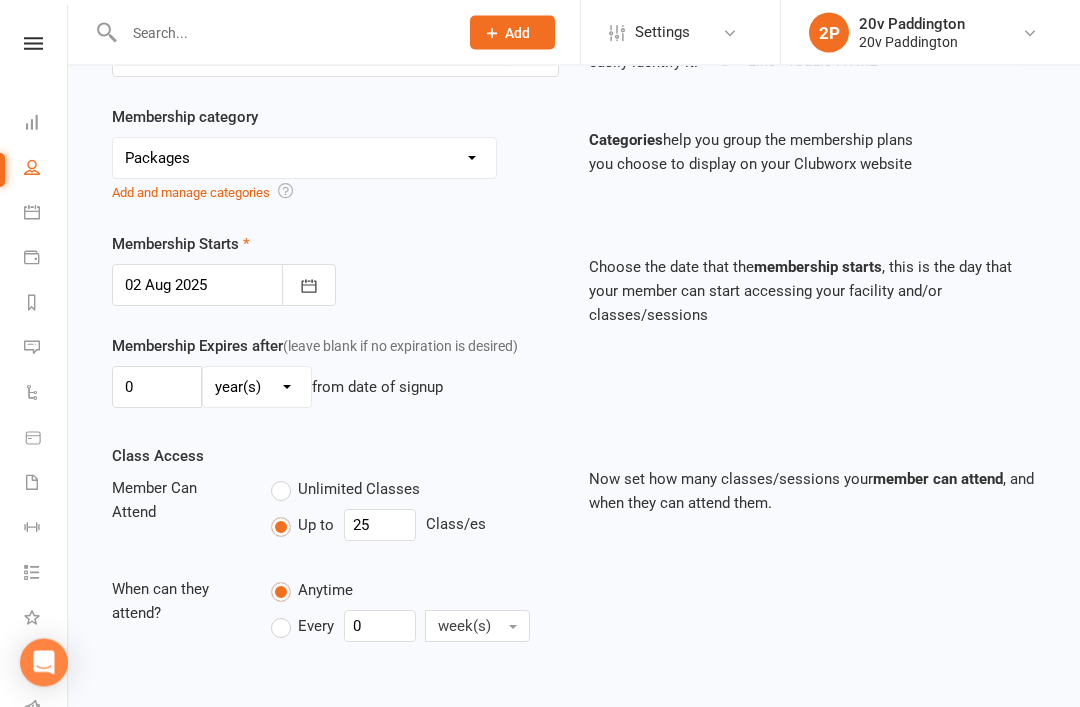 scroll, scrollTop: 356, scrollLeft: 0, axis: vertical 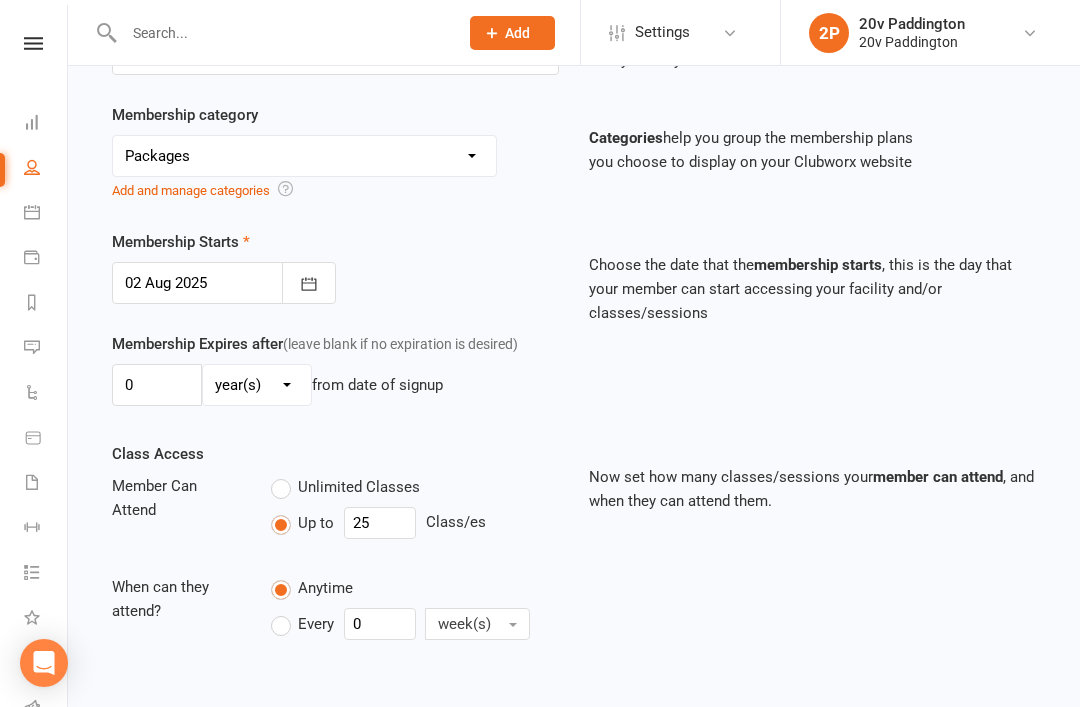 click at bounding box center [309, 283] 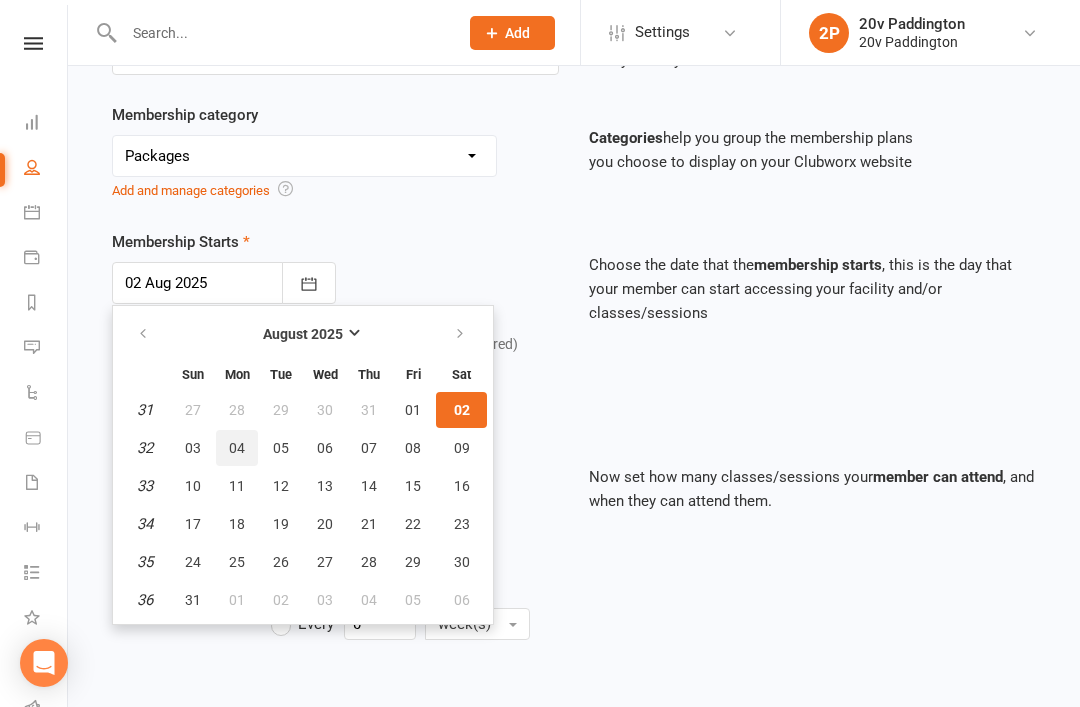 click on "04" at bounding box center (237, 448) 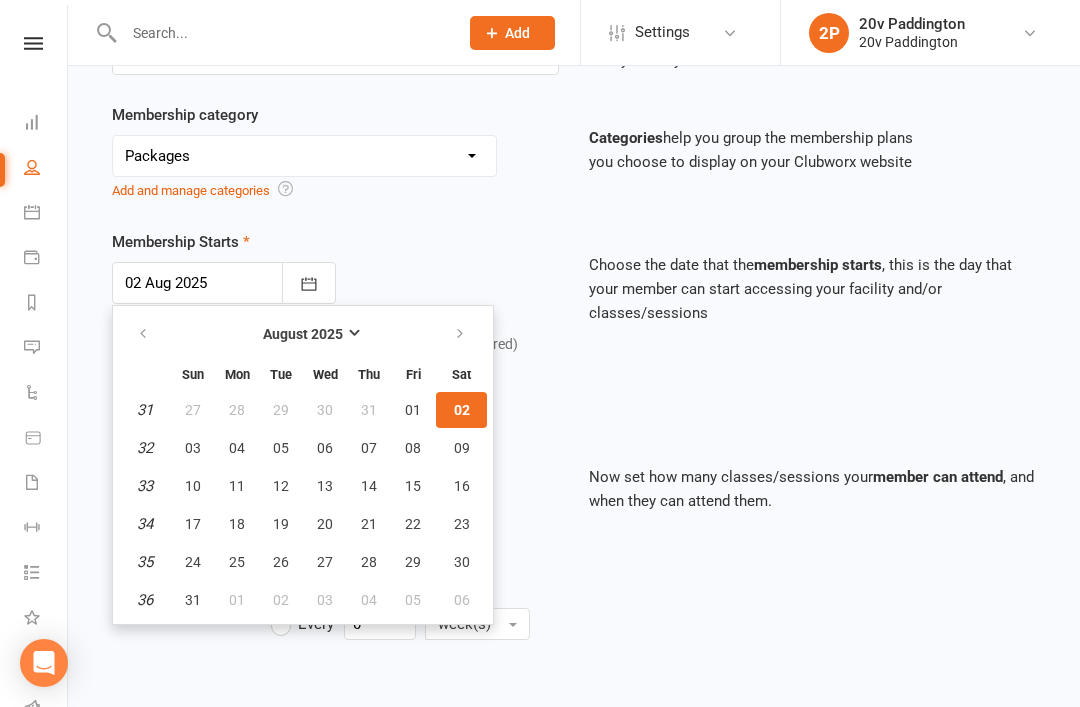 type on "04 Aug 2025" 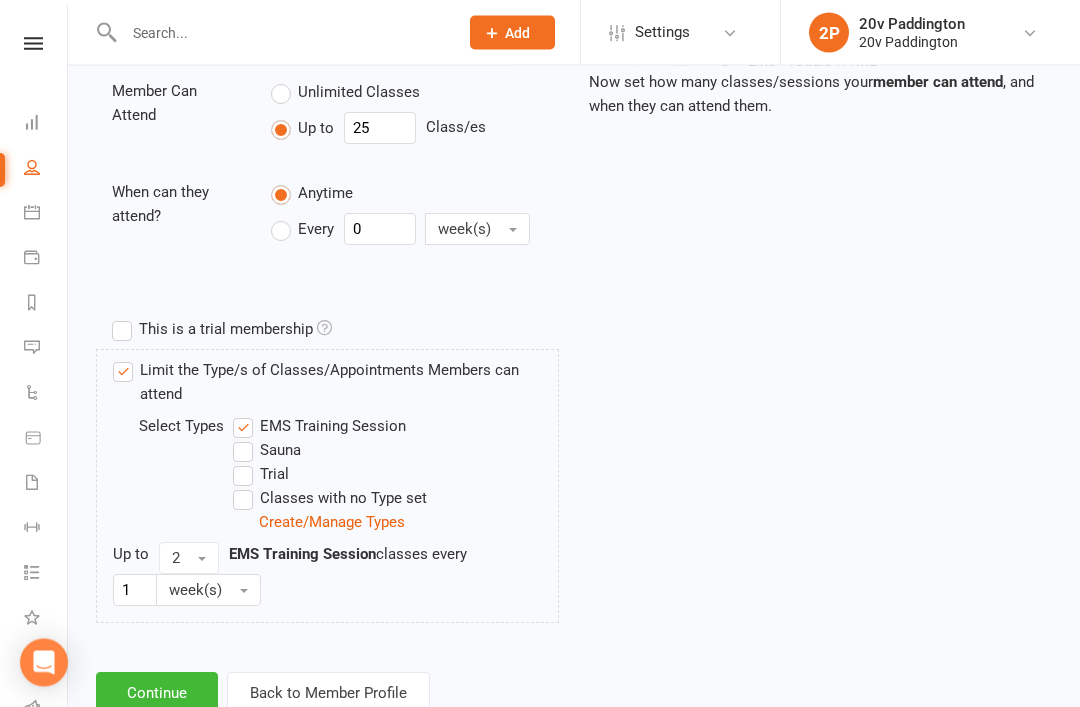 scroll, scrollTop: 767, scrollLeft: 0, axis: vertical 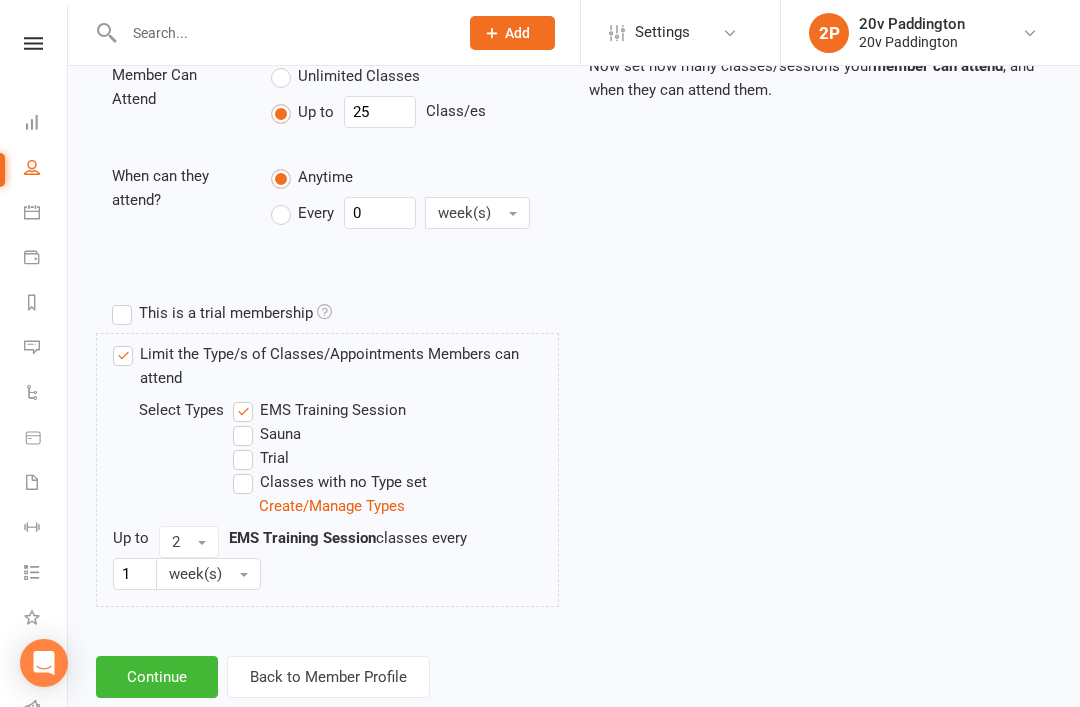 click on "Continue" at bounding box center (157, 677) 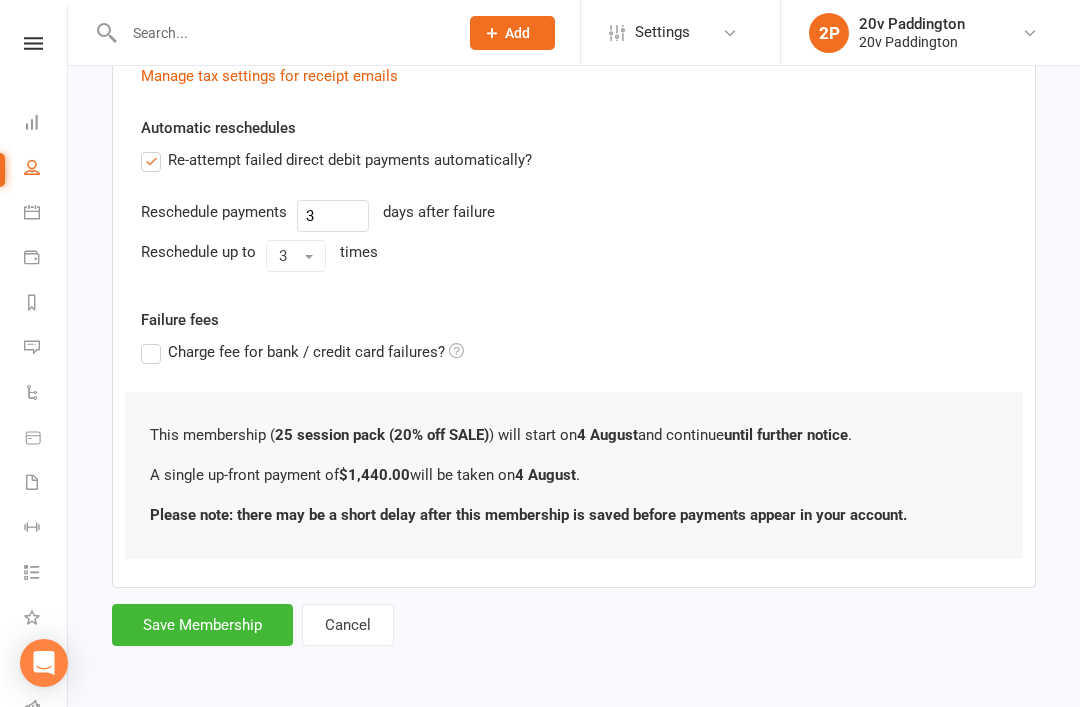 scroll, scrollTop: 0, scrollLeft: 0, axis: both 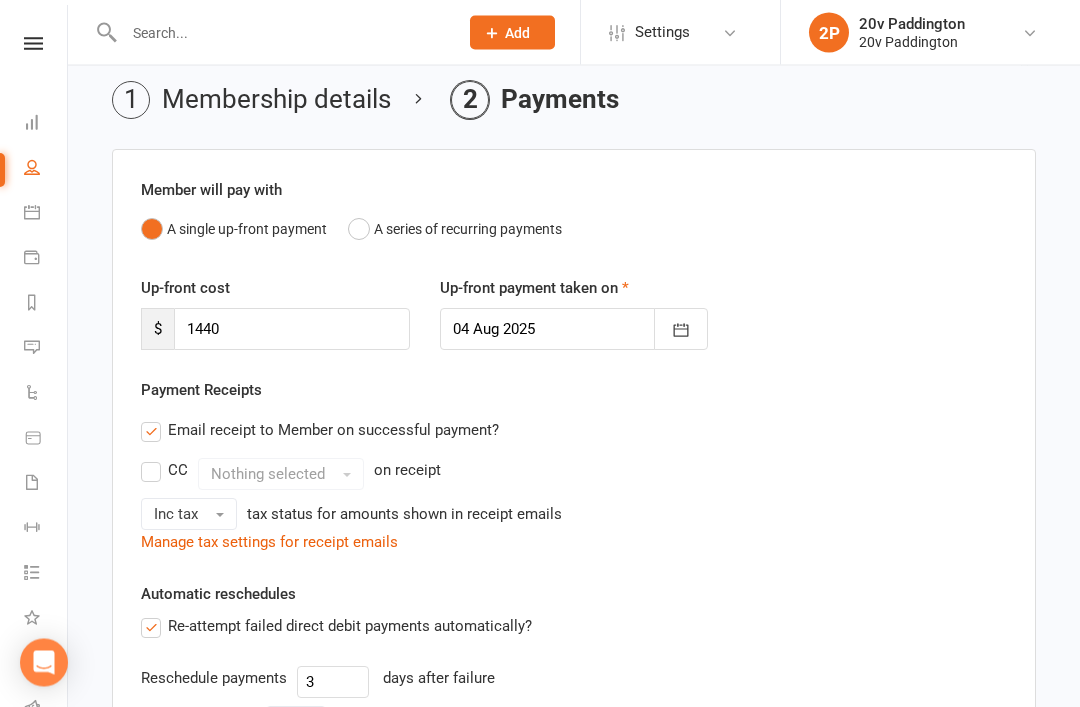 click at bounding box center [681, 330] 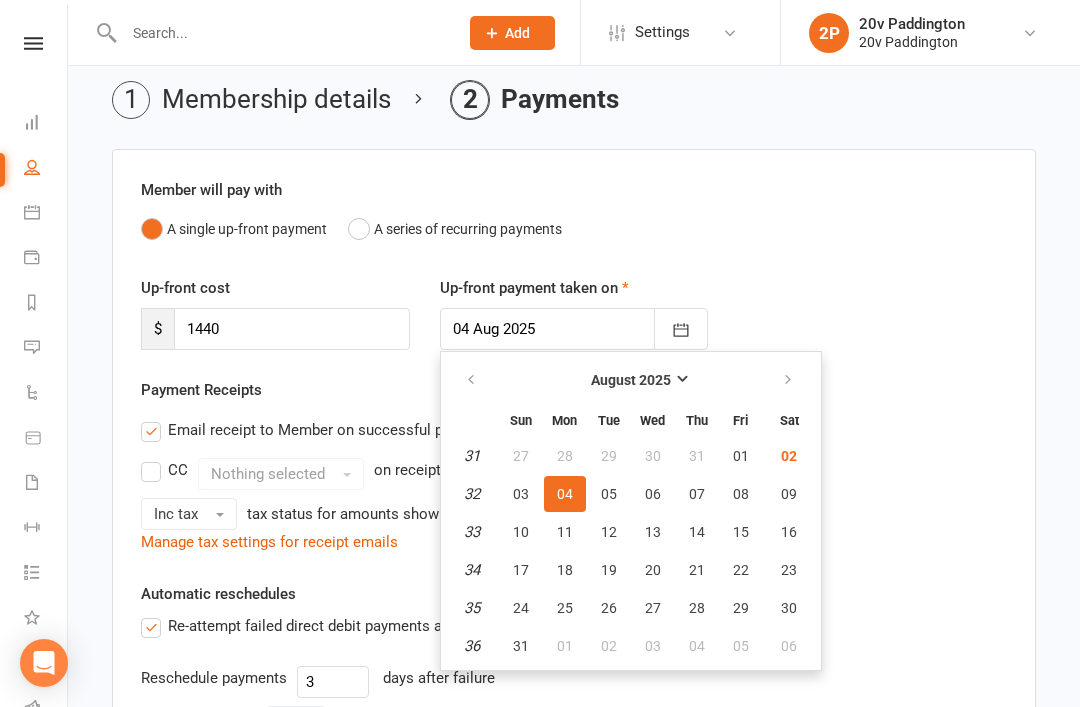 click on "Up-front cost  $ 1440 Up-front payment taken on 04 Aug 2025
August 2025
Sun Mon Tue Wed Thu Fri Sat
31
27
28
29
30
31
01
02
32
03
04
05
06
07
08
09
33
10
11
12
13
14
15
16
34
17
18
19
20
21
22
23
35
24
25
26
27
28
29
30" at bounding box center (574, 327) 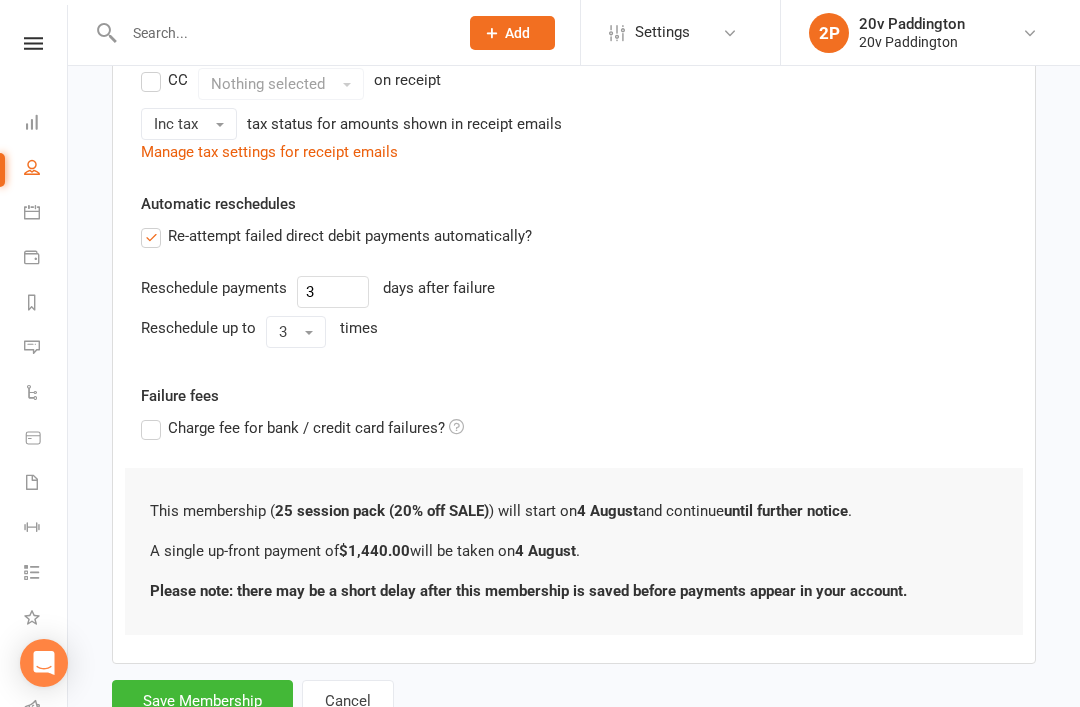 scroll, scrollTop: 482, scrollLeft: 0, axis: vertical 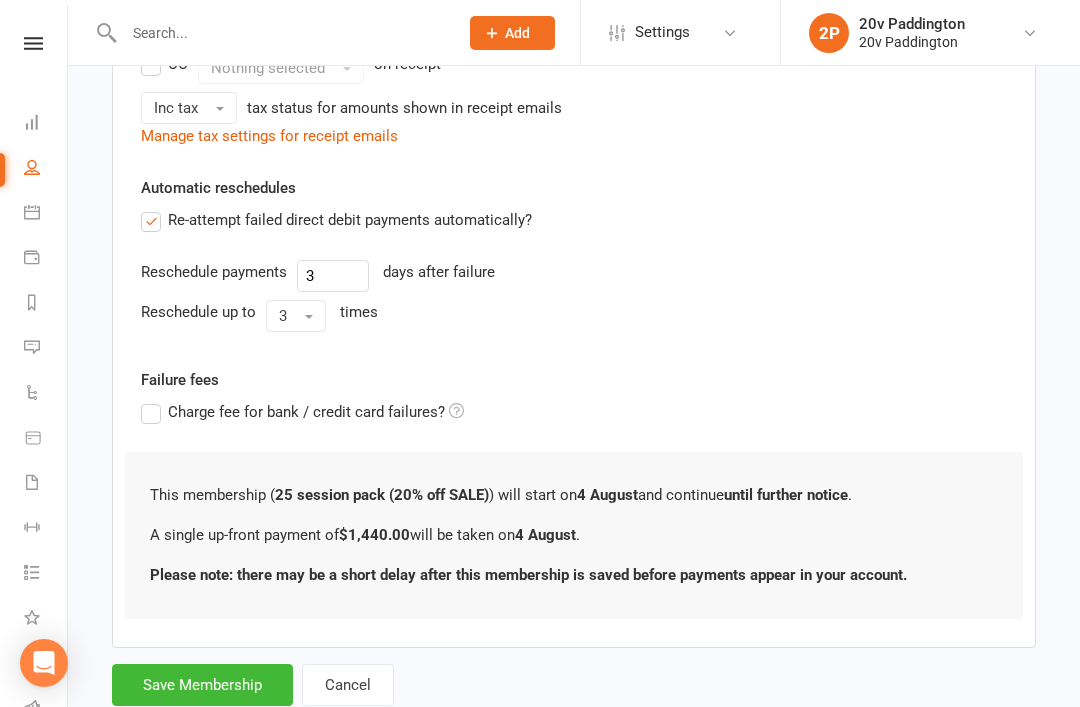 click on "Save Membership" at bounding box center [202, 685] 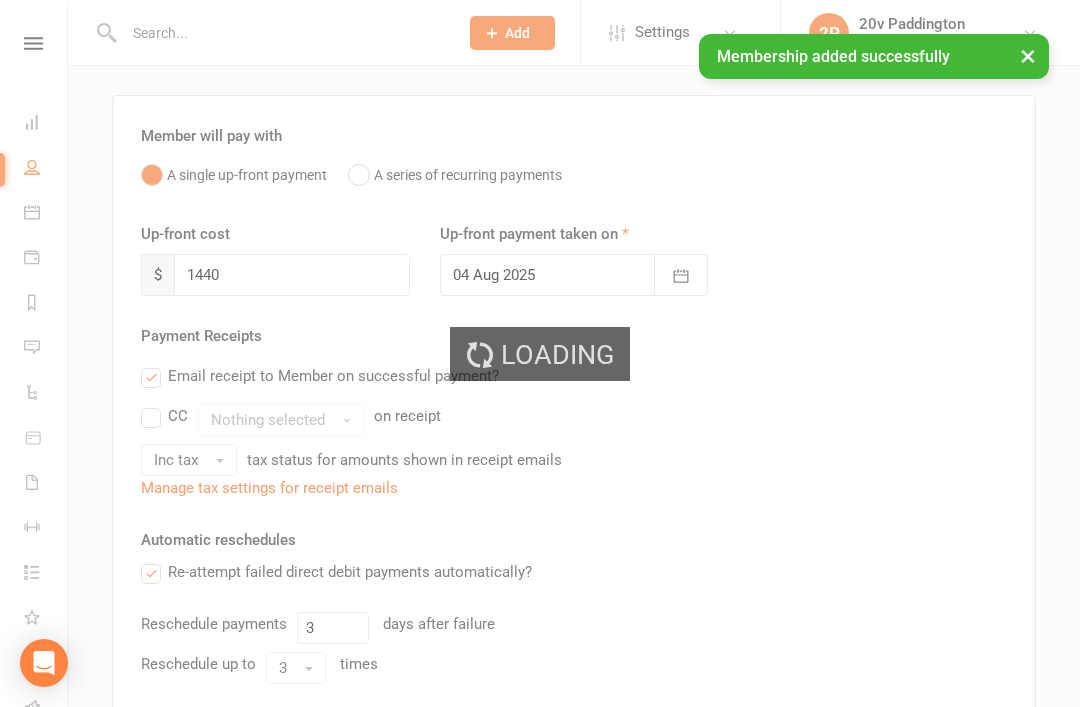 scroll, scrollTop: 0, scrollLeft: 0, axis: both 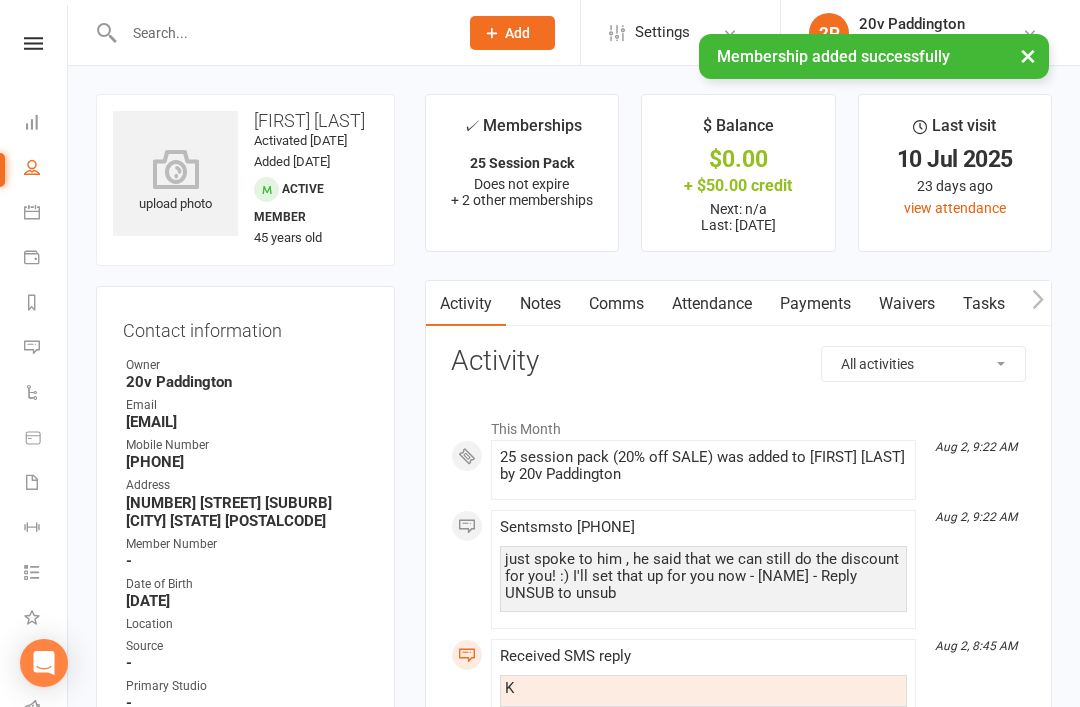 click on "Messages" at bounding box center [46, 349] 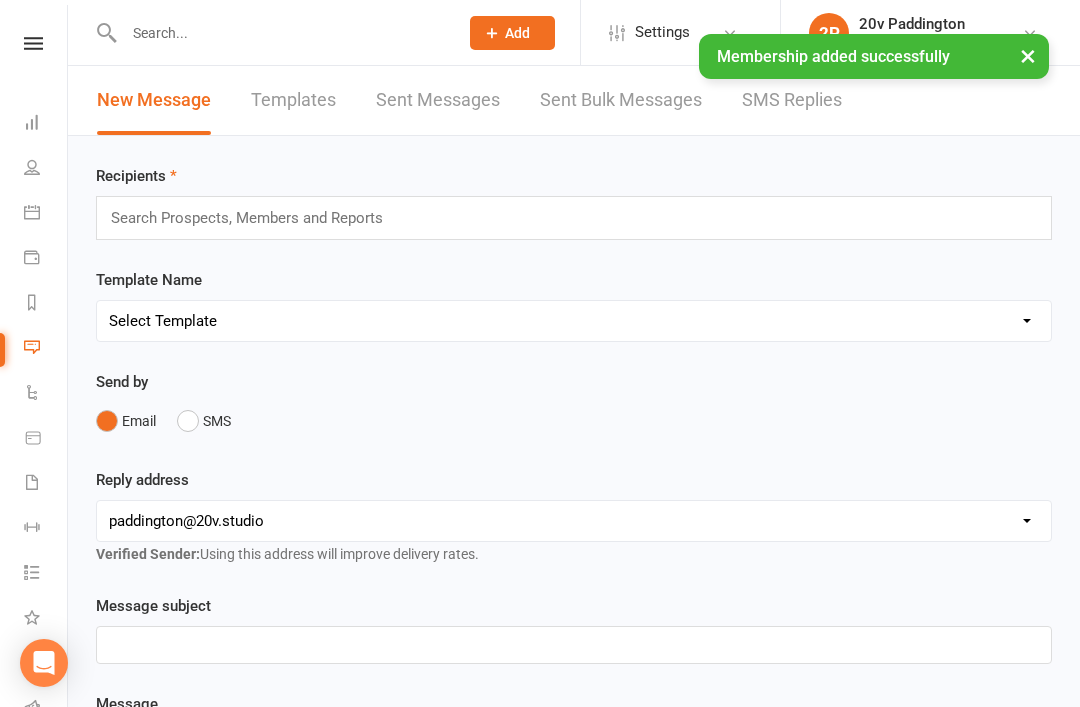 click on "SMS Replies" at bounding box center [792, 100] 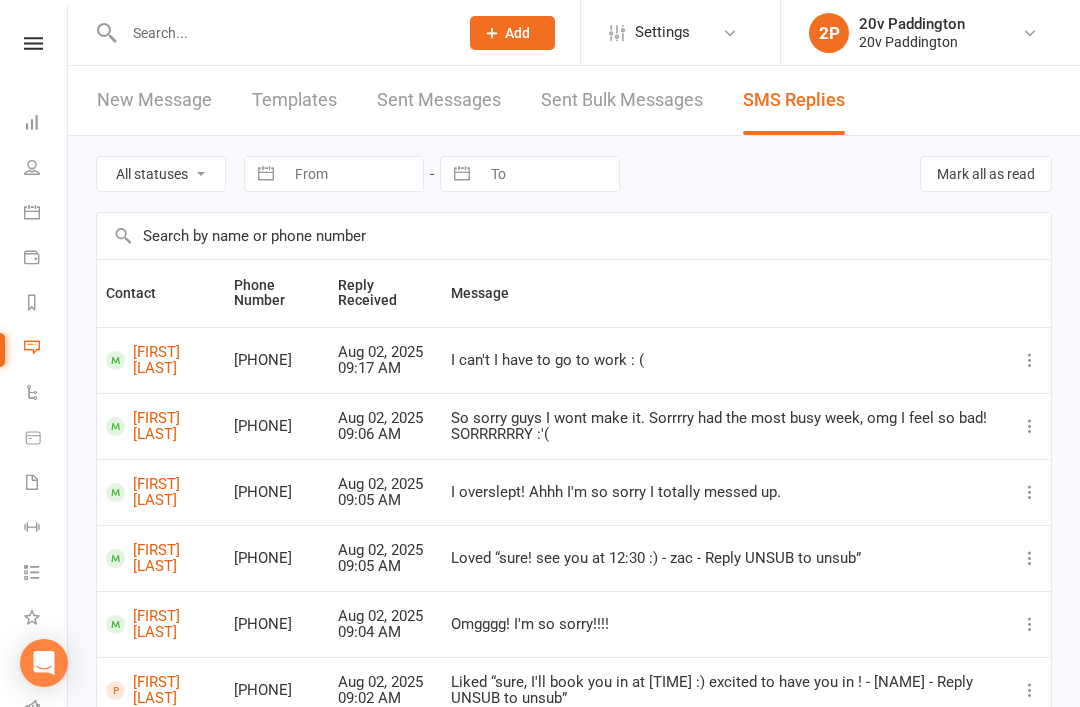 scroll, scrollTop: 0, scrollLeft: 0, axis: both 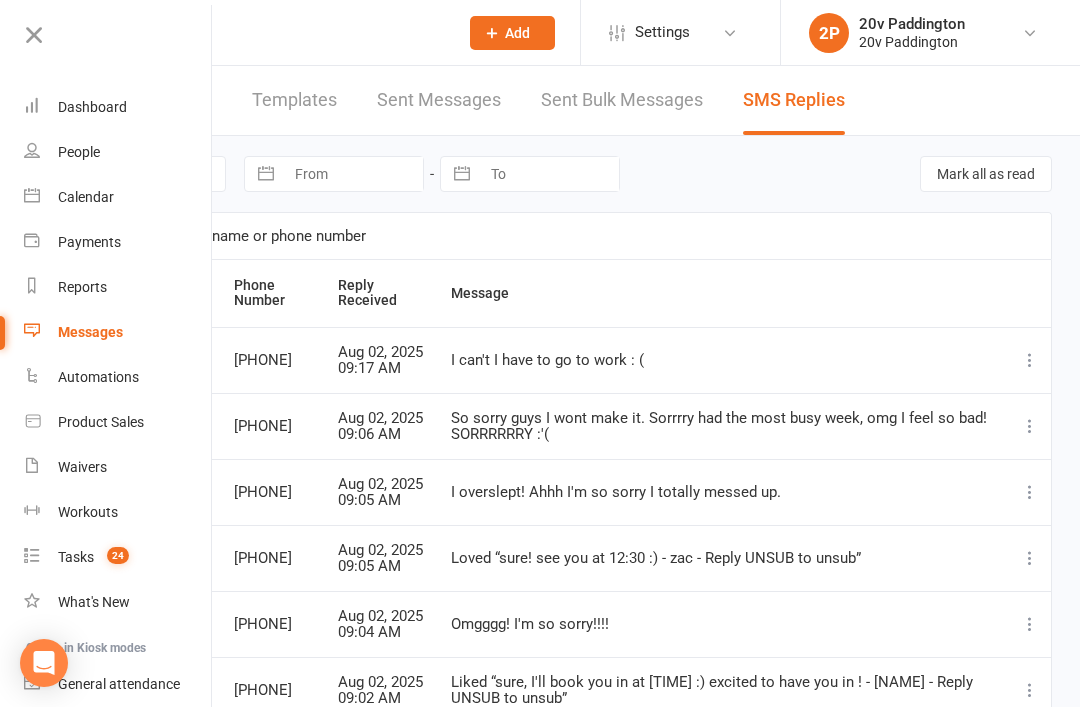 click on "Tasks   24" at bounding box center (118, 557) 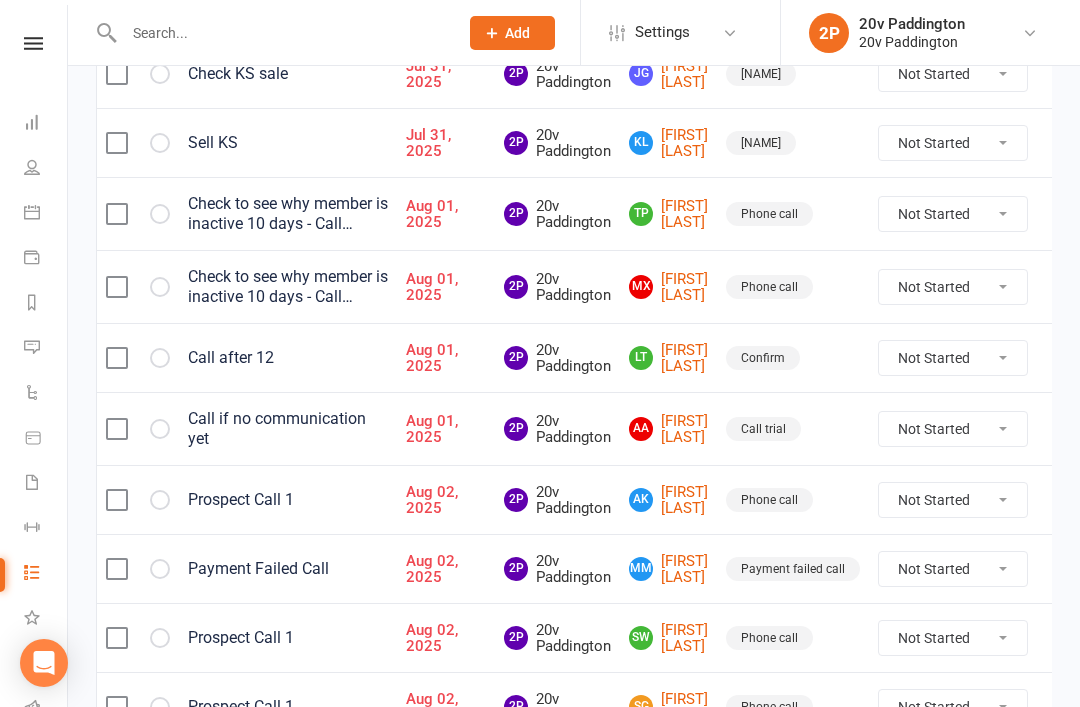 scroll, scrollTop: 1088, scrollLeft: 0, axis: vertical 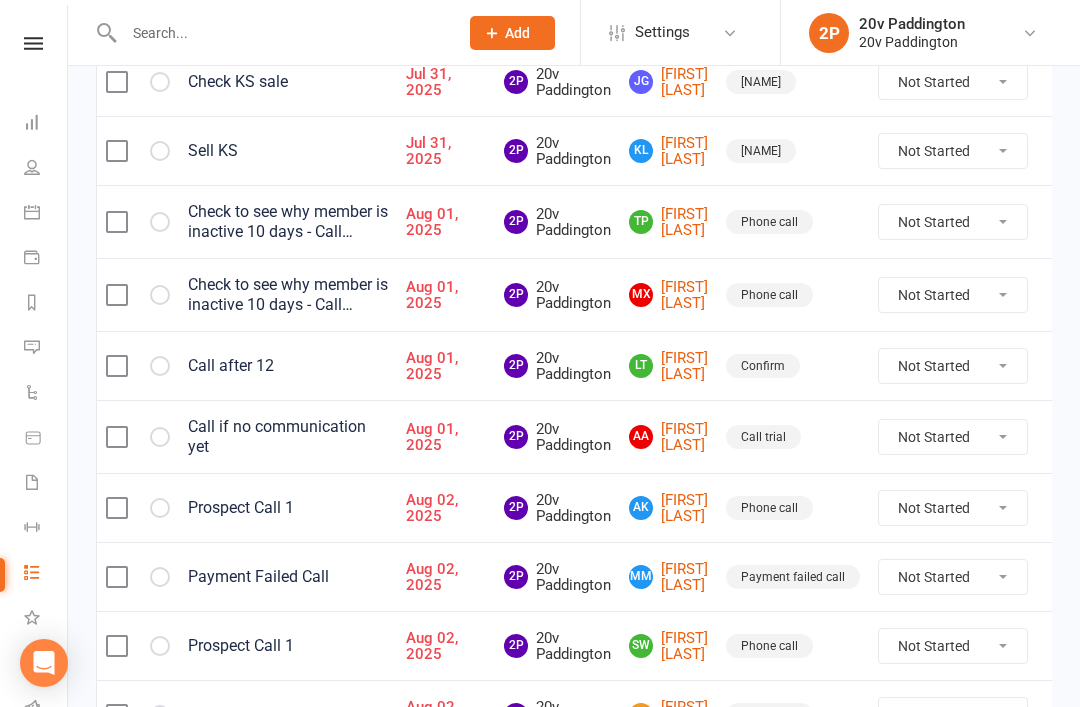 click at bounding box center (138, 294) 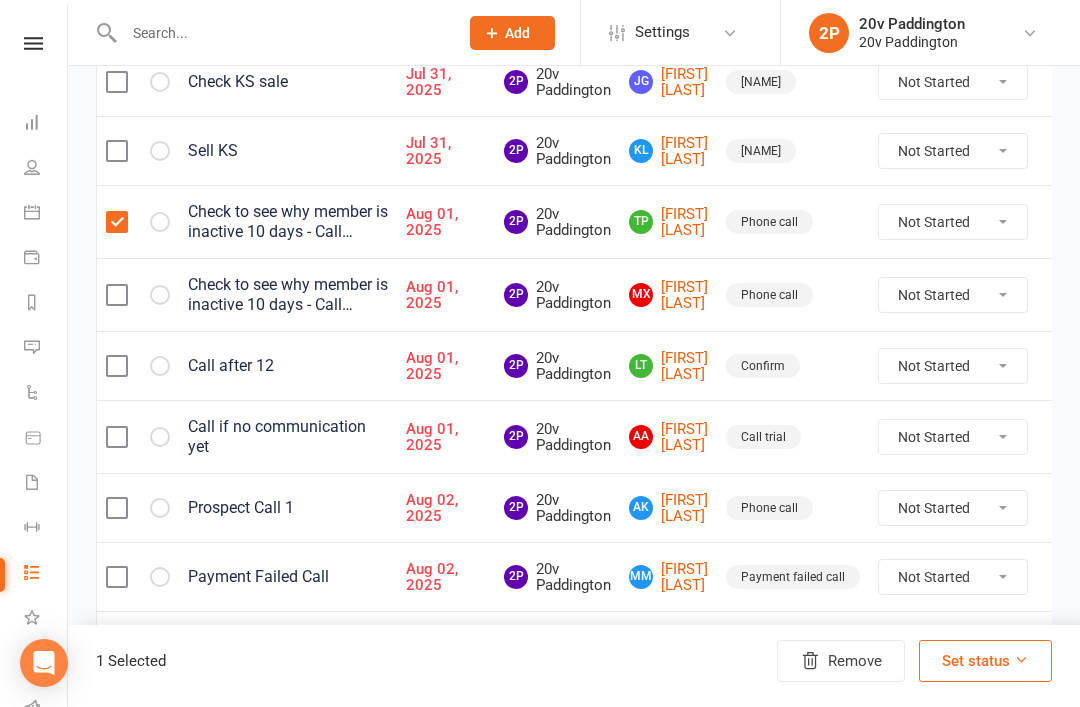 click on "Remove" at bounding box center [841, 661] 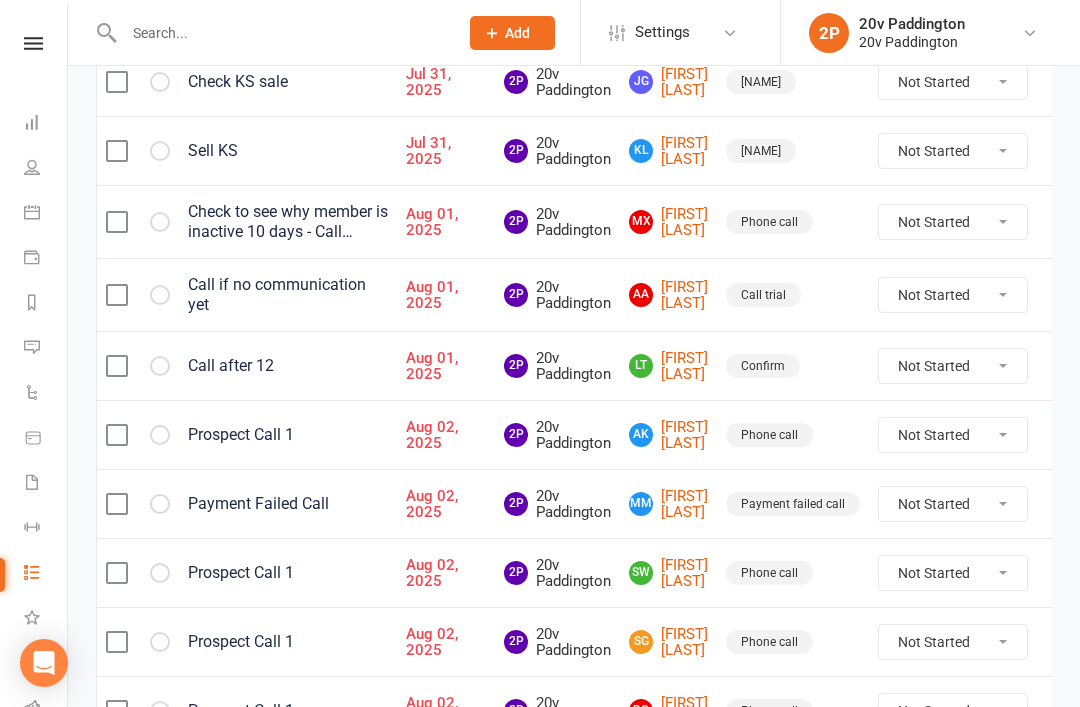 click on "MX Marie Xanthos" at bounding box center [668, 222] 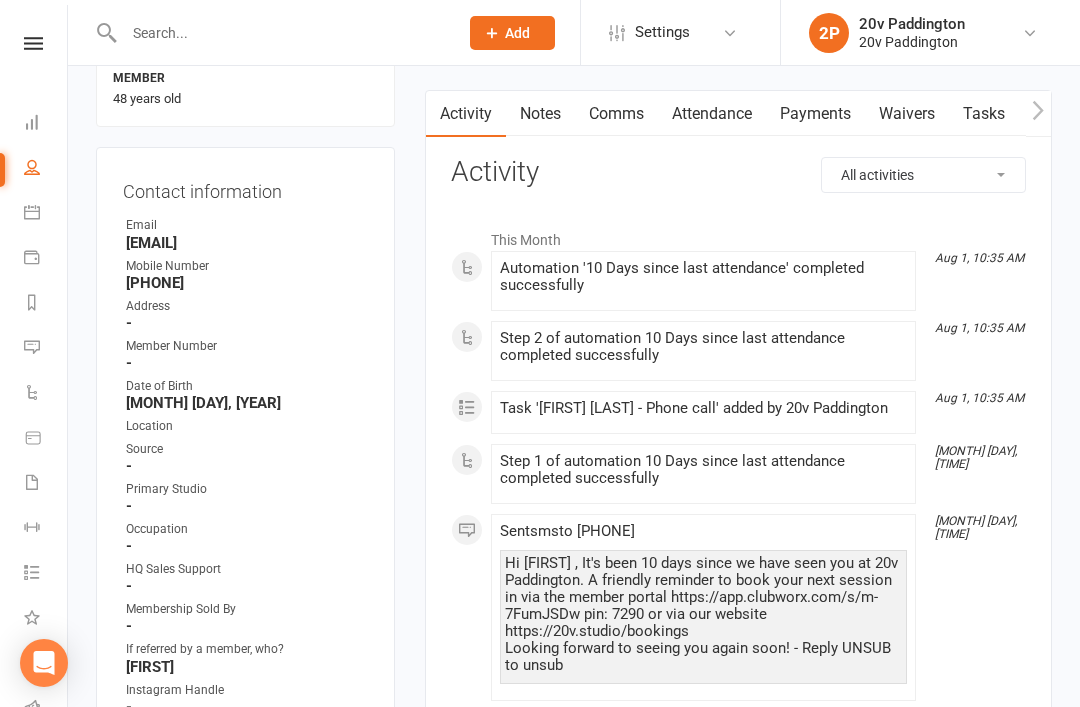 scroll, scrollTop: 166, scrollLeft: 0, axis: vertical 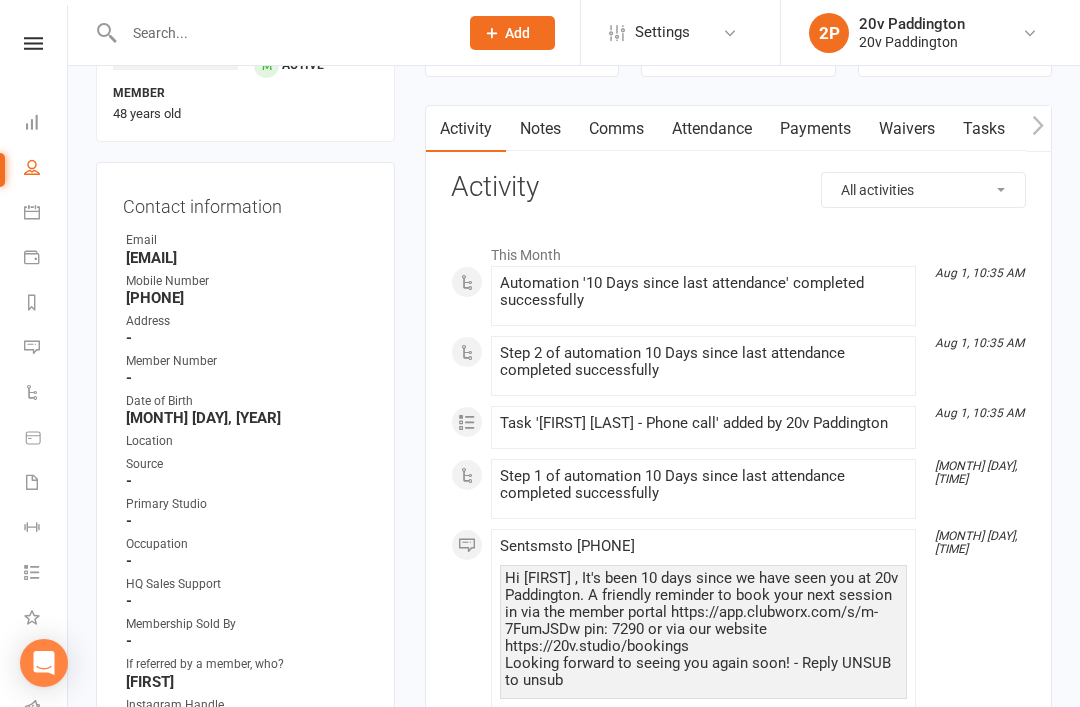 click on "Comms" at bounding box center [616, 129] 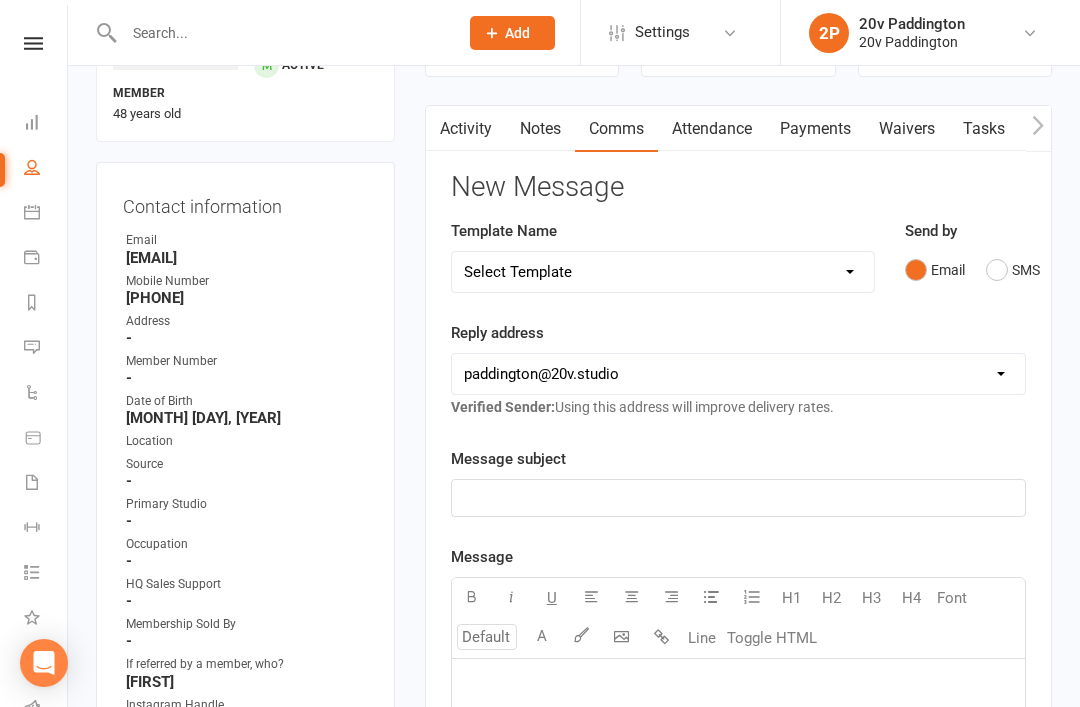 click on "Reply address hello@clubworx.com paddington@20v.studio byron@20v.studio dan@flytech.solutions eds@inchub.com.au yu@20v.studio graham@20v.studio hello@20v.studio alisha@flytech.solutions Verified Sender:   Using this address will improve delivery rates." at bounding box center (738, 370) 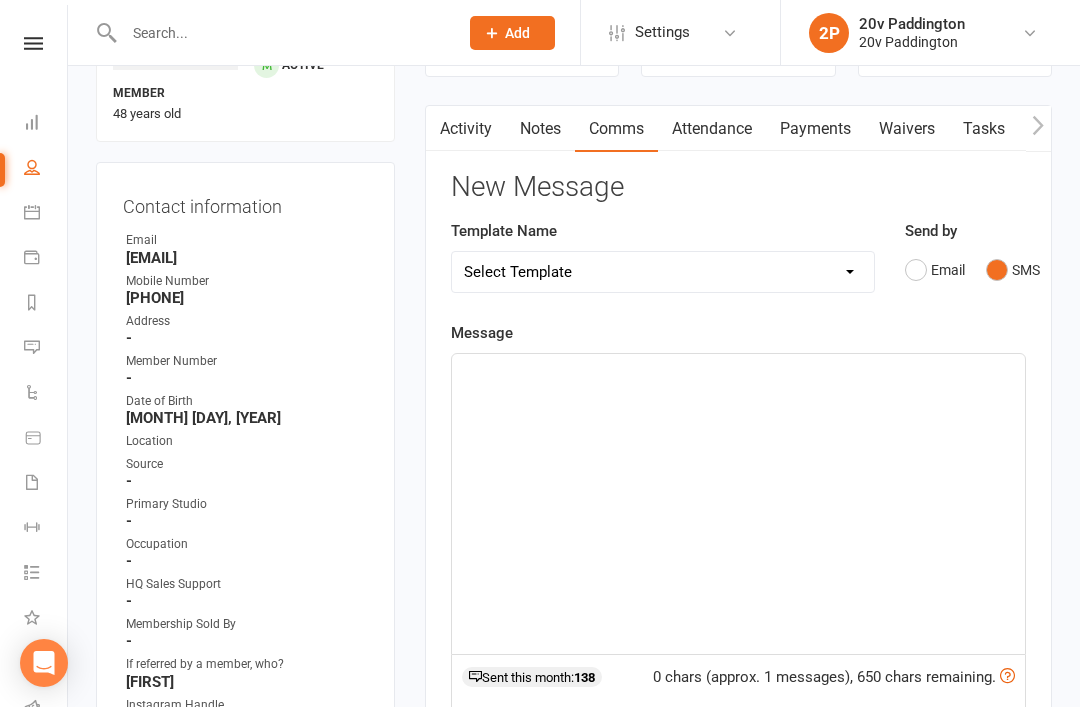 click on "﻿" 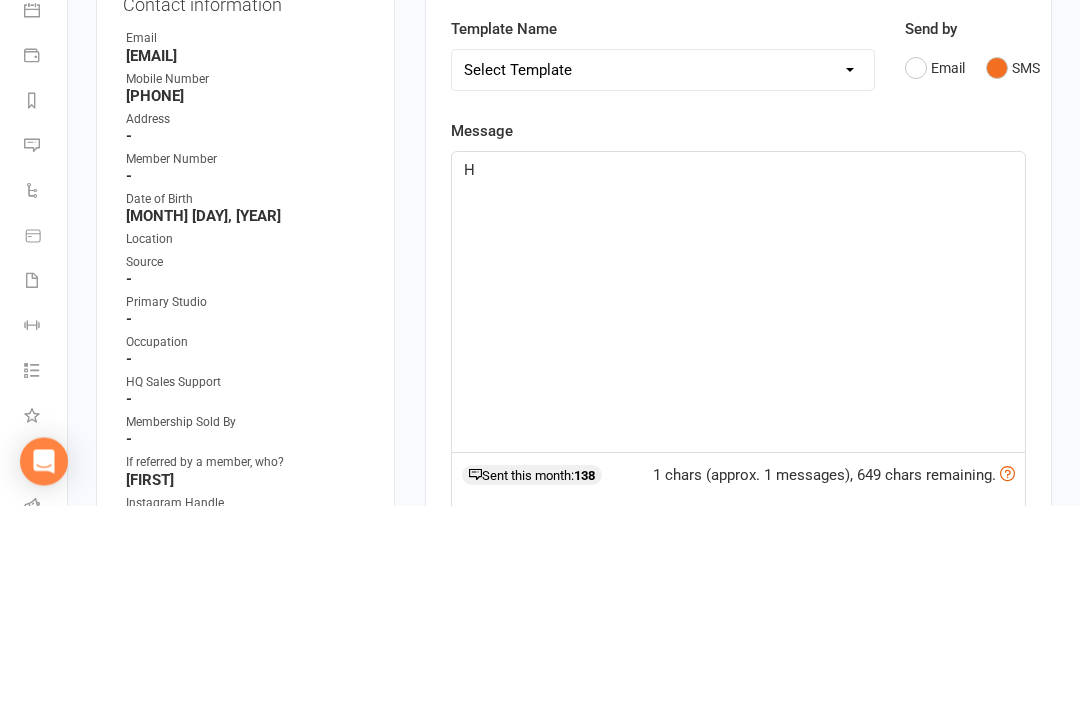 type 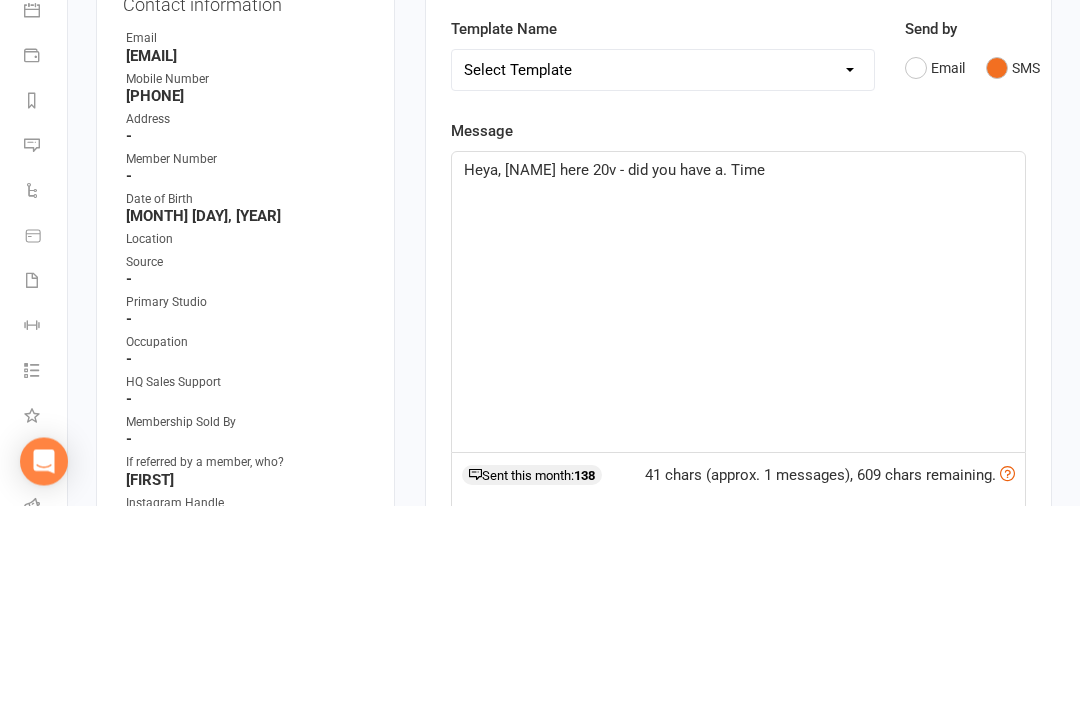click on "Heya, Zac here 20v - did you have a. Time" 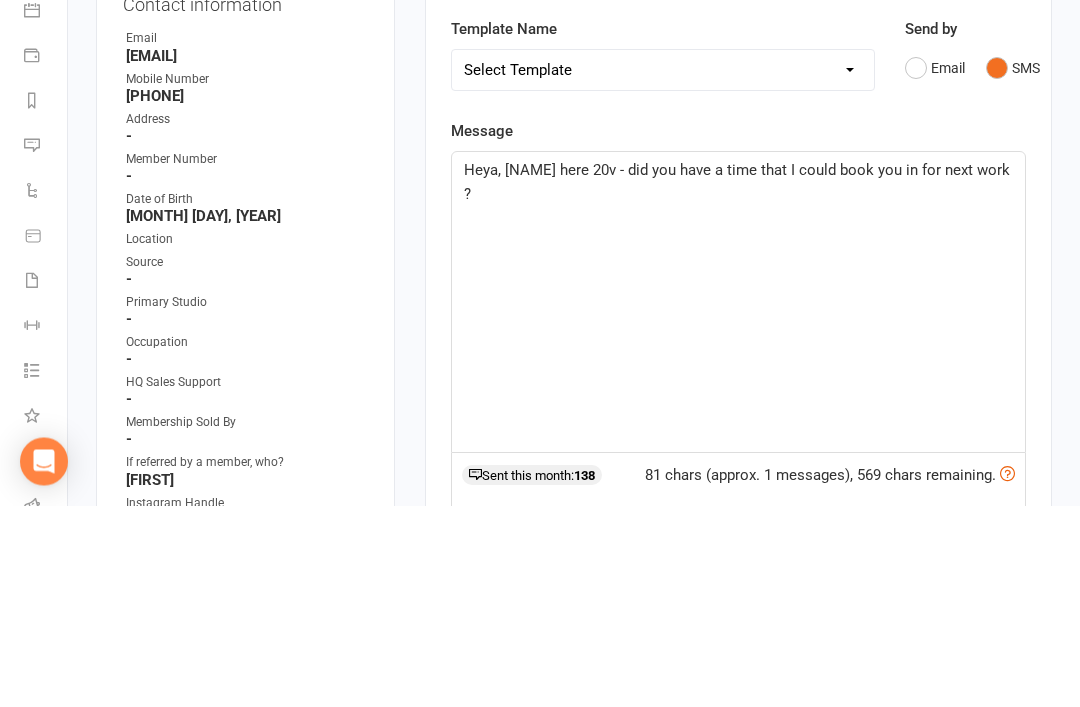 click on "Heya, Zac here 20v - did you have a time that I could book you in for next work ?" 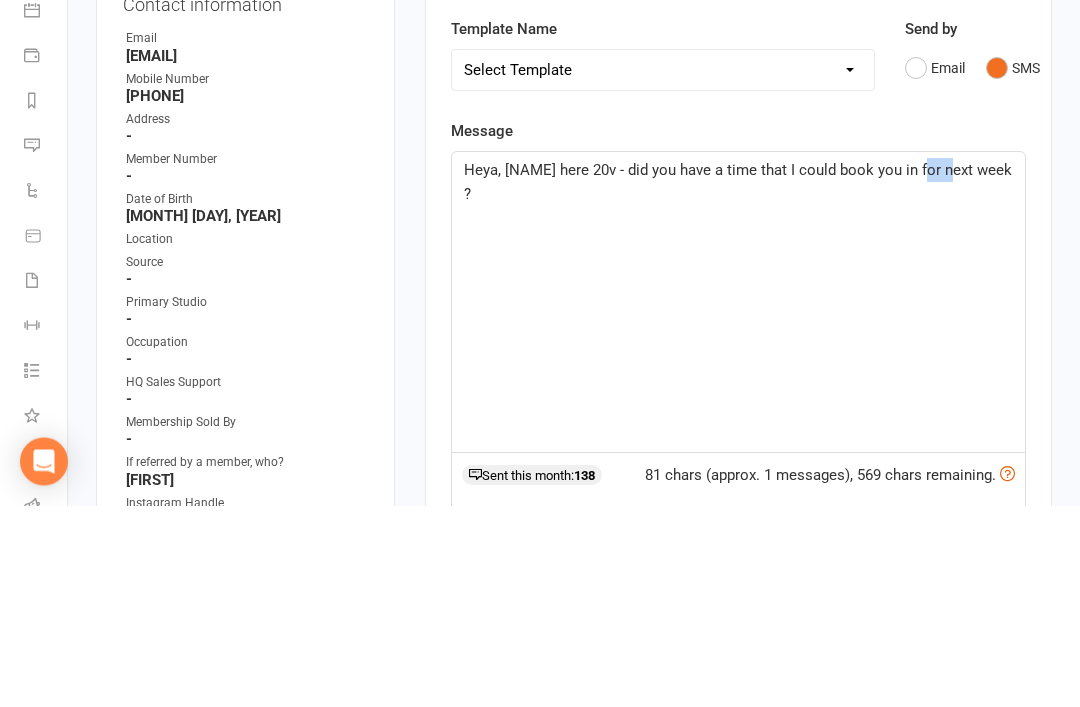 click on "Heya, Zac here 20v - did you have a time that I could book you in for next week ?" 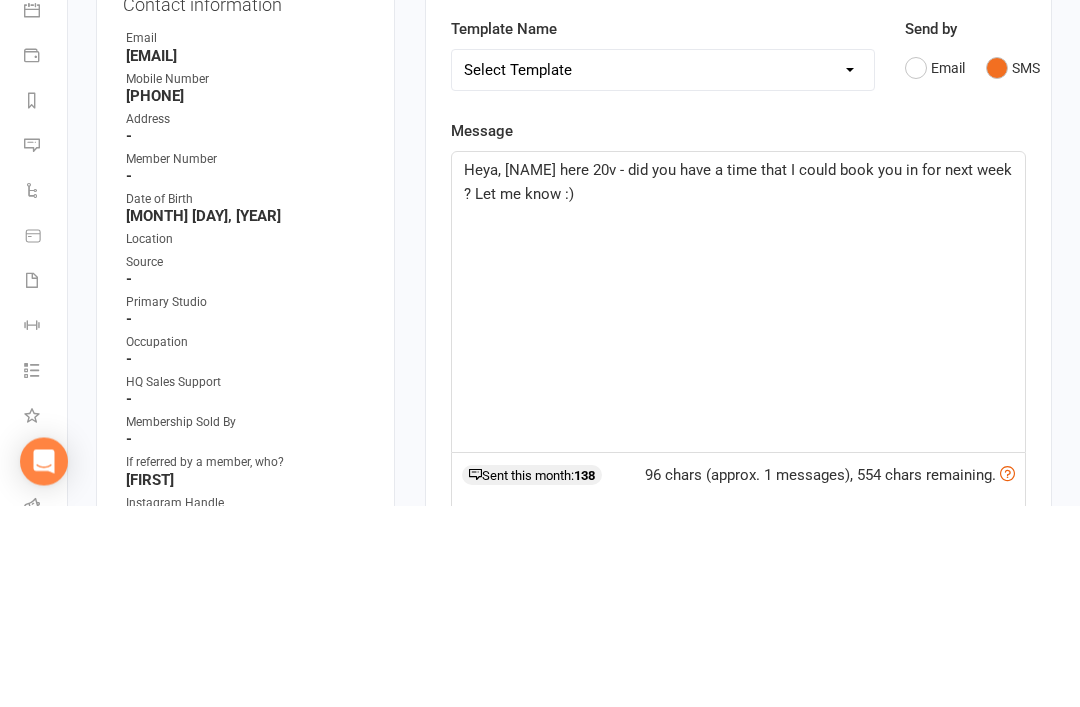 click on "Activity Notes Comms Attendance Payments Waivers Tasks Automations Workouts Assessments Credit balance
New Message Template Name Select Template [Email] 20v Referral Bonus [SMS] Free Trial Link [SMS] Haven’t heard back from trial [SMS] No answer to Kickstart Call [SMS] Ready for trial [SMS] Still interested text 1 [SMS] Still interested text 2 [SMS] Trial same day confirmation text  Send by Email SMS Message Heya, Zac here 20v - did you have a time that I could book you in for next week ? Let me know :) 96 chars (approx. 1 messages), 554 chars remaining.    Sent this month: 138 Contact merge tags contact-first-name contact-last-name contact-email contact-phone-number contact-address what-contact-interested-in how-contact-contacted-us how-contact-heard-about-us last-attended-on next-upcoming-payment-amount next-upcoming-payment-date failed-payments-count failed-payments-total-amount business-name member-portal-url member-portal-pin
Recipients No additional recipients found. Send Message" at bounding box center (738, 636) 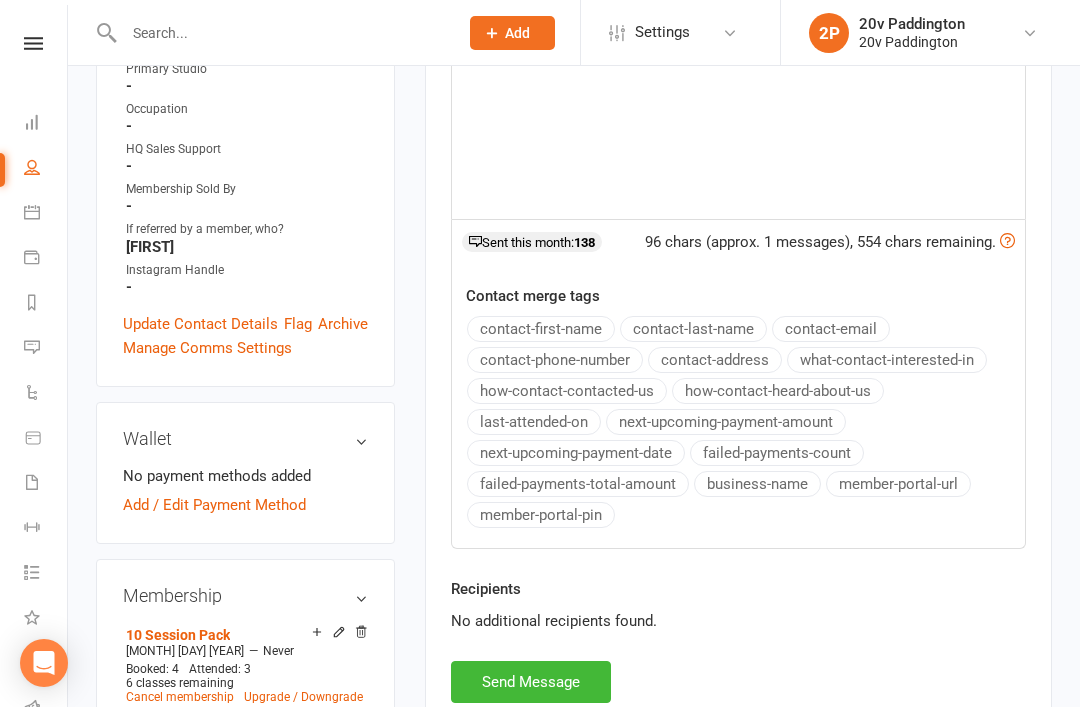 scroll, scrollTop: 669, scrollLeft: 0, axis: vertical 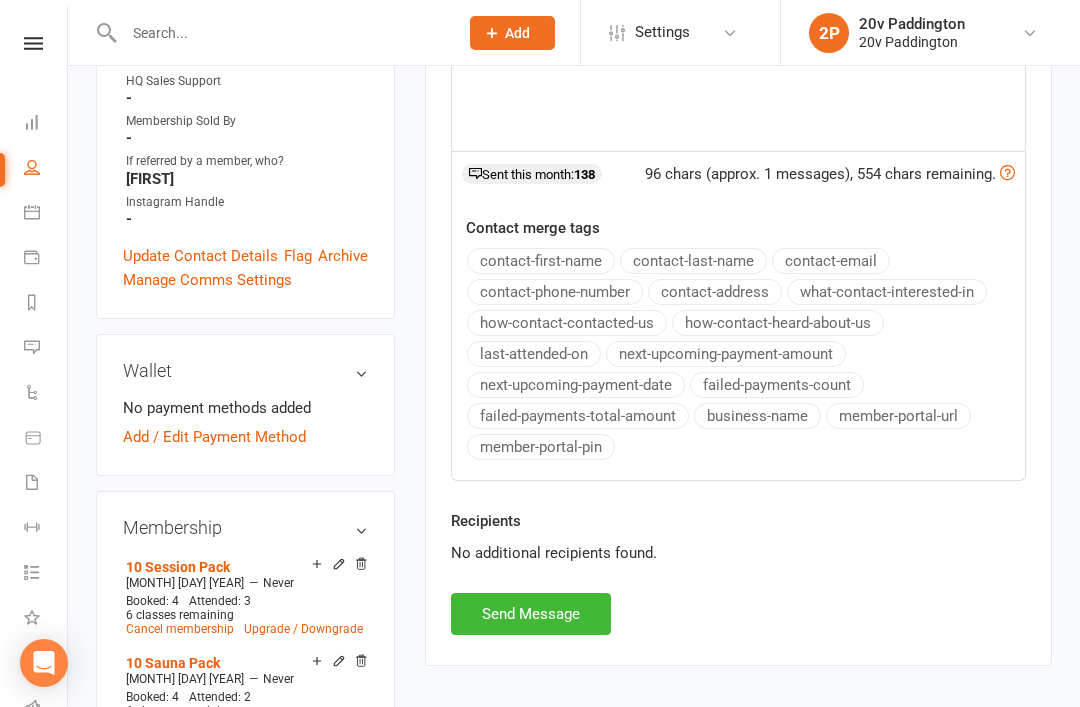 click on "Send Message" at bounding box center [531, 614] 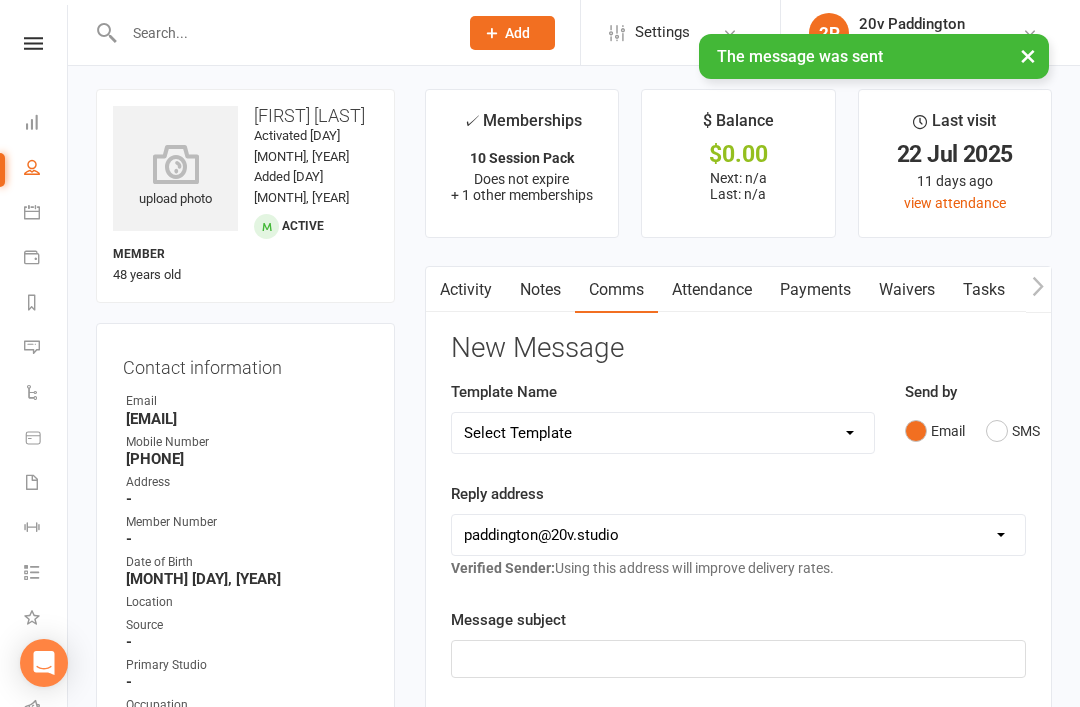 scroll, scrollTop: 0, scrollLeft: 0, axis: both 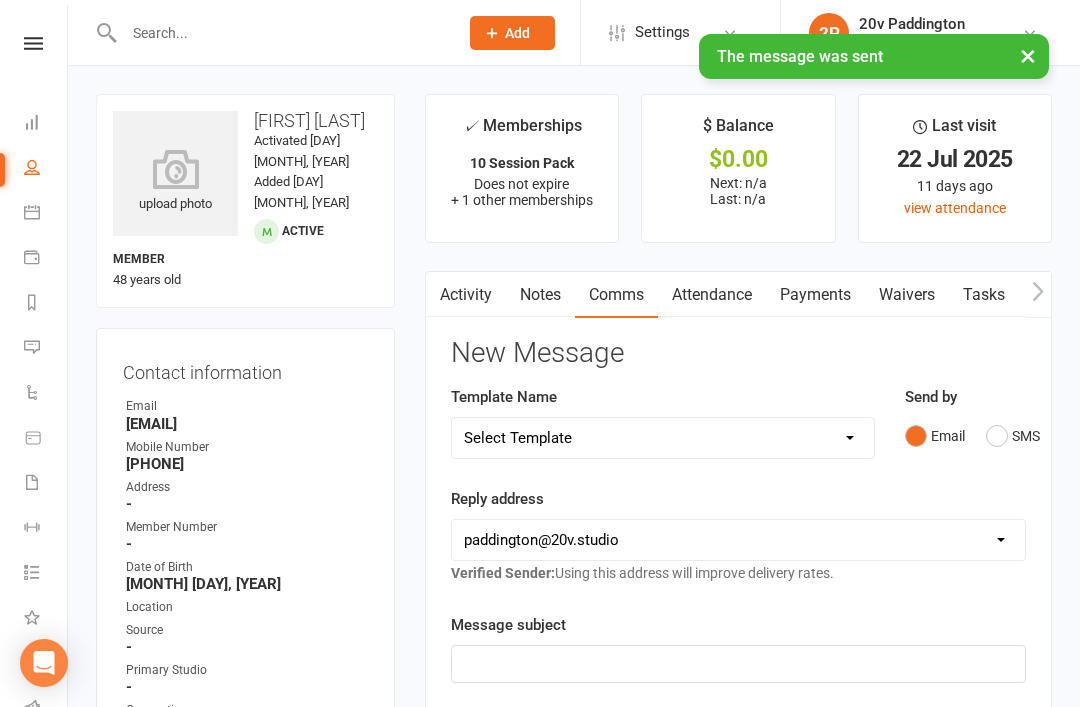click at bounding box center [32, 347] 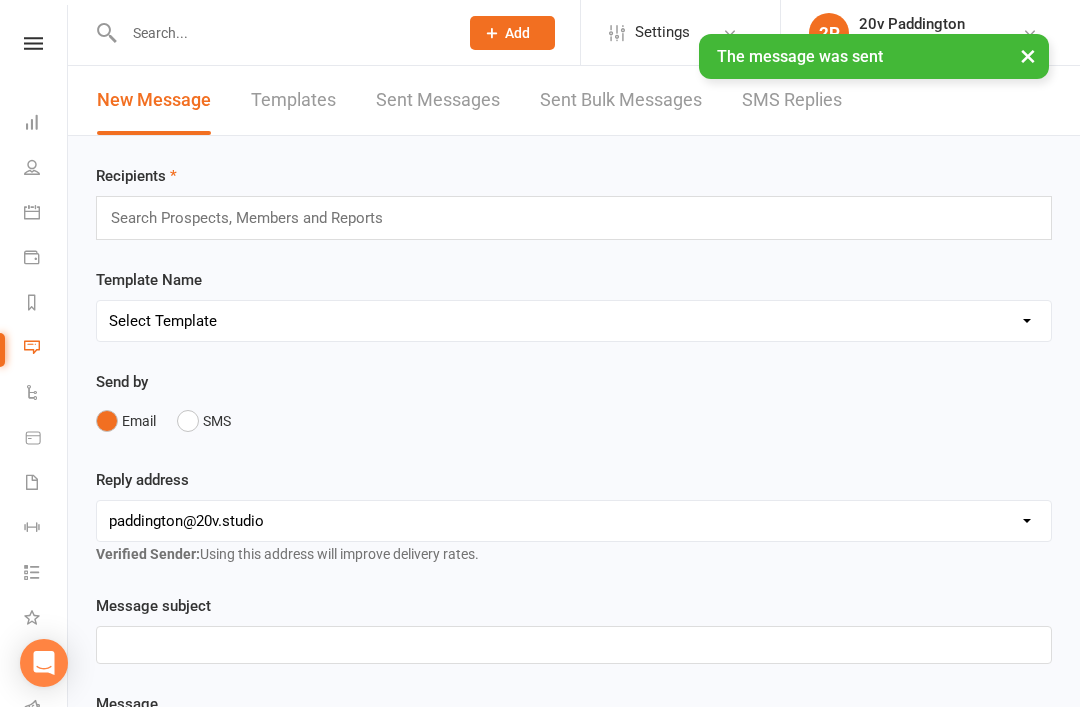 click on "SMS Replies" at bounding box center [792, 100] 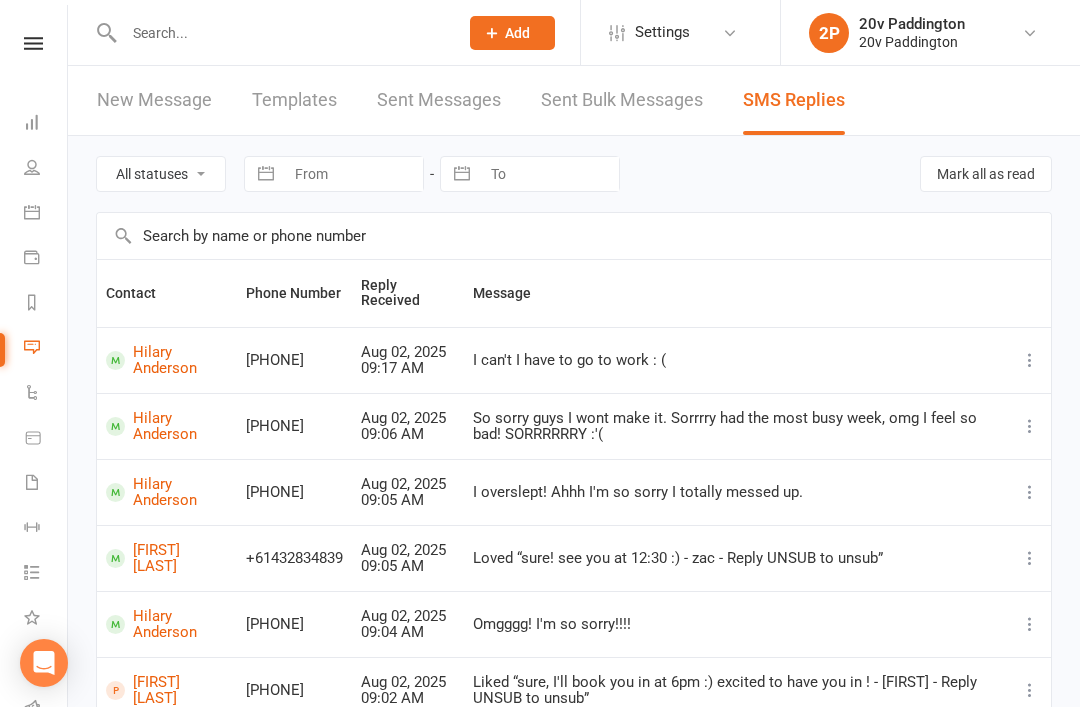 scroll, scrollTop: 0, scrollLeft: 0, axis: both 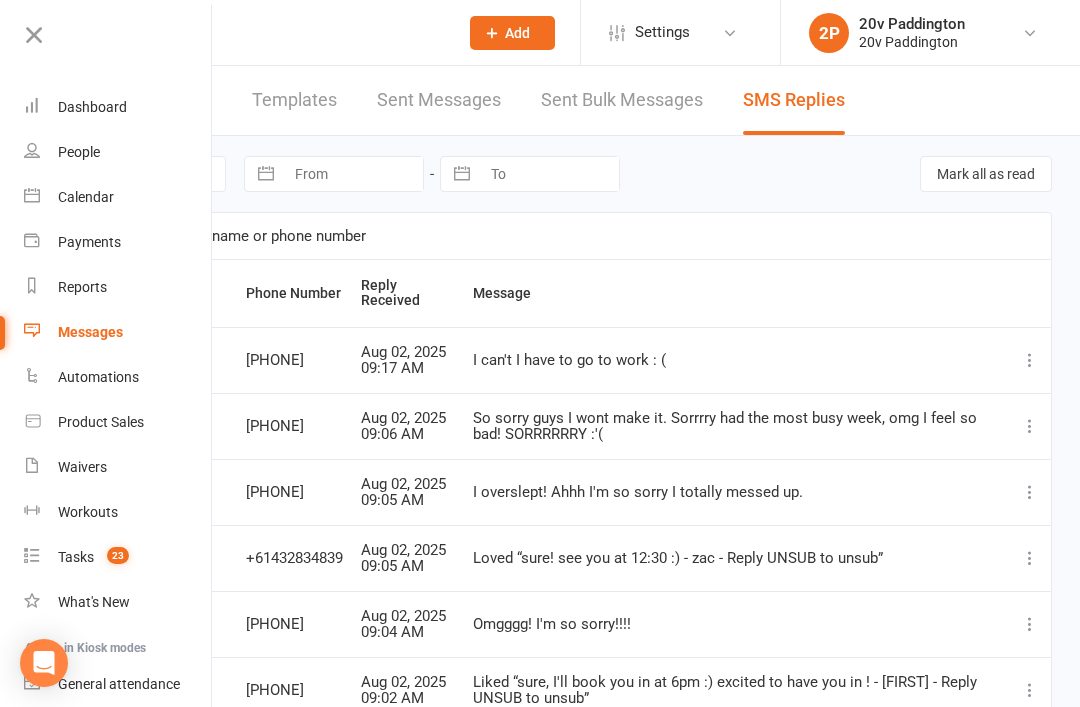 click on "Tasks   23" at bounding box center [118, 557] 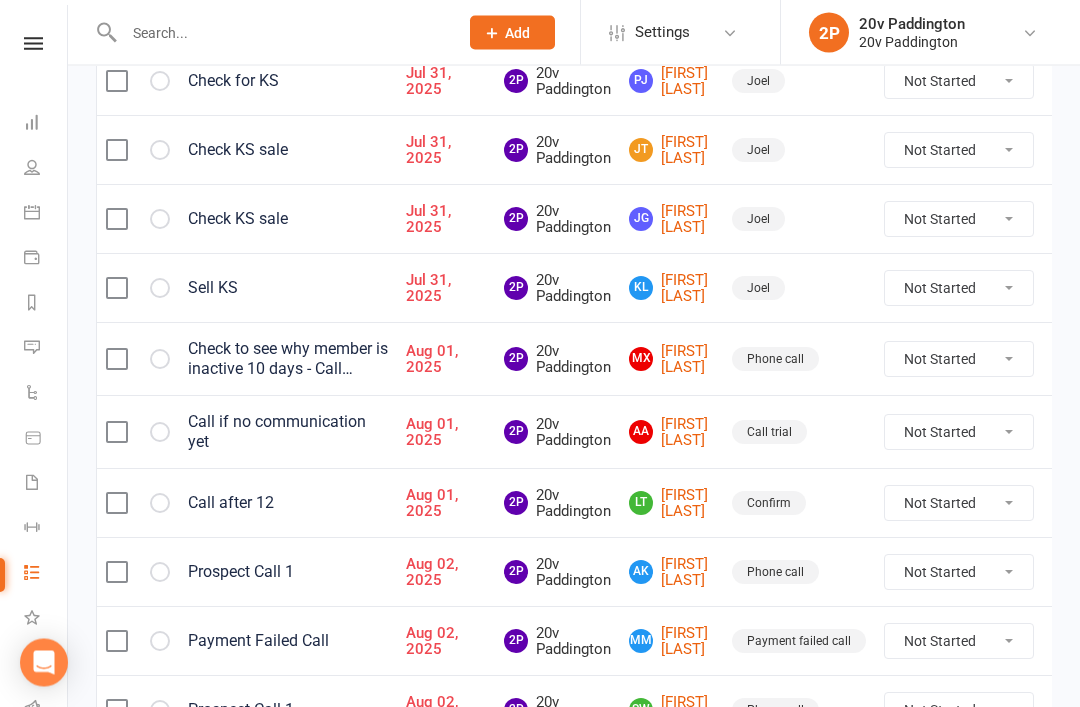 scroll, scrollTop: 949, scrollLeft: 0, axis: vertical 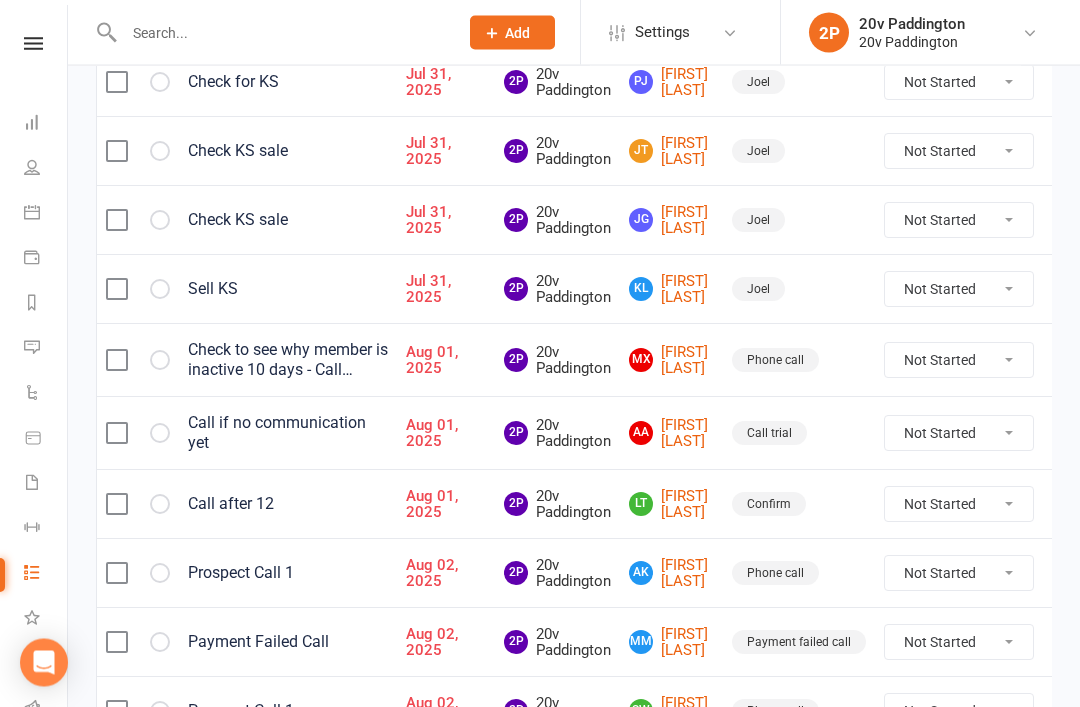click at bounding box center [116, 361] 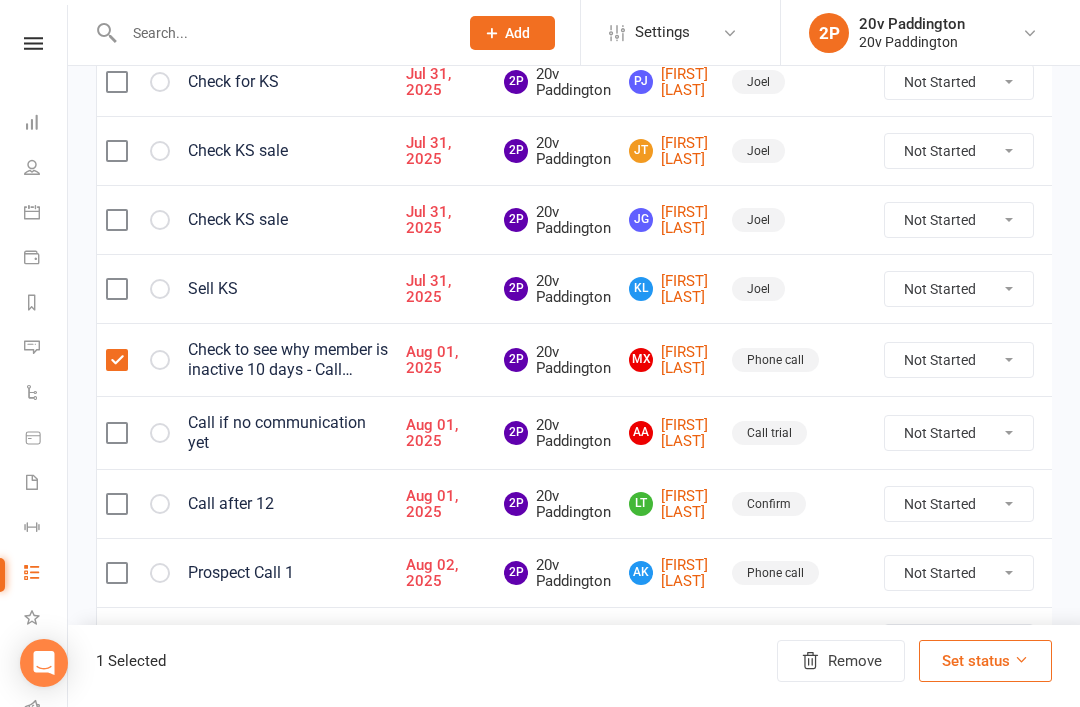 click on "Remove" at bounding box center [841, 661] 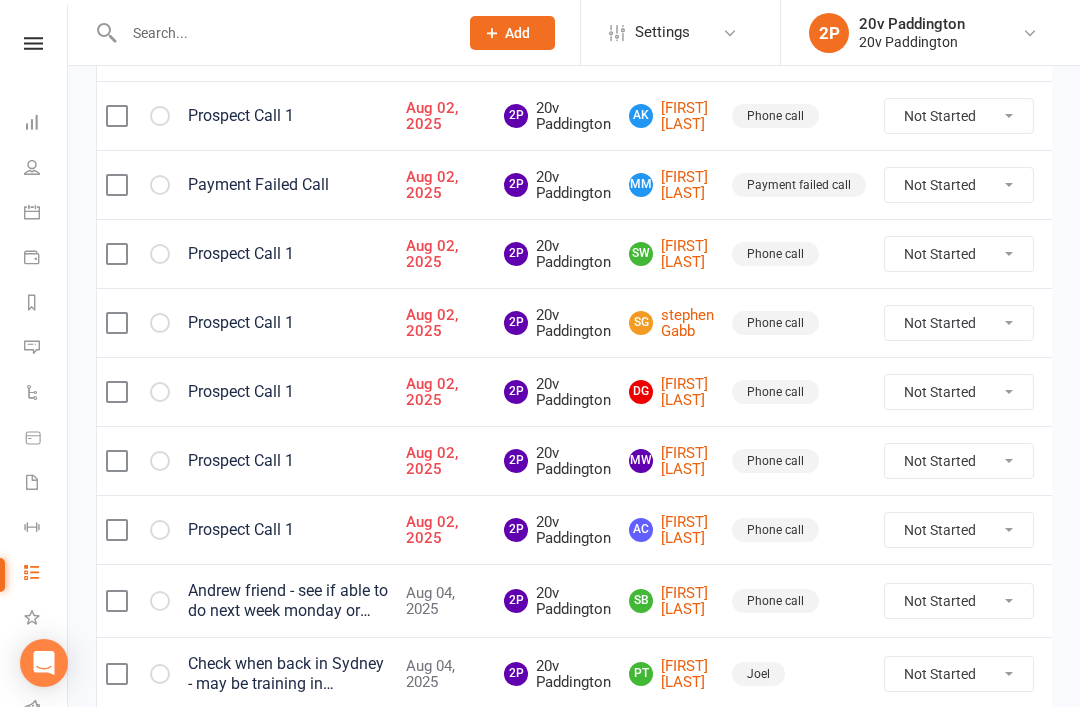 scroll, scrollTop: 1109, scrollLeft: 0, axis: vertical 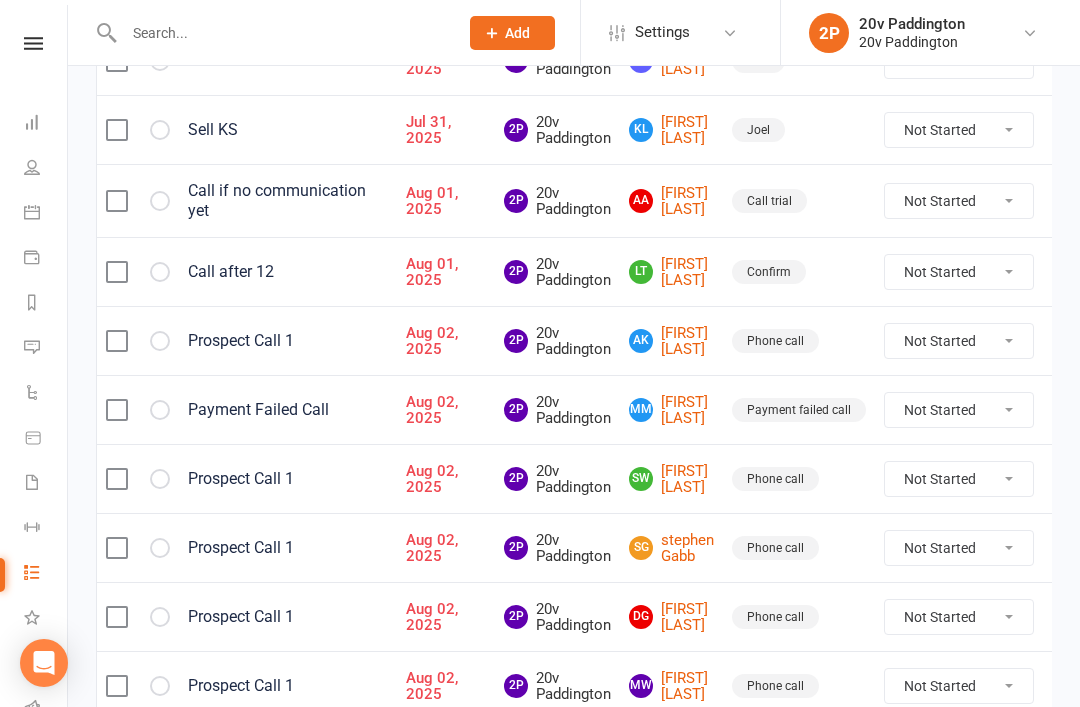 click at bounding box center (33, 43) 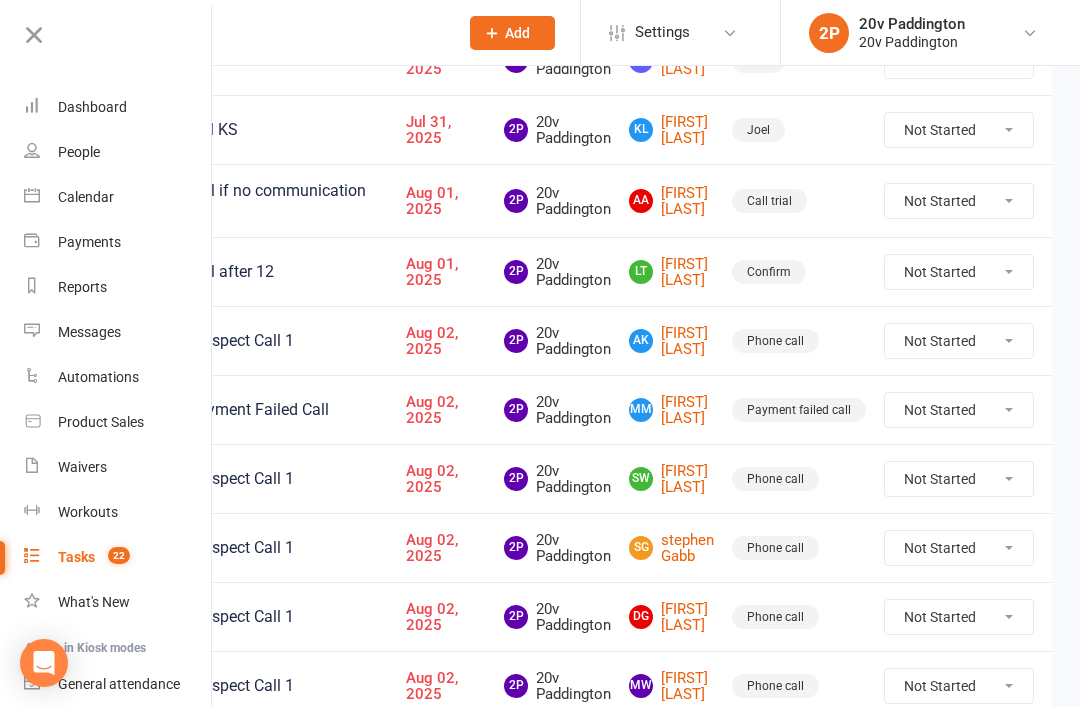 click at bounding box center [116, 42] 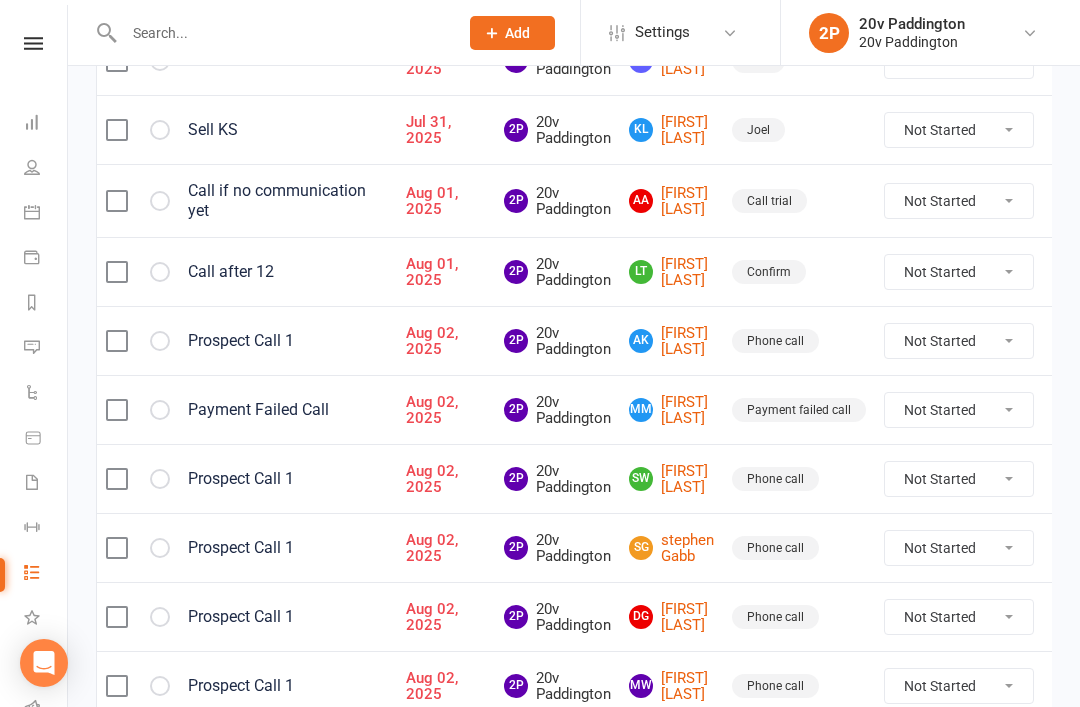 click at bounding box center [33, 43] 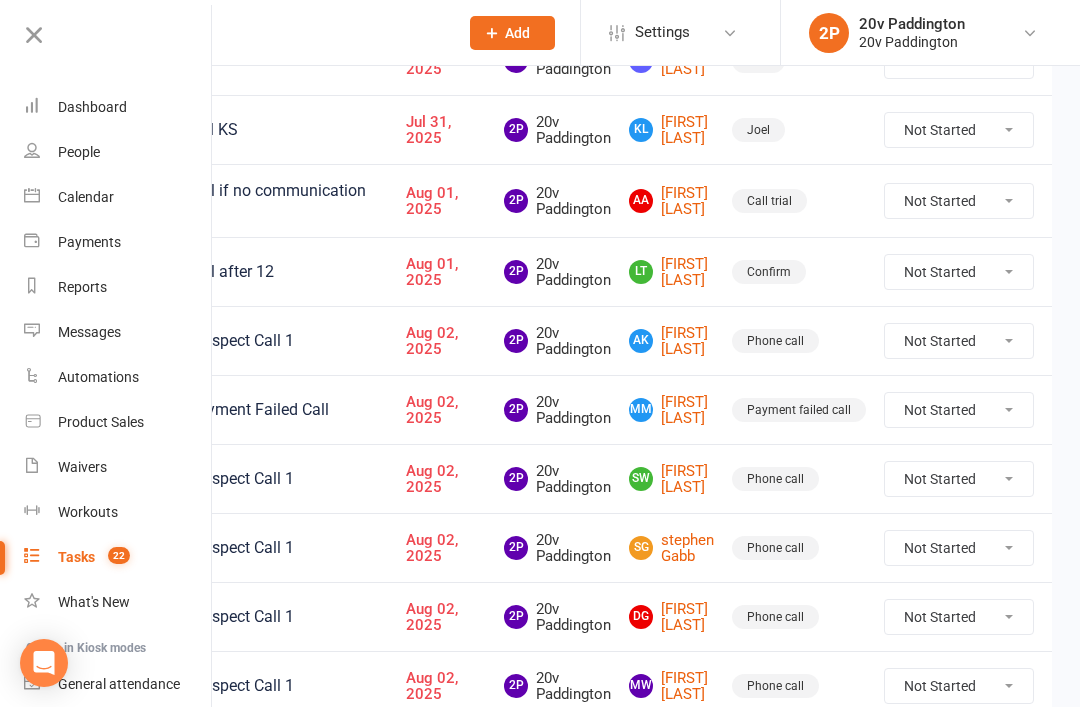 click on "People" at bounding box center [118, 152] 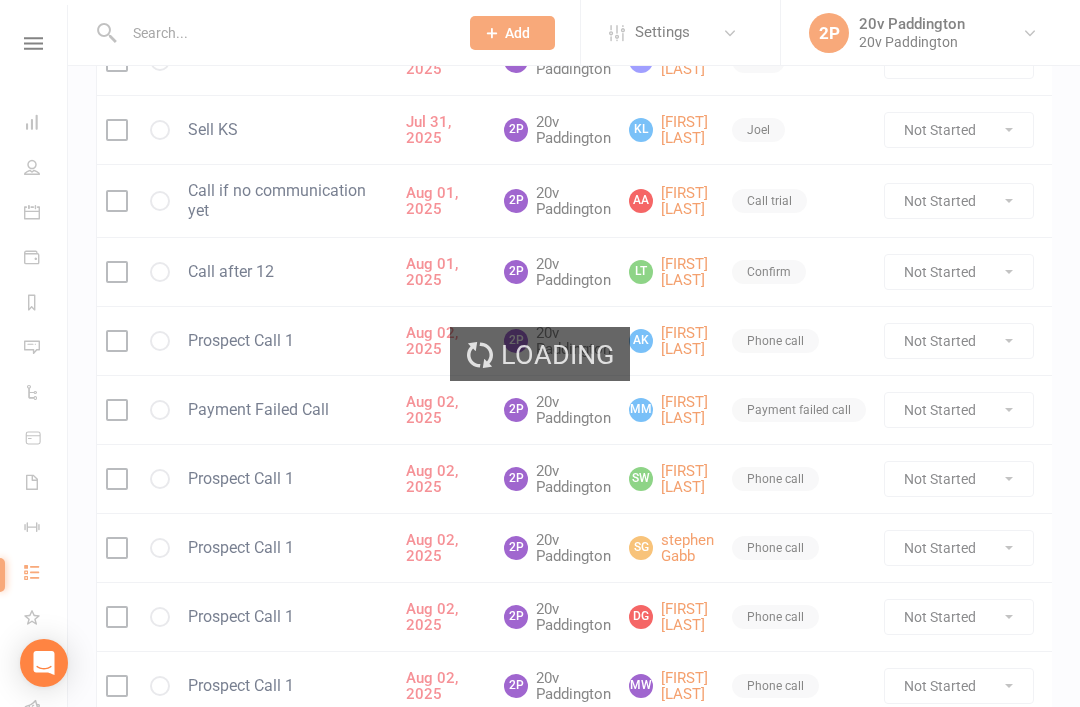 scroll, scrollTop: 0, scrollLeft: 0, axis: both 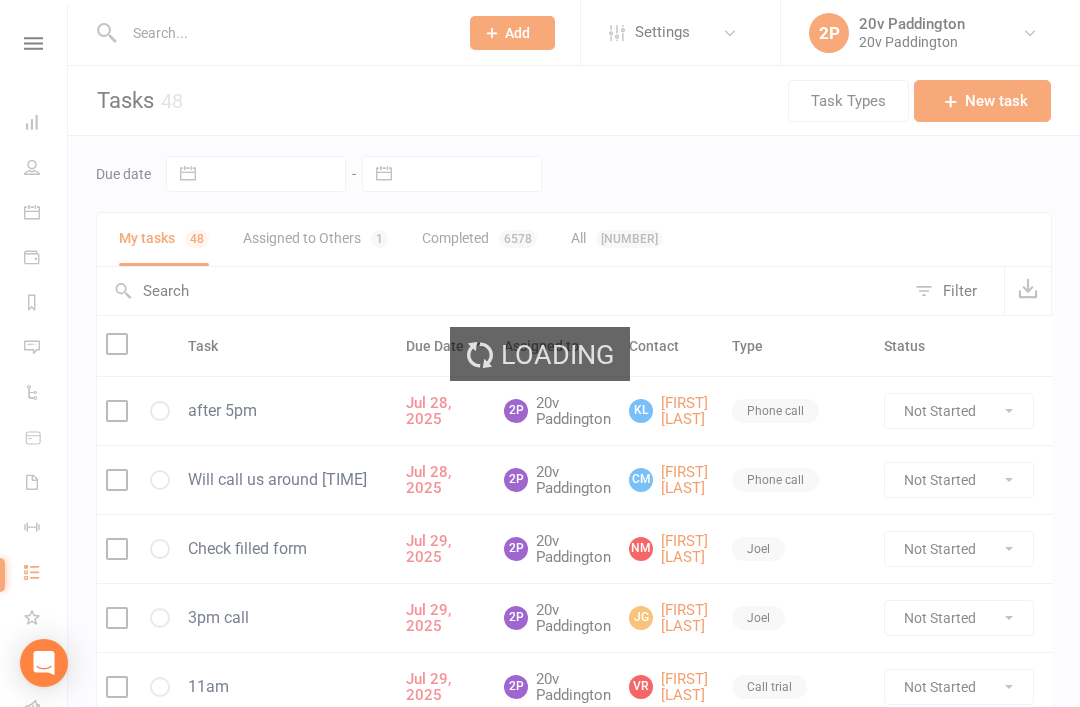 select on "100" 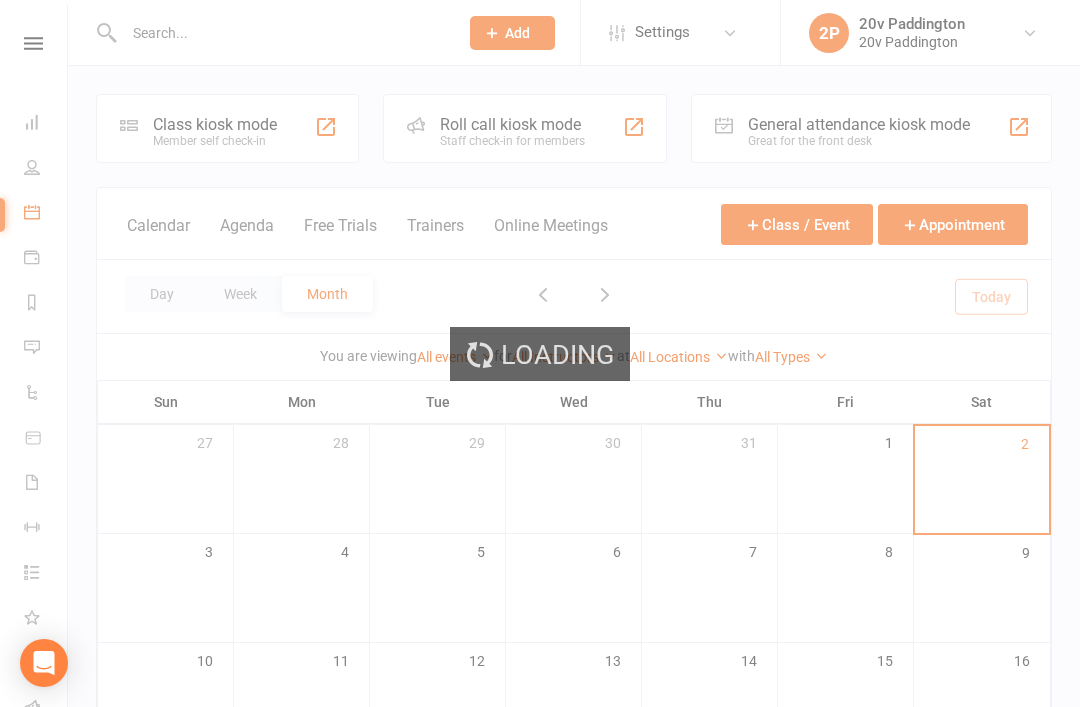 scroll, scrollTop: 451, scrollLeft: 0, axis: vertical 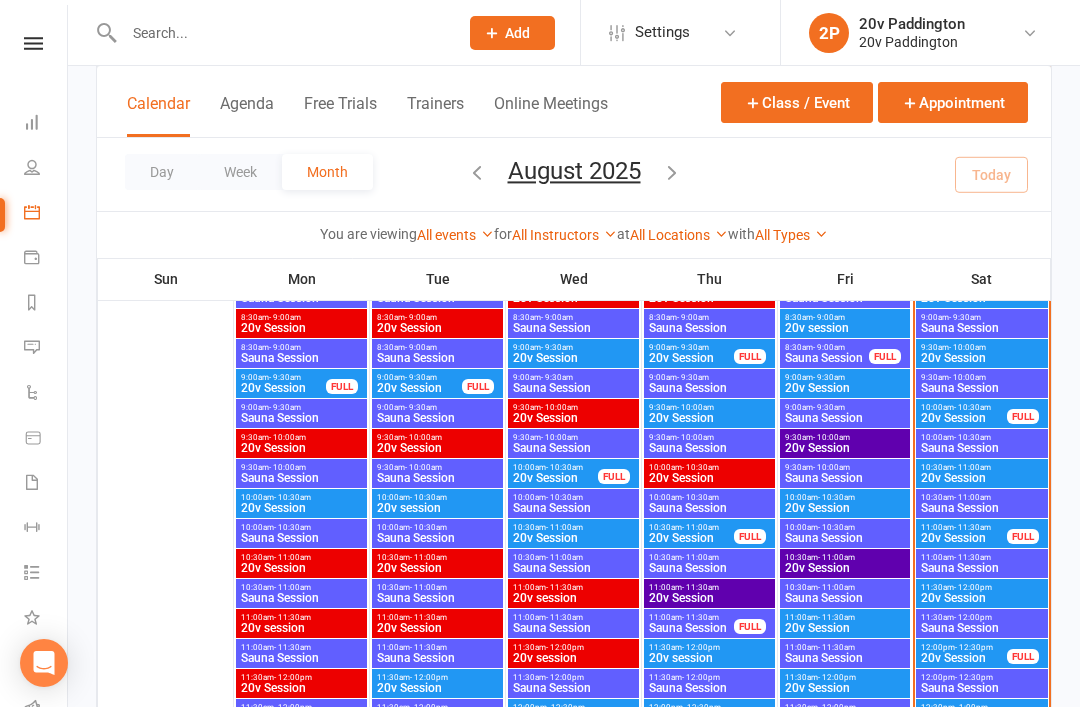 click on "Agenda" at bounding box center (247, 115) 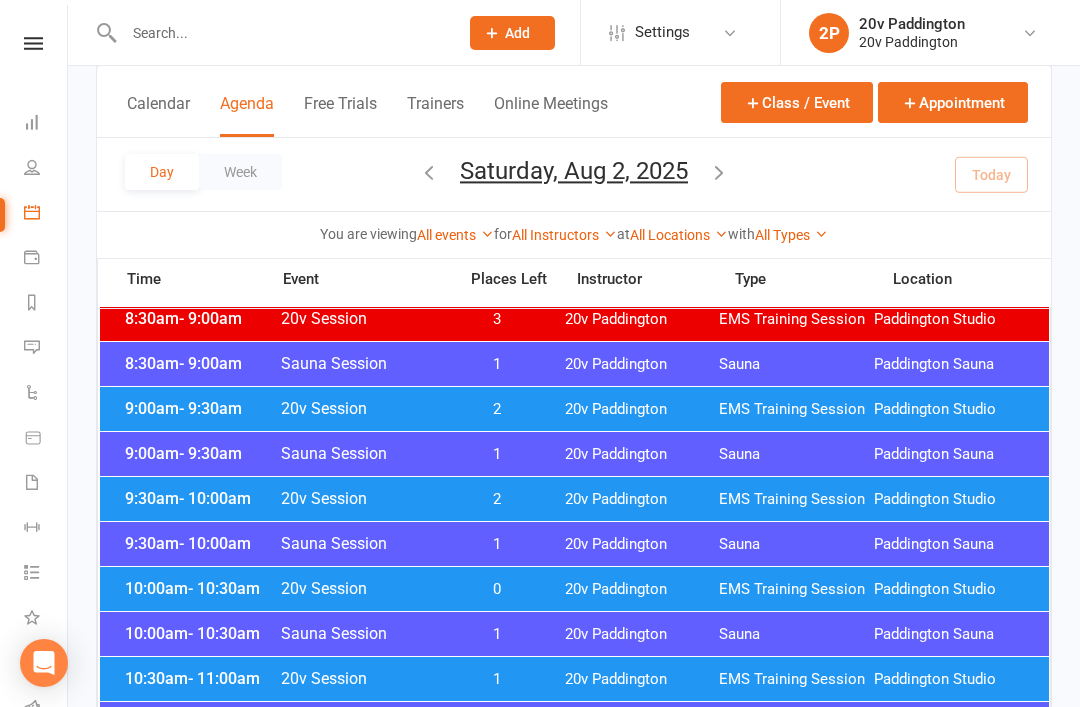click on "Messages" at bounding box center [46, 349] 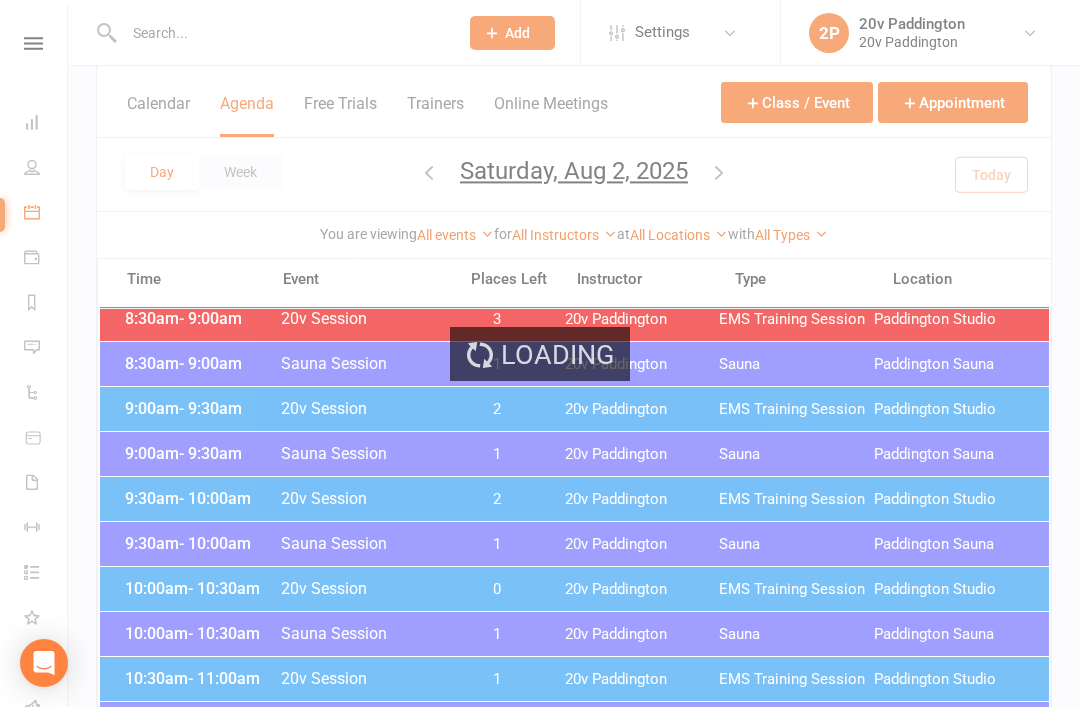 scroll, scrollTop: 0, scrollLeft: 0, axis: both 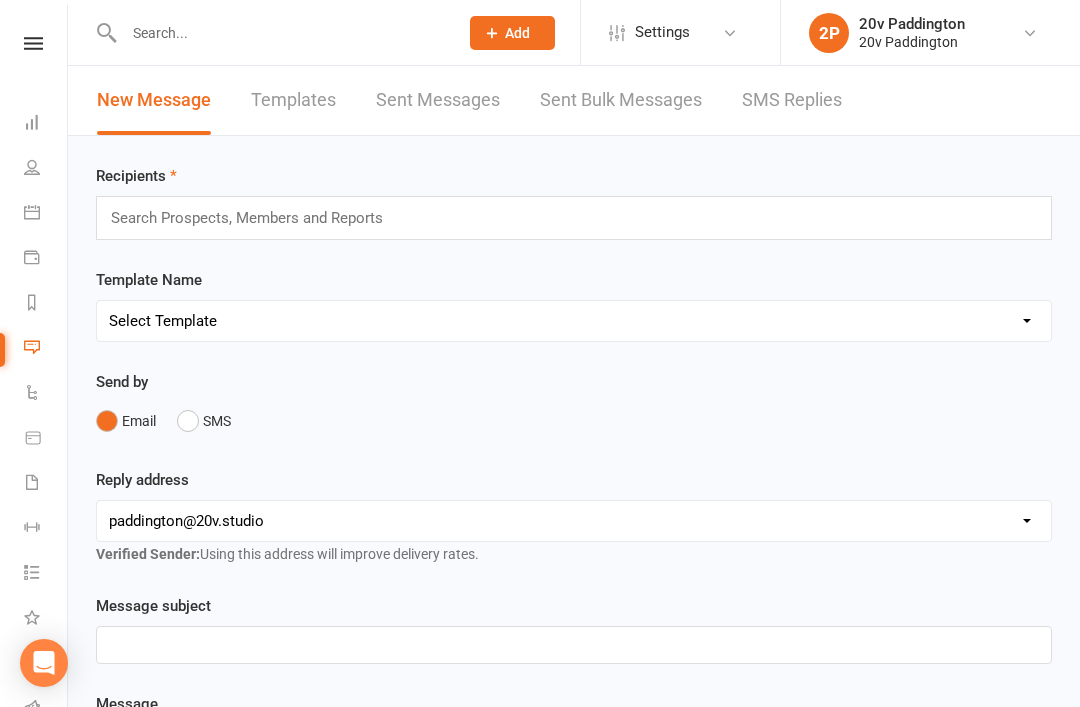click on "SMS Replies" at bounding box center (792, 100) 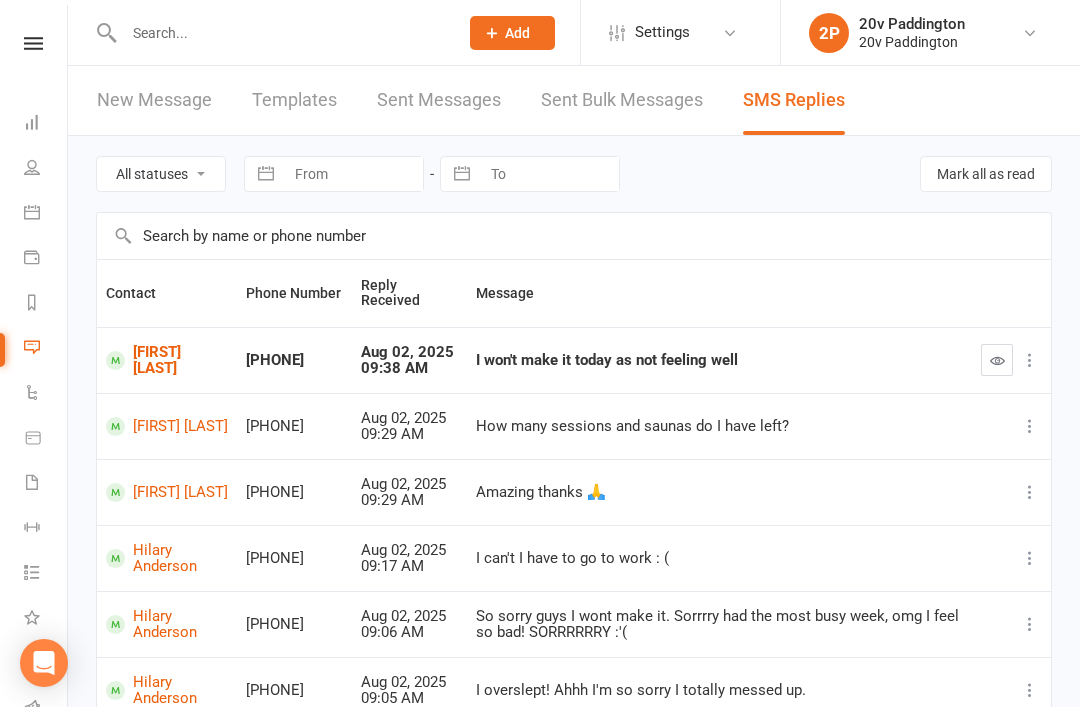 click on "[FIRST] [LAST]" at bounding box center (167, 360) 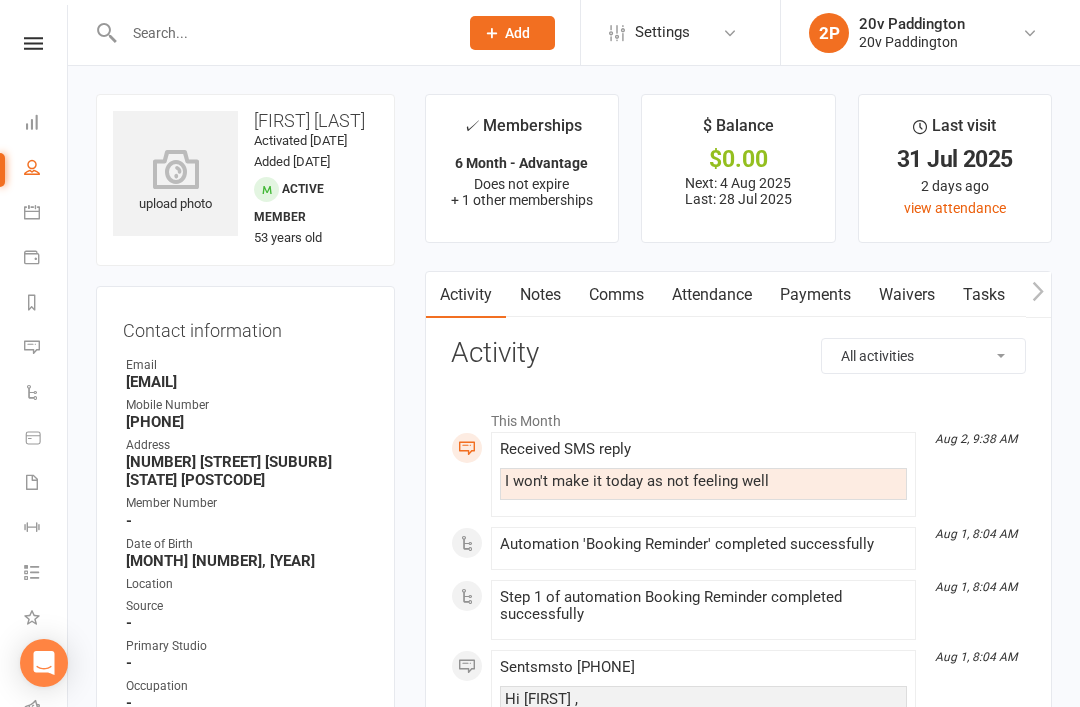 click on "Attendance" at bounding box center [712, 295] 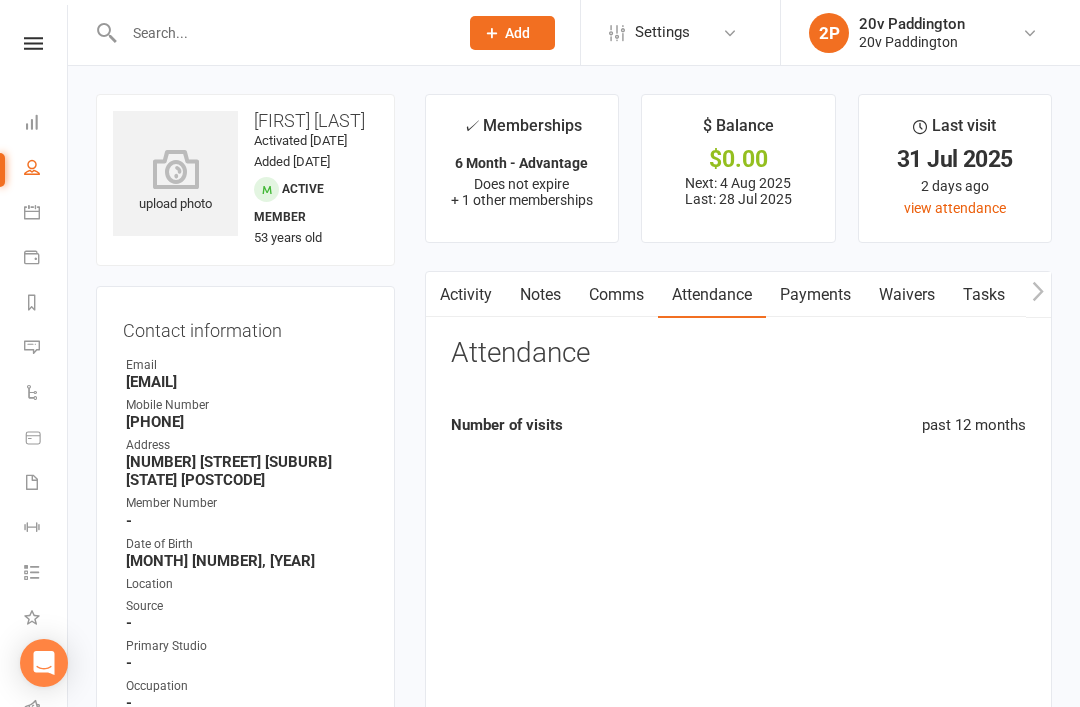 click on "Attendance" at bounding box center (738, 361) 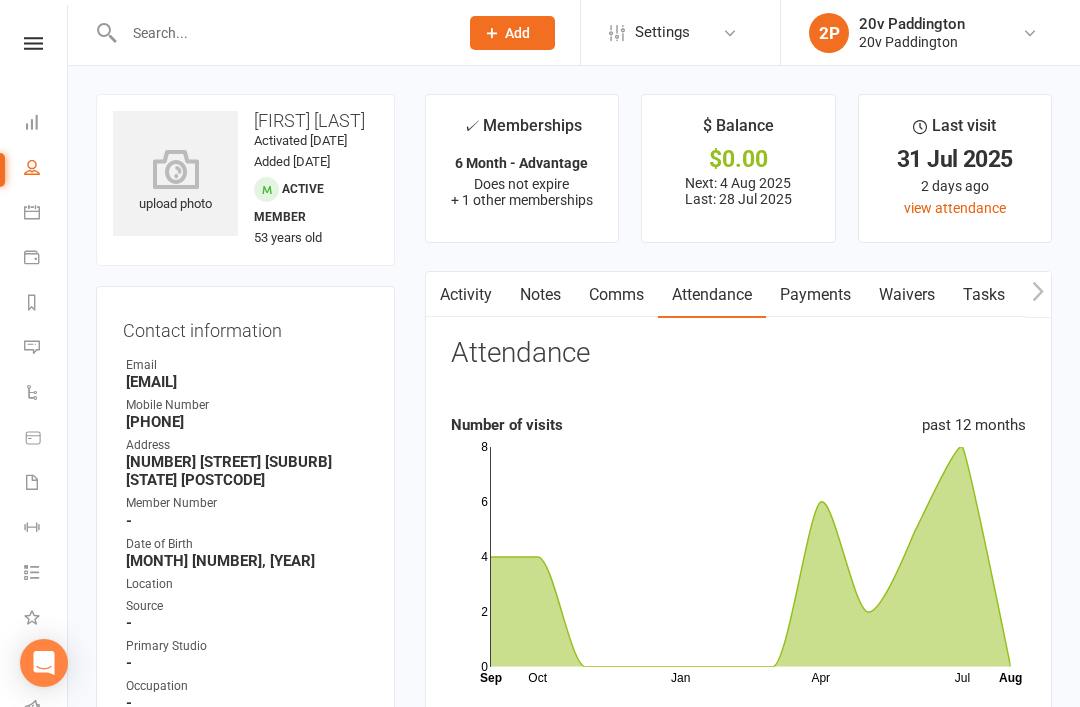 click on "Comms" at bounding box center [616, 295] 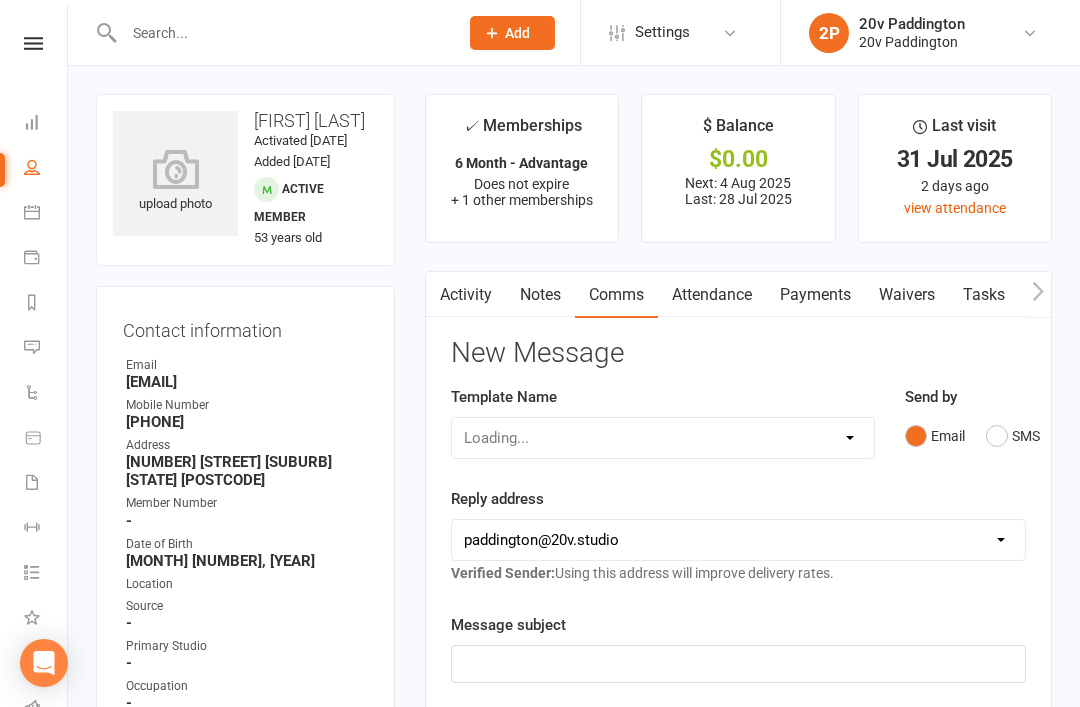 click on "Activity Notes Comms Attendance Payments Waivers Tasks Automations Workouts Assessments Credit balance
Attendance Number of visits past 12 months Oct Jan Apr Jul Month Sep Aug  [NUMBER]  [NUMBER]  [NUMBER]  [NUMBER]  [NUMBER] Export CSV Total visits since joining:  [NUMBER] Last seen:  [DATE] Bookings Gen. Attendance On Waitlist Make-ups + Add Book Event Add Appointment Book a Friend Classes / Bookings
[YEAR]
Sun Mon Tue Wed Thu Fri Sat
[NUMBER]
[NUMBER]
[NUMBER]
[NUMBER]
[NUMBER]
[NUMBER]
[NUMBER]
[NUMBER]
[NUMBER]
[NUMBER]
[NUMBER]
[NUMBER]
[NUMBER]
[NUMBER]
[NUMBER]
[NUMBER]
[NUMBER]
[NUMBER]
[NUMBER]
[NUMBER]
[NUMBER]
[NUMBER]
[NUMBER]
[NUMBER]" at bounding box center (738, 928) 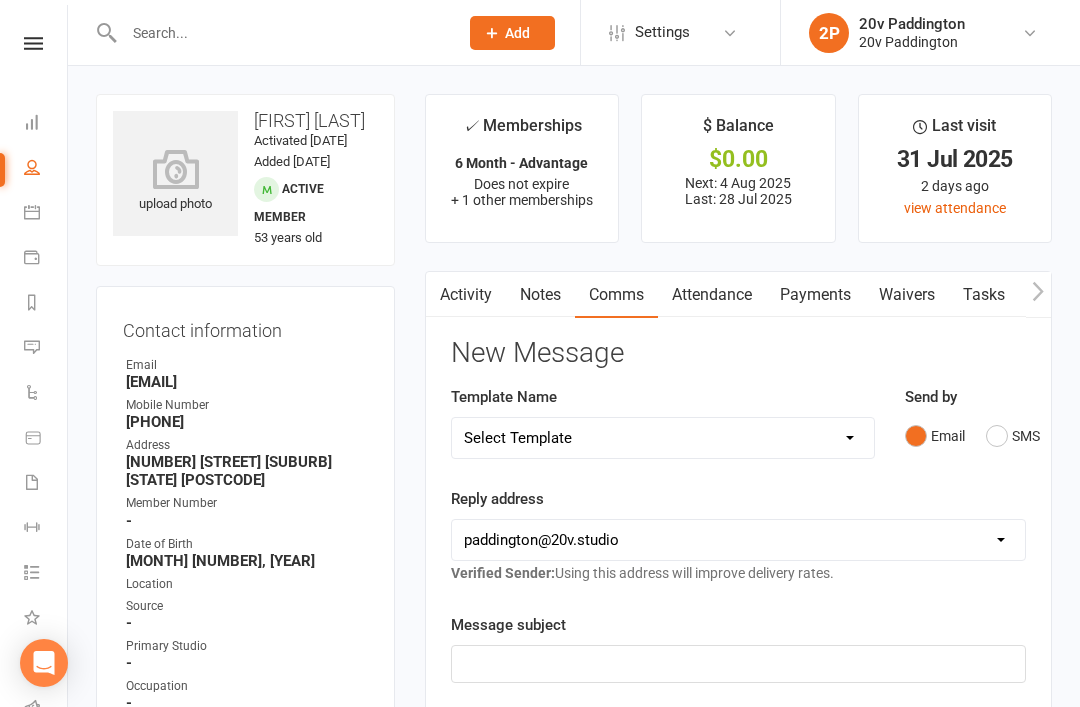 click on "SMS" at bounding box center [1013, 436] 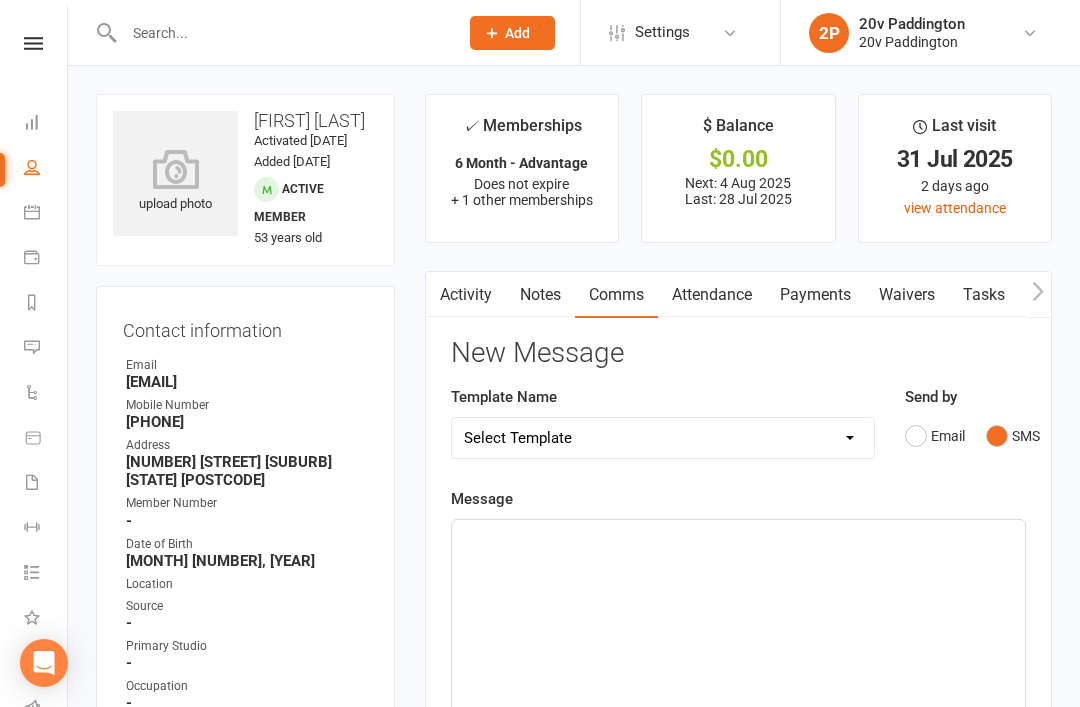 click on "﻿" 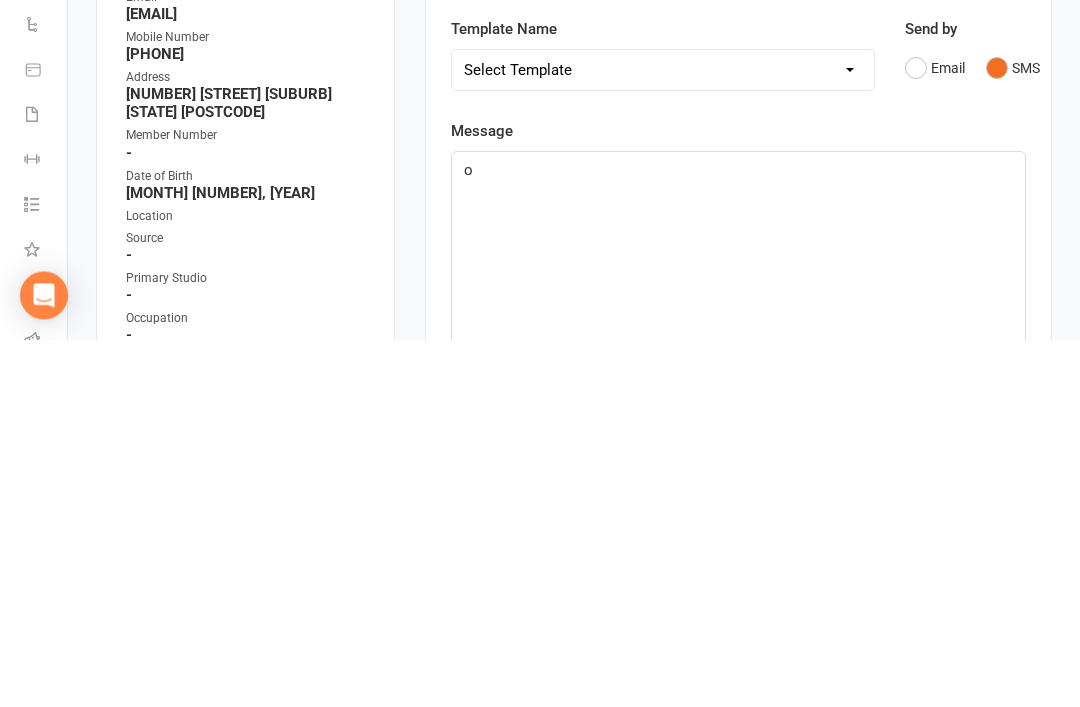 type 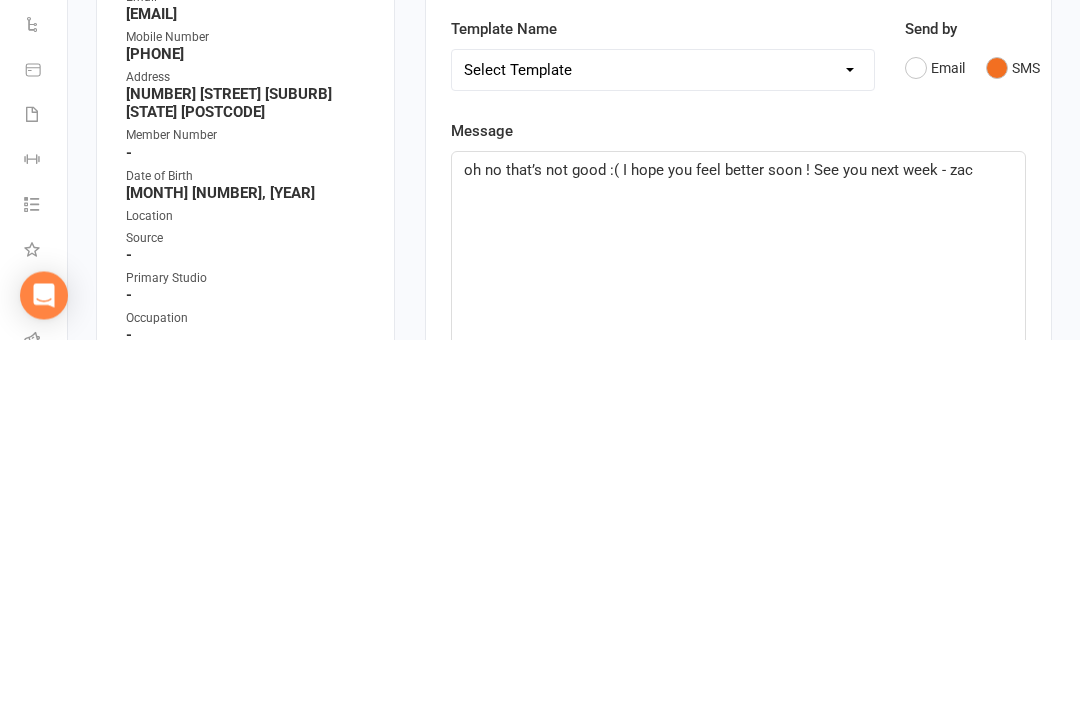 click on "upload photo [FIRST] [LAST] Activated [DATE] Added [DATE]   Active member [NUMBER] years old  Contact information Owner   Email  [EMAIL]
Mobile Number  [PHONE]
Address  [NUMBER] [STREET] [SUBURB] [STATE] [POSTCODE]
Member Number  -
Date of Birth  [MONTH], [NUMBER], [YEAR]
Location
Source  -
Primary Studio  -
Occupation  -
HQ Sales Support  -
Membership Sold By  -
If referred by a member, who?  -
Instagram Handle  -
Update Contact Details Flag Archive Manage Comms Settings
Wallet Bank account [FIRST] [LAST]  [CARD LAST 4 DIGITS]
Add / Edit Payment Method
Membership      Banked Session [DATE] — Never Booked: [NUMBER] Attended: [NUMBER] [NUMBER] classes remaining    Cancel membership Upgrade / Downgrade     [NUMBER] Month - Advantage [DATE] — Never This  week Booked: [NUMBER] Attended: [NUMBER] [NUMBER] classes remaining    Cancel membership Upgrade / Downgrade Add new membership
Family Members  No relationships found. Add link to existing contact  Add link to new contact
Suspensions  Show previous suspensions
edit No" at bounding box center [574, 1371] 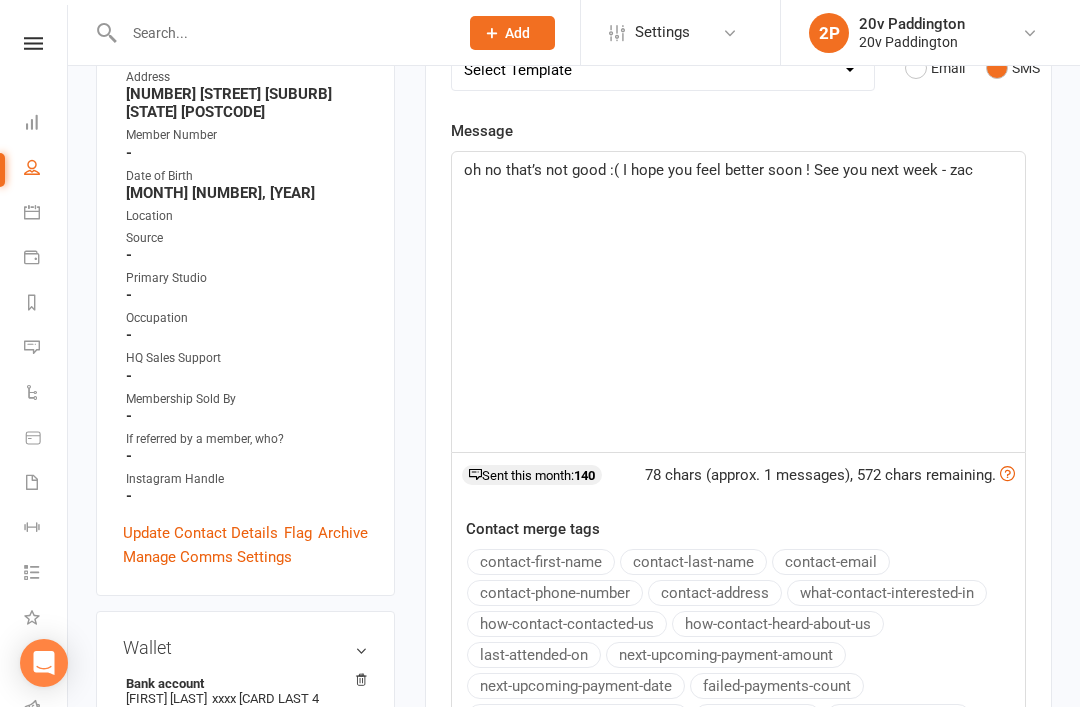 click on "oh no that’s not good :( I hope you feel better soon ! See you next week - zac" 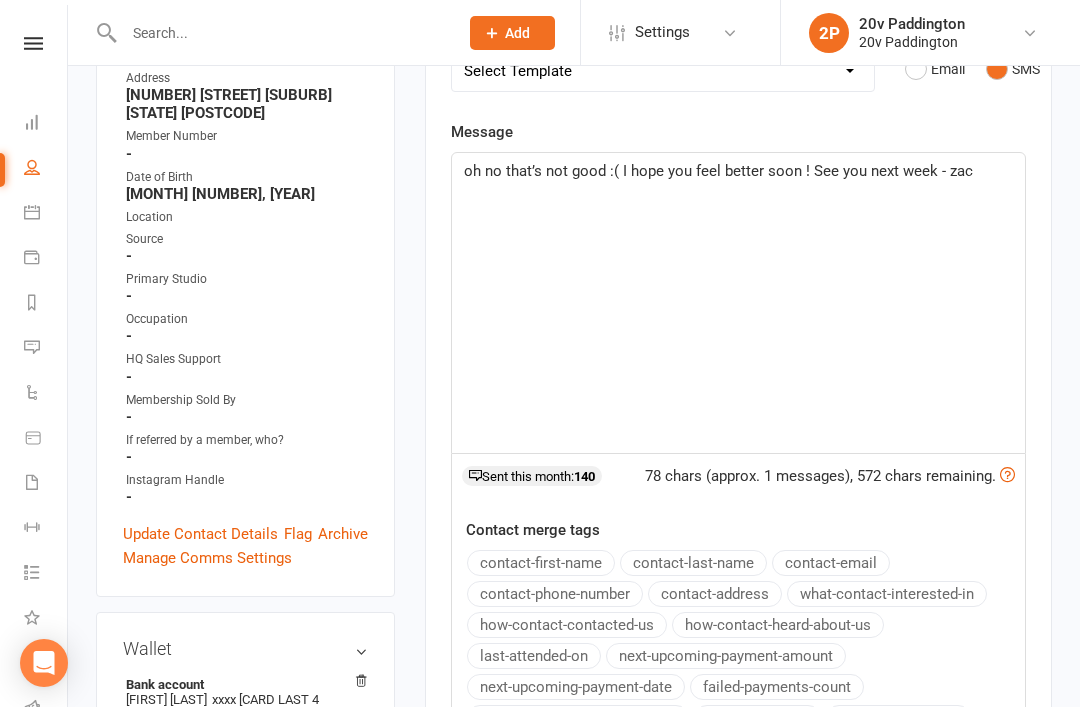 click on "✓ Memberships 6 Month - Advantage Does not expire + 1 other memberships $ Balance $0.00 Next: 4 Aug 2025 Last: 28 Jul 2025 Last visit 31 Jul 2025 2 days ago view attendance
Activity Notes Comms Attendance Payments Waivers Tasks Automations Workouts Assessments Credit balance
Attendance Number of visits past 12 months Oct Jan Apr Jul Month Sep Aug  0  2  4  6  8 Export CSV Total visits since joining:  35 Last seen:  31 Jul 2025 Bookings Gen. Attendance On Waitlist Make-ups + Add Book Event Add Appointment Book a Friend Classes / Bookings
August 2025
Sun Mon Tue Wed Thu Fri Sat
31
27
28
29
30
31
01
02
32
03
04
05
06
07
08
09
33" at bounding box center [738, 357] 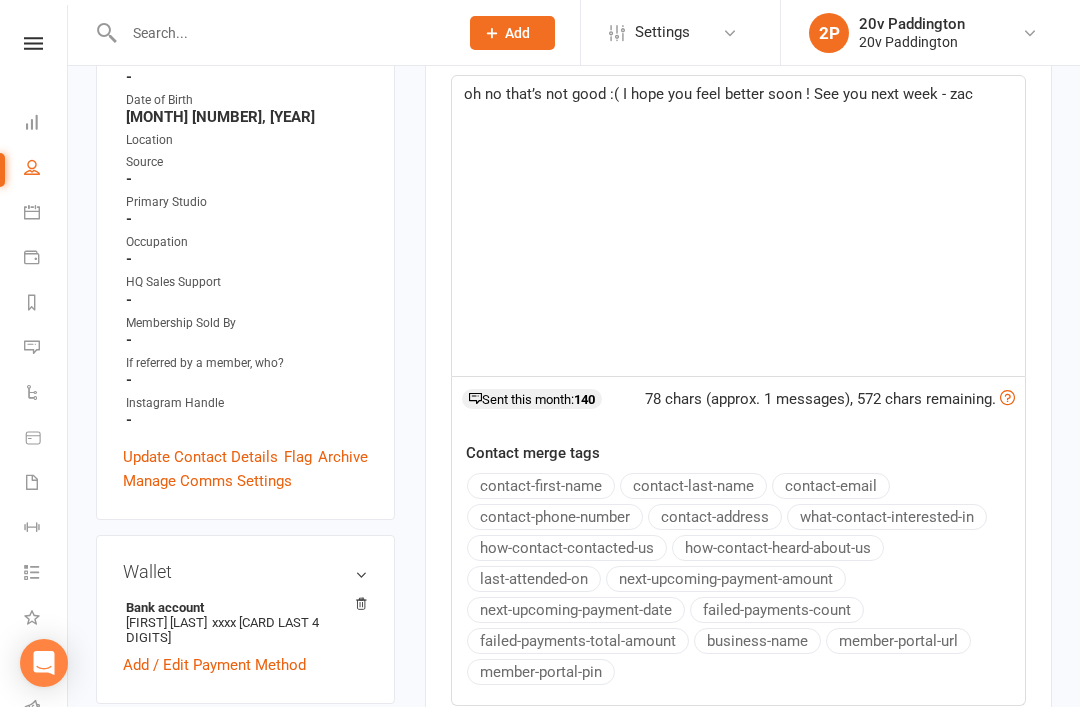 scroll, scrollTop: 645, scrollLeft: 0, axis: vertical 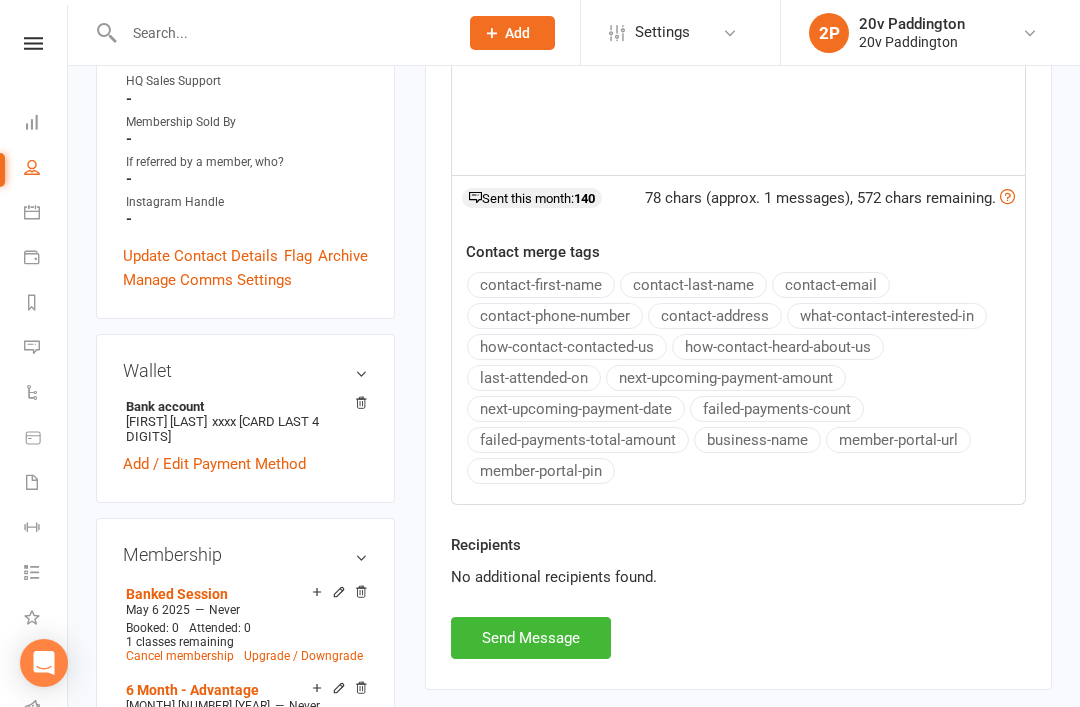 click on "Send Message" at bounding box center (531, 638) 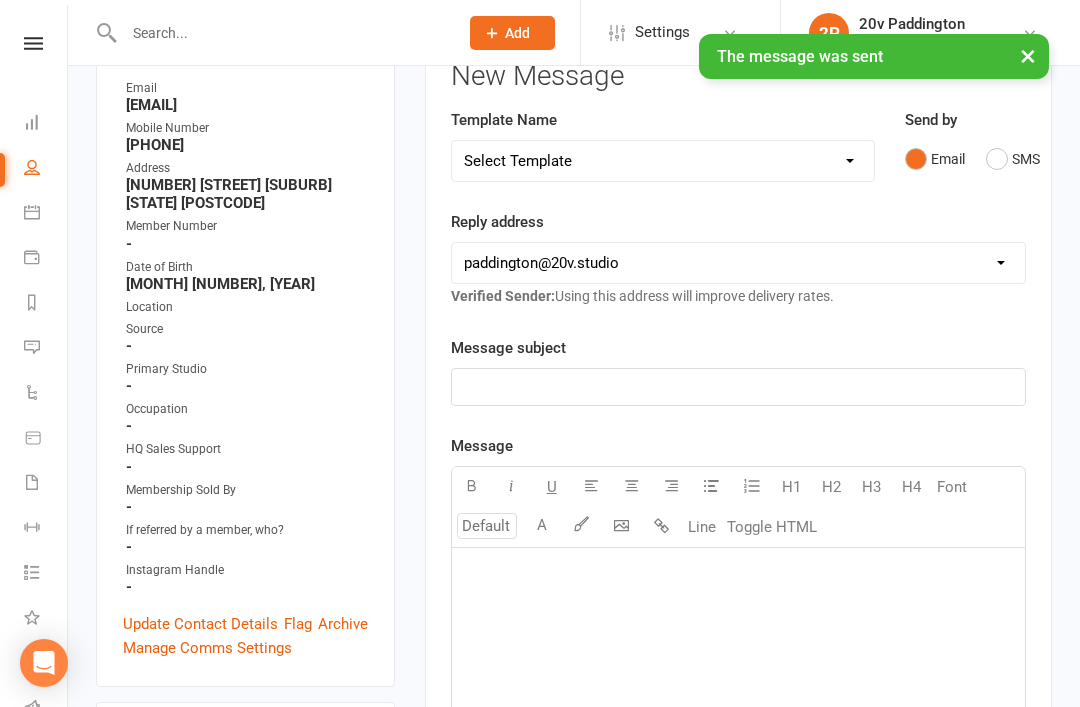 scroll, scrollTop: 0, scrollLeft: 0, axis: both 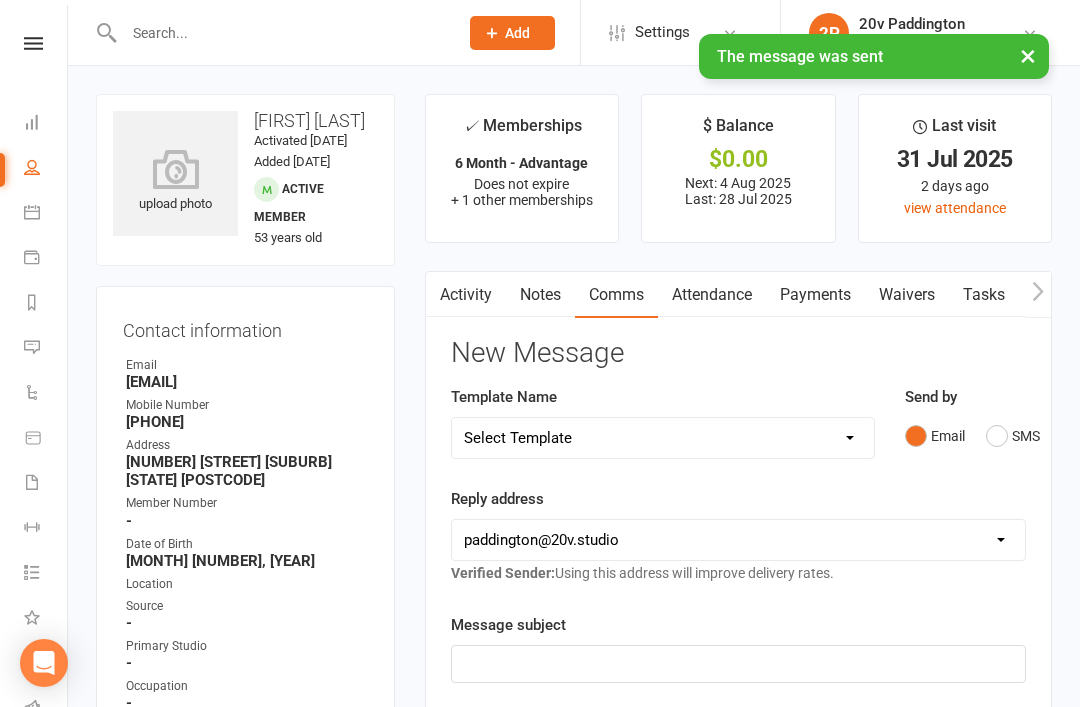 click on "Calendar" at bounding box center [46, 214] 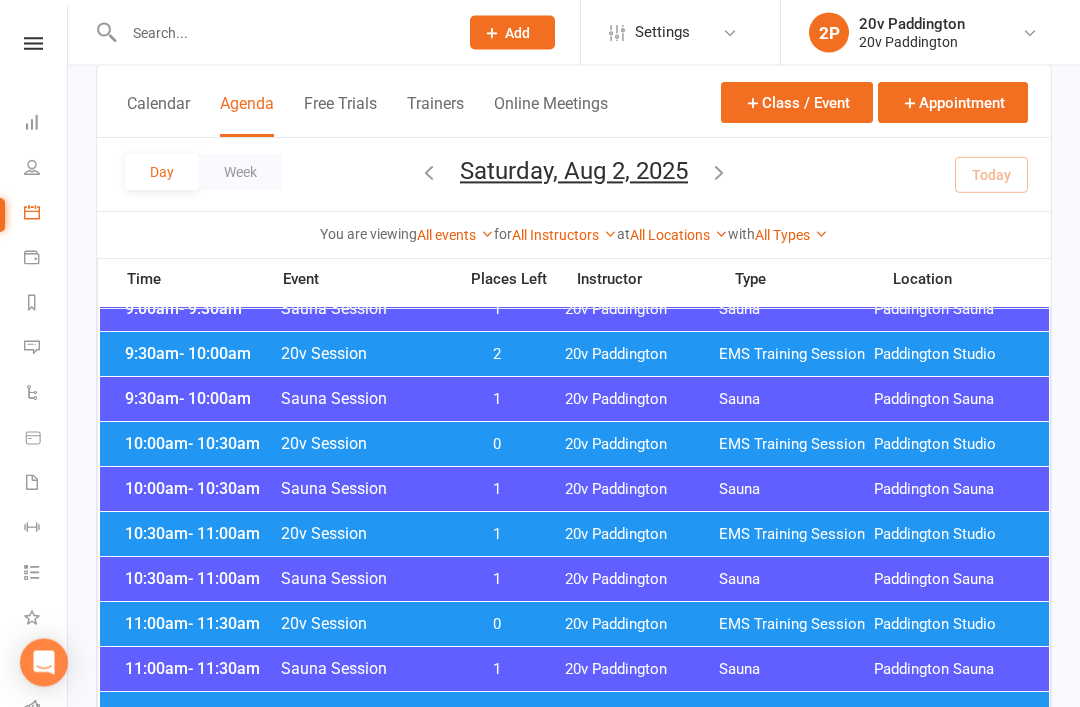 scroll, scrollTop: 593, scrollLeft: 0, axis: vertical 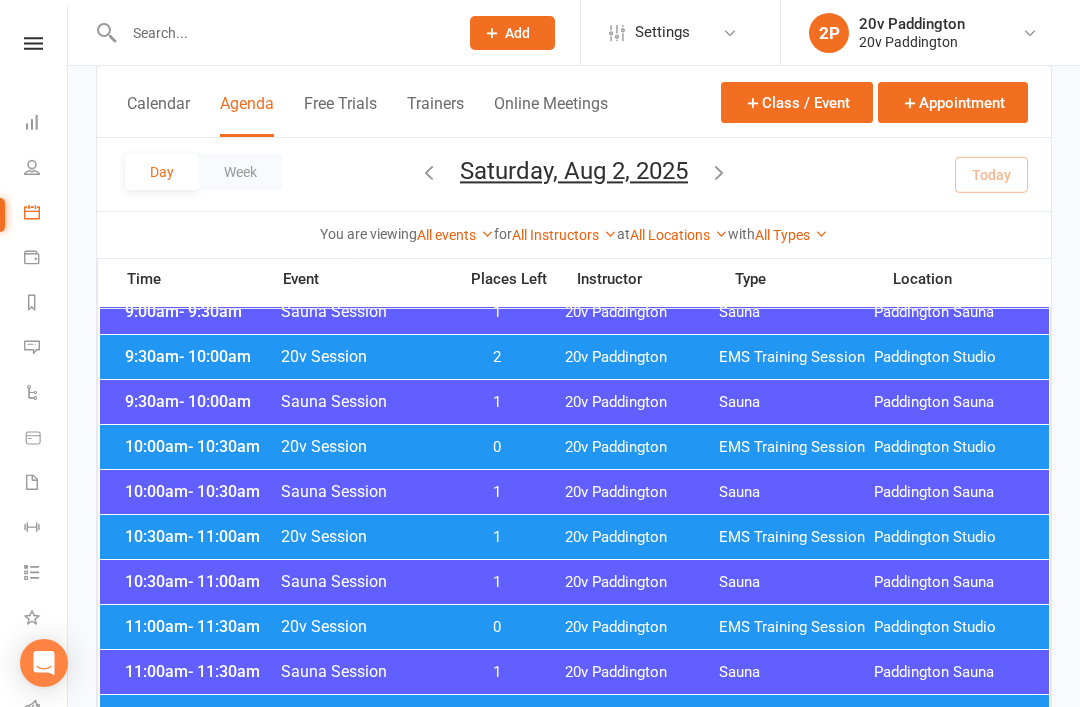 click on "EMS Training Session" at bounding box center (796, 357) 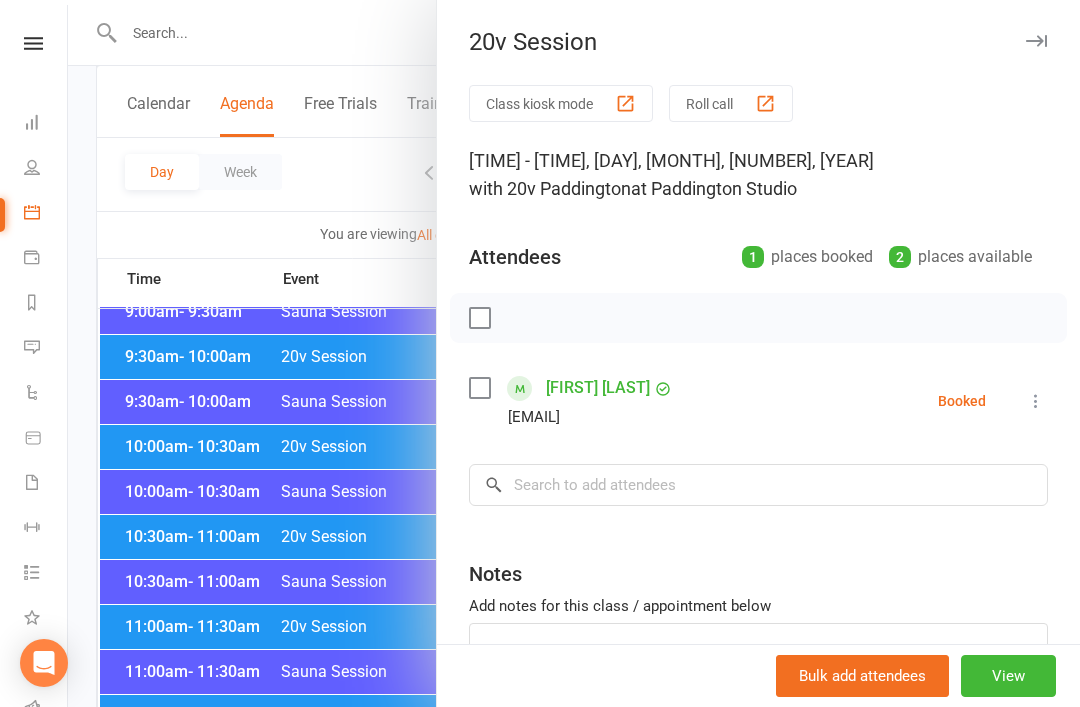 click at bounding box center [1036, 401] 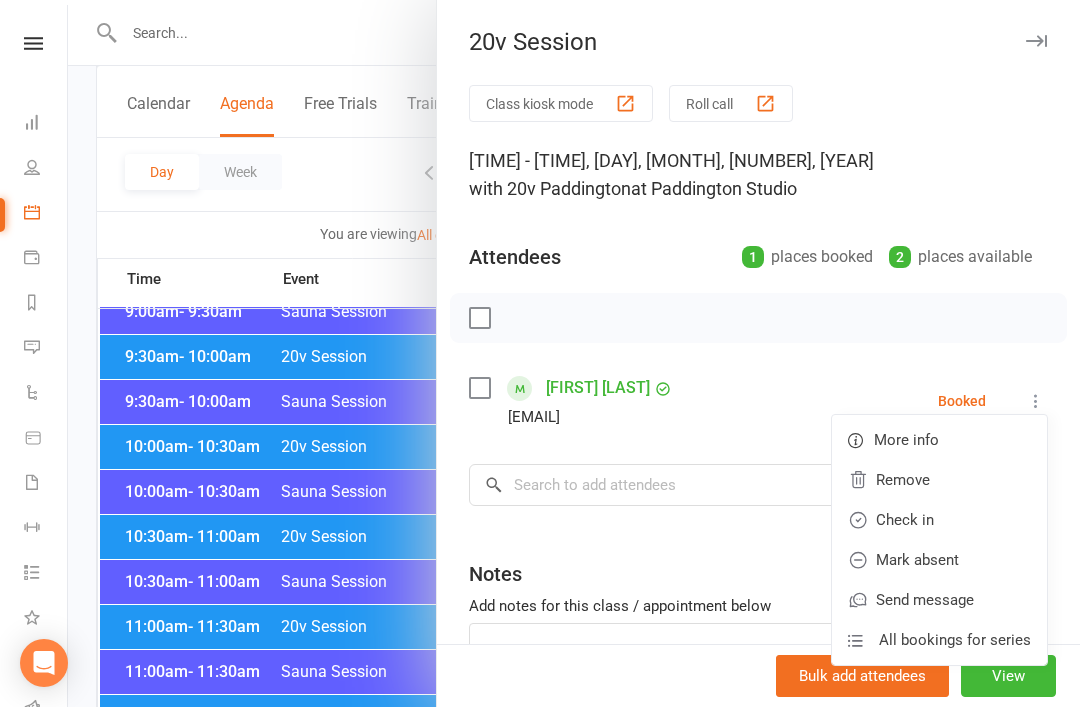 click on "Check in" at bounding box center (939, 520) 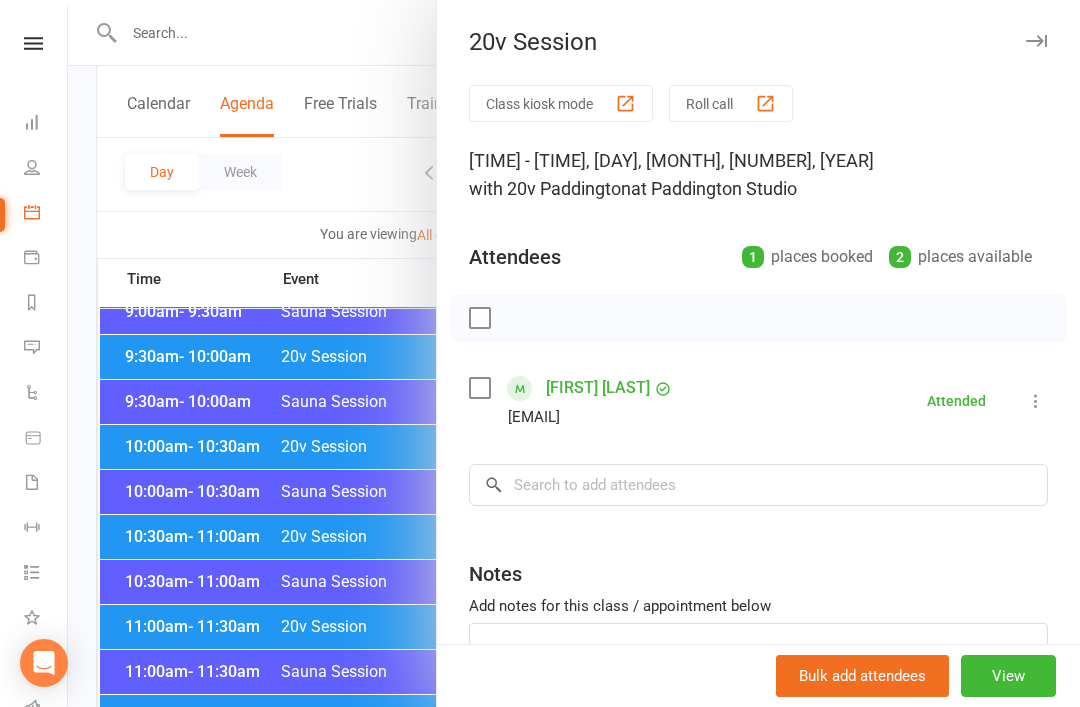 click at bounding box center [574, 353] 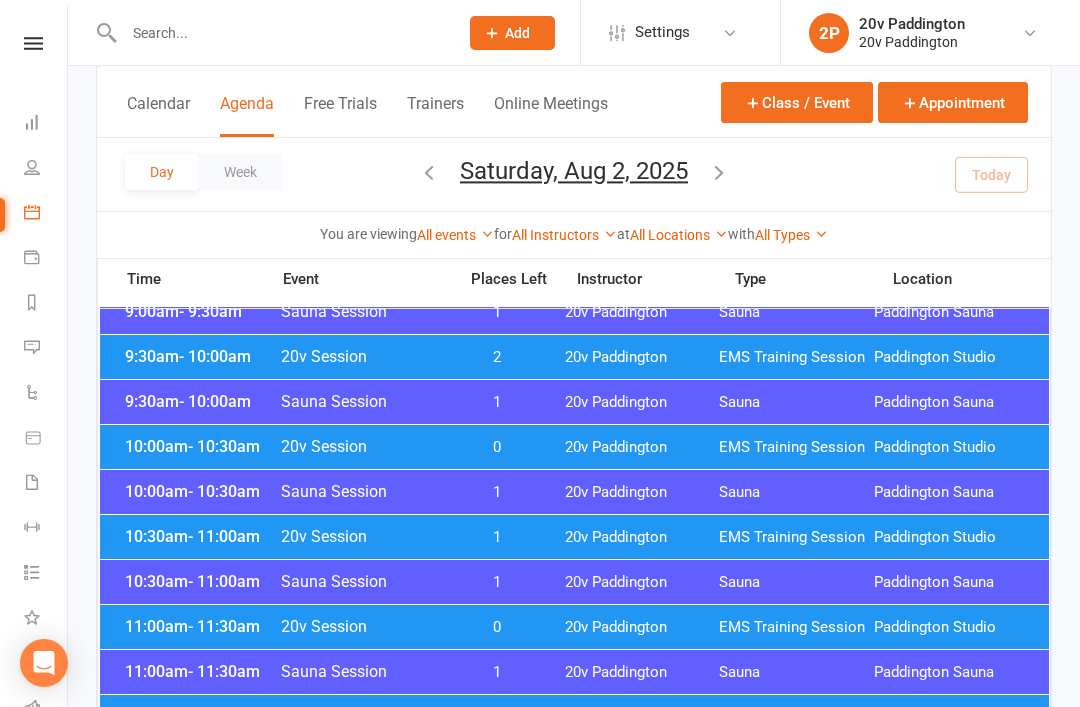 click on "9:30am  - 10:00am Sauna Session 1 20v Paddington Sauna Paddington Sauna" at bounding box center [574, 402] 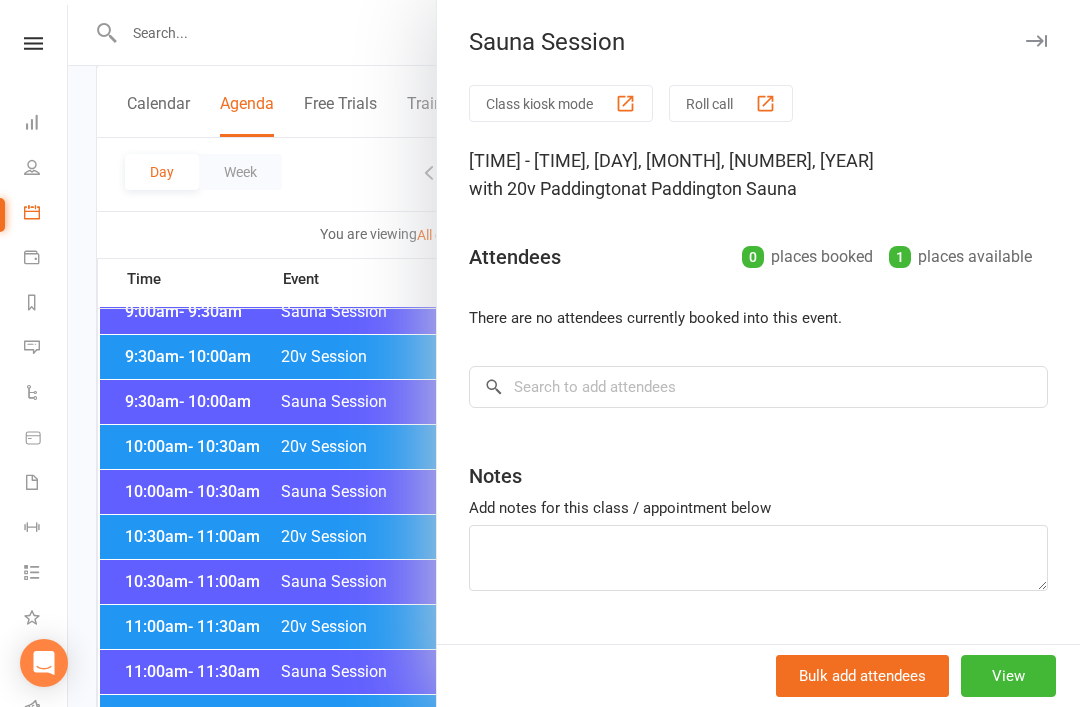 click at bounding box center (574, 353) 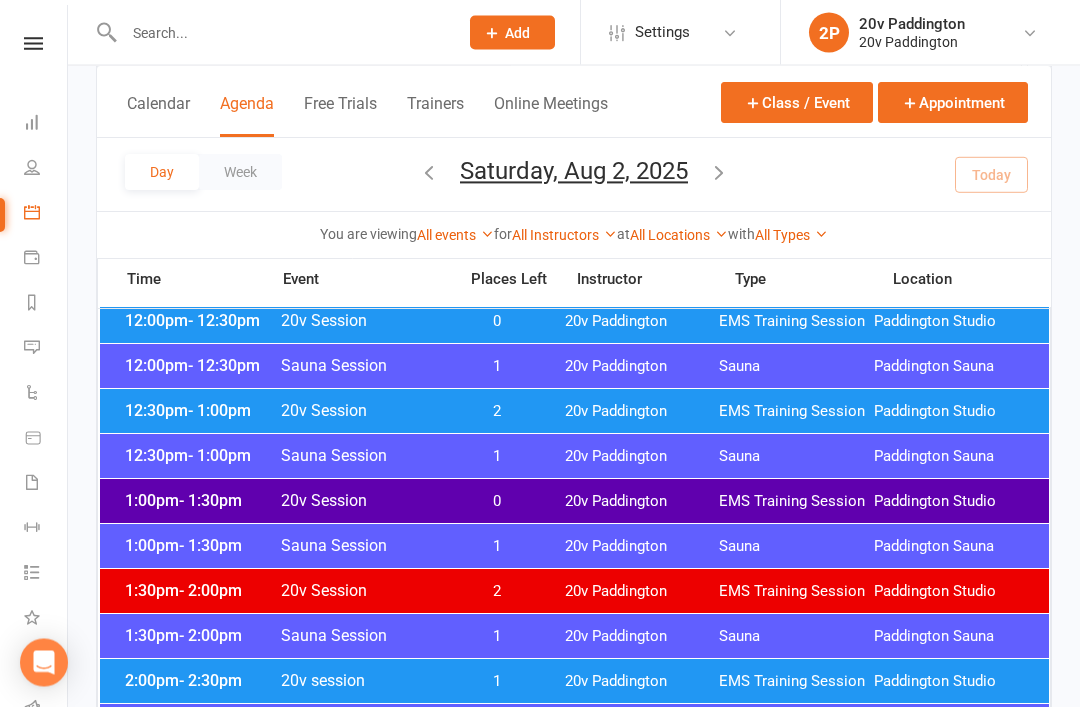 scroll, scrollTop: 1077, scrollLeft: 0, axis: vertical 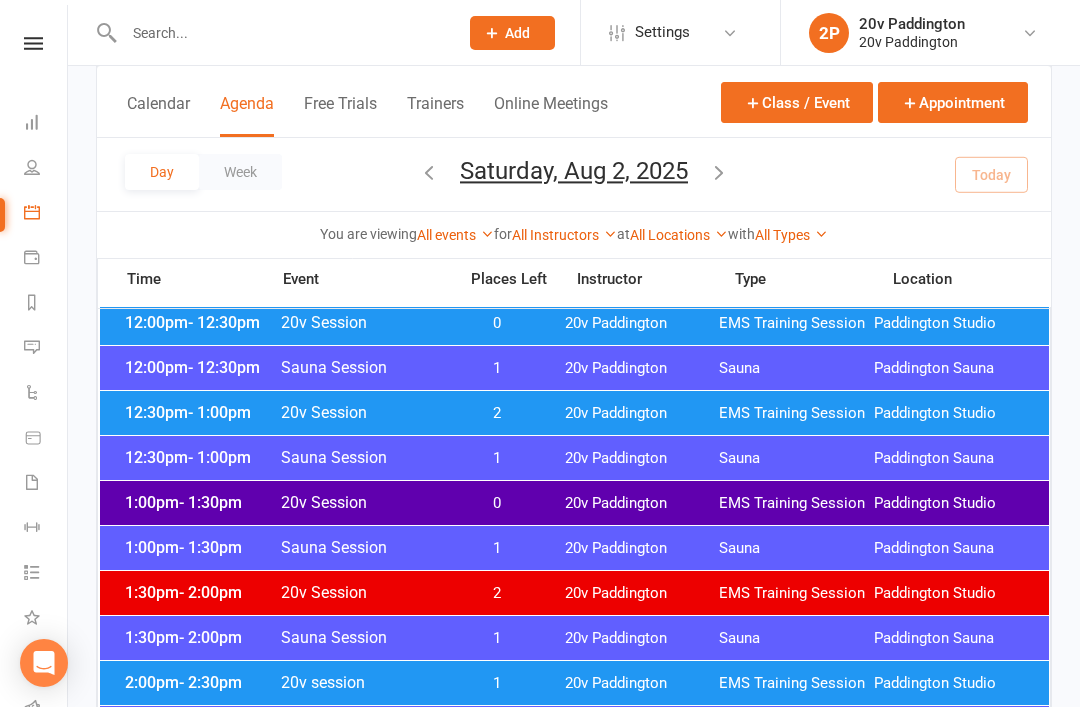 click on "0" at bounding box center [497, 503] 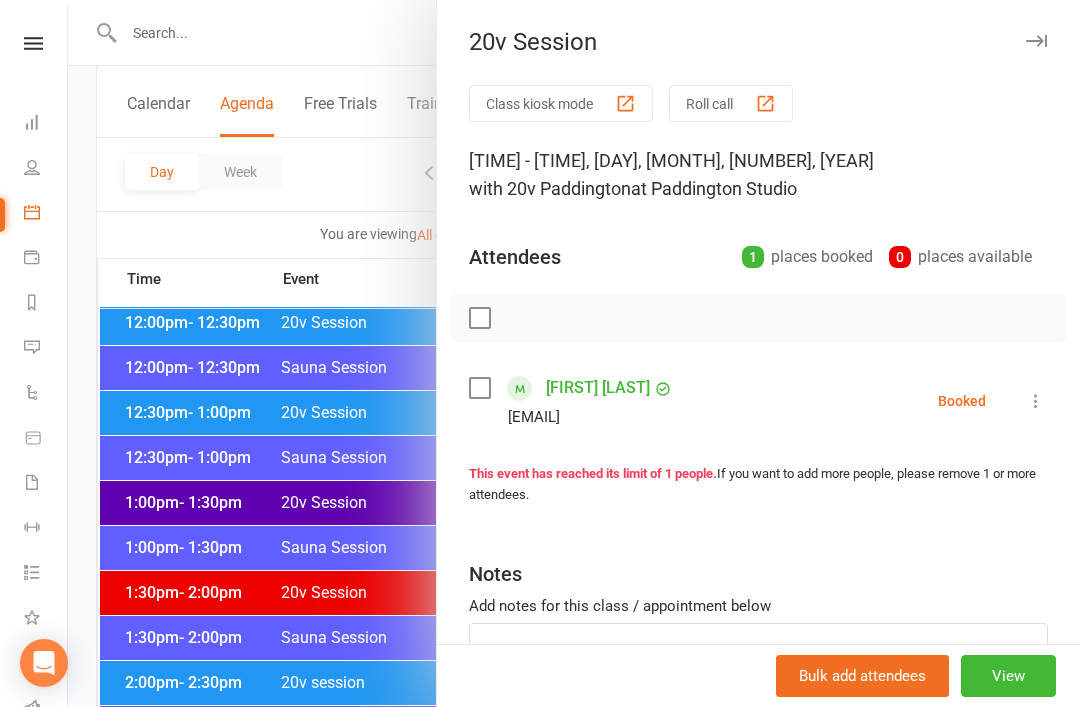 click on "Class kiosk mode  Roll call  1:00 PM - 1:30 PM, Saturday, August, 2, 2025 with 20v Paddington  at  Paddington Studio  Attendees  1  places booked 0  places available   Pauline Doyle  pjdoyle39@gmail.com Booked More info  Remove  Check in  Mark absent  Send message  All bookings for series  This event has reached its limit of 1 people.  If you want to add more people, please remove 1 or more attendees. Notes  Add notes for this class / appointment below" at bounding box center (758, 437) 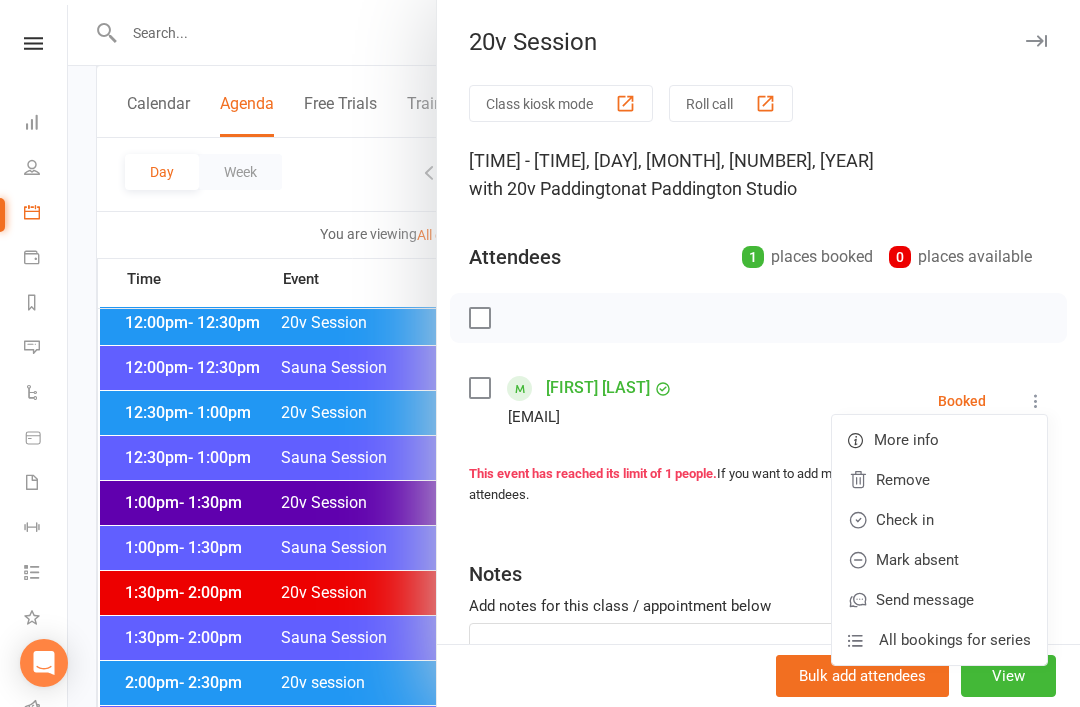 click on "Remove" at bounding box center (939, 480) 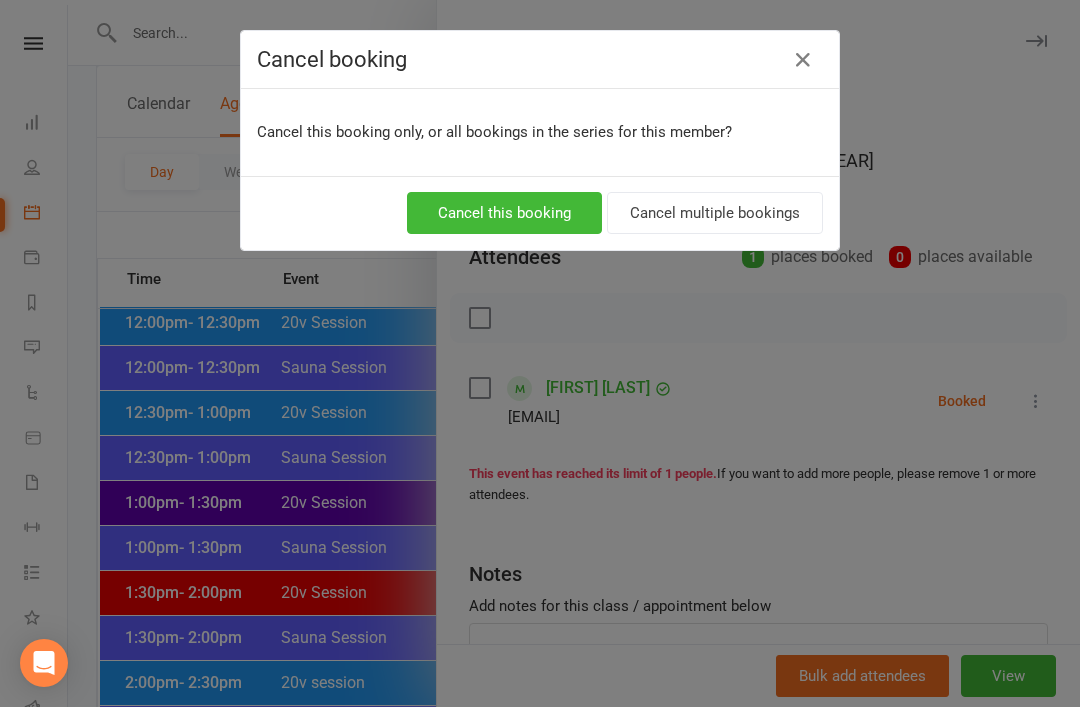 click on "Cancel this booking" at bounding box center [504, 213] 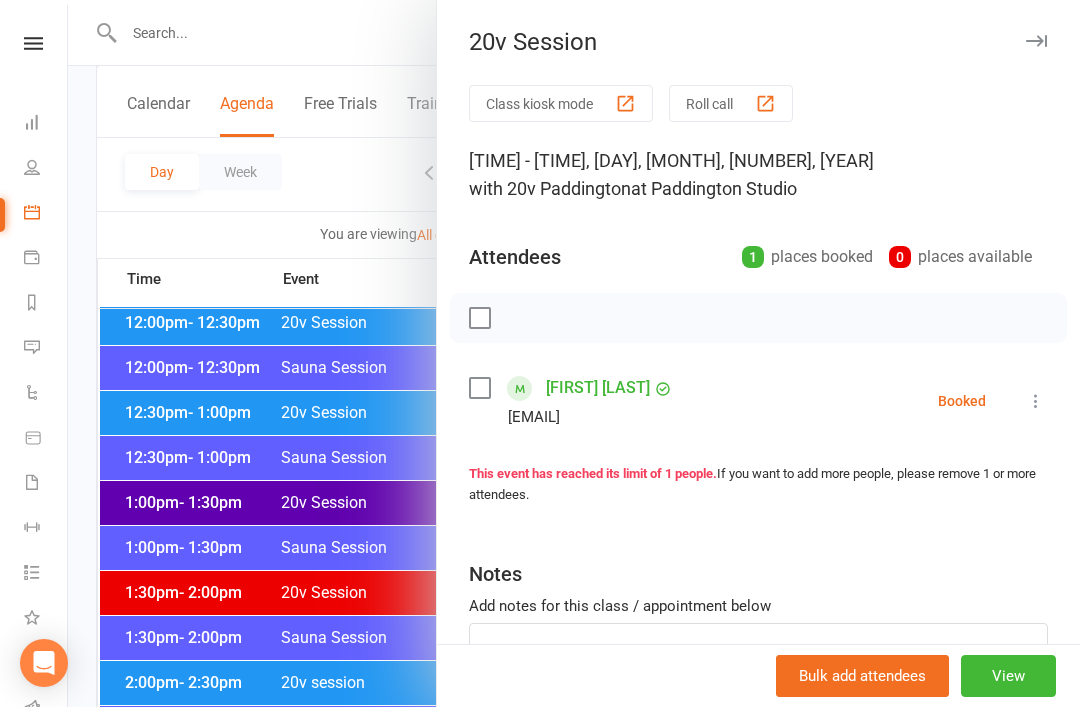 click at bounding box center [574, 353] 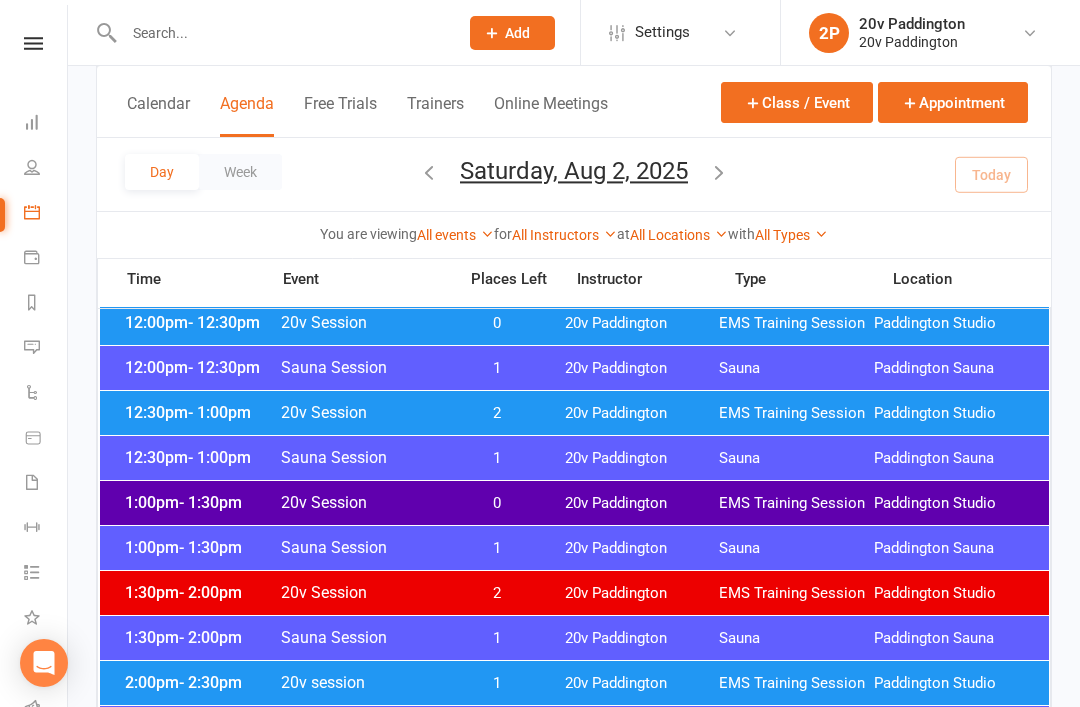click on "2" at bounding box center [497, 413] 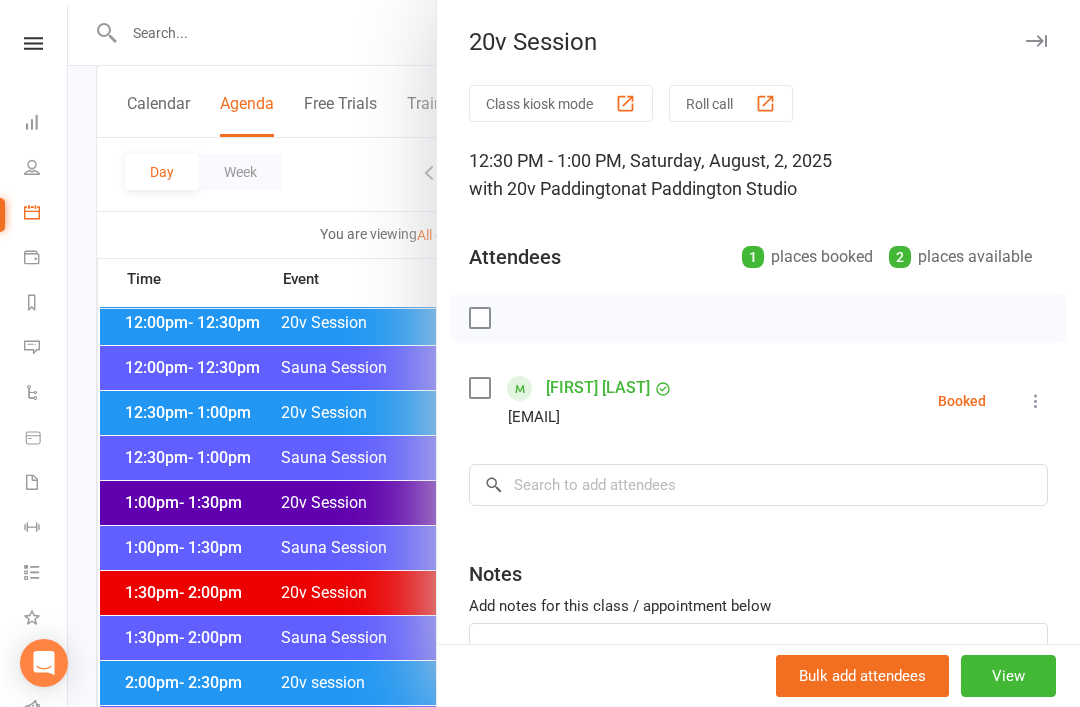 click at bounding box center (574, 353) 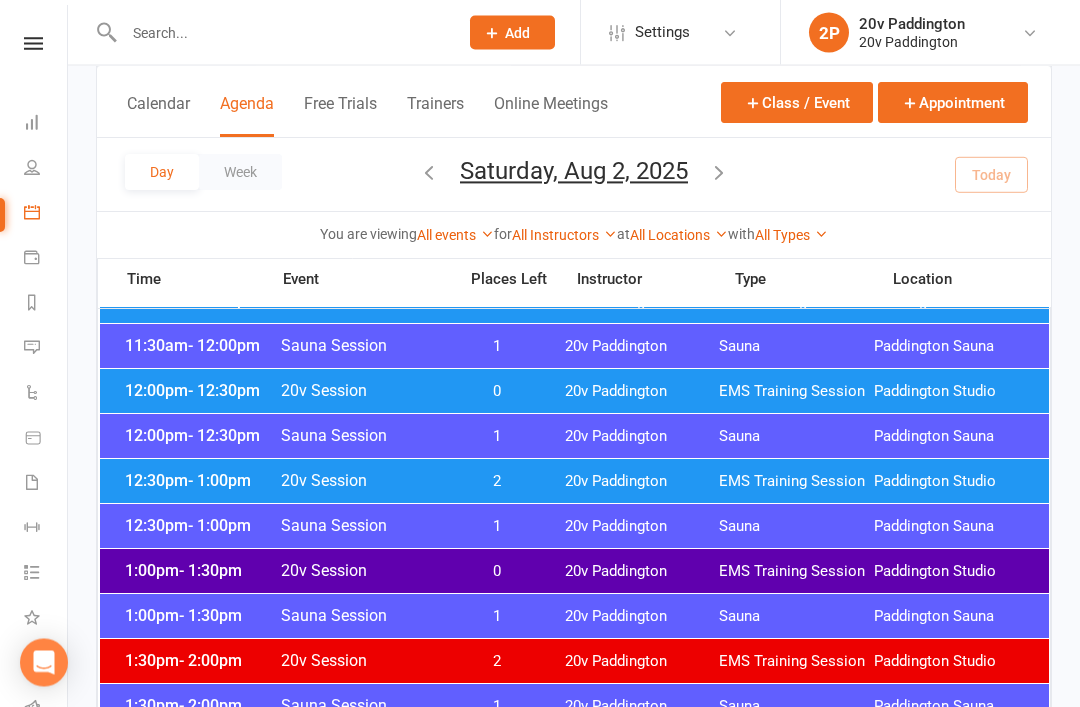 scroll, scrollTop: 991, scrollLeft: 0, axis: vertical 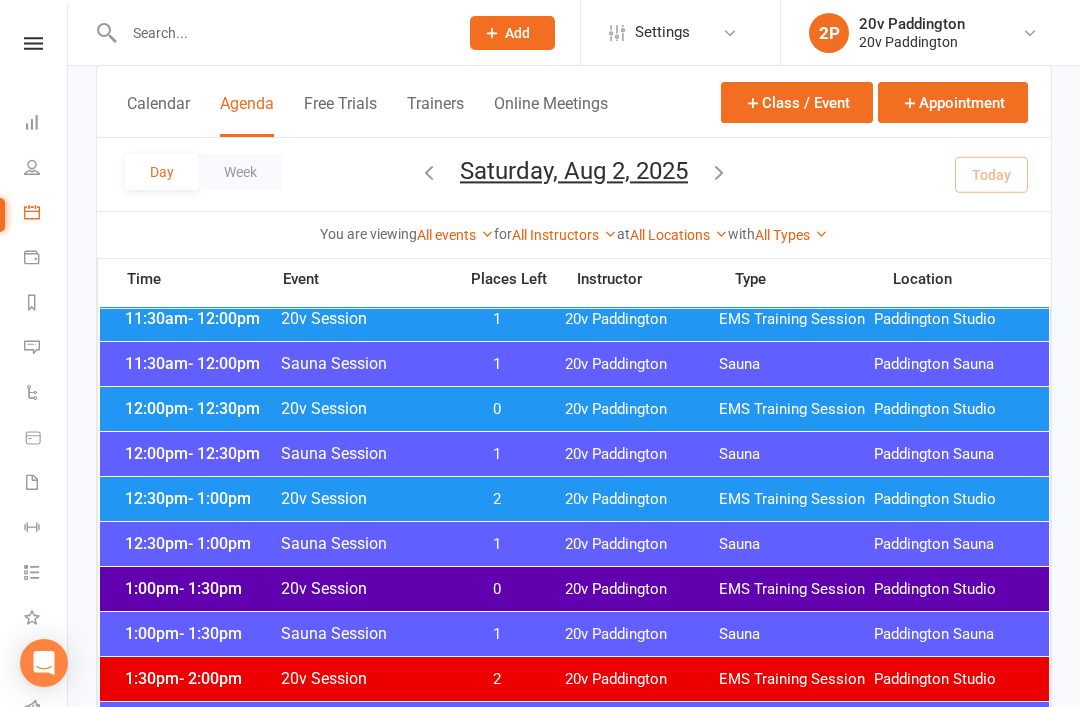 click on "12:00pm  - 12:30pm Sauna Session 1 20v Paddington Sauna Paddington Sauna" at bounding box center [574, 454] 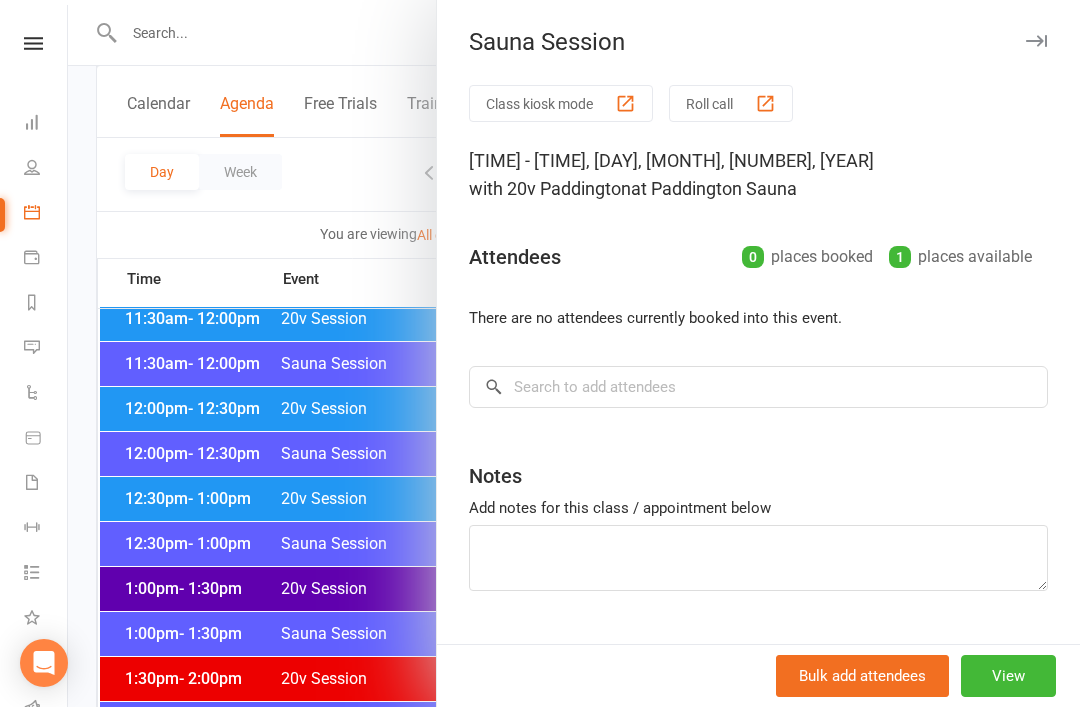 click at bounding box center [574, 353] 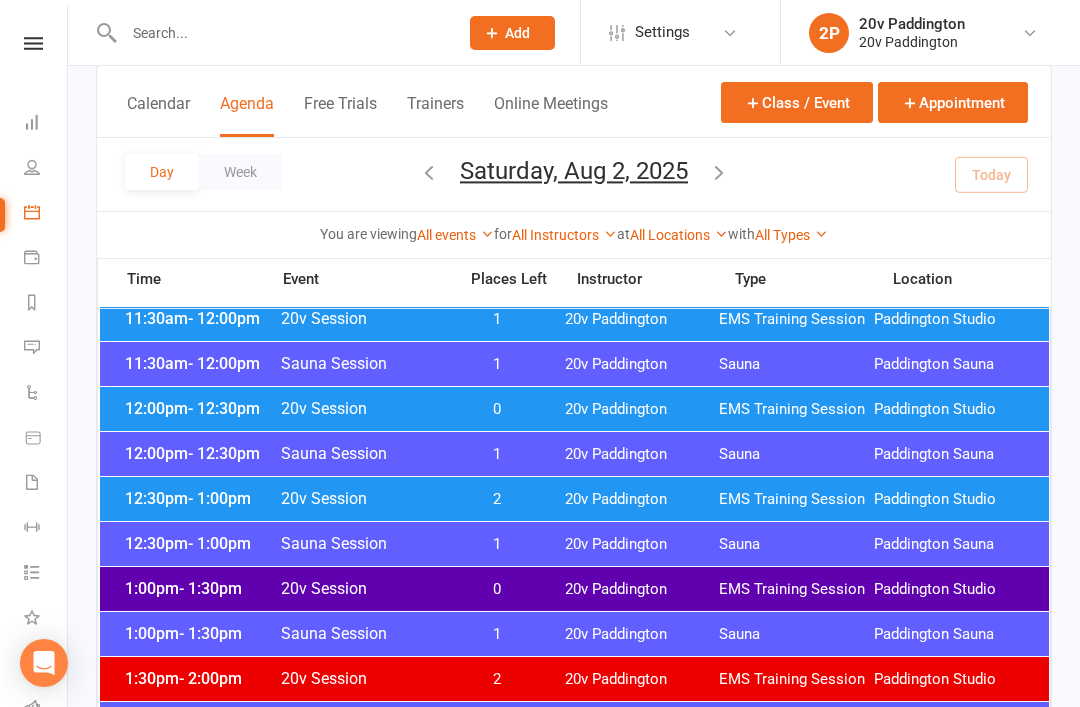click on "12:00pm  - 12:30pm 20v Session 0 20v Paddington EMS Training Session Paddington Studio" at bounding box center (574, 409) 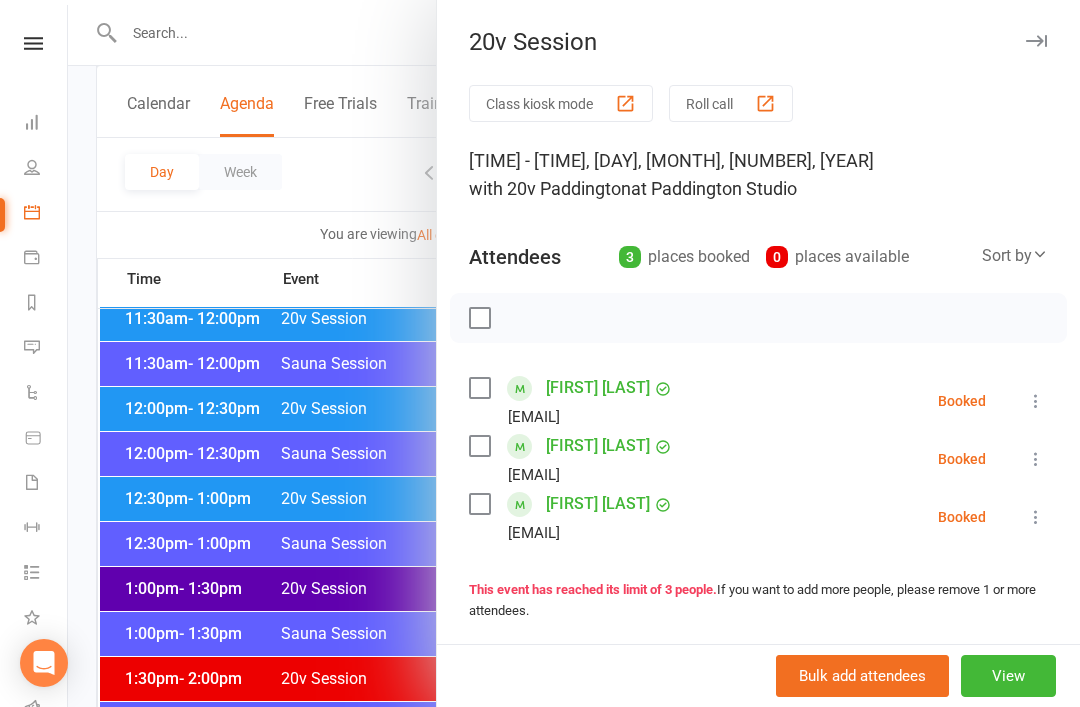 click at bounding box center [574, 353] 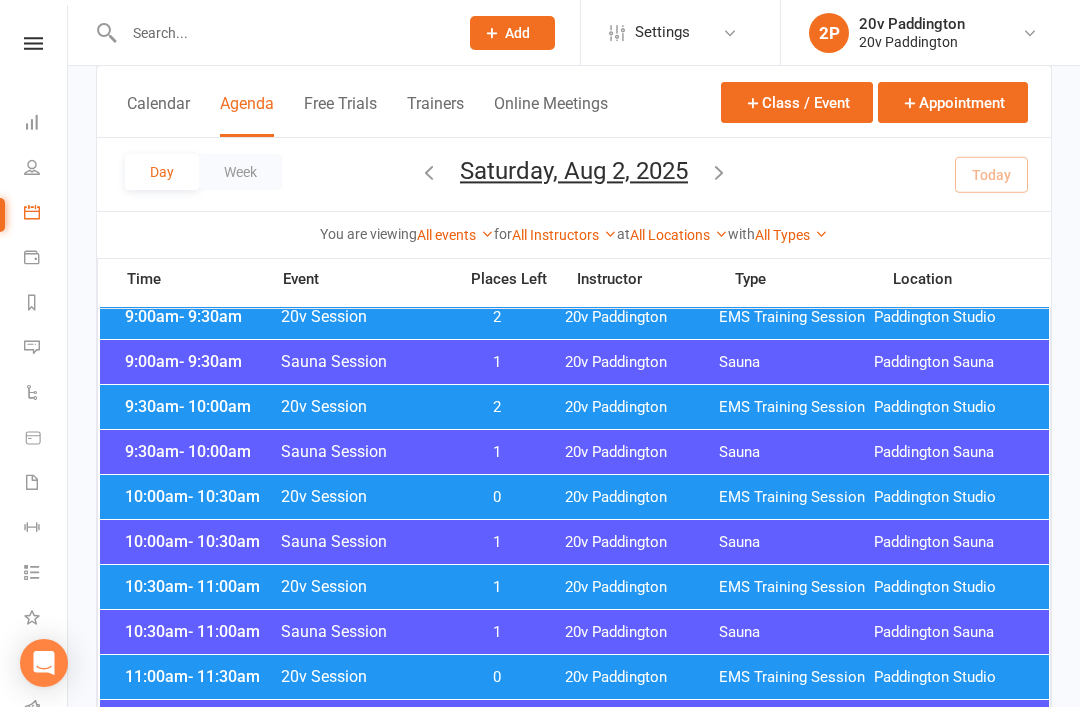 scroll, scrollTop: 544, scrollLeft: 0, axis: vertical 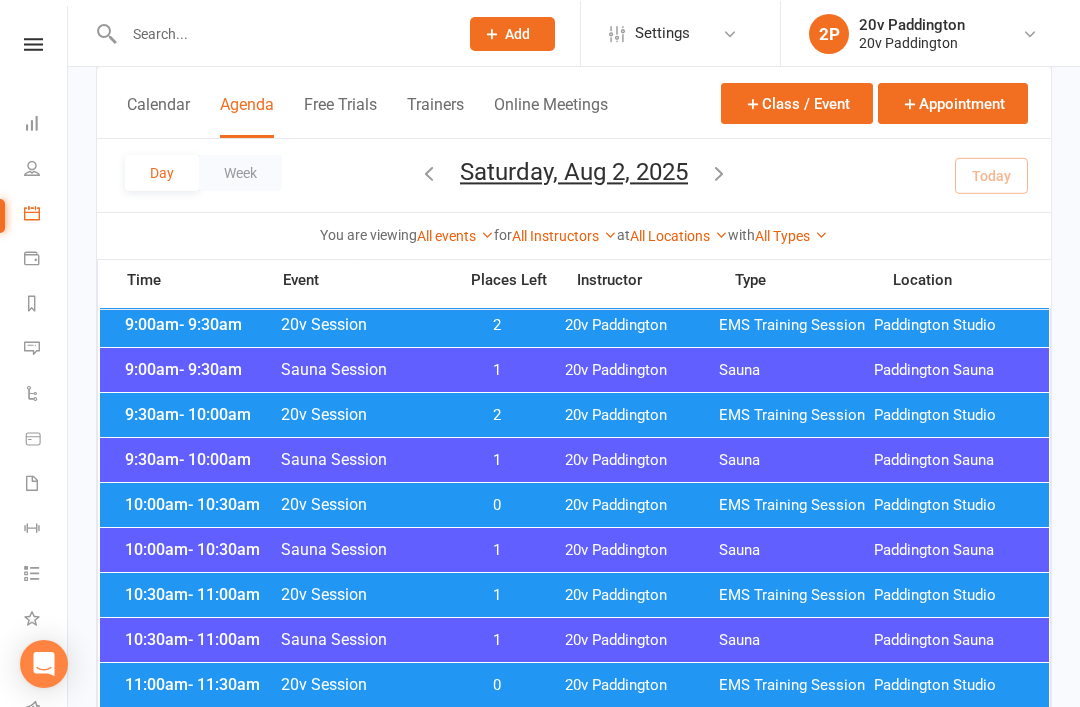 click on "10:00am  - 10:30am 20v Session 0 20v Paddington EMS Training Session Paddington Studio" at bounding box center (574, 504) 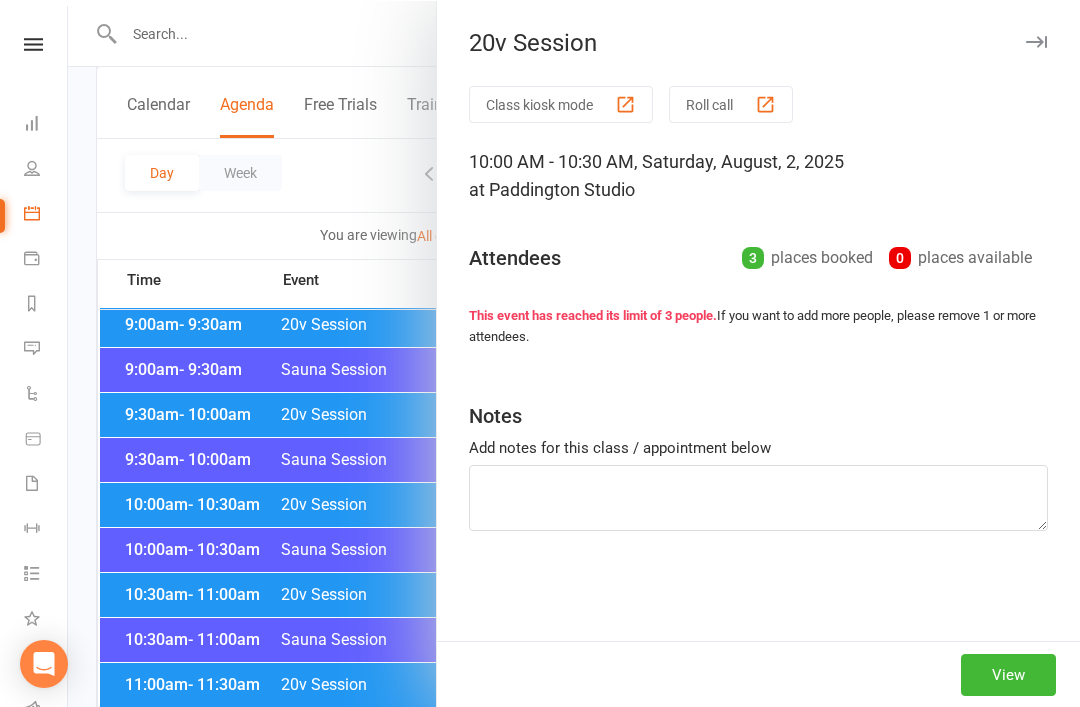 scroll, scrollTop: 535, scrollLeft: 0, axis: vertical 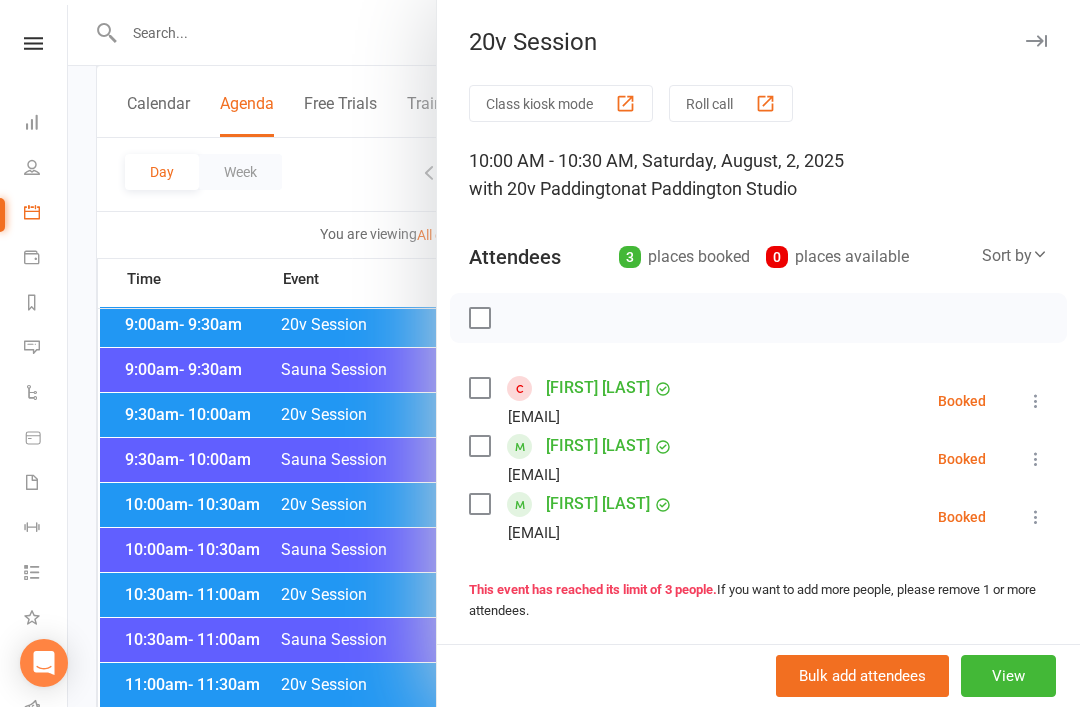 click at bounding box center (574, 353) 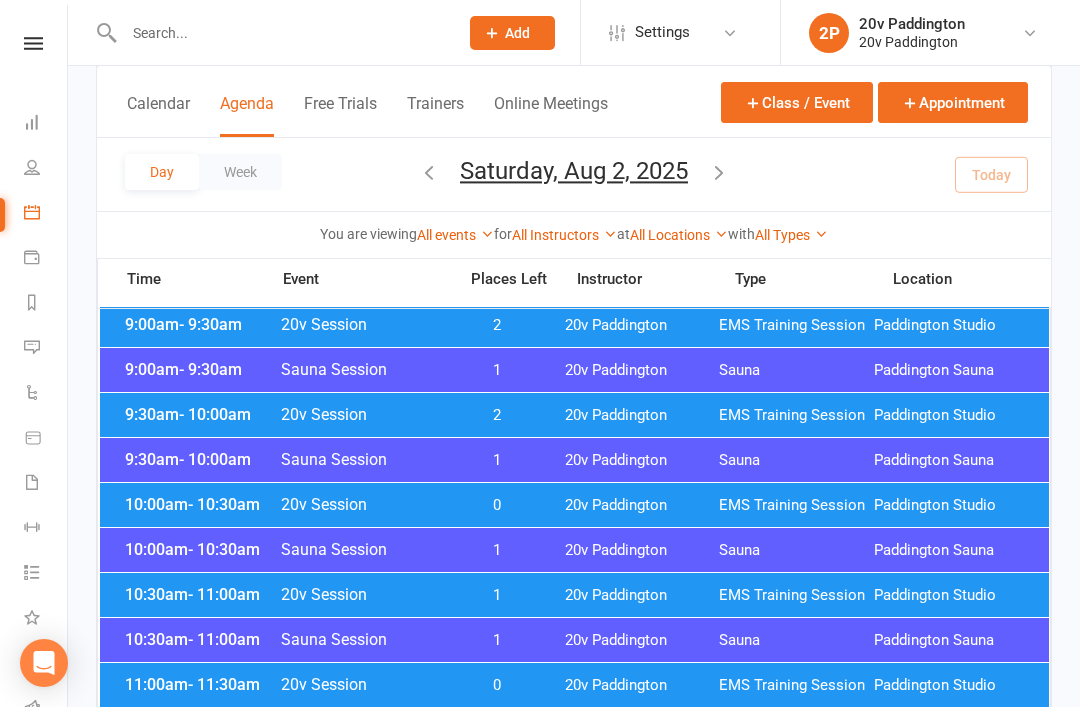 click on "10:30am  - 11:00am 20v Session 1 20v Paddington EMS Training Session Paddington Studio" at bounding box center (574, 595) 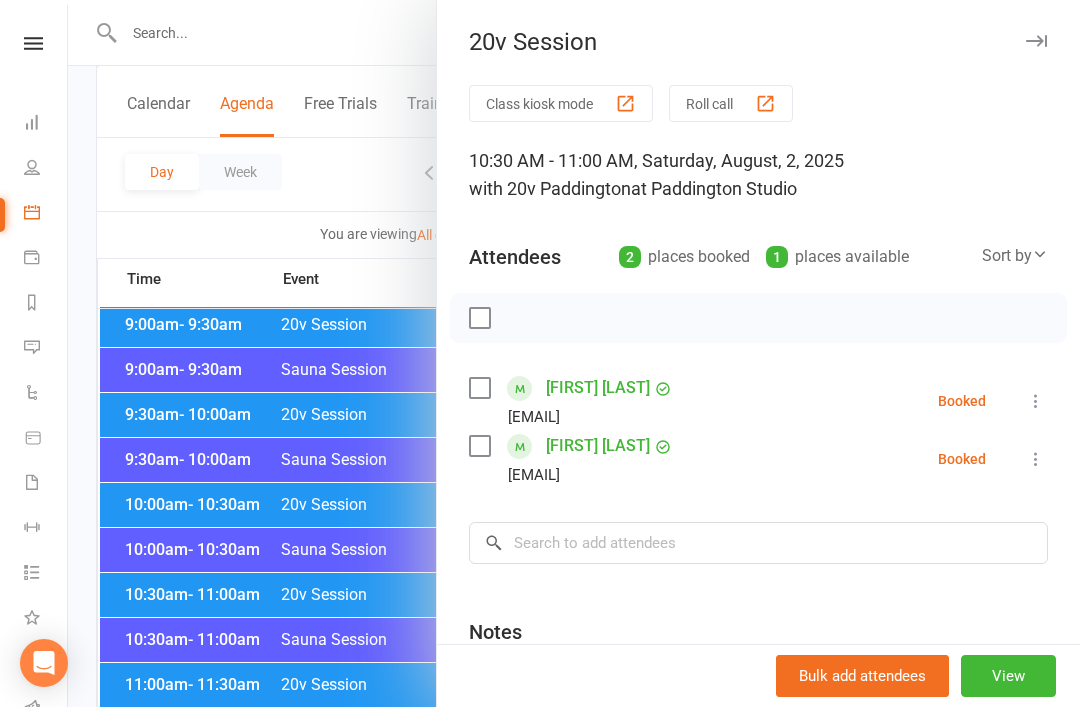 click at bounding box center (574, 353) 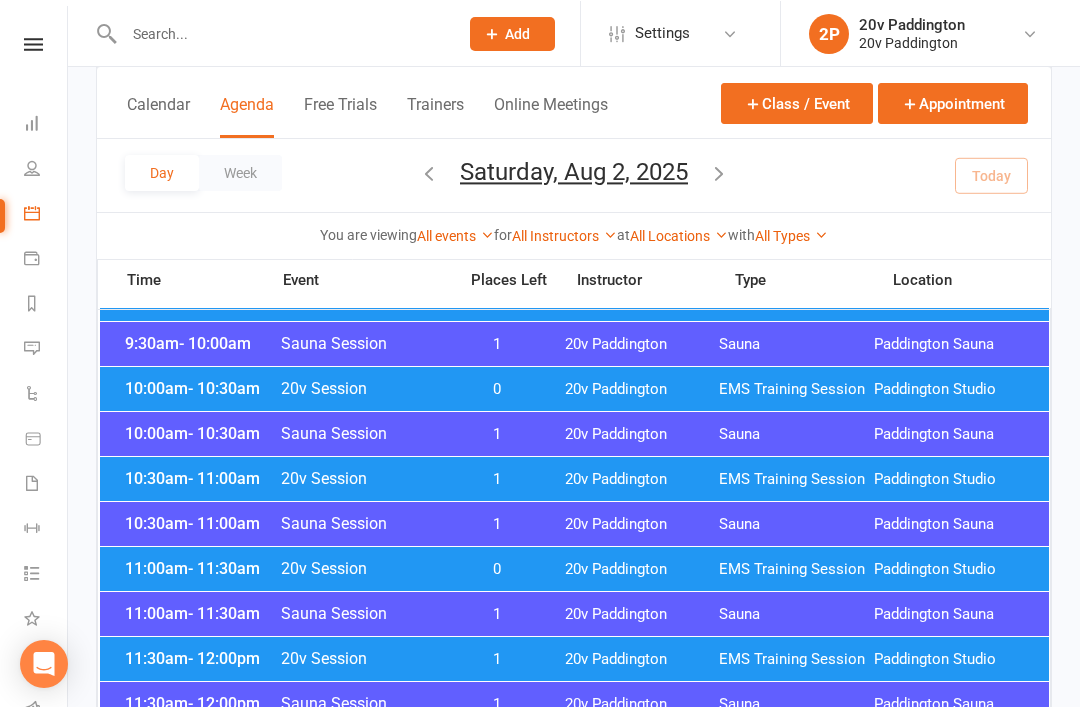 click on "0" at bounding box center [497, 568] 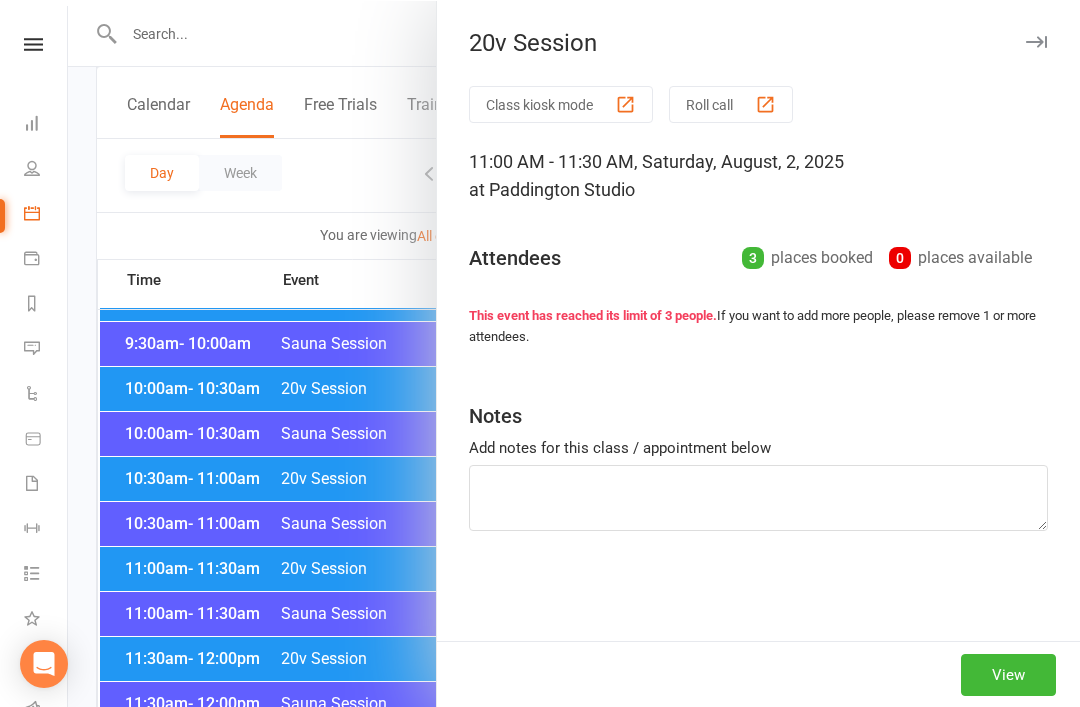 scroll, scrollTop: 651, scrollLeft: 0, axis: vertical 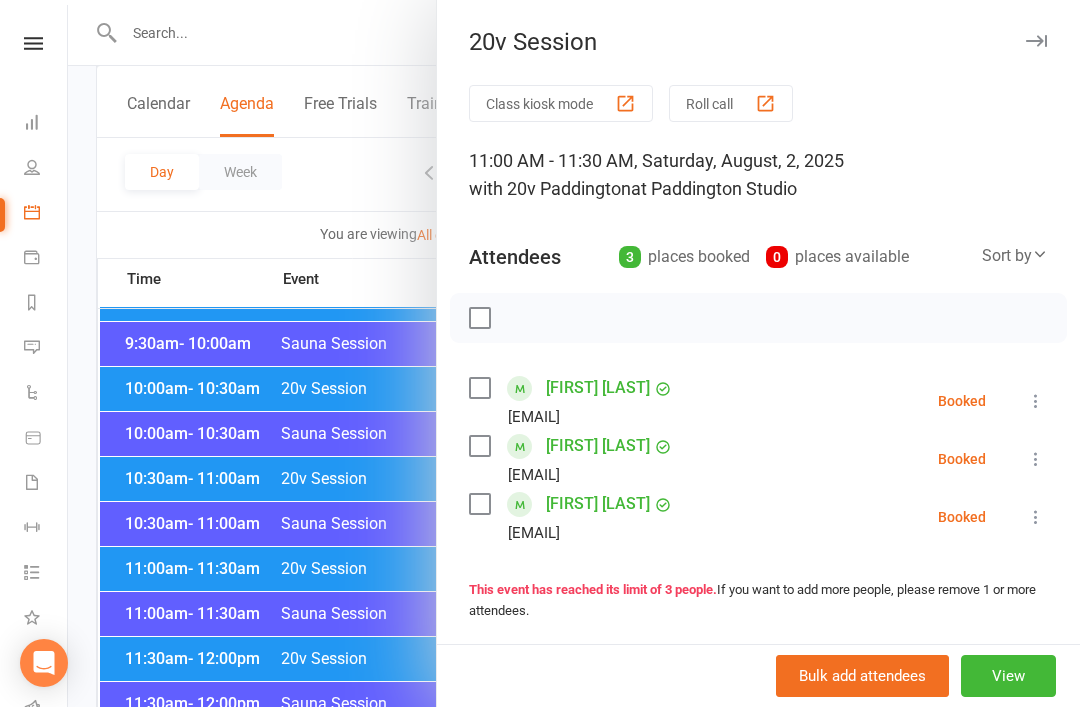 click at bounding box center (574, 353) 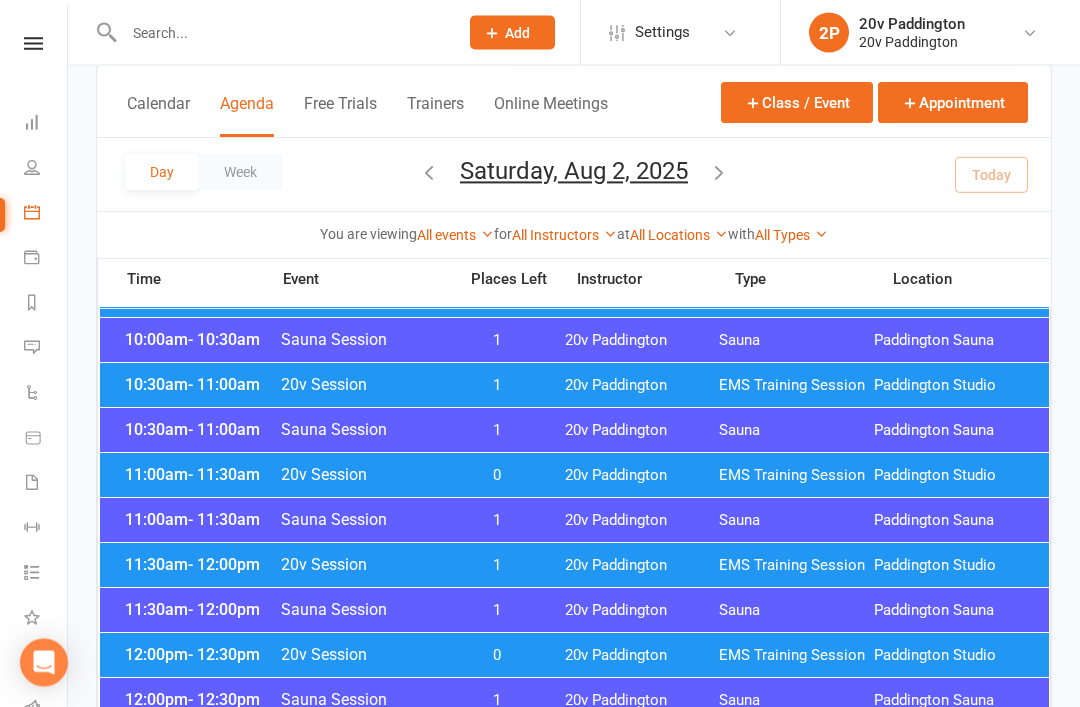 scroll, scrollTop: 745, scrollLeft: 0, axis: vertical 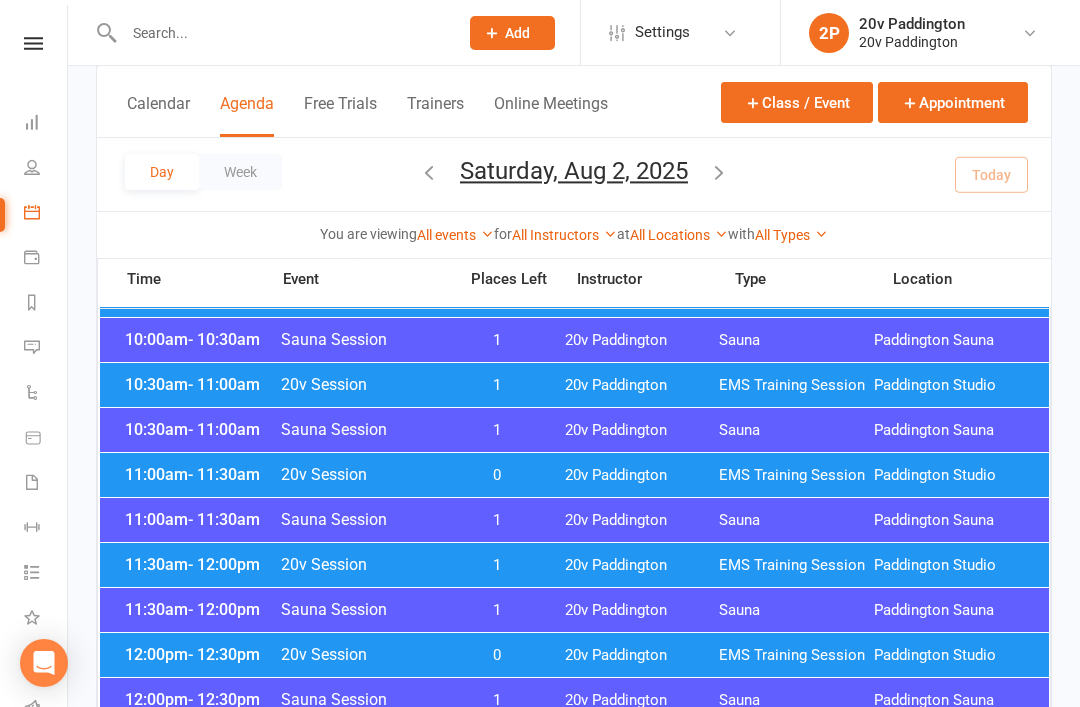 click at bounding box center (574, 475) 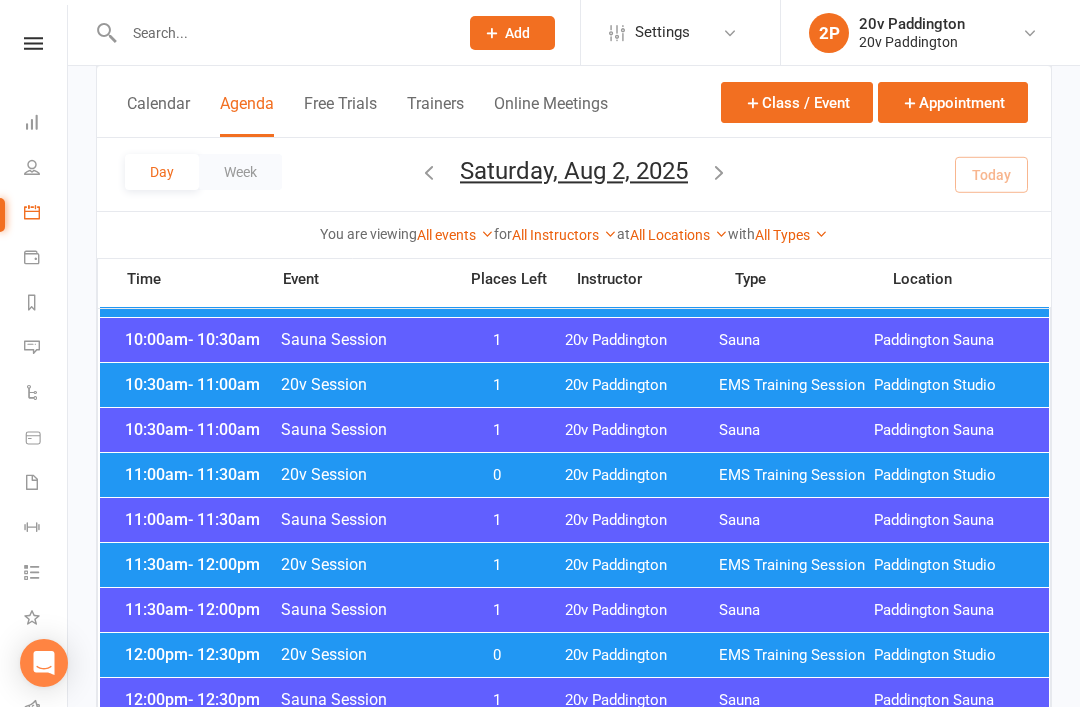 click on "1" at bounding box center [497, 565] 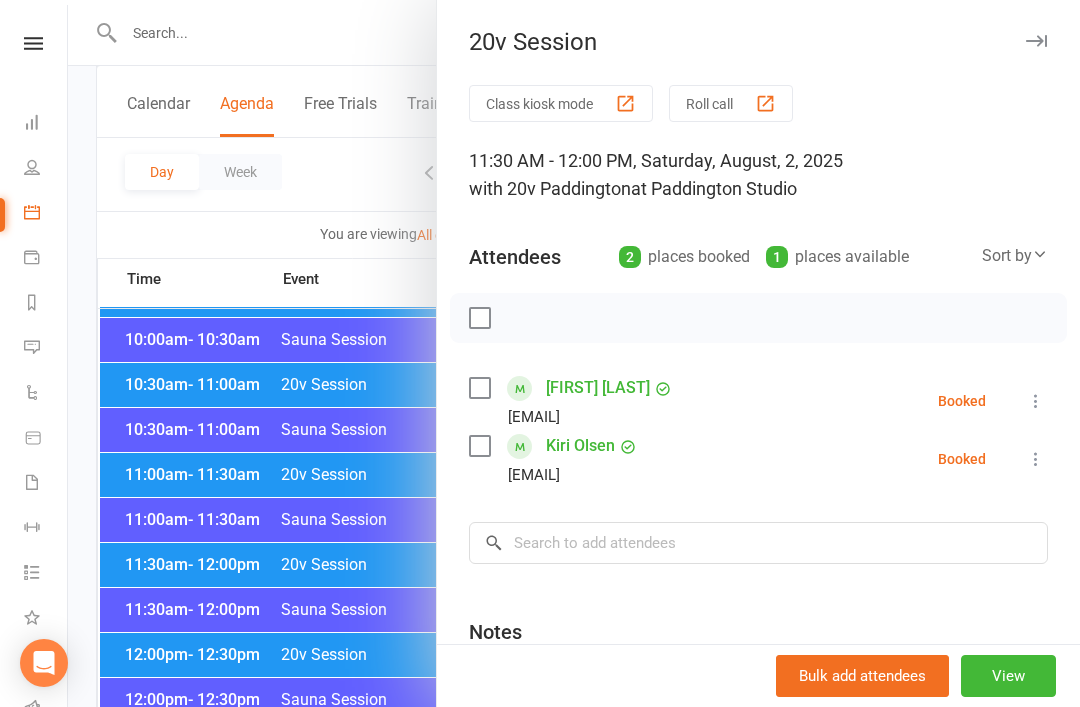 click at bounding box center (574, 353) 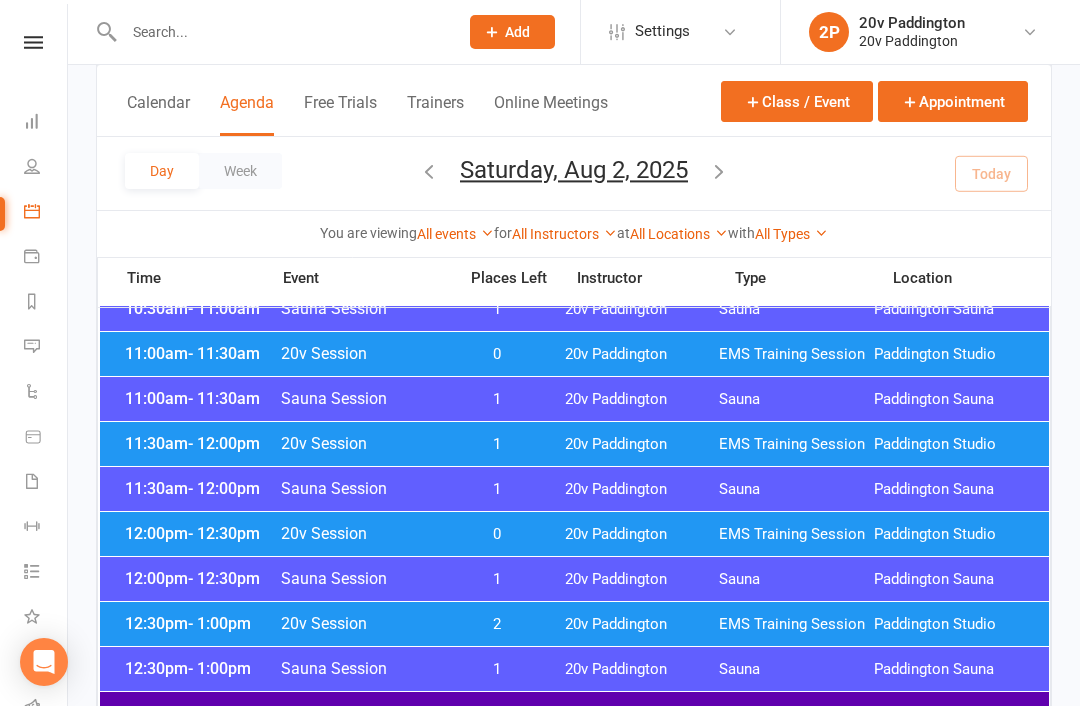 click on "12:30pm  - 1:00pm 20v Session 2 20v Paddington EMS Training Session Paddington Studio" at bounding box center (574, 625) 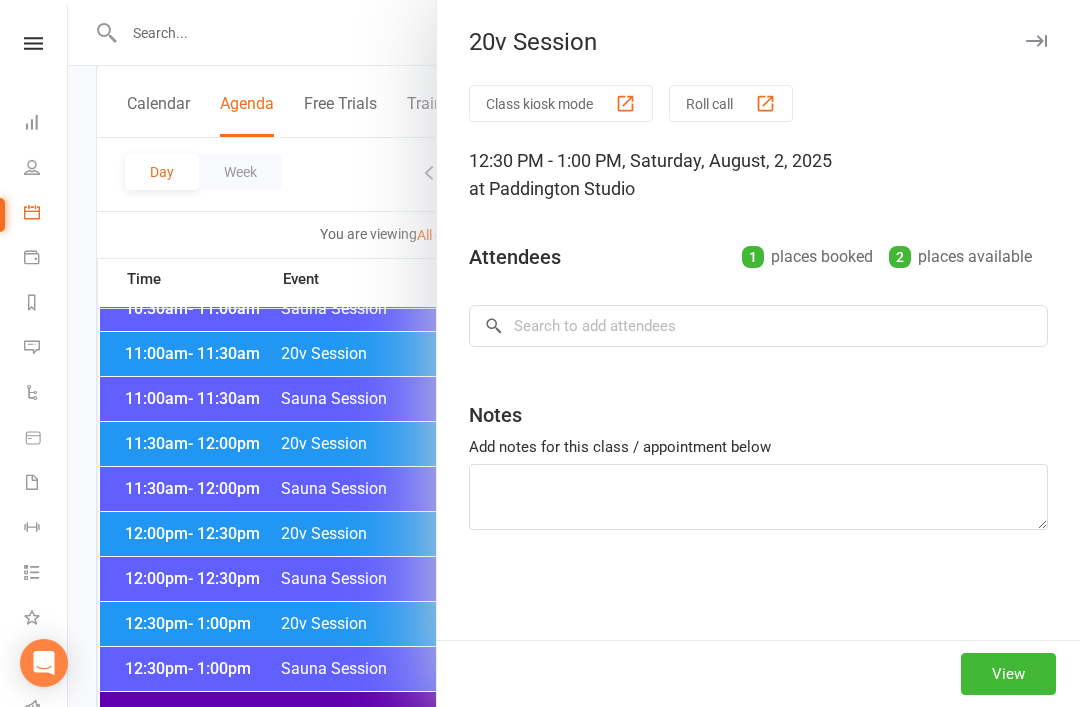 click at bounding box center [574, 353] 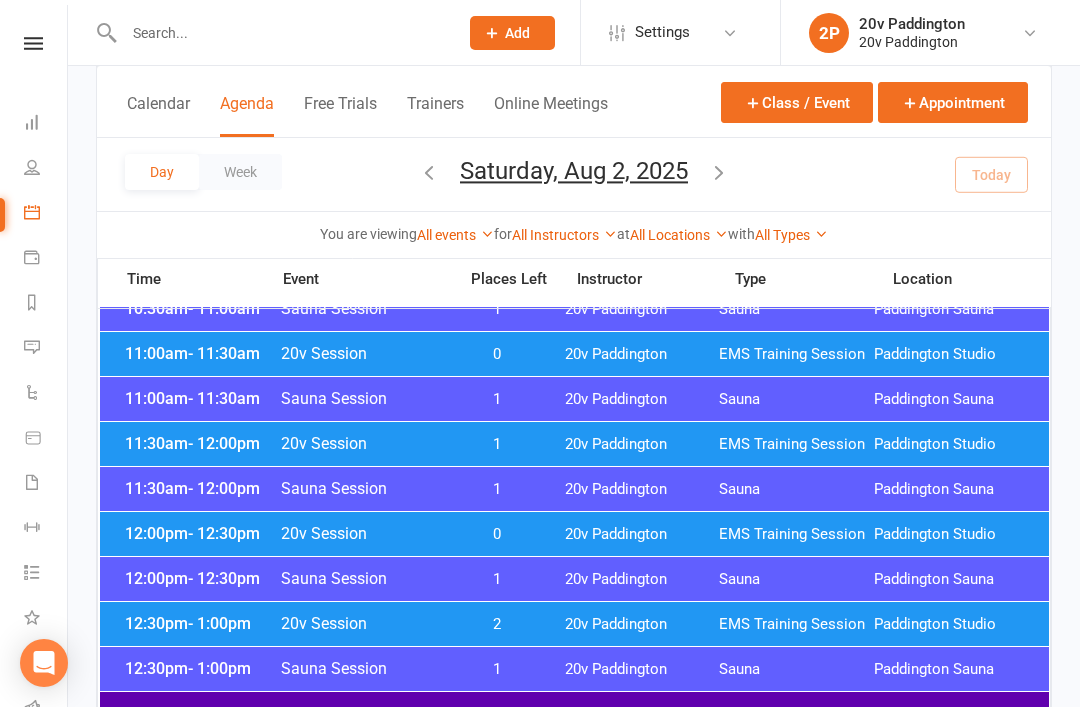 click on "0" at bounding box center [497, 534] 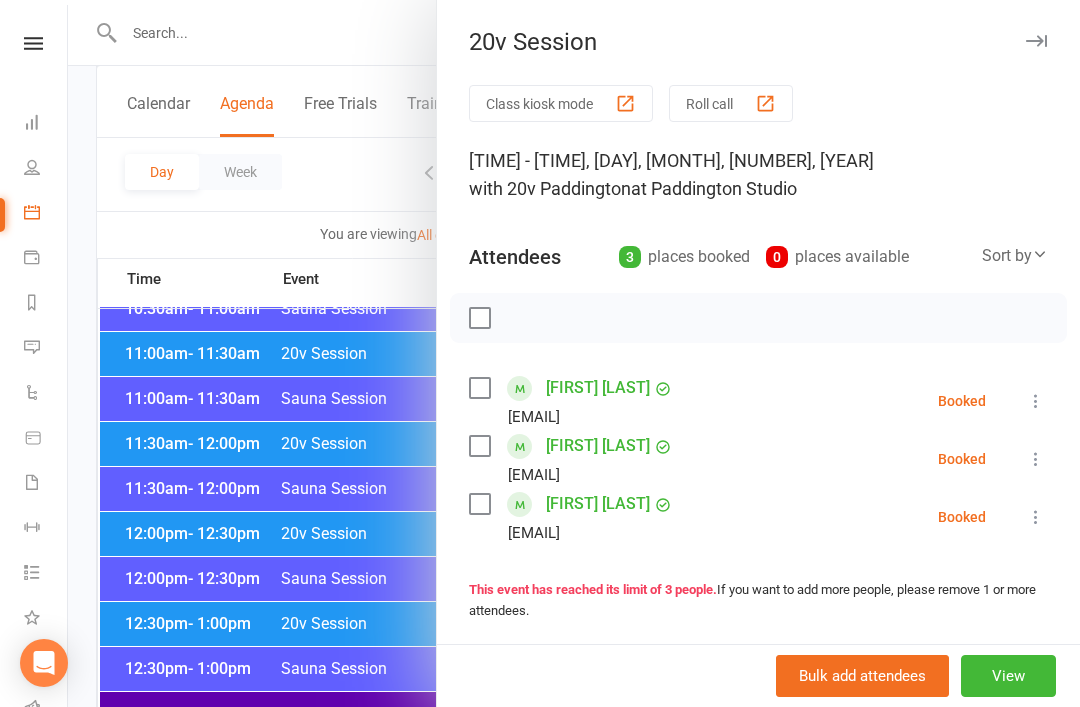 click at bounding box center [574, 353] 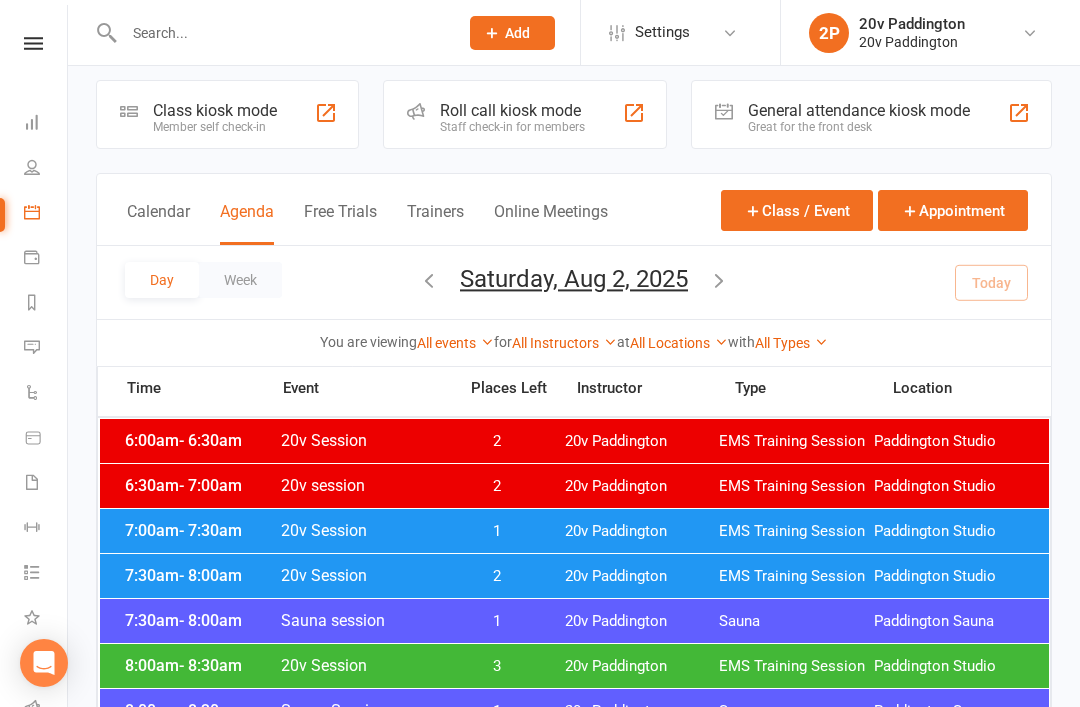 scroll, scrollTop: 0, scrollLeft: 0, axis: both 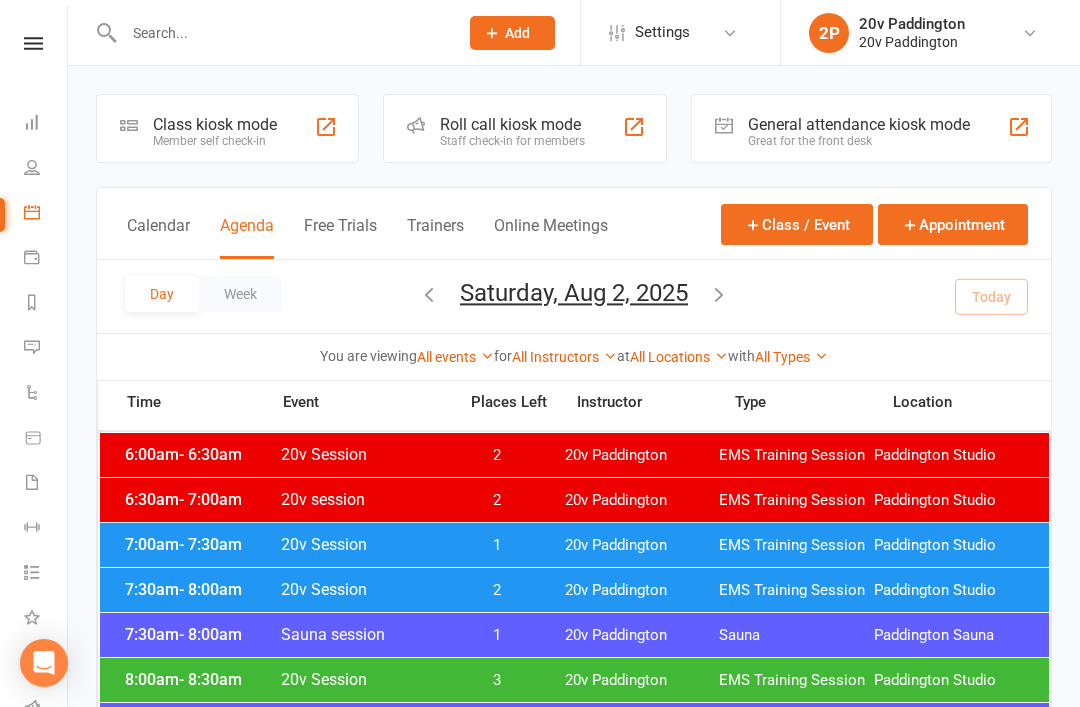 click on "Messages" at bounding box center (46, 349) 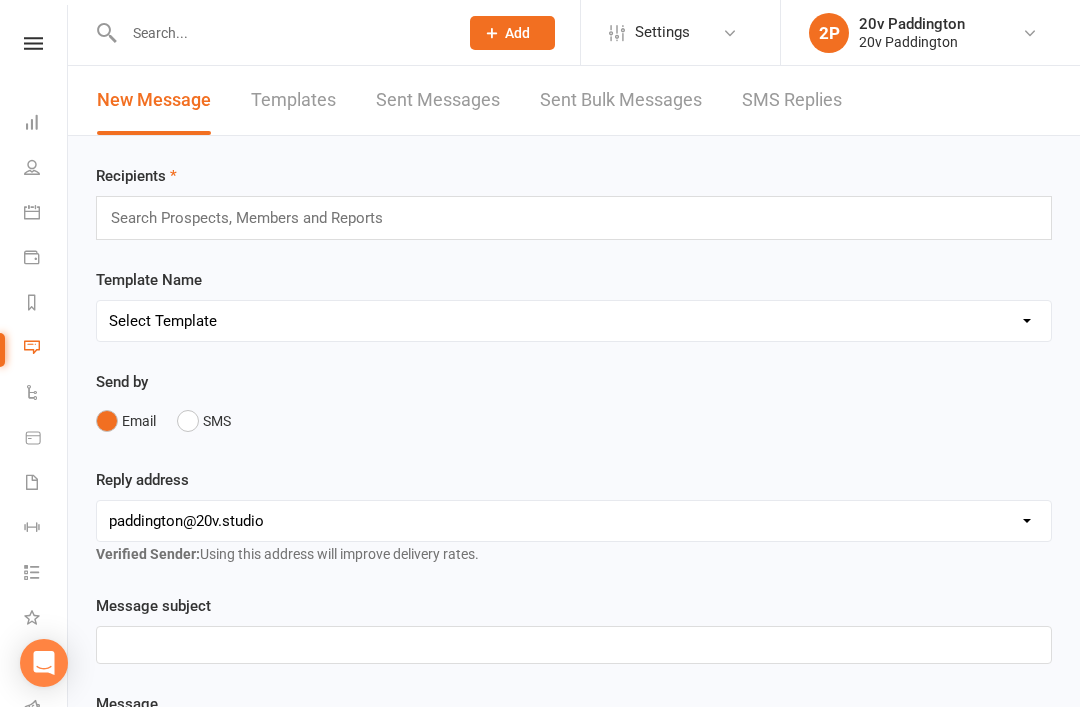 click on "SMS Replies" at bounding box center (792, 100) 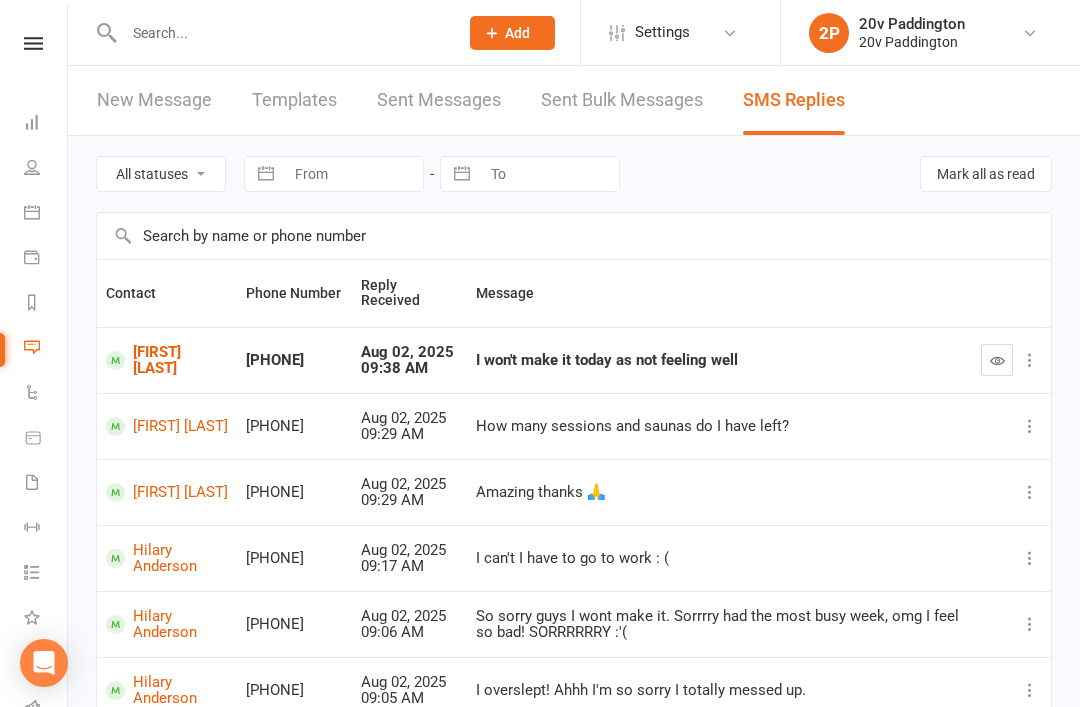 click at bounding box center [1011, 360] 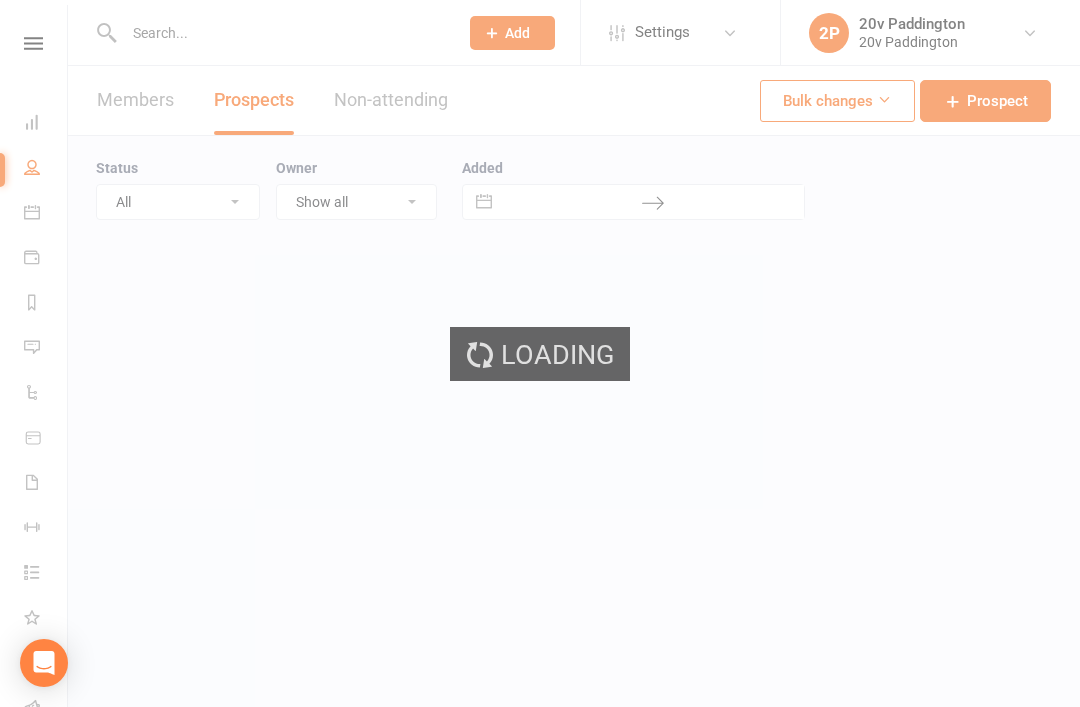 scroll, scrollTop: 0, scrollLeft: 0, axis: both 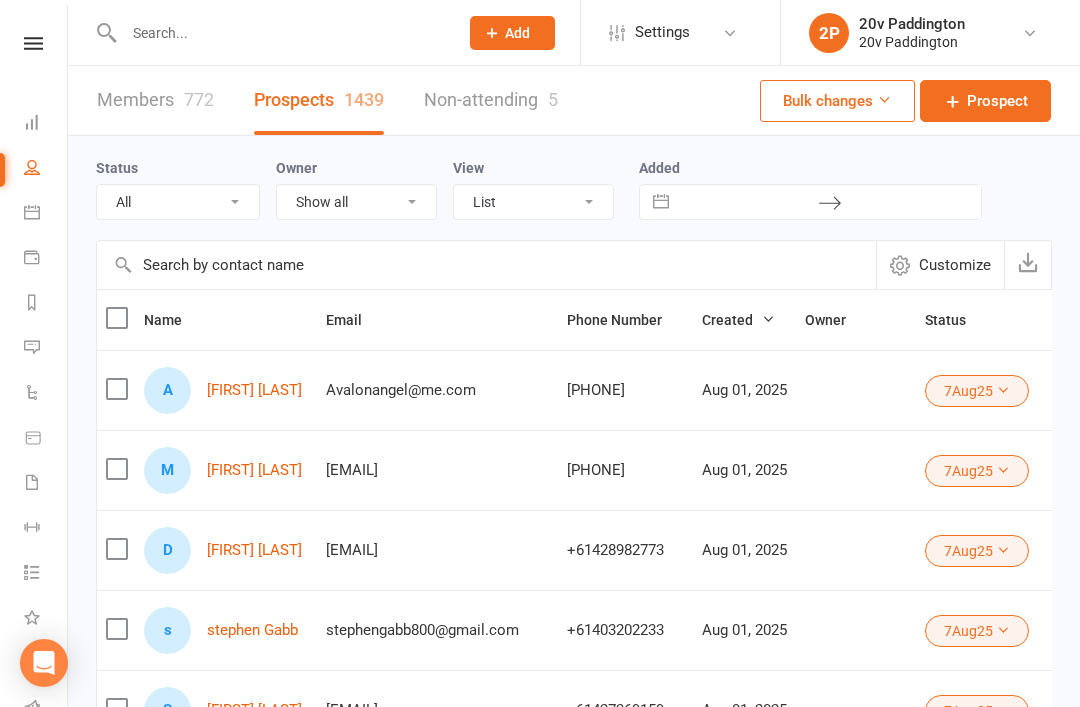 click at bounding box center [270, 32] 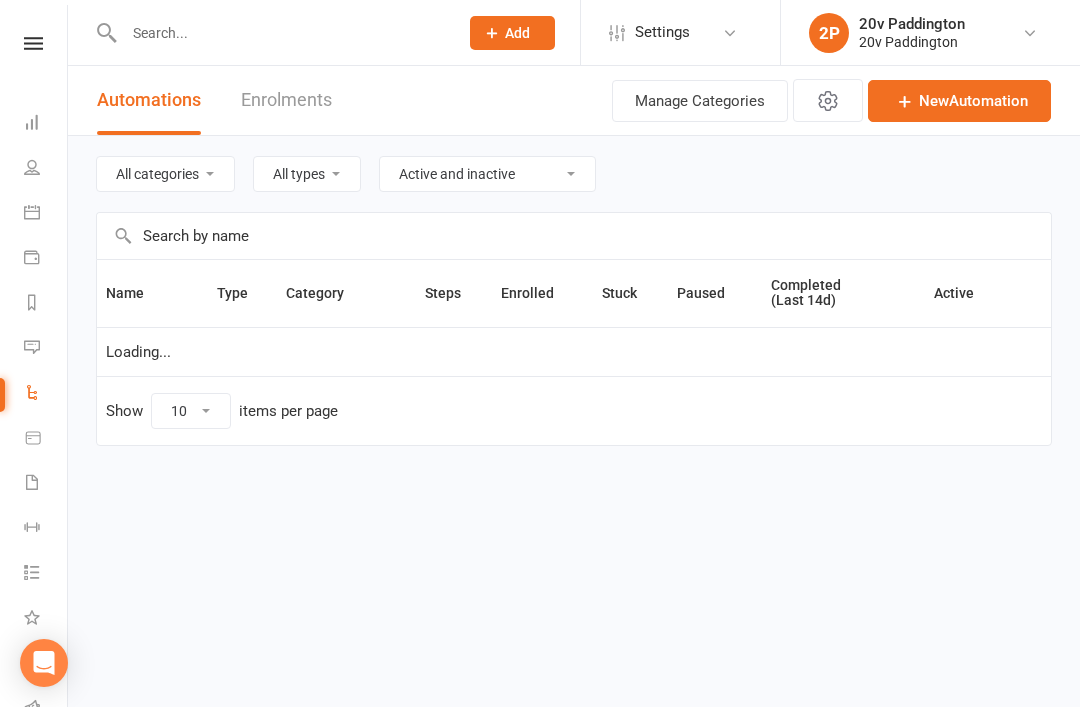 select on "100" 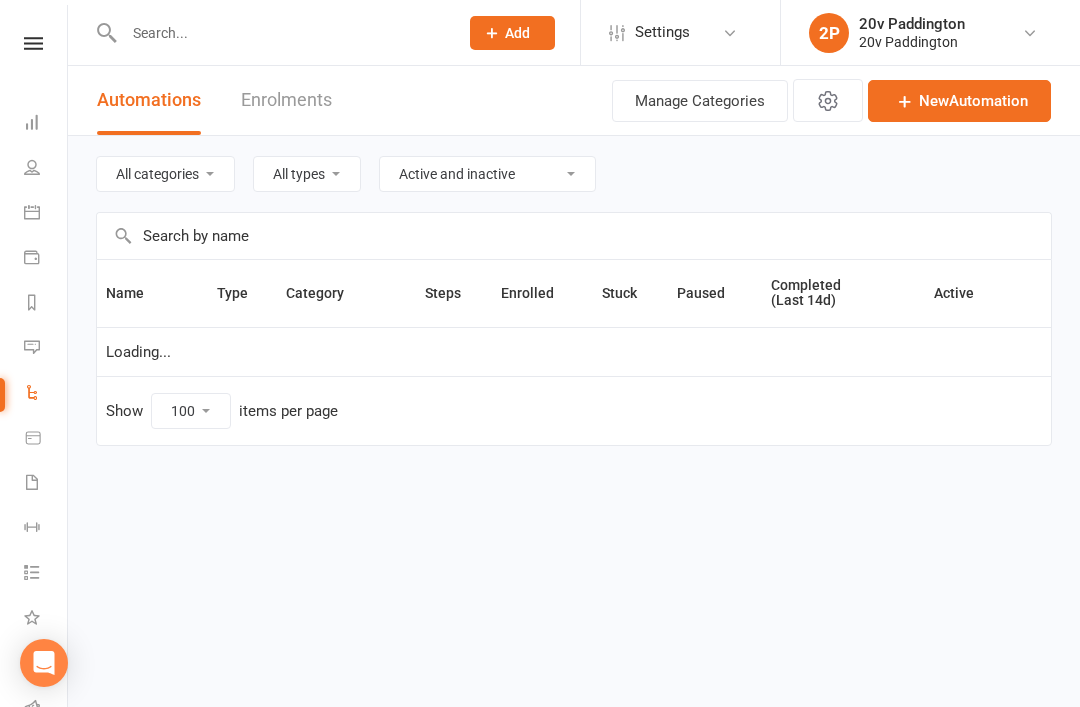 click on "Messages" at bounding box center (46, 349) 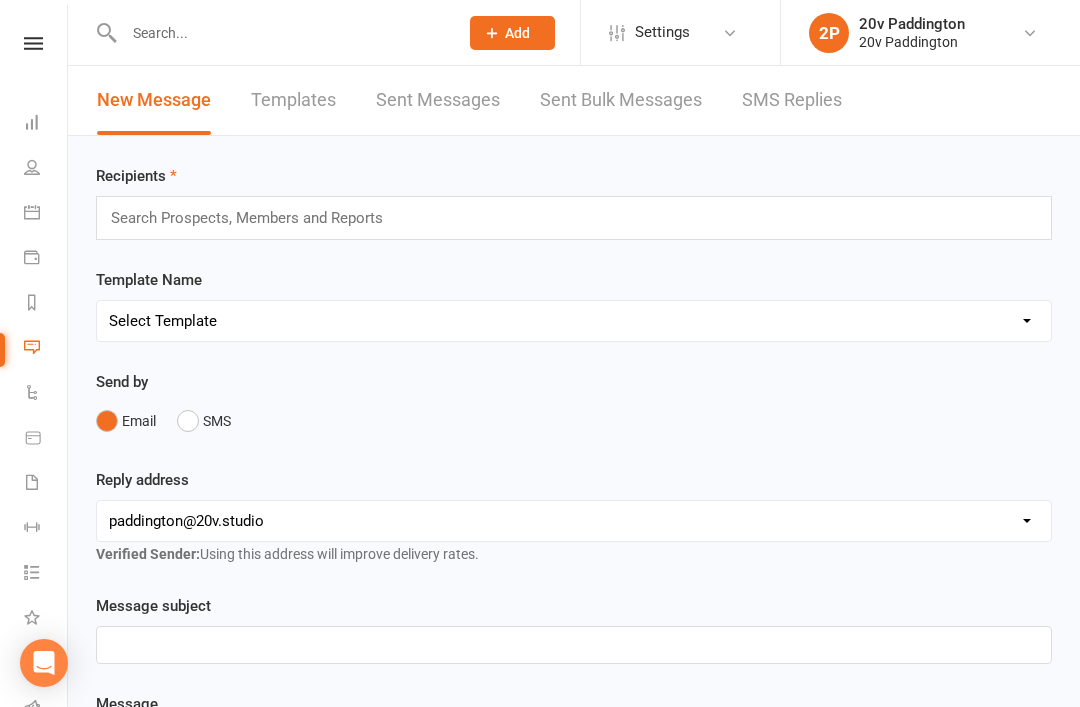 click on "SMS Replies" at bounding box center [792, 100] 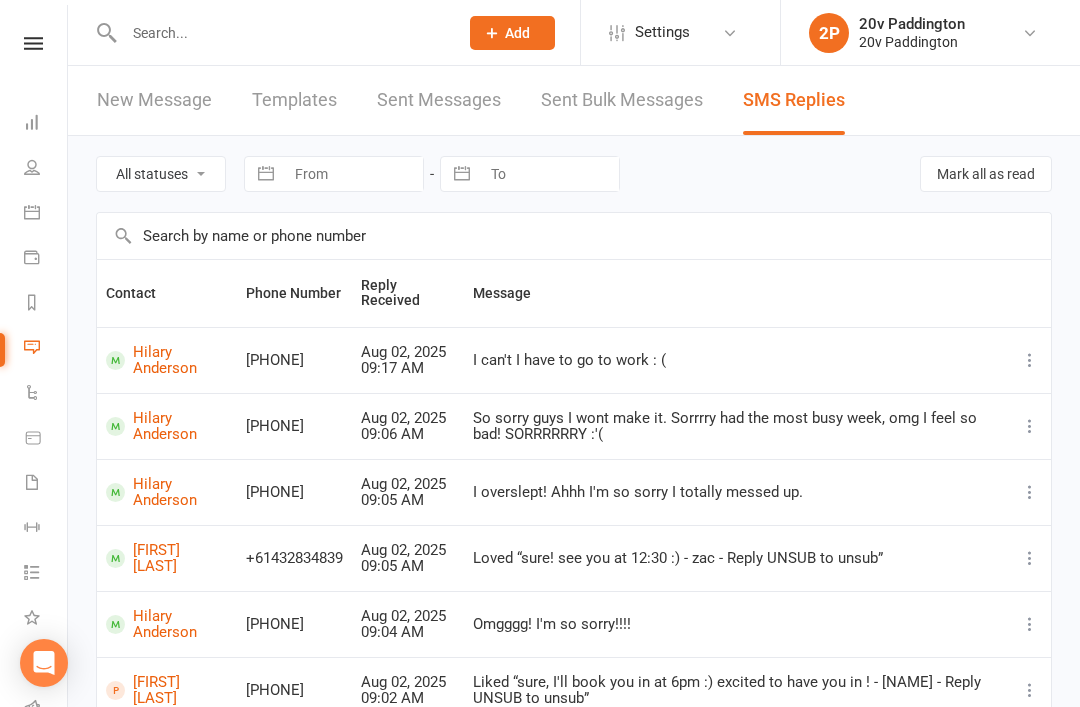scroll, scrollTop: 0, scrollLeft: 0, axis: both 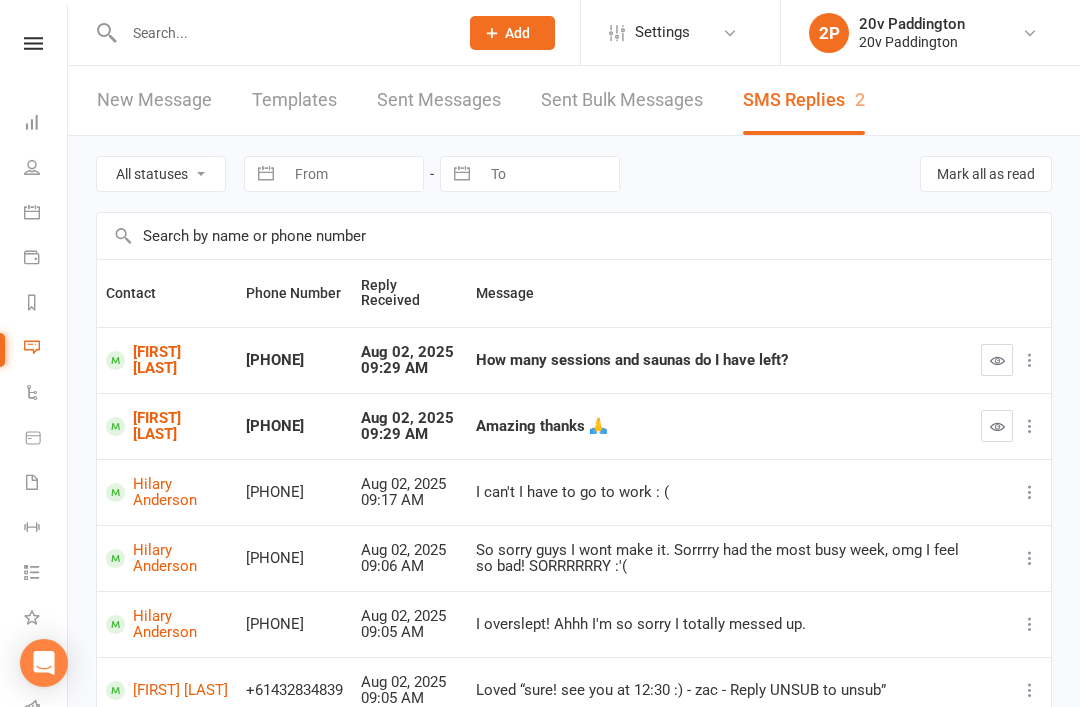 click on "[FIRST] [LAST]" at bounding box center [167, 426] 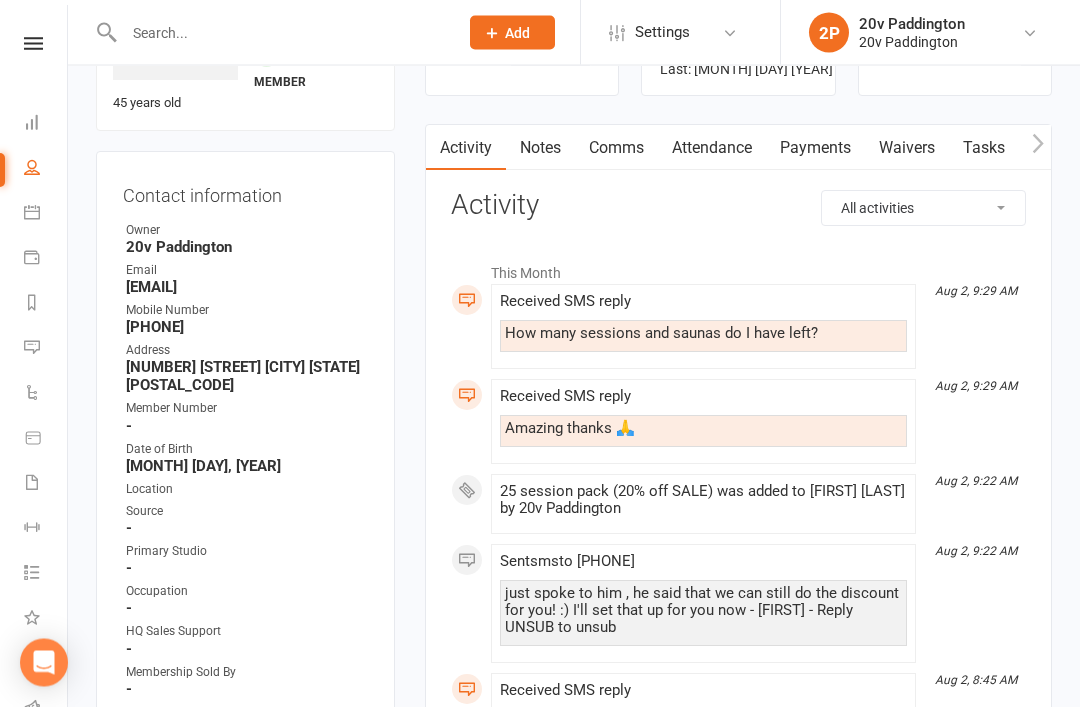 click on "Comms" at bounding box center (616, 149) 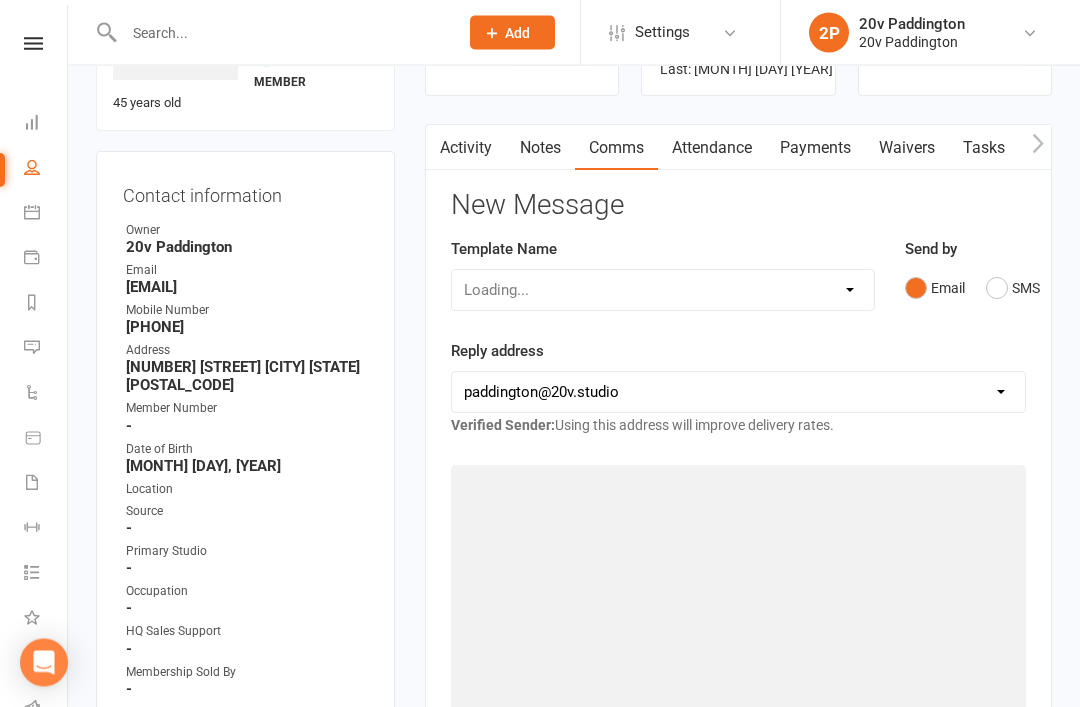 scroll, scrollTop: 156, scrollLeft: 0, axis: vertical 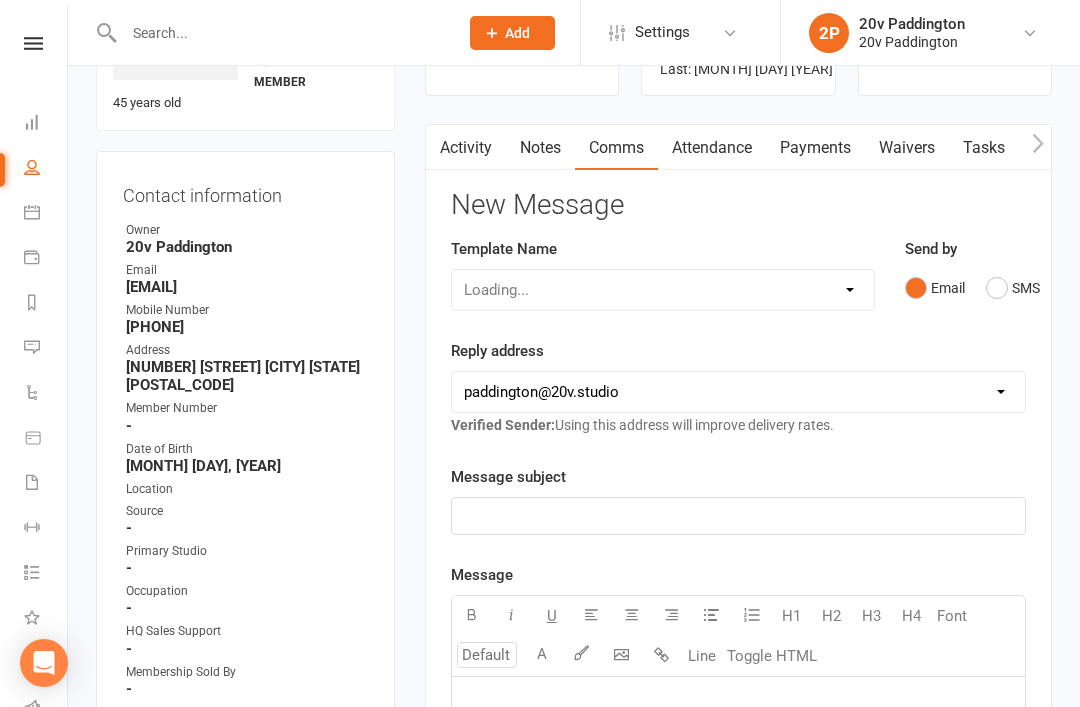 click on "Send by Email SMS" at bounding box center [965, 286] 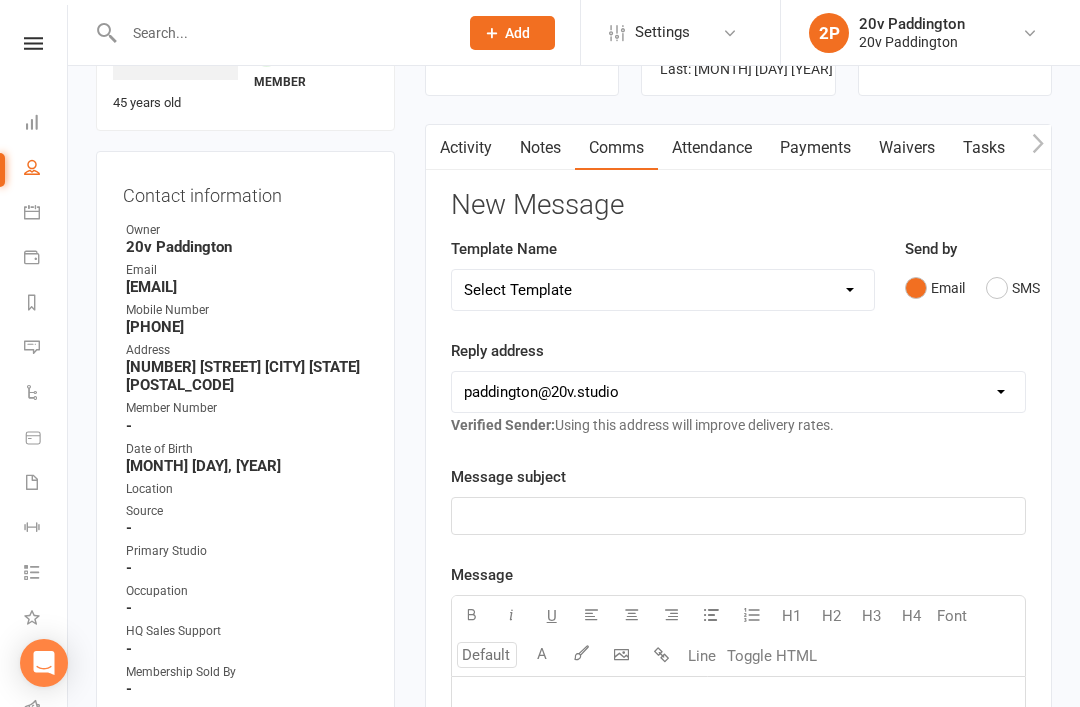 click on "SMS" at bounding box center [1013, 288] 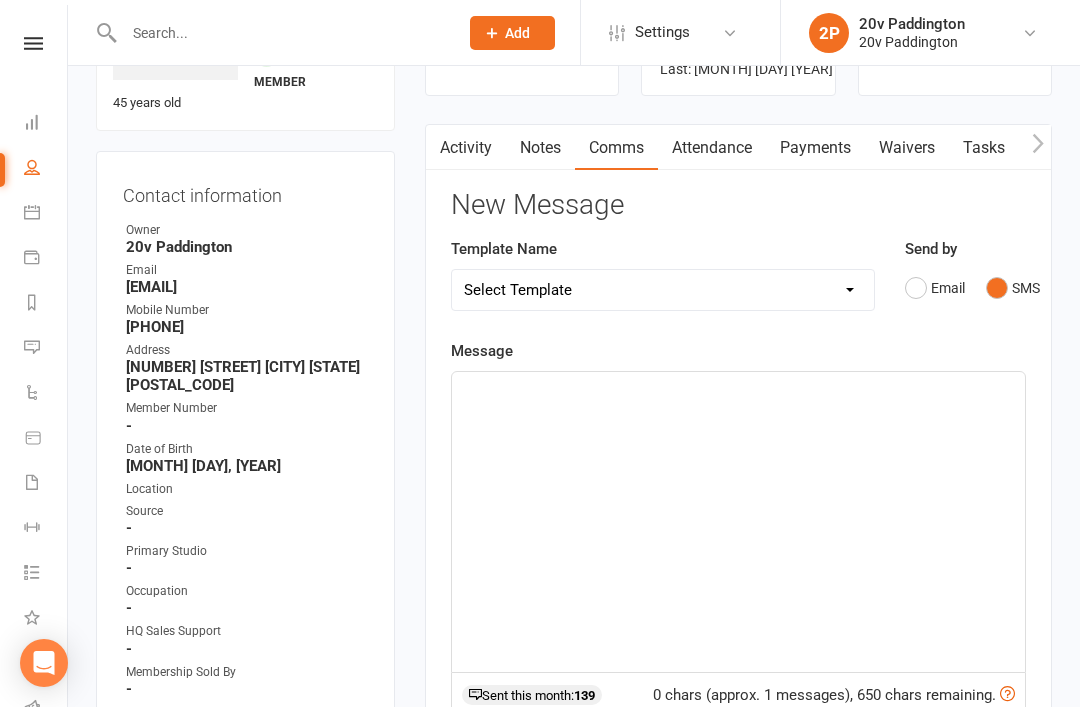 click on "﻿" 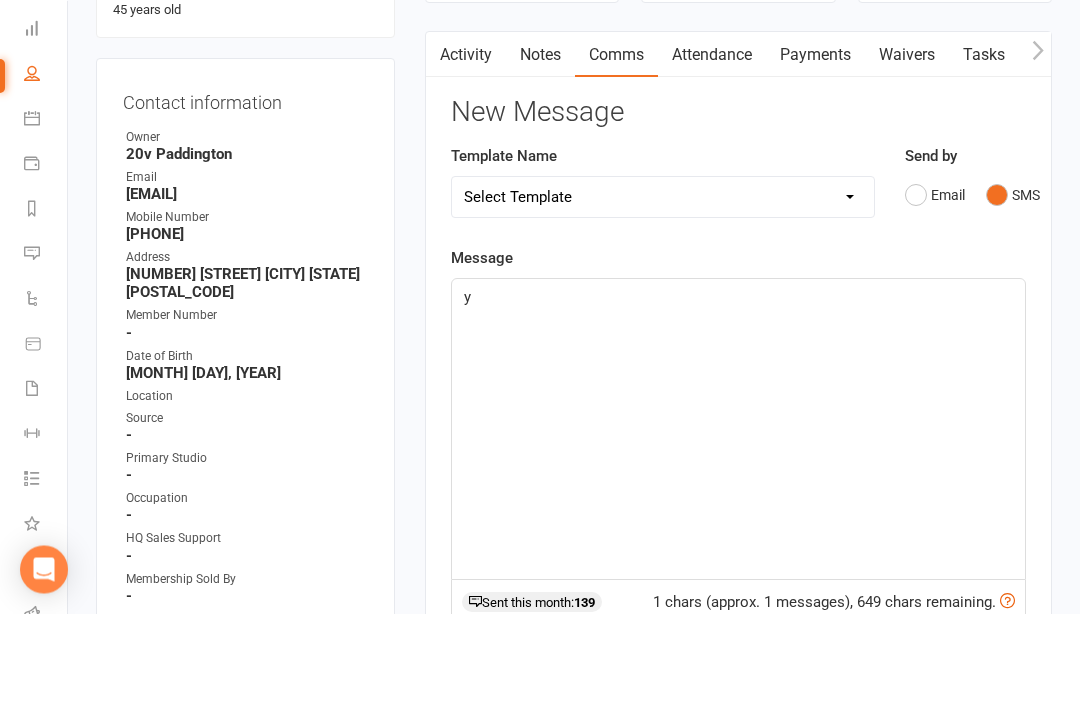 type 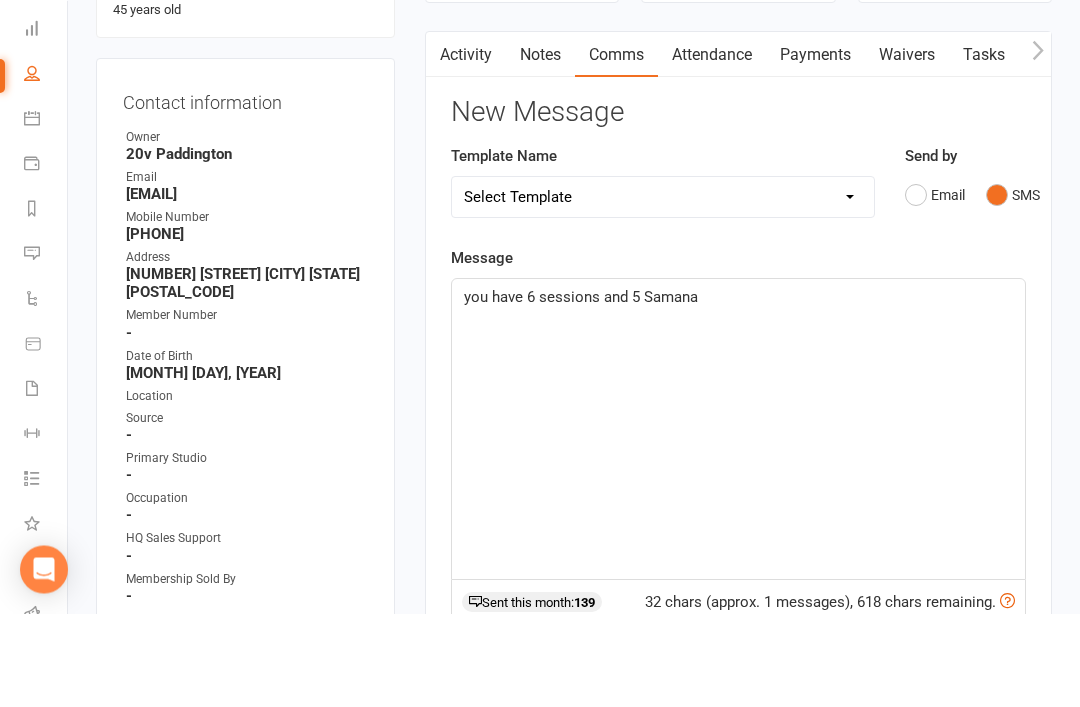 click on "you have 6 sessions and 5 Samana" 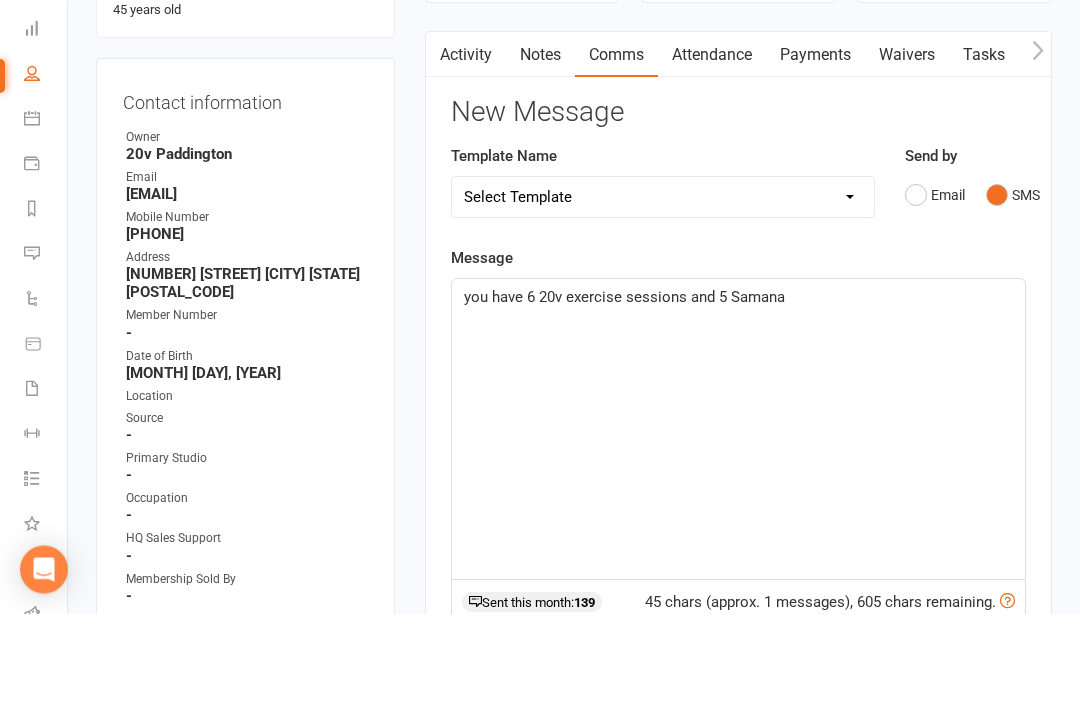 click on "you have 6 20v exercise sessions and 5 Samana" 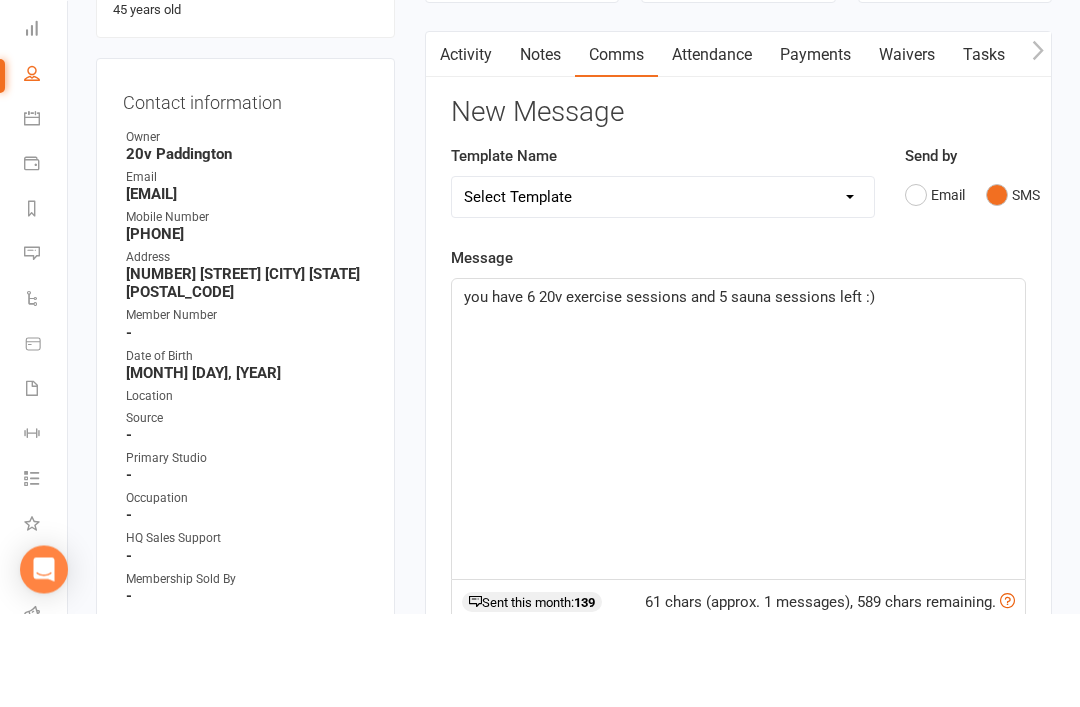 click on "you have 6 20v exercise sessions and 5 sauna sessions left :)" 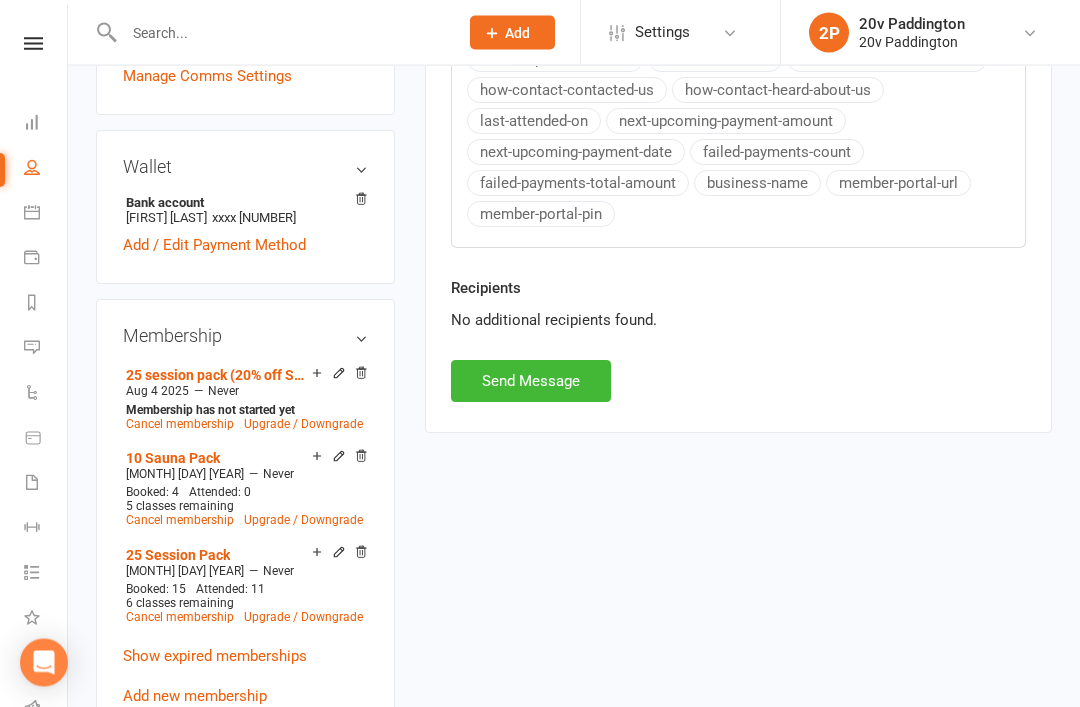 click on "Send Message" at bounding box center [531, 382] 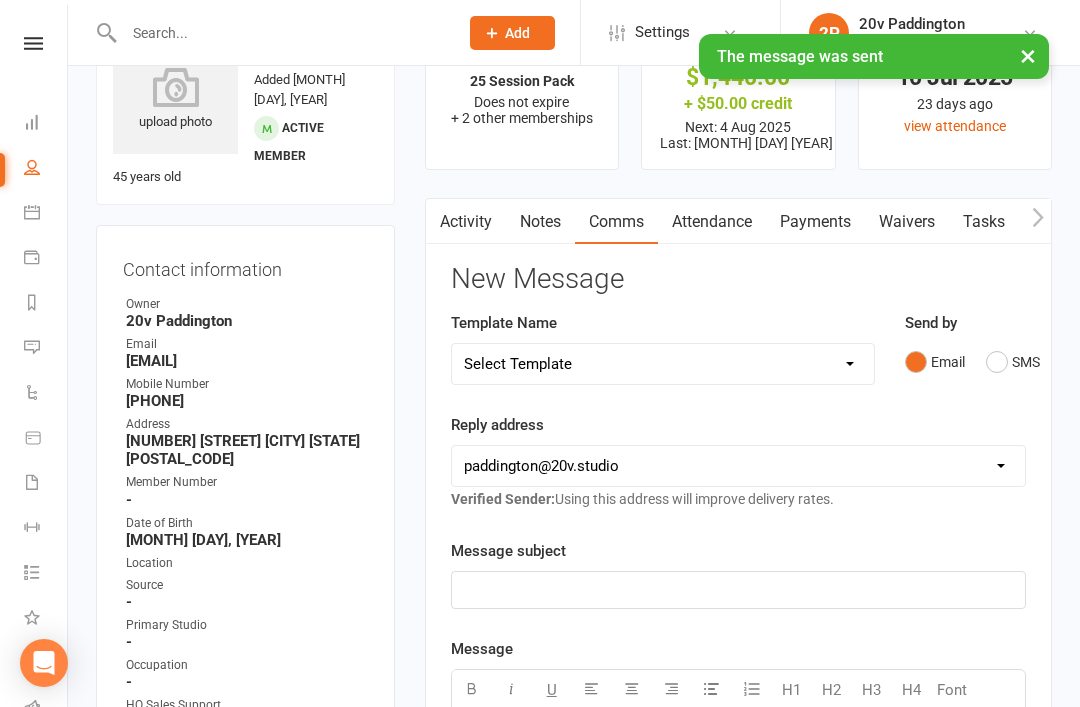 scroll, scrollTop: 0, scrollLeft: 0, axis: both 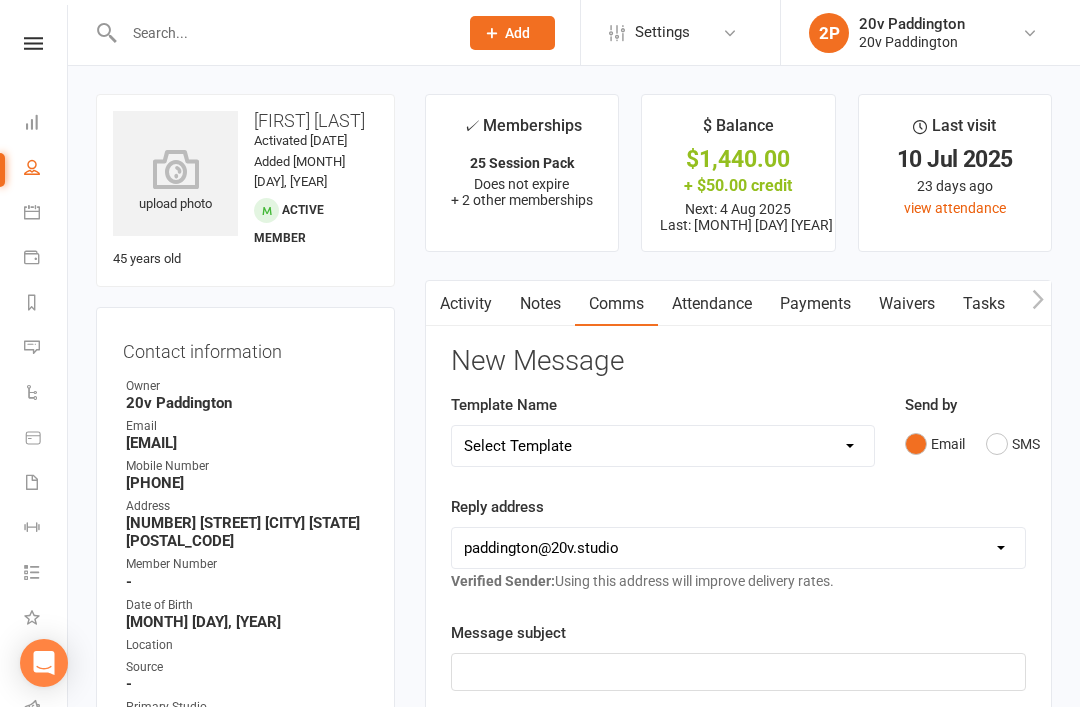 click on "Messages   2" at bounding box center [46, 349] 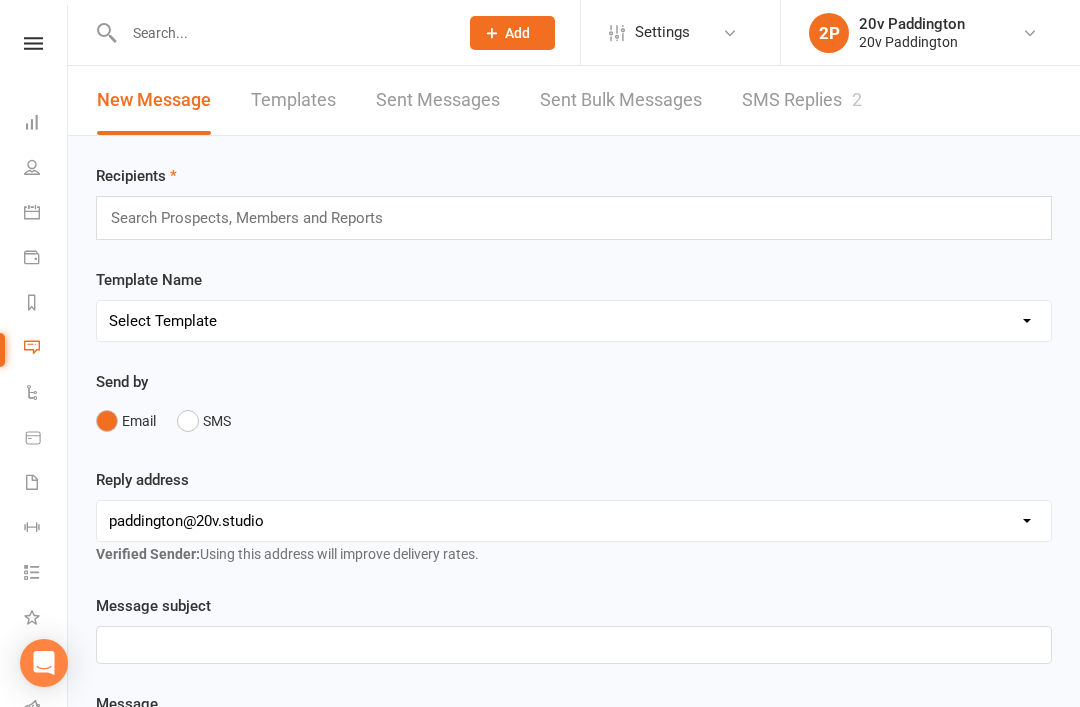 click on "SMS Replies  2" at bounding box center [802, 100] 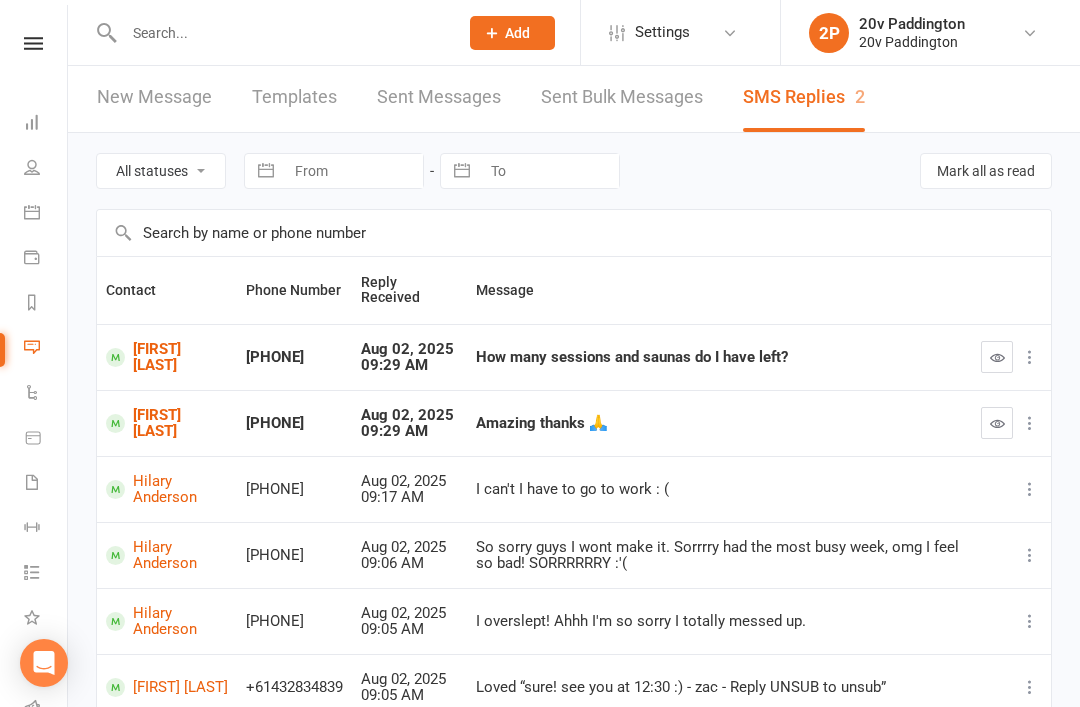 scroll, scrollTop: 4, scrollLeft: 0, axis: vertical 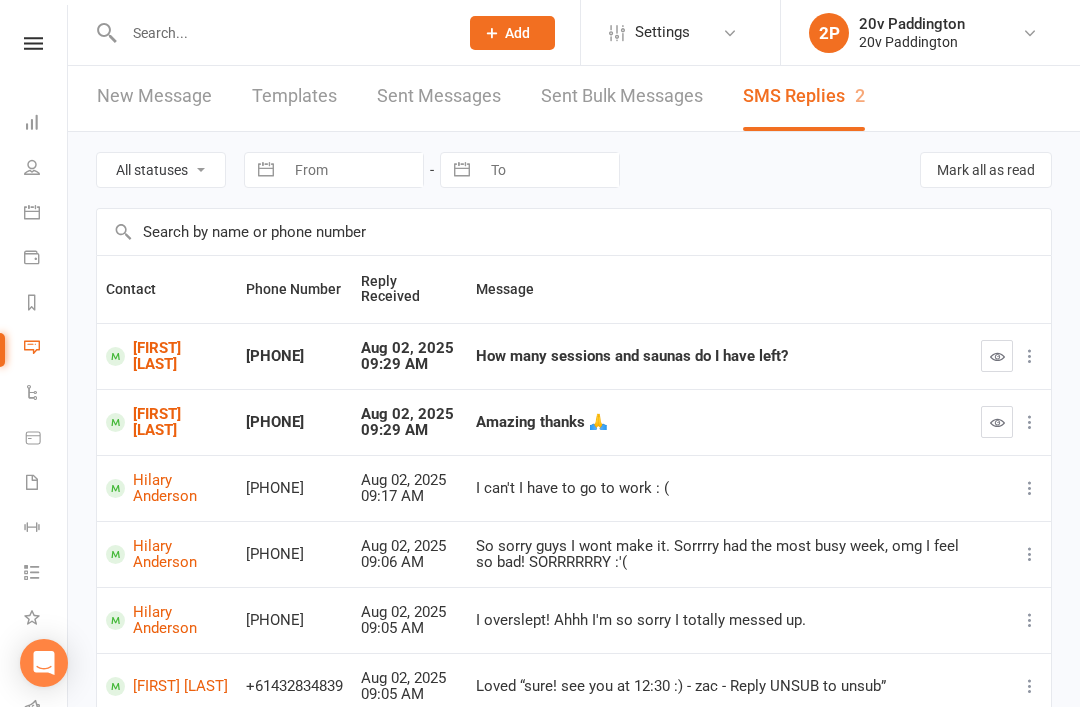 click at bounding box center (997, 356) 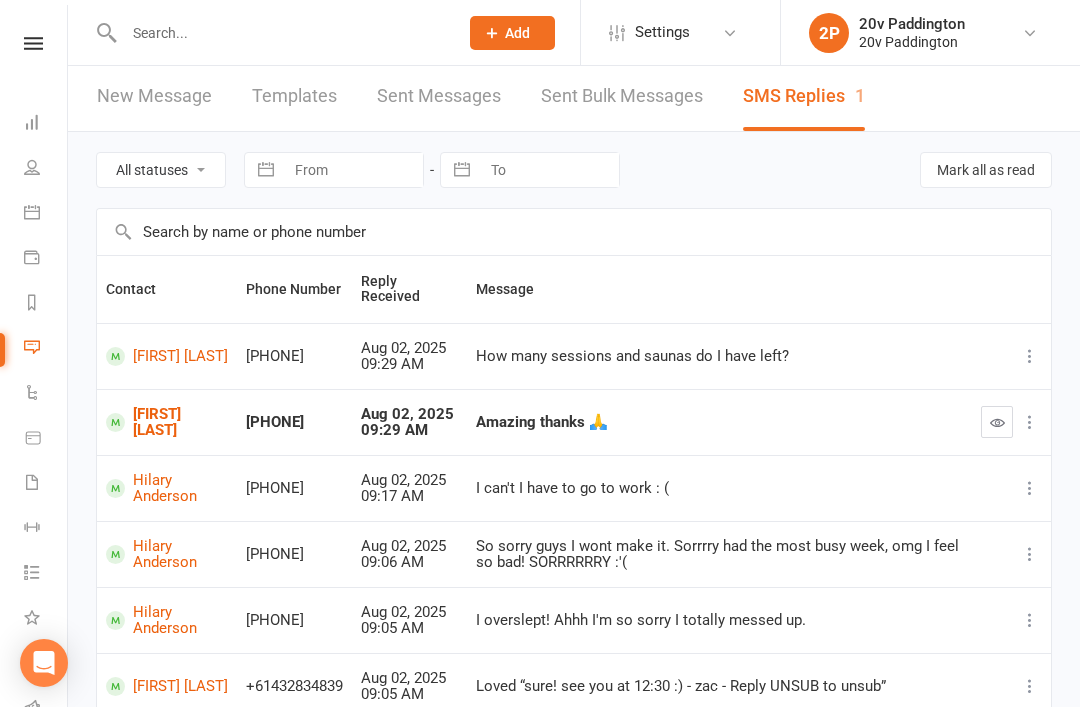 click at bounding box center (997, 422) 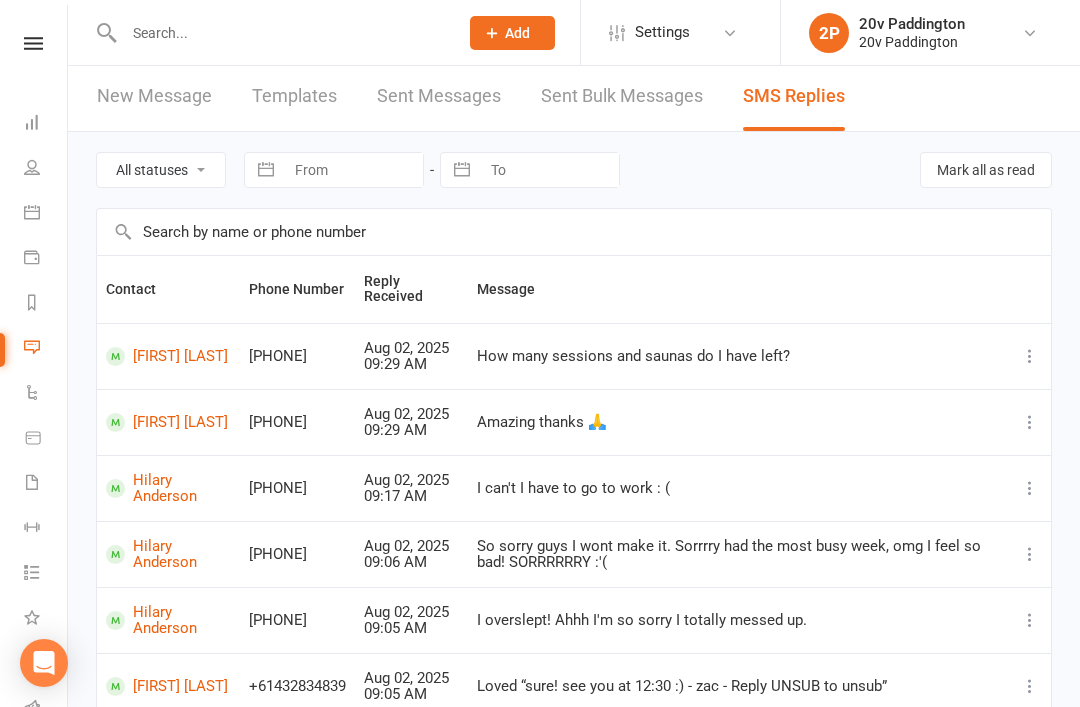 click at bounding box center [33, 43] 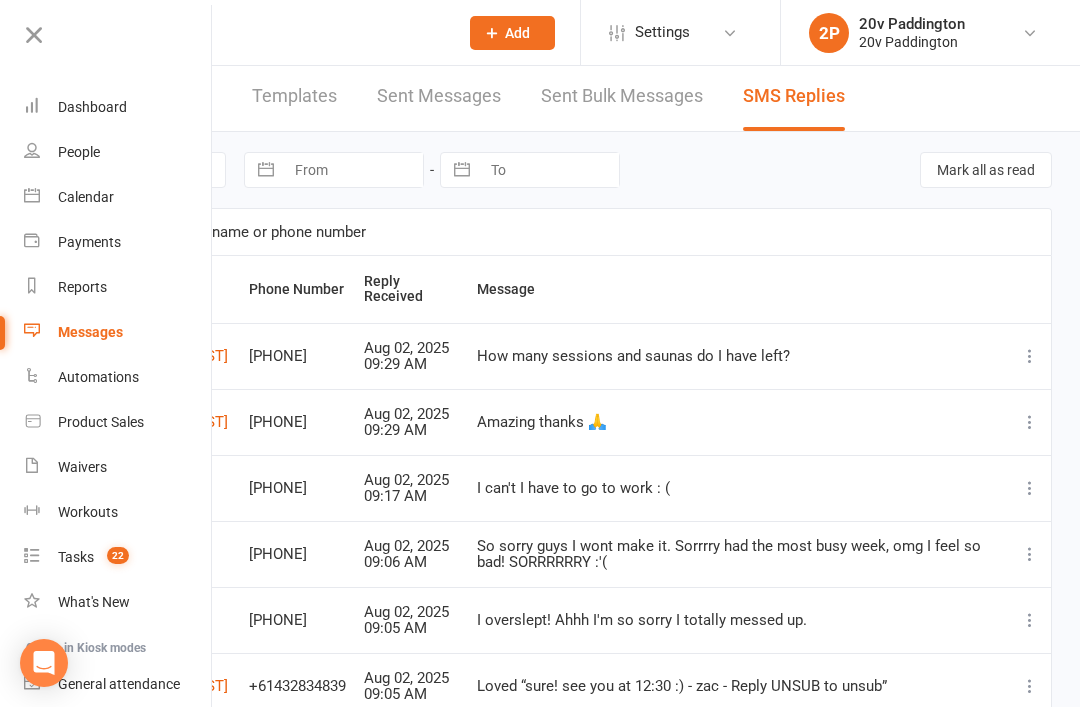click on "People" at bounding box center [118, 152] 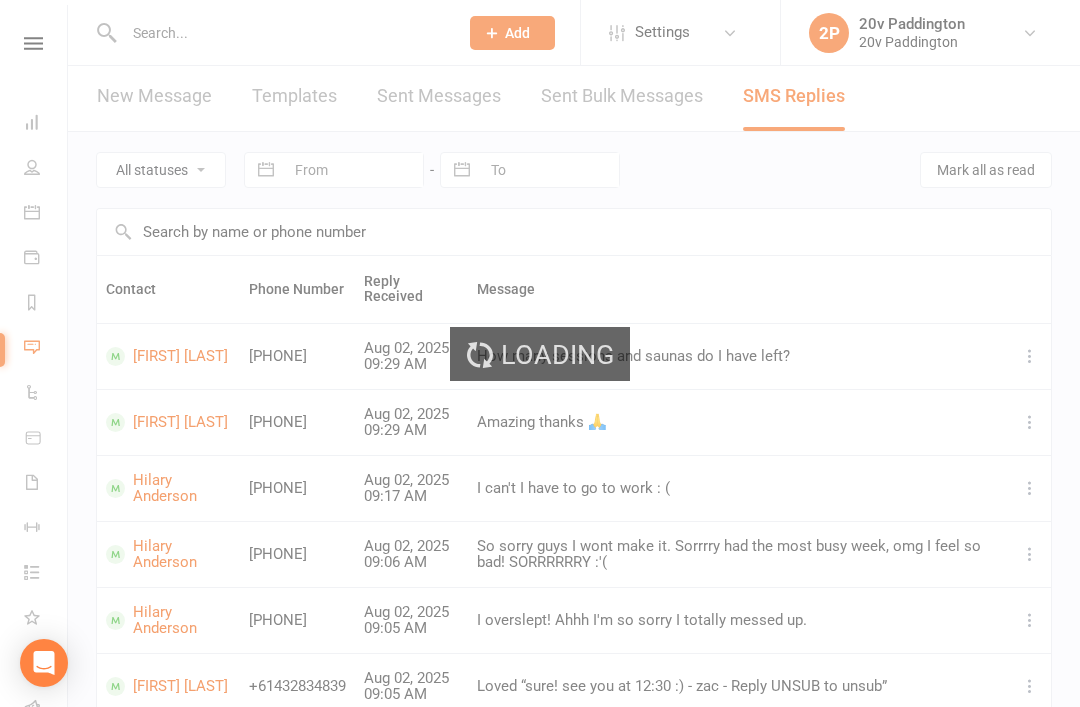 select on "100" 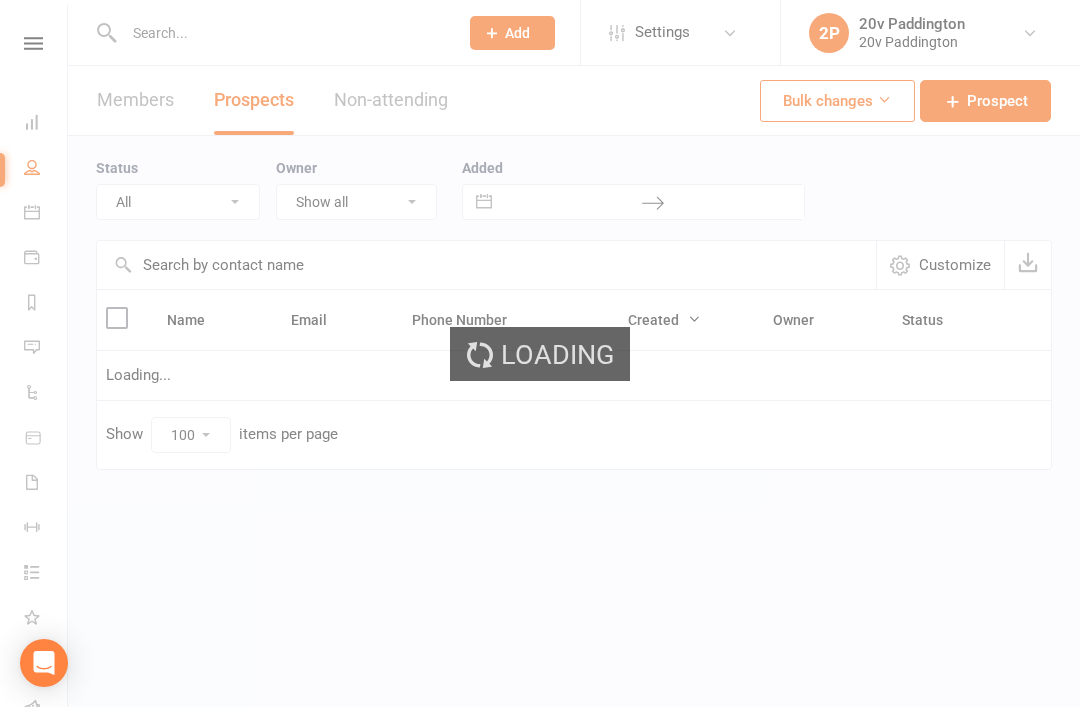 scroll, scrollTop: 0, scrollLeft: 0, axis: both 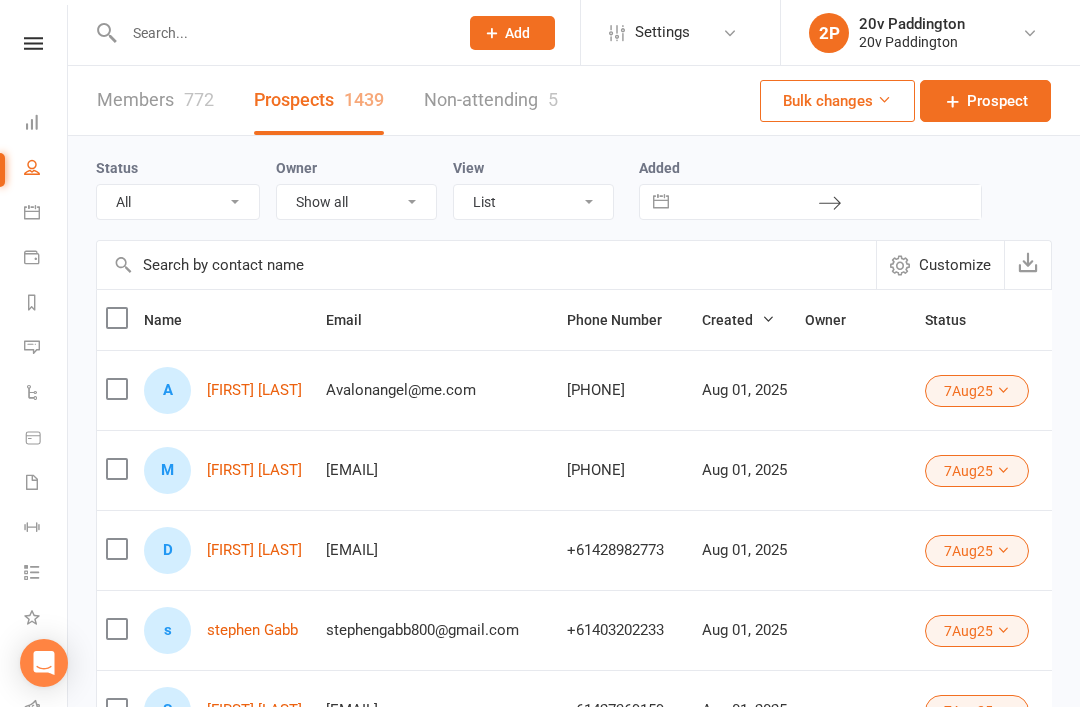 click on "All (No status set) (Invalid status) Parachute Referral In Communication Call Later Task Comms [DATE] [DATE] [DATE] [DATE] [DATE]" at bounding box center (178, 202) 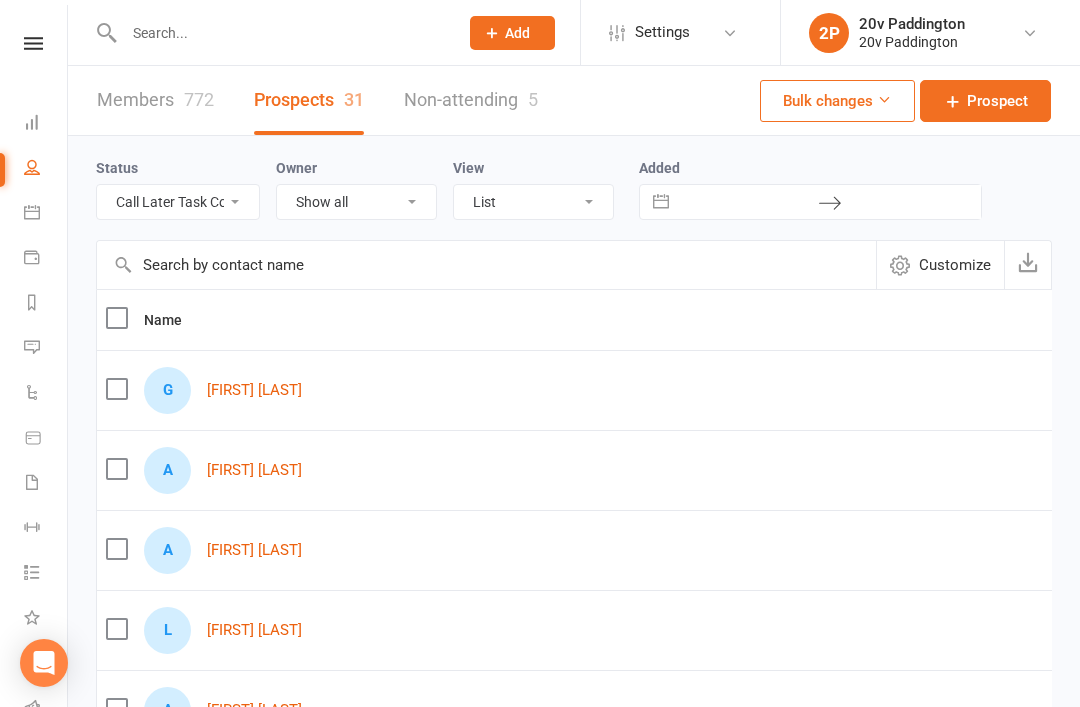 click on "All (No status set) (Invalid status) Parachute Referral In Communication Call Later Task Comms [DATE] [DATE] [DATE] [DATE] [DATE]" at bounding box center [178, 202] 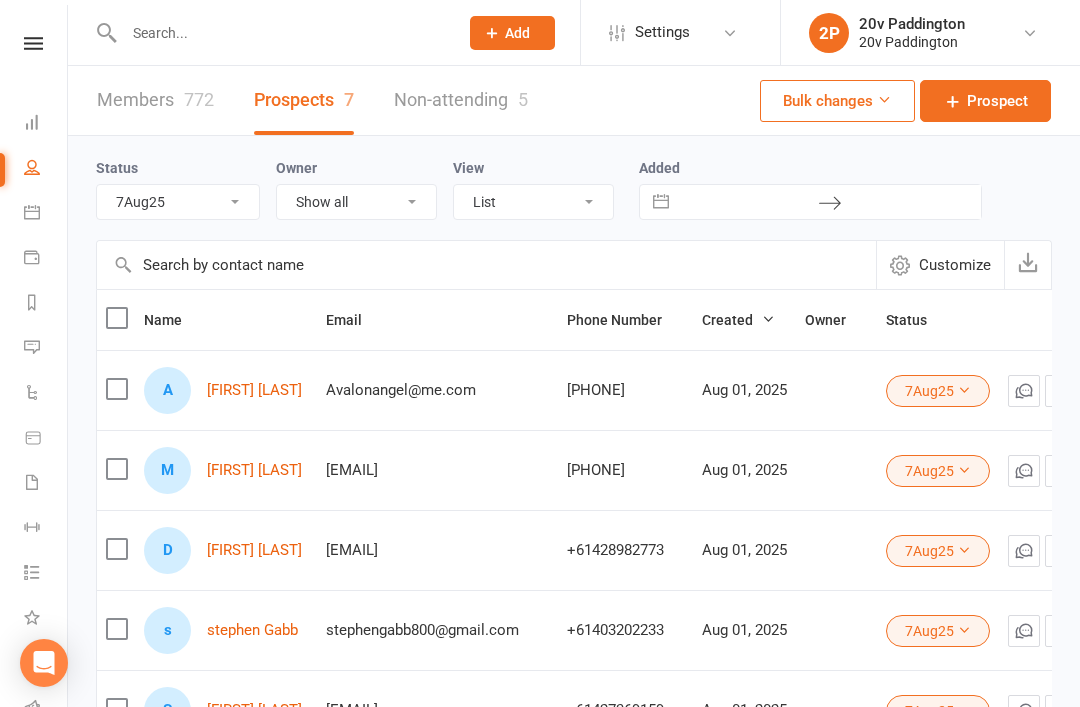 scroll, scrollTop: 0, scrollLeft: 0, axis: both 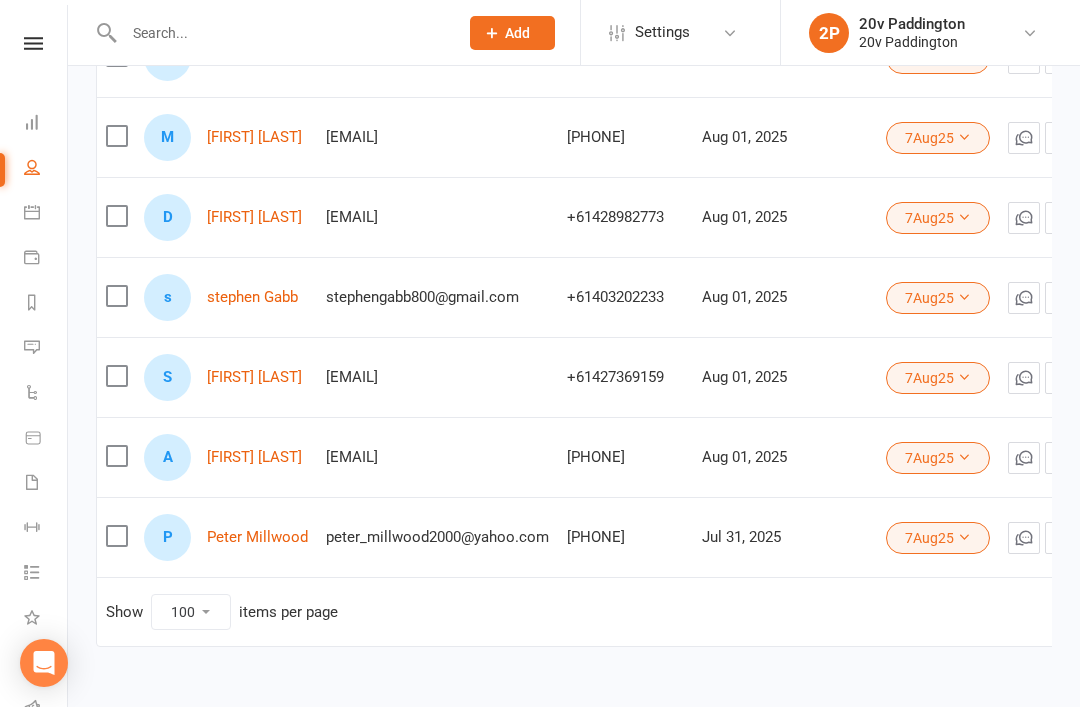 click on "P [FIRST] [LAST]" at bounding box center (226, 537) 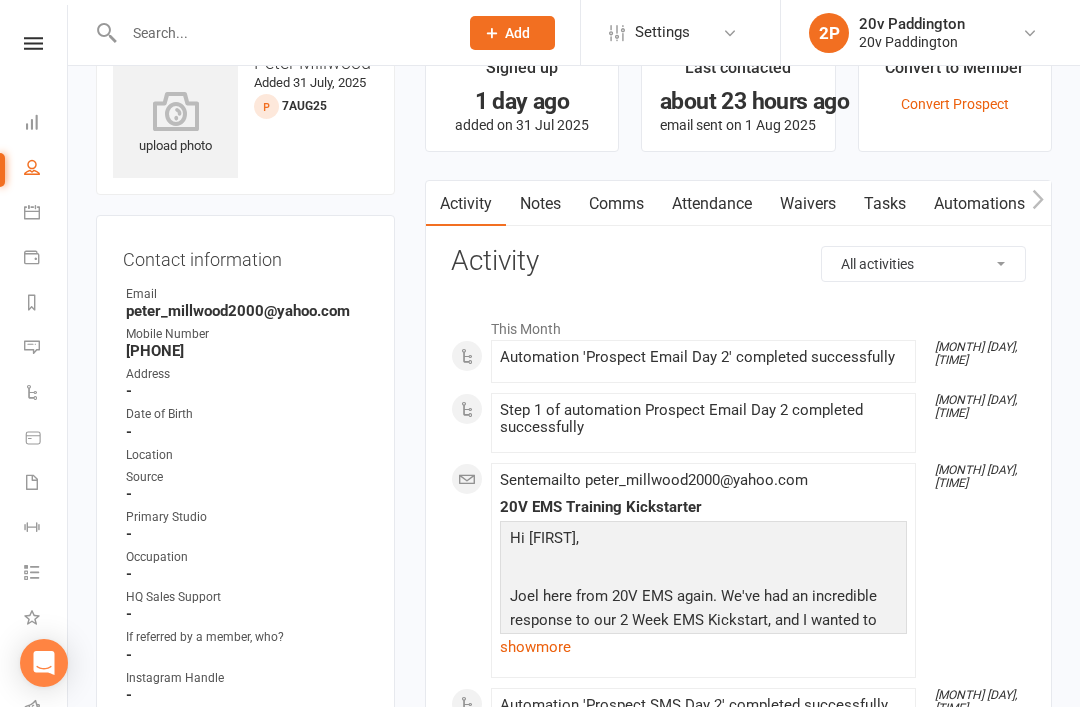 scroll, scrollTop: 0, scrollLeft: 0, axis: both 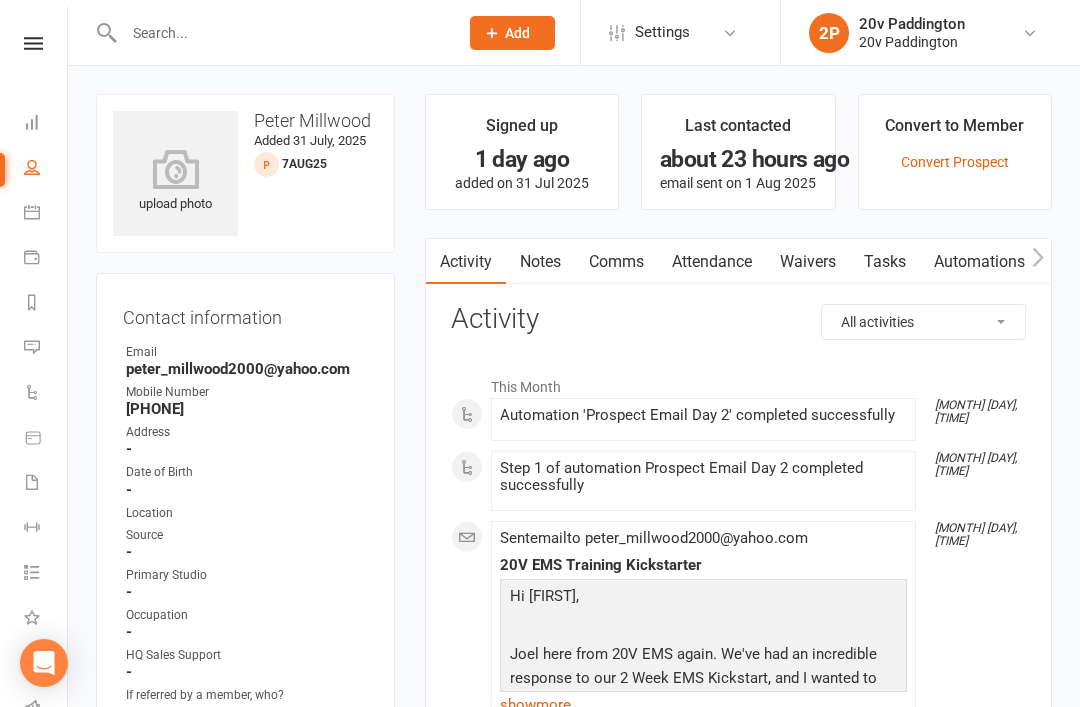 click on "People" at bounding box center (46, 169) 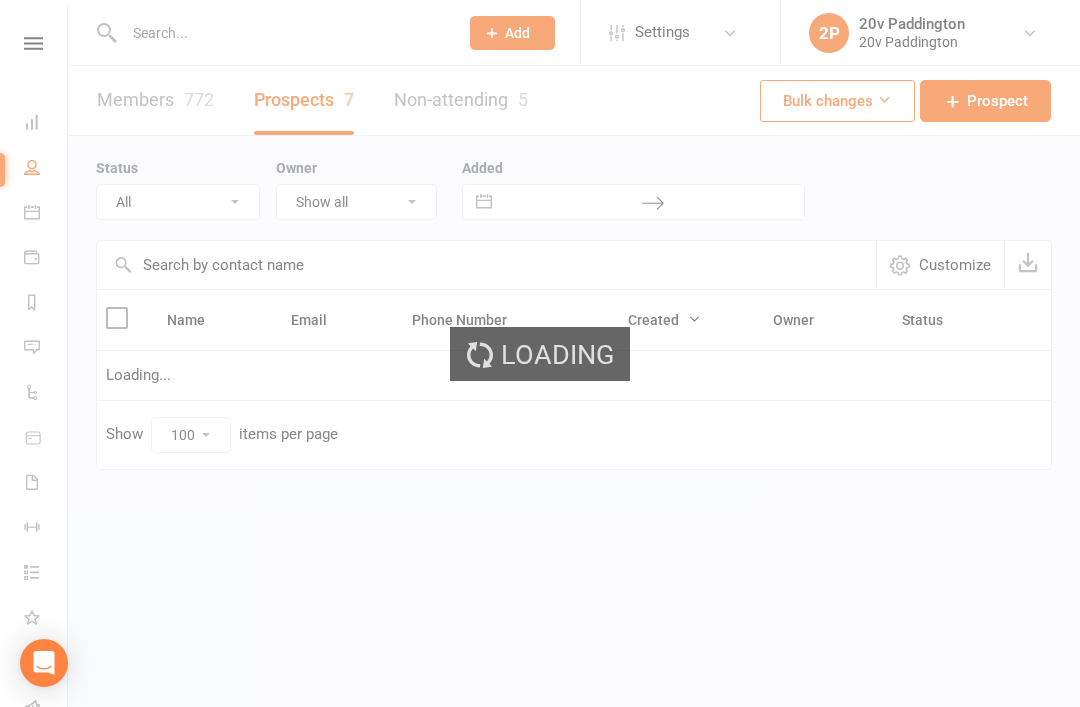select on "7Aug25" 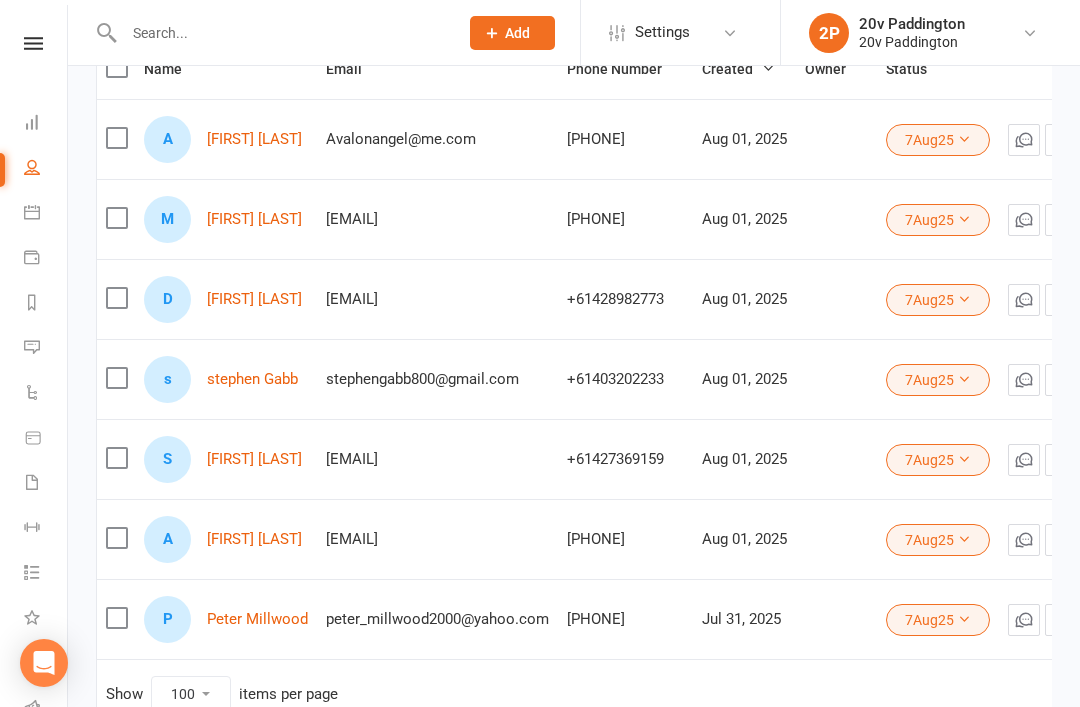 scroll, scrollTop: 333, scrollLeft: 0, axis: vertical 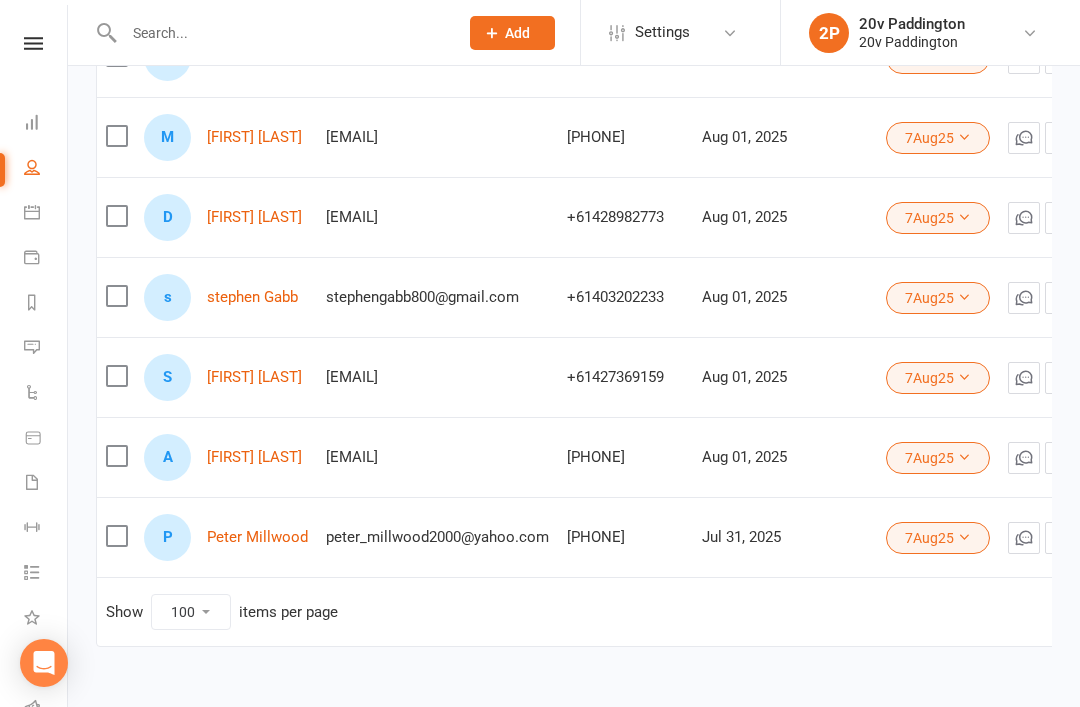 click on "7Aug25" at bounding box center (938, 538) 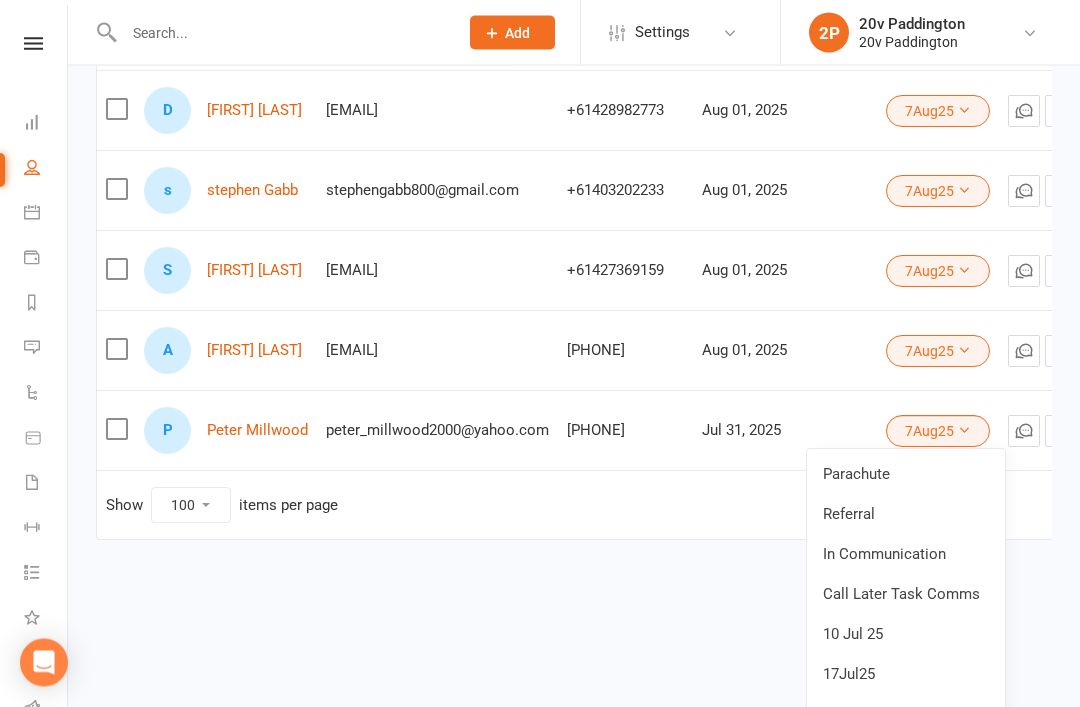 scroll, scrollTop: 489, scrollLeft: 0, axis: vertical 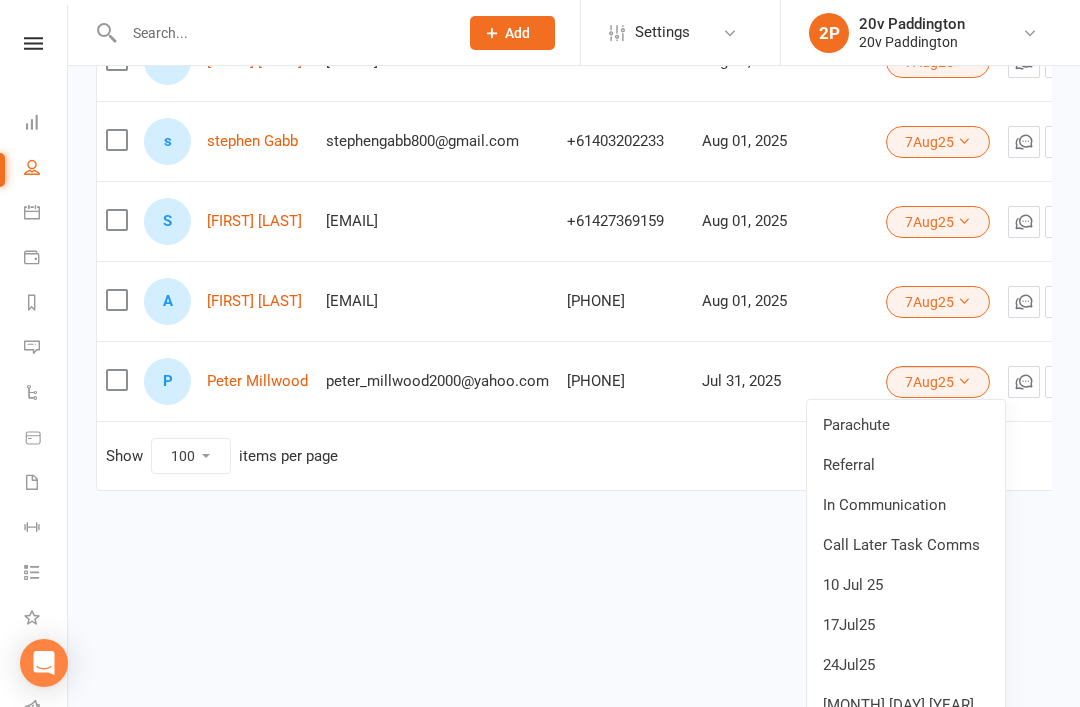click on "Prospect
Member
Non-attending contact
Class / event
Appointment
Task
Membership plan
Bulk message
Add
Settings Membership Plans Event Templates Appointment Types Website Image Library Customize Contacts Bulk Imports Access Control Users Account Profile Clubworx API 2P 20v Paddington 20v Paddington My profile My subscription Help Terms & conditions  Privacy policy  Sign out Clubworx Dashboard People Calendar Payments Reports Messages   Automations   Product Sales Waivers   Workouts   Tasks   22 What's New Check-in Kiosk modes General attendance Roll call Class check-in × The message was sent × × Members 772 Prospects 7 Non-attending 5 Bulk changes     Prospect Status All (No status set) (Invalid status) Parachute Referral In Communication Call Later Task Comms [DATE]" at bounding box center [540, 54] 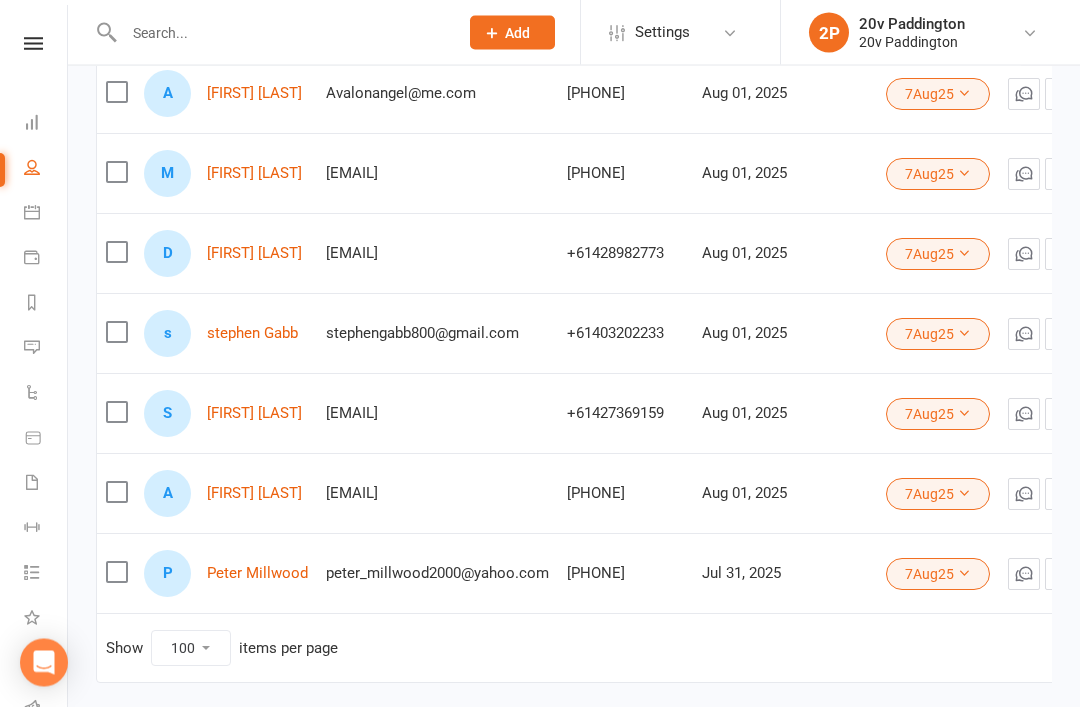 click on "[FIRST] [LAST]" at bounding box center (254, 494) 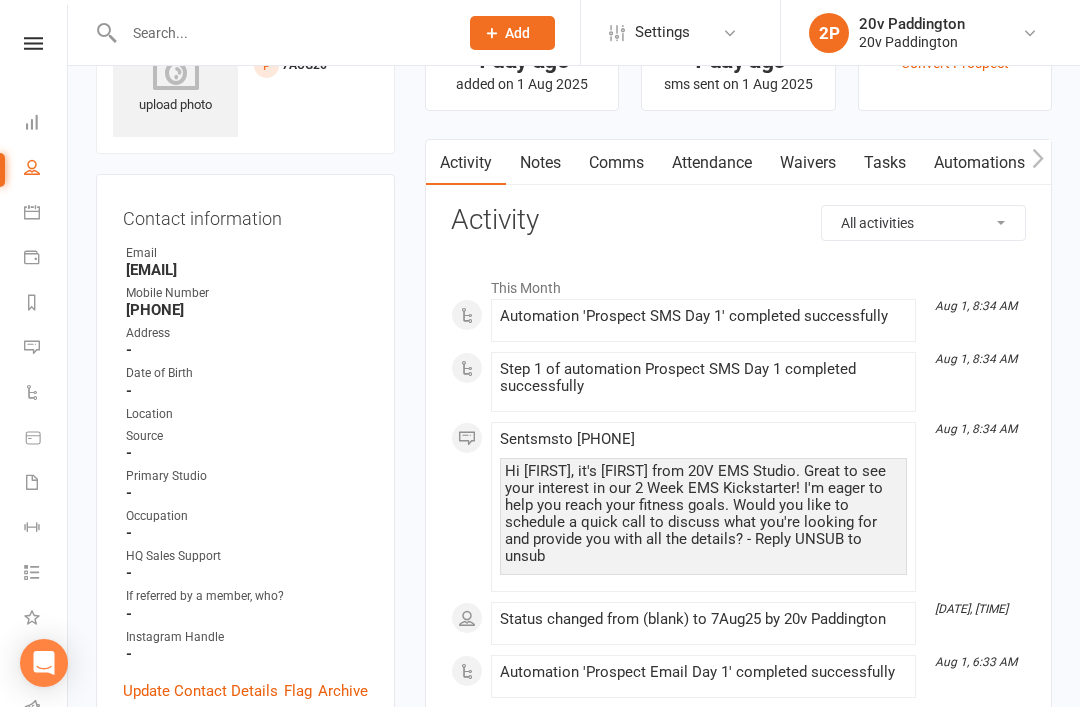 scroll, scrollTop: 0, scrollLeft: 0, axis: both 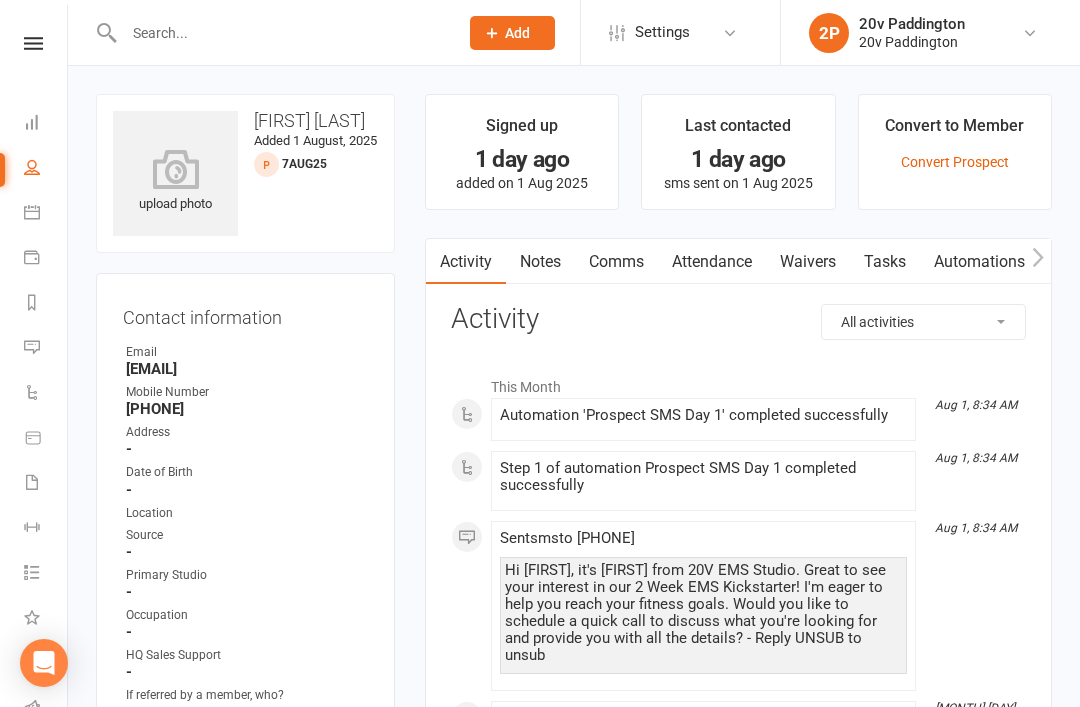 click on "Comms" at bounding box center [616, 262] 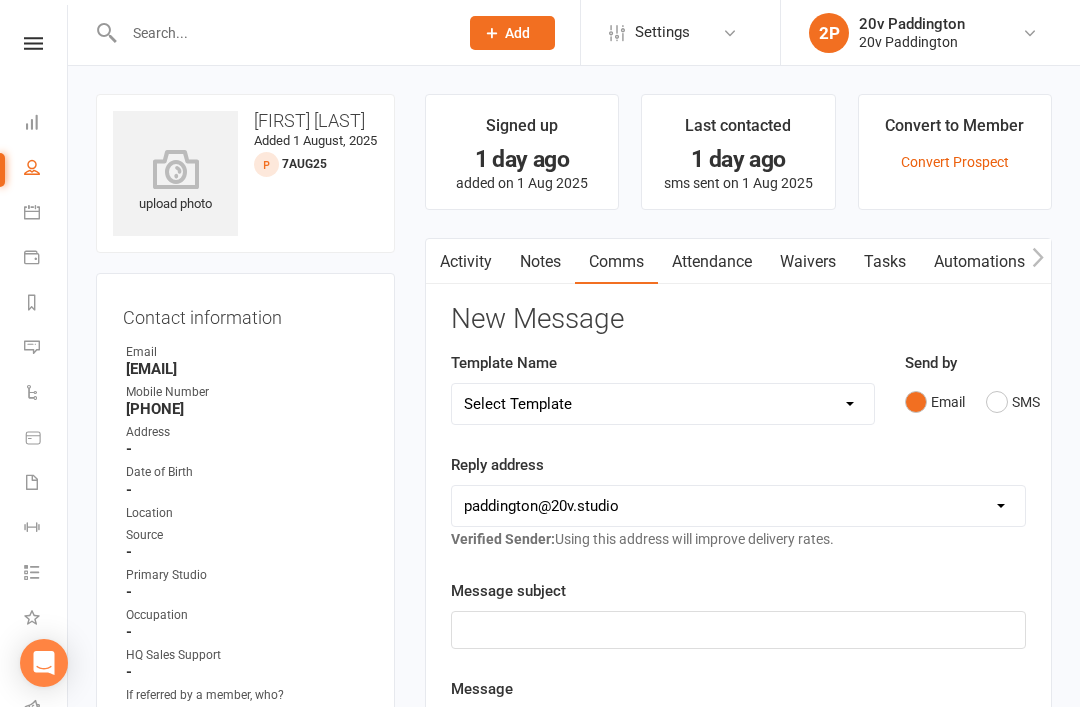 click on "Notes" at bounding box center (540, 262) 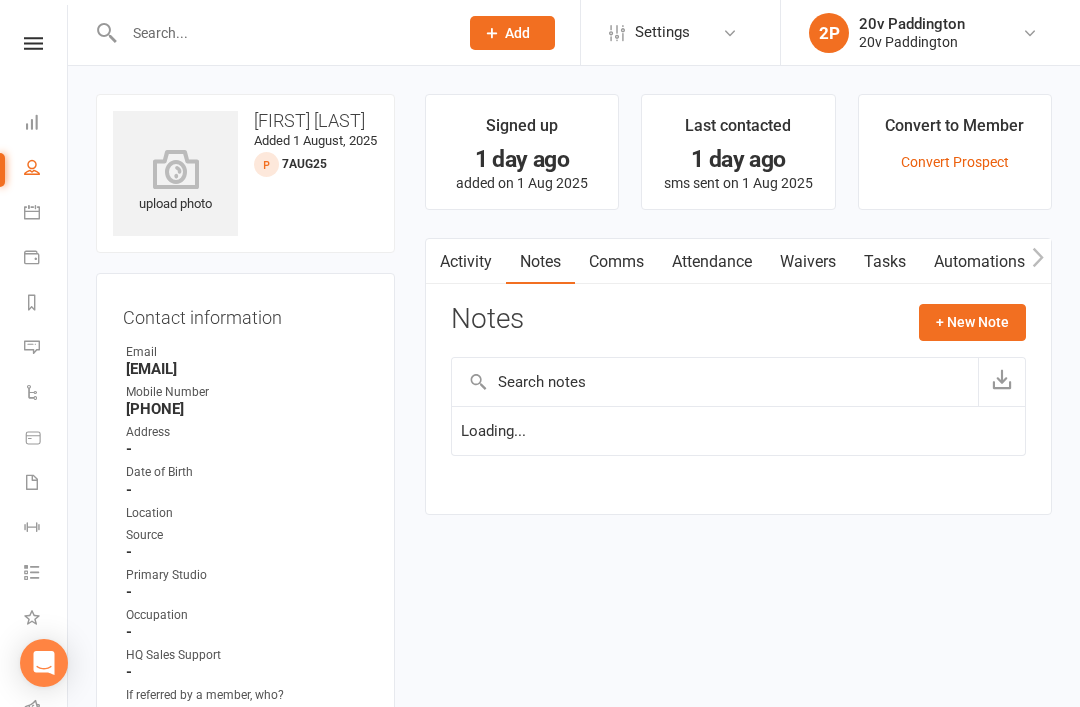 click at bounding box center [1001, 382] 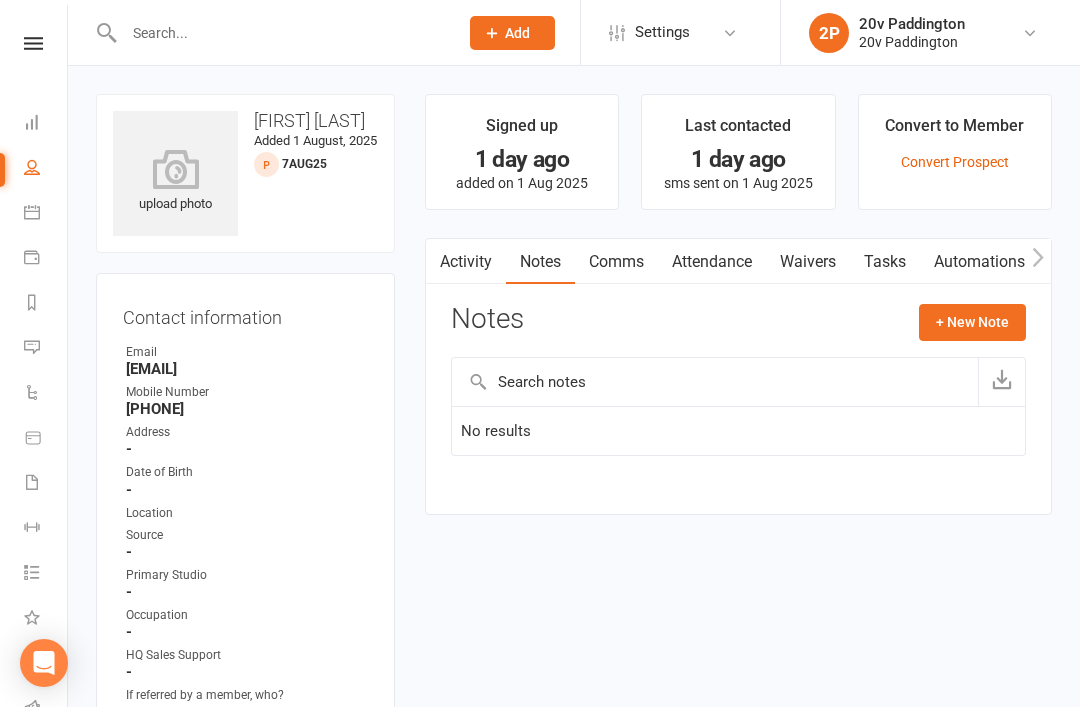 click on "Notes + New Note" at bounding box center (738, 330) 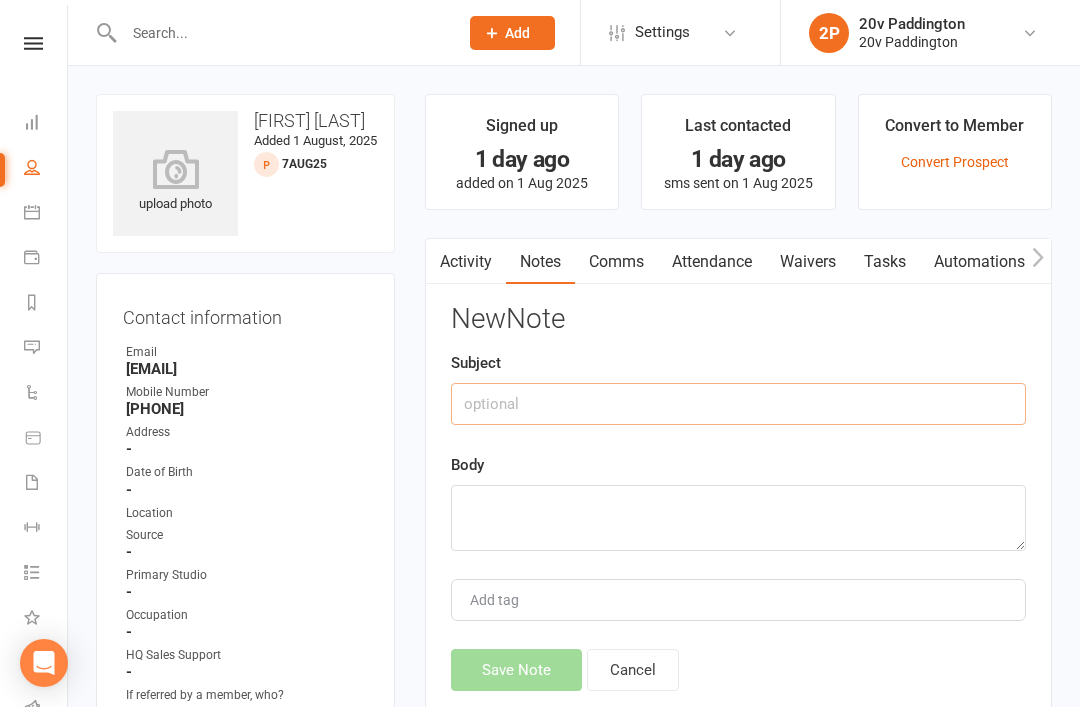 click at bounding box center (738, 404) 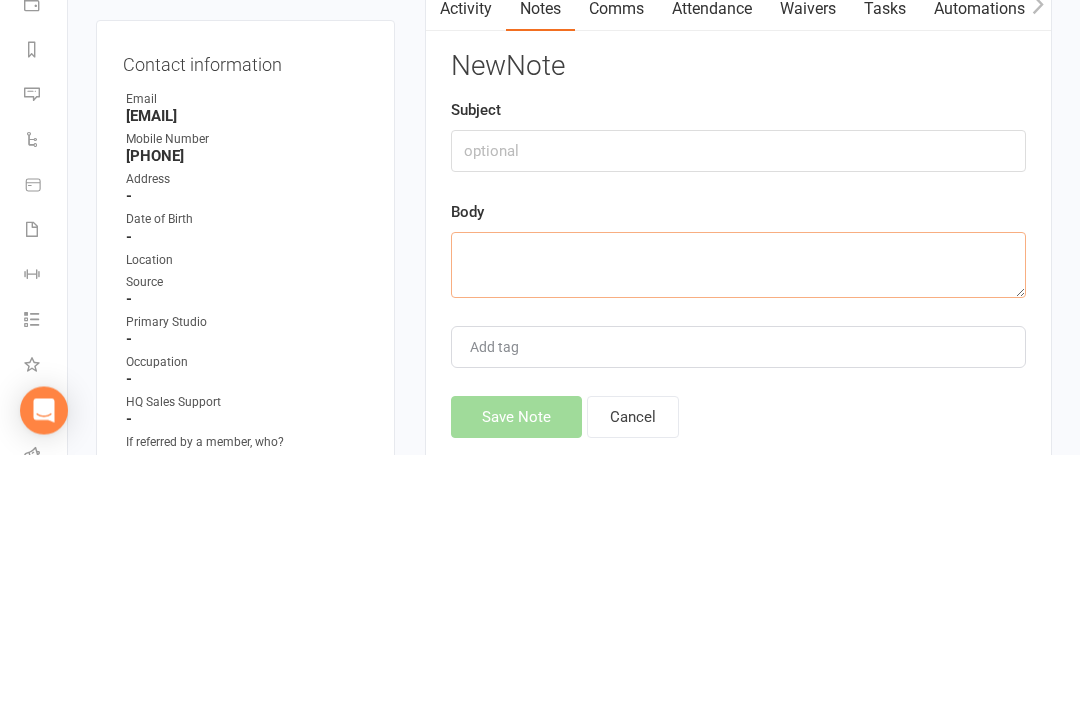 click at bounding box center [738, 518] 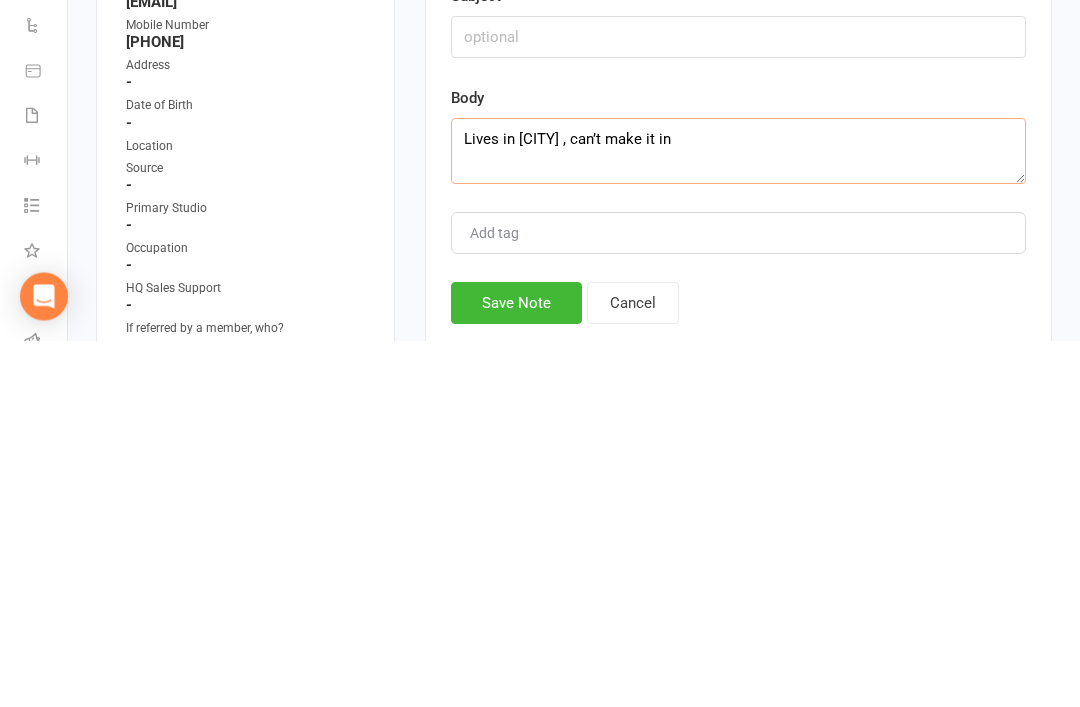 type on "Lives in Lismore , can’t make it in" 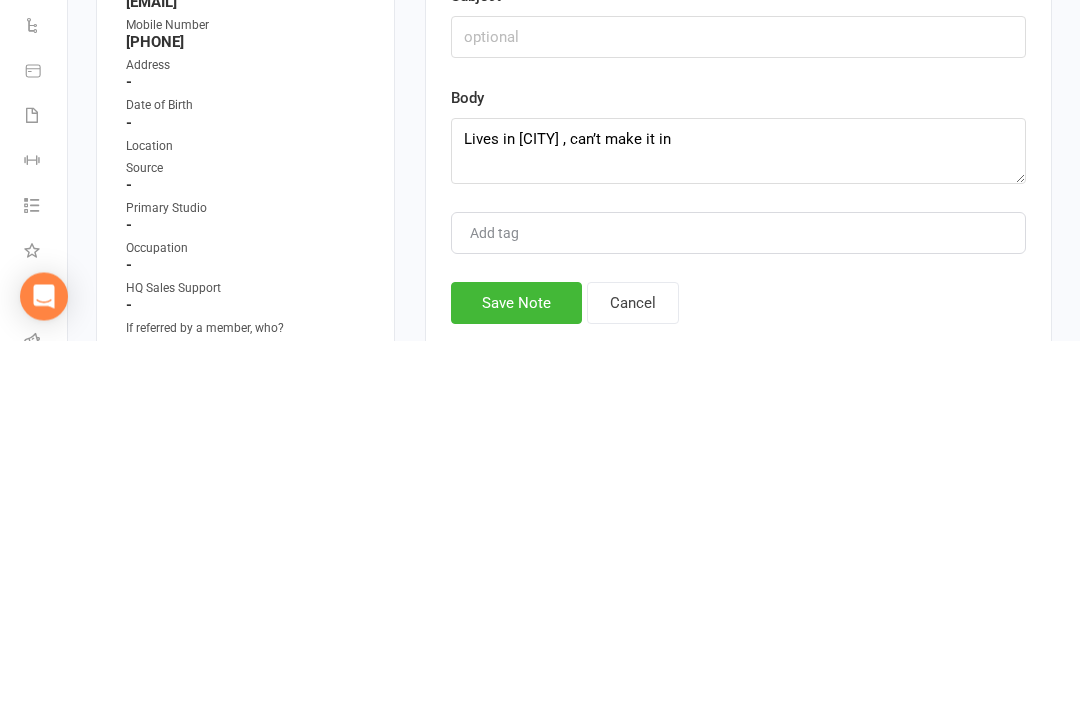 click on "Add tag" at bounding box center [738, 600] 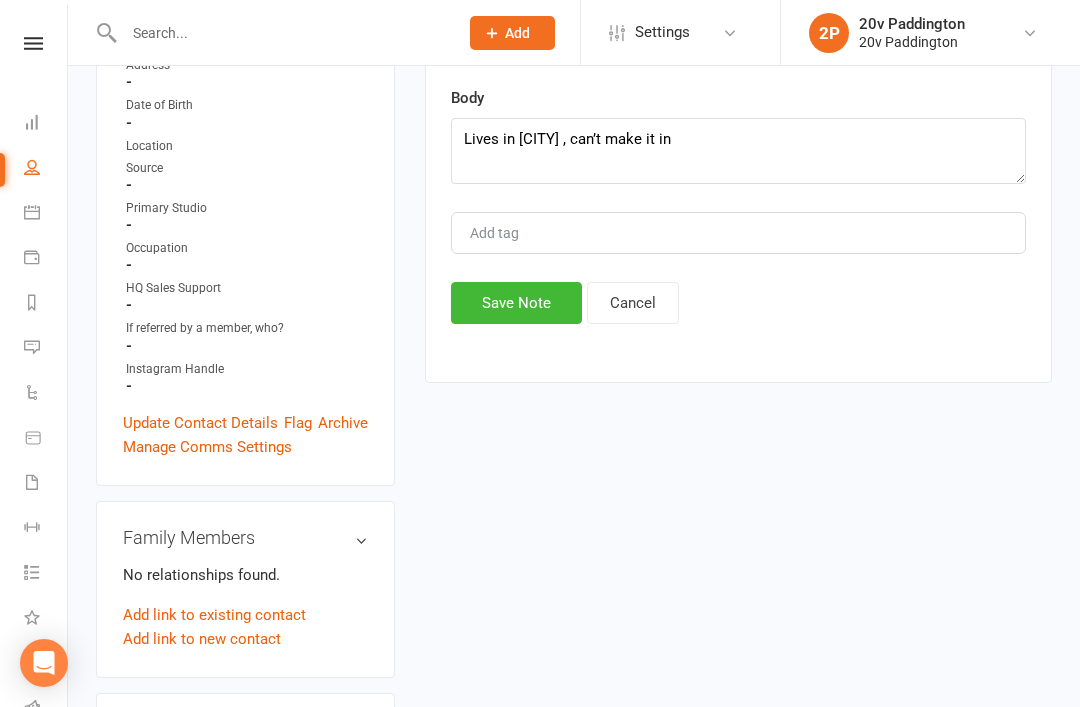 click on "Save Note" at bounding box center (516, 303) 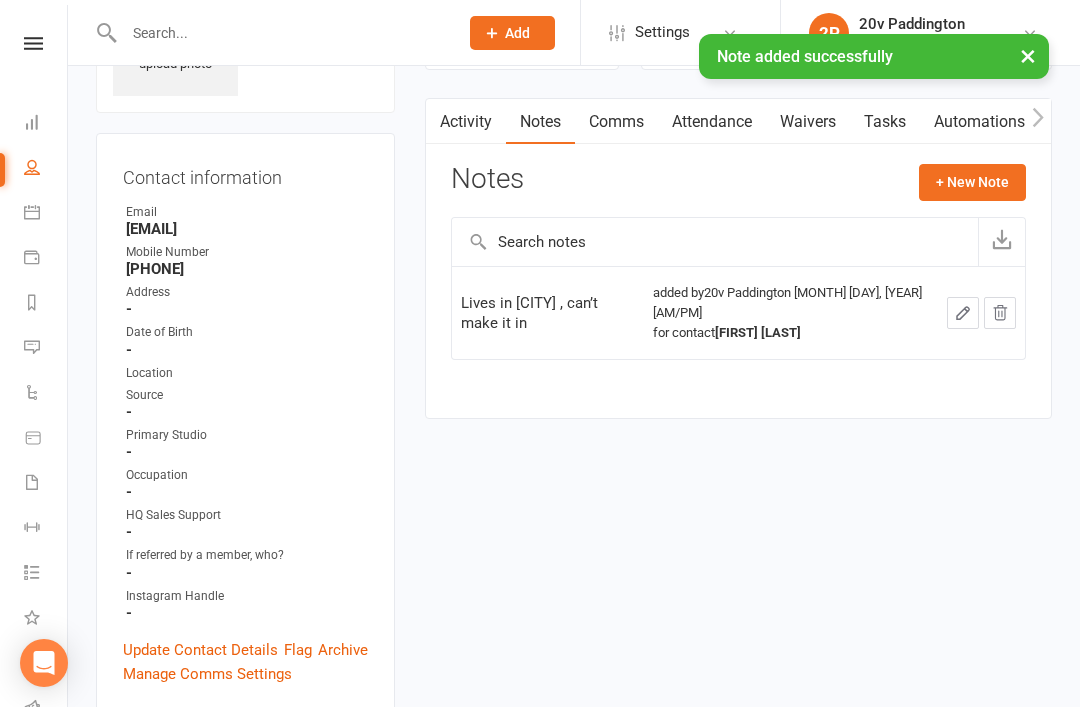 scroll, scrollTop: 0, scrollLeft: 0, axis: both 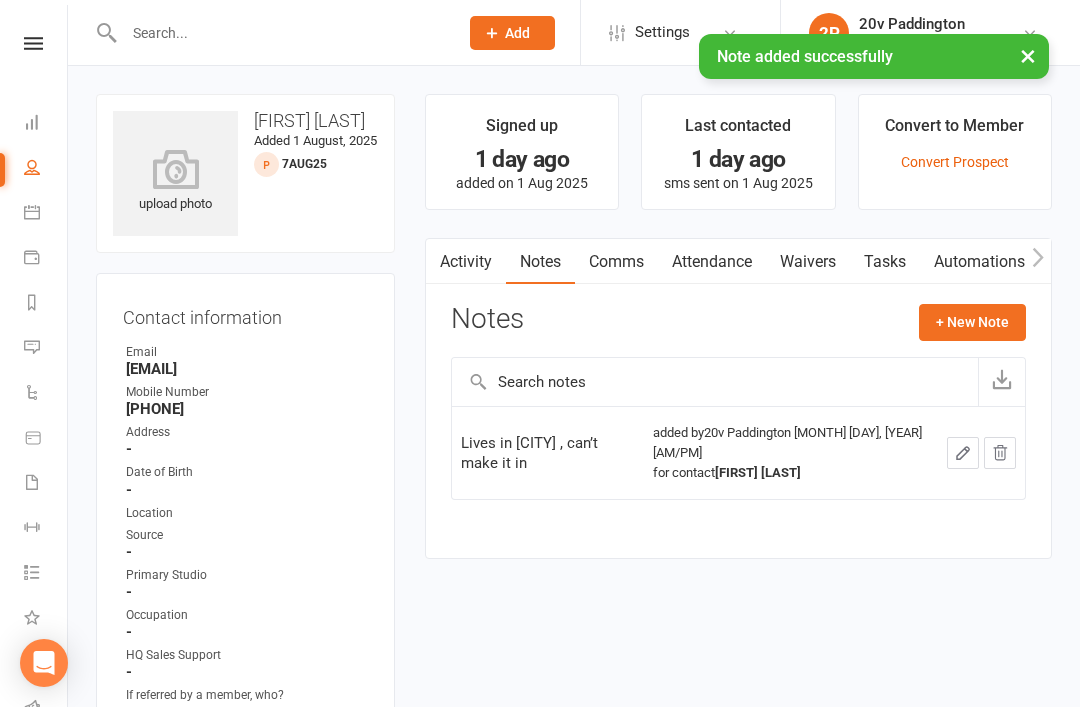 click on "Activity" at bounding box center (466, 262) 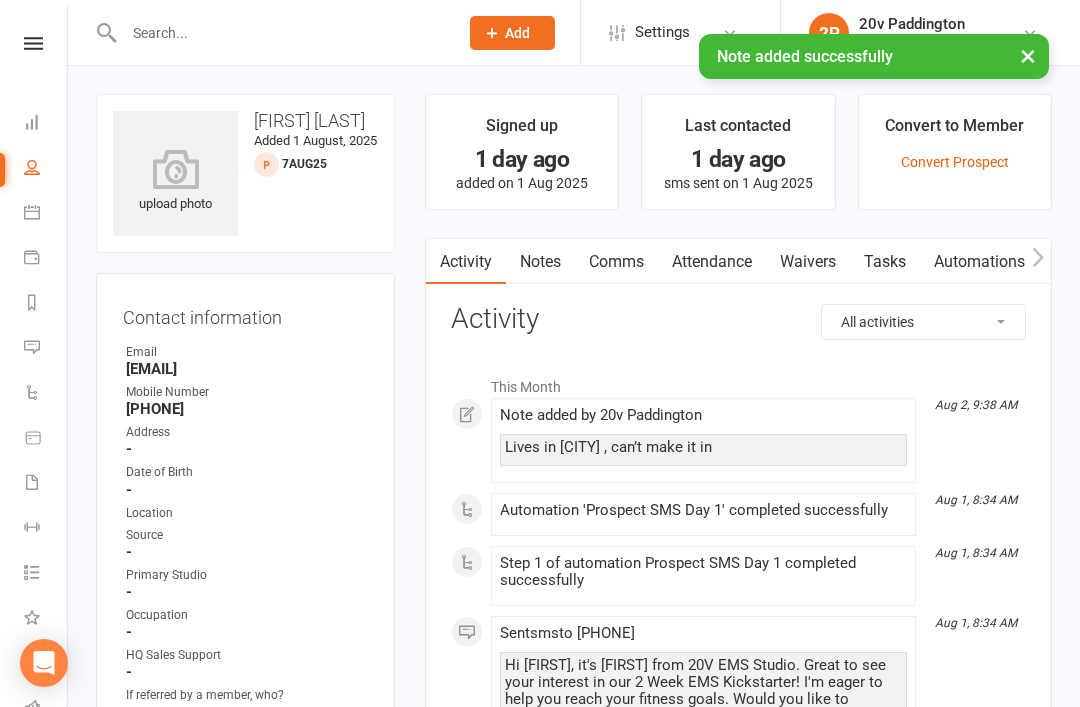 click on "People" at bounding box center (46, 169) 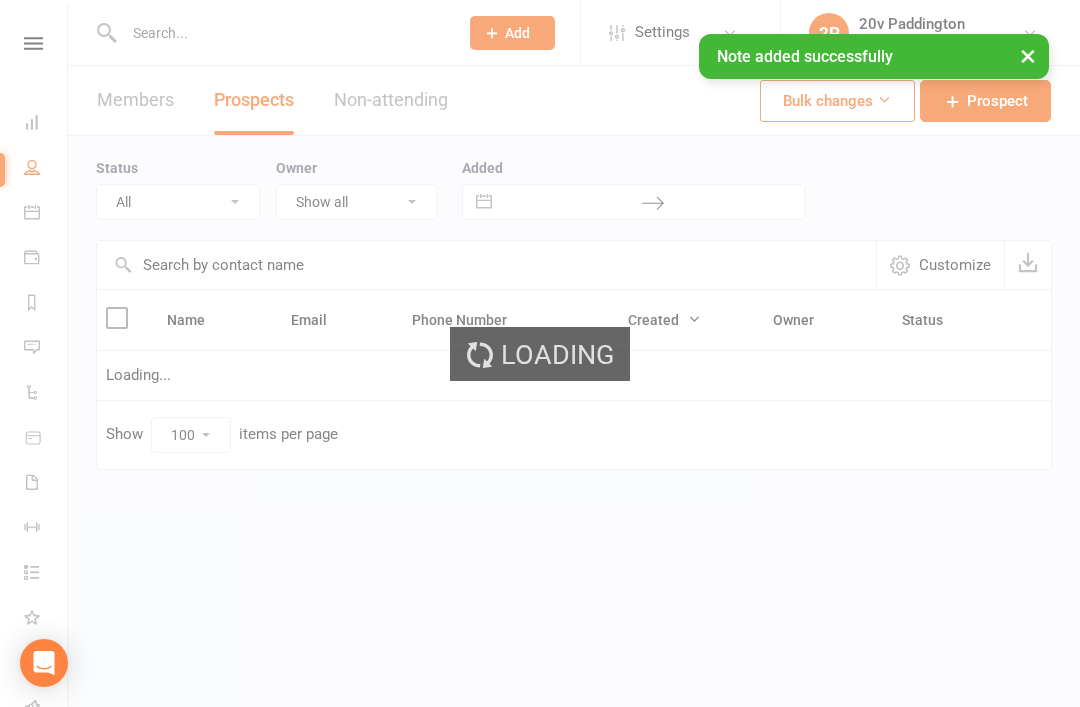 select on "7Aug25" 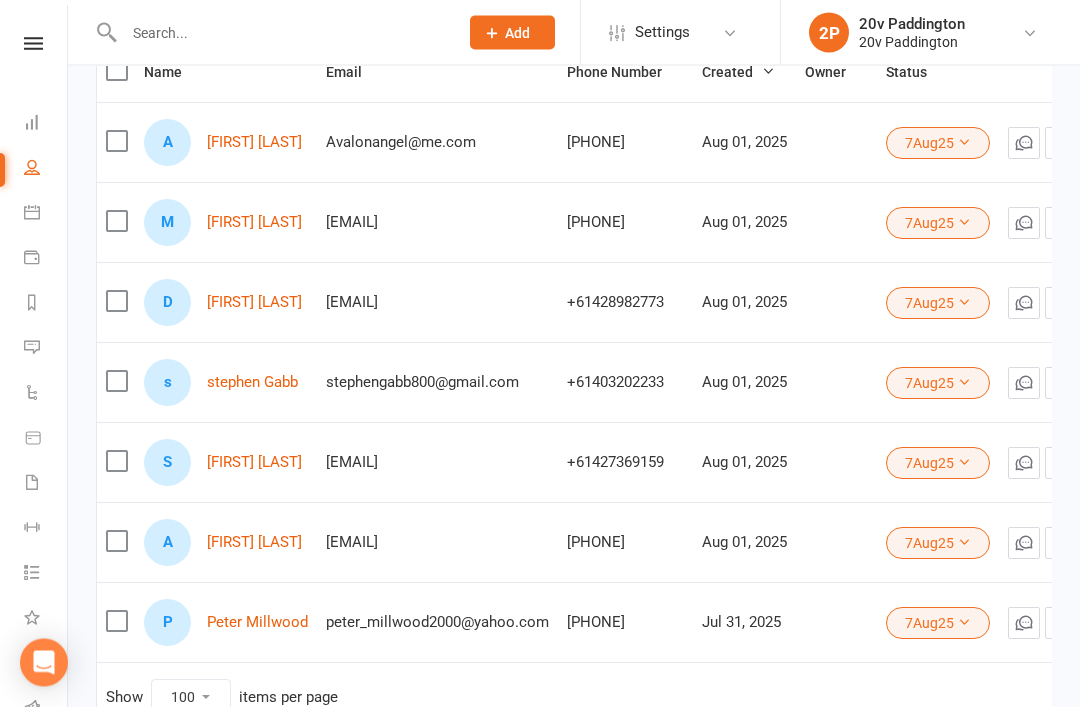 click on "7Aug25" at bounding box center [938, 544] 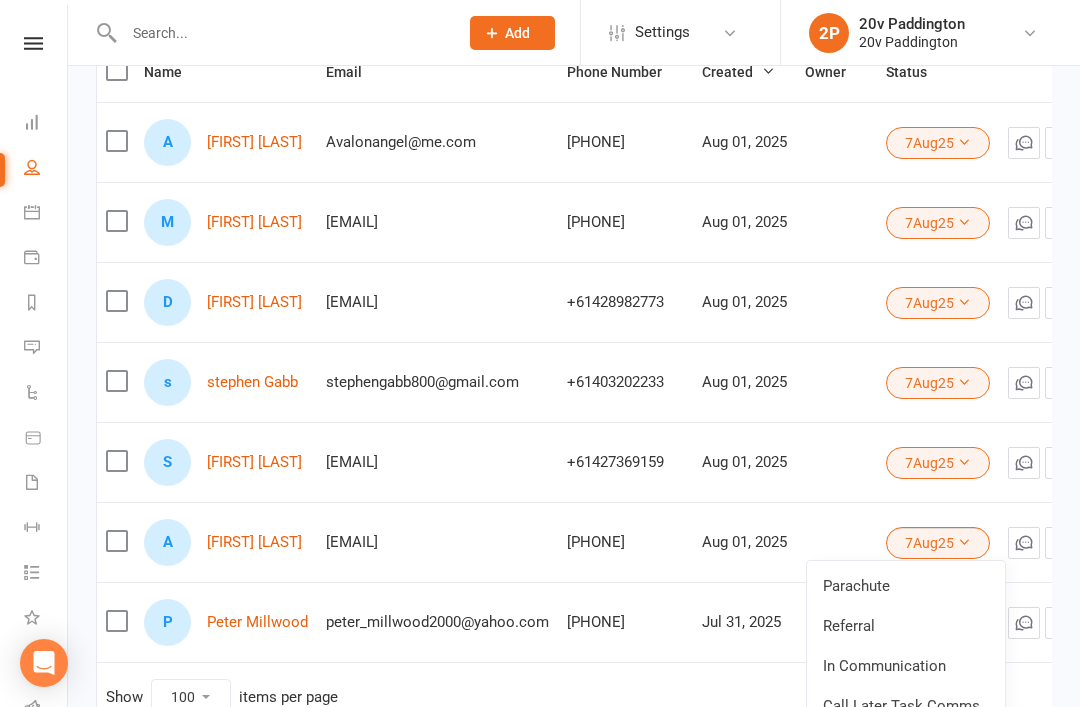 click on "Parachute" at bounding box center (906, 586) 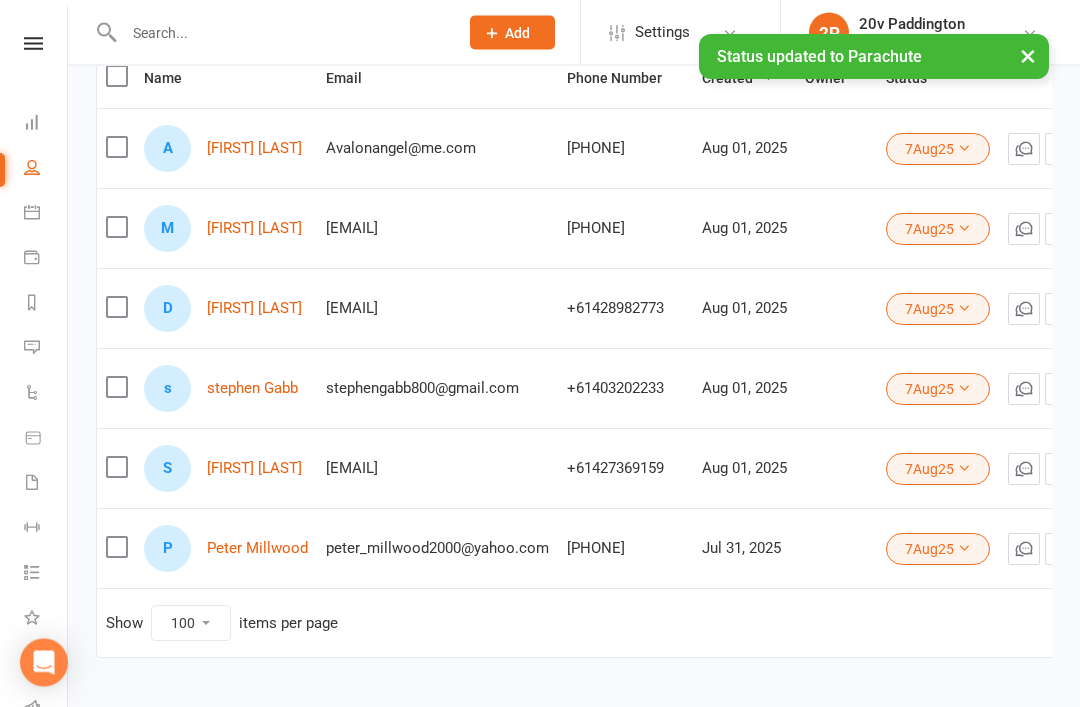 scroll, scrollTop: 229, scrollLeft: 0, axis: vertical 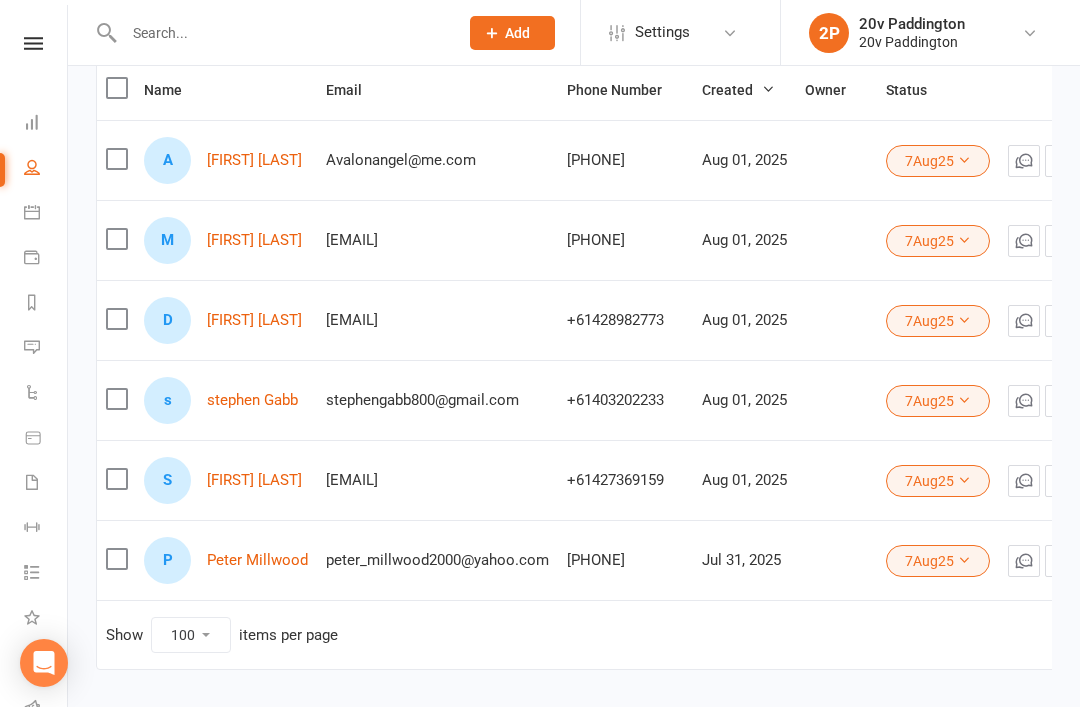 click on "[FIRST] [LAST]" at bounding box center [254, 480] 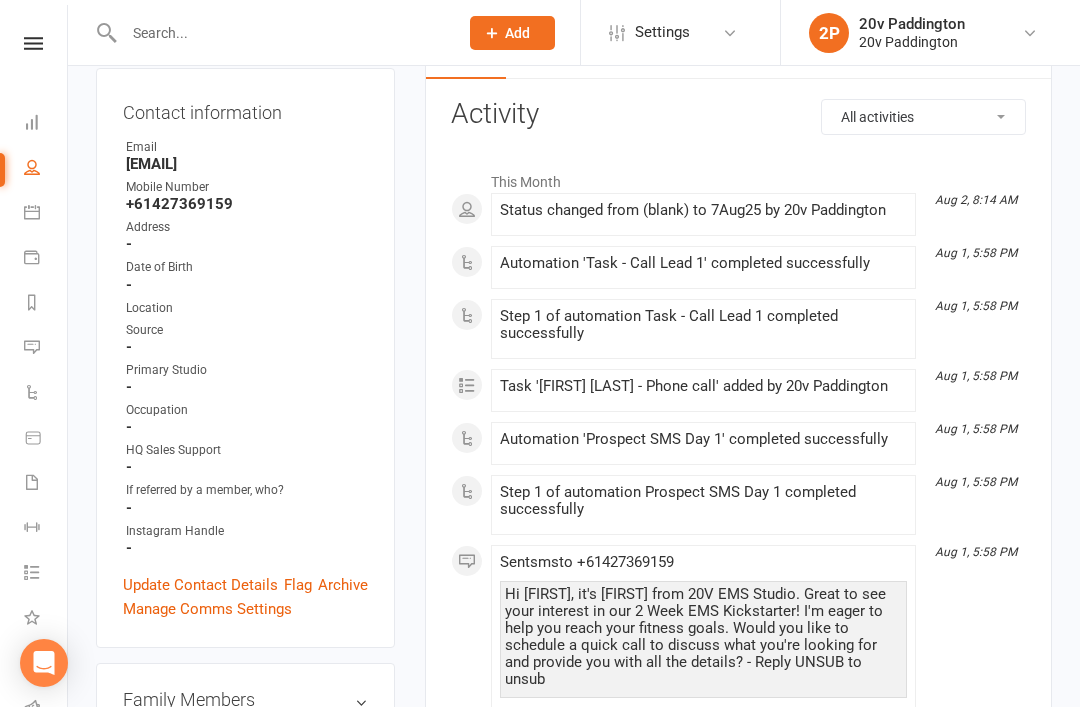 scroll, scrollTop: 0, scrollLeft: 0, axis: both 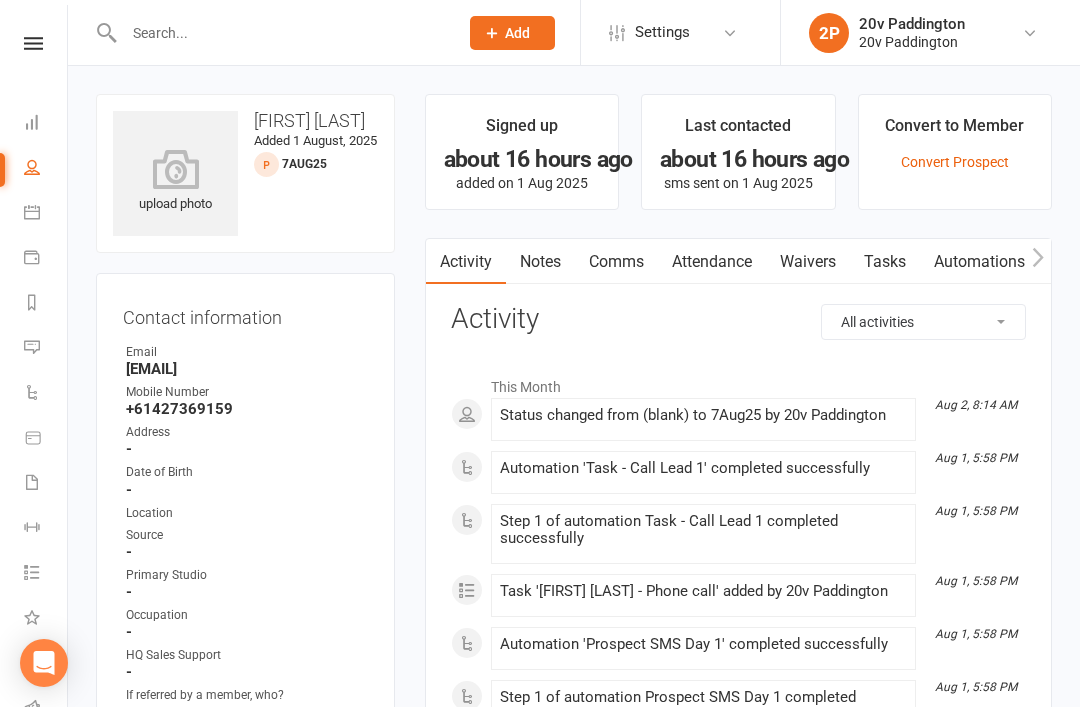click at bounding box center [33, 43] 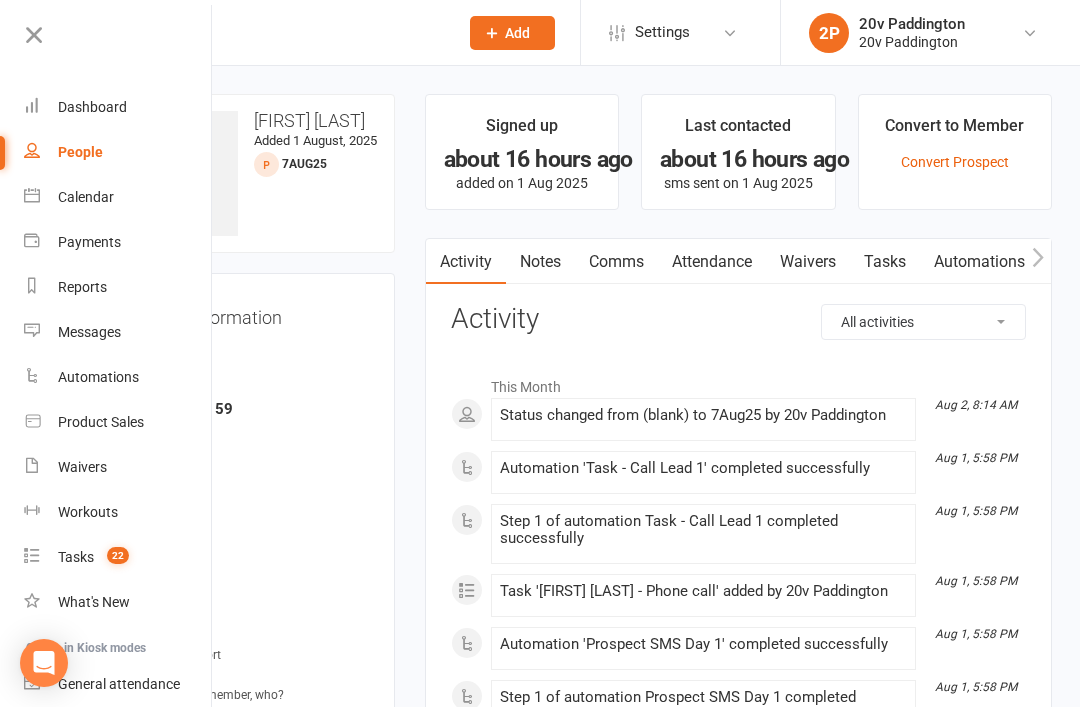 click on "All activities Bookings / Attendances Communications Notes Failed SMSes Gradings Members Memberships POS Sales Payments Credit Vouchers Prospects Reports Automations Tasks Waivers Workouts Kiosk Mode Consent Assessments Contact Flags Family Relationships Activity This Month Aug 2, 8:14 AM Status changed from (blank) to 7Aug25 by 20v Paddington   Aug 1, 5:58 PM Automation 'Task - Call Lead 1' completed successfully   Aug 1, 5:58 PM Step 1 of automation Task - Call Lead 1 completed successfully   Aug 1, 5:58 PM Task 'Steve Watts - Phone call' added by 20v Paddington   Aug 1, 5:58 PM Automation 'Prospect SMS Day 1' completed successfully   Aug 1, 5:58 PM Step 1 of automation Prospect SMS Day 1 completed successfully   Aug 1, 5:58 PM   Sent  sms  to   +61427369159   Aug 1, 5:58 PM Automation 'Prospect Email Day 1' completed successfully   Aug 1, 5:58 PM Step 1 of automation Prospect Email Day 1 completed successfully   Aug 1, 5:58 PM   Sent  email  to   steve9@gmail.com   20V EMS Kickstarter Invitation Hi Steve ," at bounding box center (738, 1287) 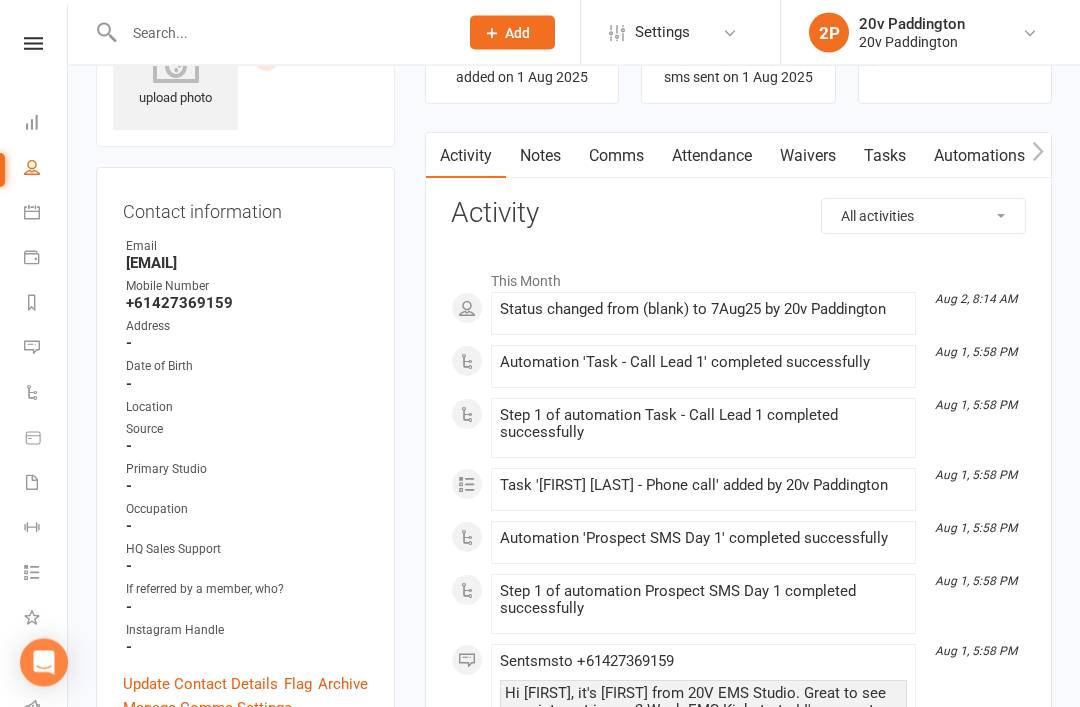 scroll, scrollTop: 0, scrollLeft: 0, axis: both 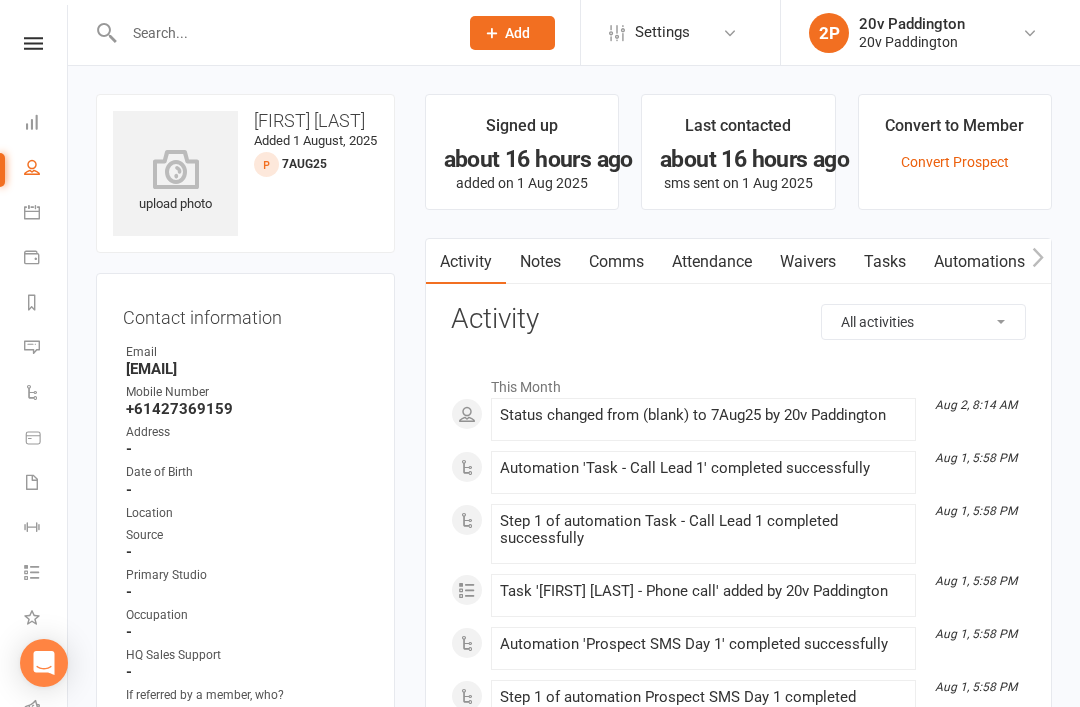 click on "Comms" at bounding box center (616, 262) 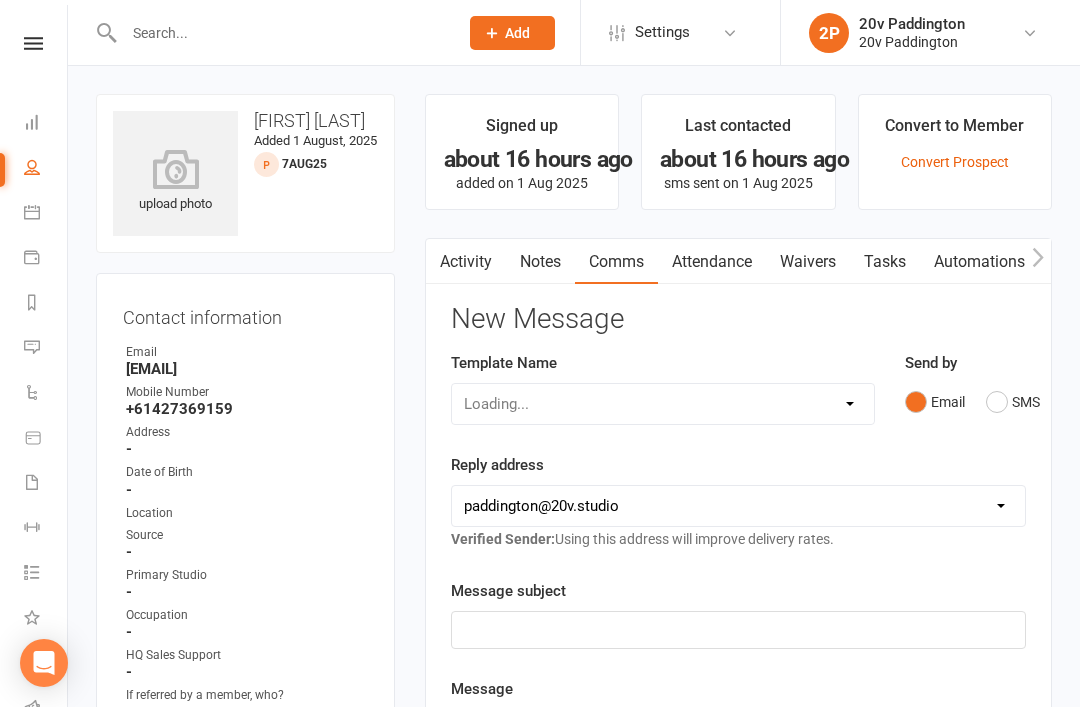 click on "Email" at bounding box center (935, 402) 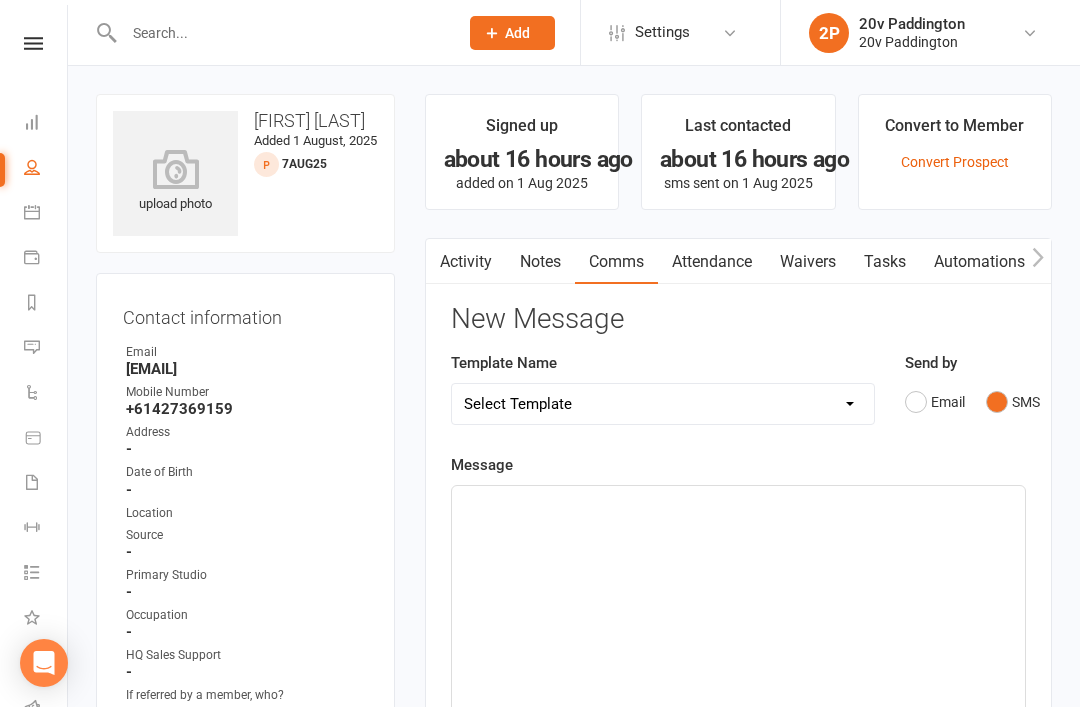 click on "Select Template [Email] 20v Referral Bonus [SMS] Free Trial Link [SMS] Haven’t heard back from trial [SMS] No answer to Kickstart Call [SMS] Ready for trial [SMS] Still interested text 1 [SMS] Still interested text 2 [SMS] Trial same day confirmation text" at bounding box center [663, 404] 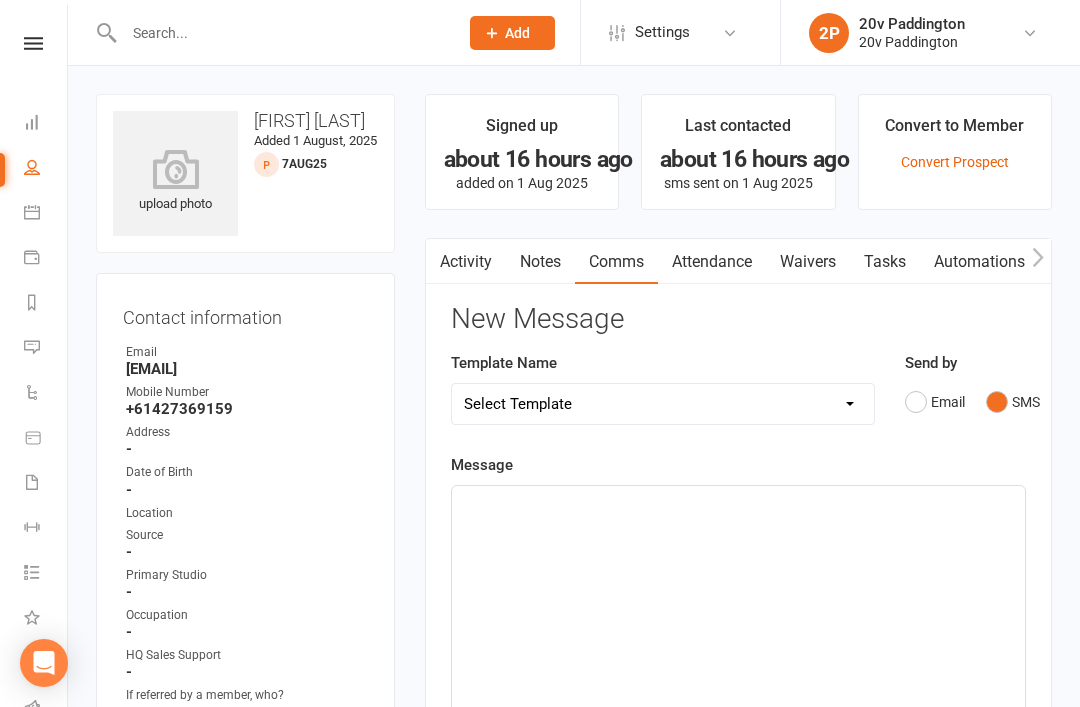 select on "3" 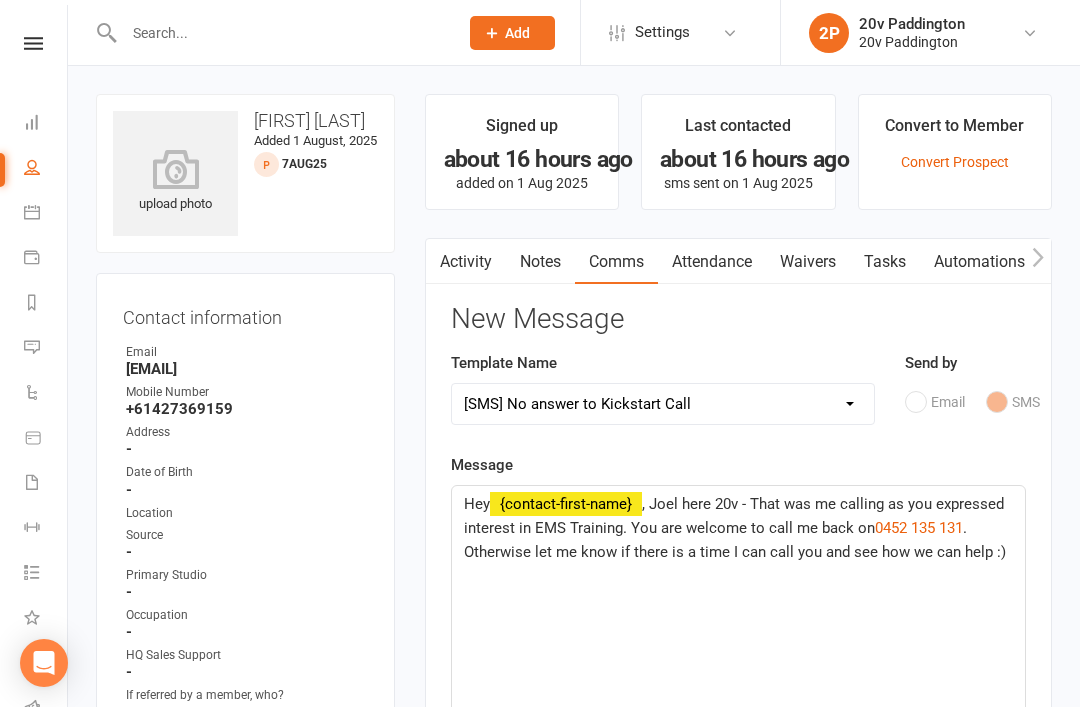 click on ", Joel here 20v - That was me calling as you expressed interest in EMS Training. You are welcome to call me back on" 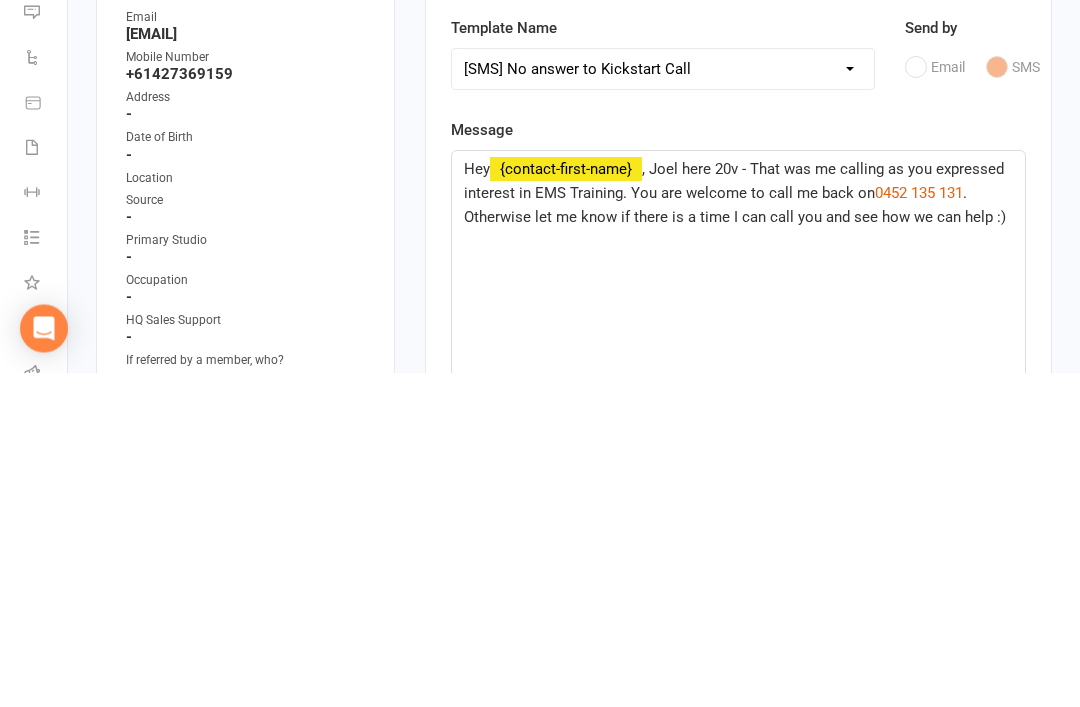 click on ", Joel here 20v - That was me calling as you expressed interest in EMS Training. You are welcome to call me back on" 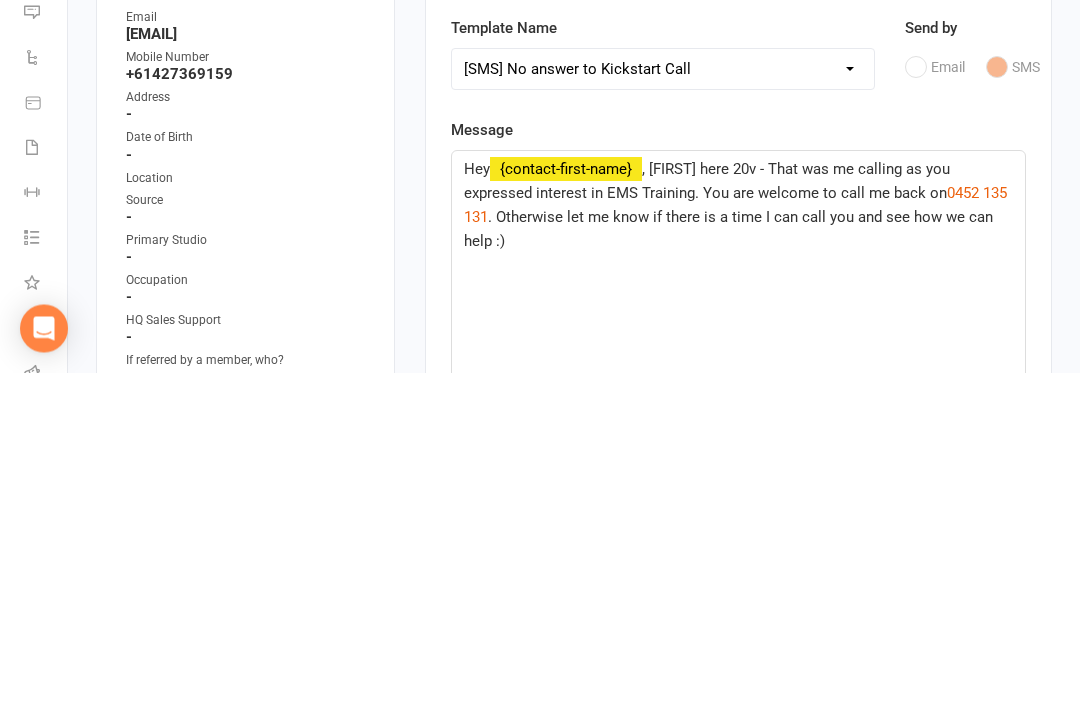 type 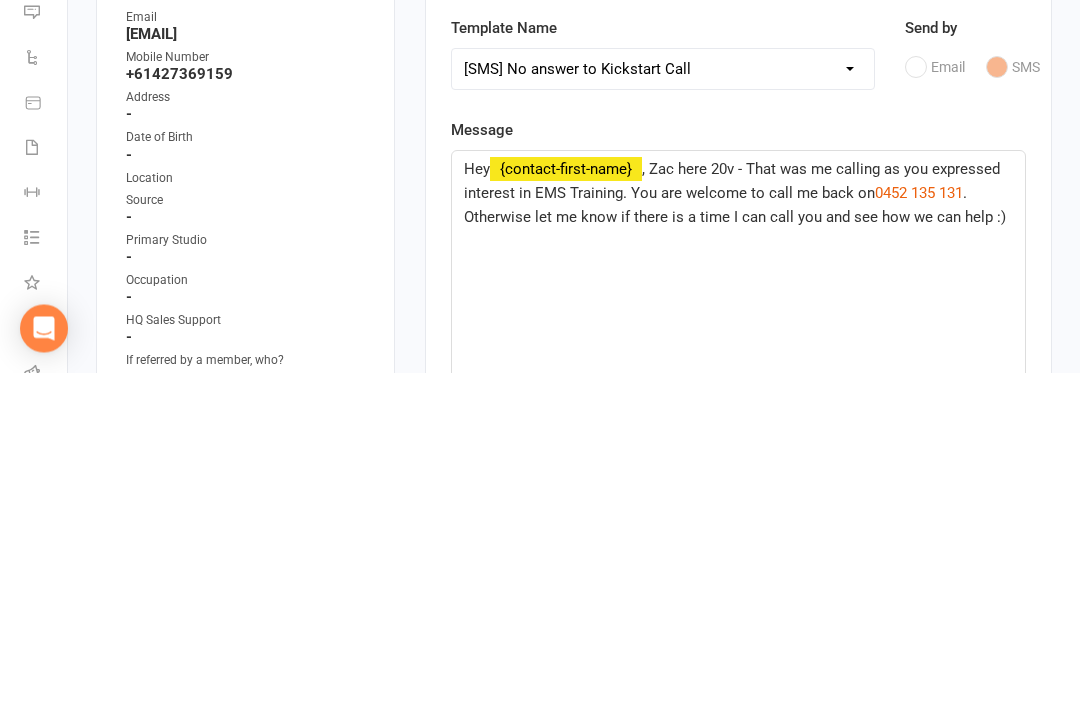 click on ", Zac here 20v - That was me calling as you expressed interest in EMS Training. You are welcome to call me back on" 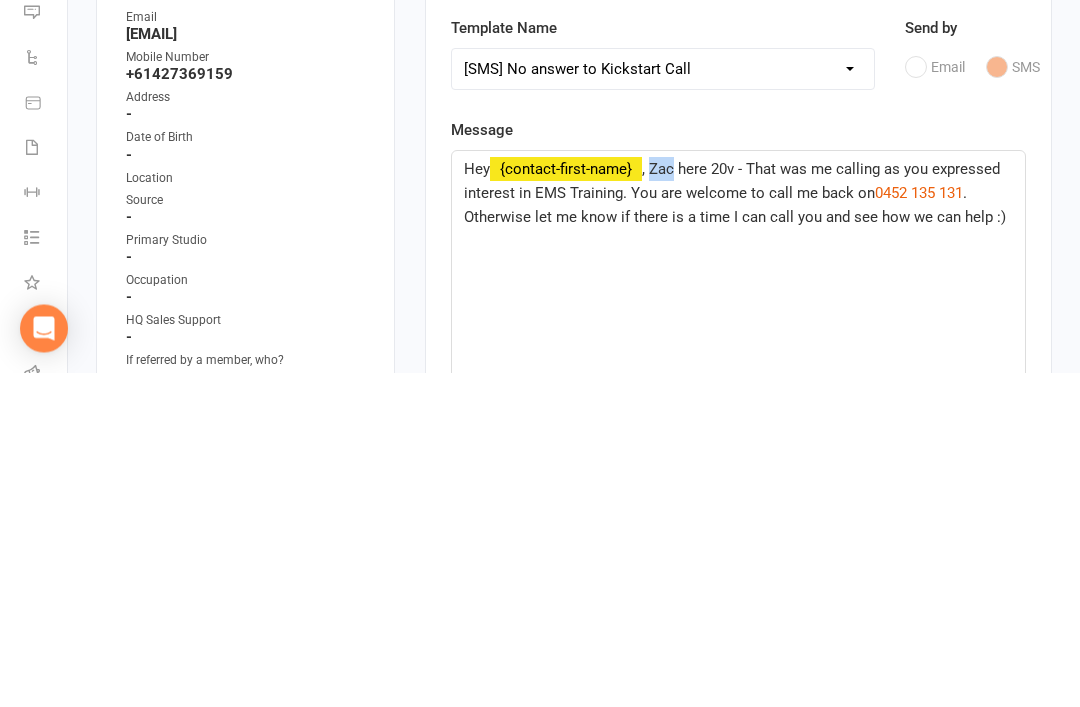 click on "Signed up about 16 hours ago added on 1 Aug 2025 Last contacted about 16 hours ago sms sent on 1 Aug 2025 Convert to Member Convert Prospect
Activity Notes Comms Attendance Waivers Tasks Automations Workouts Assessments
New Message Template Name Select Template [Email] 20v Referral Bonus [SMS] Free Trial Link [SMS] Haven’t heard back from trial [SMS] No answer to Kickstart Call [SMS] Ready for trial [SMS] Still interested text 1 [SMS] Still interested text 2 [SMS] Trial same day confirmation text  Send by Email SMS Message Hey  ﻿ {contact-first-name} , Zac here 20v - That was me calling as you expressed interest in EMS Training. You are welcome to call me back on  $   0452 135 131 $   . Otherwise let me know if there is a time I can call you and see how we can help :) 225 chars (approx. 2 messages), 425 chars remaining.    Sent this month: 141 Contact merge tags contact-first-name contact-last-name contact-email contact-phone-number contact-address what-contact-interested-in last-attended-on" at bounding box center [738, 707] 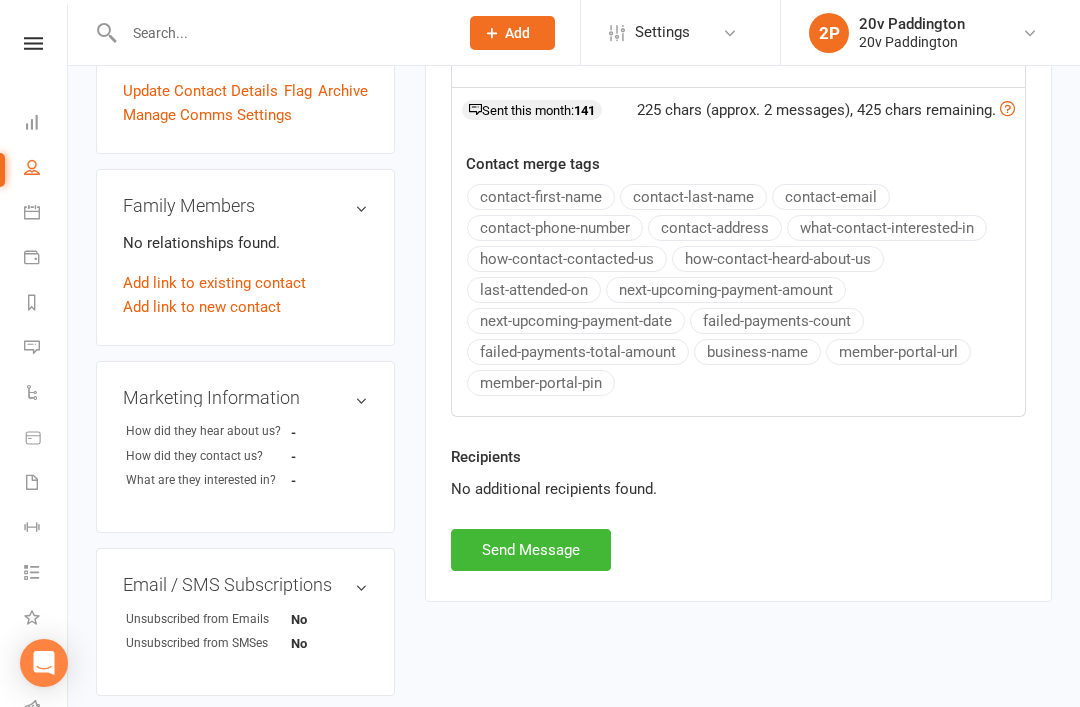 scroll, scrollTop: 705, scrollLeft: 0, axis: vertical 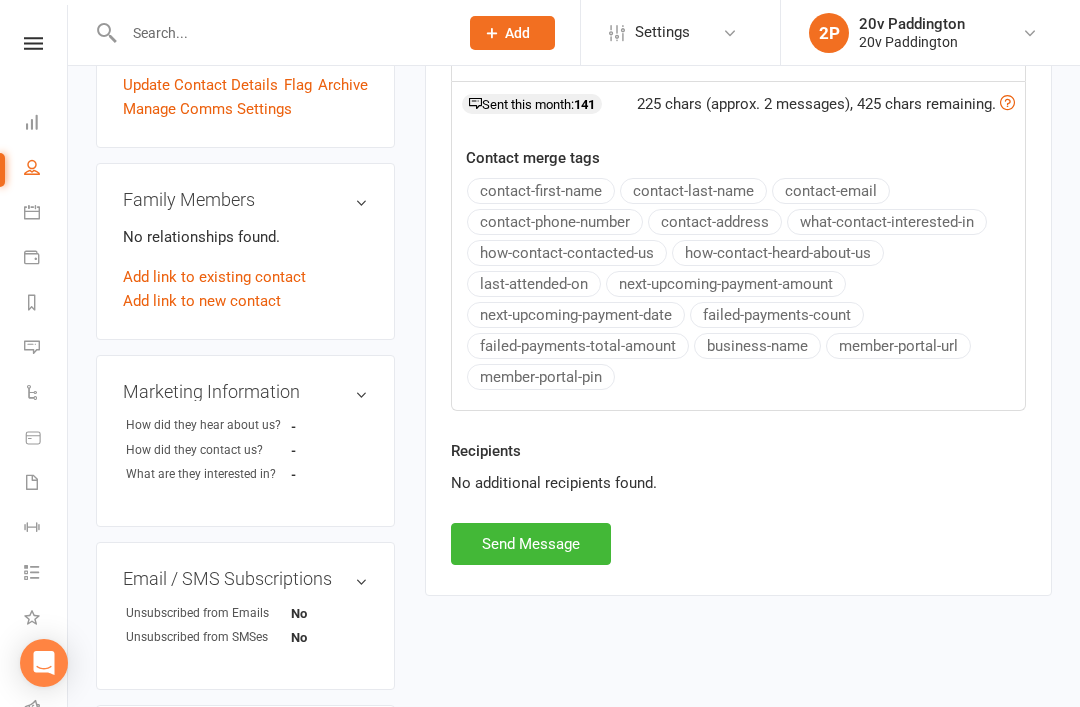 click on "Send Message" at bounding box center [531, 544] 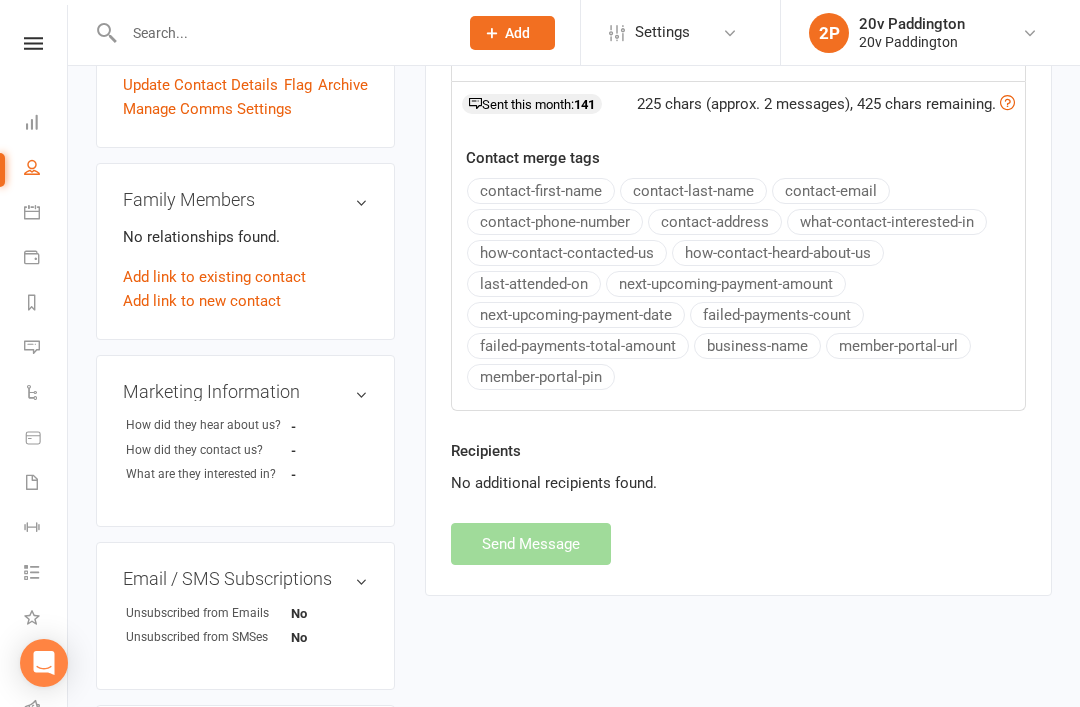 select 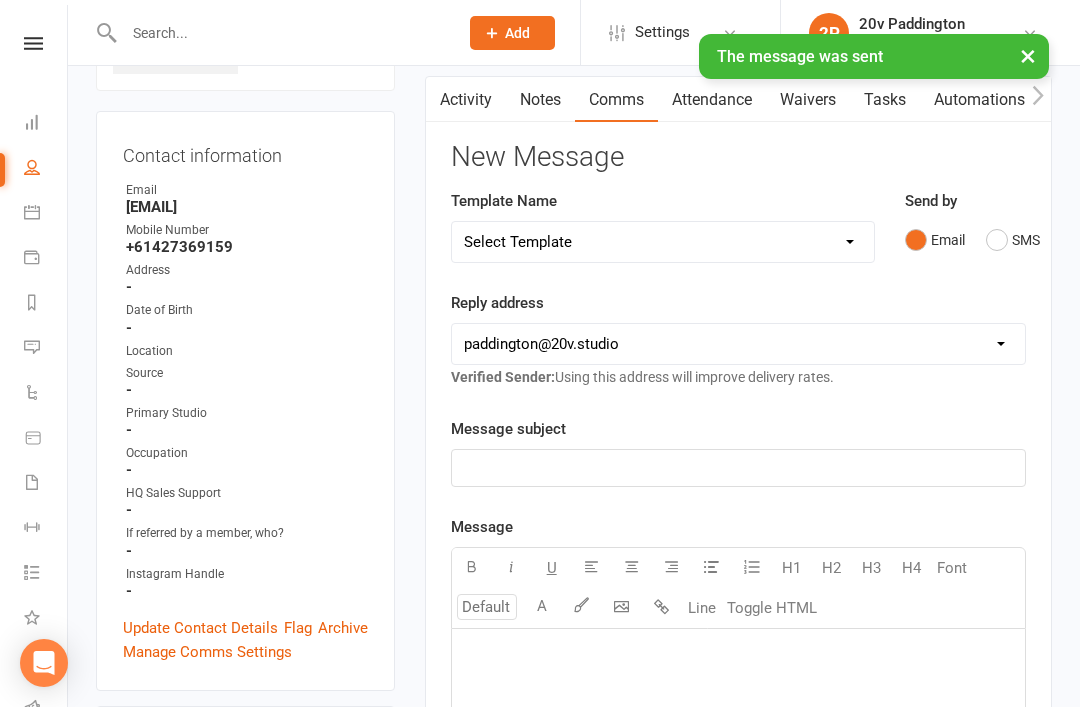 scroll, scrollTop: 0, scrollLeft: 0, axis: both 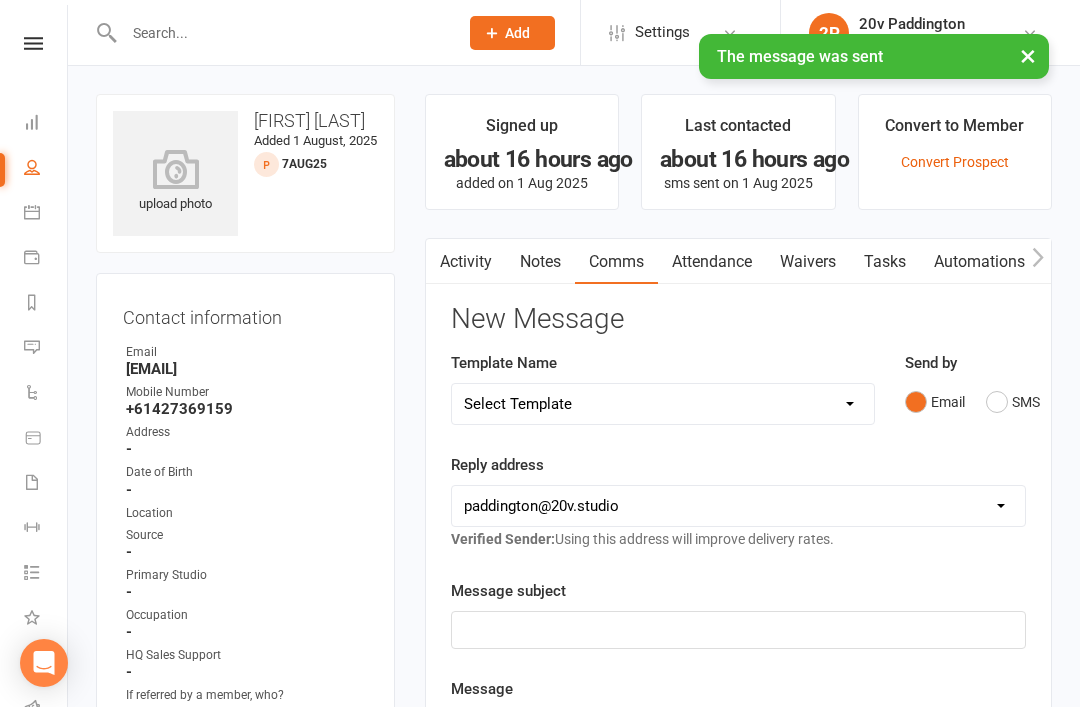 click on "Messages" at bounding box center [46, 349] 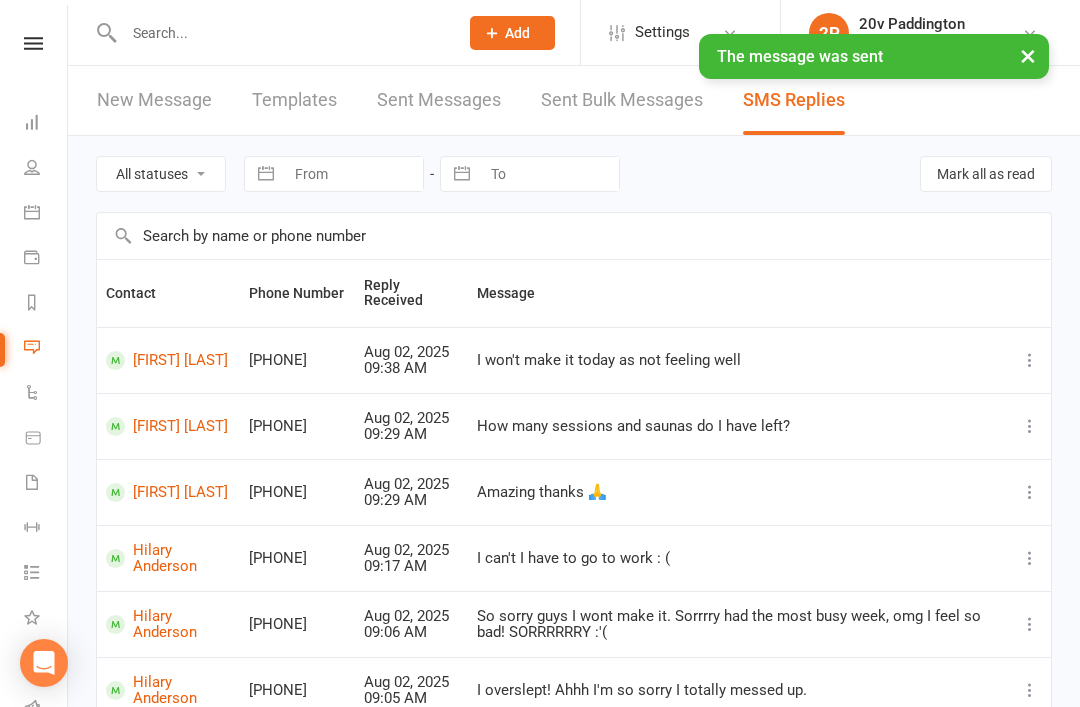 click at bounding box center [270, 32] 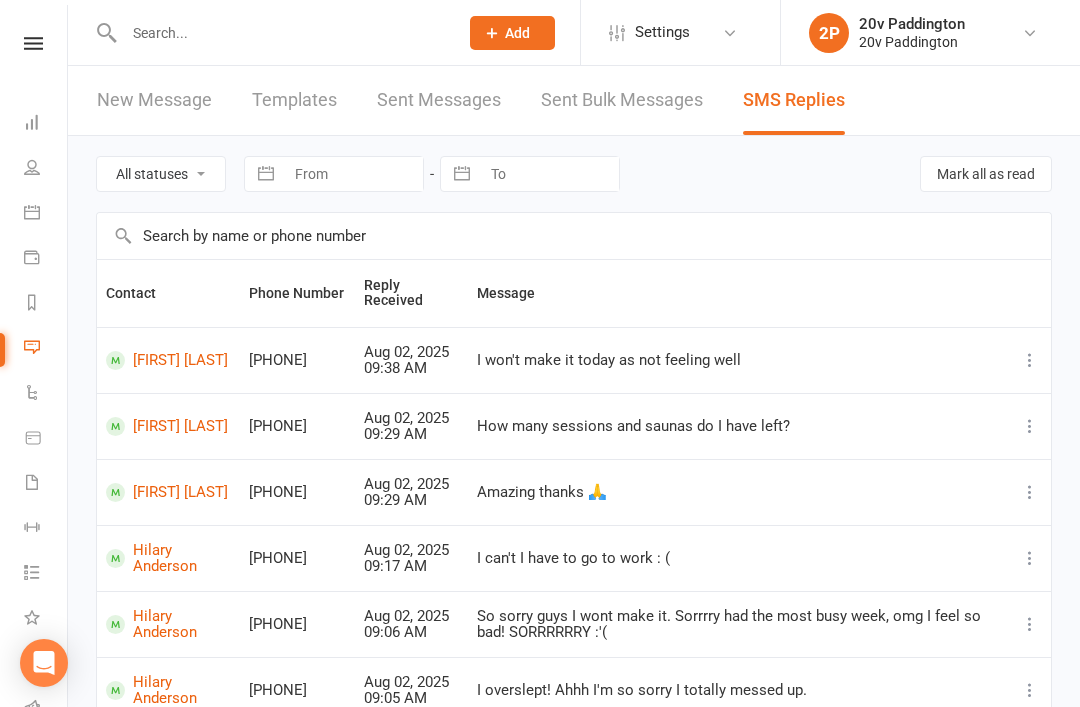 click at bounding box center (32, 167) 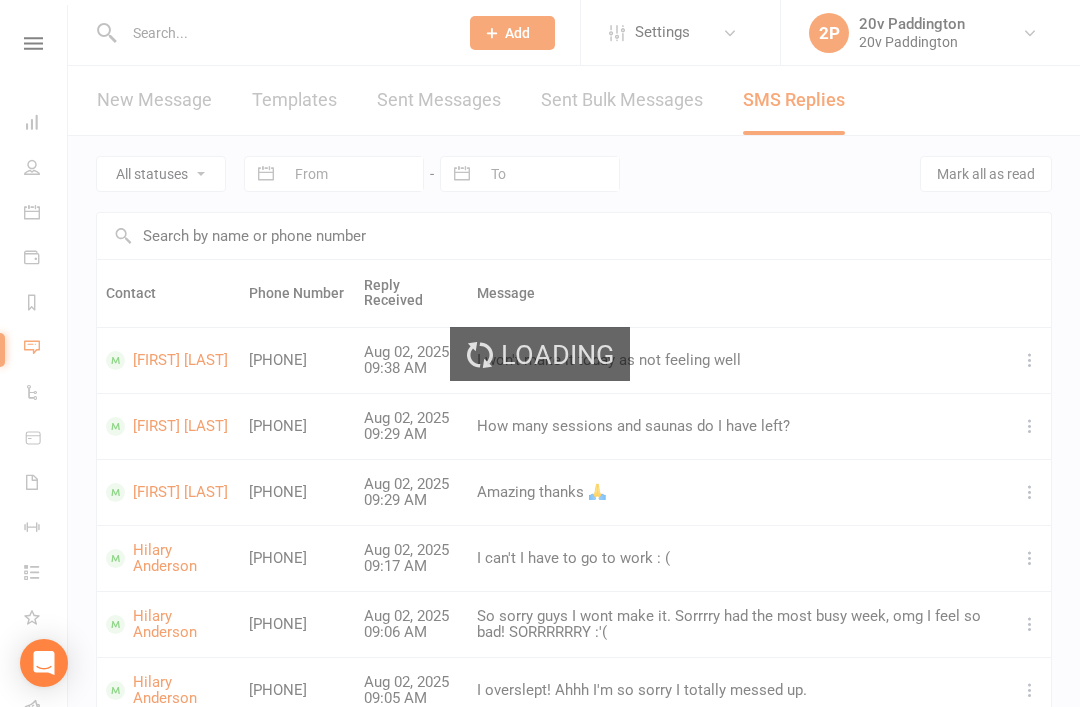select on "100" 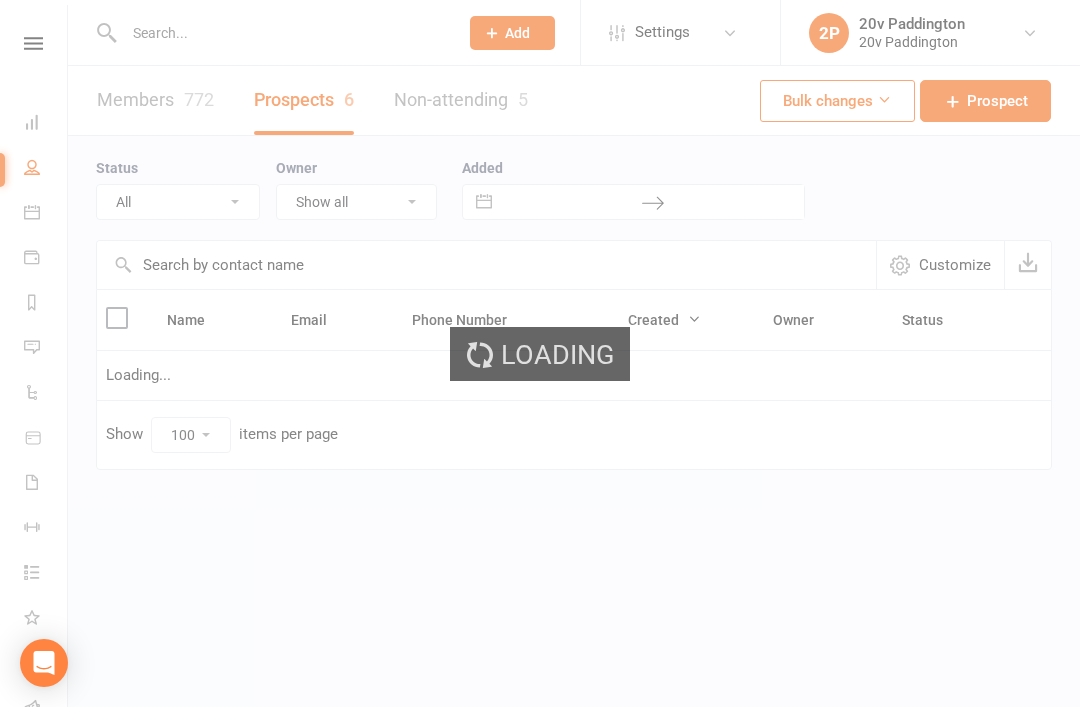 select on "7Aug25" 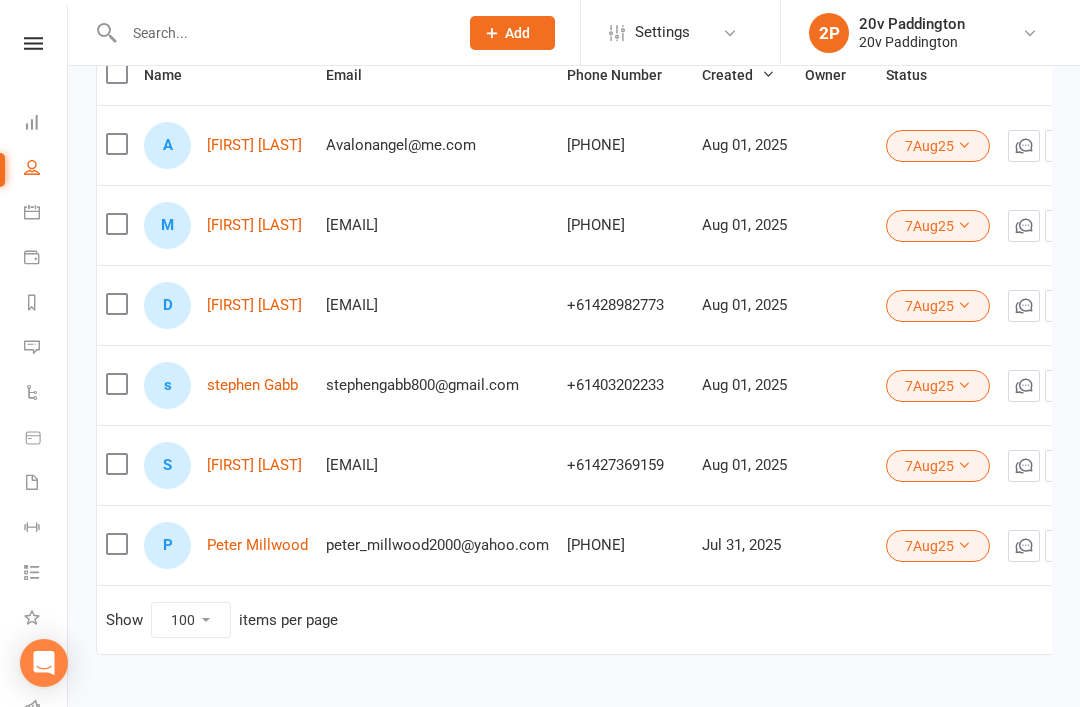 scroll, scrollTop: 253, scrollLeft: 0, axis: vertical 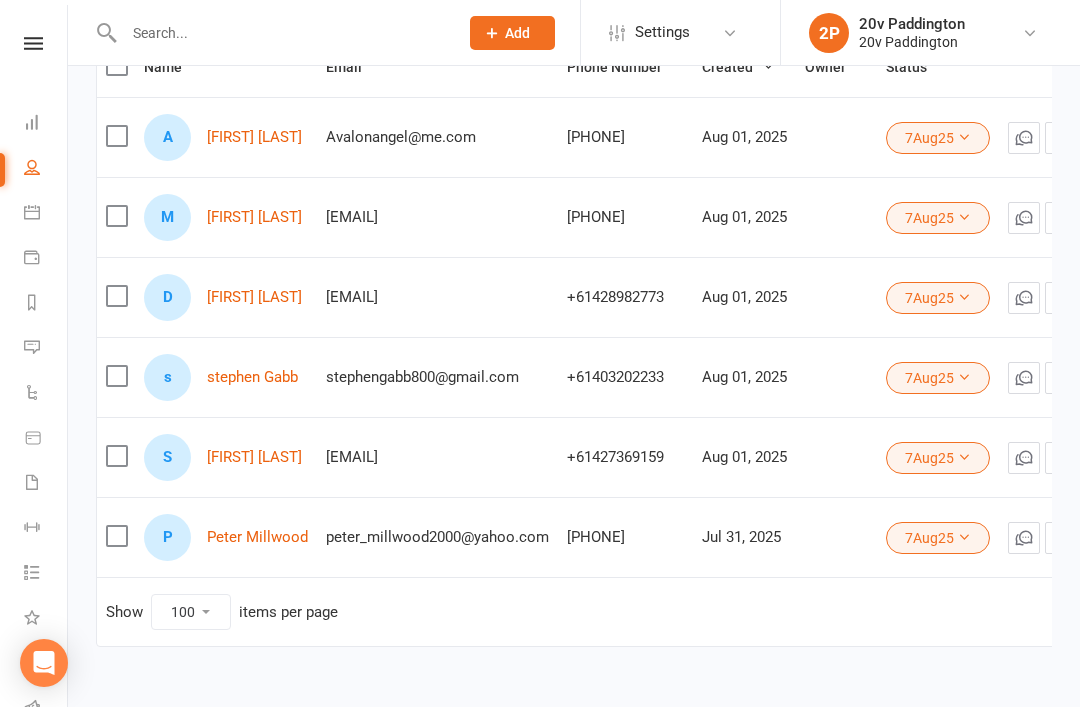 click on "S Steve Watts" at bounding box center (226, 457) 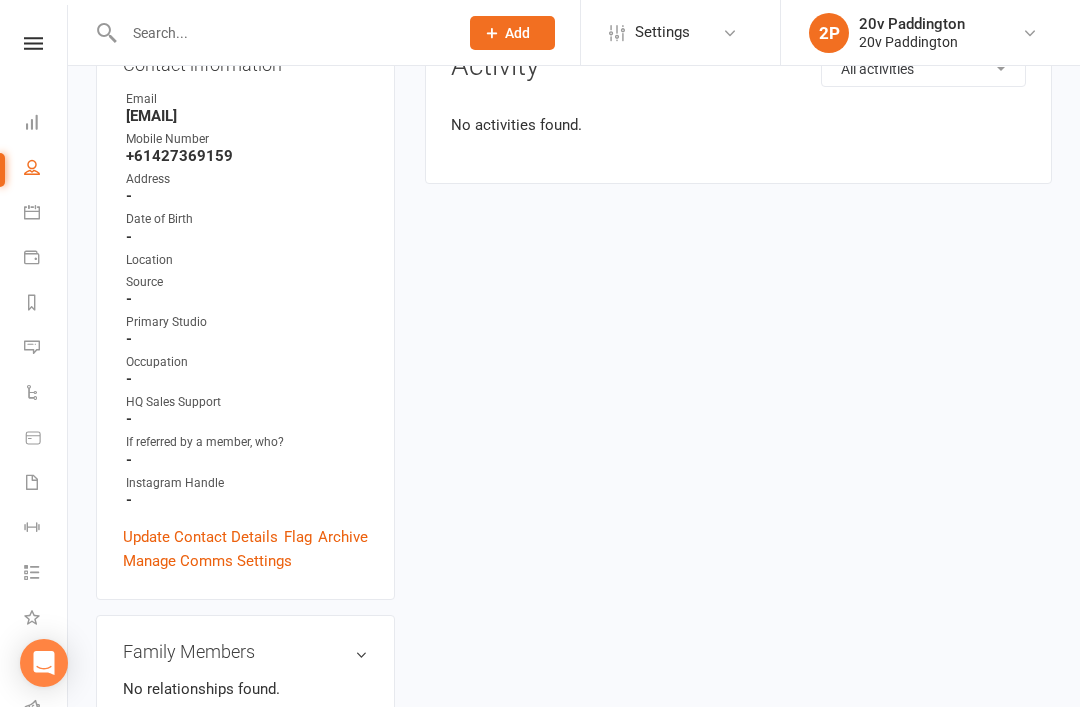 scroll, scrollTop: 0, scrollLeft: 0, axis: both 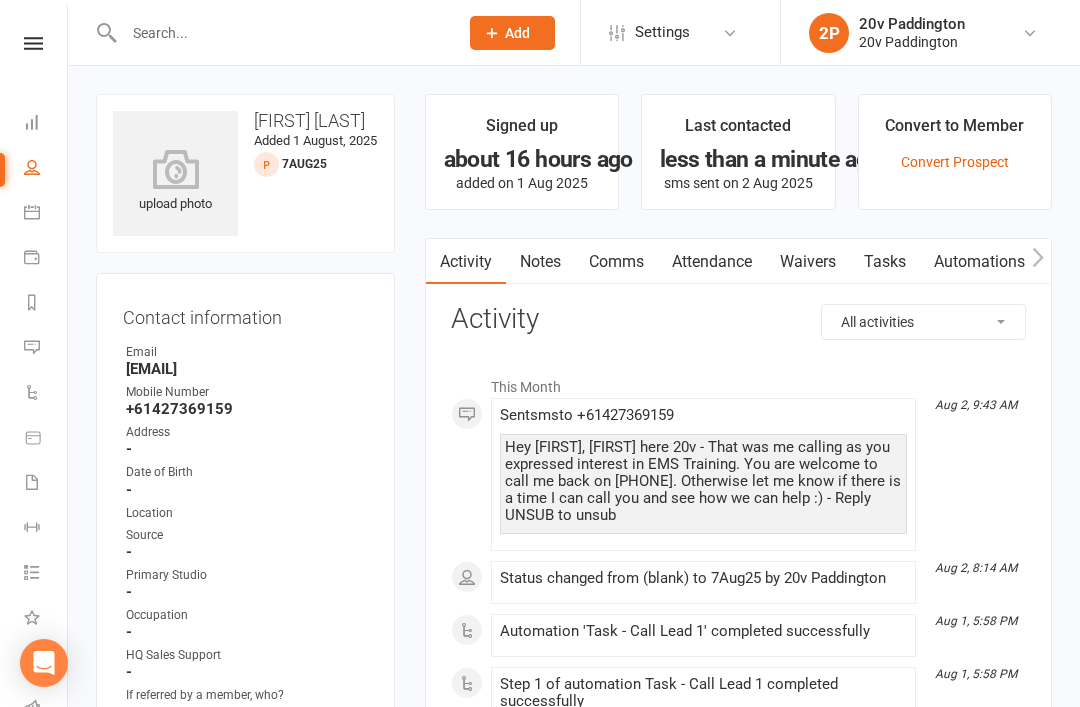 click on "Tasks" at bounding box center [885, 262] 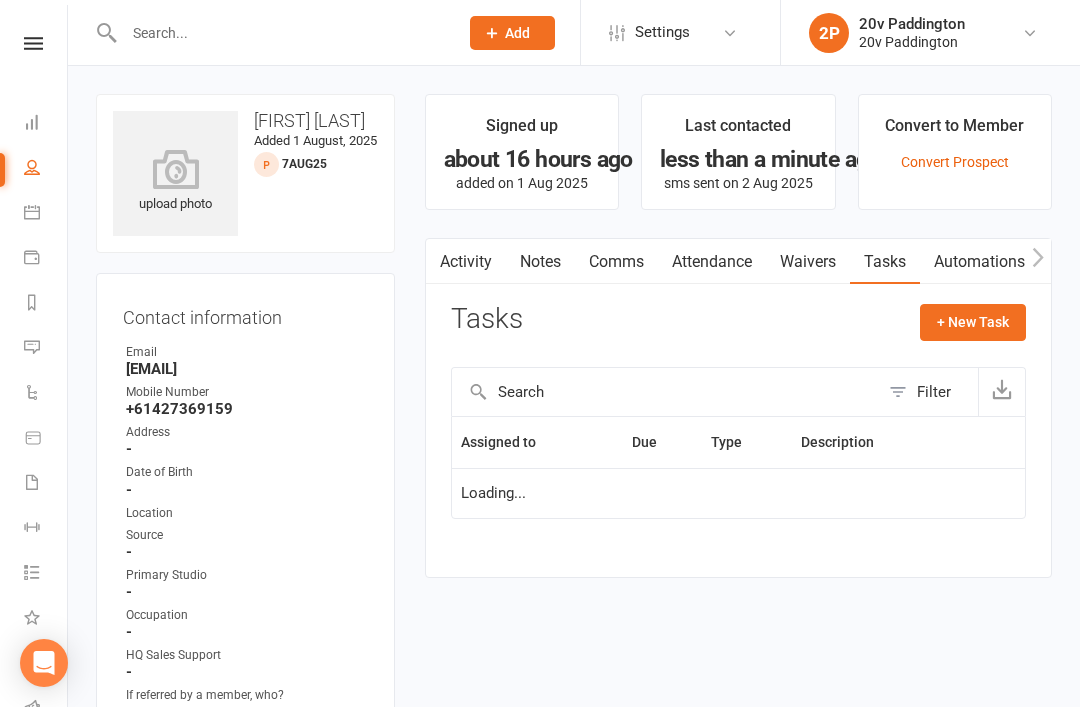 scroll, scrollTop: 64, scrollLeft: 0, axis: vertical 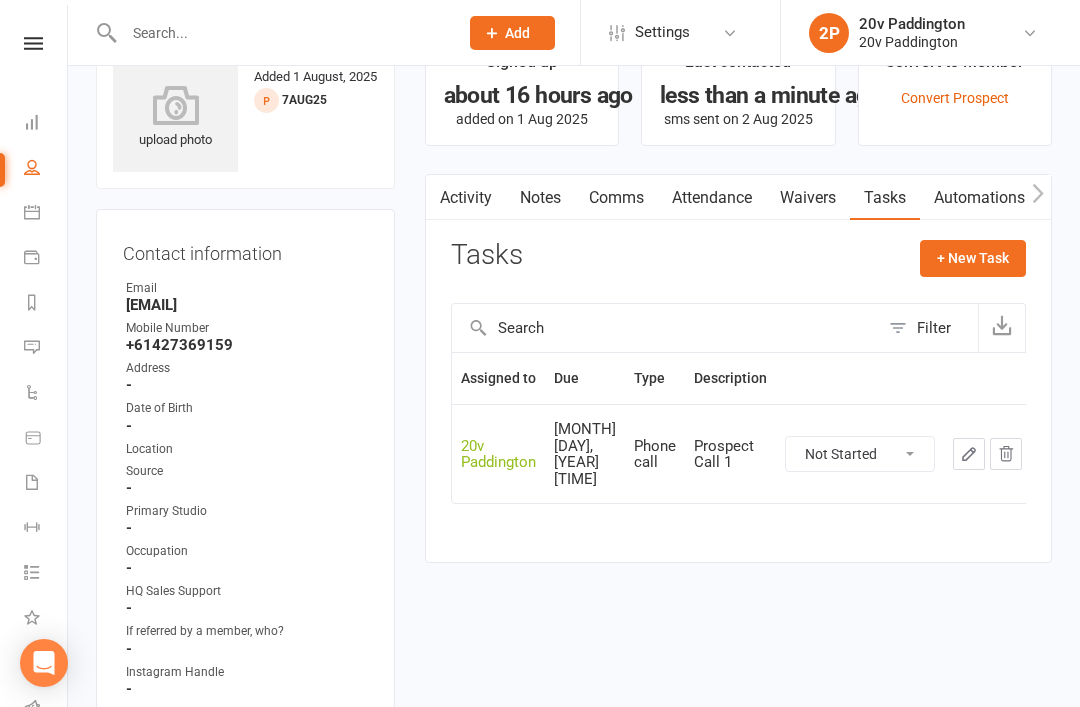click on "Not Started In Progress Waiting Complete" at bounding box center [860, 454] 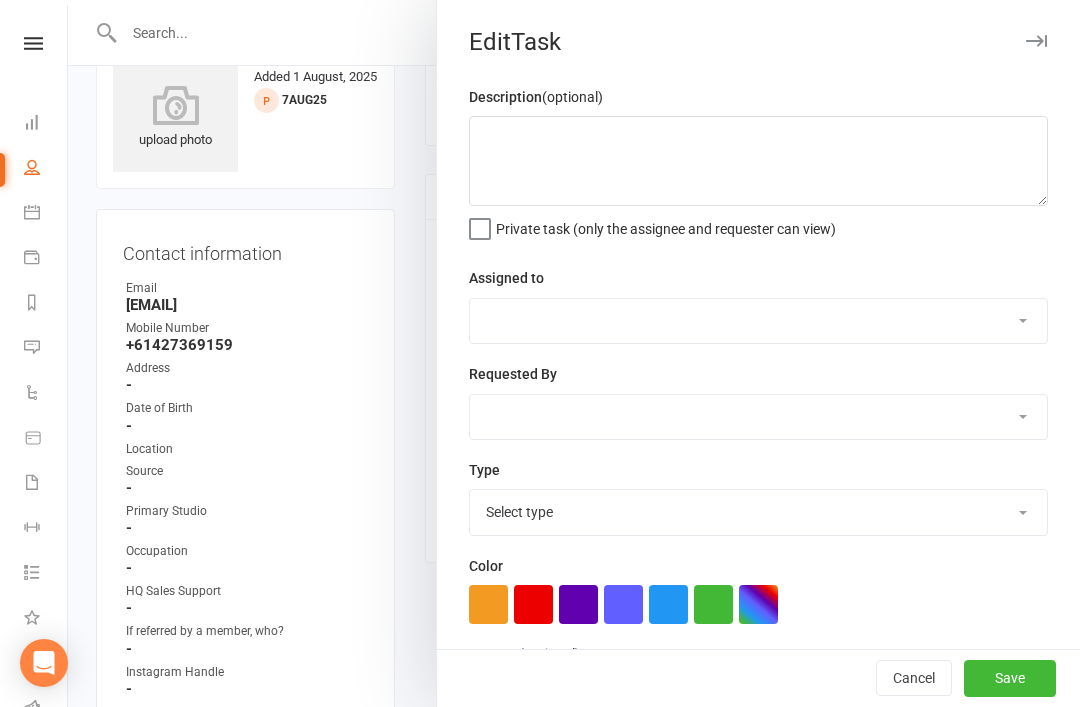 type on "Prospect Call 1" 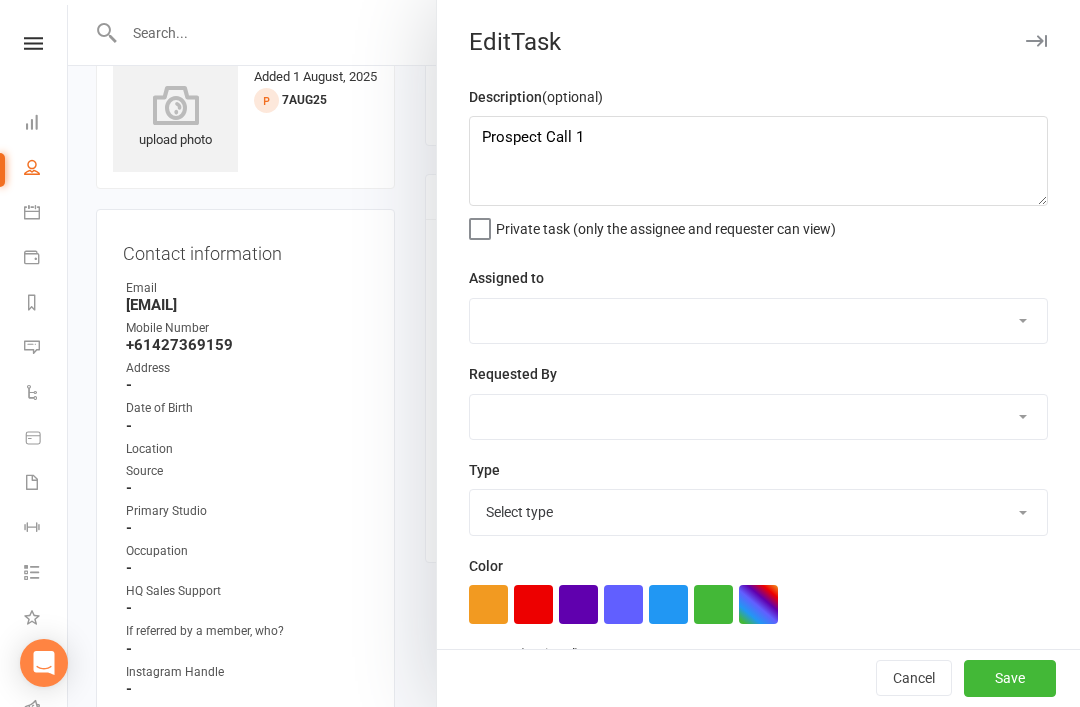 select on "22381" 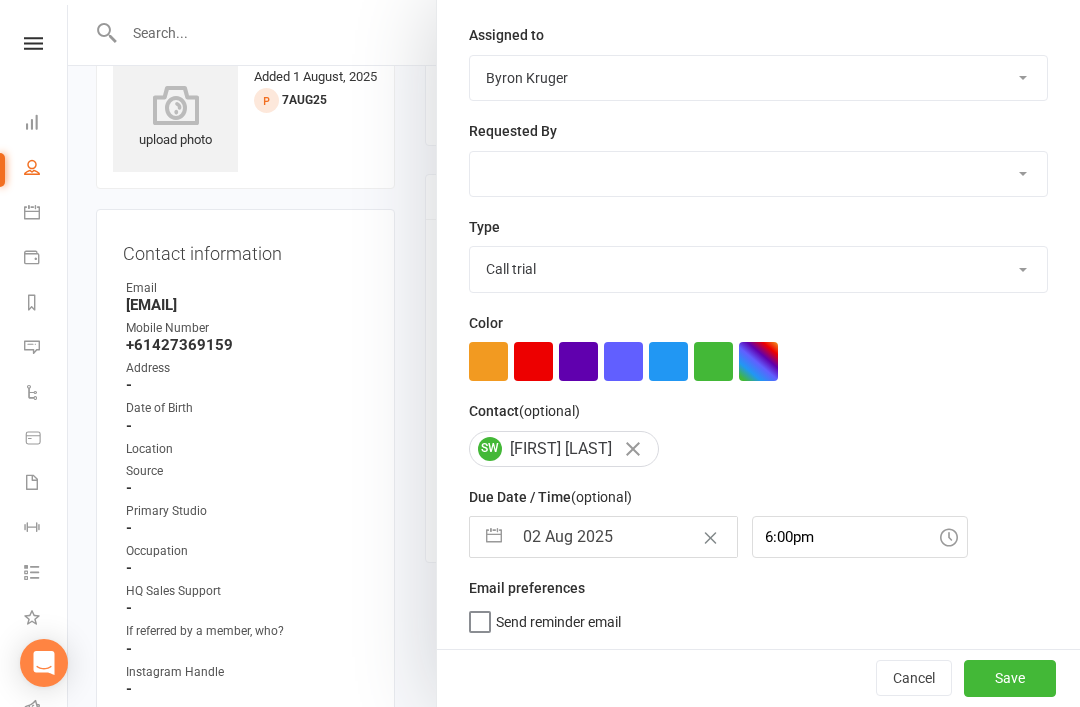click on "02 Aug 2025" at bounding box center (624, 537) 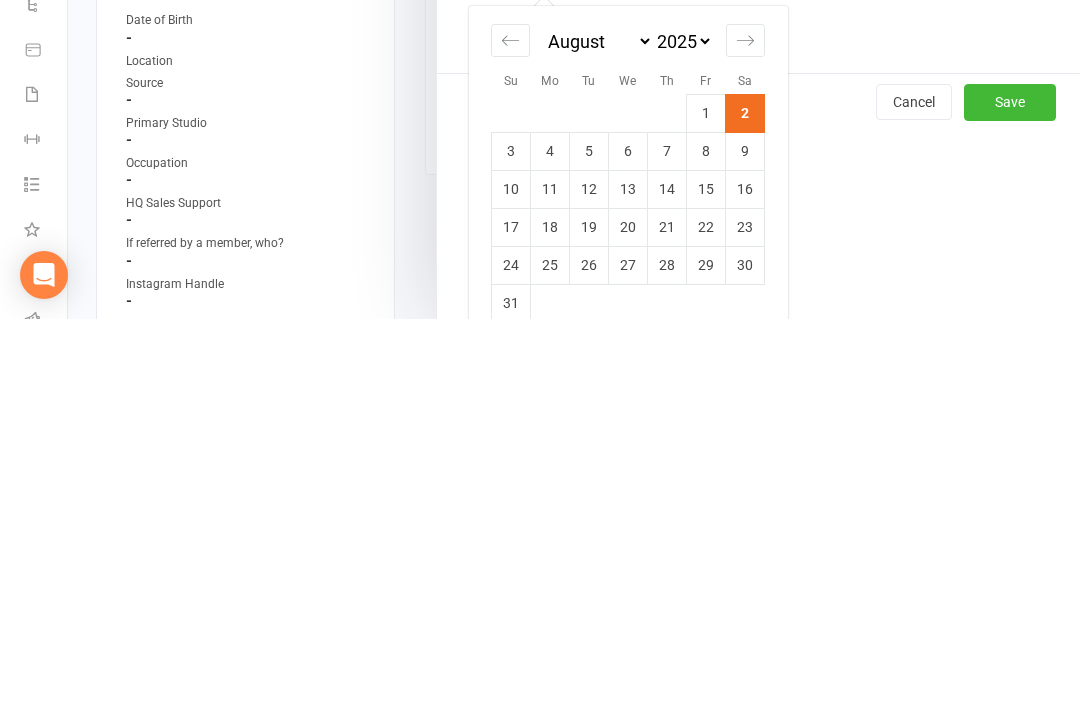 scroll, scrollTop: 436, scrollLeft: 0, axis: vertical 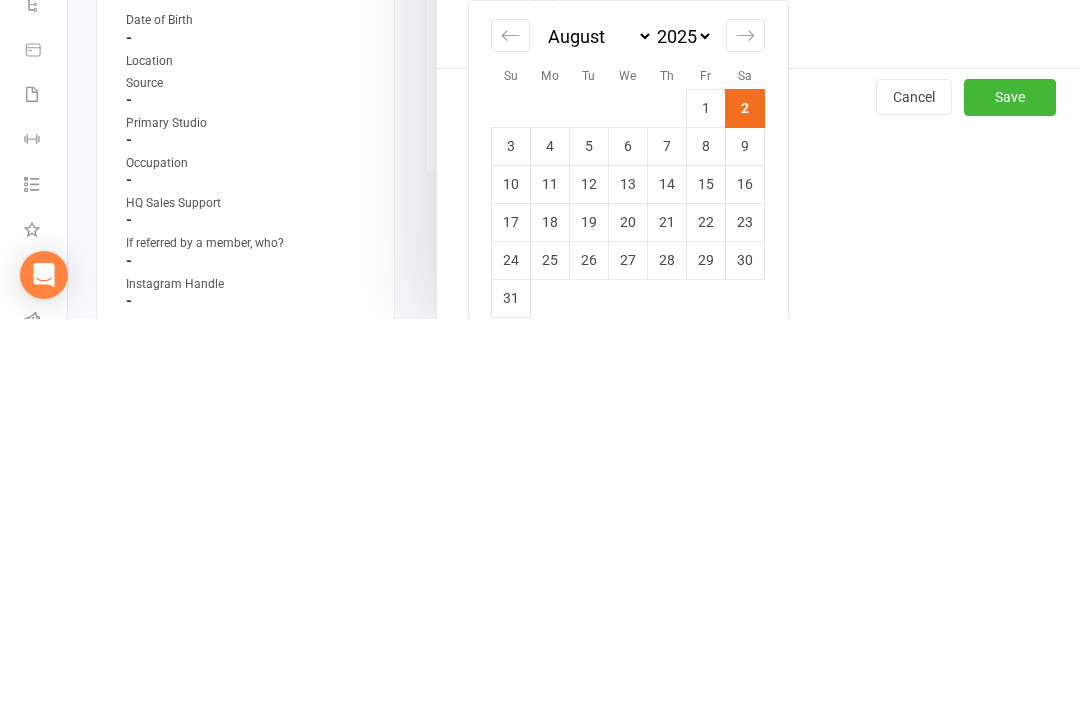 click on "11" at bounding box center (550, 572) 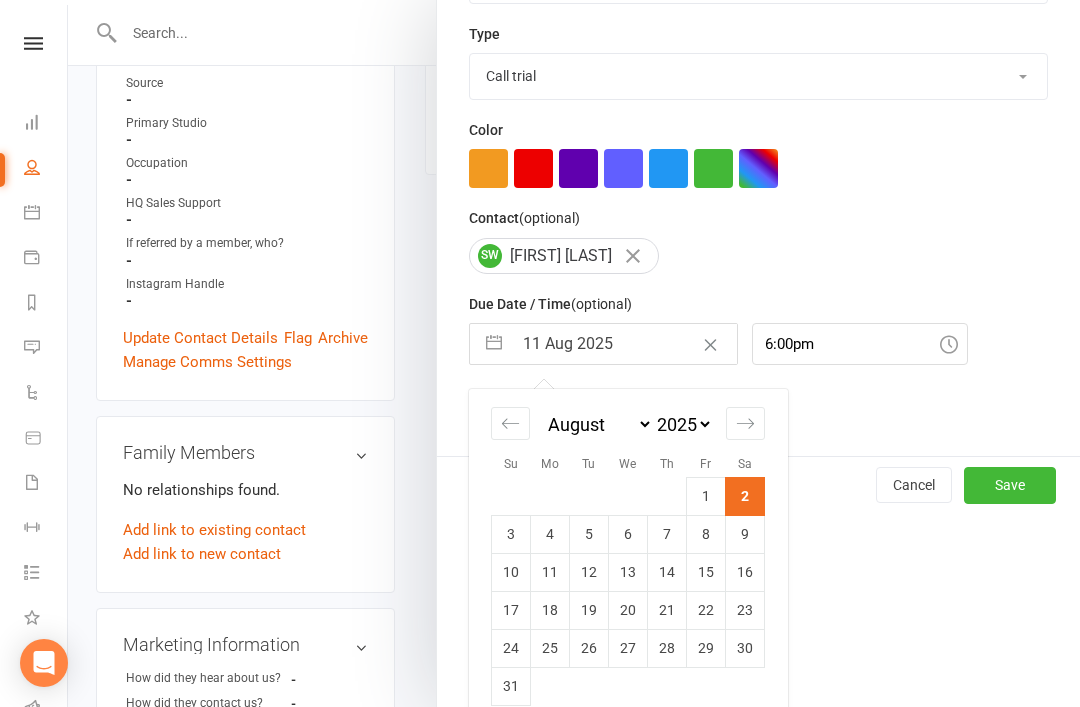 scroll, scrollTop: 247, scrollLeft: 0, axis: vertical 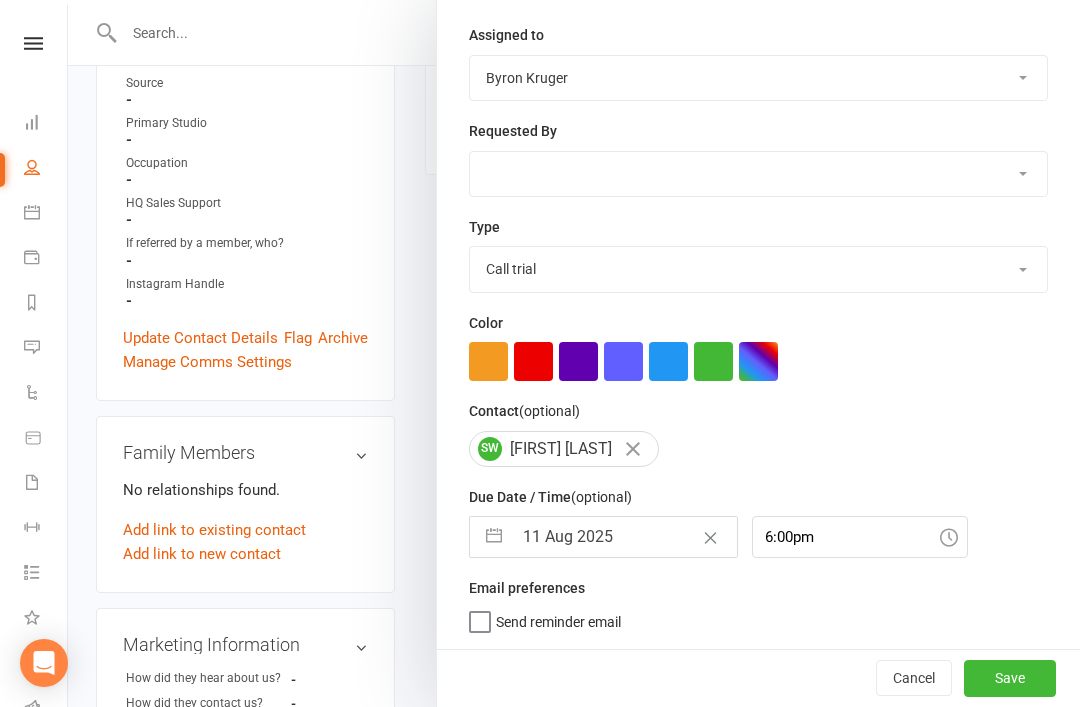 click on "11 Aug 2025" at bounding box center (624, 537) 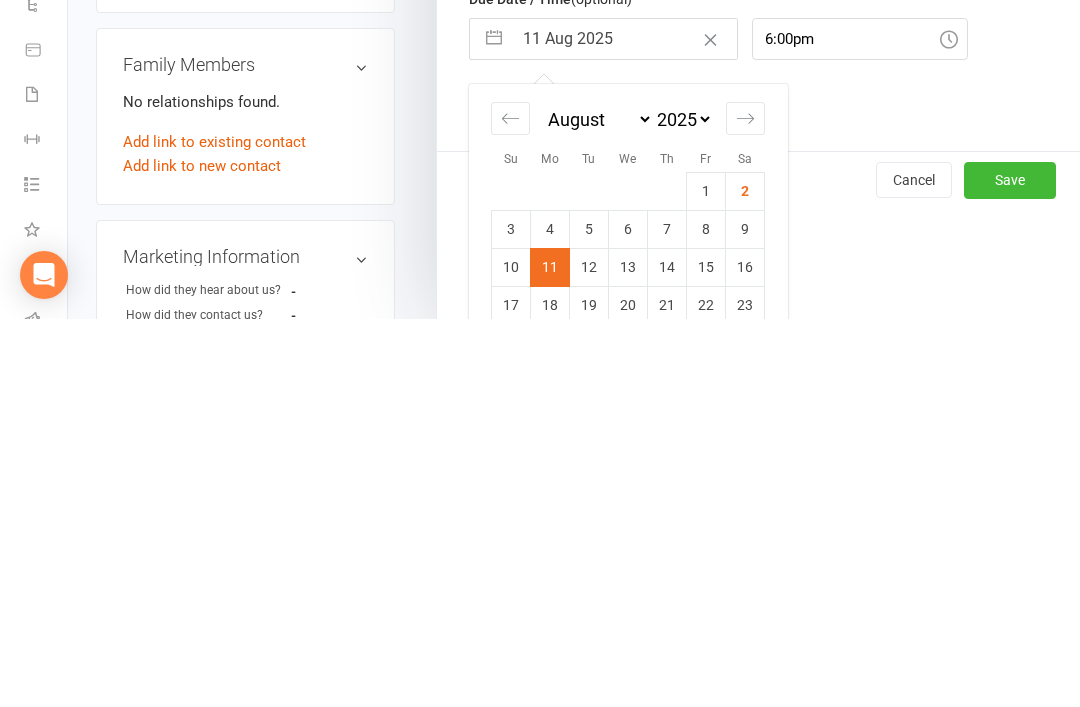 click on "4" at bounding box center (550, 617) 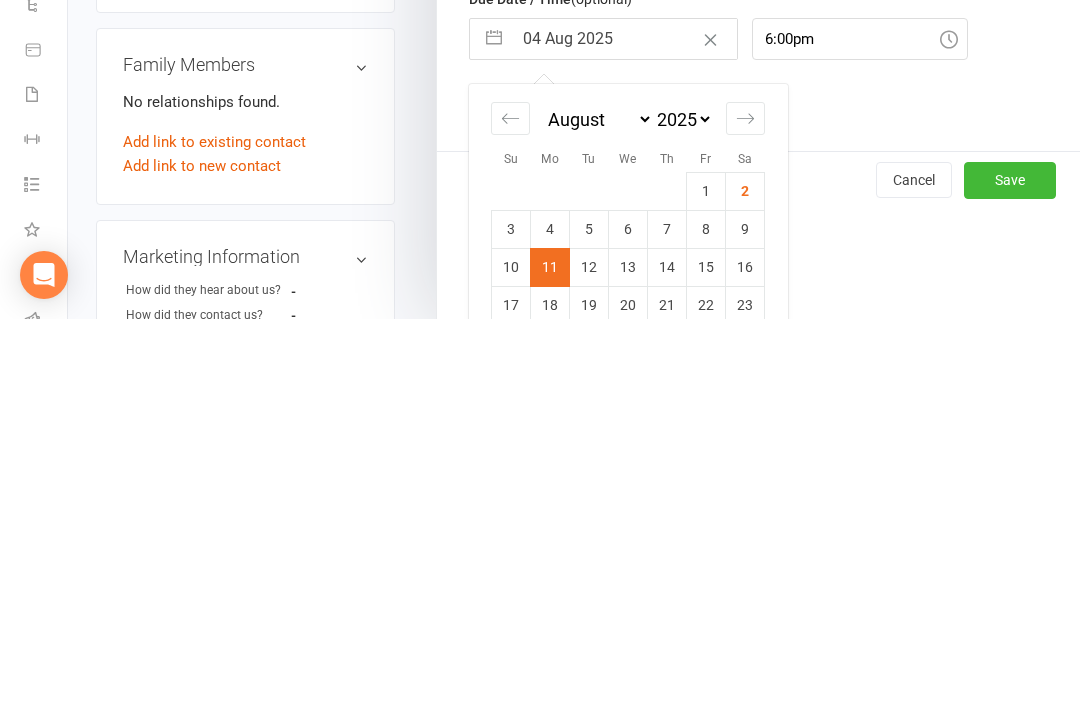 scroll, scrollTop: 247, scrollLeft: 0, axis: vertical 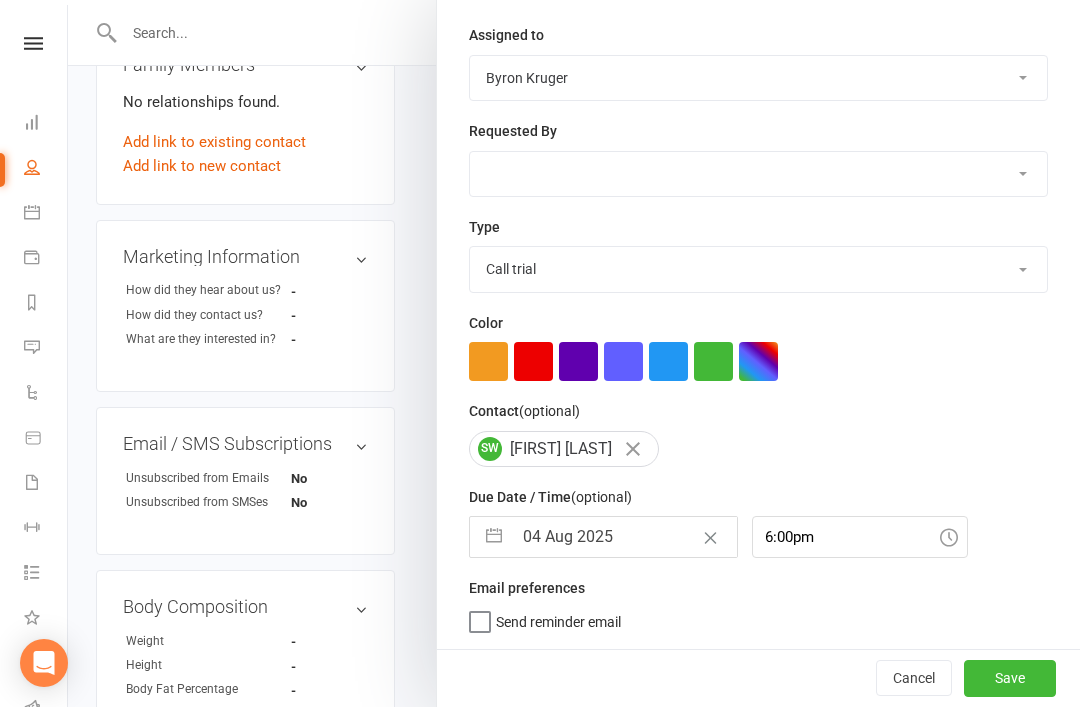 click on "Save" at bounding box center (1010, 678) 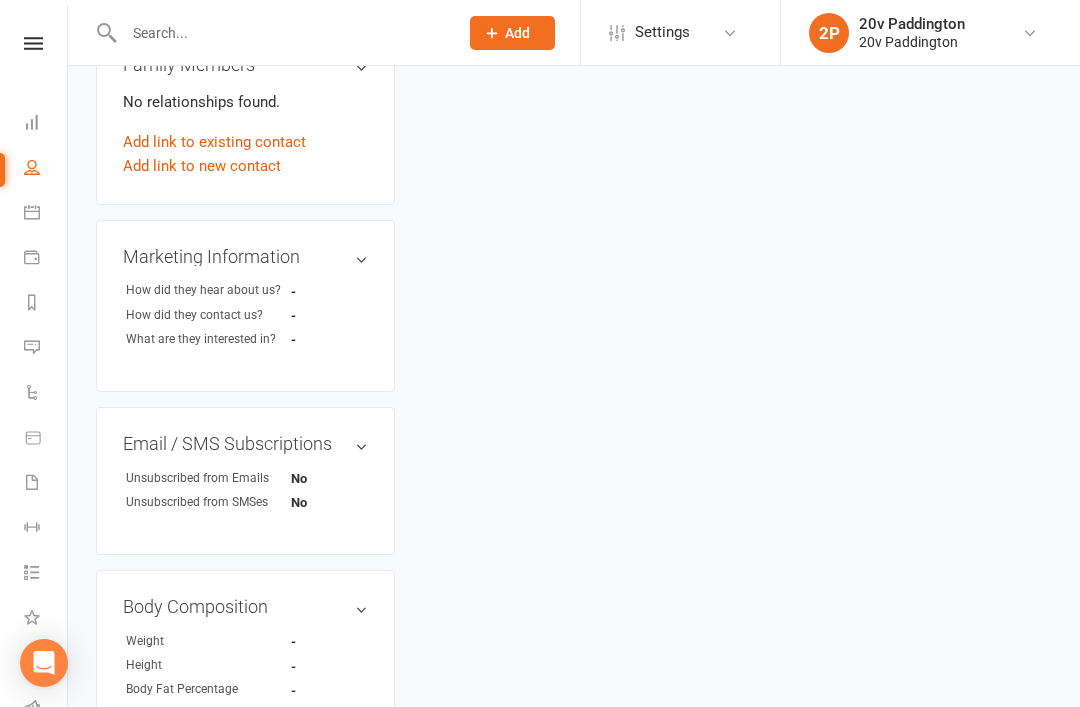 click at bounding box center (32, 347) 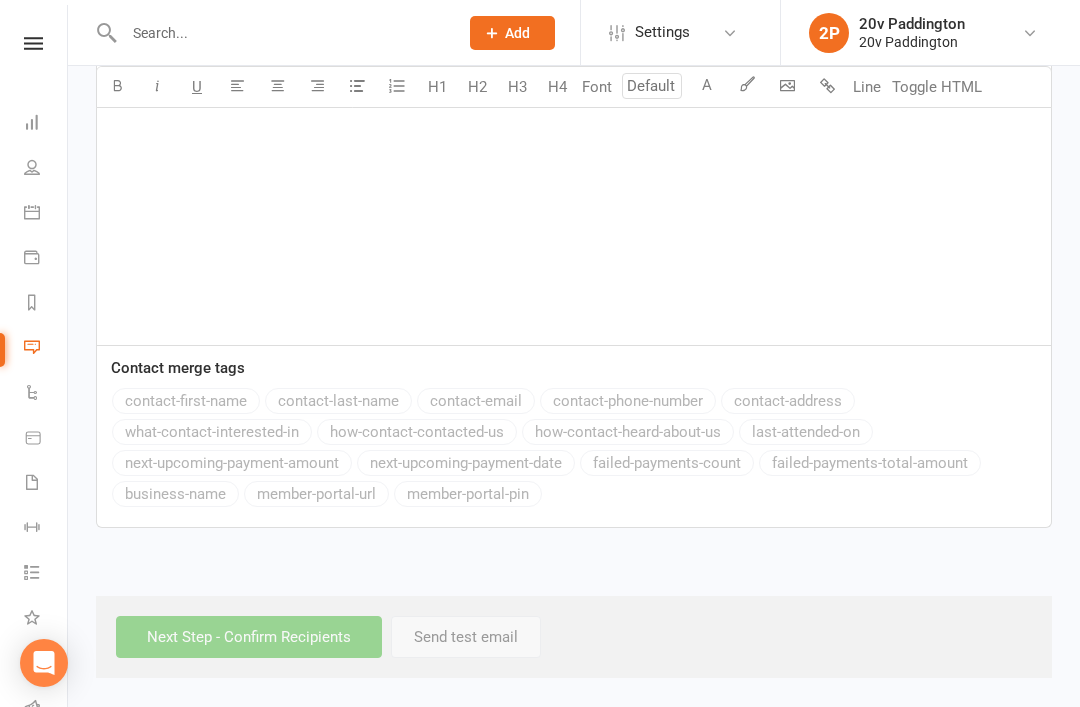 scroll, scrollTop: 0, scrollLeft: 0, axis: both 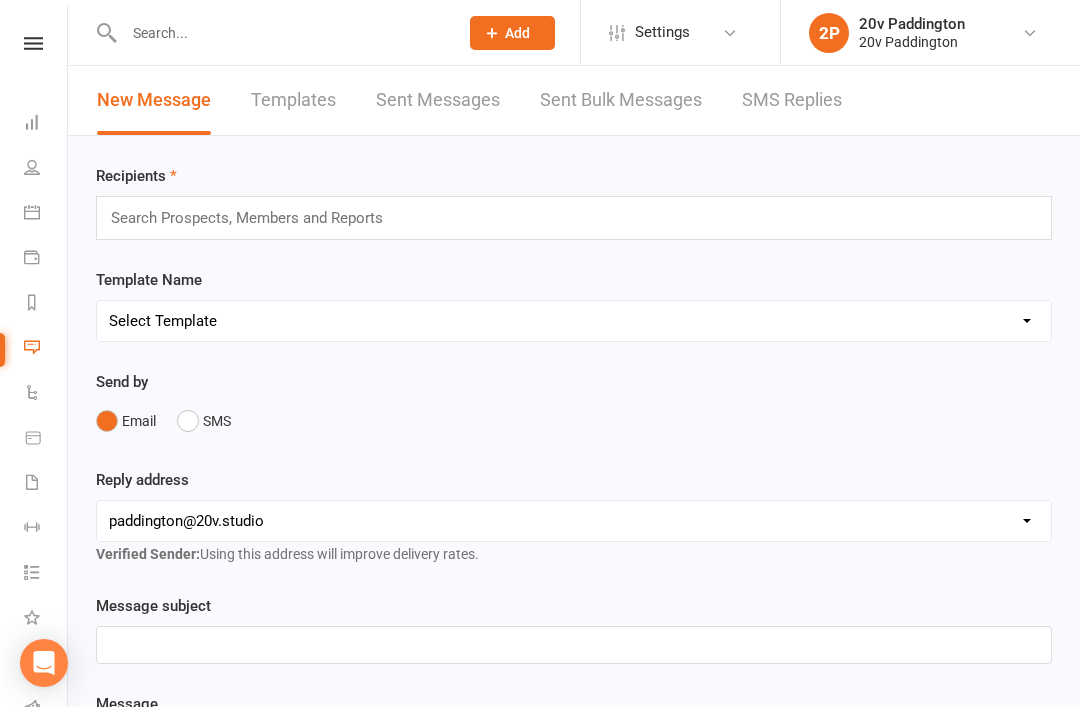 click on "SMS Replies" at bounding box center (792, 100) 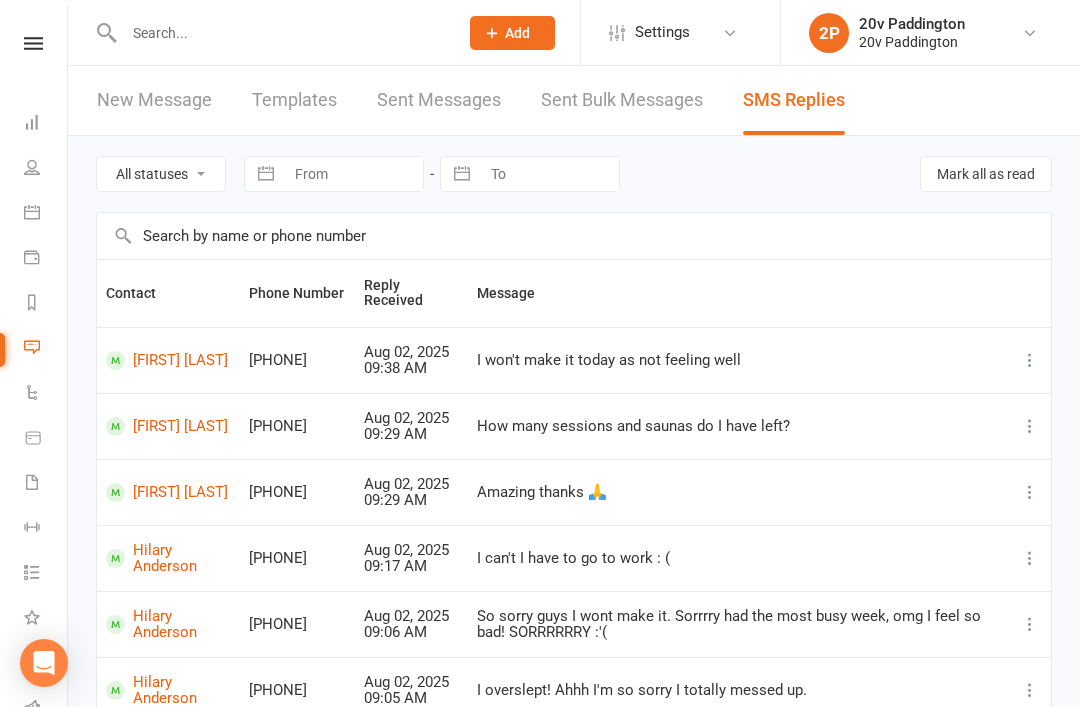 scroll, scrollTop: 0, scrollLeft: 0, axis: both 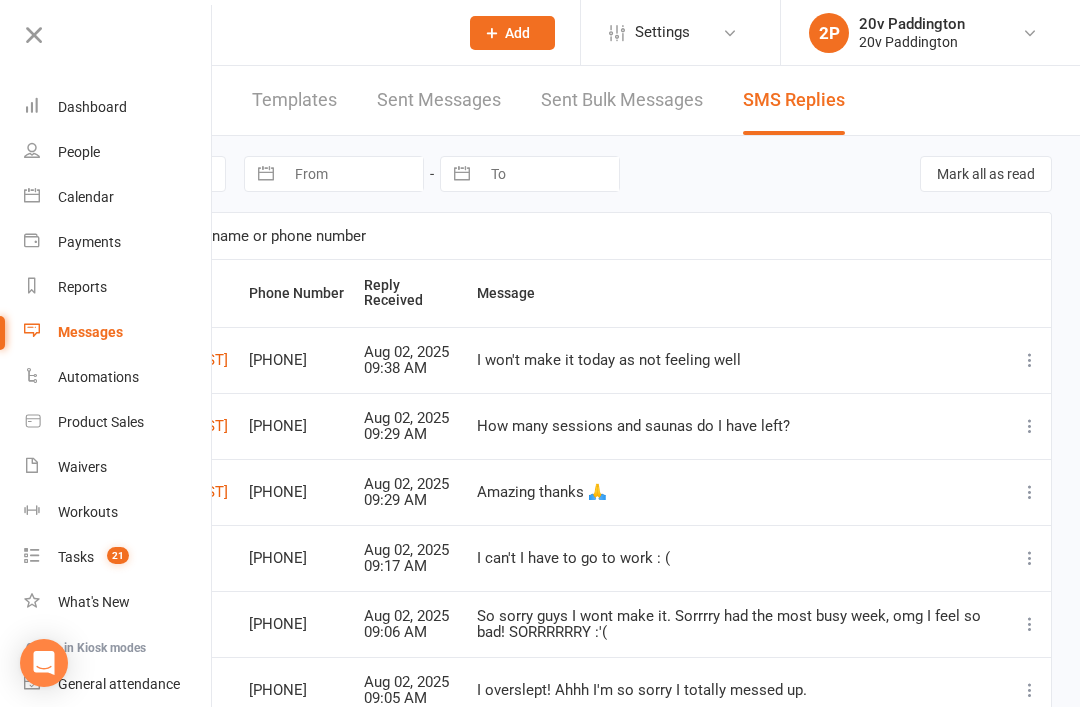 click on "Reports" at bounding box center [82, 287] 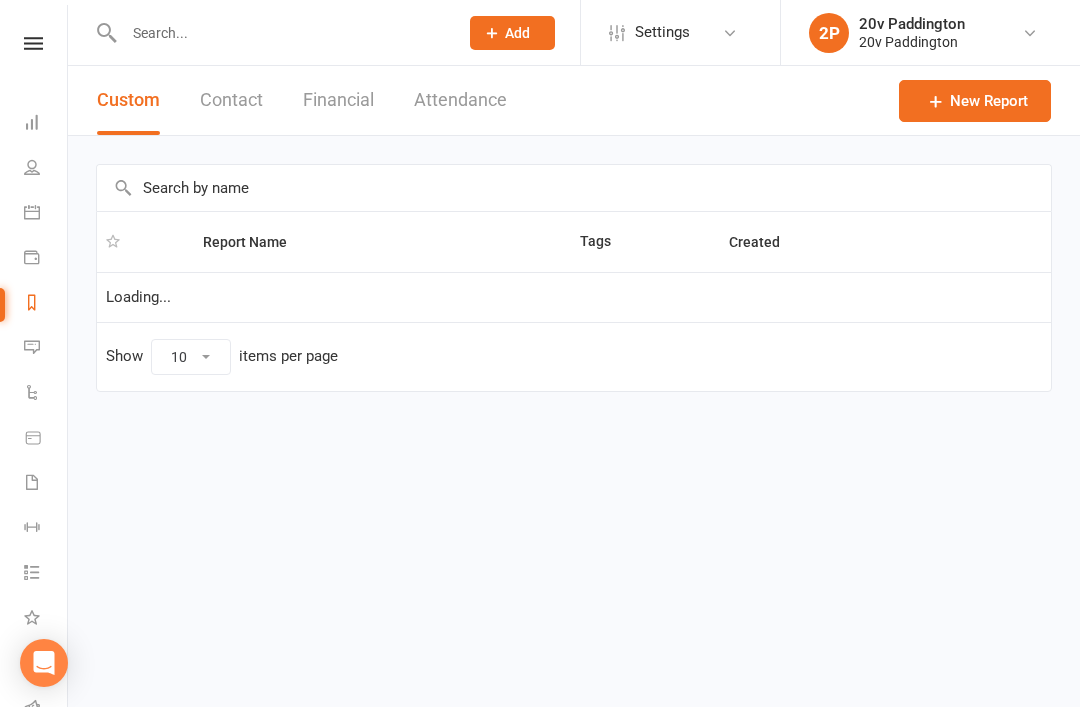 select on "100" 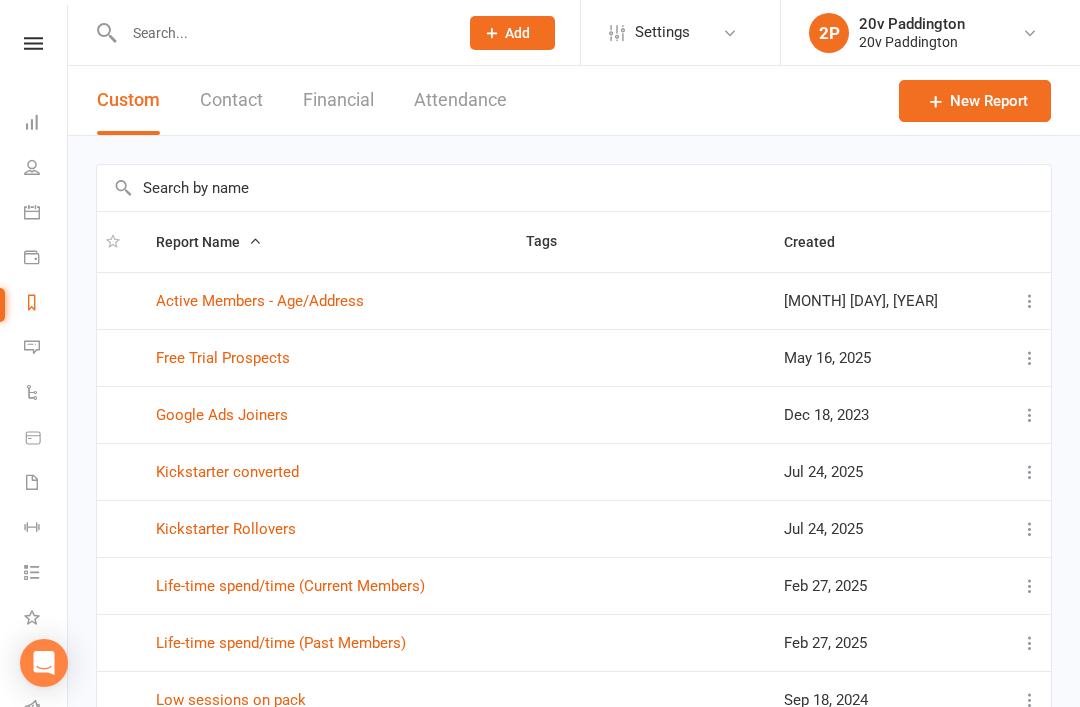 click at bounding box center [33, 43] 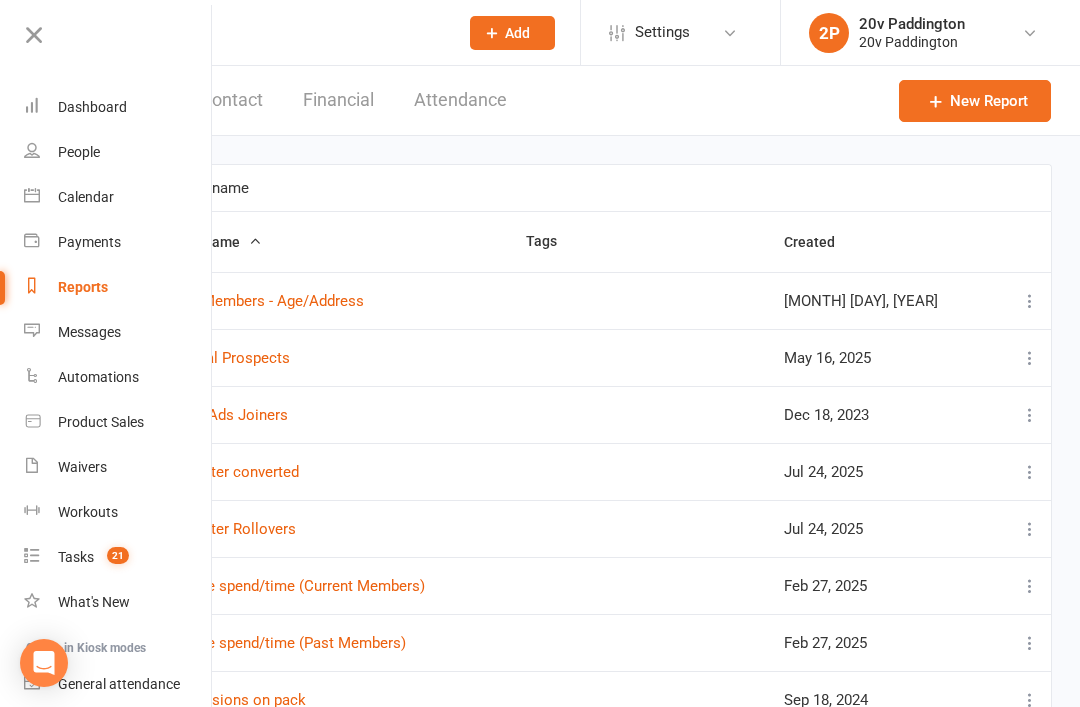 click on "People" at bounding box center (118, 152) 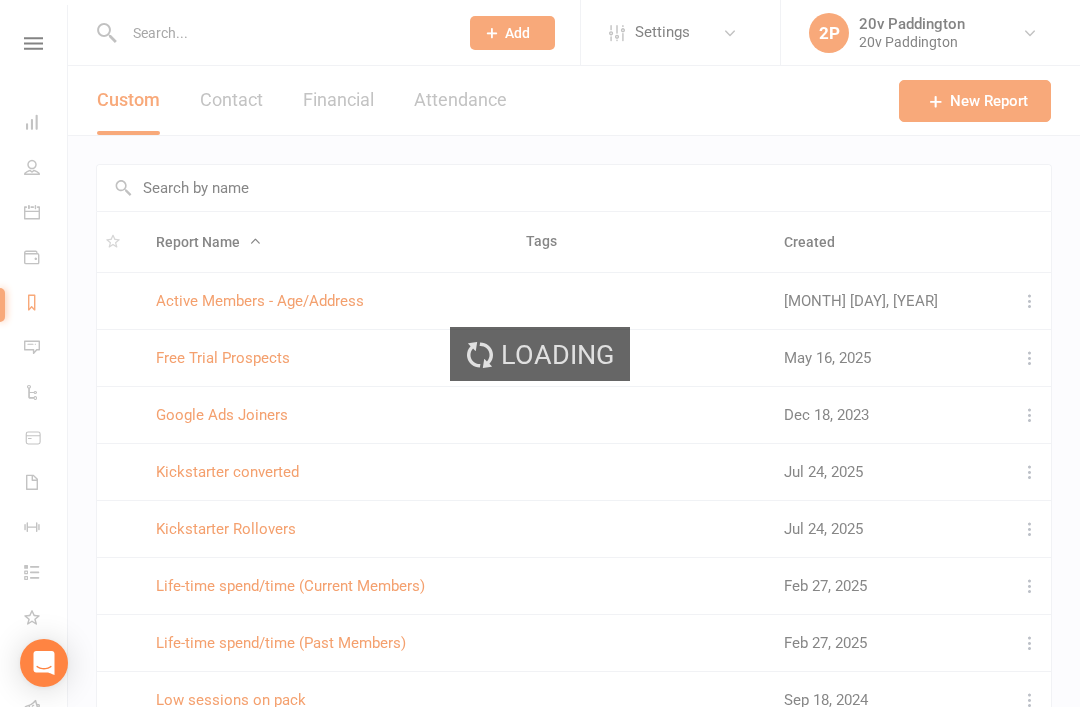 select on "100" 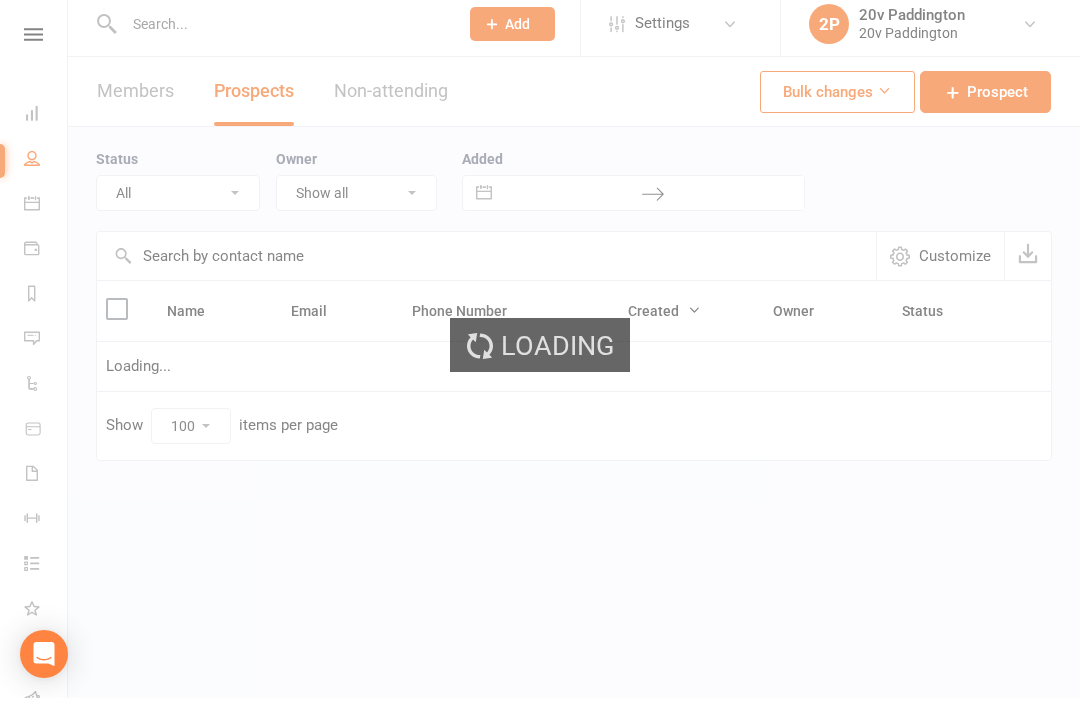 select on "7Aug25" 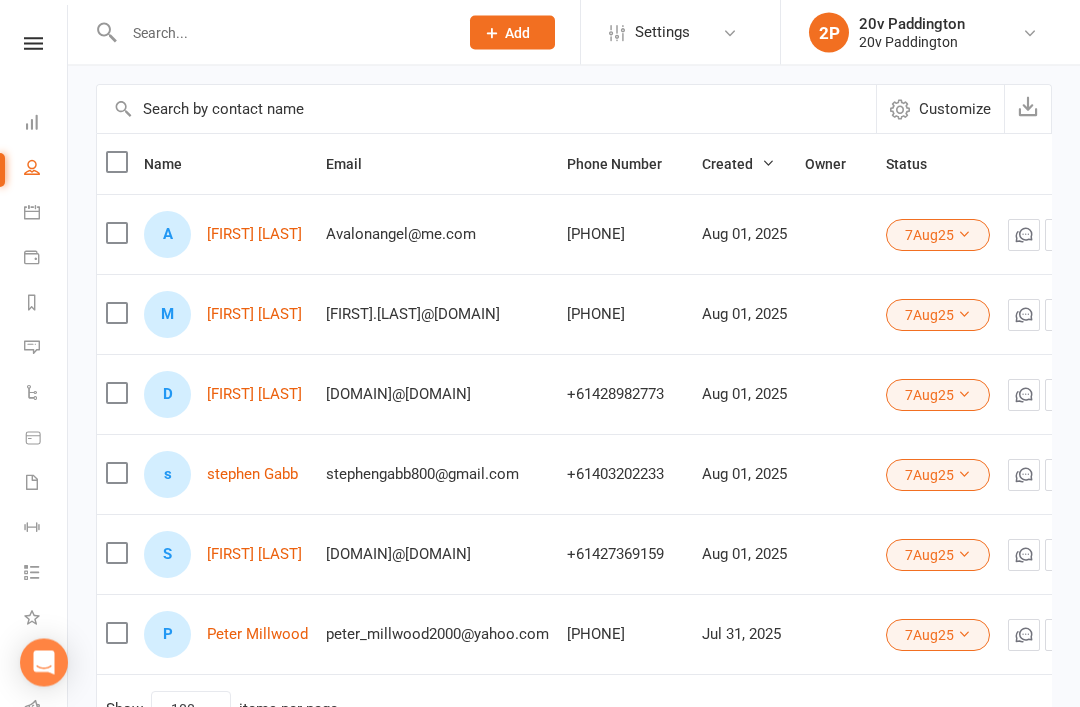 scroll, scrollTop: 170, scrollLeft: 0, axis: vertical 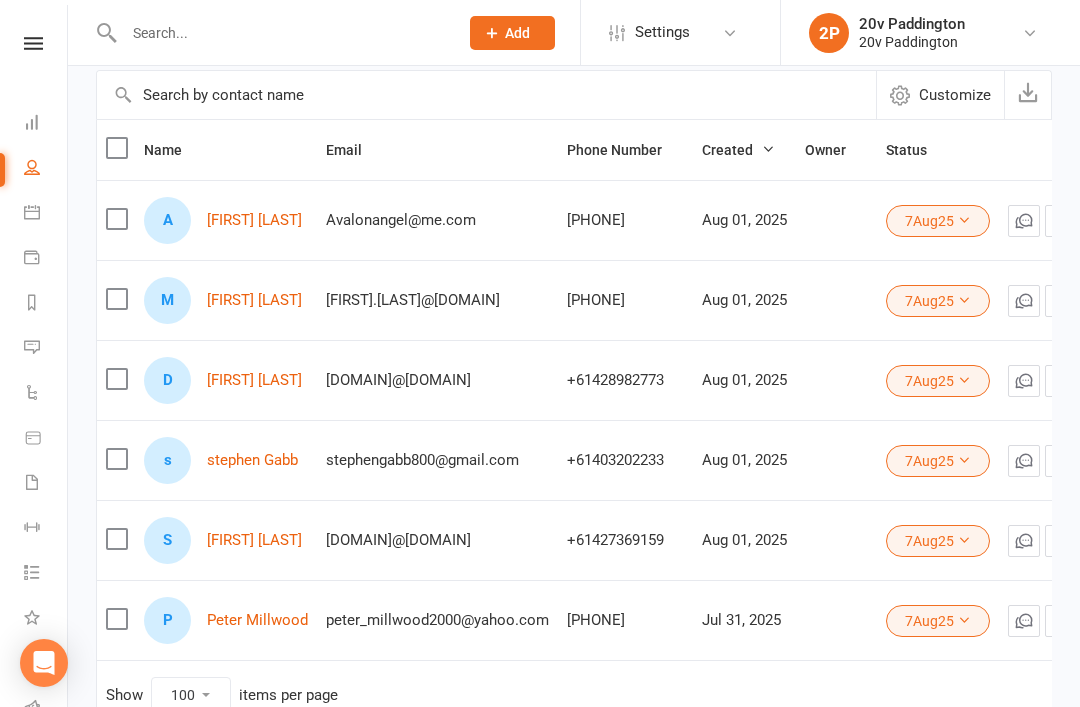 click on "stephen Gabb" at bounding box center (252, 460) 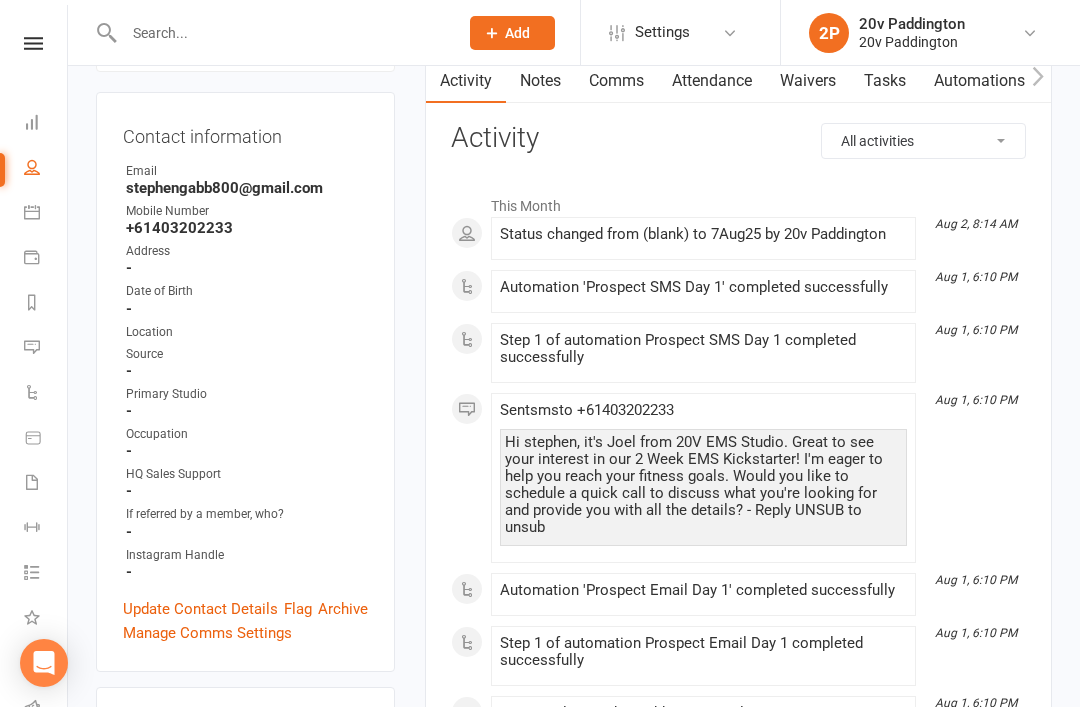 scroll, scrollTop: 0, scrollLeft: 0, axis: both 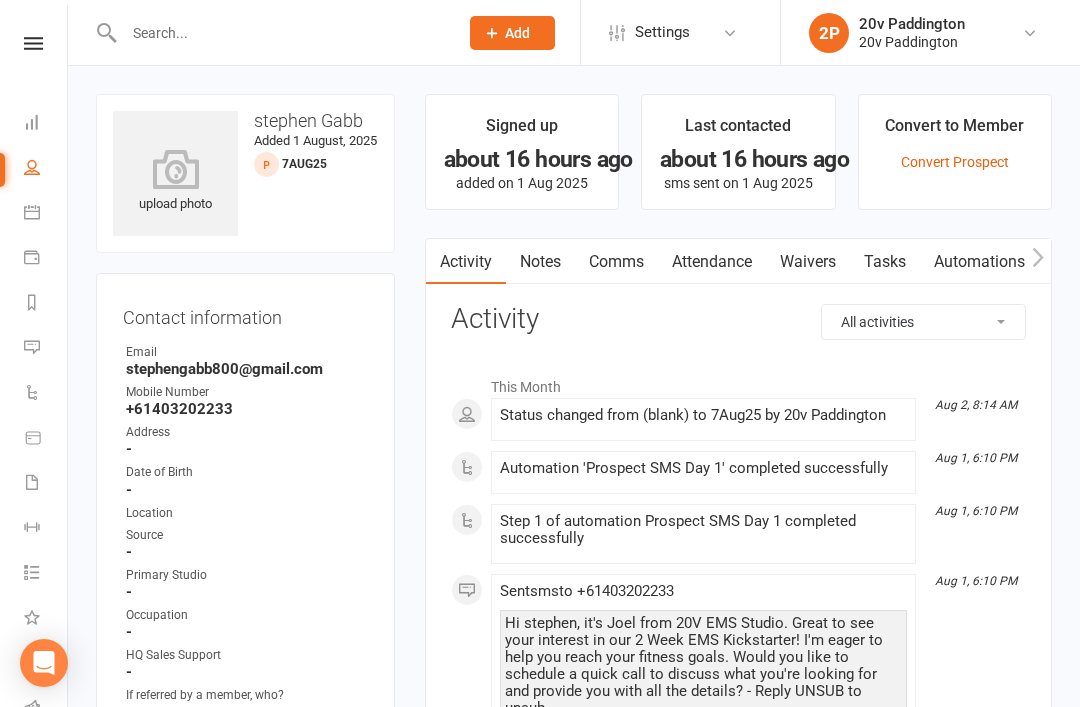 click on "Prospect
Member
Non-attending contact
Class / event
Appointment
Task
Membership plan
Bulk message
Add" 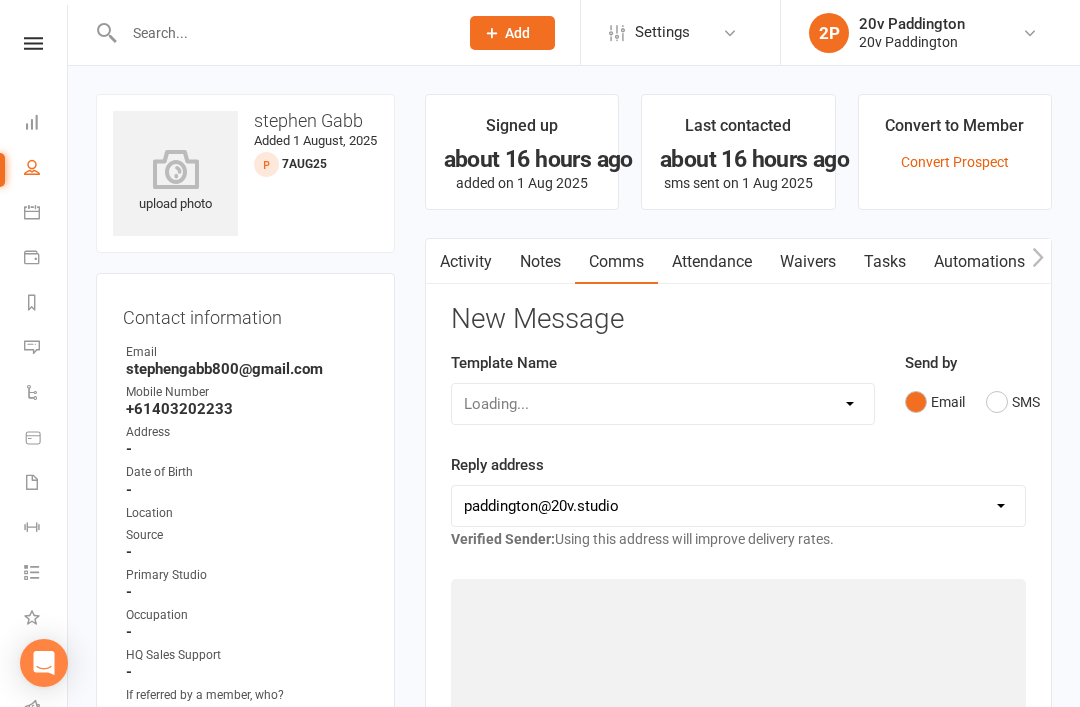 click on "SMS" at bounding box center (1013, 402) 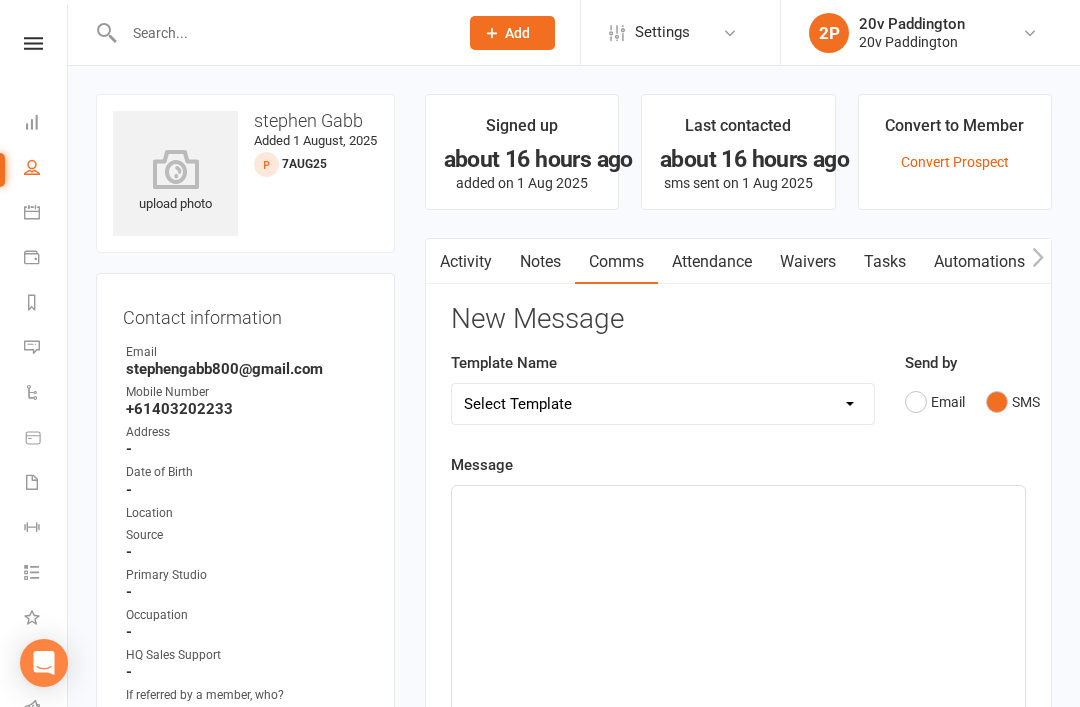 click on "Select Template [Email] 20v Referral Bonus [SMS] Free Trial Link [SMS] Haven’t heard back from trial [SMS] No answer to Kickstart Call [SMS] Ready for trial [SMS] Still interested text 1 [SMS] Still interested text 2 [SMS] Trial same day confirmation text" at bounding box center (663, 404) 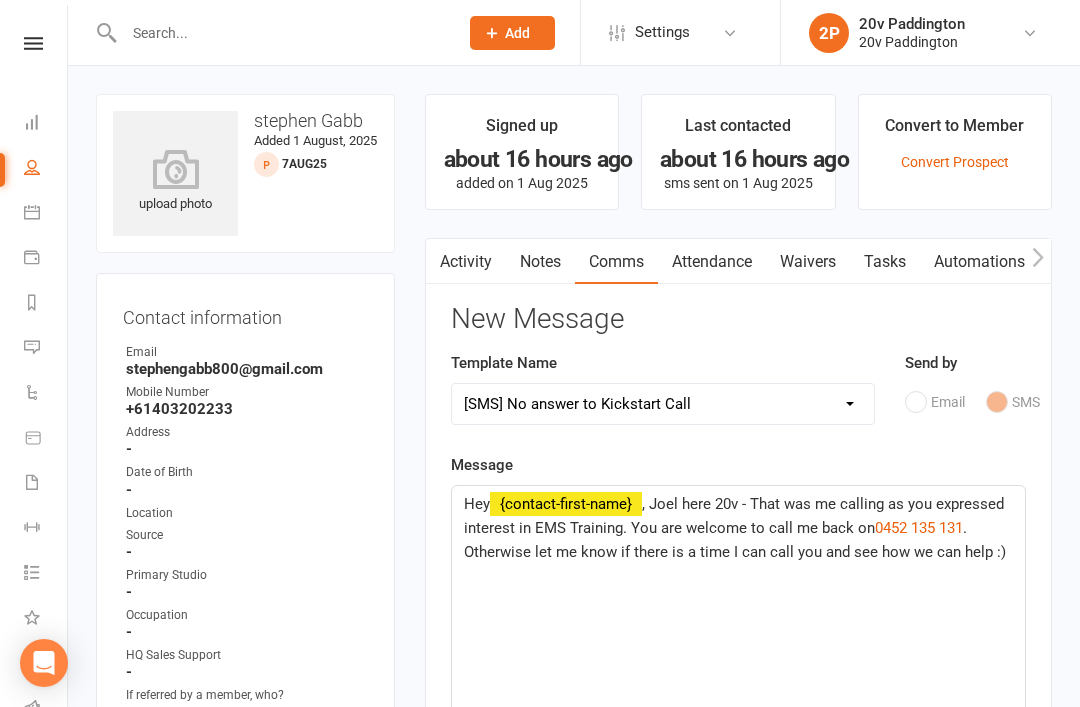 click on ", Joel here 20v - That was me calling as you expressed interest in EMS Training. You are welcome to call me back on" 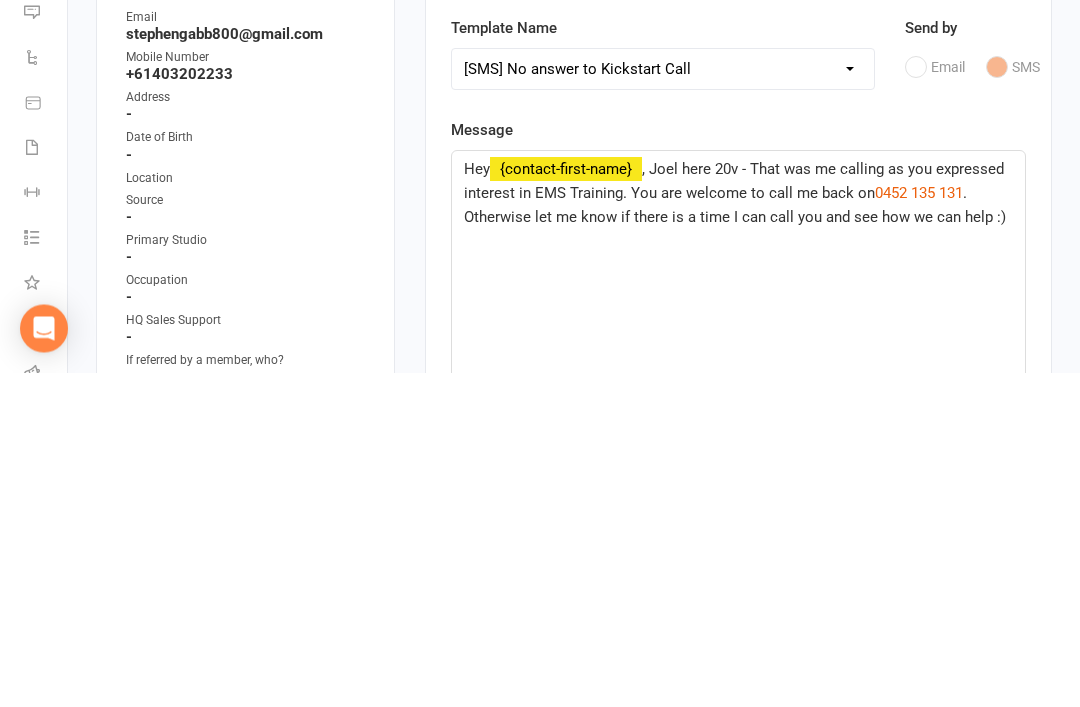 click on ", Joel here 20v - That was me calling as you expressed interest in EMS Training. You are welcome to call me back on" 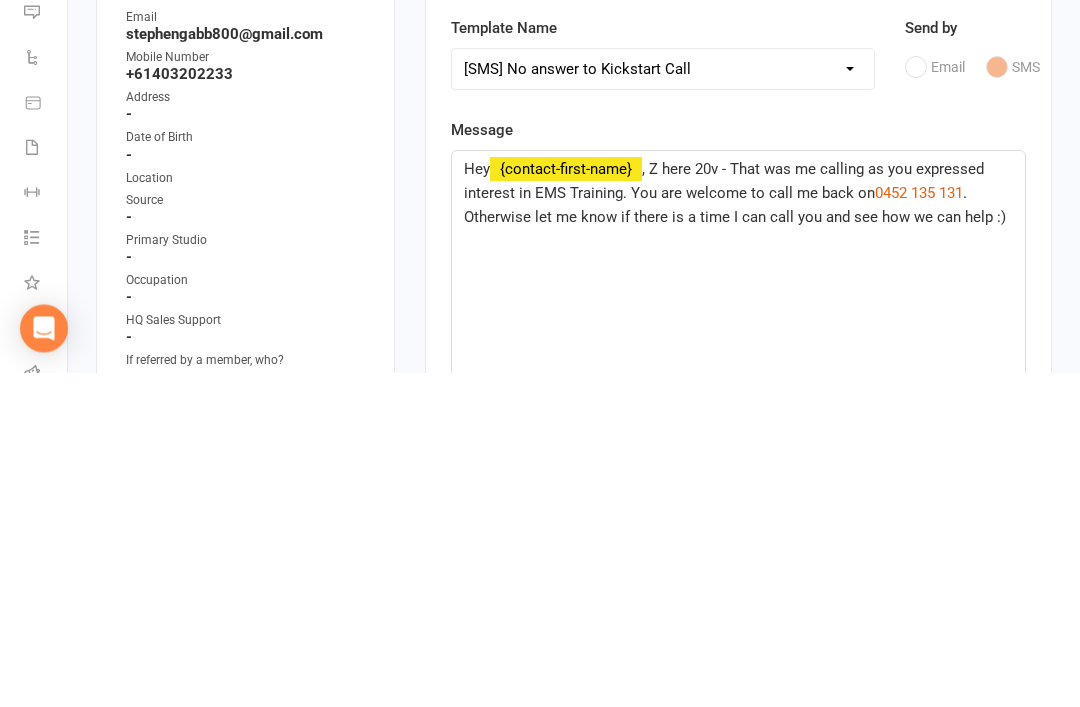 type 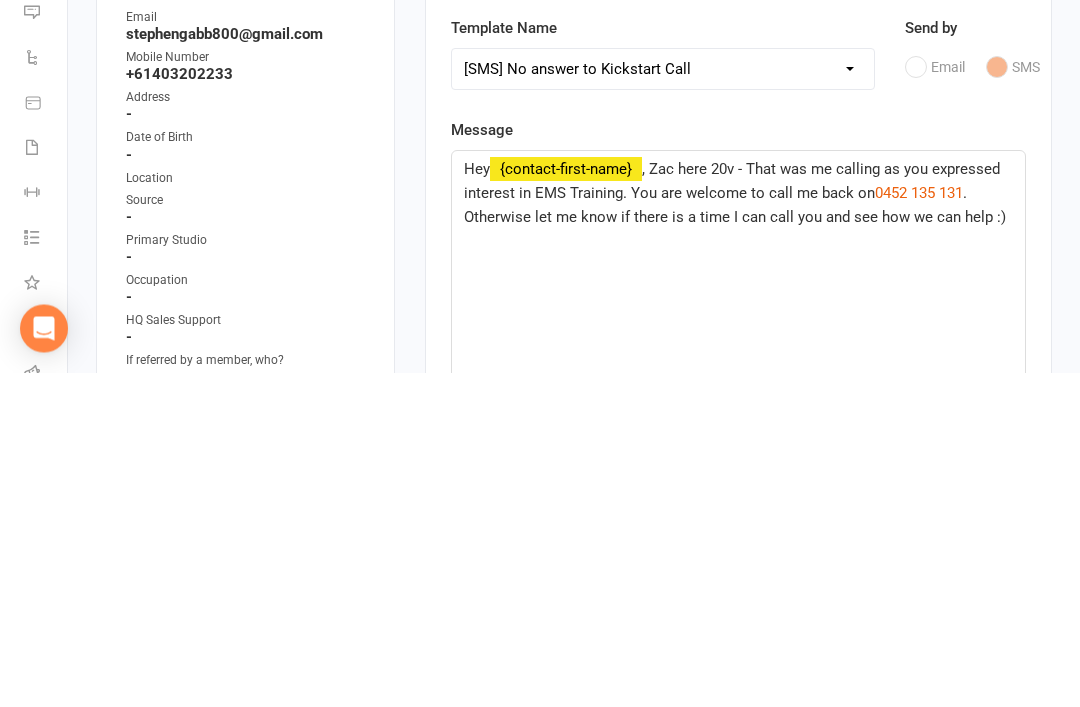 click on "Signed up about 16 hours ago added on 1 Aug 2025 Last contacted about 16 hours ago sms sent on 1 Aug 2025 Convert to Member Convert Prospect
Activity Notes Comms Attendance Waivers Tasks Automations Workouts Assessments
New Message Template Name Select Template [Email] 20v Referral Bonus [SMS] Free Trial Link [SMS] Haven’t heard back from trial [SMS] No answer to Kickstart Call [SMS] Ready for trial [SMS] Still interested text 1 [SMS] Still interested text 2 [SMS] Trial same day confirmation text  Send by Email SMS Message Hey  ﻿ {contact-first-name} , Zac here 20v - That was me calling as you expressed interest in EMS Training. You are welcome to call me back on  $   [PHONE] $   . Otherwise let me know if there is a time I can call you and see how we can help :) 225 chars (approx. 2 messages), 425 chars remaining.    Sent this month: 143 Contact merge tags contact-first-name contact-last-name contact-email contact-phone-number contact-address what-contact-interested-in last-attended-on" at bounding box center (738, 707) 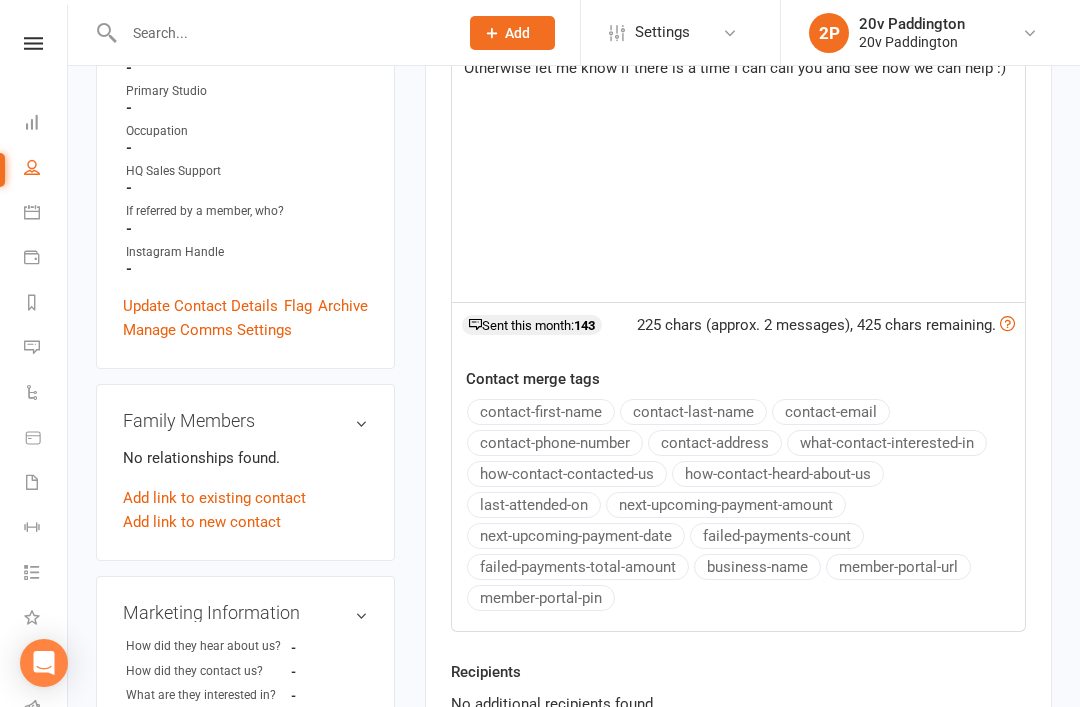 scroll, scrollTop: 704, scrollLeft: 0, axis: vertical 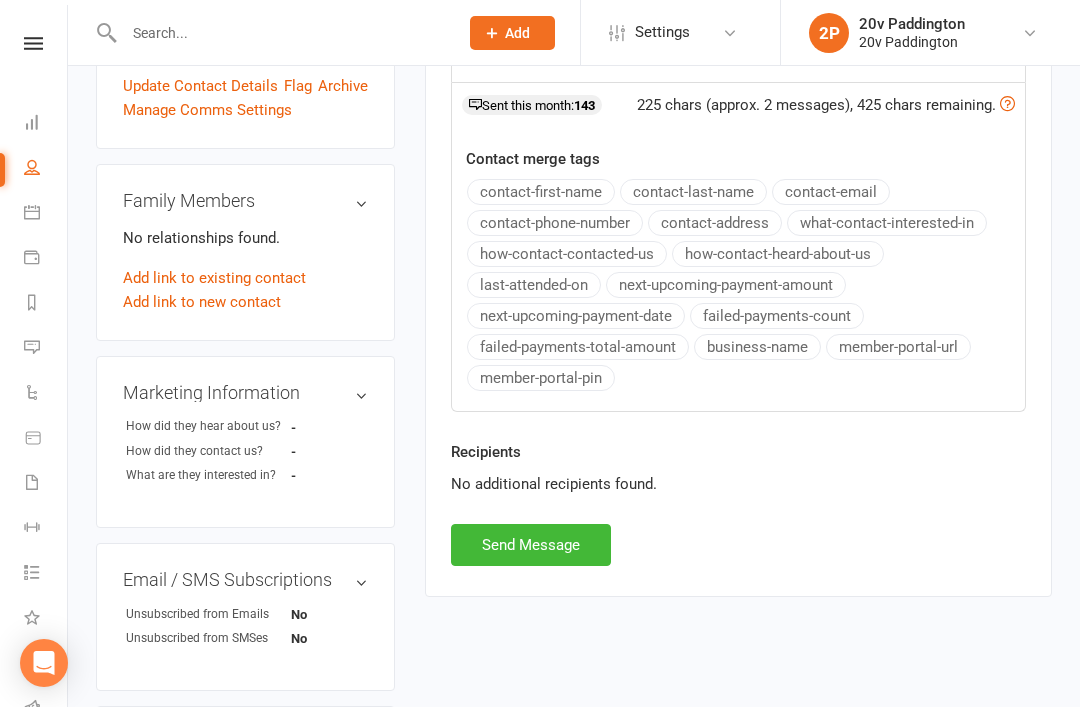 click on "Send Message" at bounding box center [531, 545] 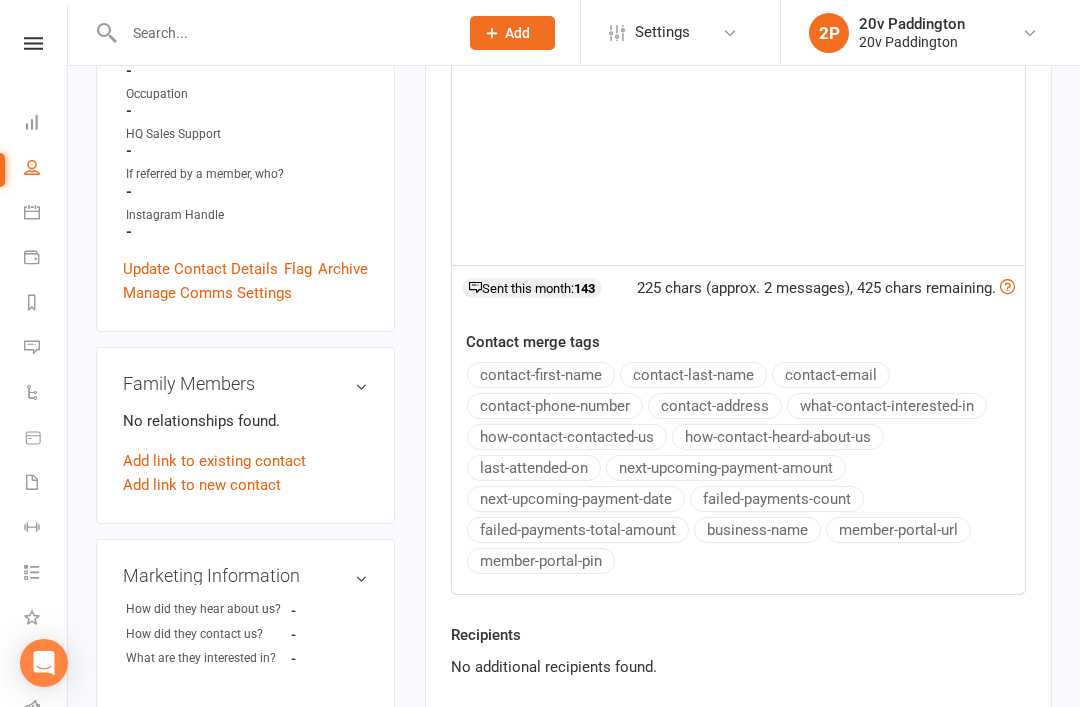 scroll, scrollTop: 0, scrollLeft: 0, axis: both 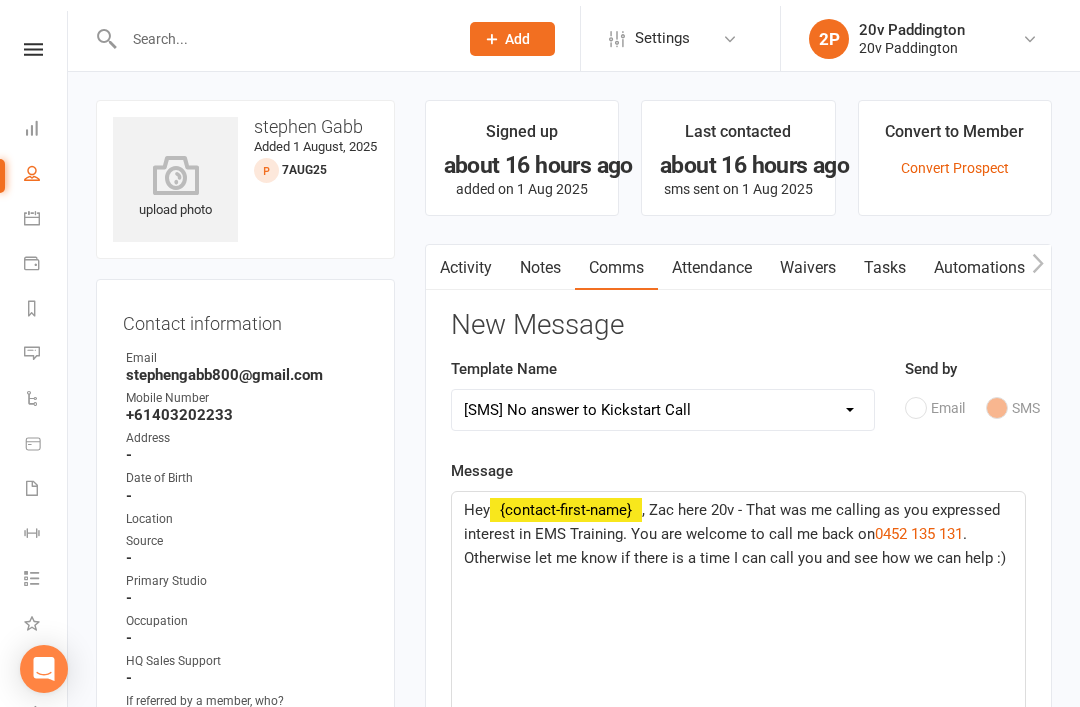 select 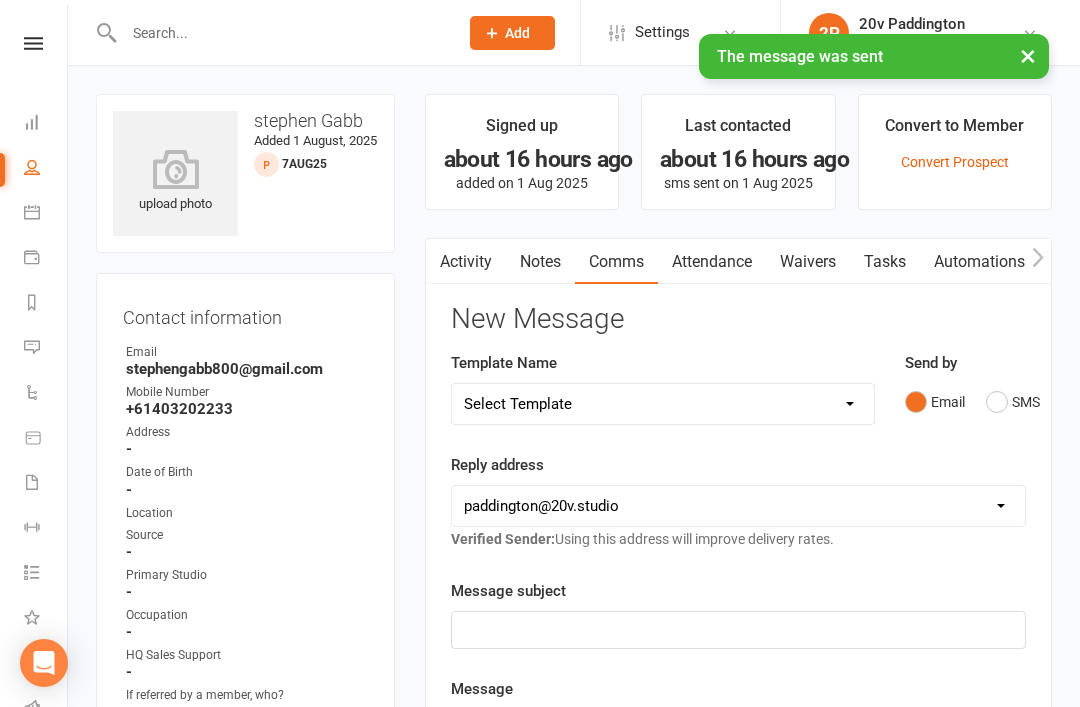 click on "Activity" at bounding box center (466, 262) 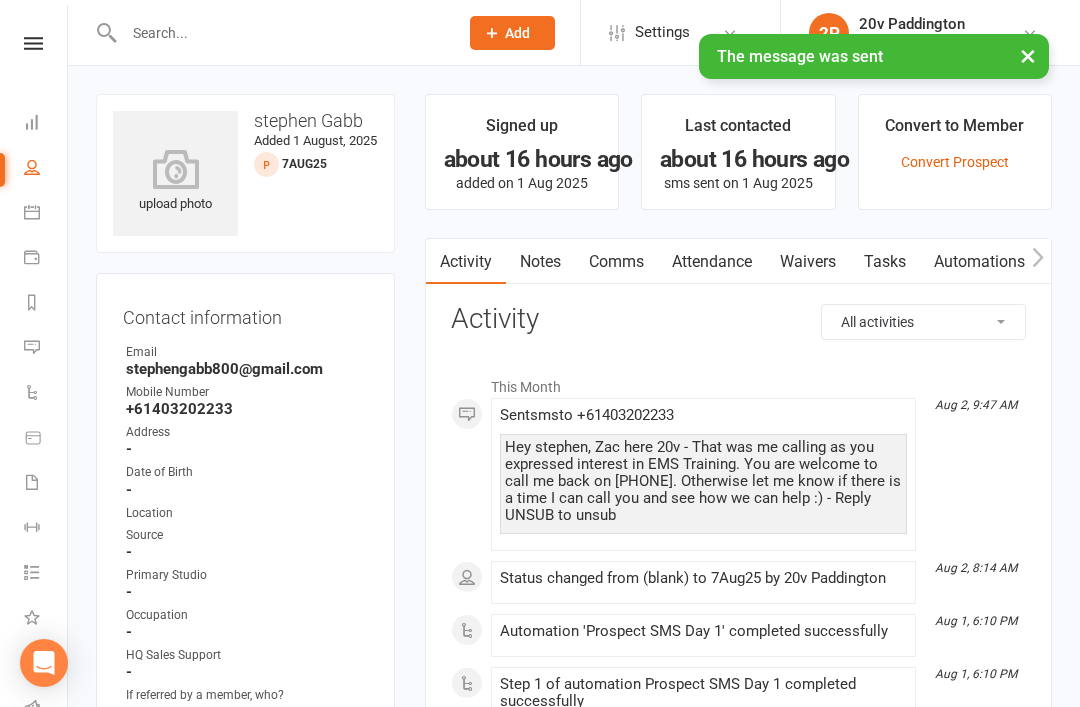 click on "Comms" at bounding box center [616, 262] 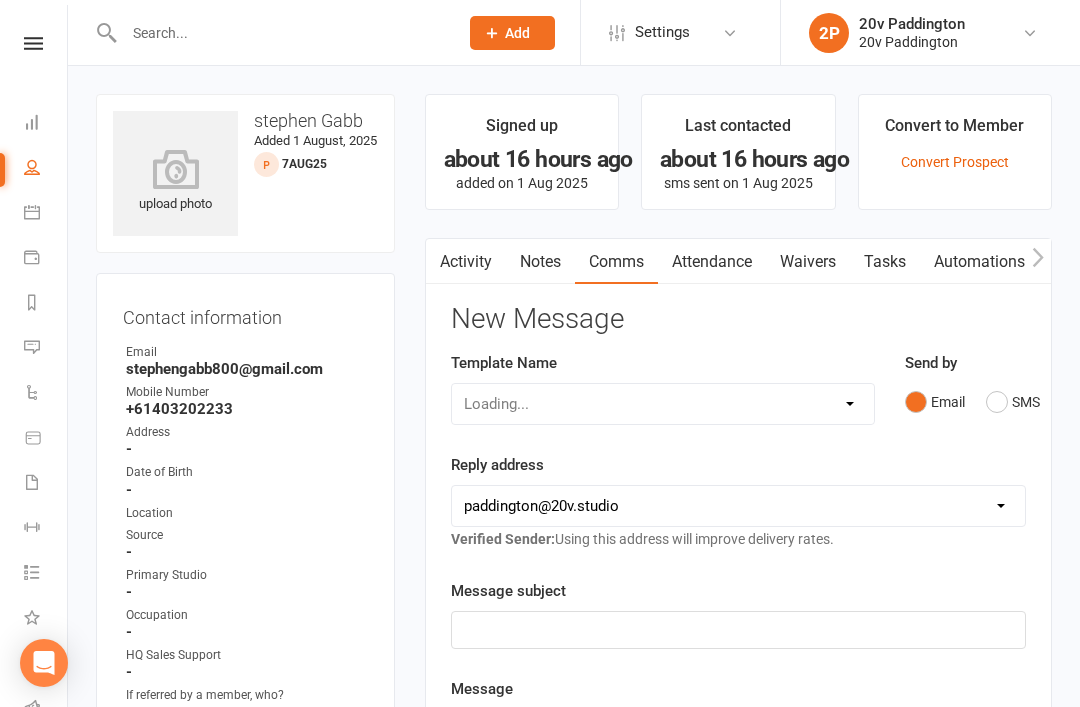 click on "Tasks" at bounding box center [885, 262] 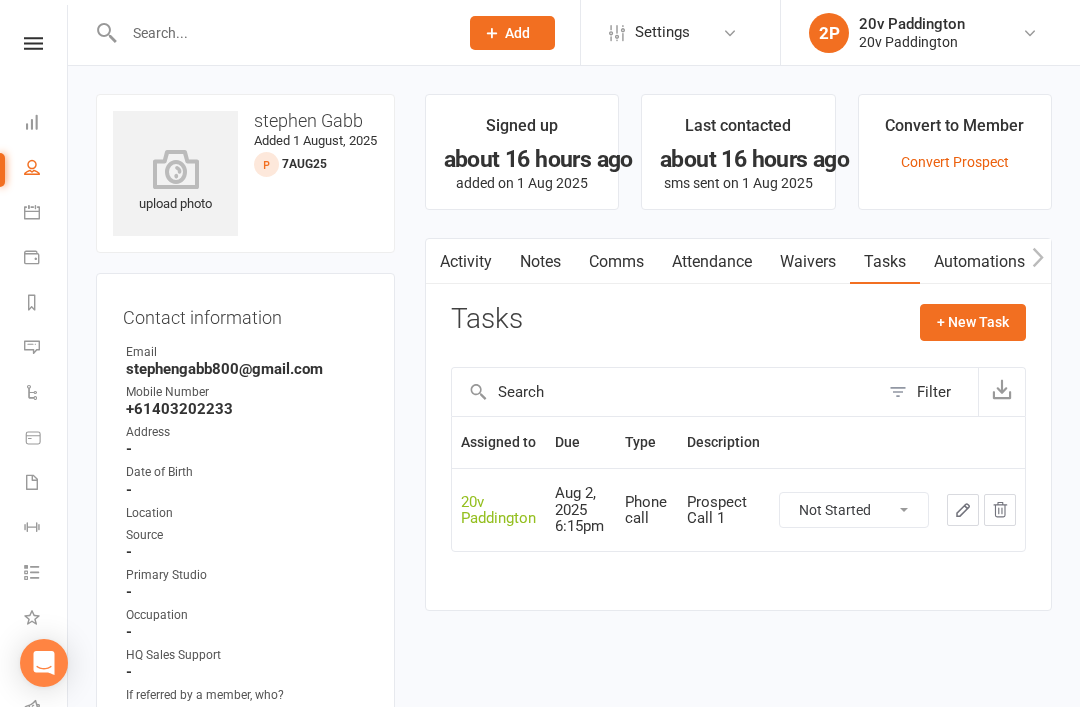 click at bounding box center [963, 510] 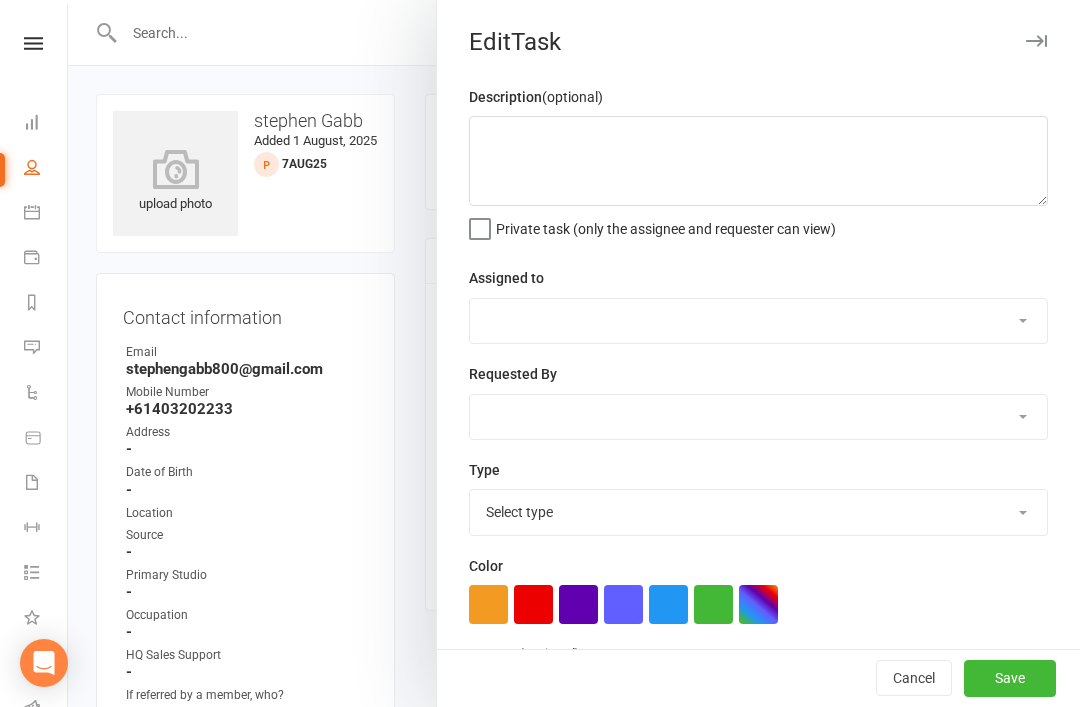 type on "Prospect Call 1" 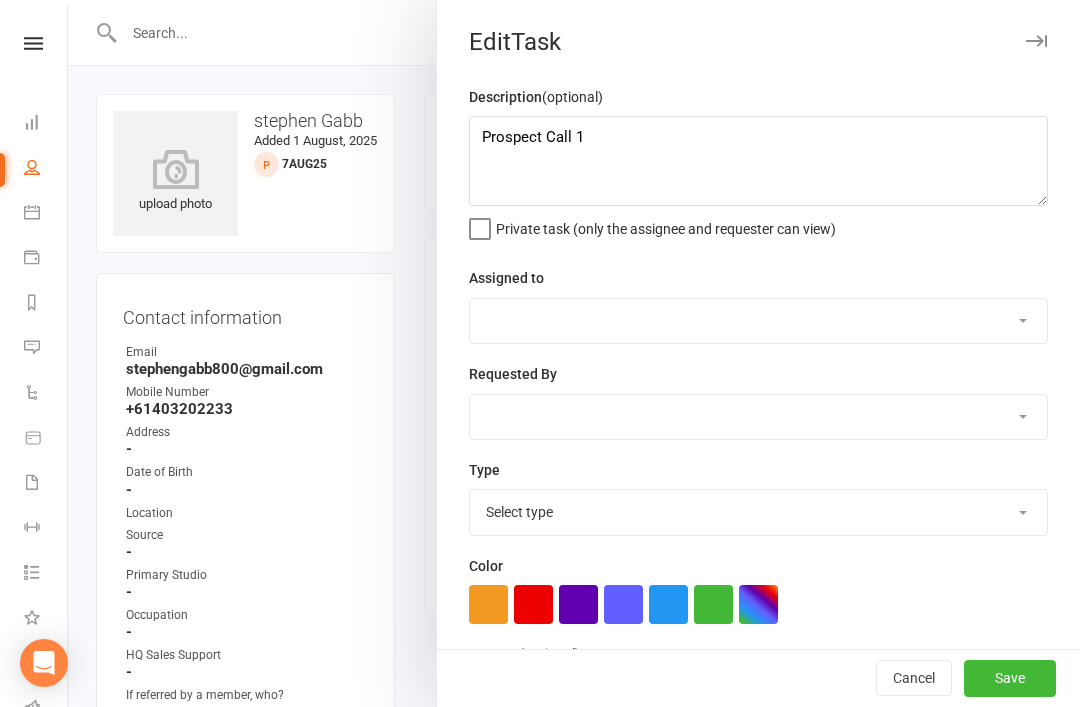 select on "[NUMBER]" 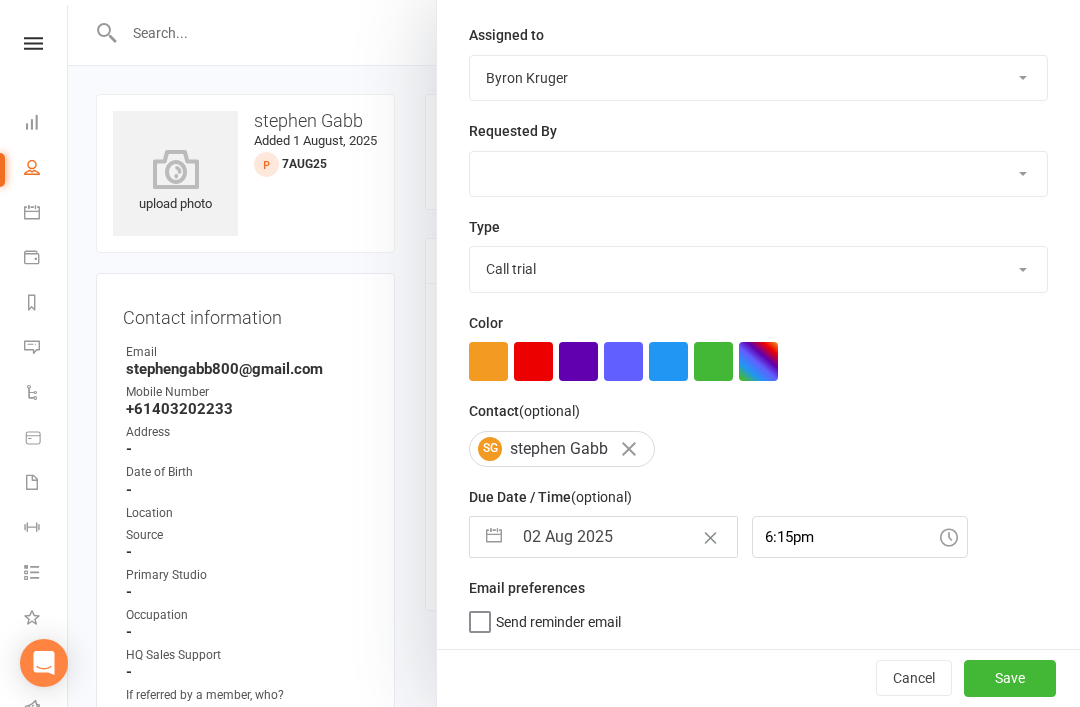 scroll, scrollTop: 247, scrollLeft: 0, axis: vertical 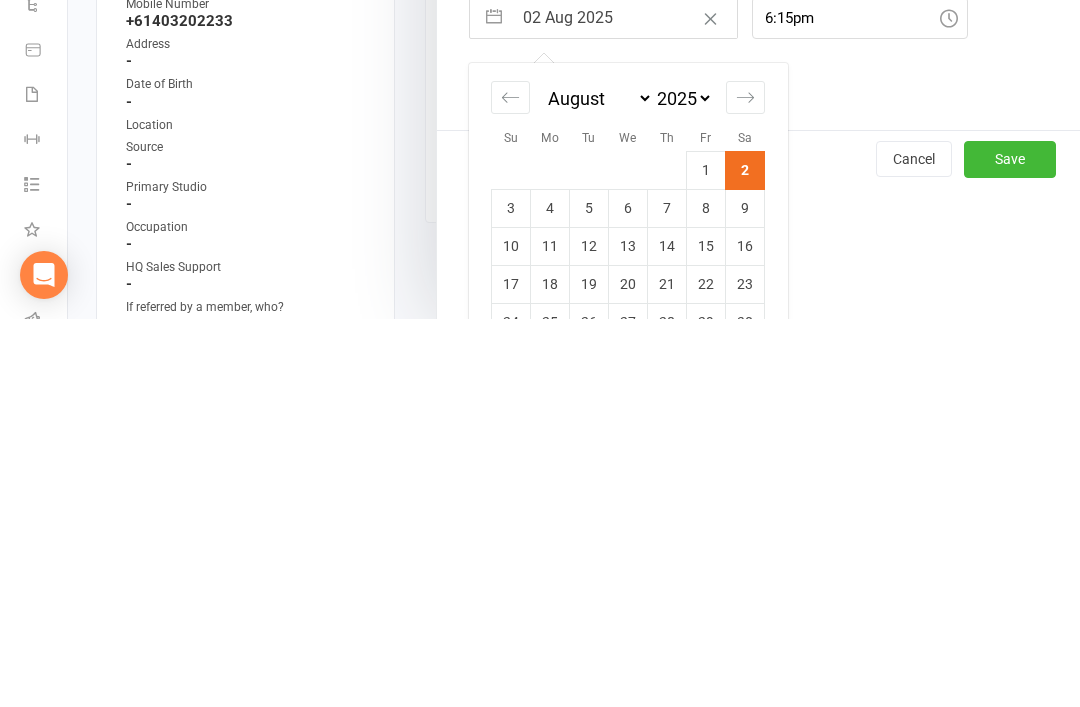 click on "4" at bounding box center (550, 596) 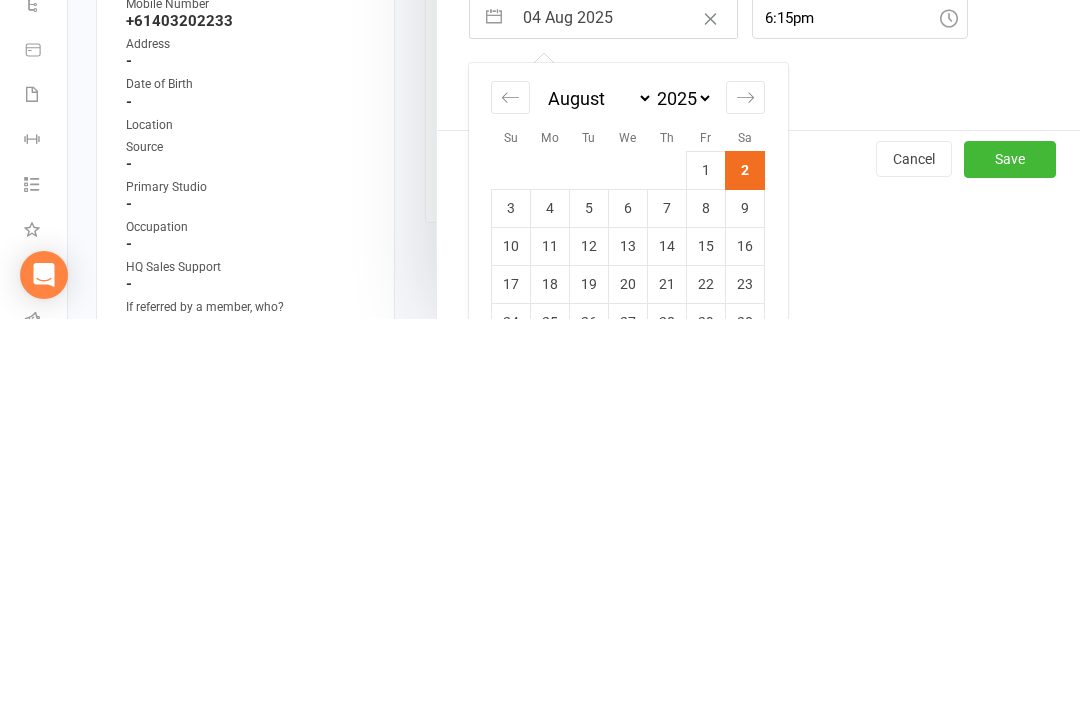 scroll, scrollTop: 388, scrollLeft: 0, axis: vertical 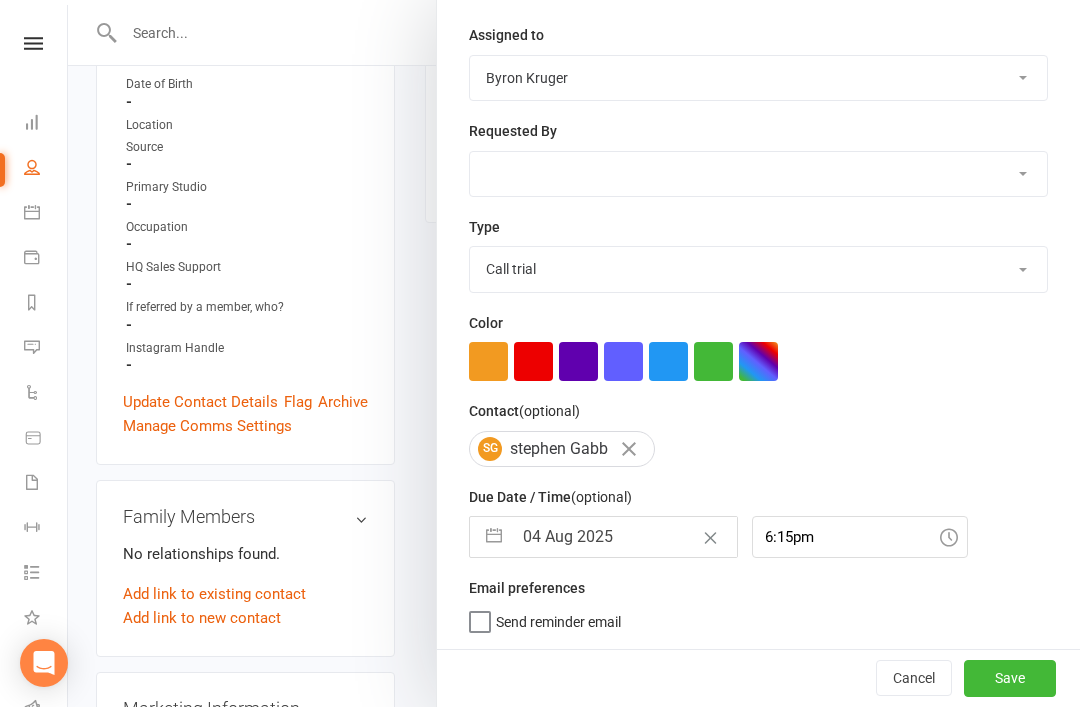 click on "Save" at bounding box center [1010, 678] 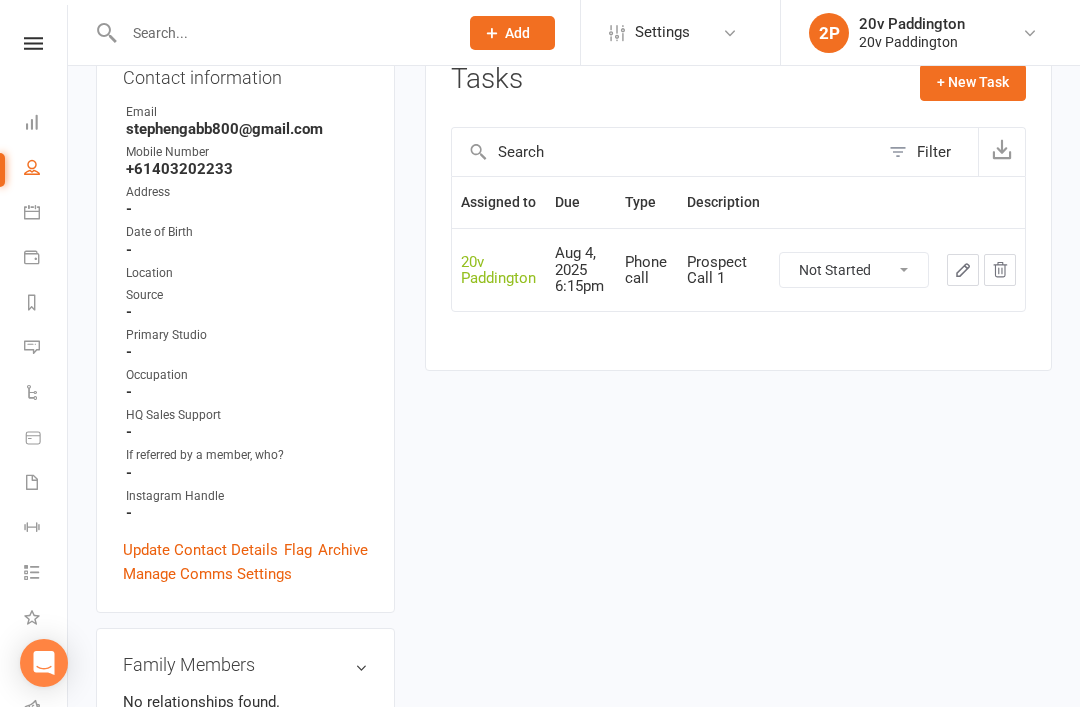 scroll, scrollTop: 0, scrollLeft: 0, axis: both 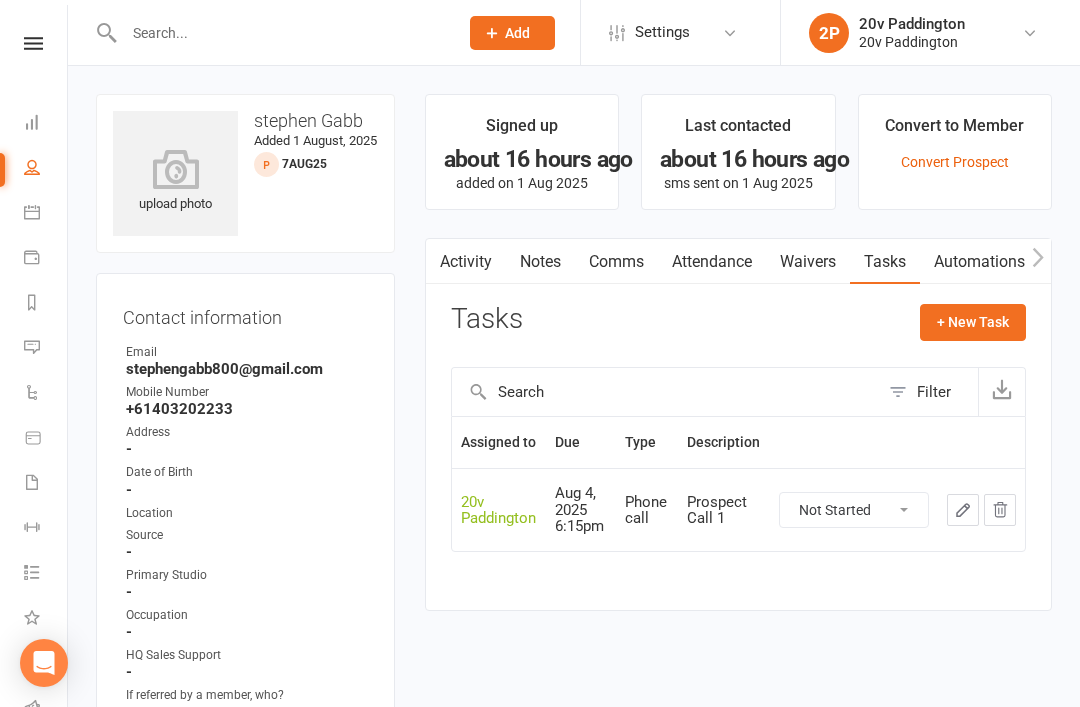 click on "Messages" at bounding box center (46, 349) 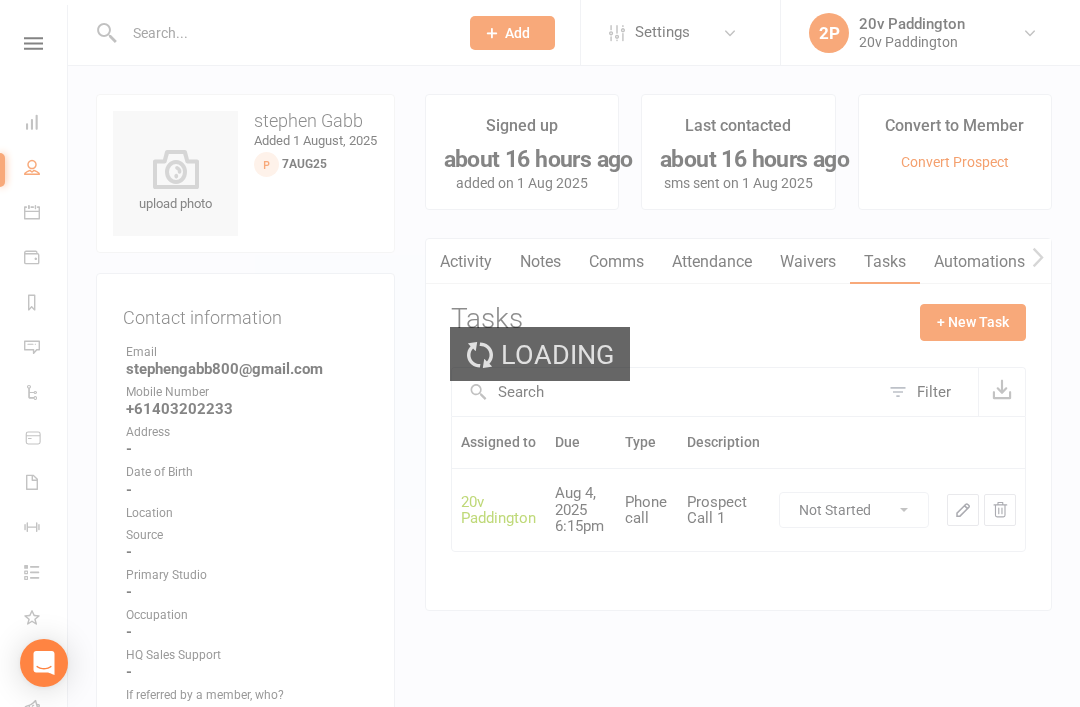 click on "Loading" at bounding box center [540, 353] 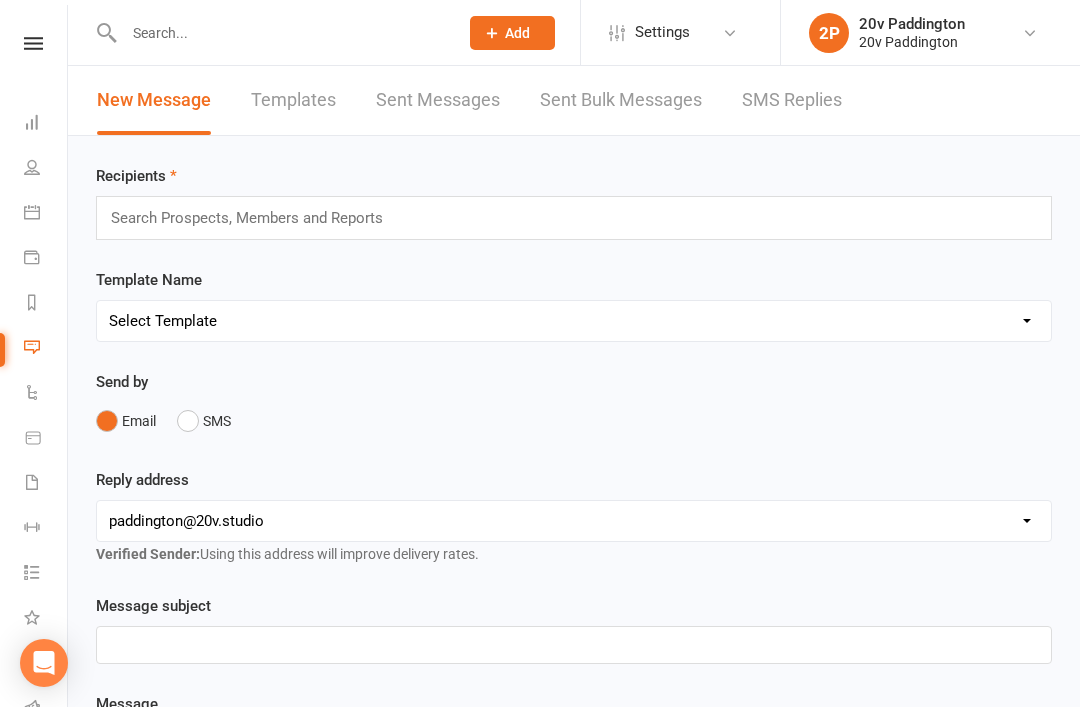 click on "SMS Replies" at bounding box center [792, 100] 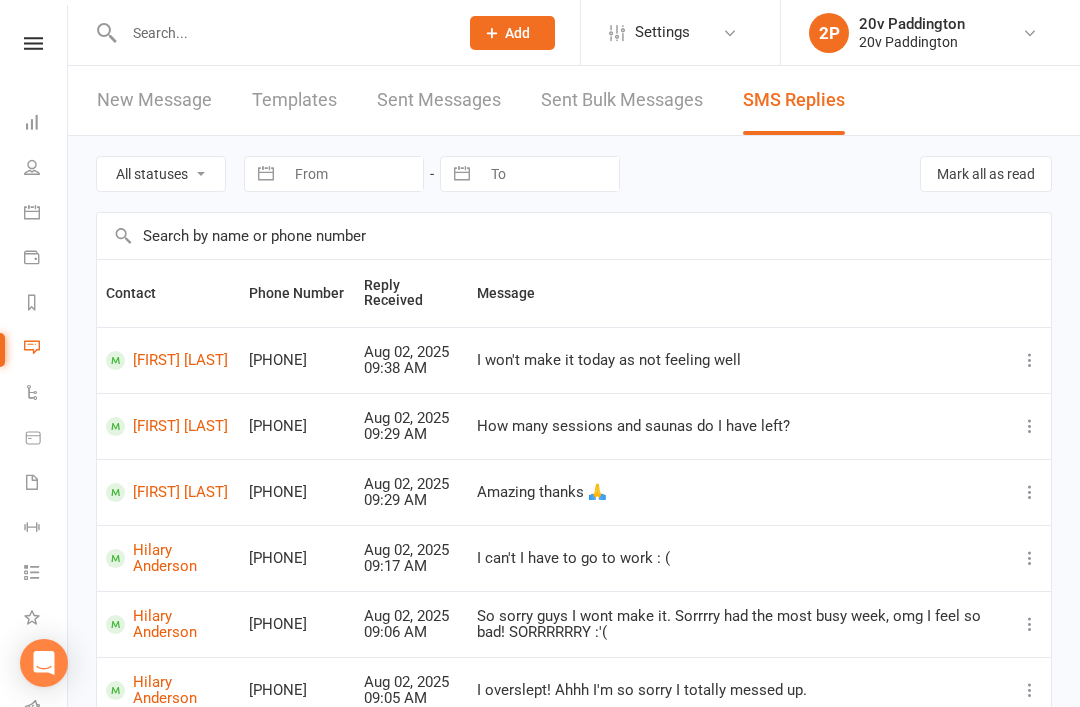 scroll, scrollTop: 0, scrollLeft: 0, axis: both 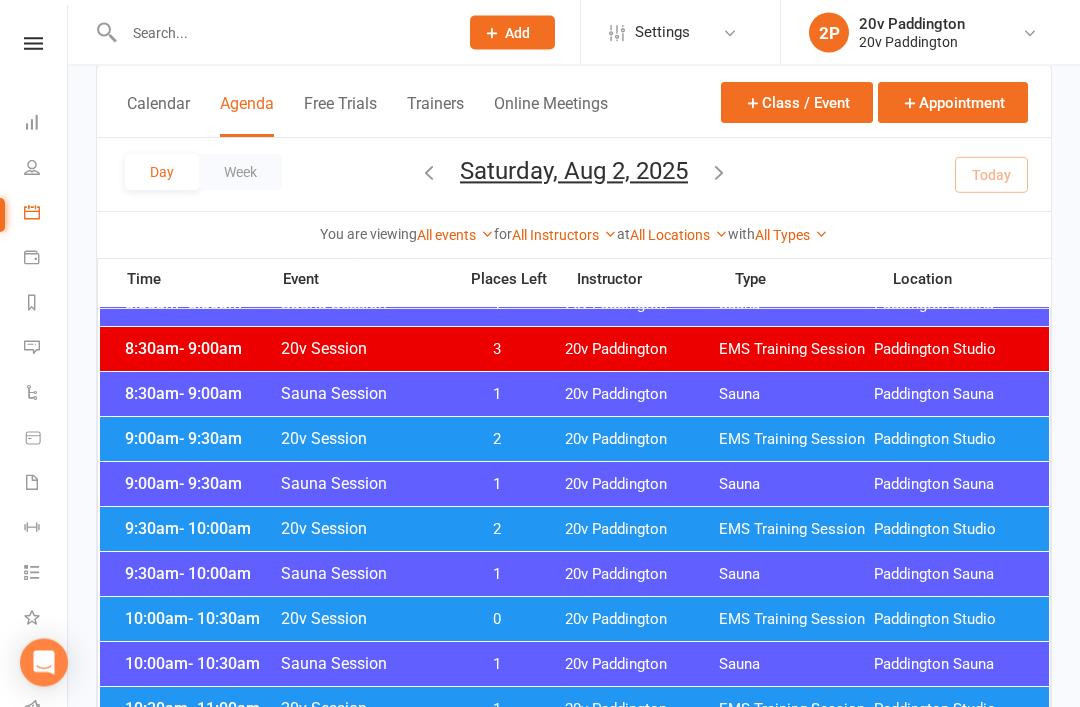 click on "9:30am  - 10:00am 20v Session 2 20v Paddington EMS Training Session Paddington Studio" at bounding box center (574, 530) 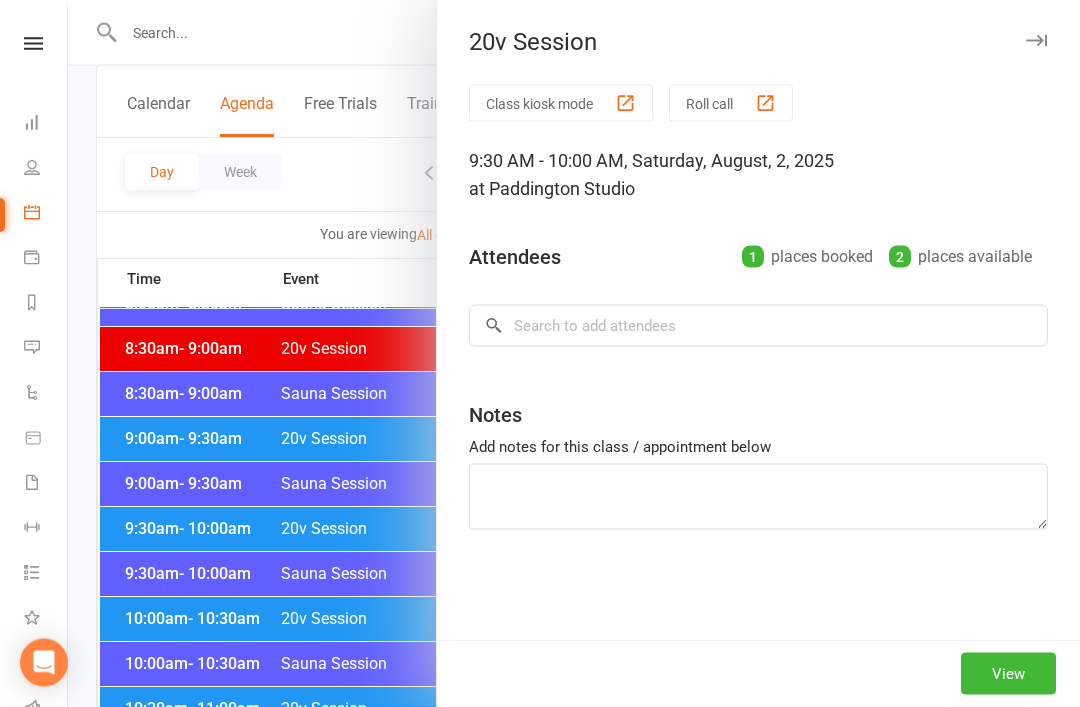 scroll, scrollTop: 421, scrollLeft: 0, axis: vertical 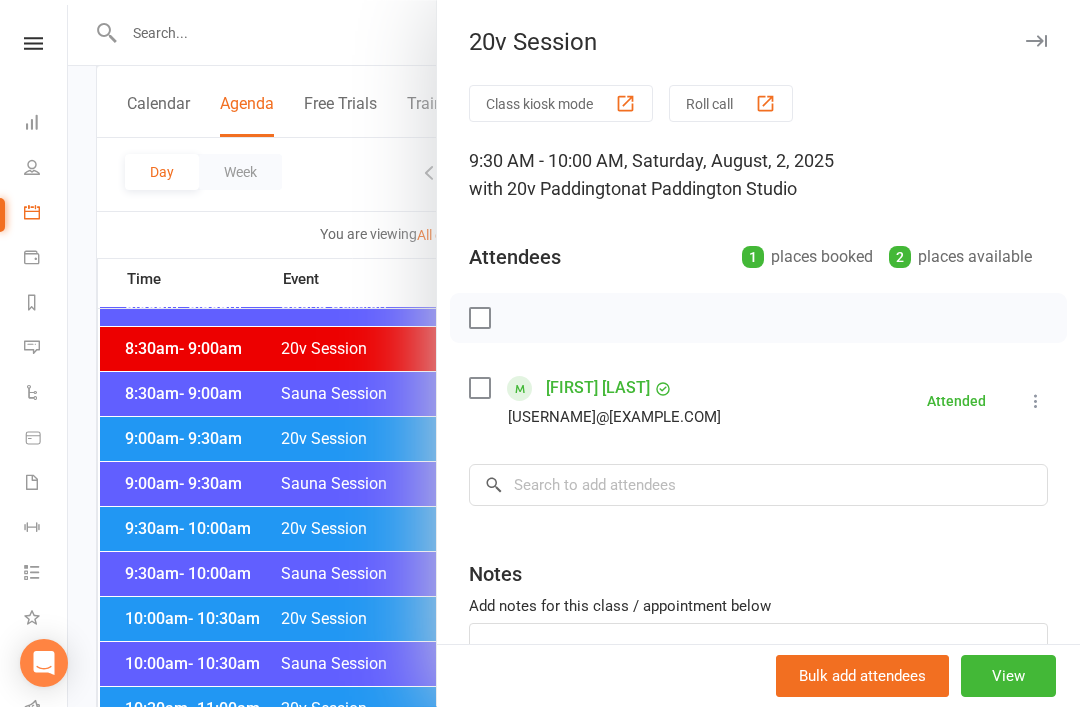 click at bounding box center [574, 353] 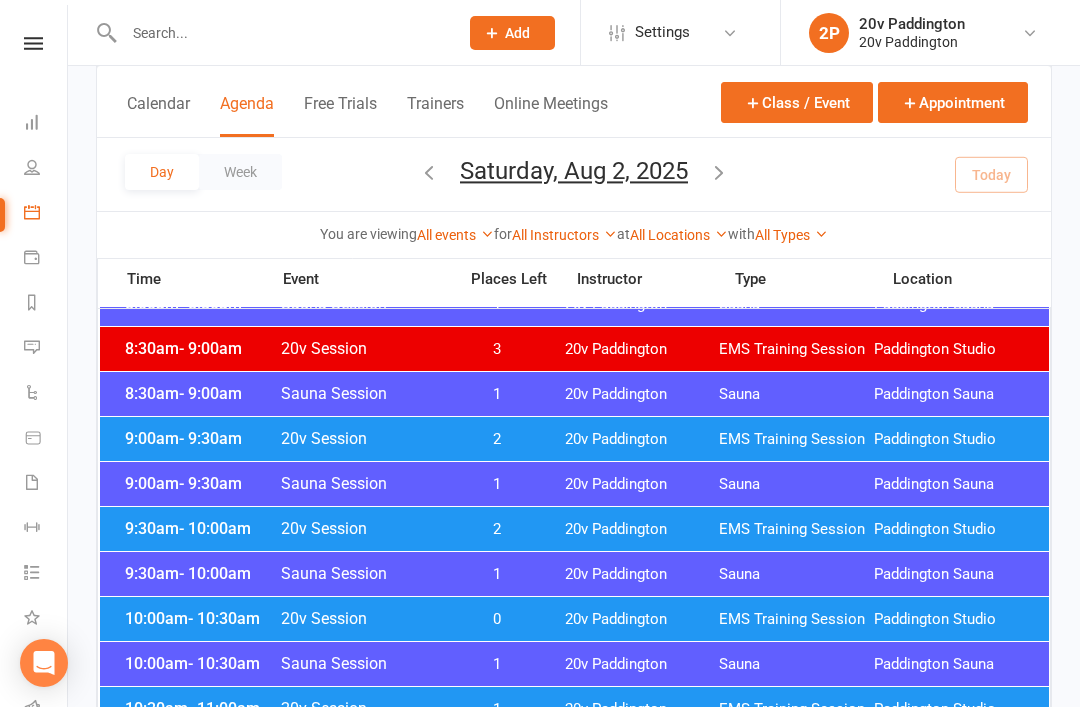 click on "0" at bounding box center [497, 619] 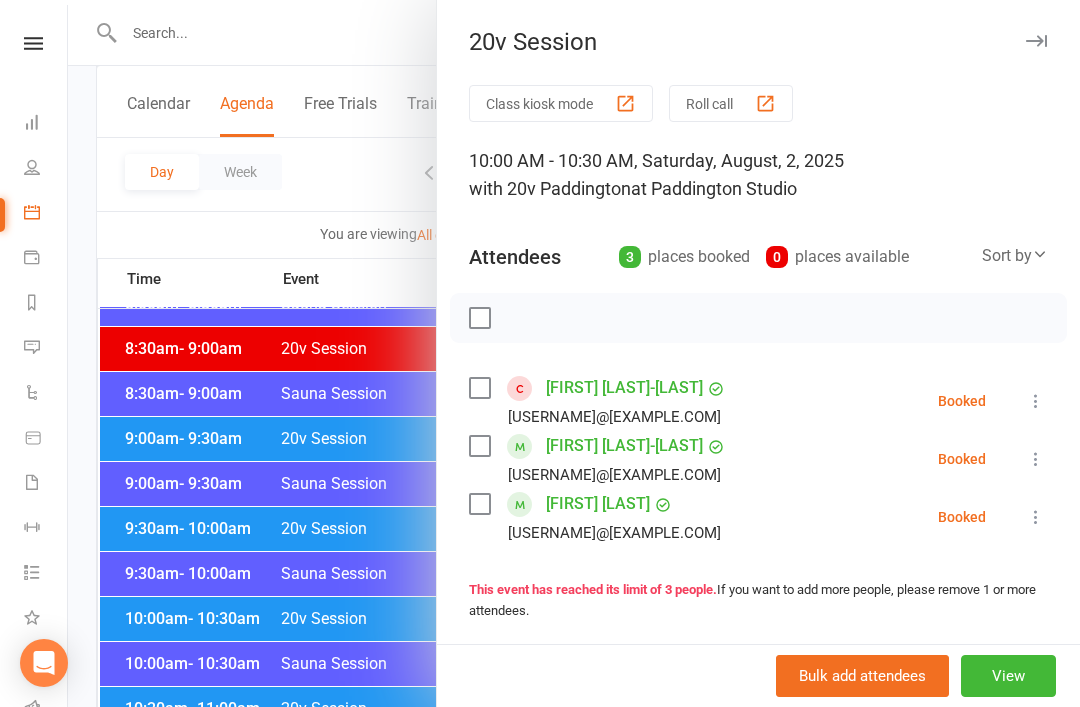 click at bounding box center [574, 353] 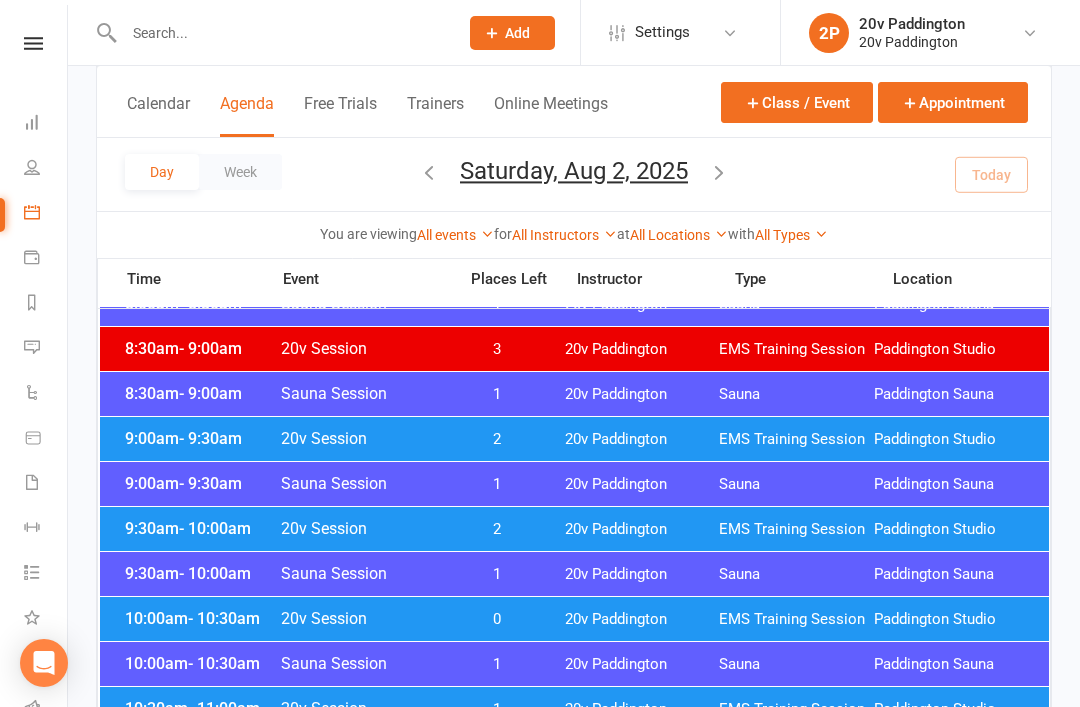 scroll, scrollTop: 0, scrollLeft: 0, axis: both 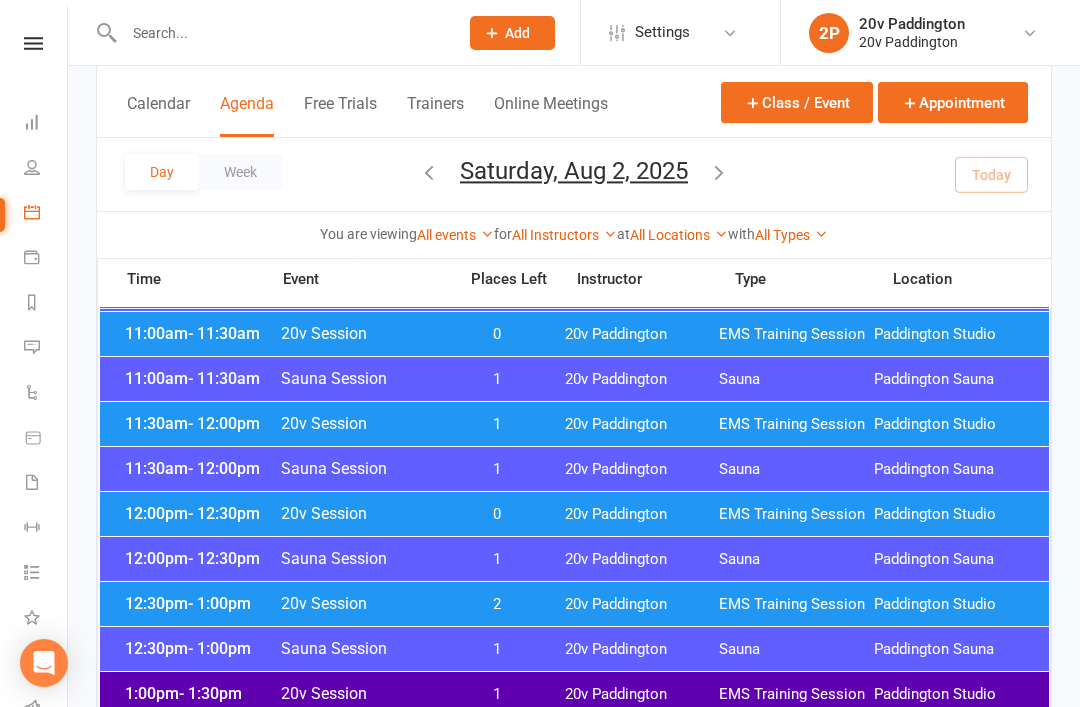 click on "20v Paddington" at bounding box center [642, 514] 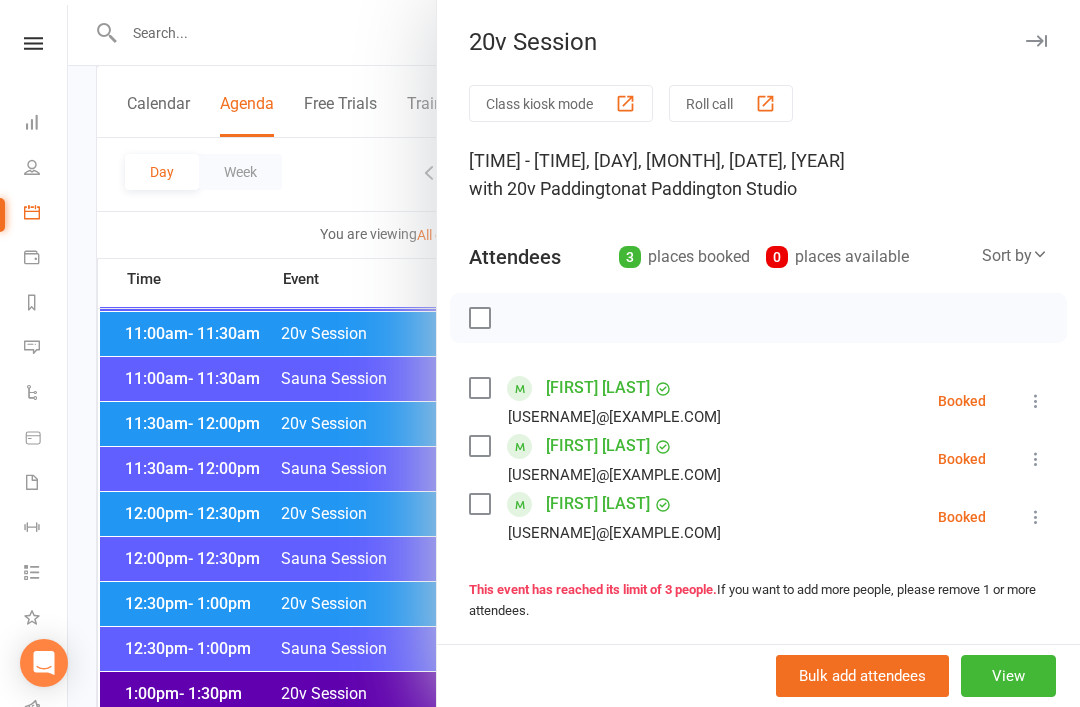 click at bounding box center (574, 353) 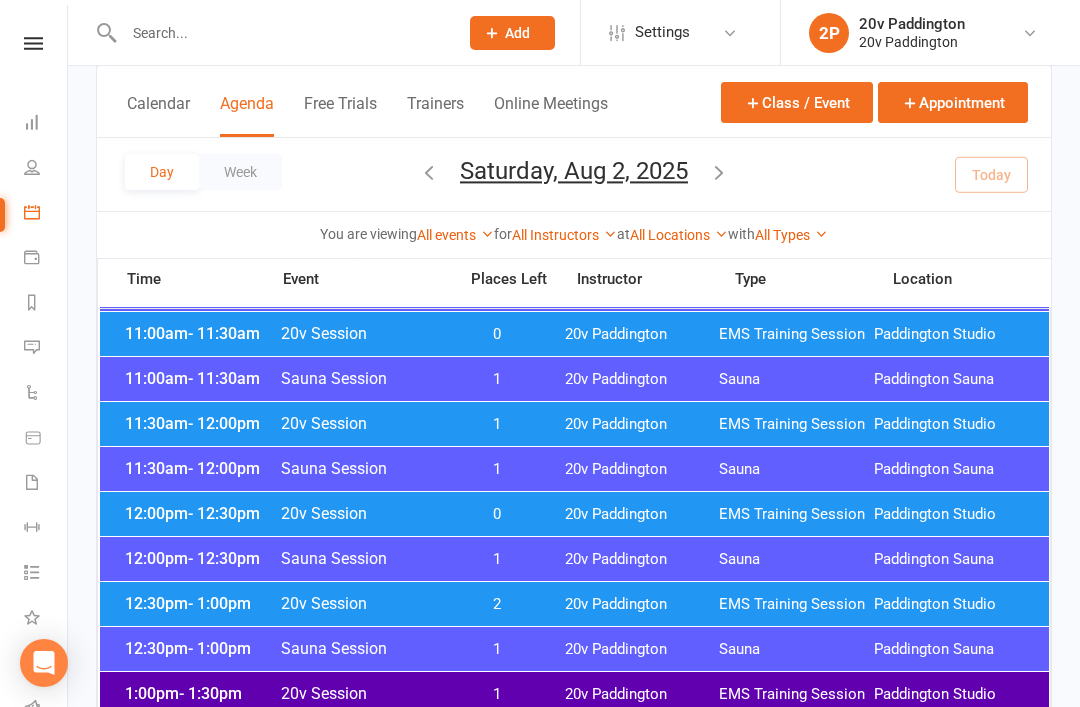 click at bounding box center [574, 334] 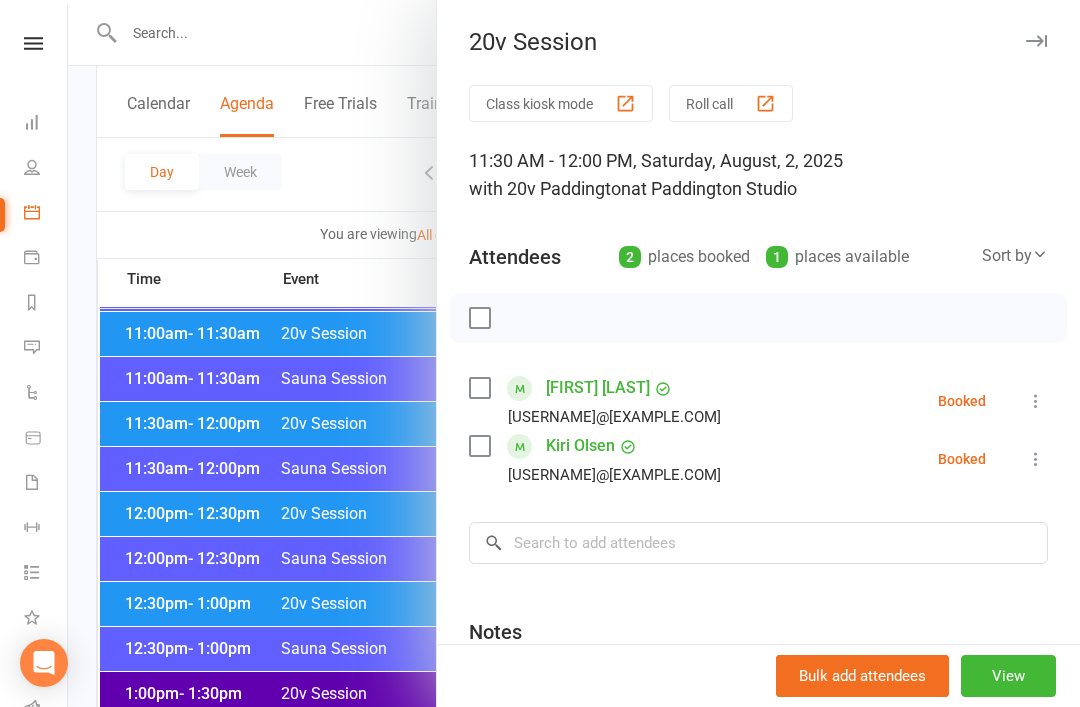 click at bounding box center (574, 353) 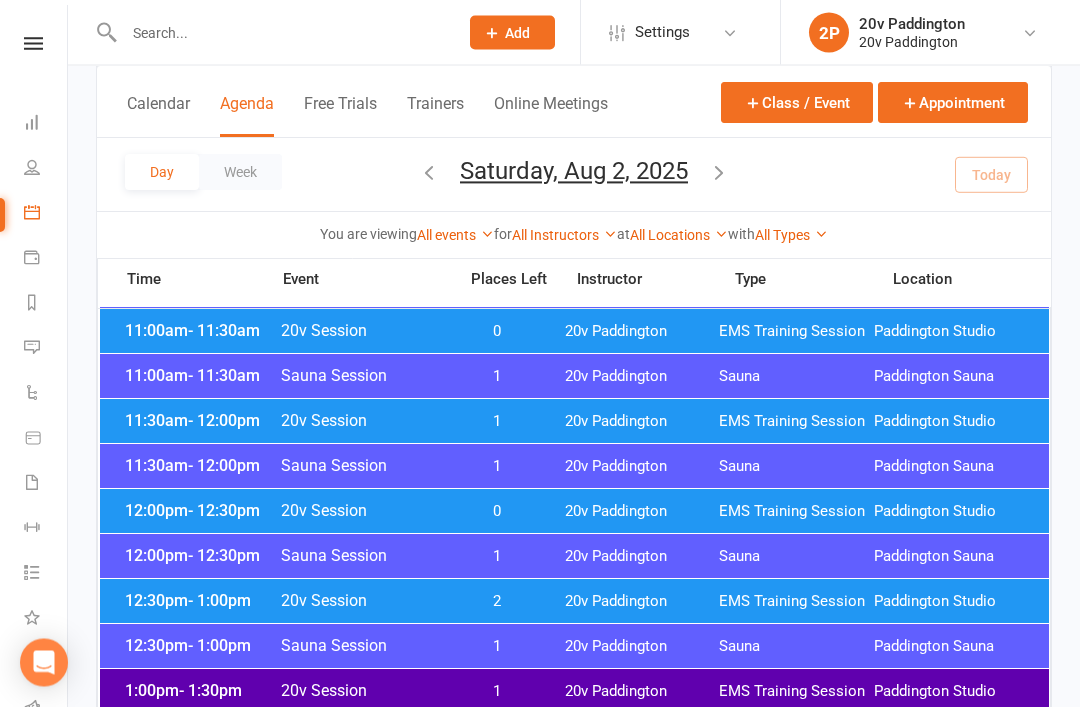 click on "12:30pm  - 1:00pm 20v Session 2 20v Paddington EMS Training Session Paddington Studio" at bounding box center [574, 602] 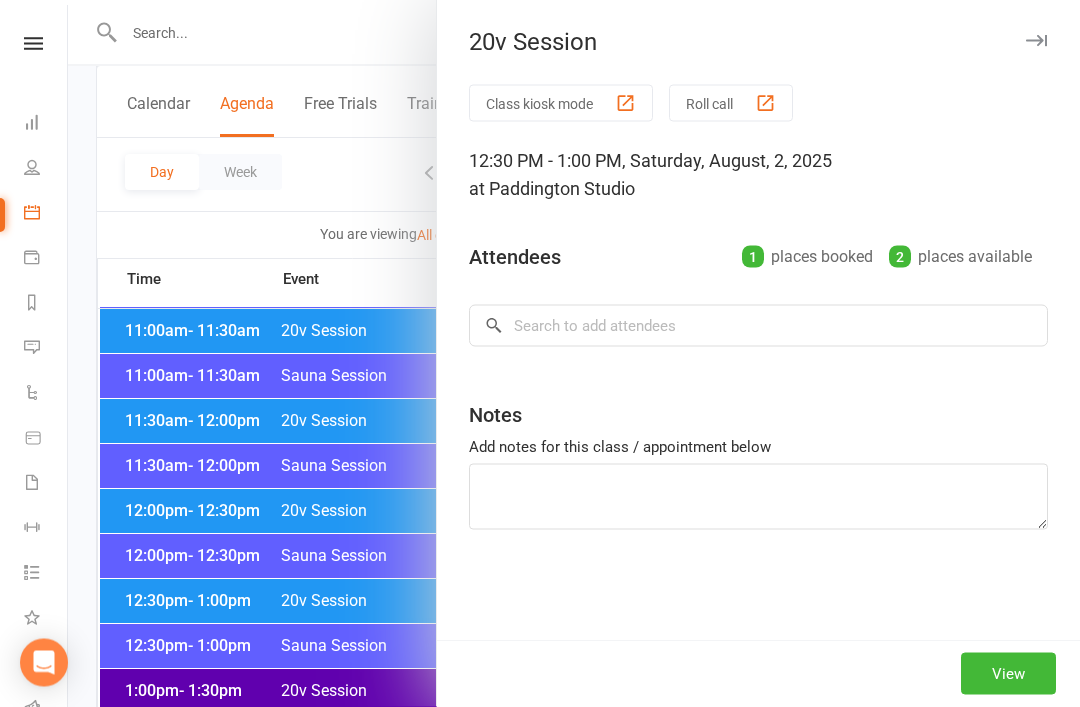 scroll, scrollTop: 889, scrollLeft: 0, axis: vertical 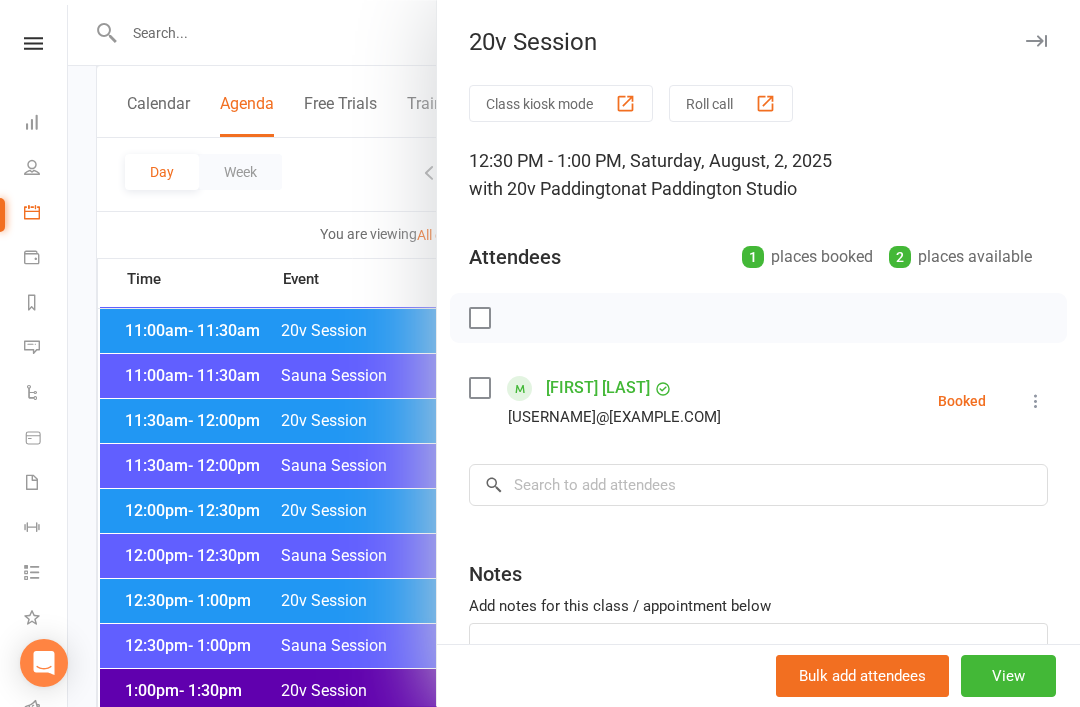 click at bounding box center [574, 353] 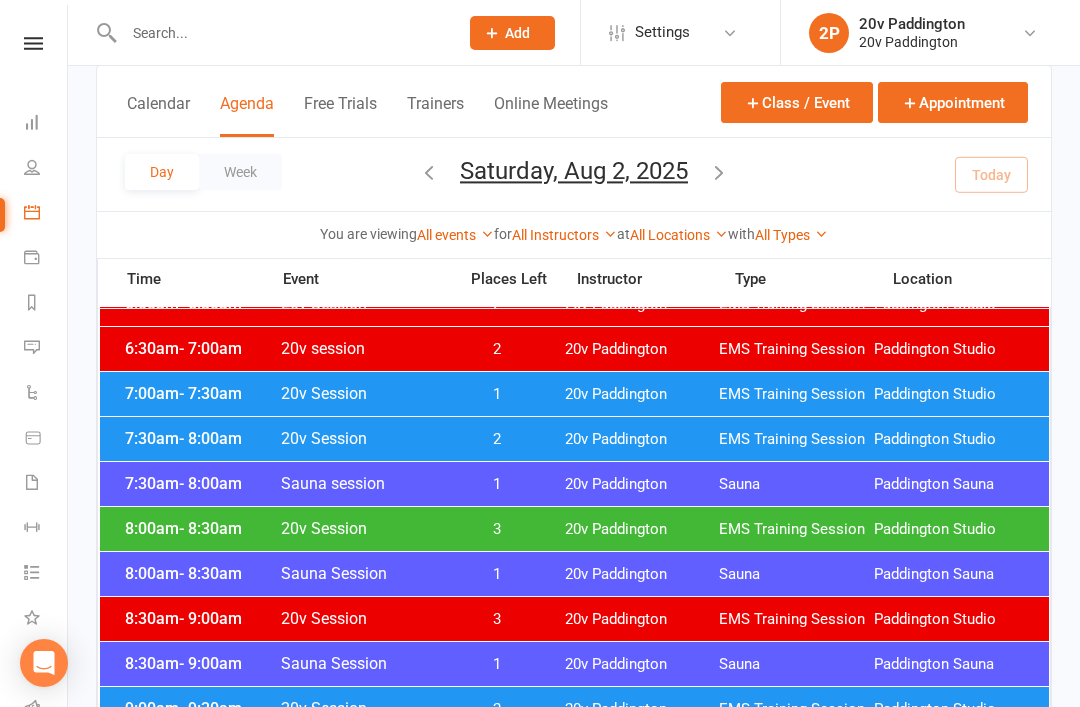 scroll, scrollTop: 0, scrollLeft: 0, axis: both 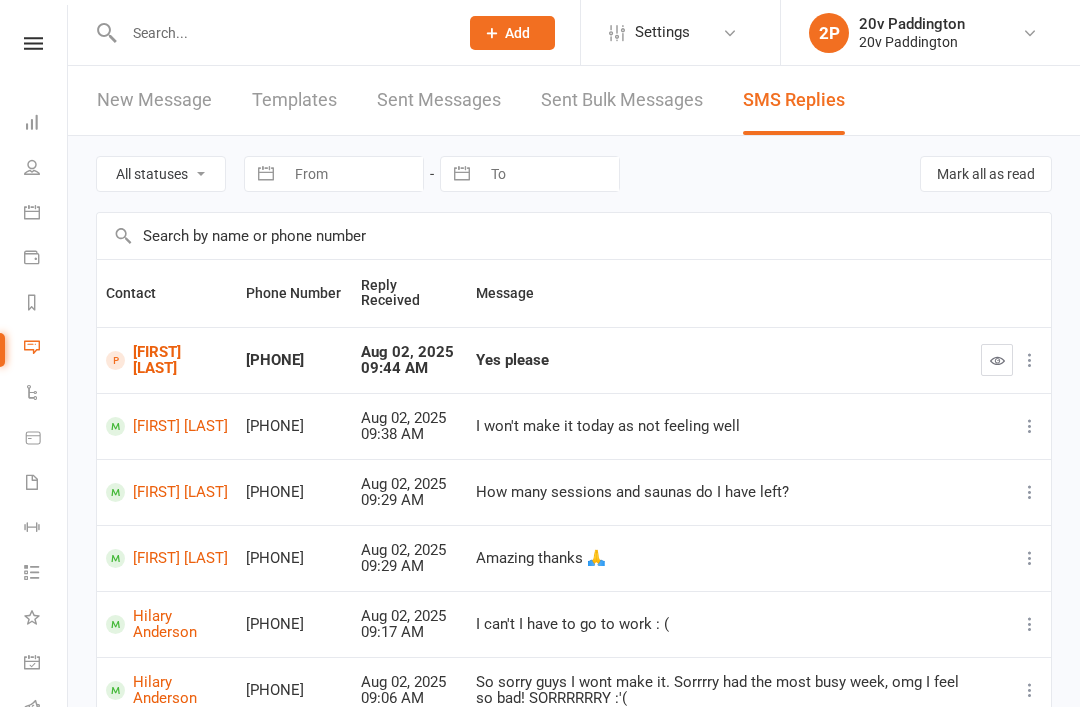 click on "[FIRST] [LAST]" at bounding box center [167, 360] 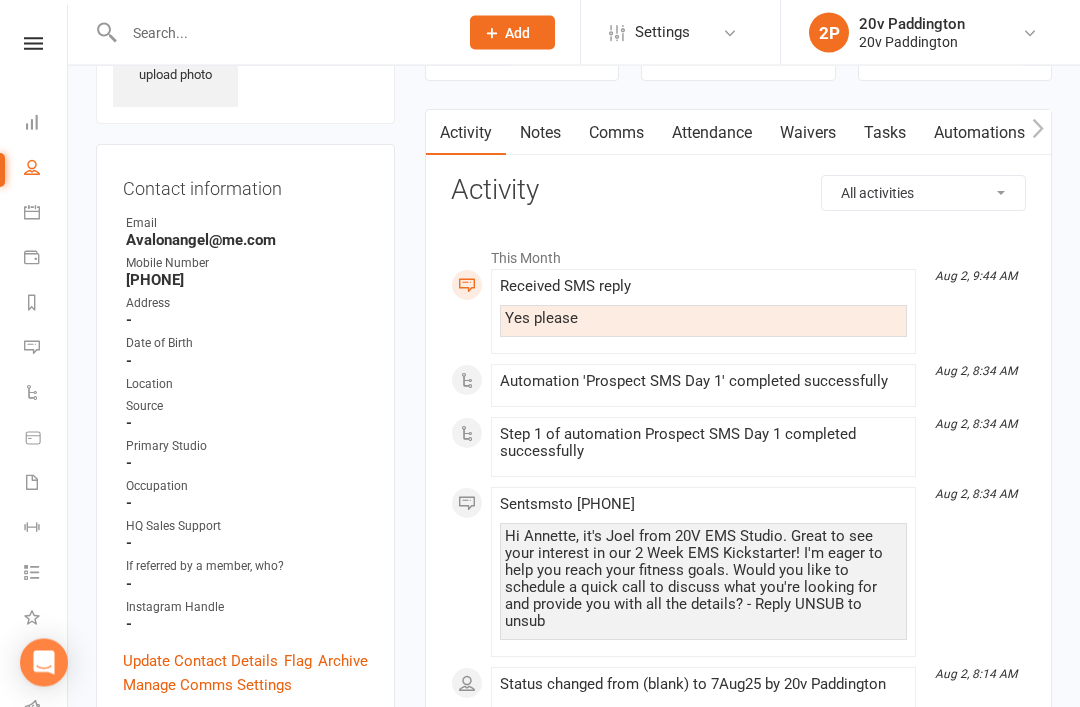 scroll, scrollTop: 146, scrollLeft: 0, axis: vertical 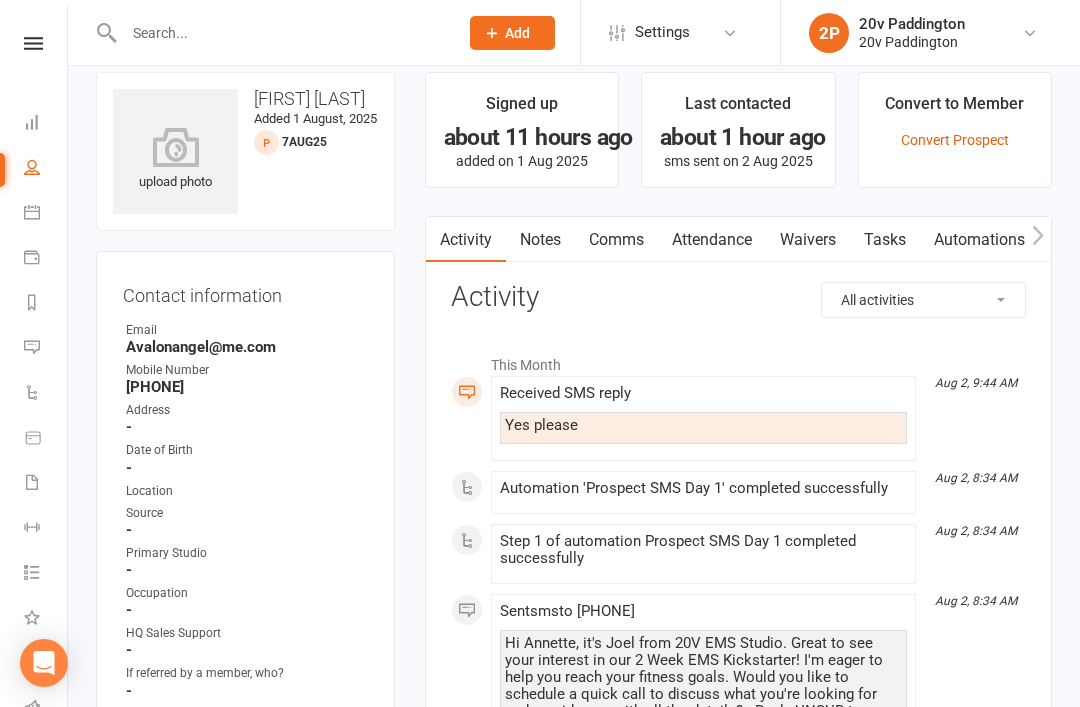 click on "Comms" at bounding box center [616, 240] 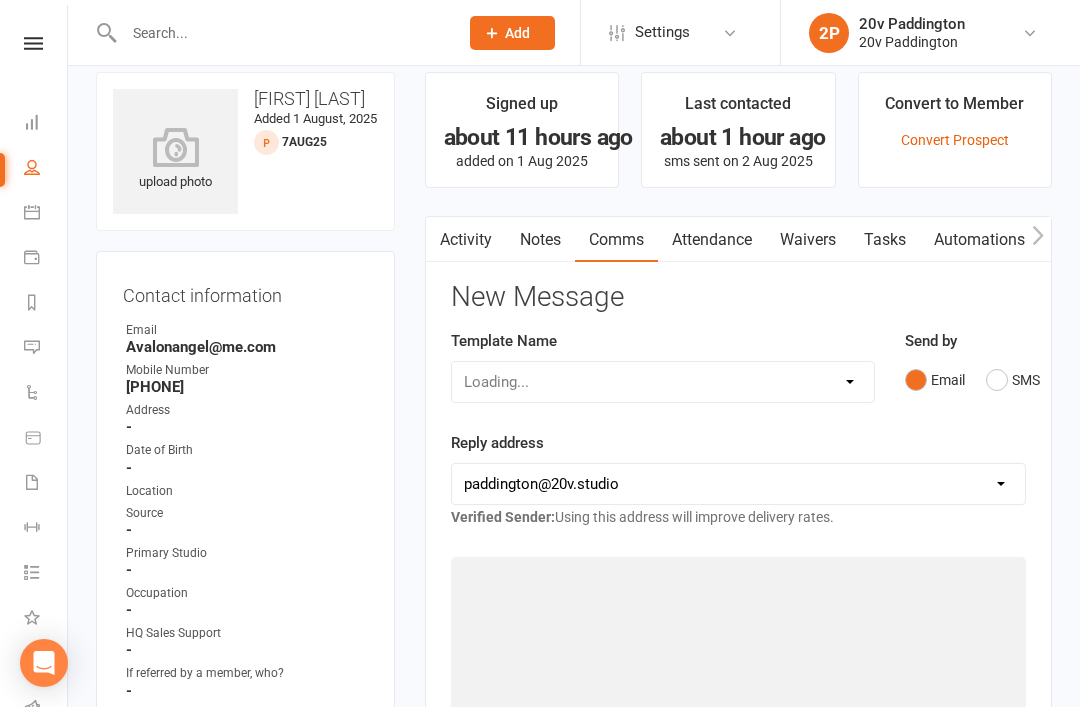 scroll, scrollTop: 86, scrollLeft: 0, axis: vertical 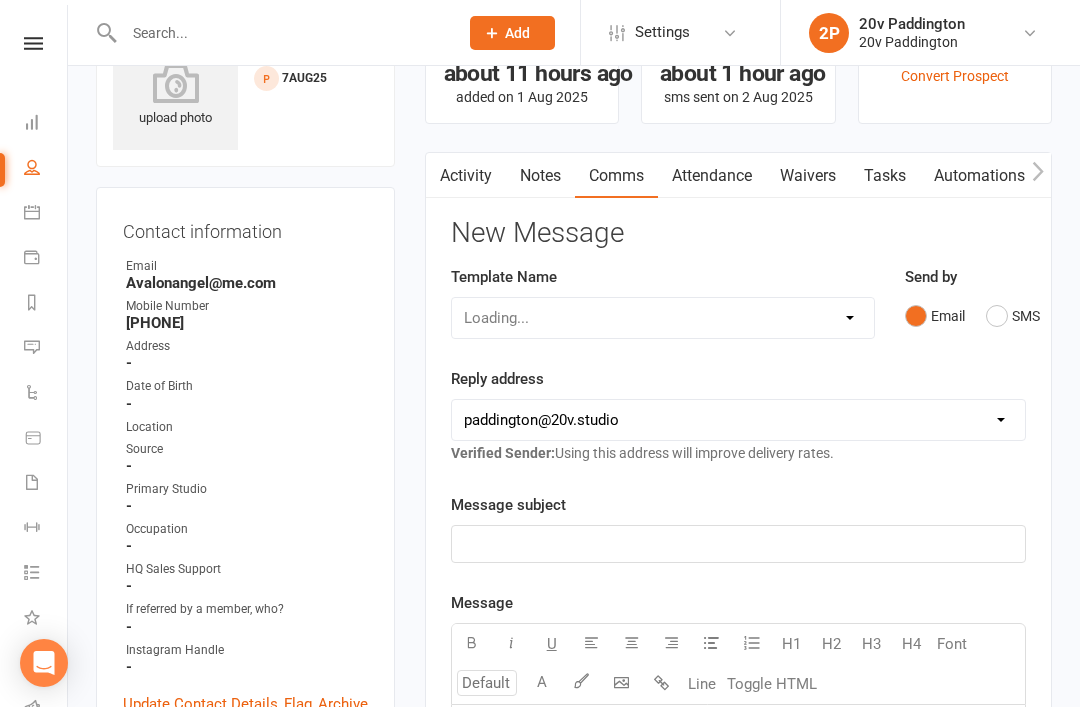 click on "SMS" at bounding box center (1013, 316) 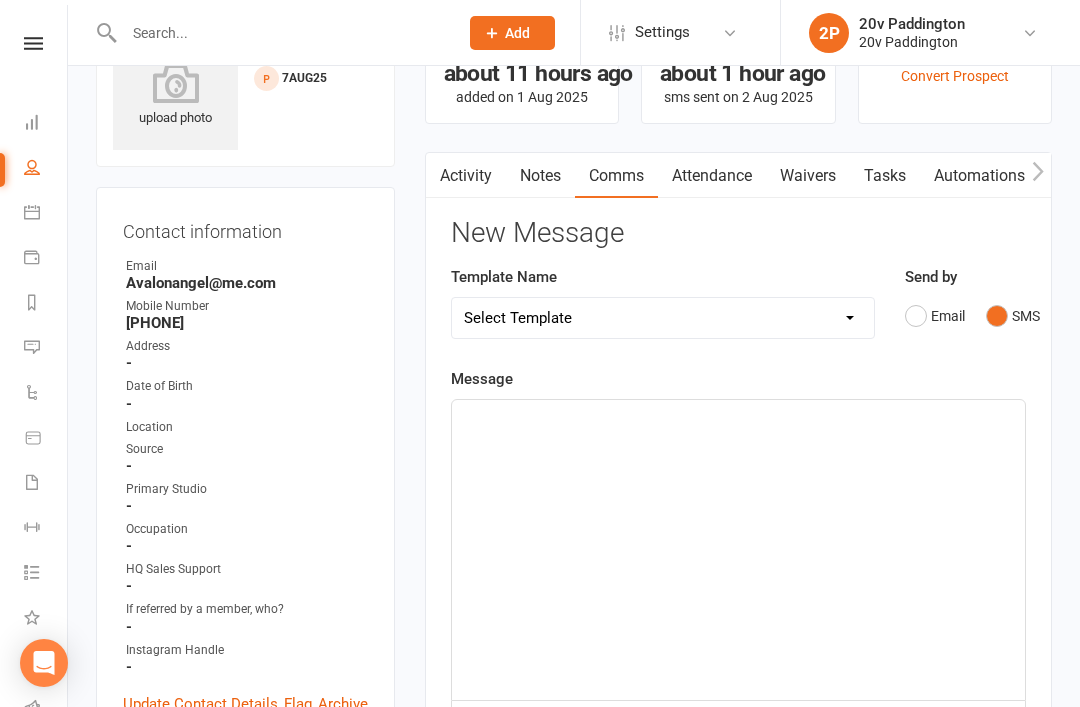 click on "﻿" 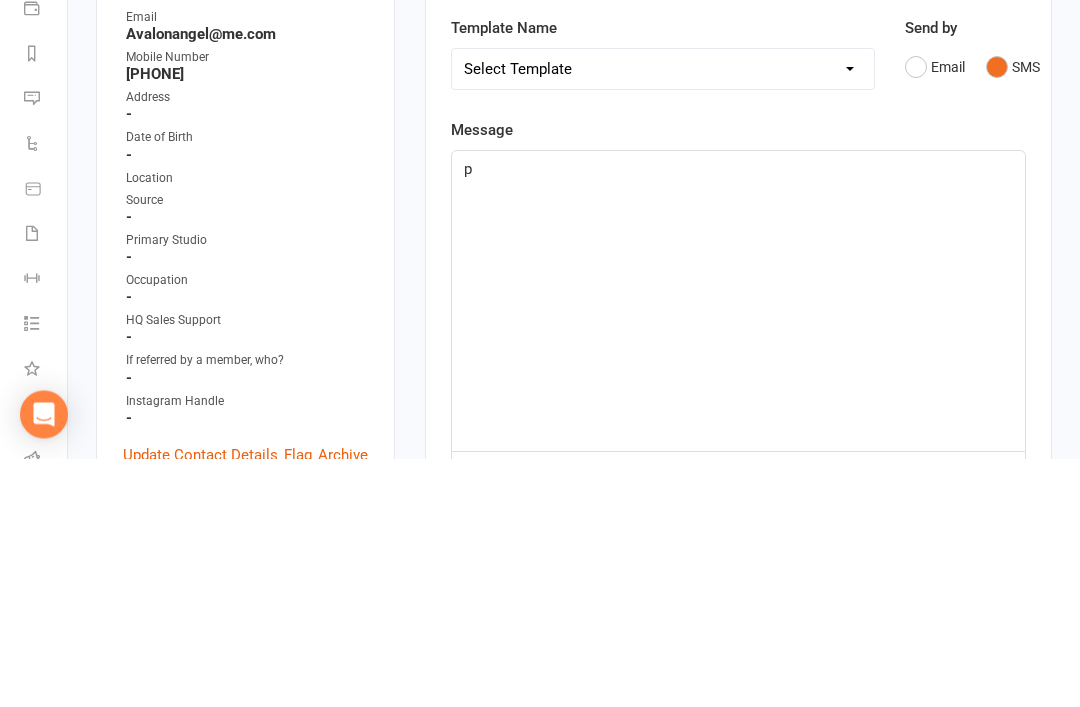 type 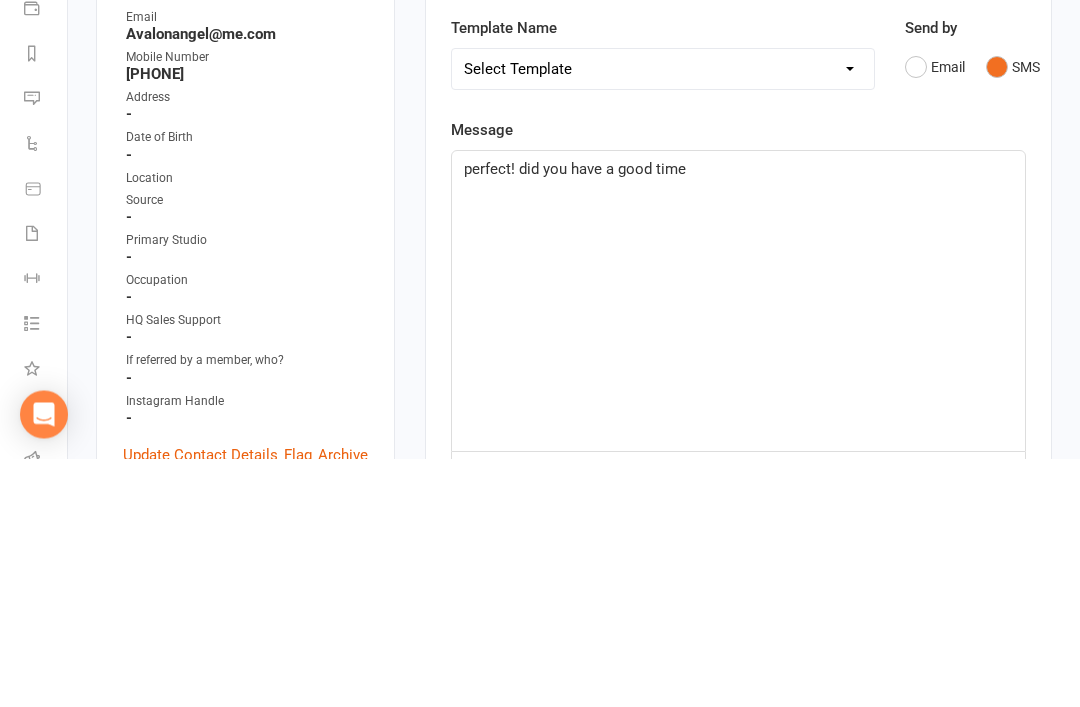 click on "perfect! did you have a good time" 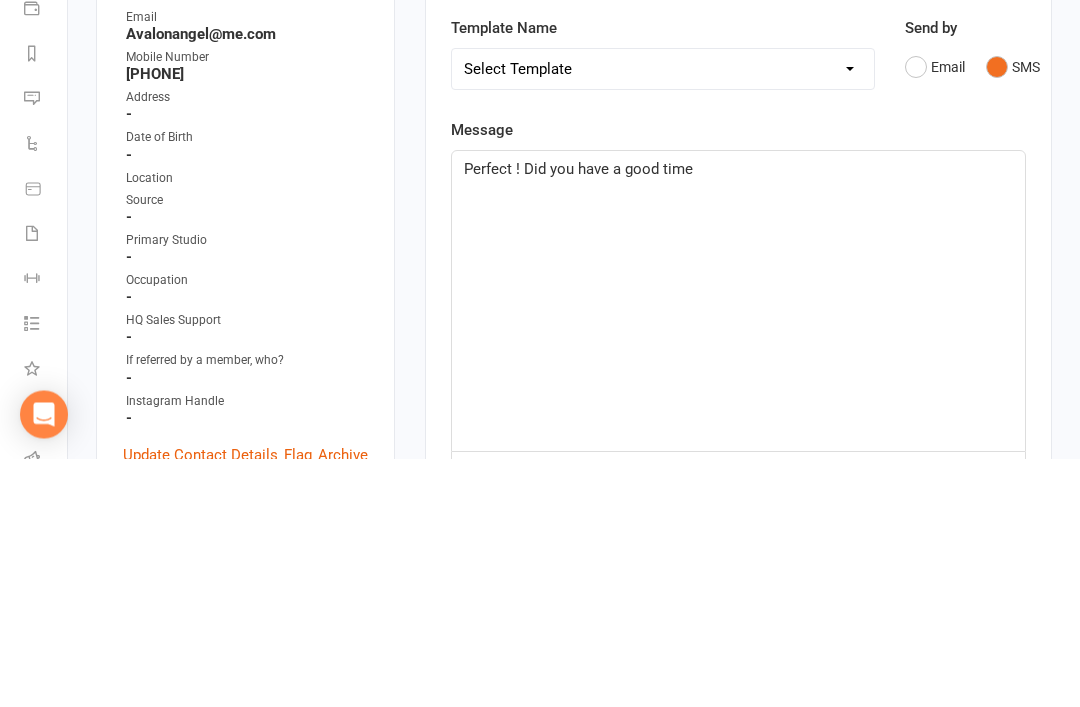 click on "Perfect ! Did you have a good time" 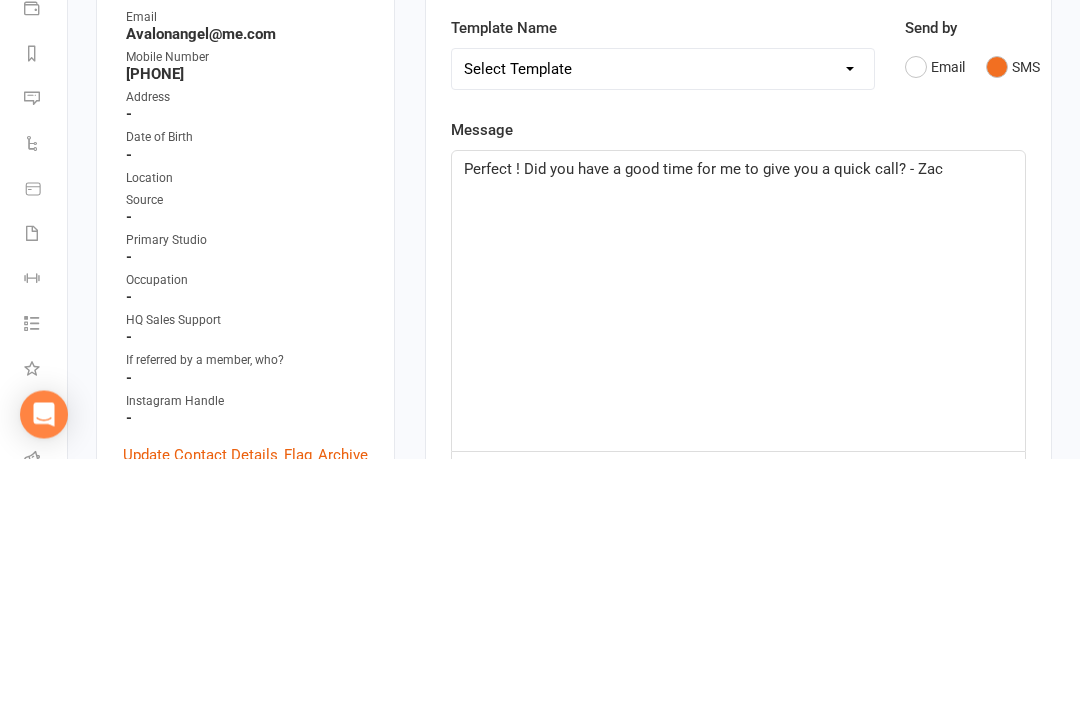 click on "upload photo [FIRST] [LAST] Added [DATE]   [DATE] prospect Contact information Owner   Email  [EMAIL]
Mobile Number  [PHONE]
Address  -
Date of Birth  -
Location
Source  -
Primary Studio  -
Occupation  -
HQ Sales Support  -
If referred by a member, who?  -
Instagram Handle  -
Update Contact Details Flag Archive Manage Comms Settings
Family Members  No relationships found. Add link to existing contact  Add link to new contact
Marketing Information  edit How did they hear about us? -
How did they contact us? -
What are they interested in? -
Email / SMS Subscriptions  edit Unsubscribed from Emails No
Unsubscribed from SMSes No
Body Composition  edit Weight -
Height -
Body Fat Percentage -
Arm Measurement -
Chest -
Legs -
Waist -
Key Demographics  edit Fitness Goals  edit Emergency Contact Details  edit Trainer/Instructor  edit Waiver Answers  edit Add sections & fields Convert to NAC Signed up about 11 hours ago added on [DATE]" at bounding box center (574, 1040) 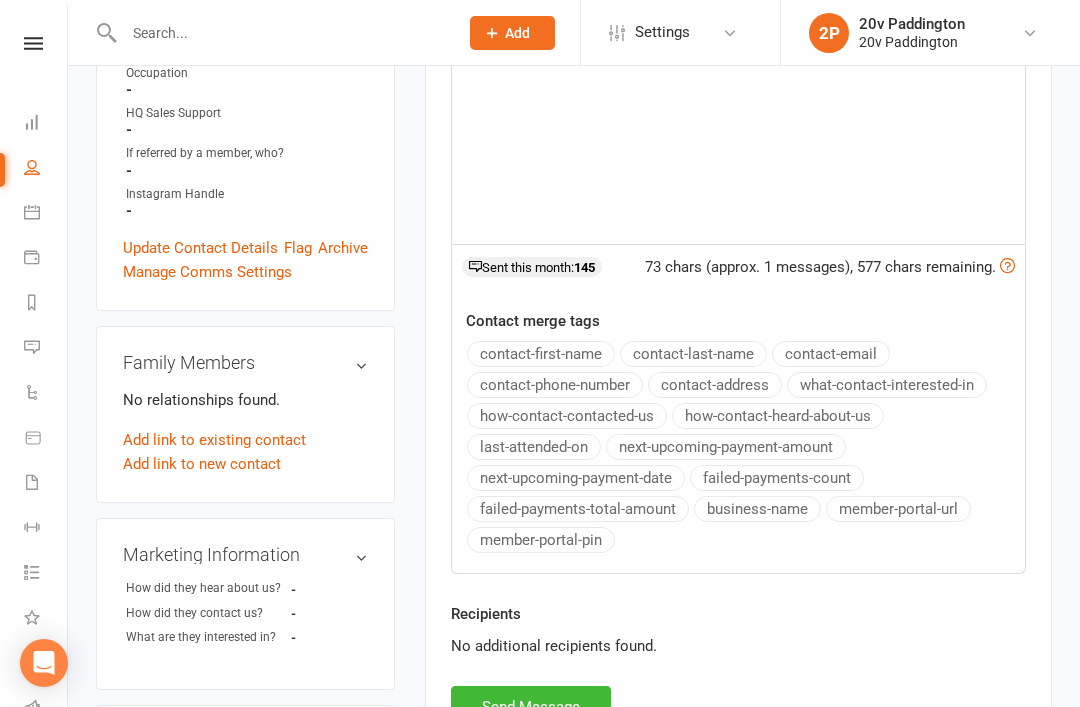 scroll, scrollTop: 665, scrollLeft: 0, axis: vertical 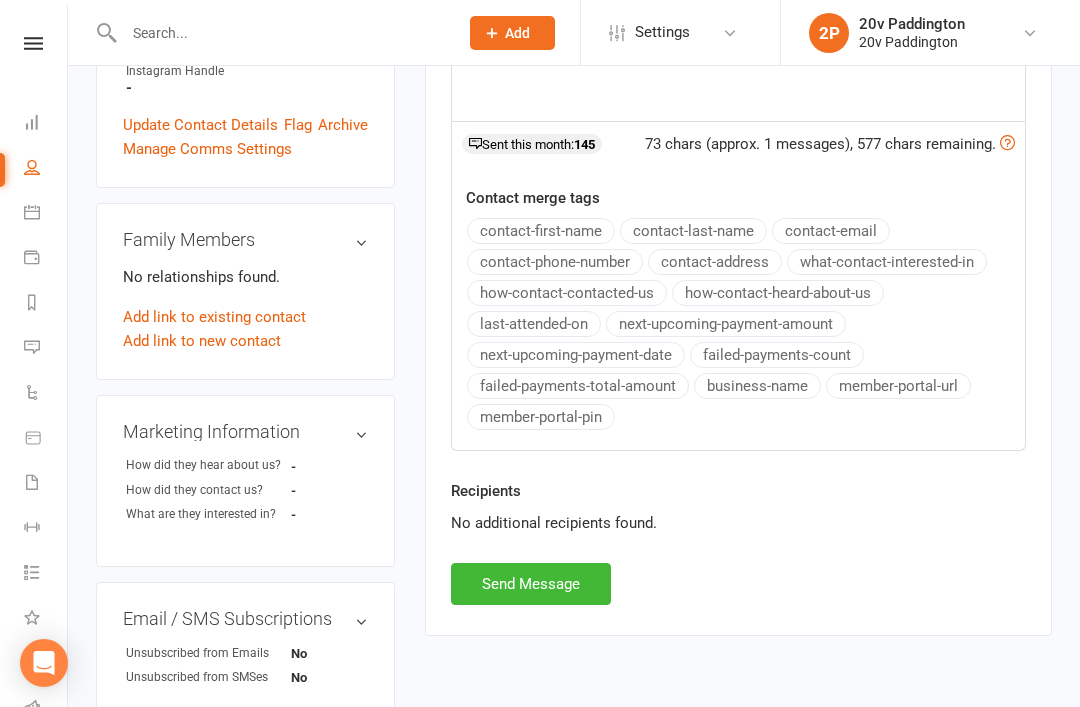 click on "Send Message" at bounding box center [531, 584] 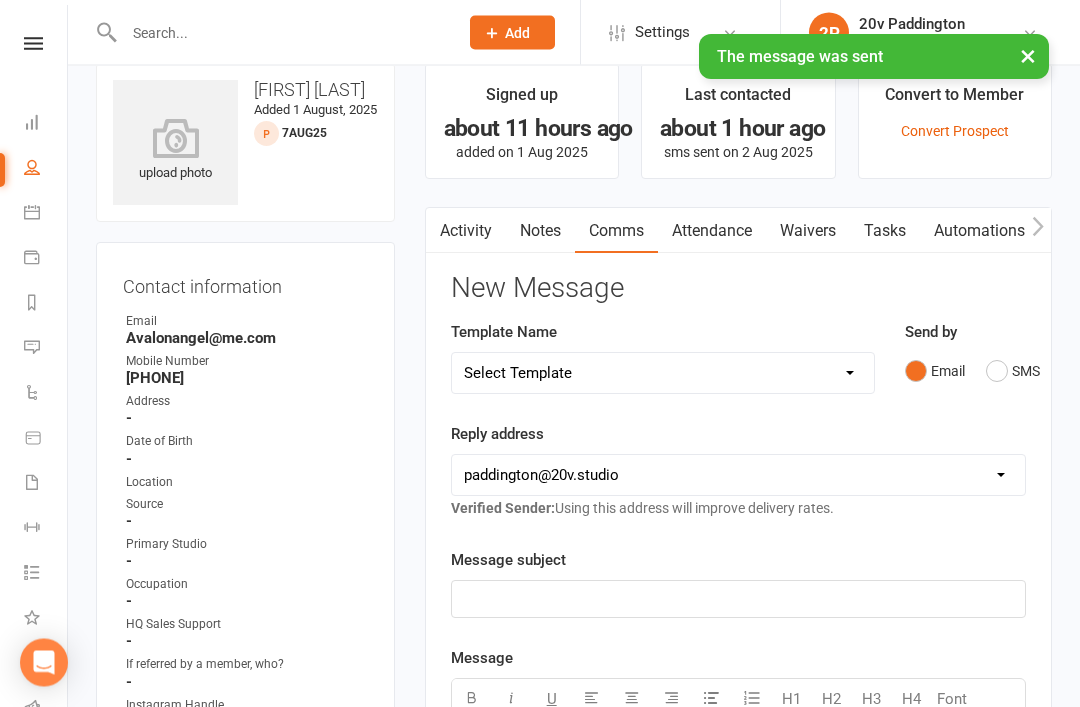 scroll, scrollTop: 0, scrollLeft: 0, axis: both 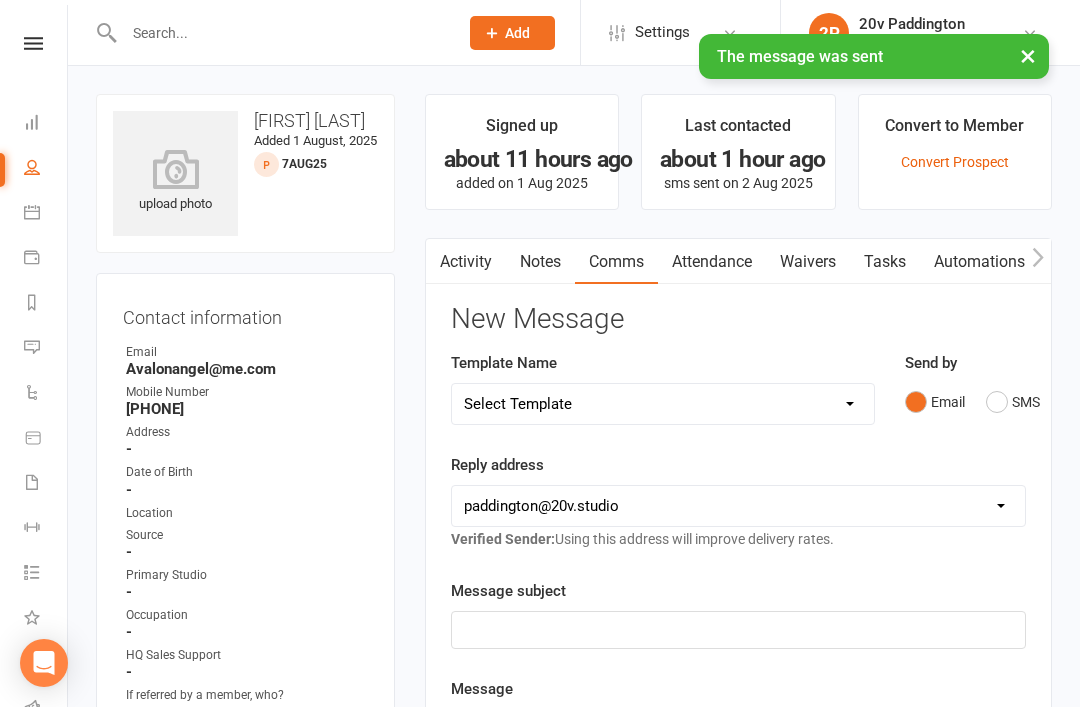 click on "Activity" at bounding box center [466, 262] 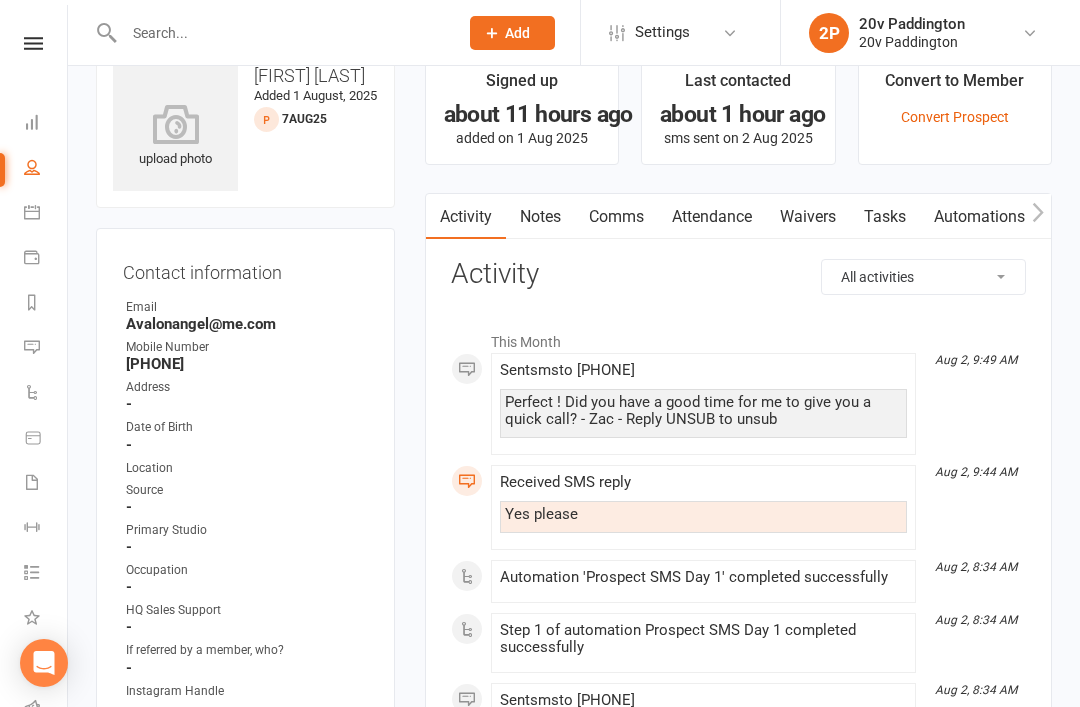 scroll, scrollTop: 0, scrollLeft: 0, axis: both 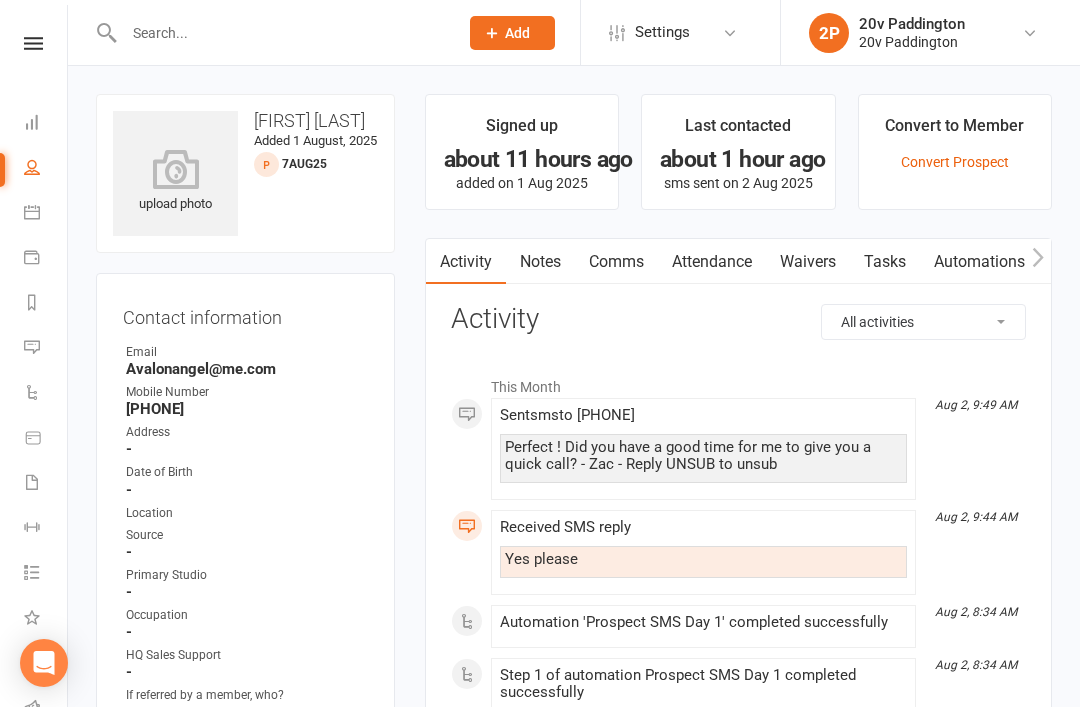 click on "Messages   1" at bounding box center (46, 349) 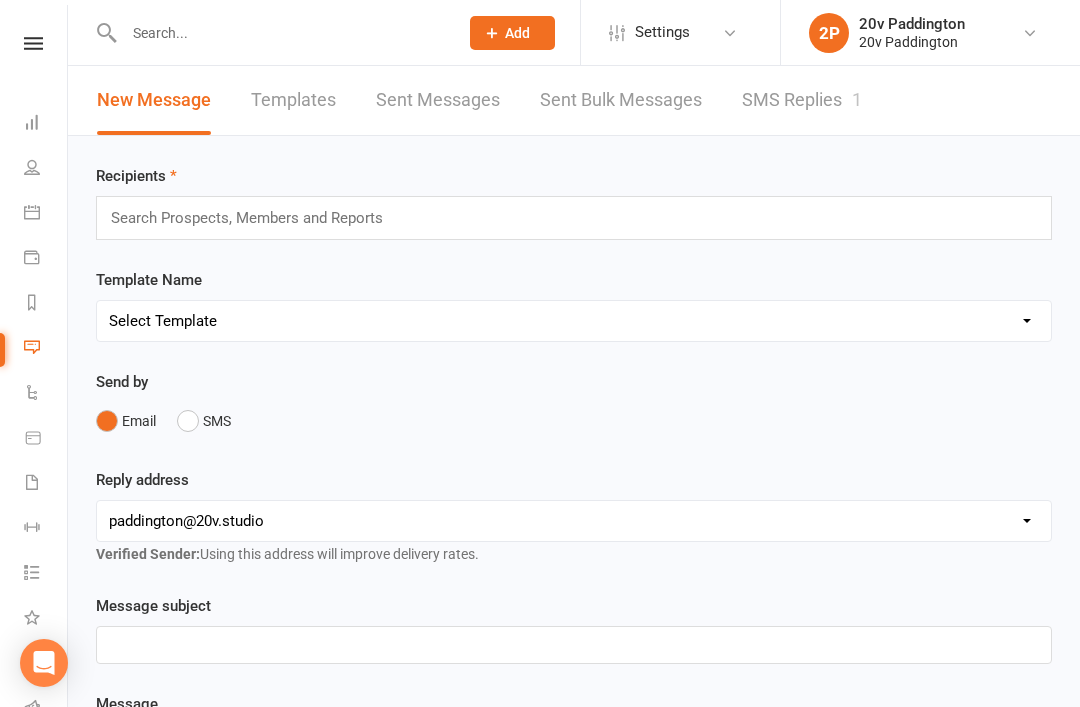 click on "SMS Replies  1" at bounding box center [802, 100] 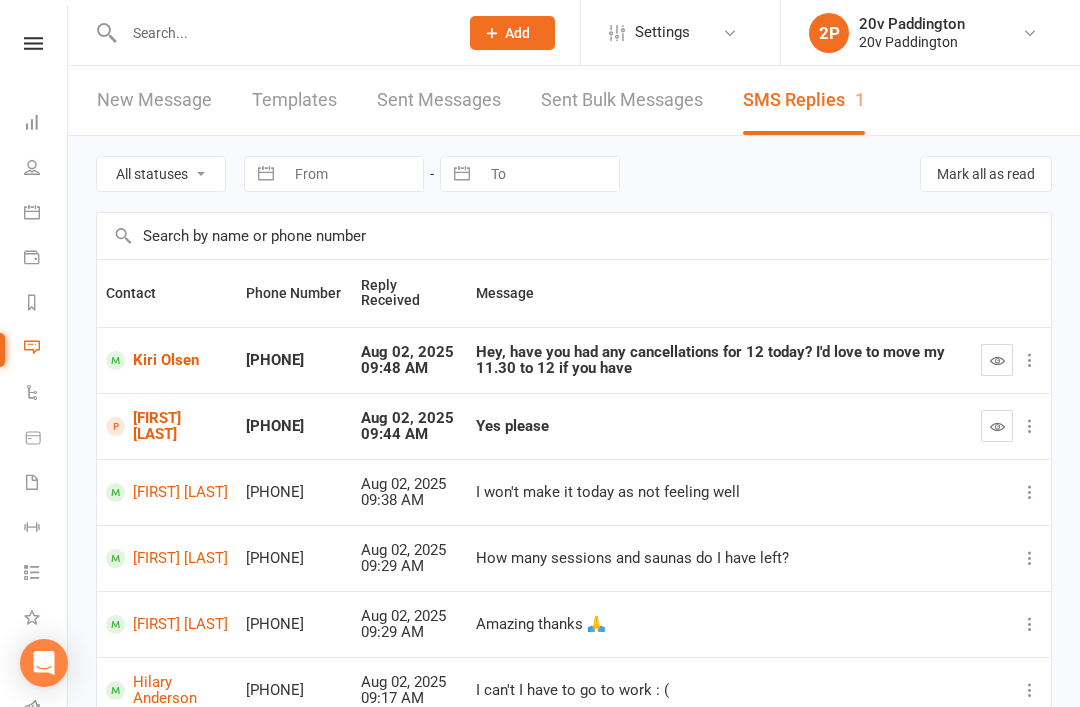 click at bounding box center [997, 426] 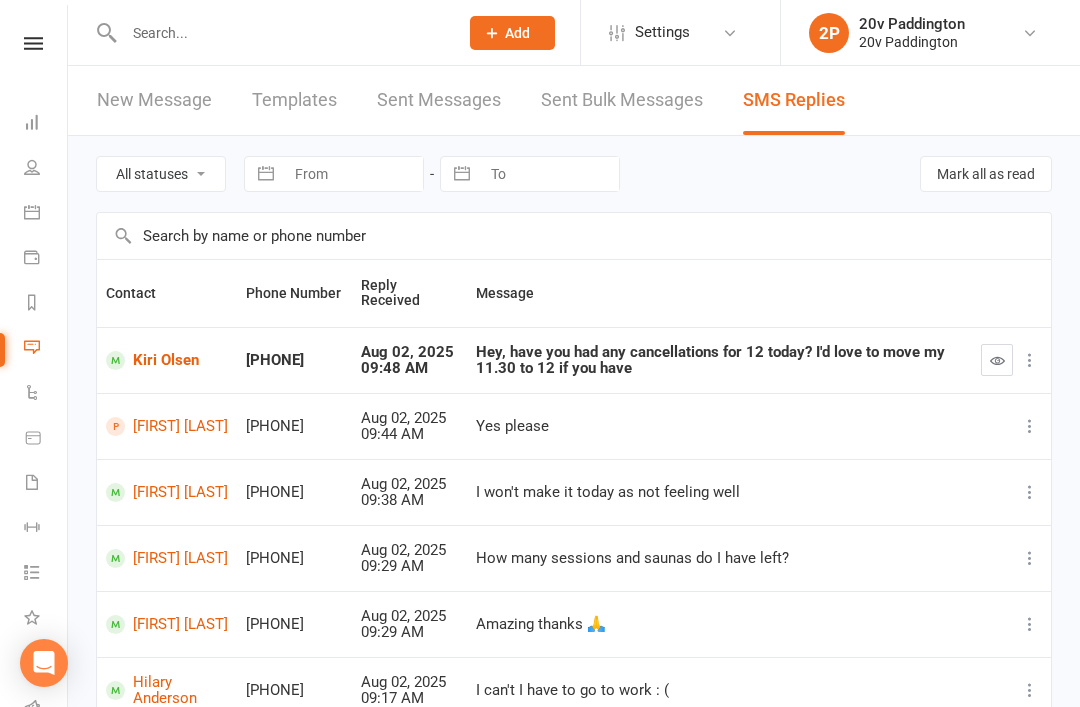 click on "Kiri Olsen" at bounding box center (167, 360) 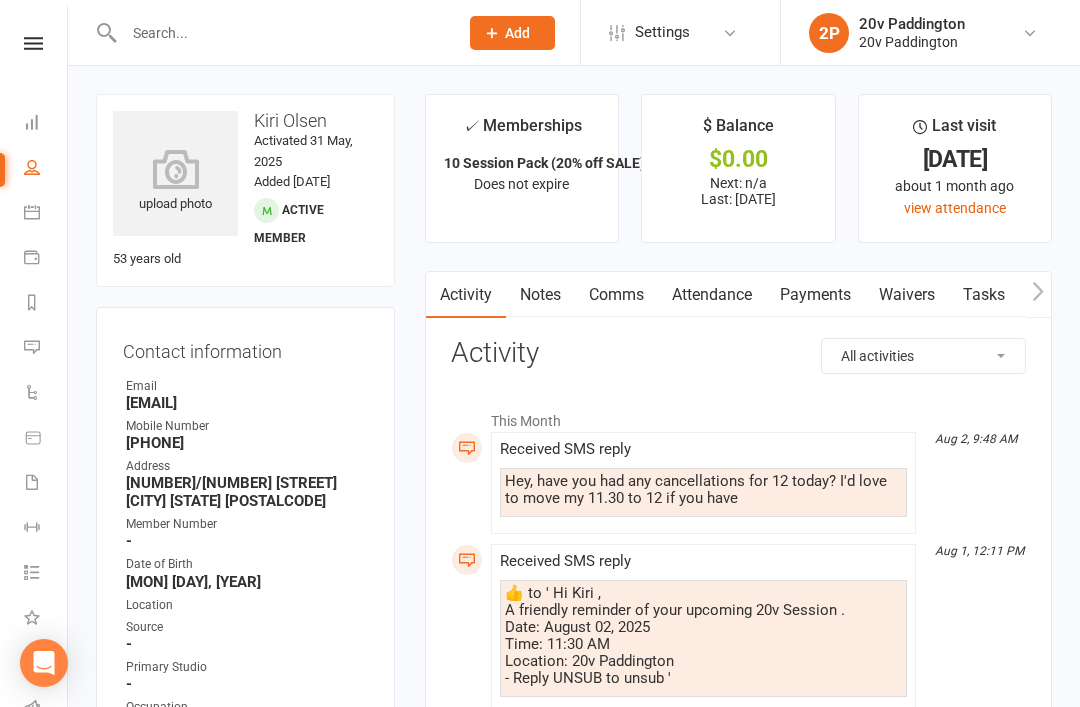 click on "Comms" at bounding box center (616, 295) 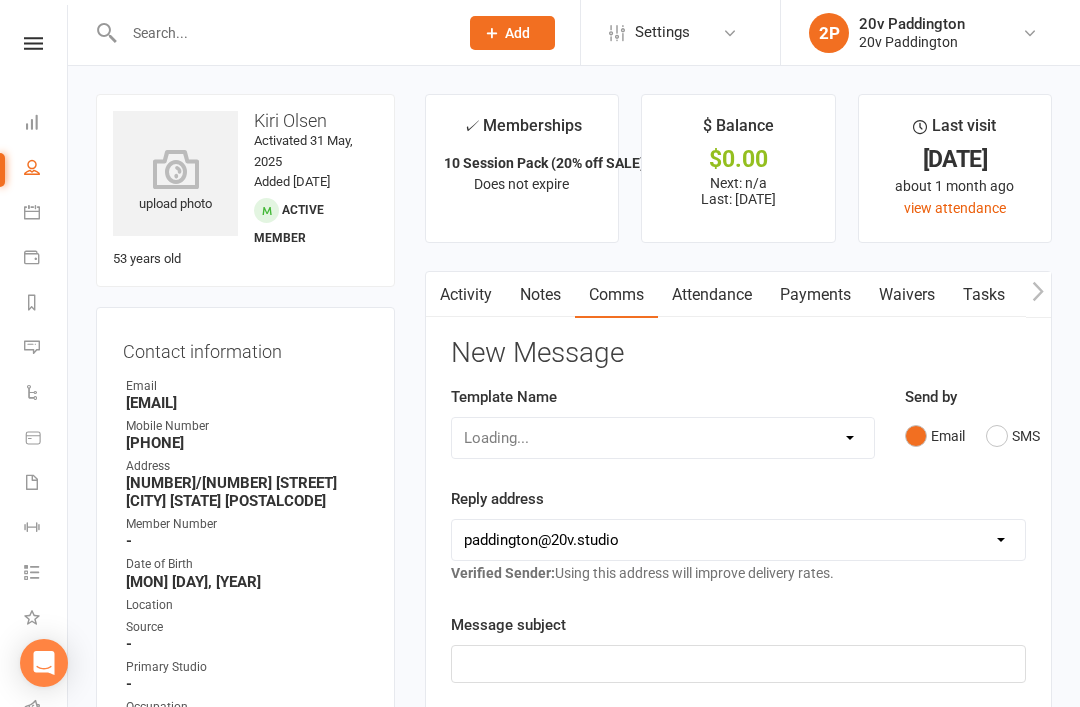 click on "SMS" at bounding box center (1013, 436) 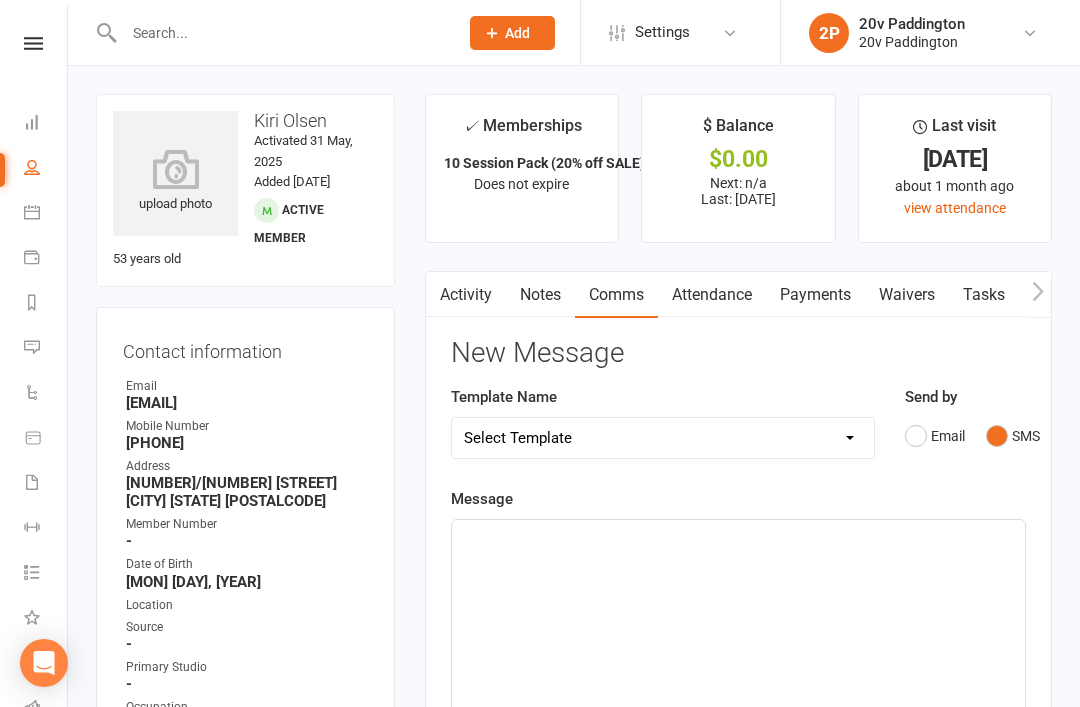click on "﻿" 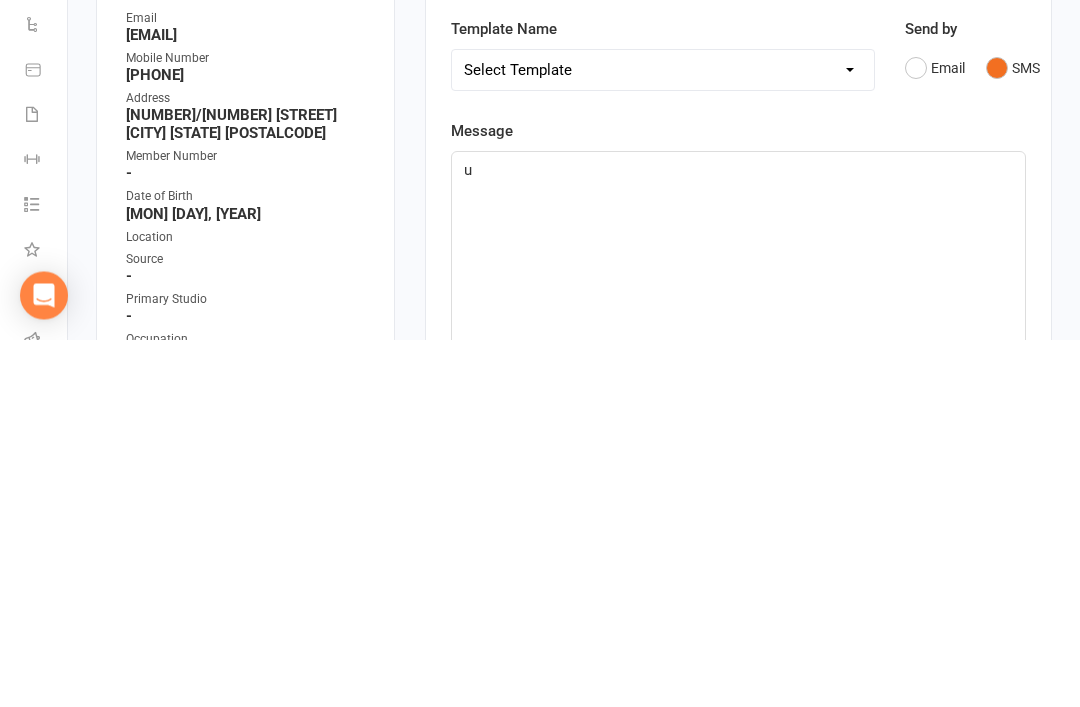 type 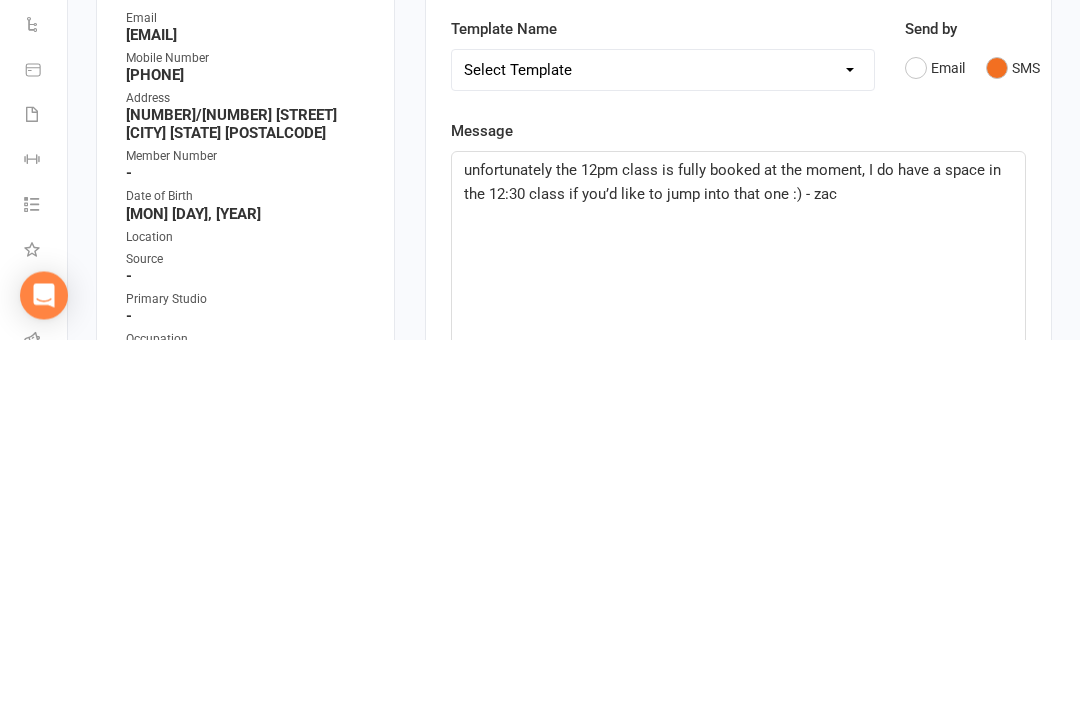 click on "Activity Notes Comms Attendance Payments Waivers Tasks Automations Workouts Assessments Credit balance
New Message Template Name Select Template [Email] 20v Referral Bonus [SMS] Free Trial Link [SMS] Haven’t heard back from trial [SMS] No answer to Kickstart Call [SMS] Ready for trial [SMS] Still interested text 1 [SMS] Still interested text 2 [SMS] Trial same day confirmation text  Send by Email SMS Message unfortunately the 12pm class is fully booked at the moment, I do have a space in the 12:30 class if you’d like to jump into that one :) - zac 141 chars (approx. 1 messages), 509 chars remaining.    Sent this month: 145 Contact merge tags contact-first-name contact-last-name contact-email contact-phone-number contact-address what-contact-interested-in how-contact-contacted-us how-contact-heard-about-us last-attended-on next-upcoming-payment-amount next-upcoming-payment-date failed-payments-count failed-payments-total-amount business-name member-portal-url member-portal-pin
Recipients" at bounding box center [738, 802] 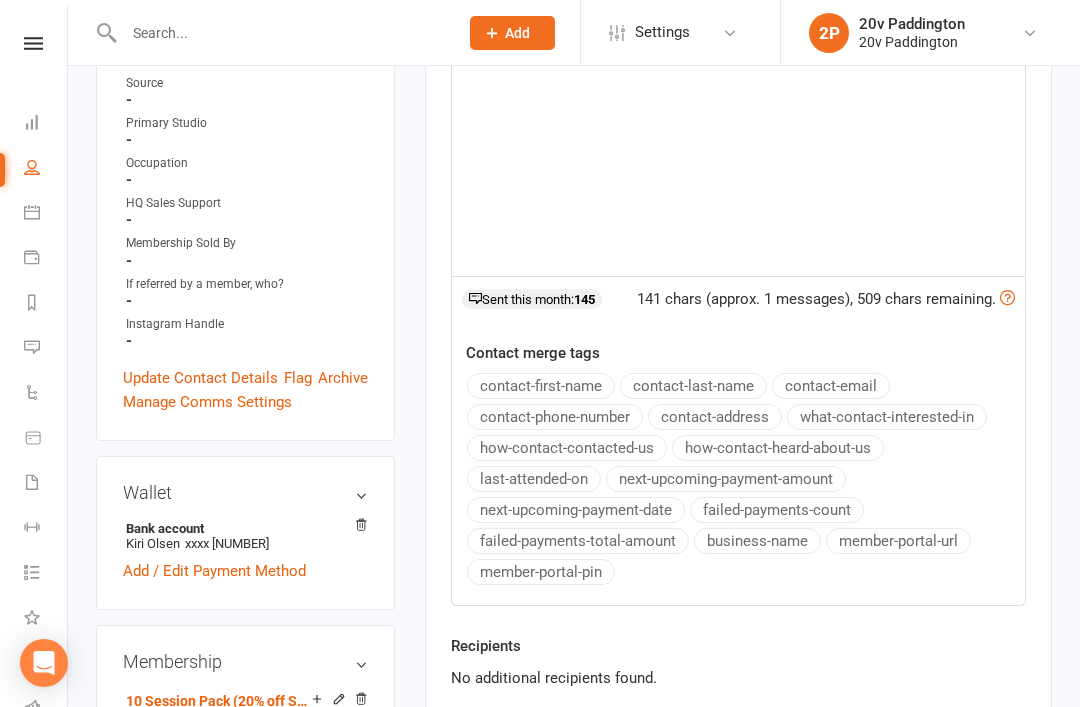 scroll, scrollTop: 603, scrollLeft: 0, axis: vertical 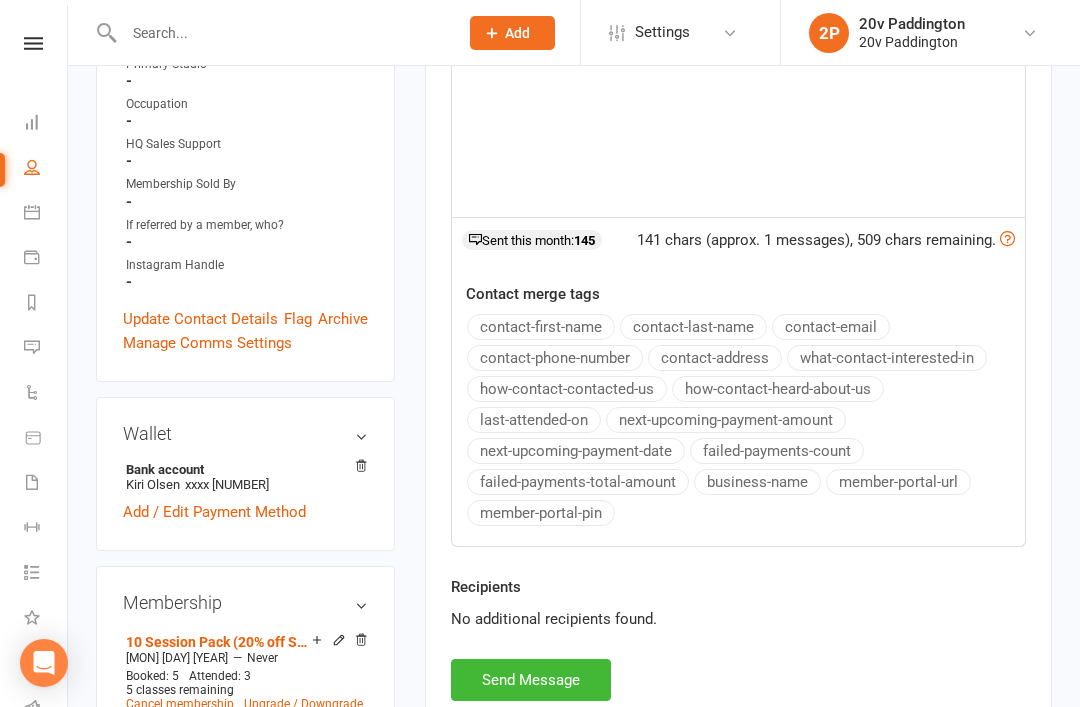 click on "Send Message" at bounding box center [531, 680] 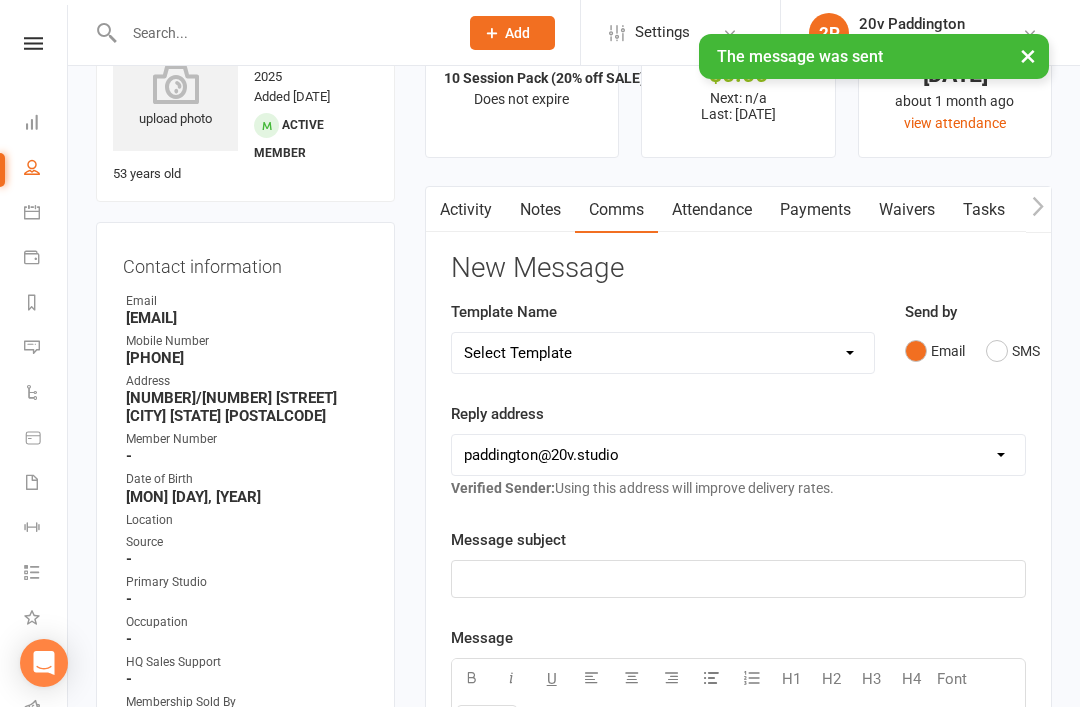 scroll, scrollTop: 0, scrollLeft: 0, axis: both 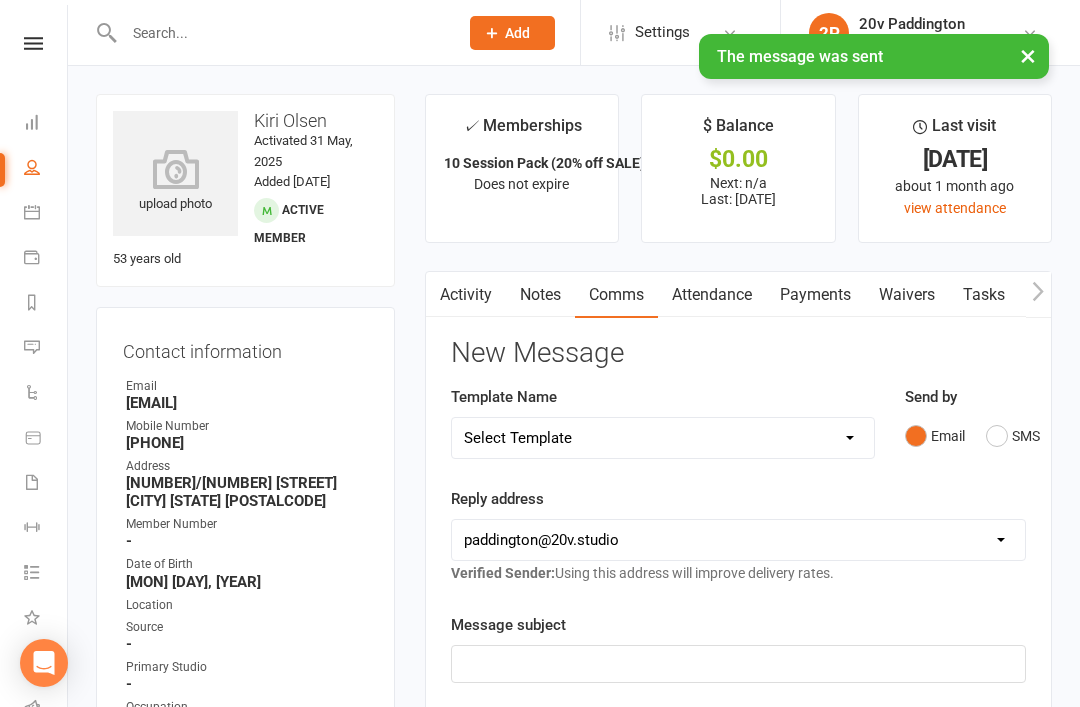 click on "Reports" at bounding box center [46, 304] 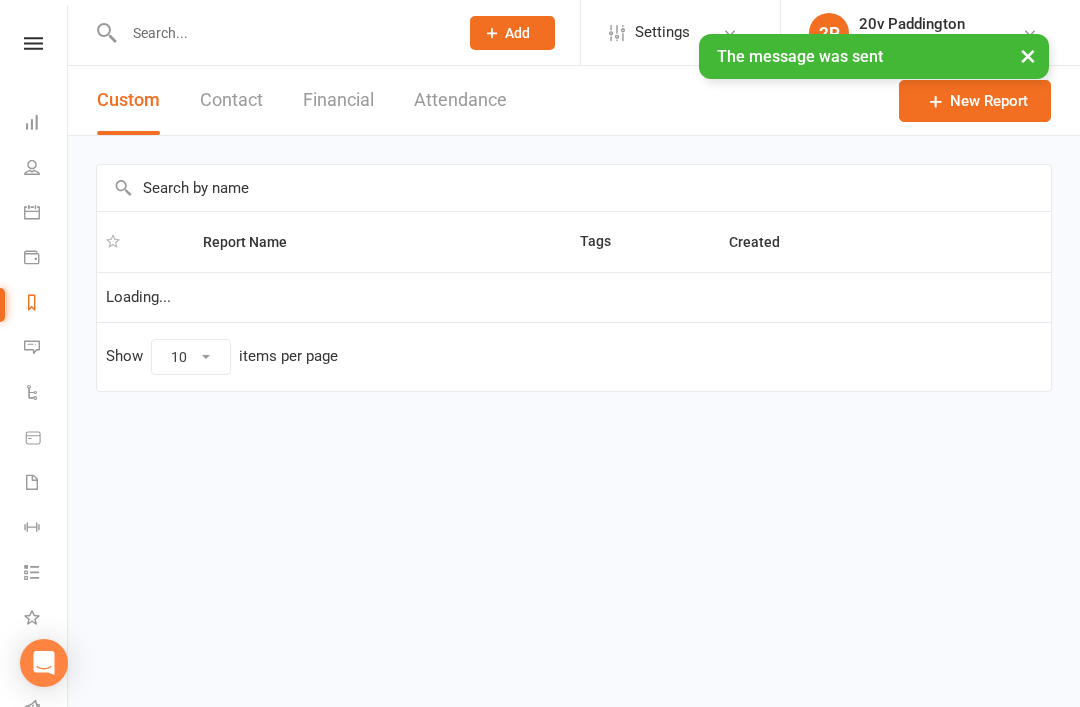 select on "100" 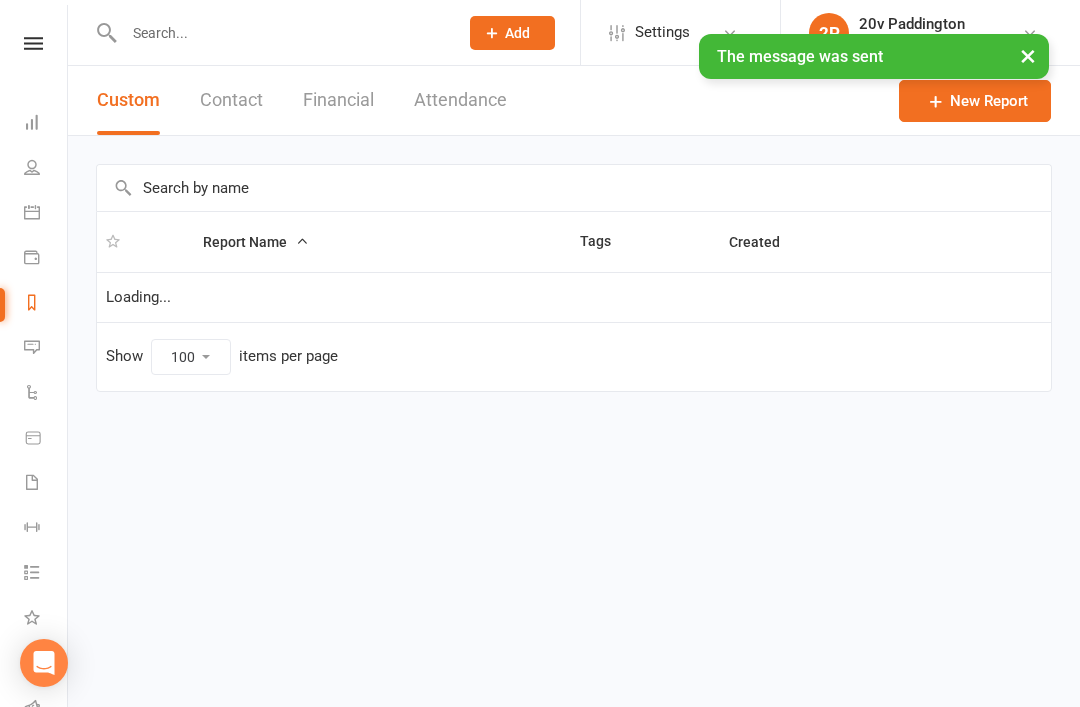 click on "Messages" at bounding box center [46, 349] 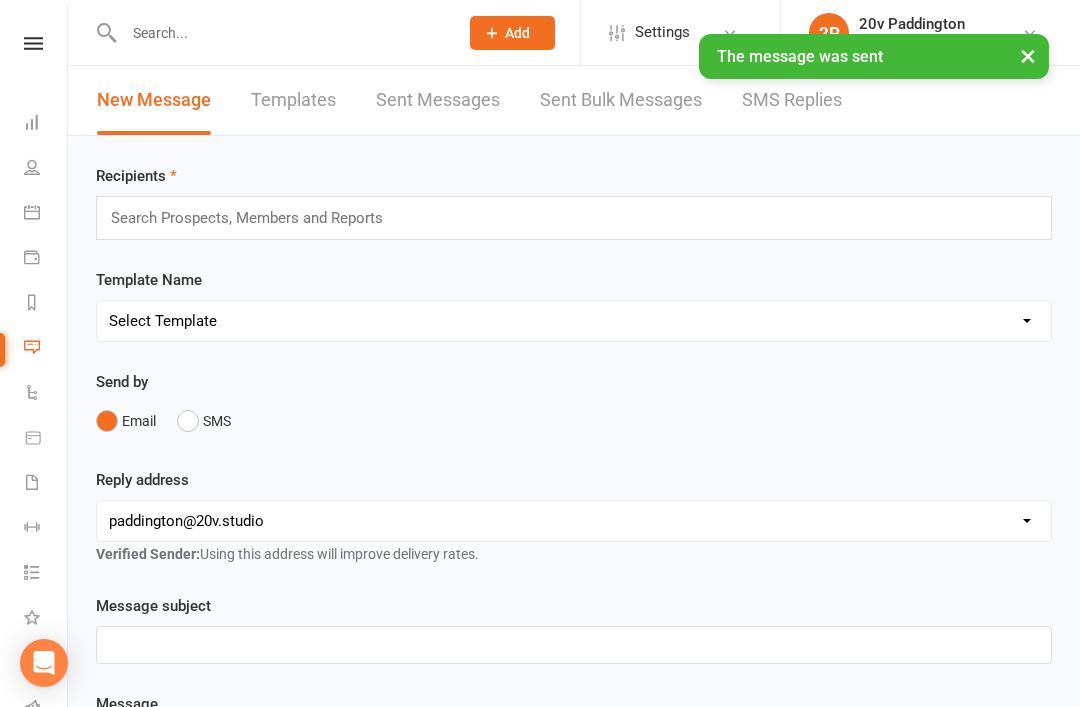 click on "SMS Replies" at bounding box center [792, 100] 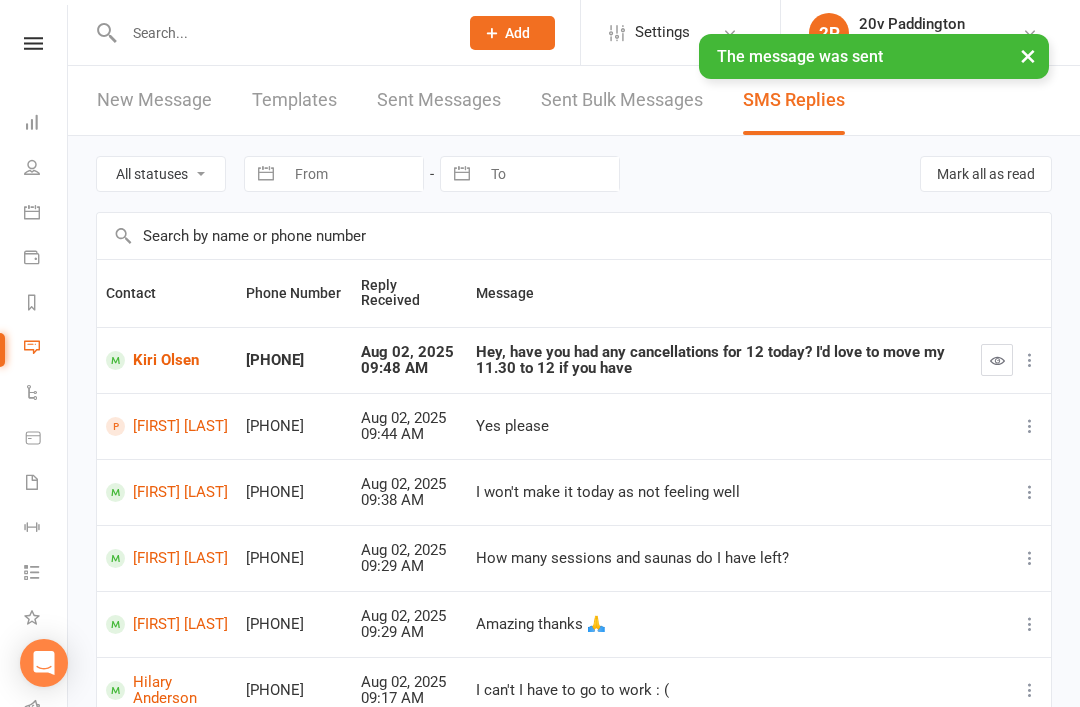 click at bounding box center (997, 360) 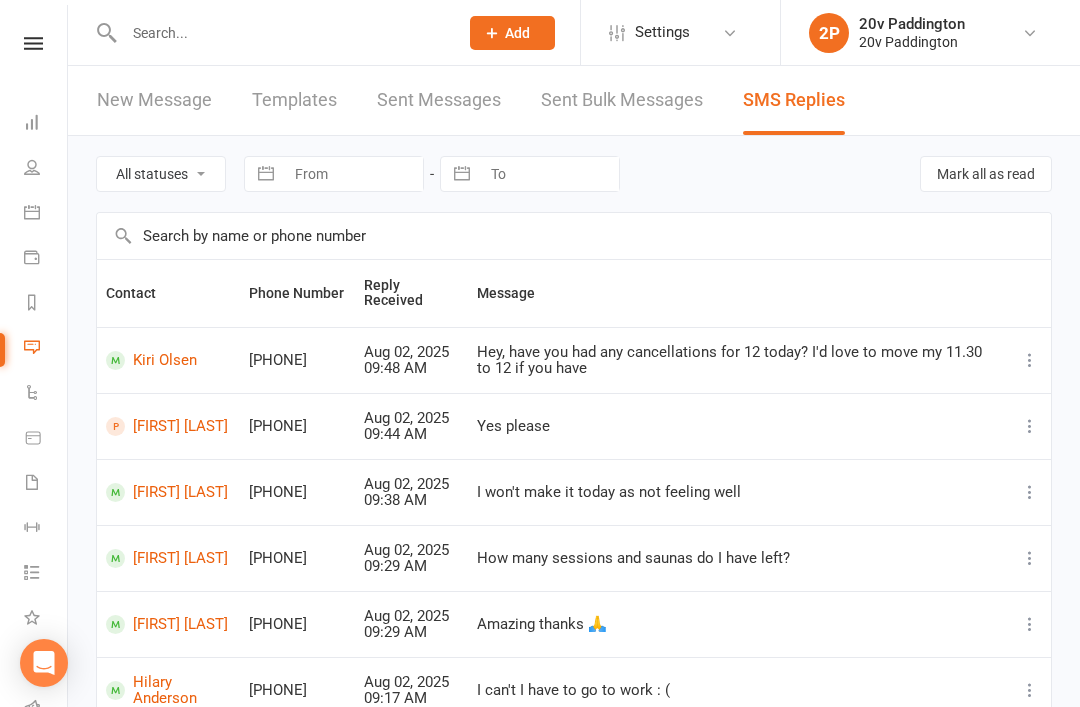 scroll, scrollTop: 0, scrollLeft: 0, axis: both 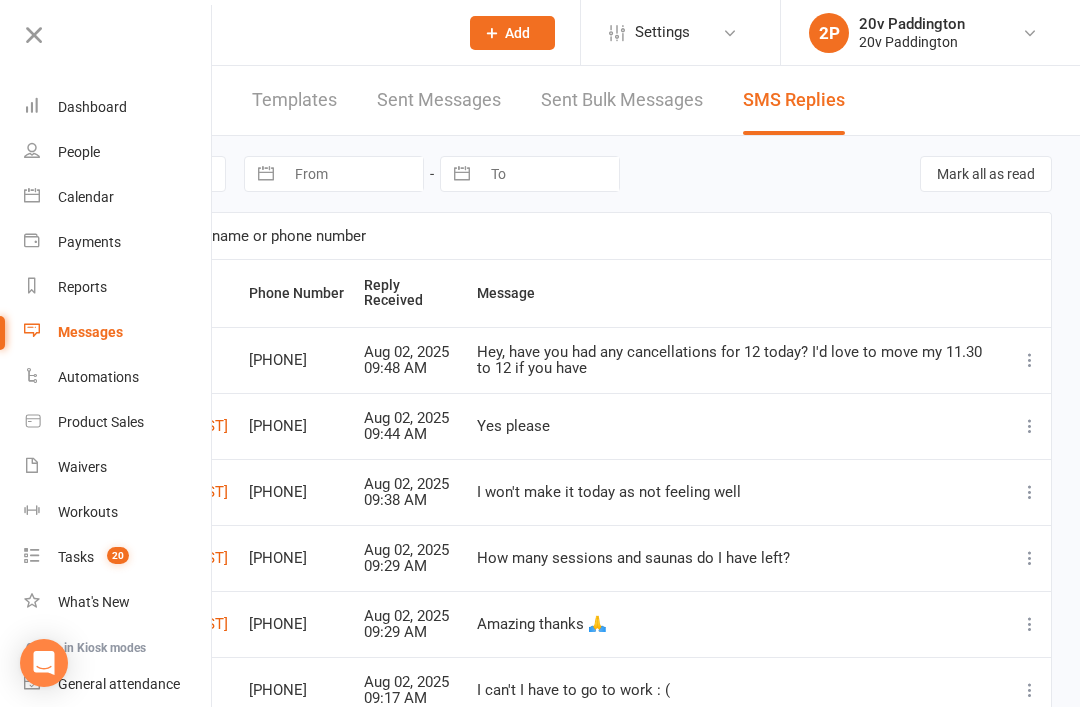 click on "People" at bounding box center [118, 152] 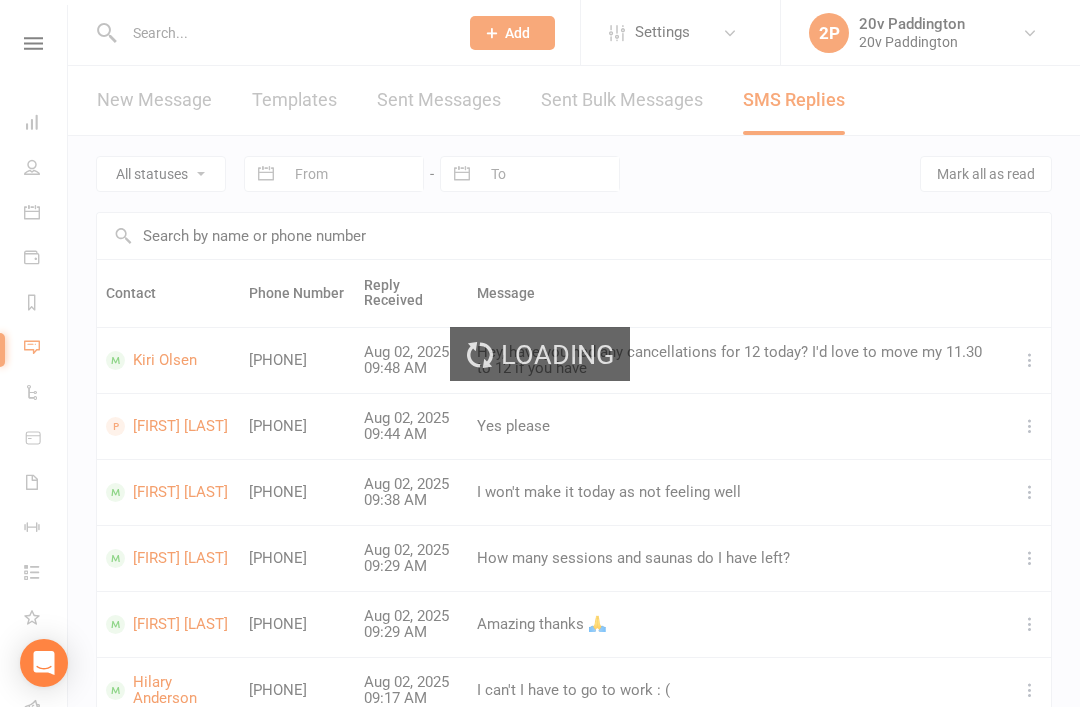 select on "100" 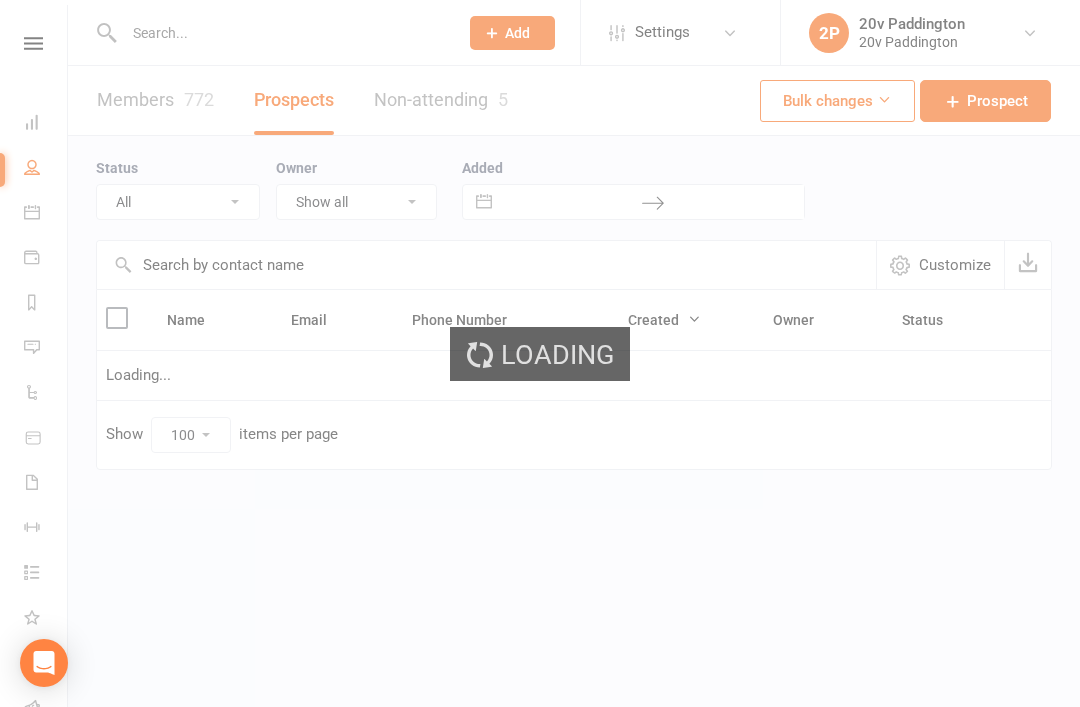 select on "7Aug25" 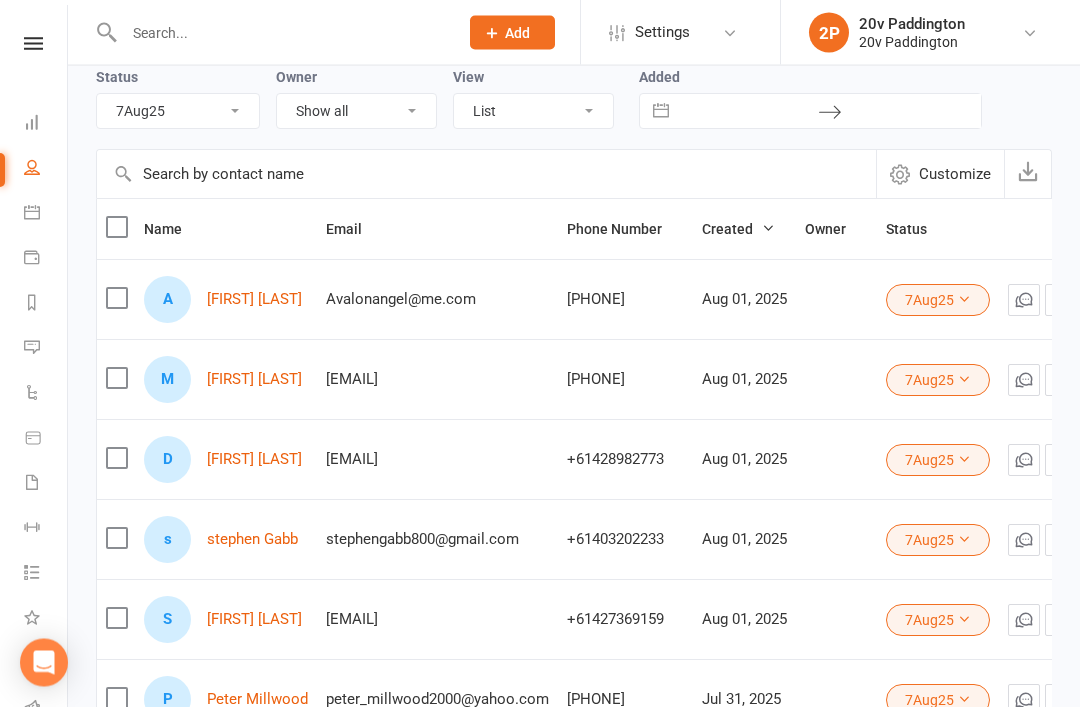 scroll, scrollTop: 96, scrollLeft: 0, axis: vertical 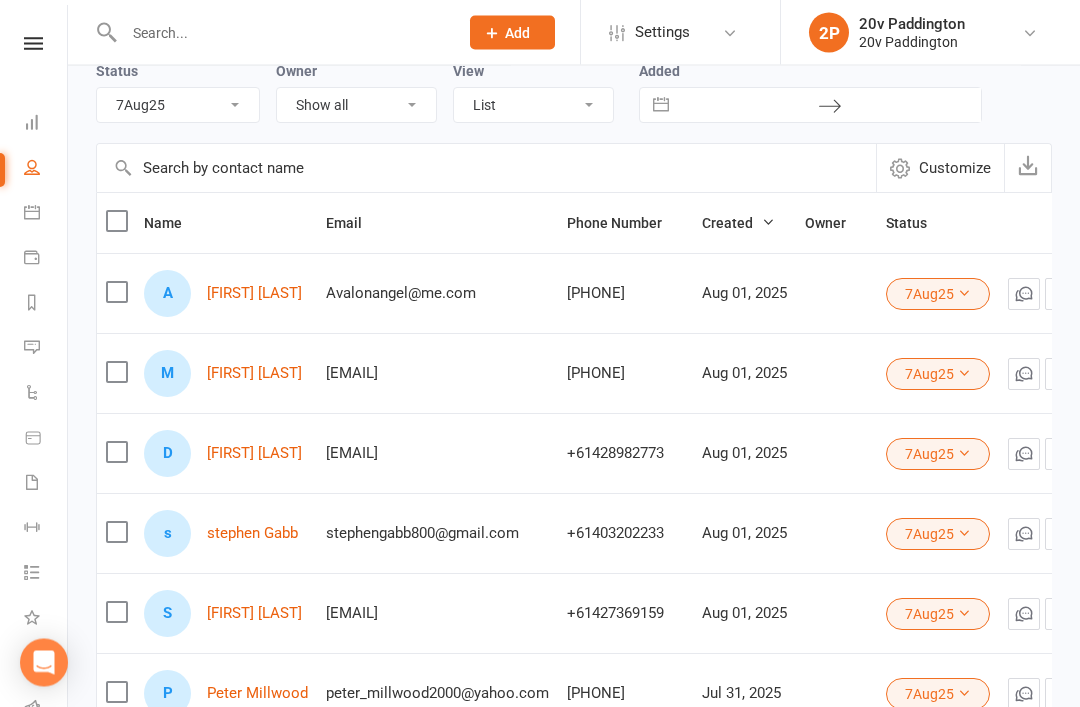 click on "stephen Gabb" at bounding box center (252, 534) 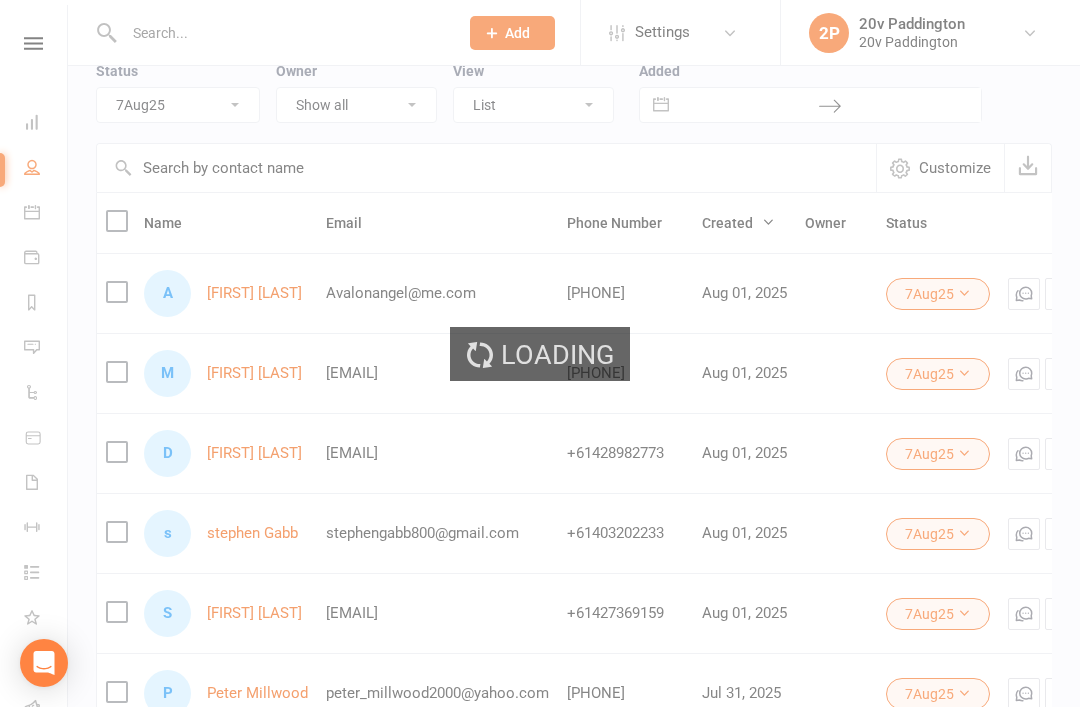 scroll, scrollTop: 0, scrollLeft: 0, axis: both 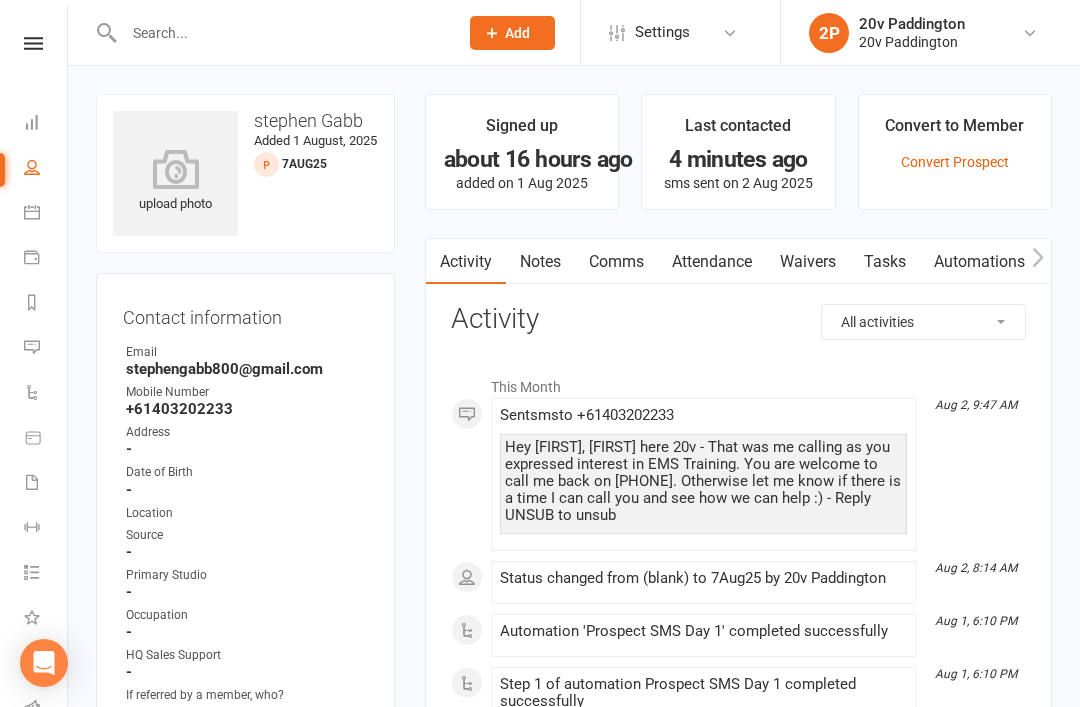 click on "Tasks" at bounding box center (885, 262) 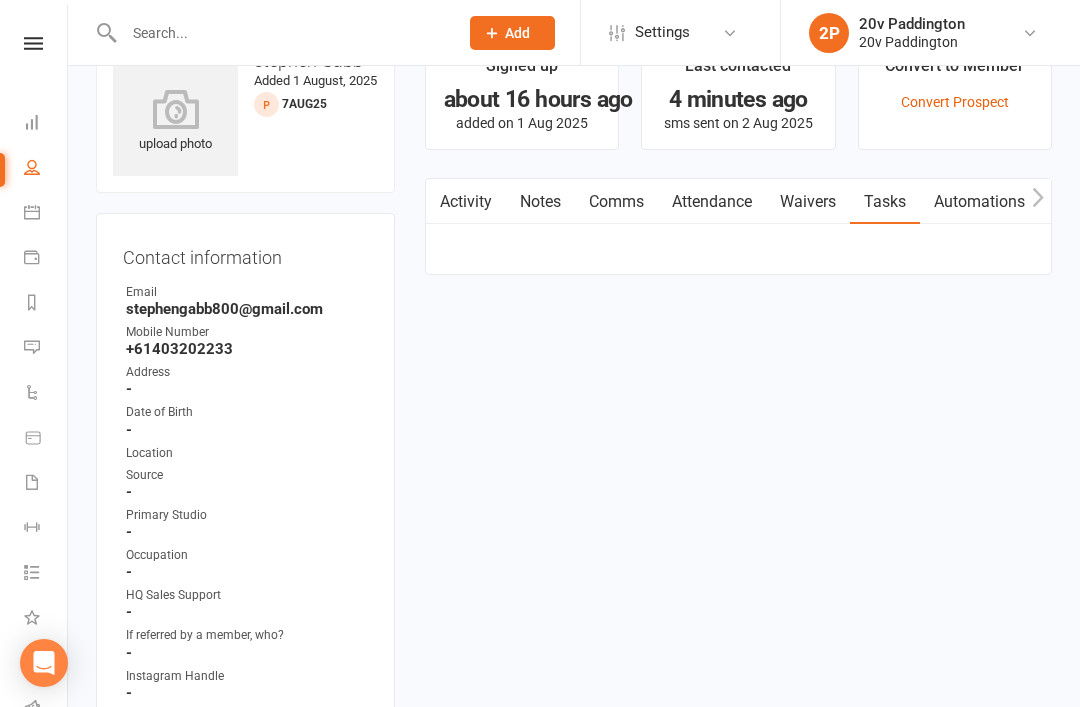 scroll, scrollTop: 64, scrollLeft: 0, axis: vertical 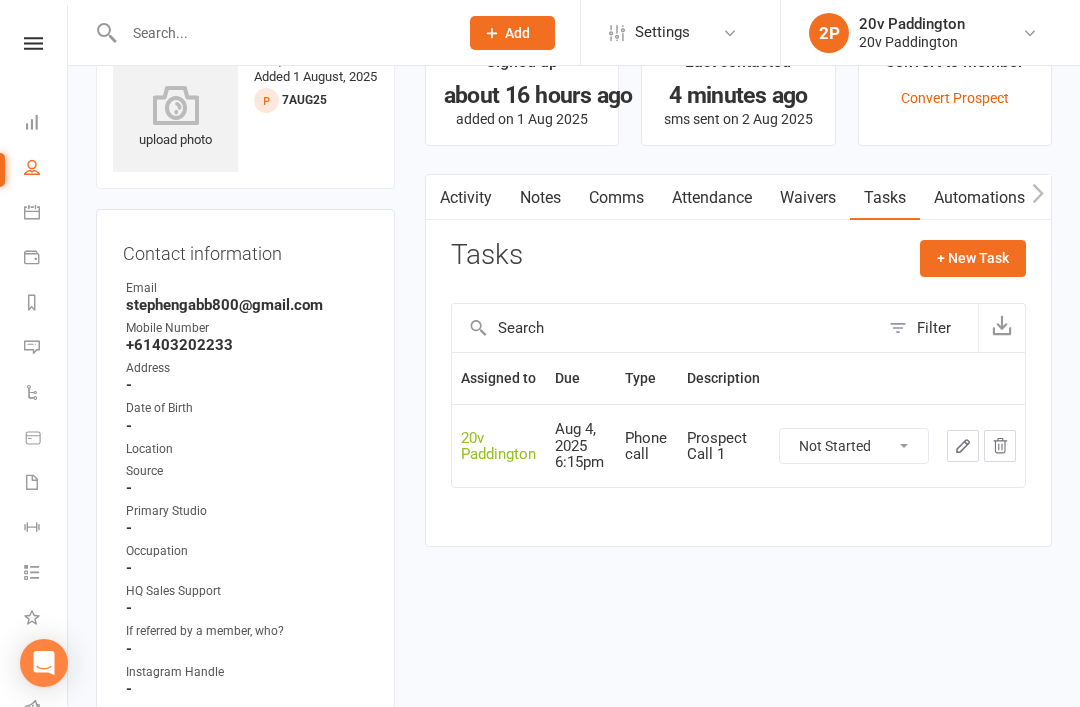 click at bounding box center (32, 167) 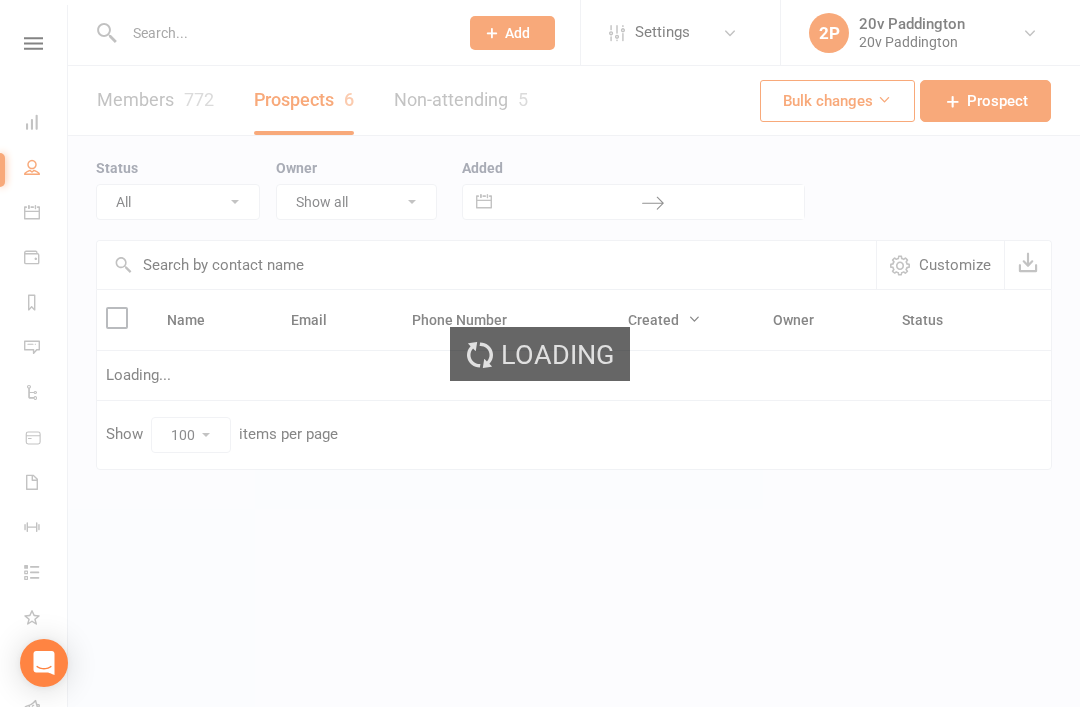 scroll, scrollTop: 0, scrollLeft: 0, axis: both 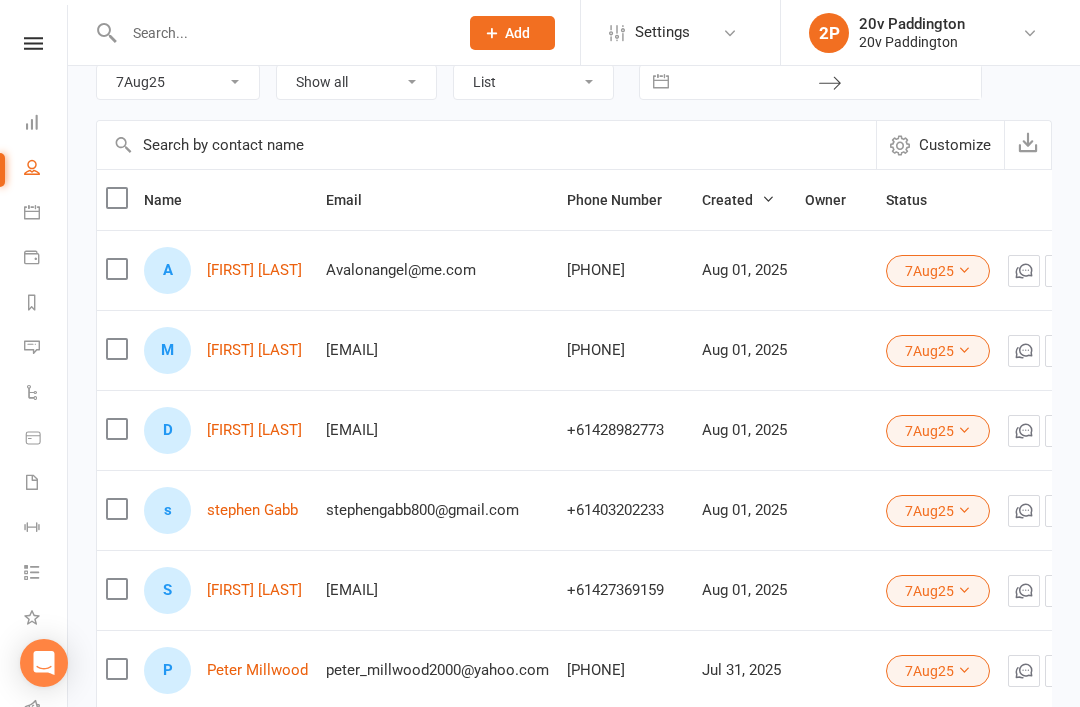 click on "[FIRST] [LAST]" at bounding box center [254, 430] 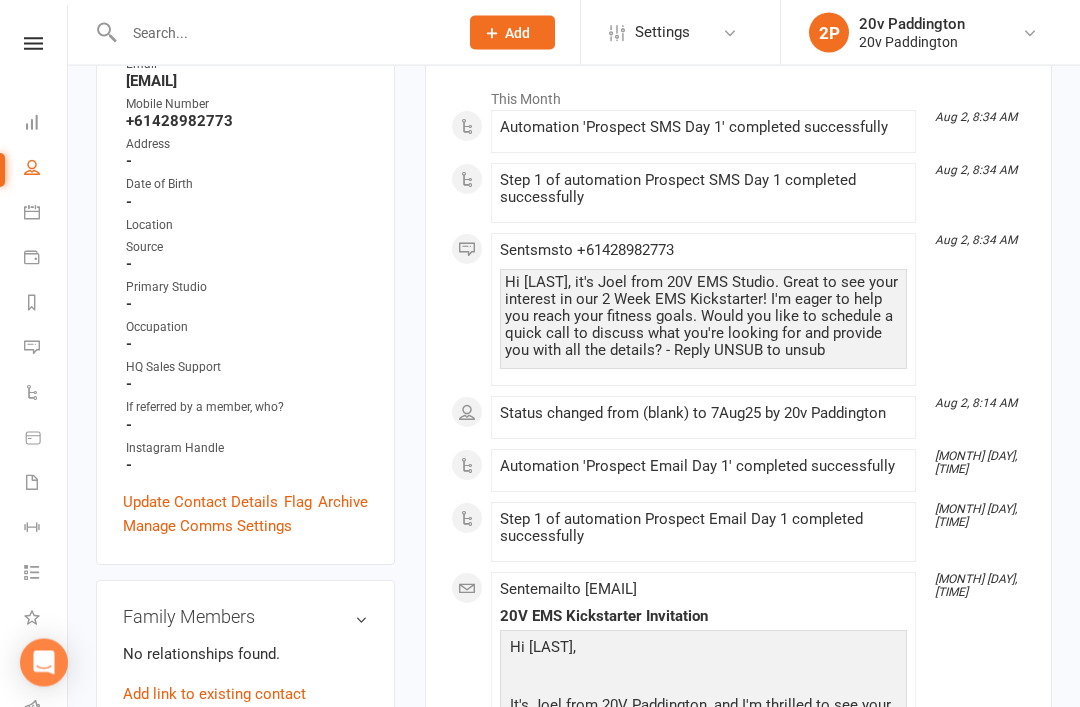 scroll, scrollTop: 237, scrollLeft: 0, axis: vertical 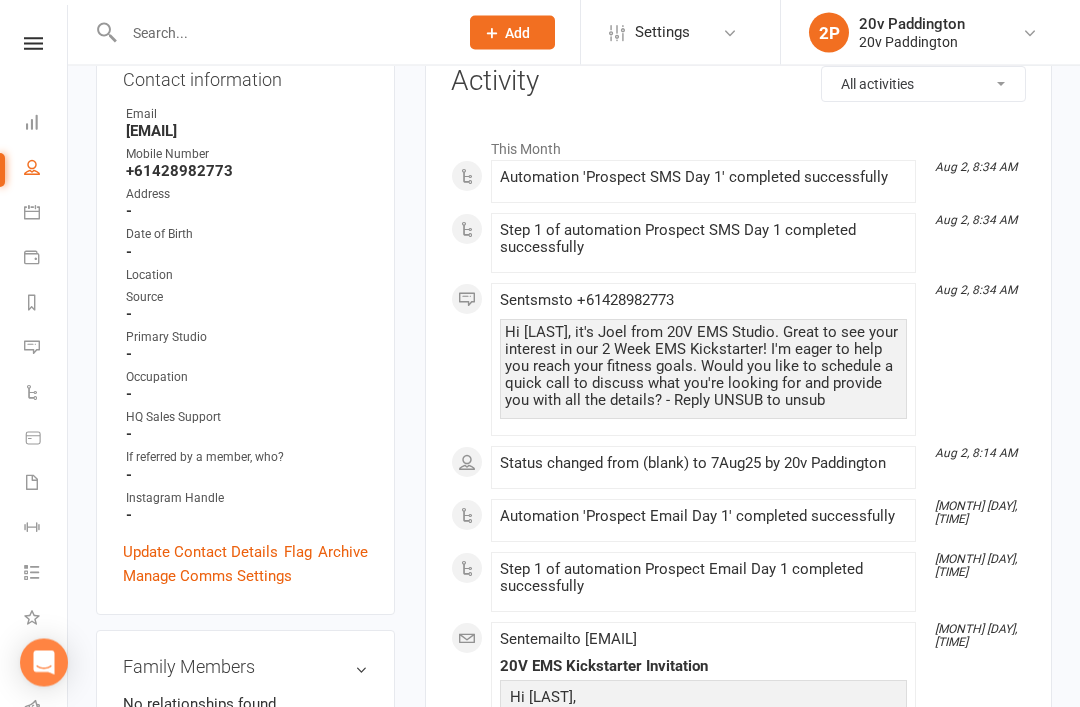 click on "Messages" at bounding box center [46, 349] 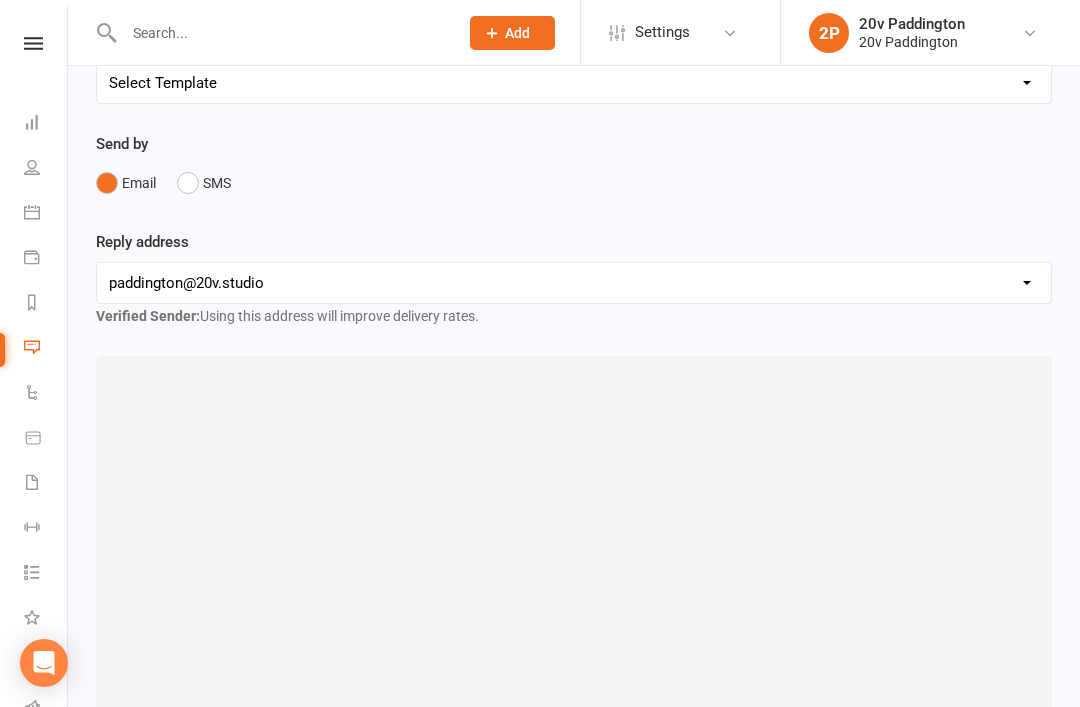 scroll, scrollTop: 0, scrollLeft: 0, axis: both 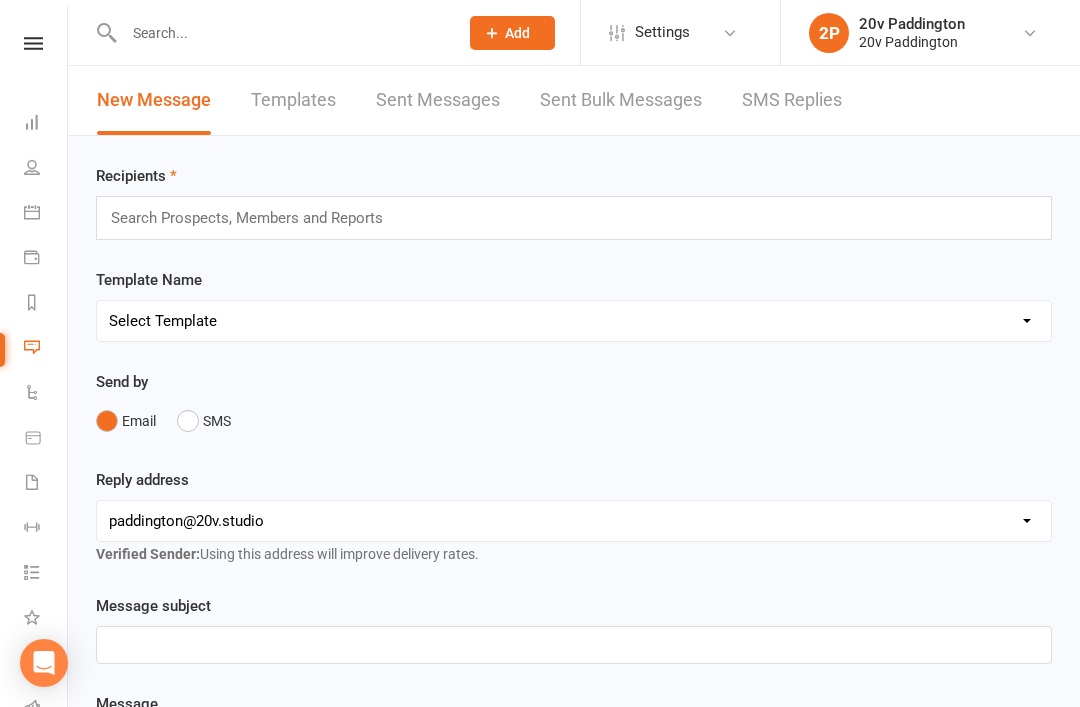 click on "SMS Replies" at bounding box center [792, 100] 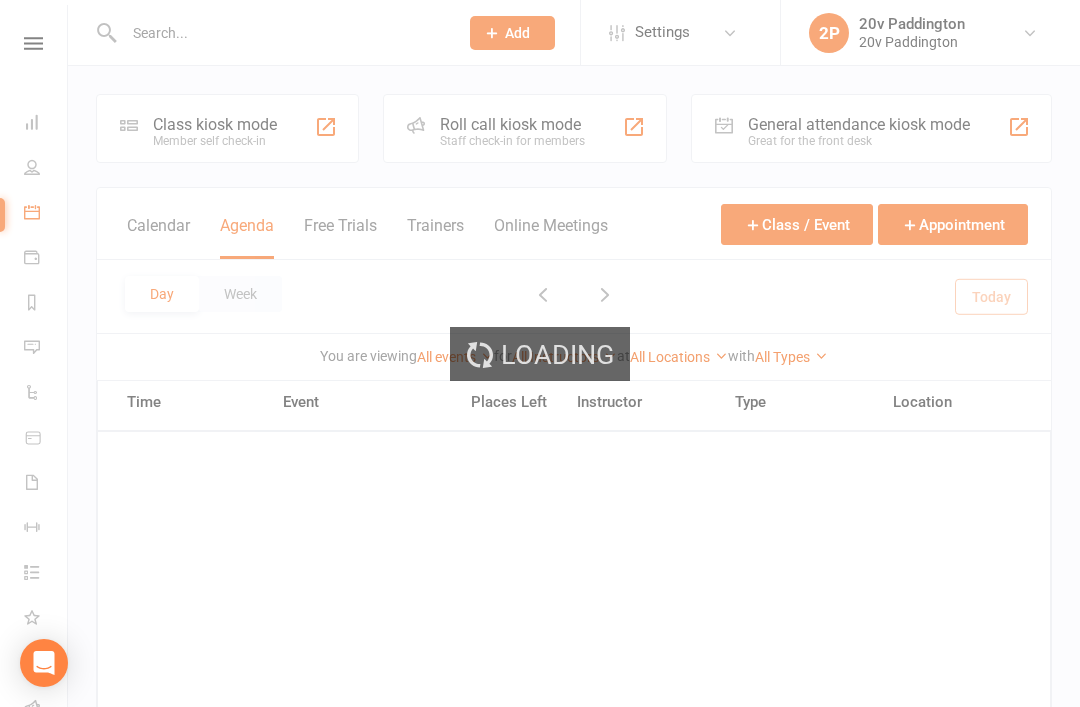 scroll, scrollTop: 0, scrollLeft: 0, axis: both 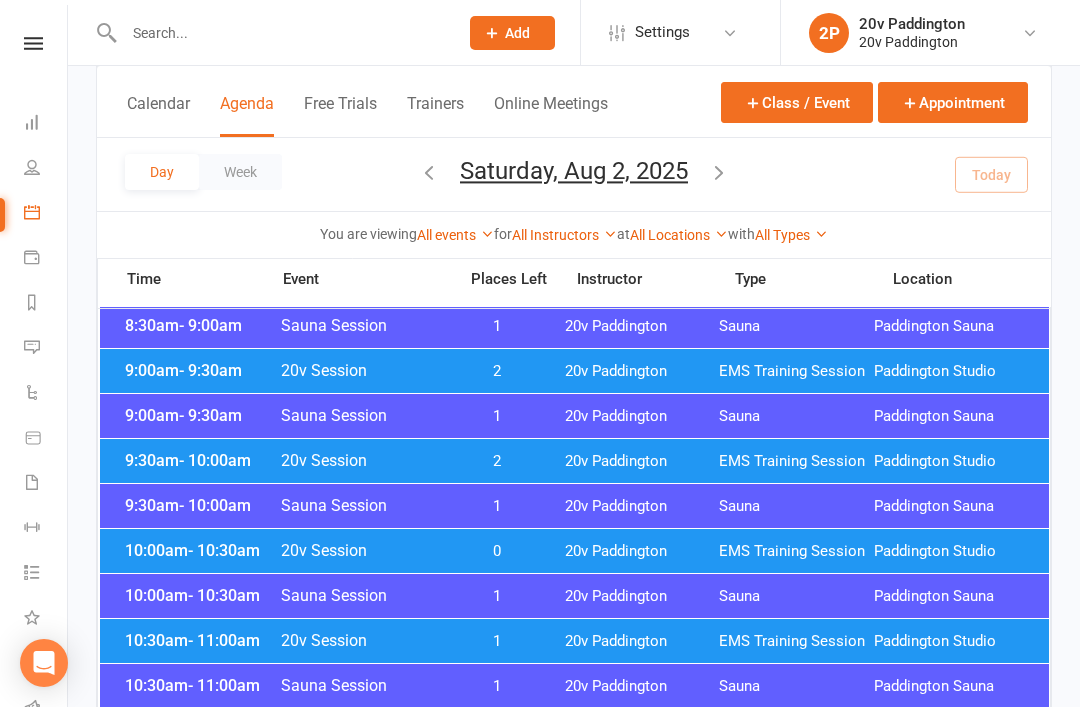click on "20v Paddington" at bounding box center [642, 551] 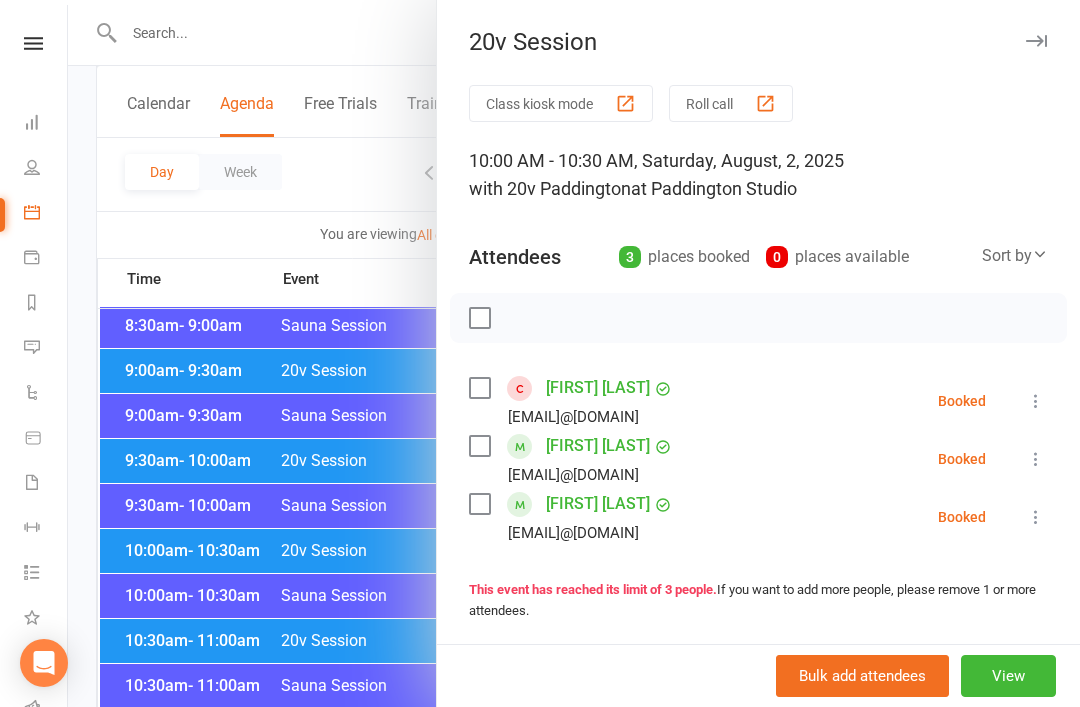 click at bounding box center [1036, 401] 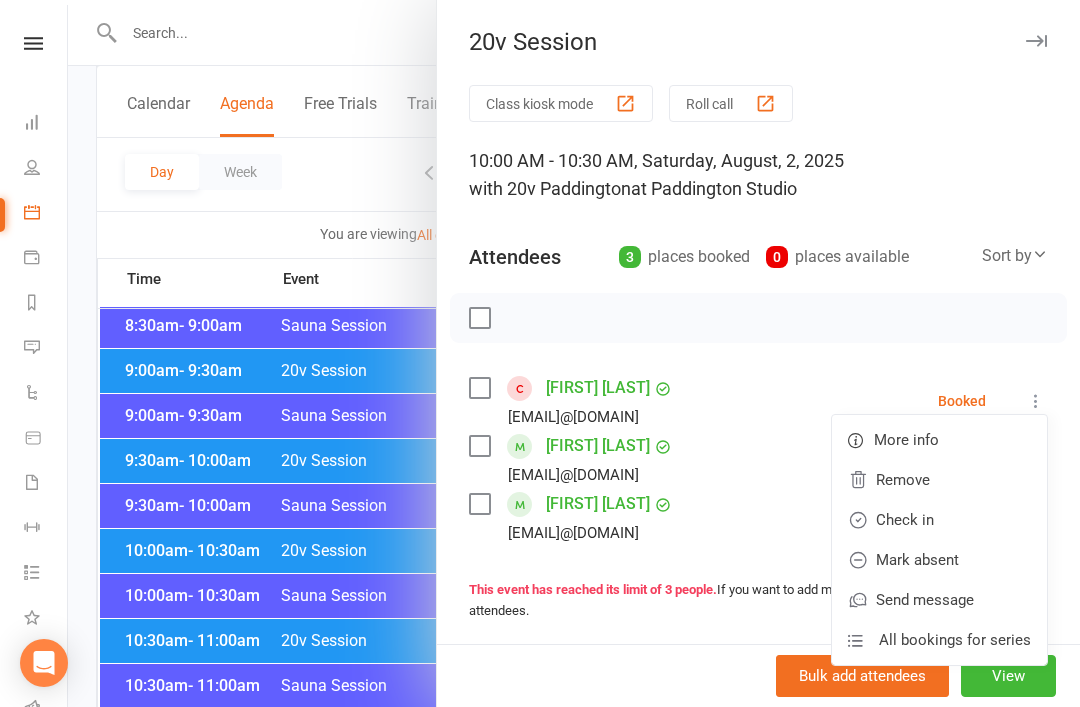 click on "Check in" at bounding box center (939, 520) 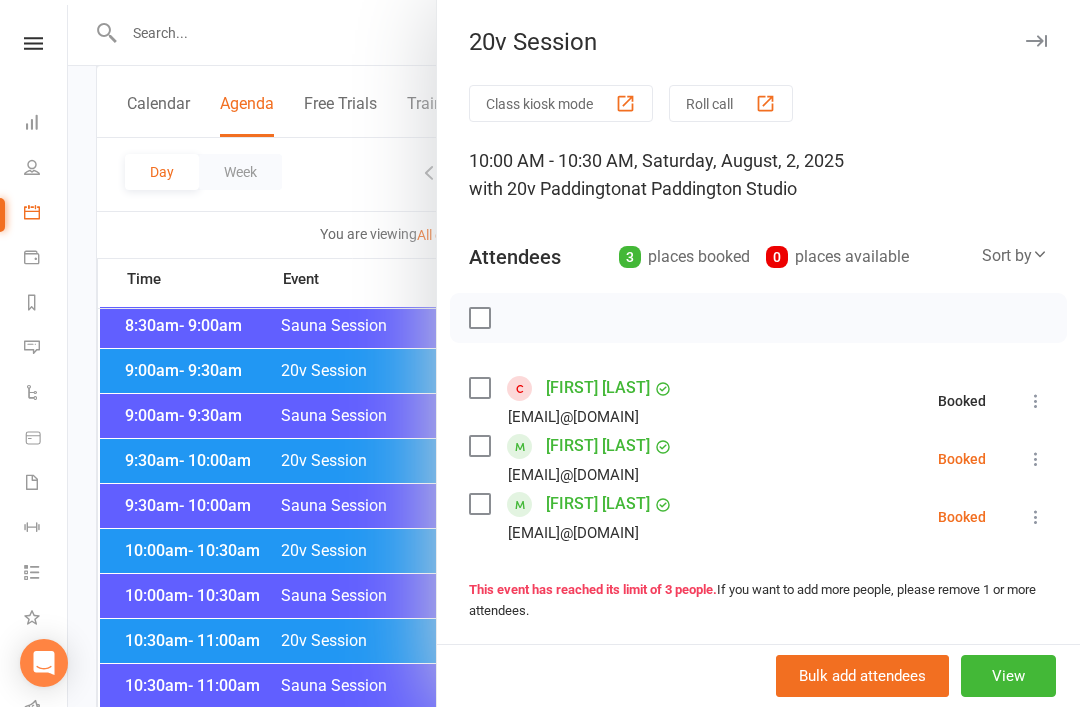click at bounding box center (1036, 459) 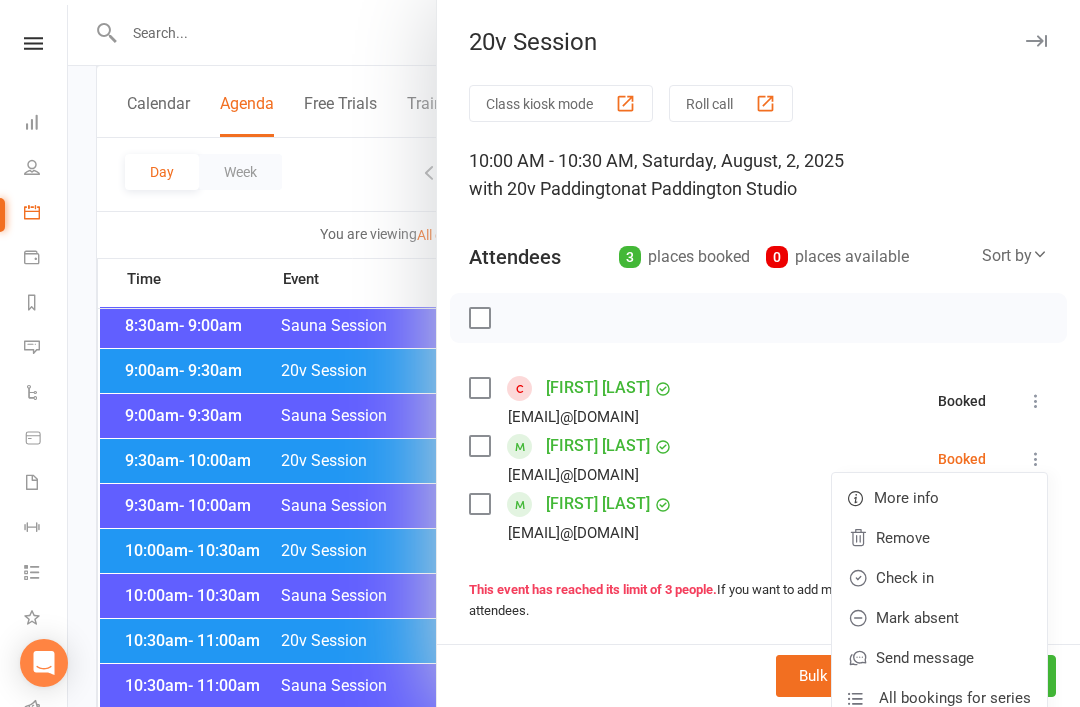 click on "Check in" at bounding box center [939, 578] 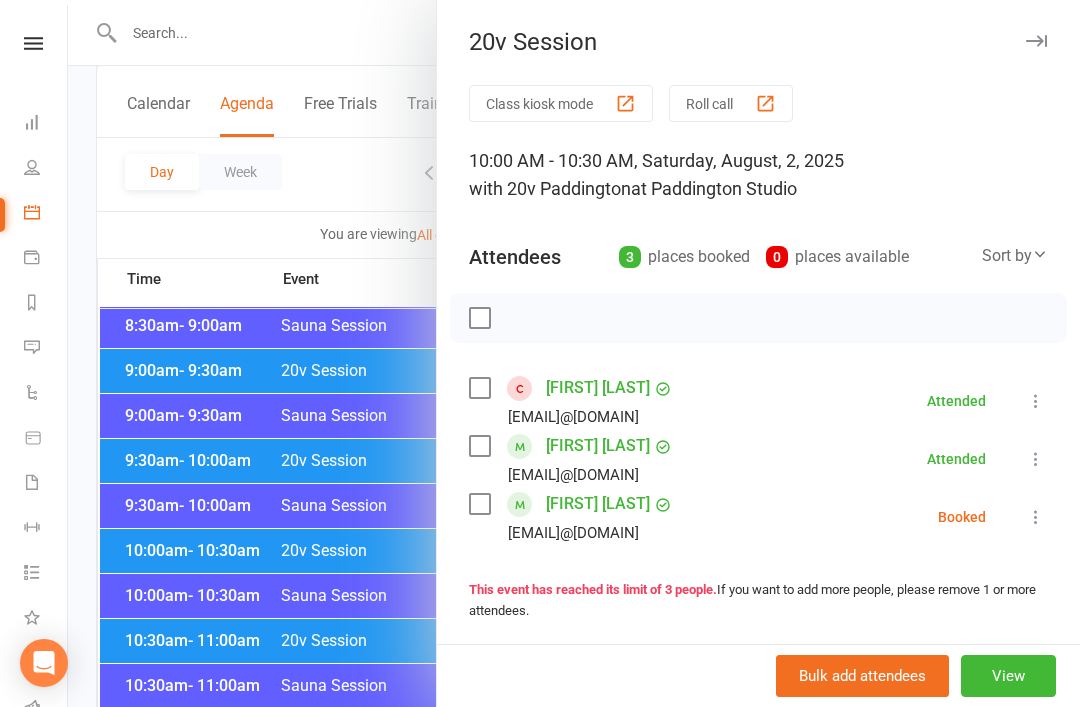 click at bounding box center [574, 353] 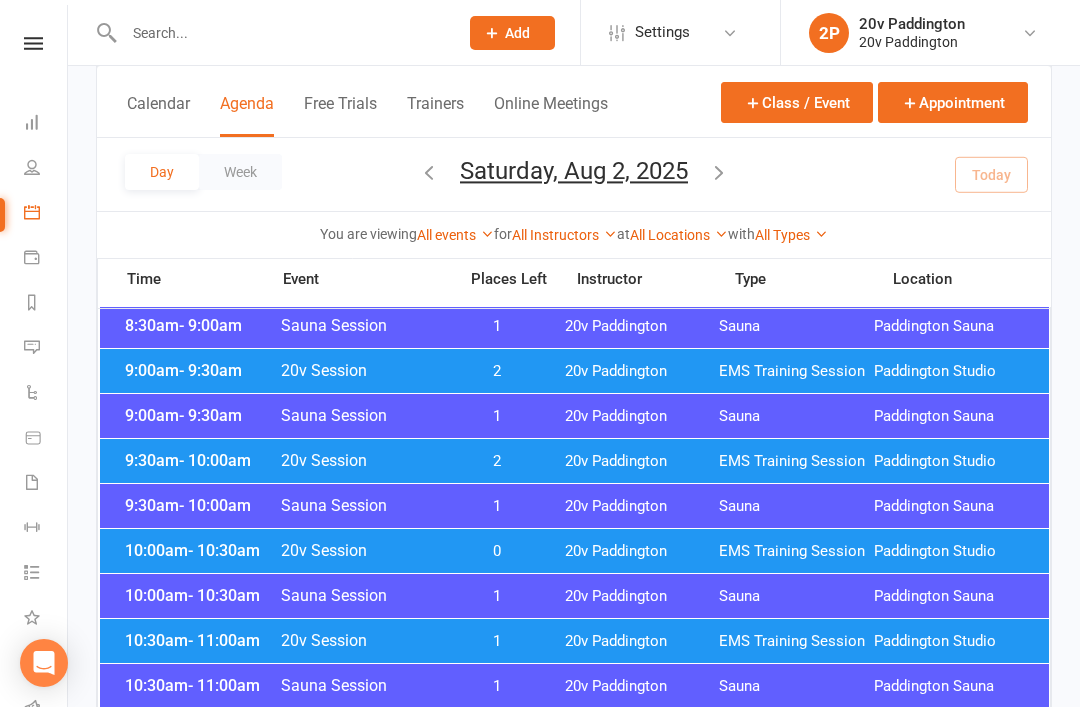click on "20v Paddington" at bounding box center (642, 551) 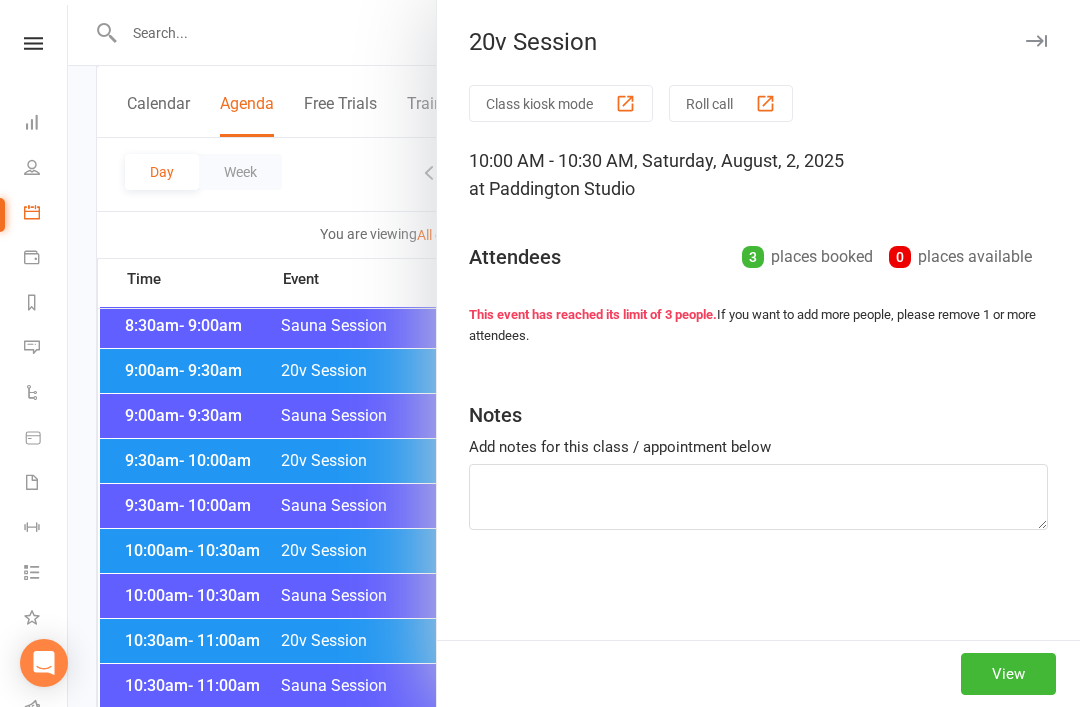 click at bounding box center [574, 353] 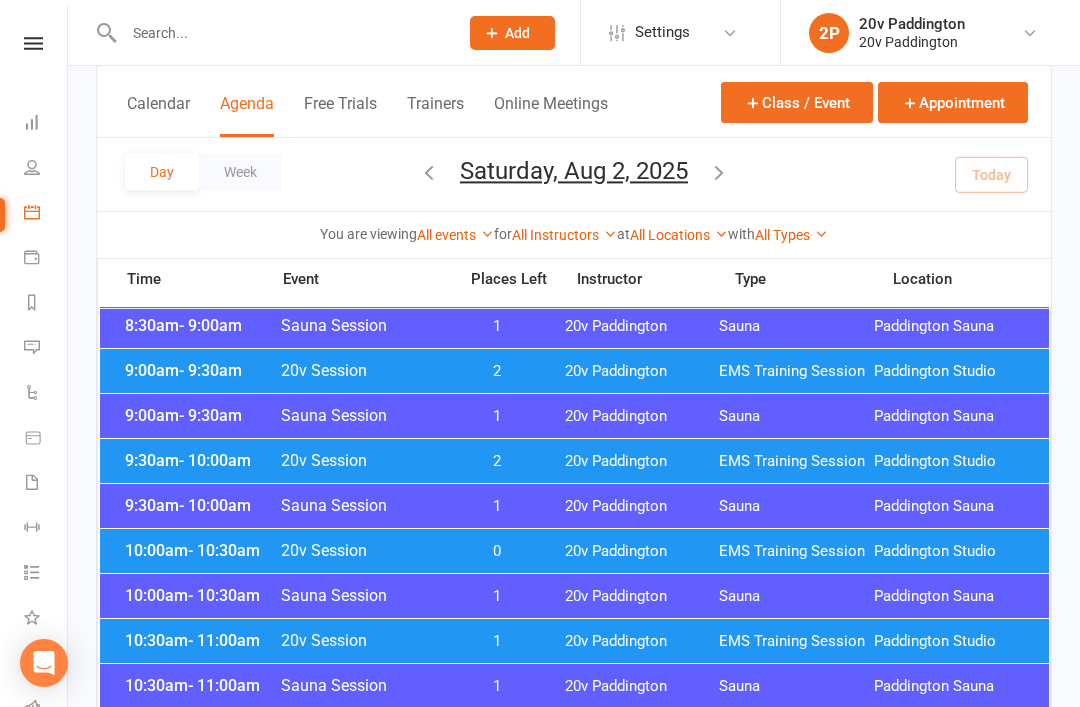 click on "1" at bounding box center [497, 641] 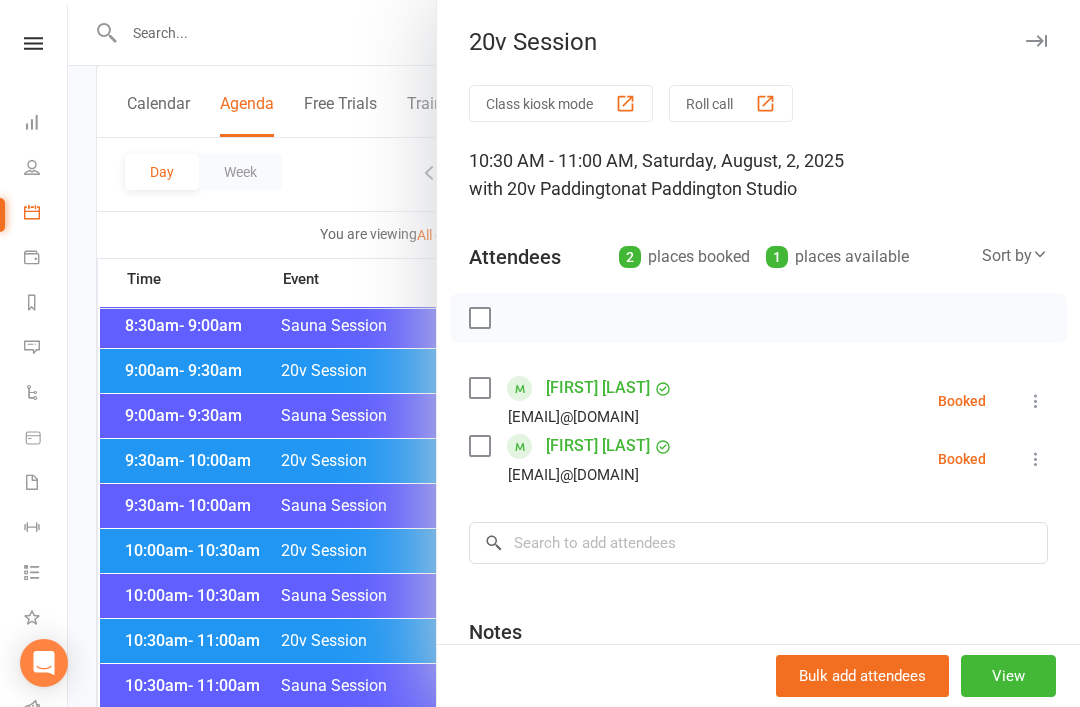 click at bounding box center (574, 353) 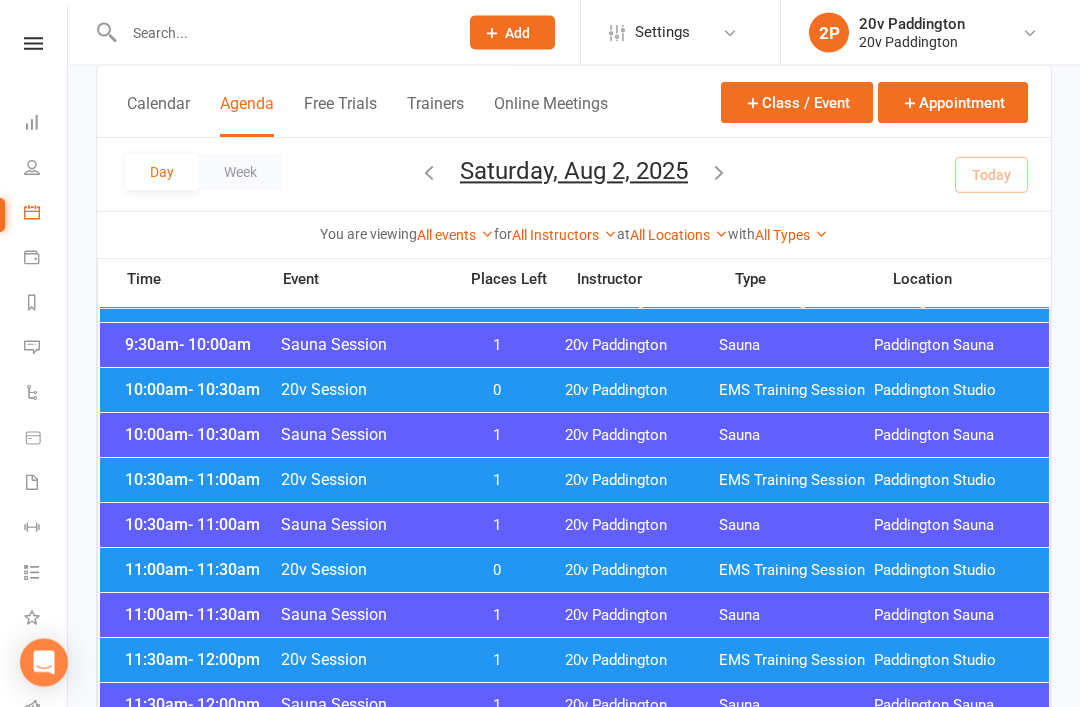 click on "20v Paddington" at bounding box center (642, 571) 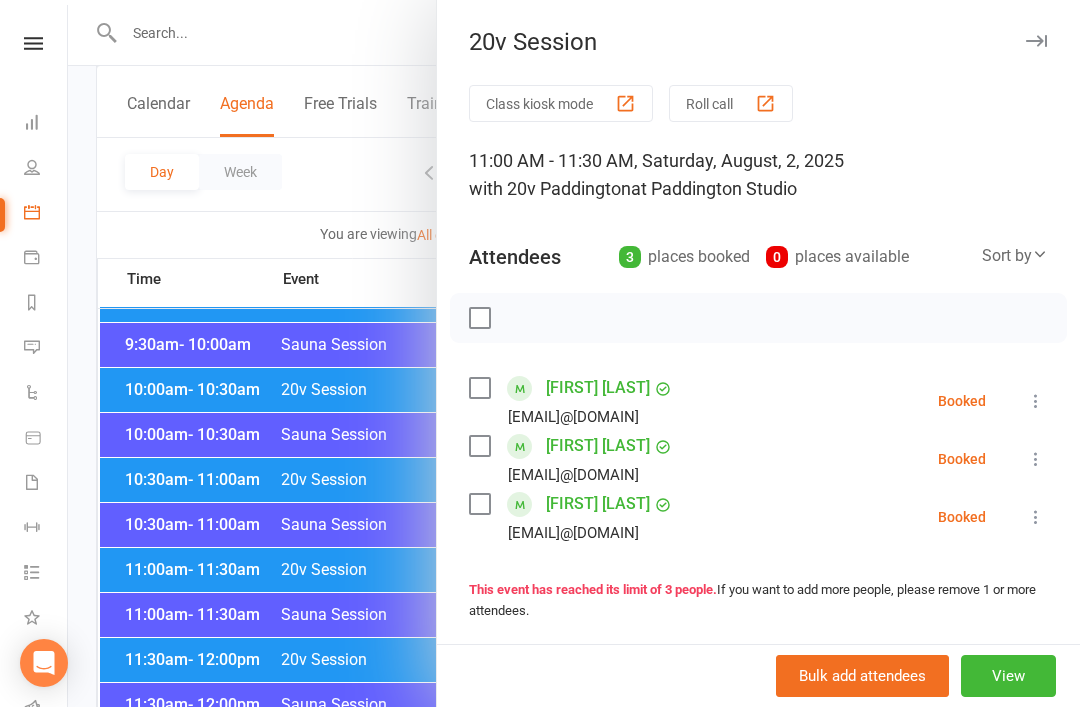 click at bounding box center [574, 353] 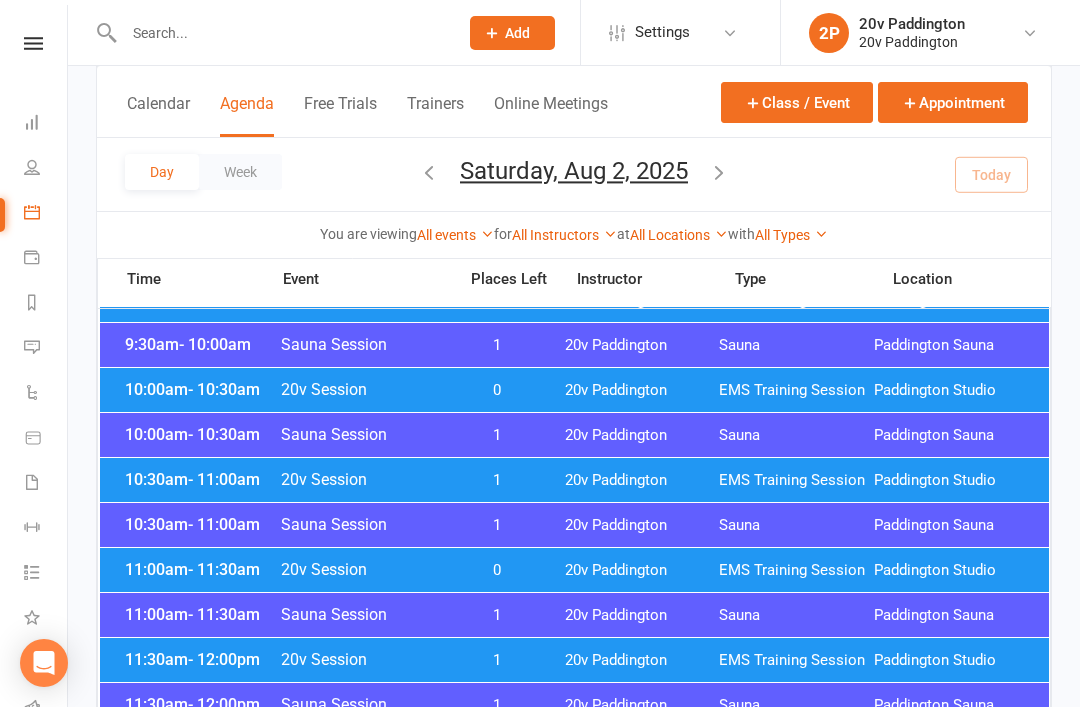 click on "1" at bounding box center [497, 660] 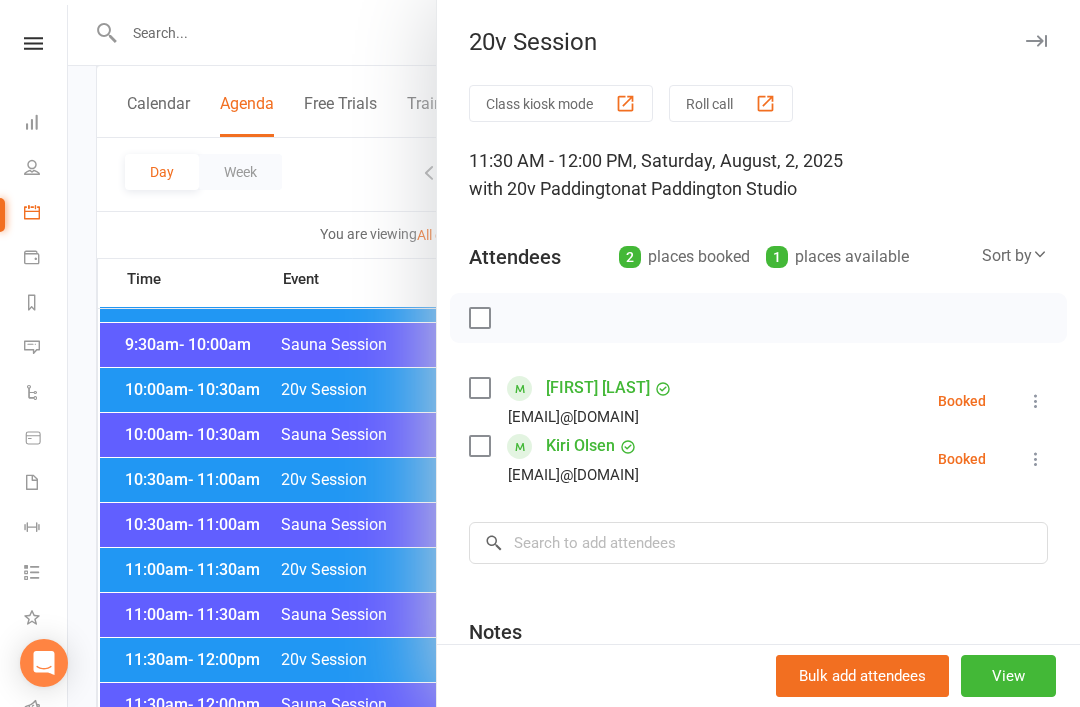 click at bounding box center [574, 353] 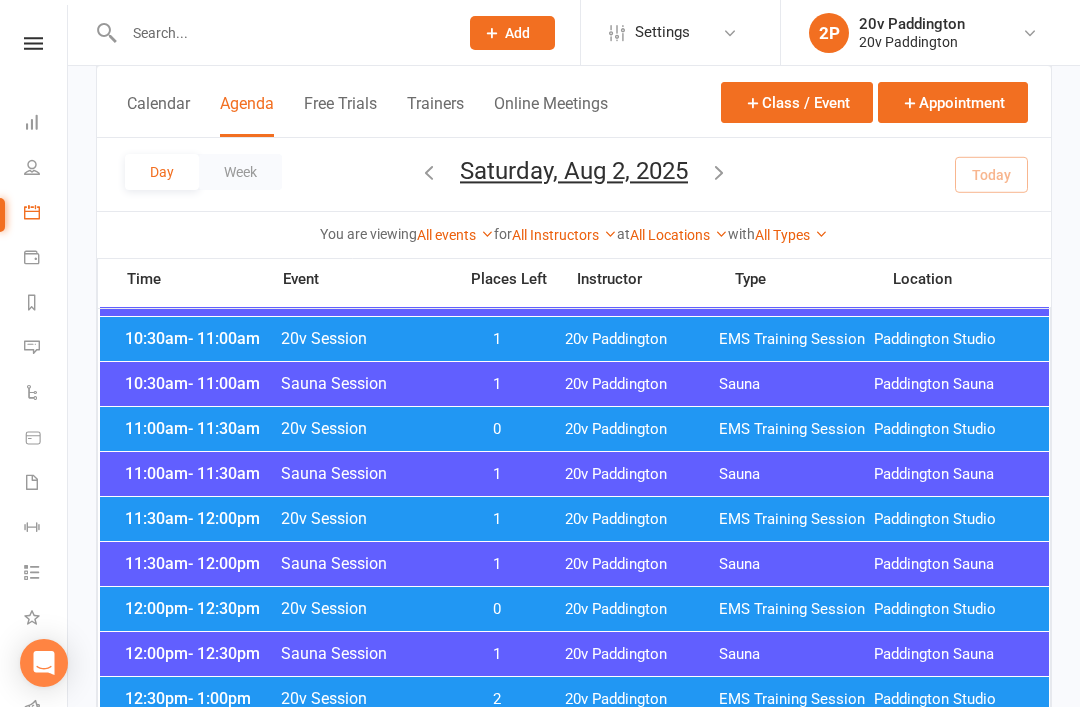 scroll, scrollTop: 799, scrollLeft: 0, axis: vertical 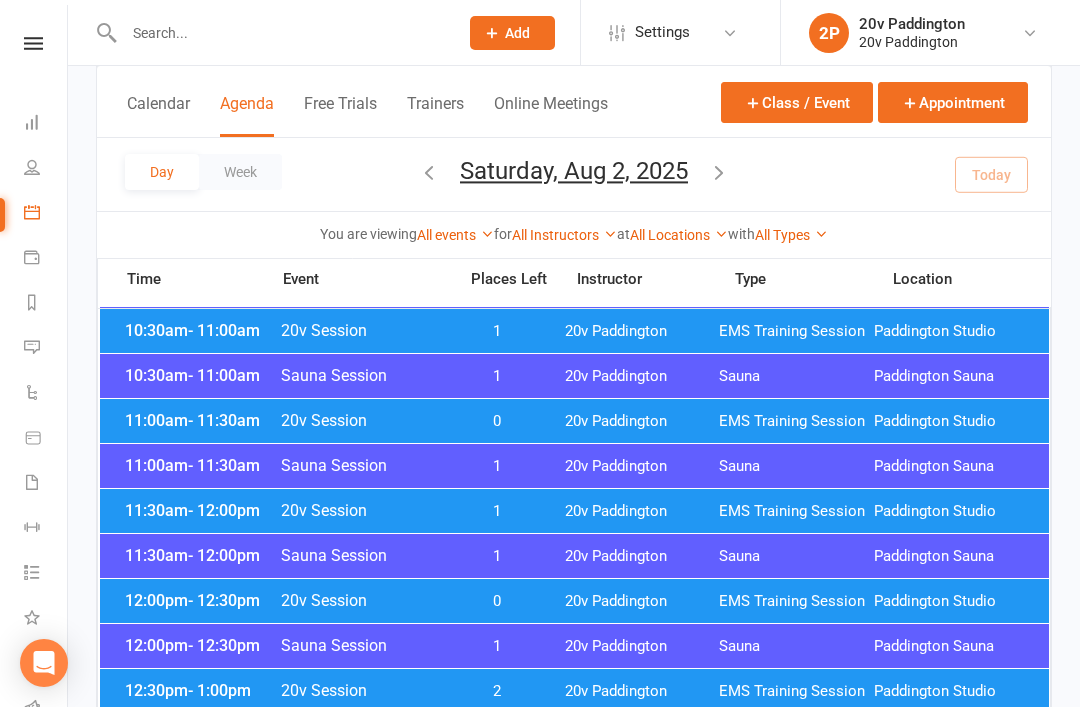 click on "12:00pm  - 12:30pm 20v Session 0 20v Paddington EMS Training Session Paddington Studio" at bounding box center (574, 601) 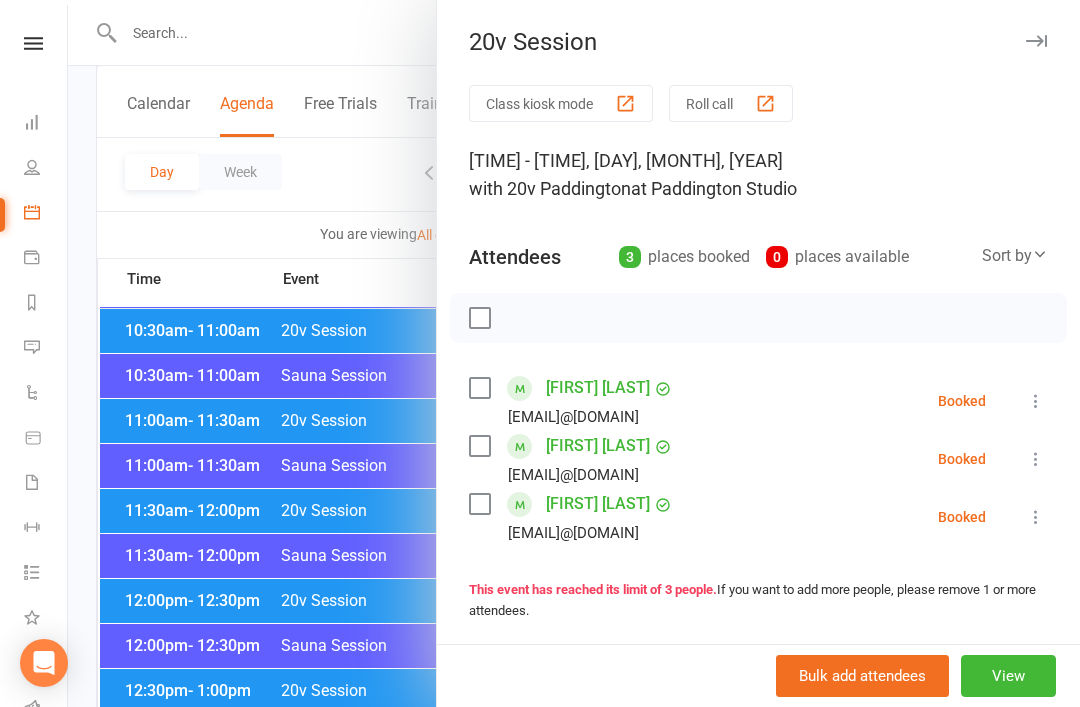 click on "Megan Reid  meganjanreid15@gmail.com Booked More info  Remove  Check in  Mark absent  Send message  All bookings for series" at bounding box center (758, 401) 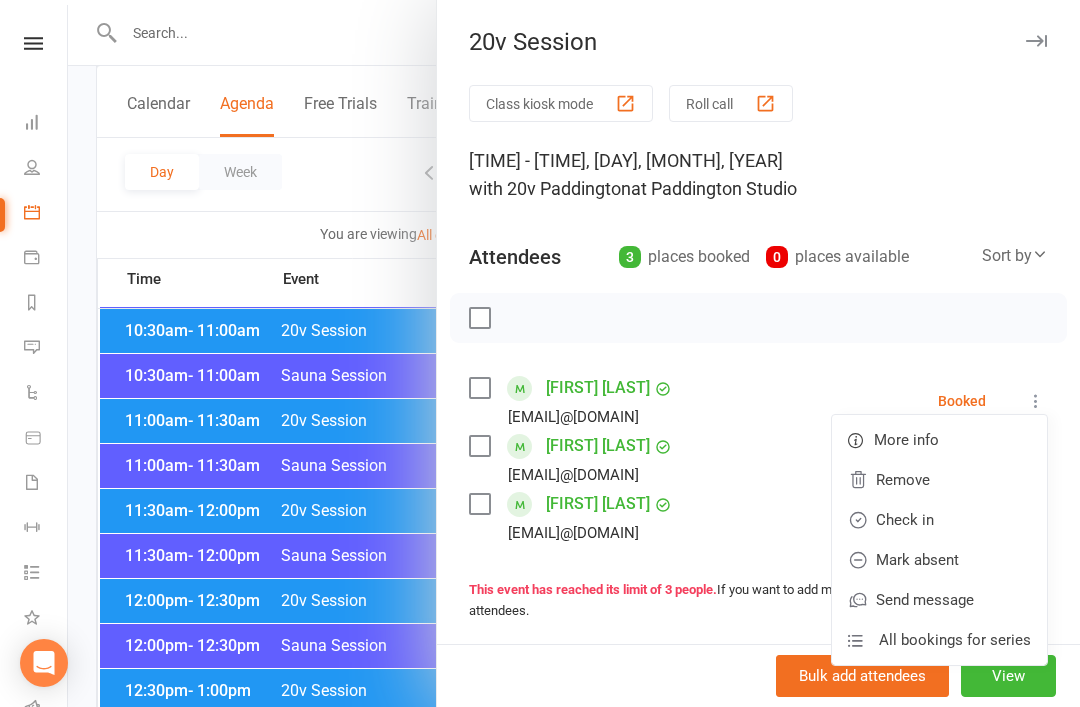 click on "Remove" at bounding box center (939, 480) 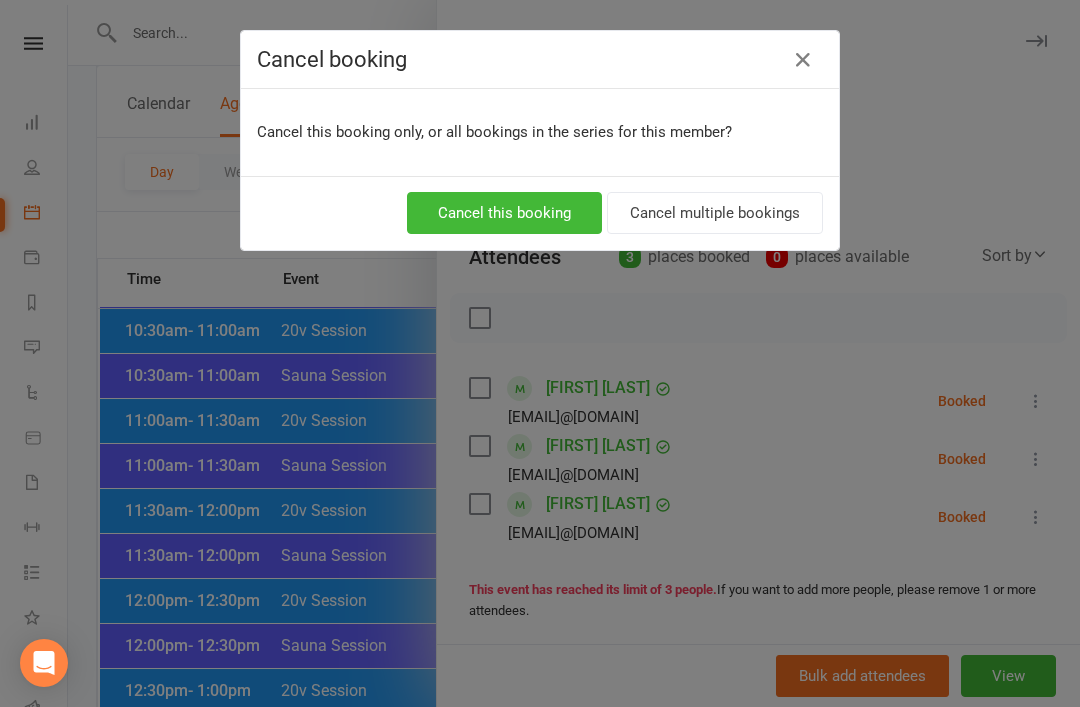 click on "Cancel this booking" at bounding box center (504, 213) 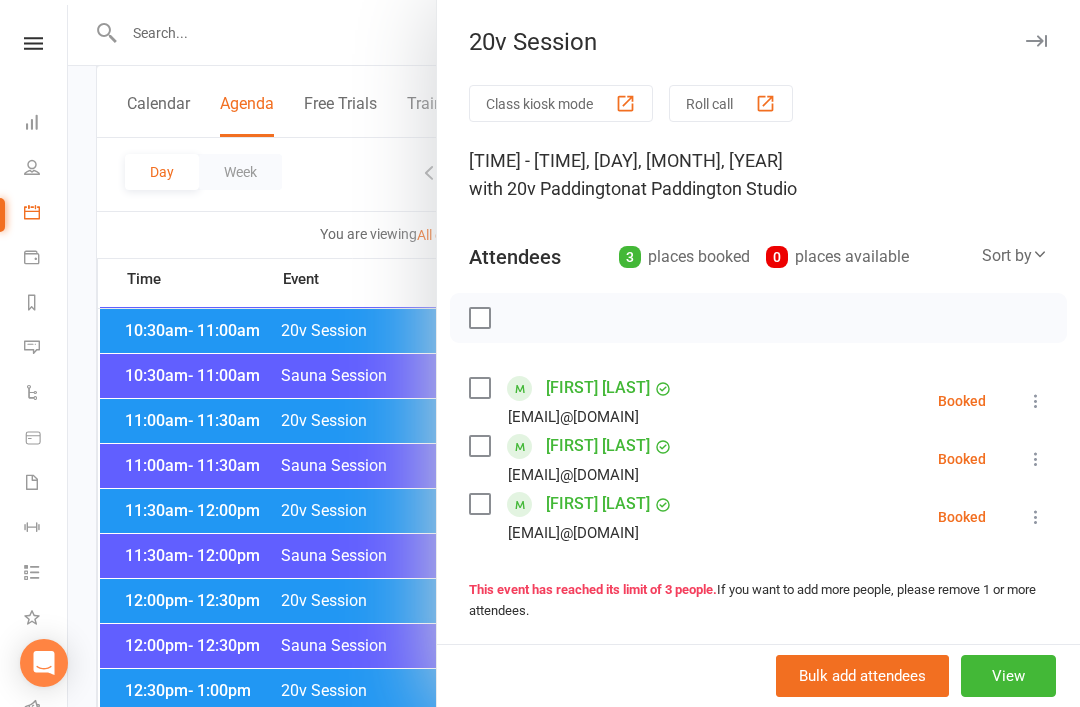 click at bounding box center (574, 353) 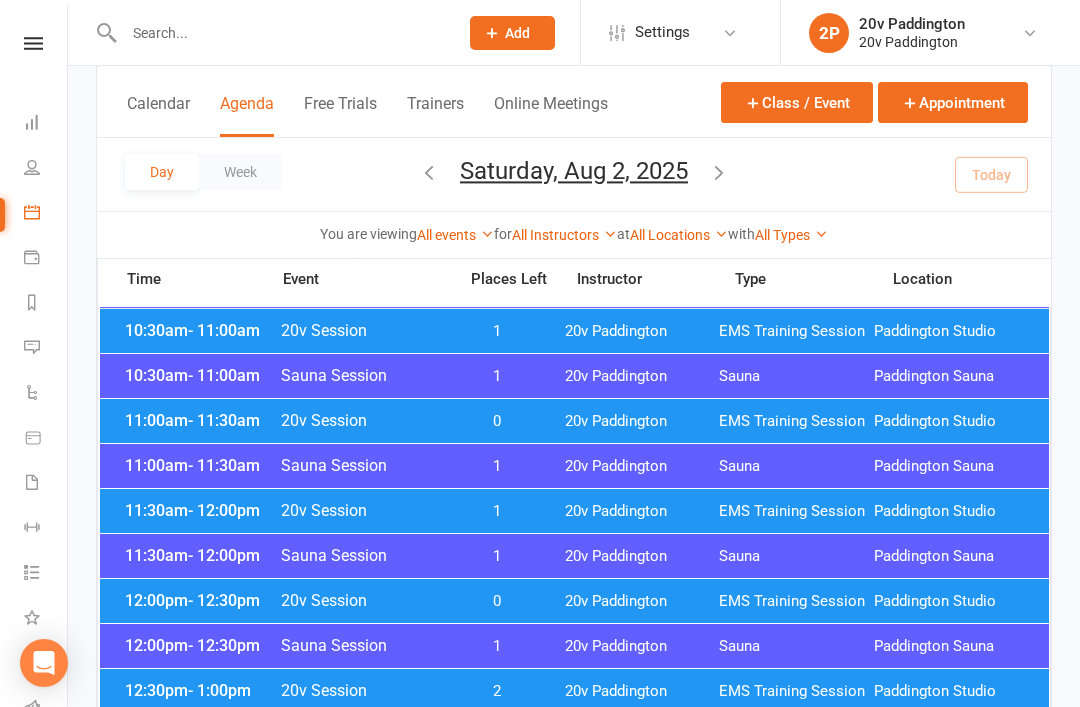click on "11:00am  - 11:30am 20v Session 0 20v Paddington EMS Training Session Paddington Studio" at bounding box center (574, 421) 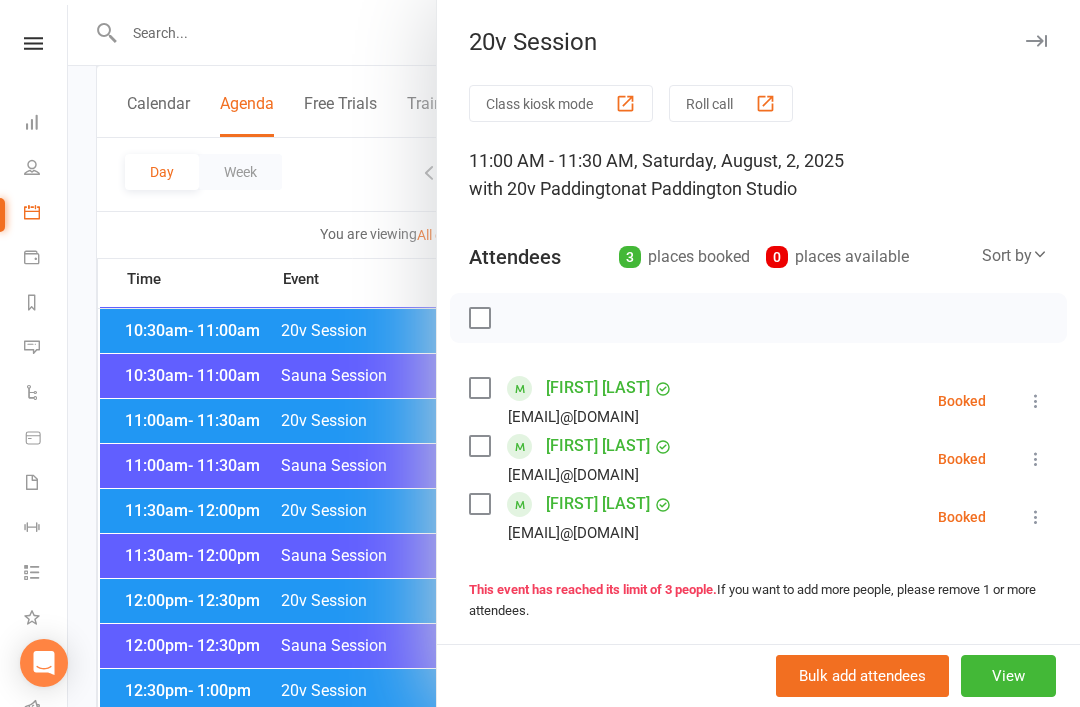 click on "Mandy Sly" at bounding box center [598, 446] 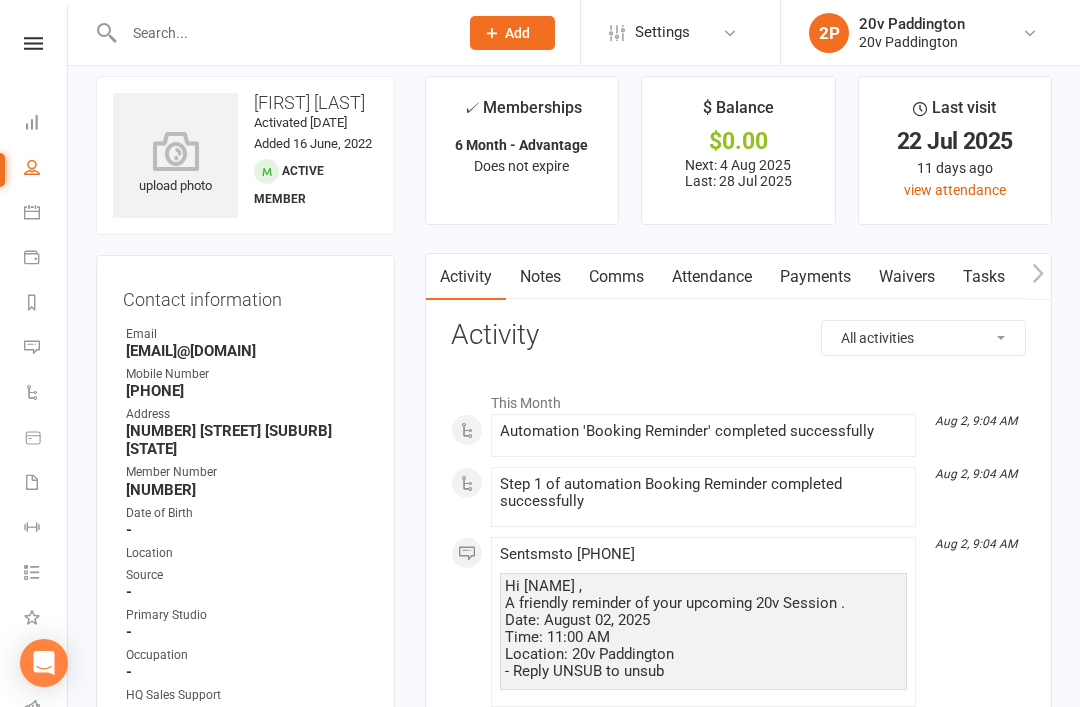 scroll, scrollTop: 0, scrollLeft: 0, axis: both 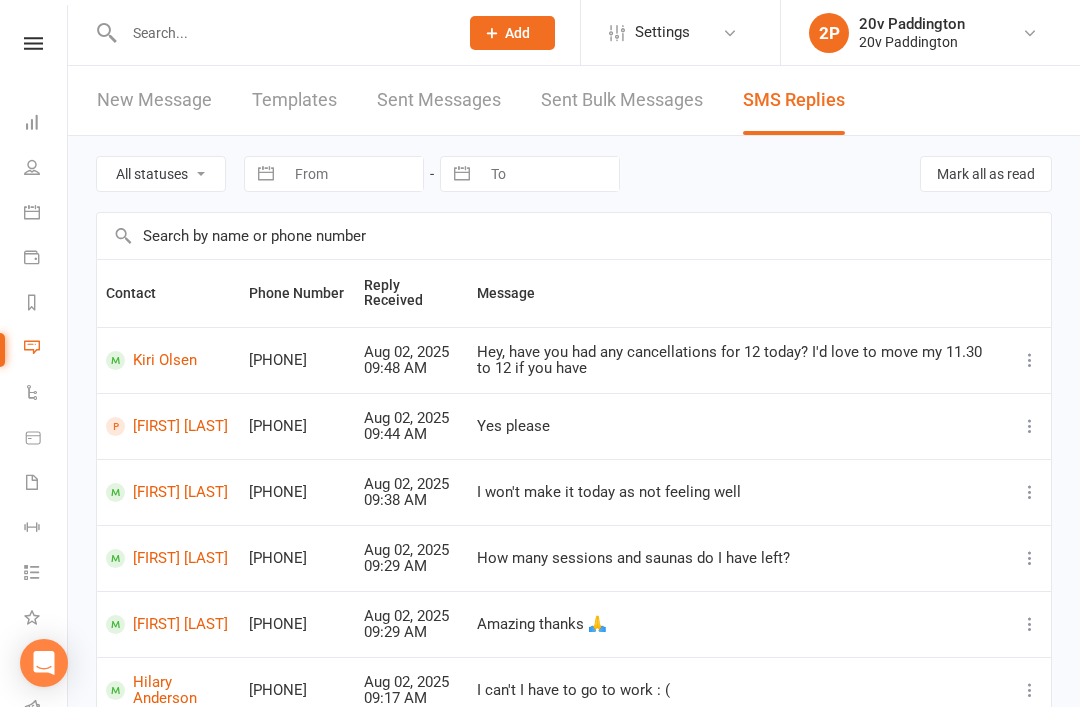 click on "[FIRST] [LAST]" at bounding box center (168, 426) 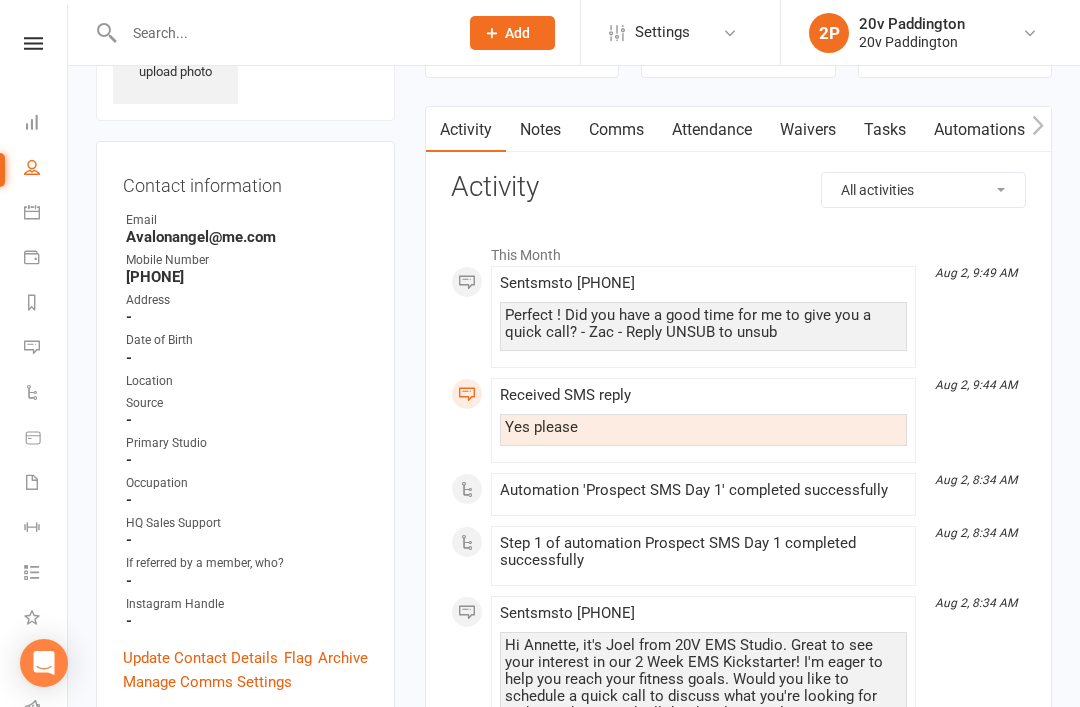 scroll, scrollTop: 0, scrollLeft: 0, axis: both 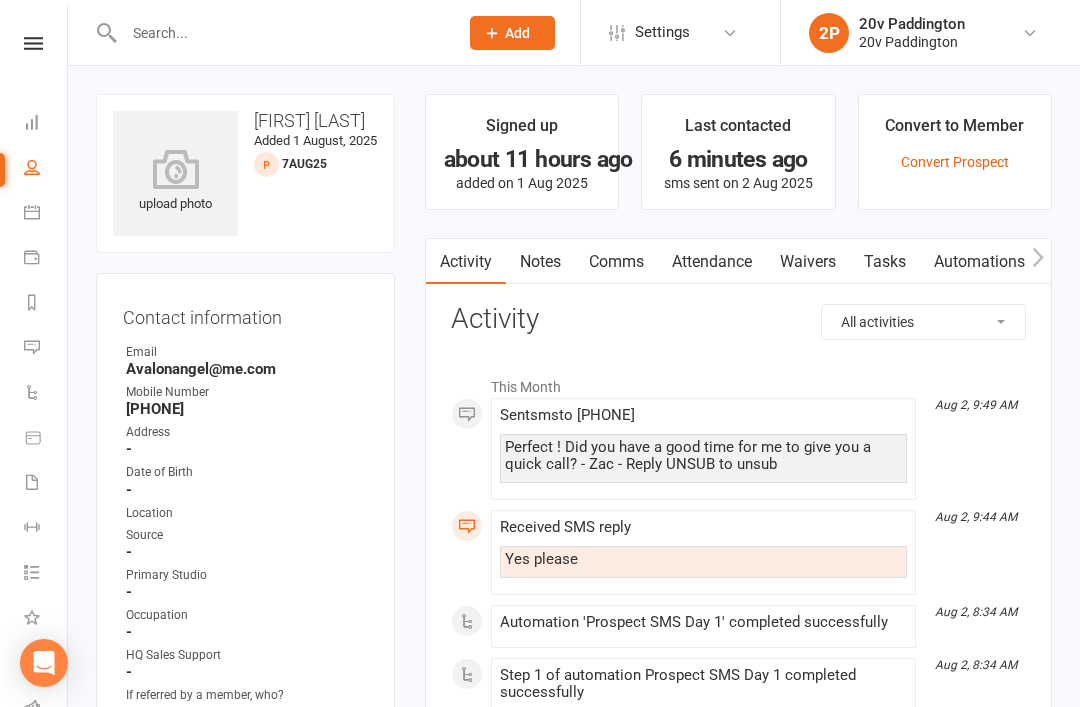 click on "Messages" at bounding box center [46, 349] 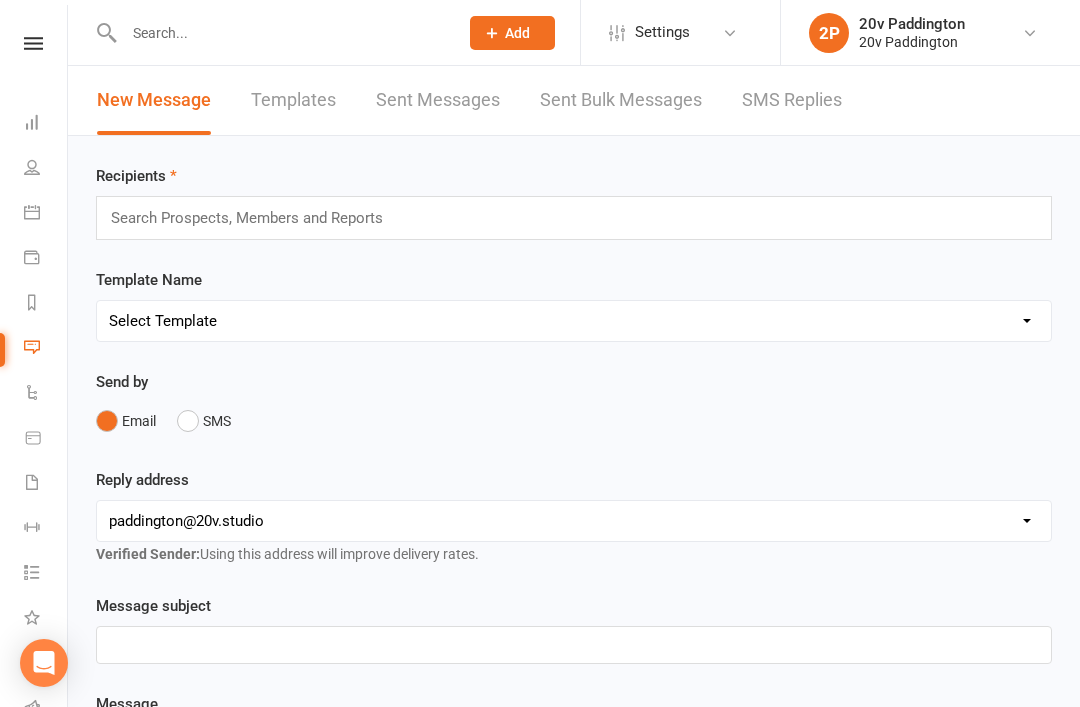 click on "SMS Replies" at bounding box center (792, 100) 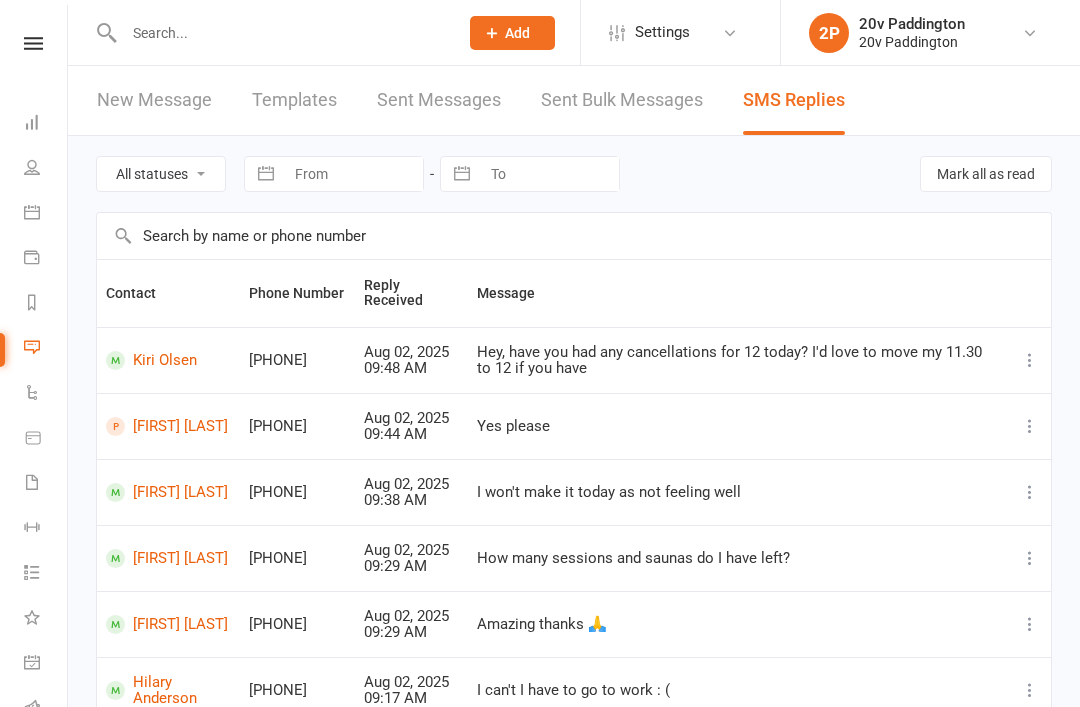 scroll, scrollTop: 0, scrollLeft: 0, axis: both 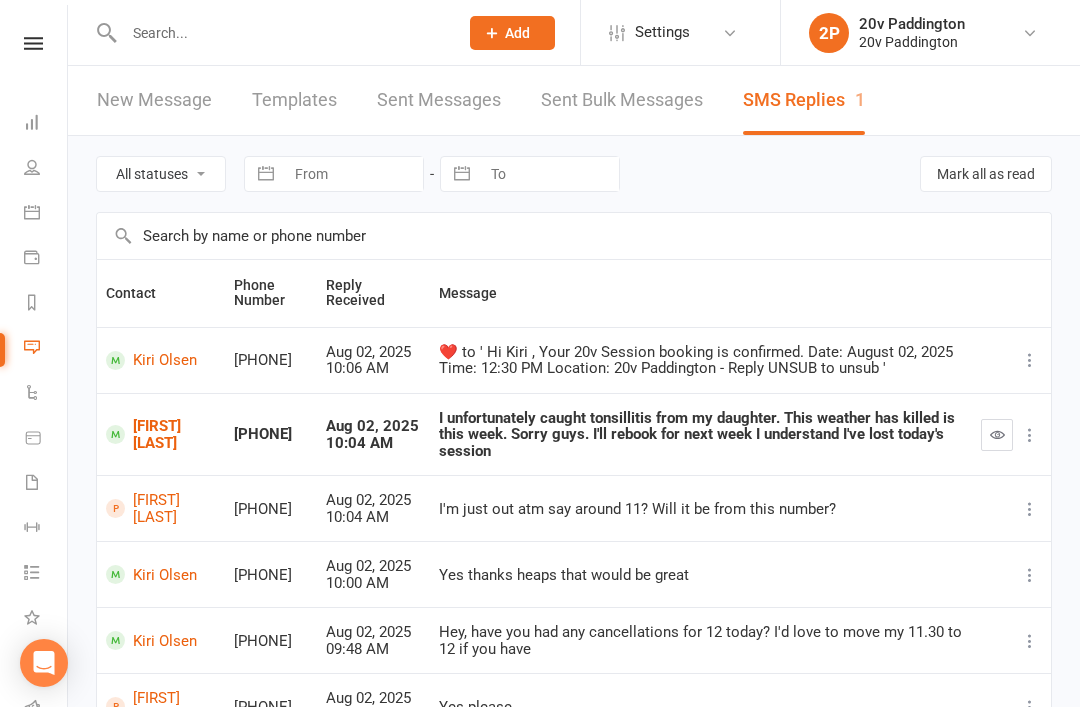 click on "[FIRST] [LAST]" at bounding box center [161, 434] 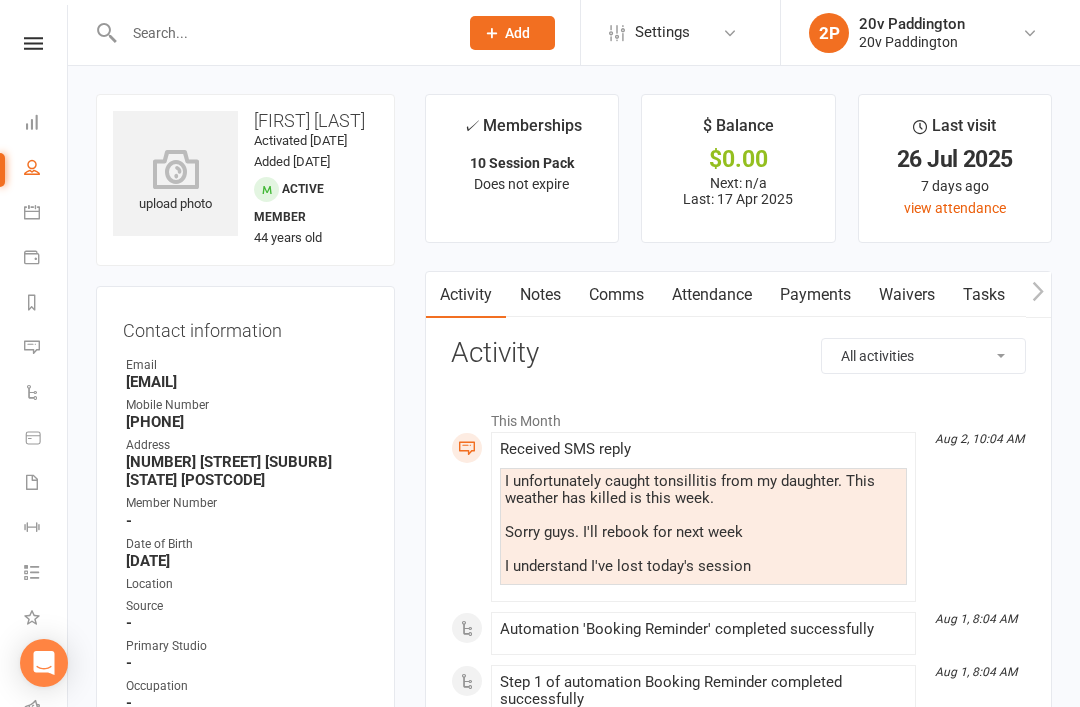 click on "Comms" at bounding box center [616, 295] 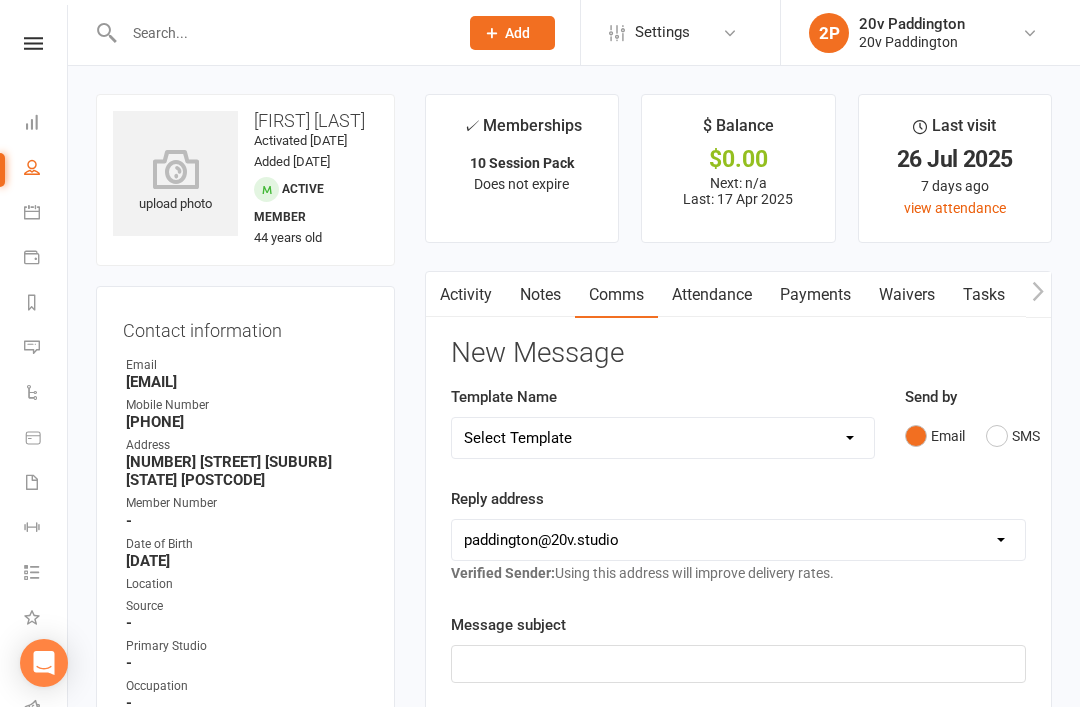 click on "Send by Email SMS" at bounding box center (965, 420) 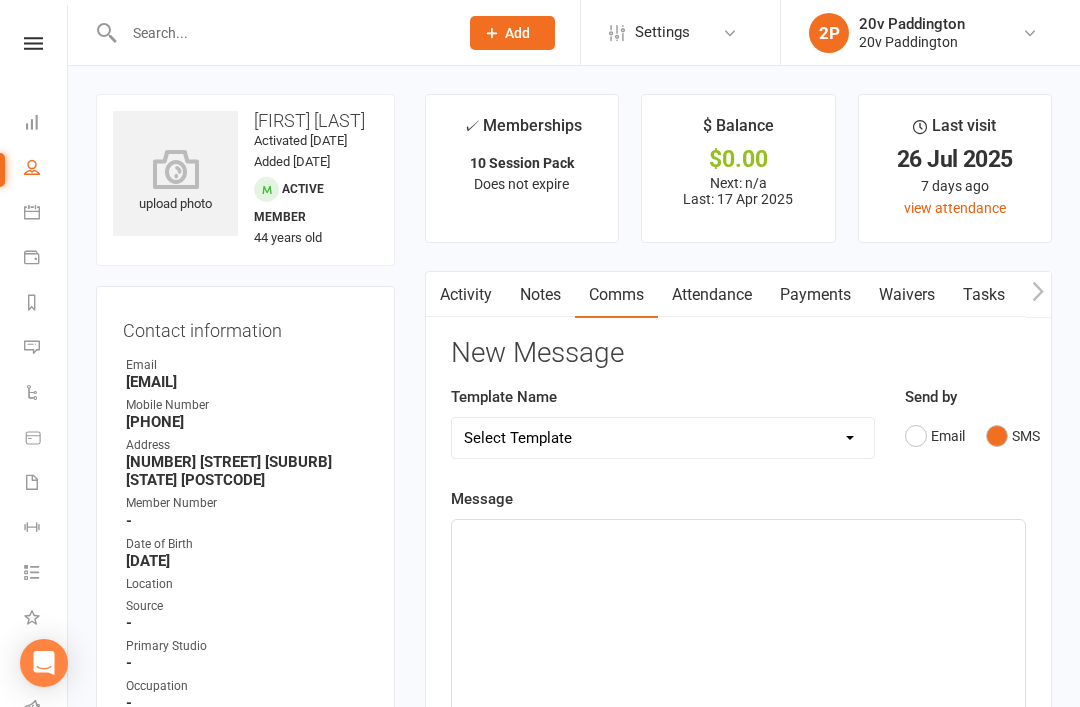click on "﻿" 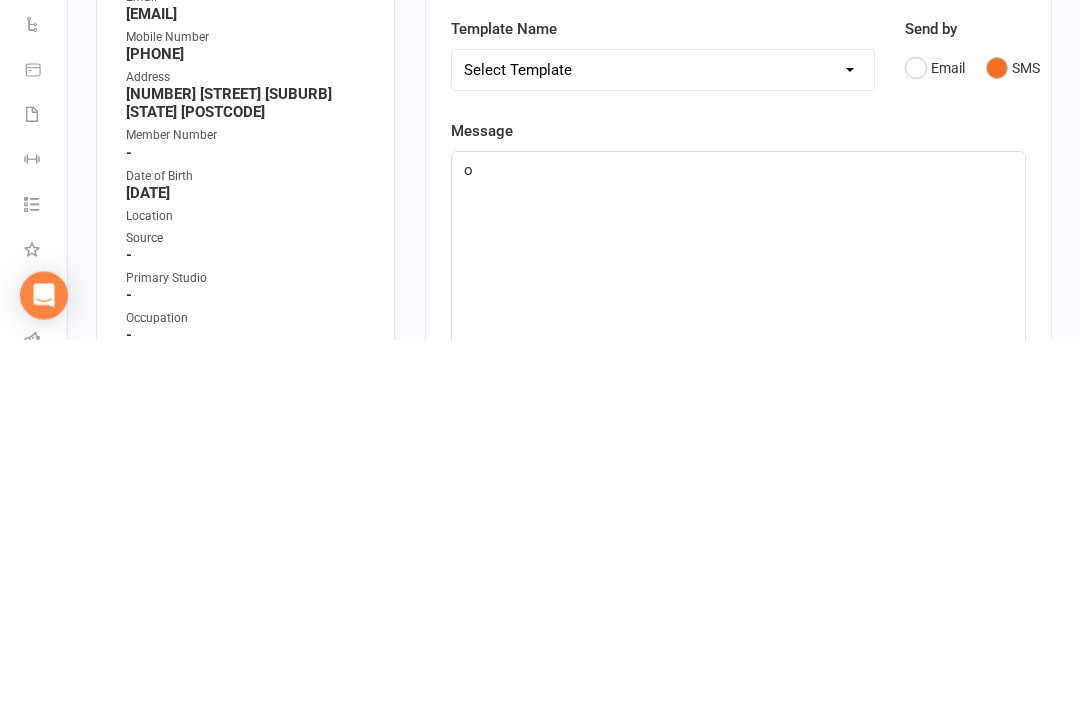 type 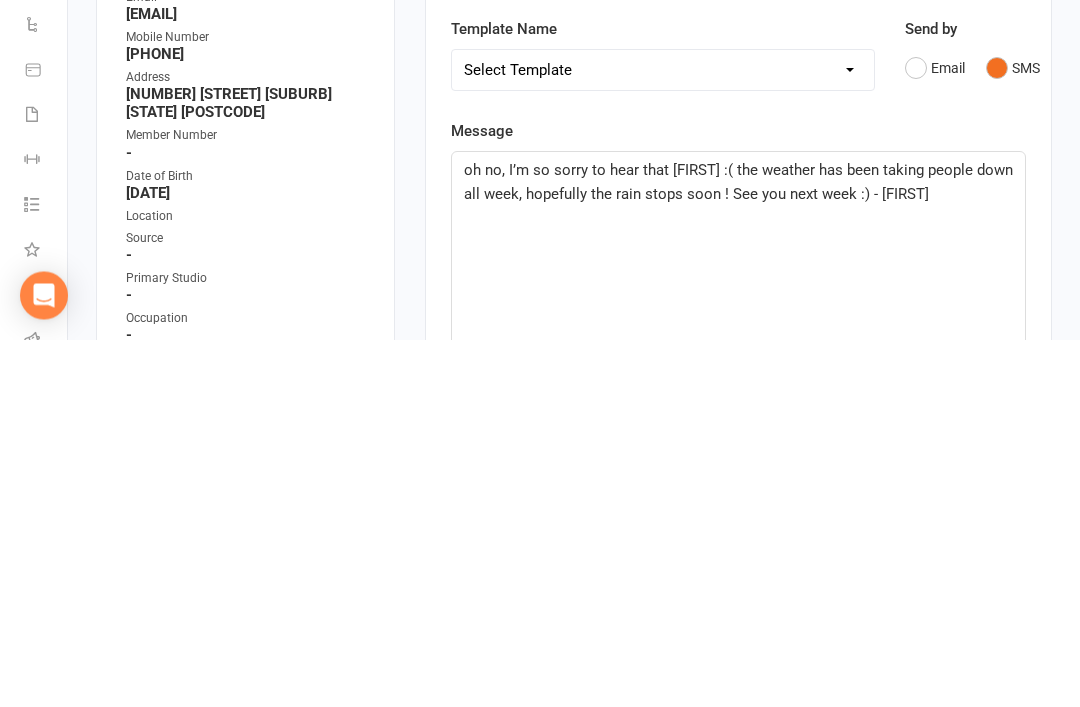 click on "Activity Notes Comms Attendance Payments Waivers Tasks Automations Workouts Assessments Credit balance
New Message Template Name Select Template [EMAIL] 20v Referral Bonus [SMS] Free Trial Link [SMS] Haven’t heard back from trial [SMS] No answer to Kickstart Call [SMS] Ready for trial [SMS] Still interested text 1 [SMS] Still interested text 2 [SMS] Trial same day confirmation text  Send by Email SMS Message oh no, I’m so sorry to hear that [FIRST] :( the weather has been taking people down all week, hopefully the rain stops soon ! See you next week :) - [FIRST]  150 chars (approx. 1 messages), 500 chars remaining.    Sent this month: 166 Contact merge tags contact-first-name contact-last-name contact-email contact-phone-number contact-address what-contact-interested-in how-contact-contacted-us how-contact-heard-about-us last-attended-on next-upcoming-payment-amount next-upcoming-payment-date failed-payments-count failed-payments-total-amount business-name member-portal-url member-portal-pin
Recipients" at bounding box center (738, 802) 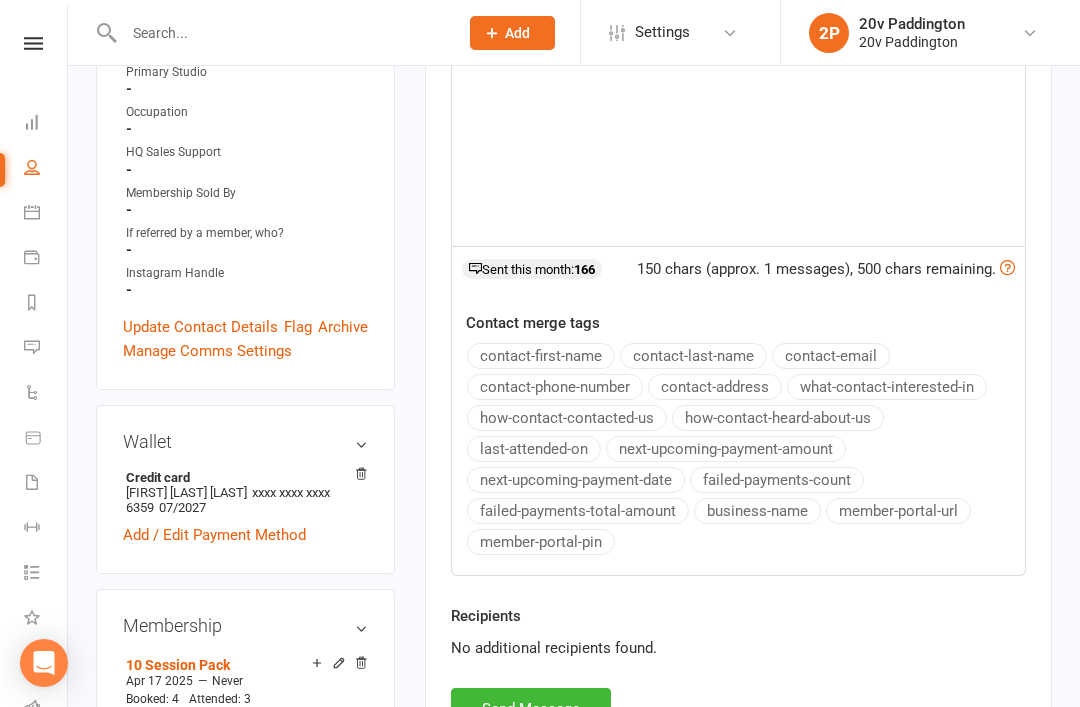 scroll, scrollTop: 672, scrollLeft: 0, axis: vertical 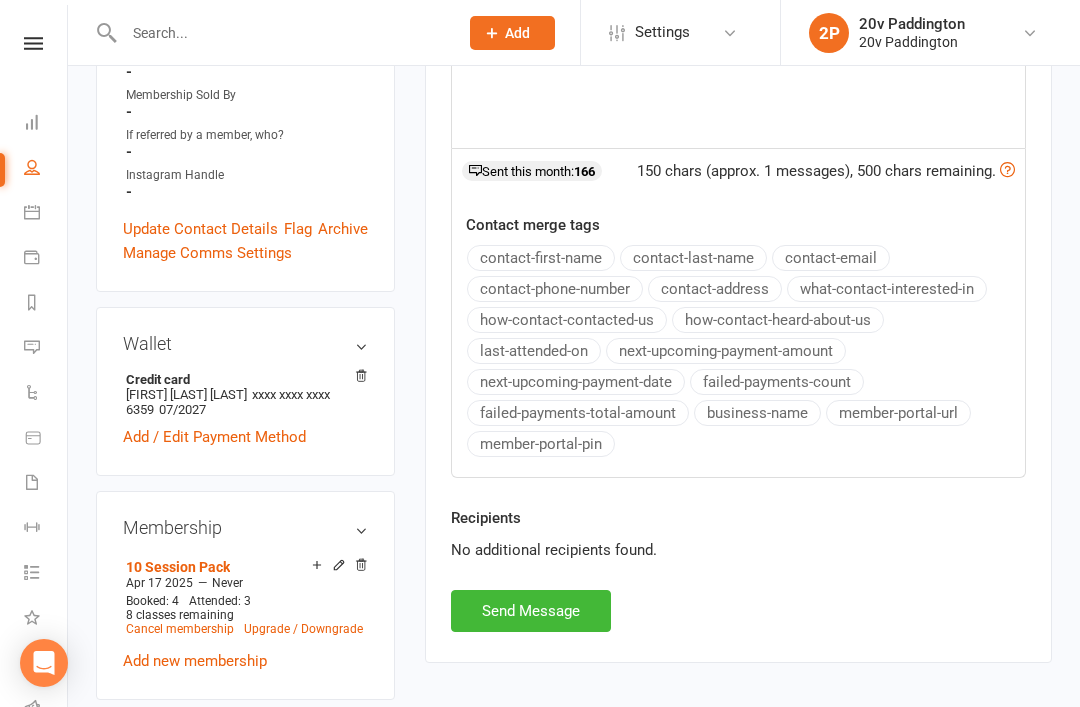 click on "Send Message" at bounding box center (531, 611) 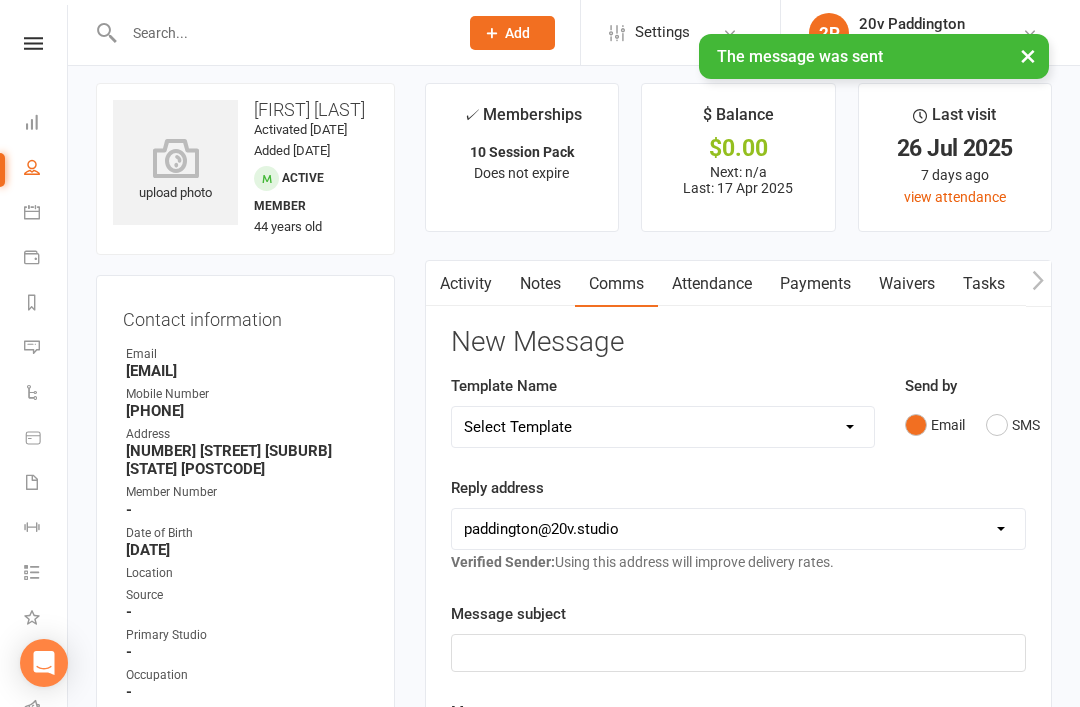 scroll, scrollTop: 0, scrollLeft: 0, axis: both 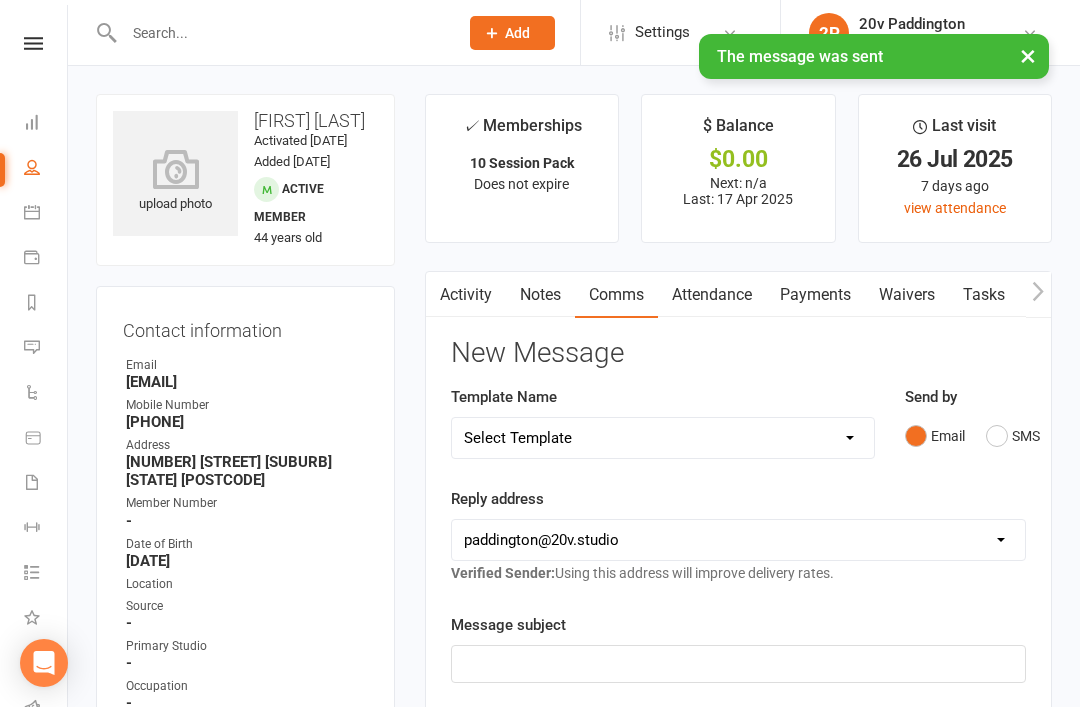 click on "Activity" at bounding box center (466, 295) 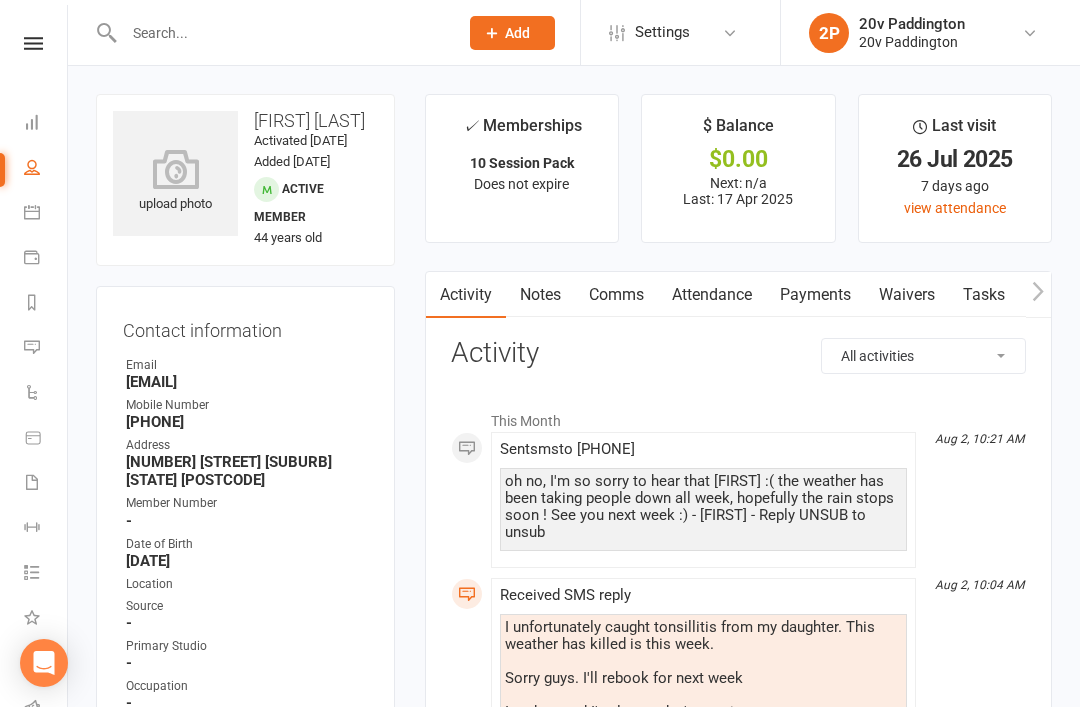 click on "Messages   1" at bounding box center [46, 349] 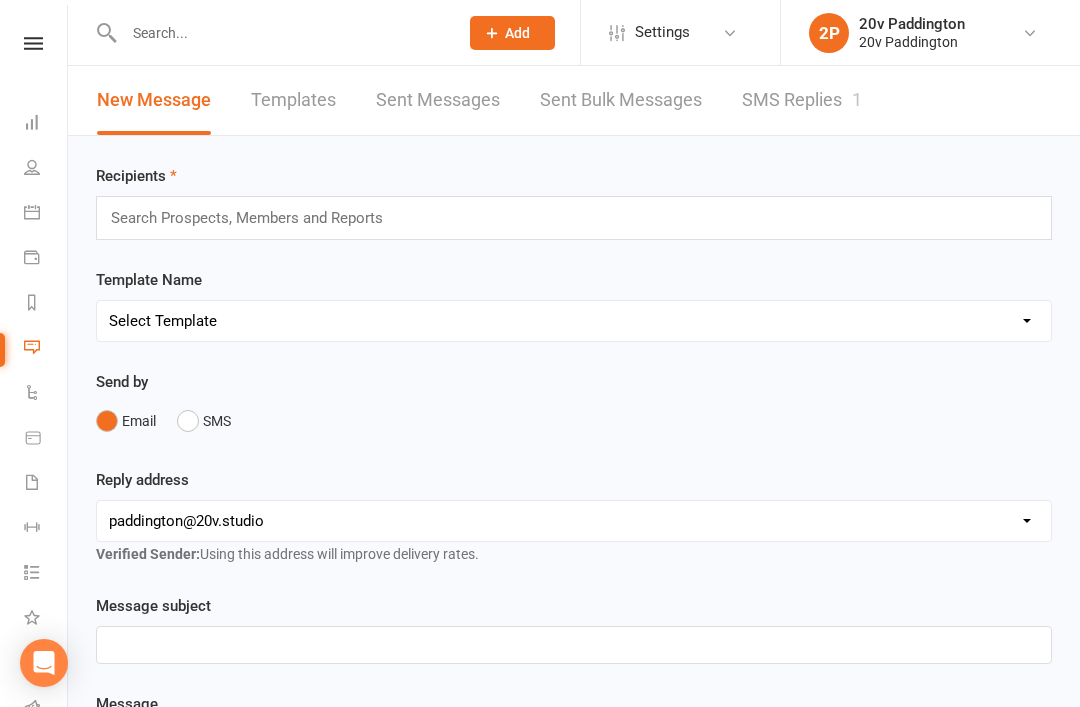 click on "SMS Replies  1" at bounding box center [802, 100] 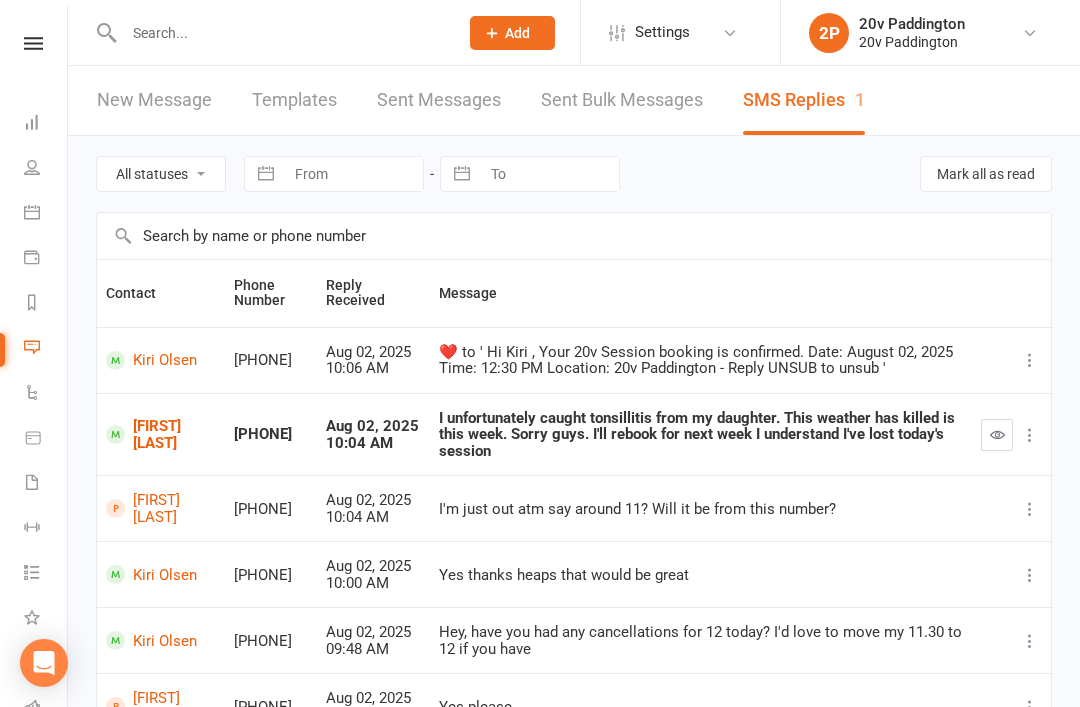 click at bounding box center (997, 435) 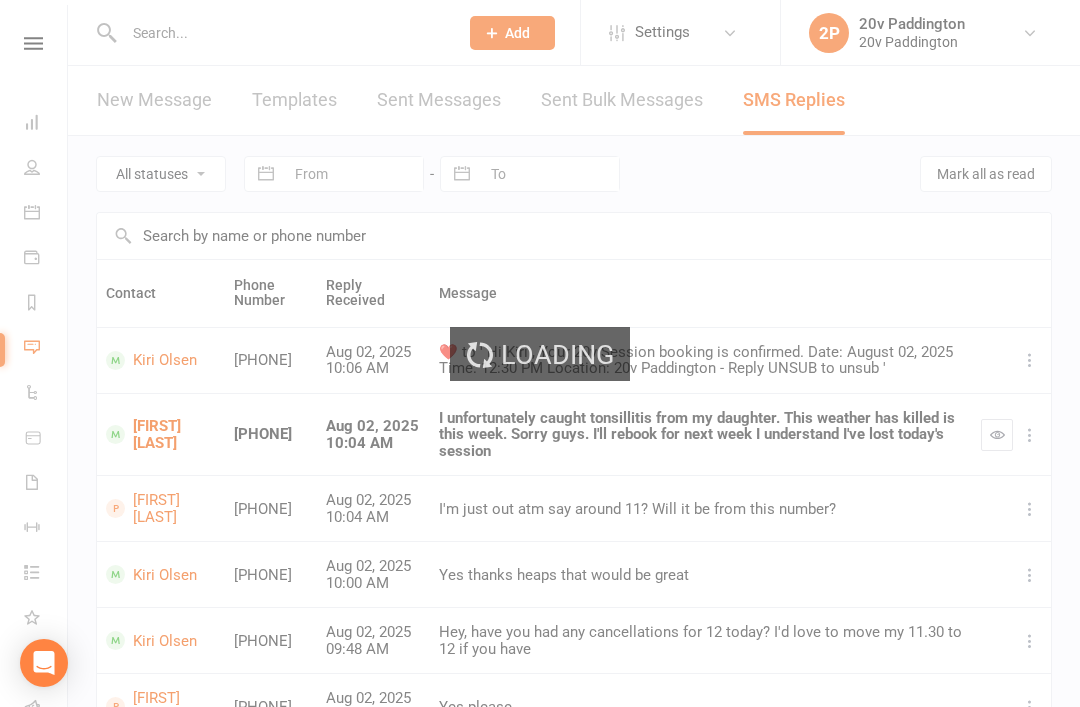 click on "Loading" at bounding box center (540, 353) 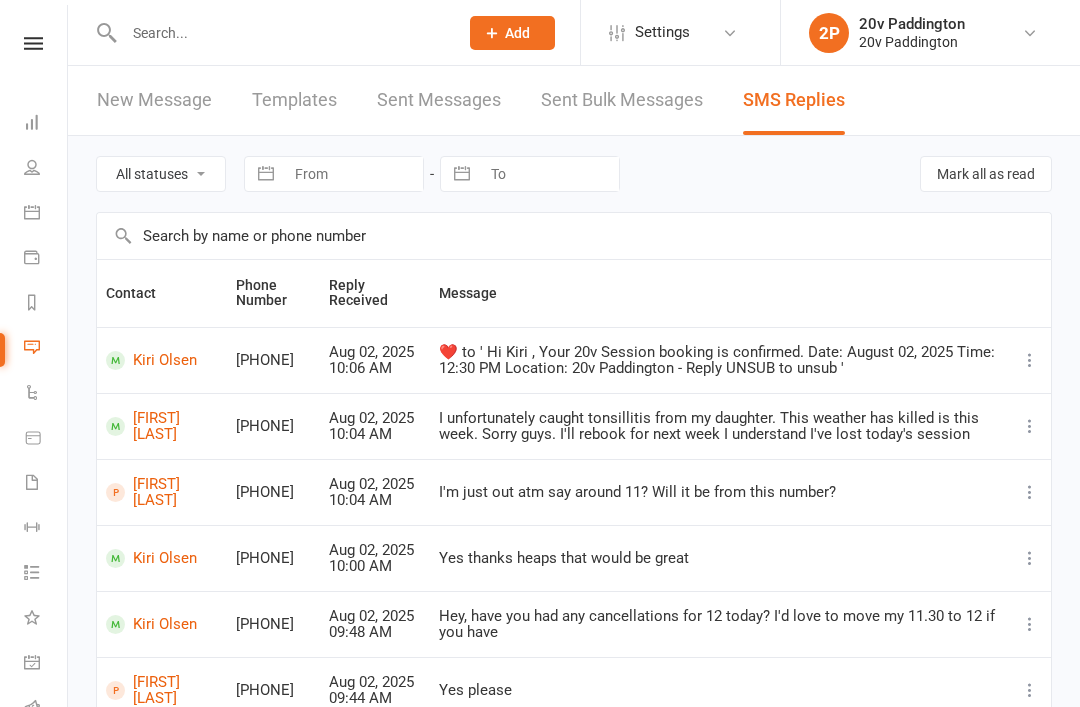 scroll, scrollTop: 0, scrollLeft: 0, axis: both 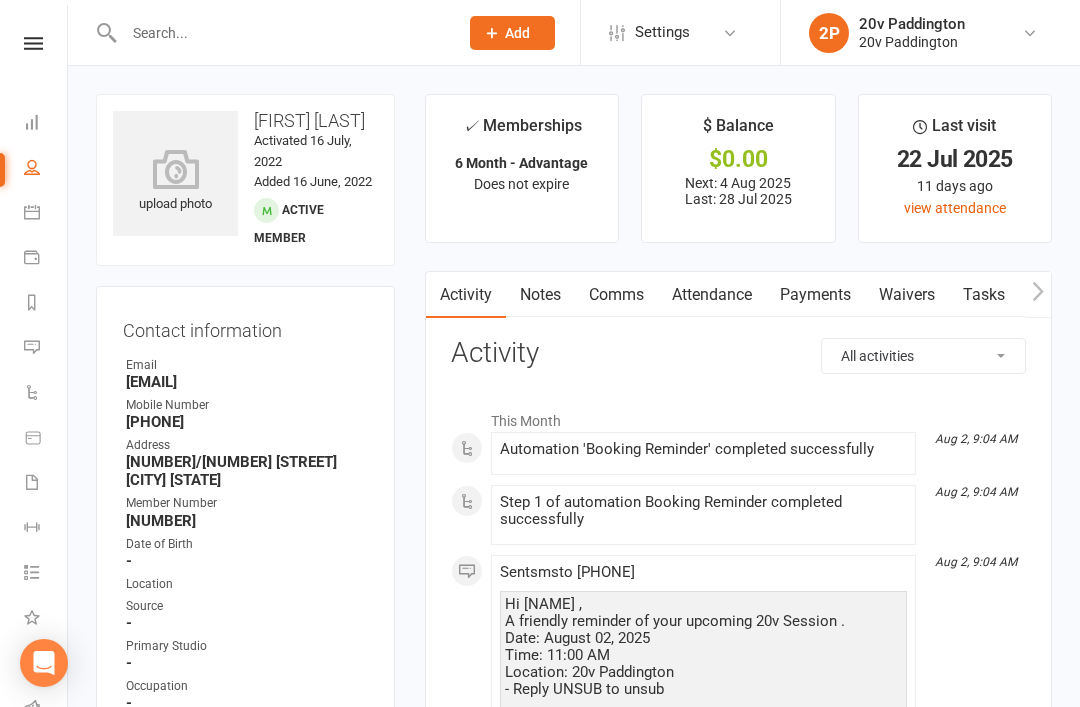 click at bounding box center (32, 212) 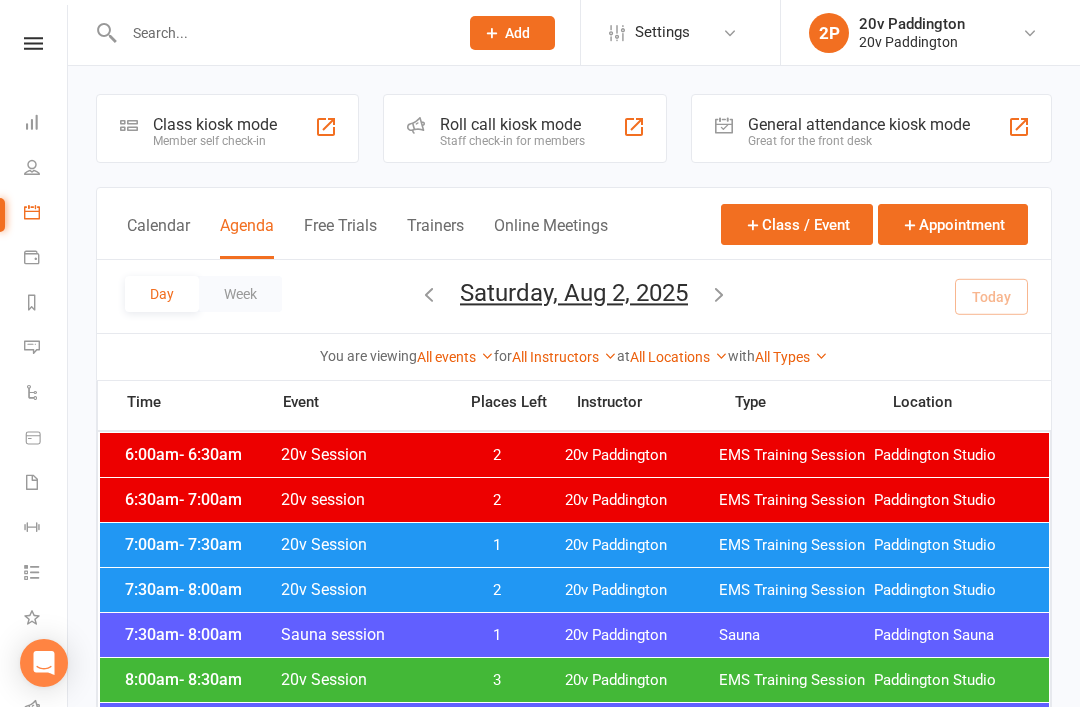 click on "Day Week [MONTH], [YEAR]
[MONTH] [YEAR]
Sun Mon Tue Wed Thu Fri Sat
[DAY]
[DAY]
[DAY]
[DAY]
[DAY]
[DAY]
[DAY]
[DAY]
[DAY]
[DAY]
[DAY]
[DAY]
[DAY]
[DAY]
[DAY]
[DAY]
[DAY]
[DAY]
[DAY]
[DAY]
[DAY]
[DAY]
[DAY]
[DAY]
[DAY]
[DAY]
[DAY]
[DAY]
[DAY] [DAY]" at bounding box center (574, 296) 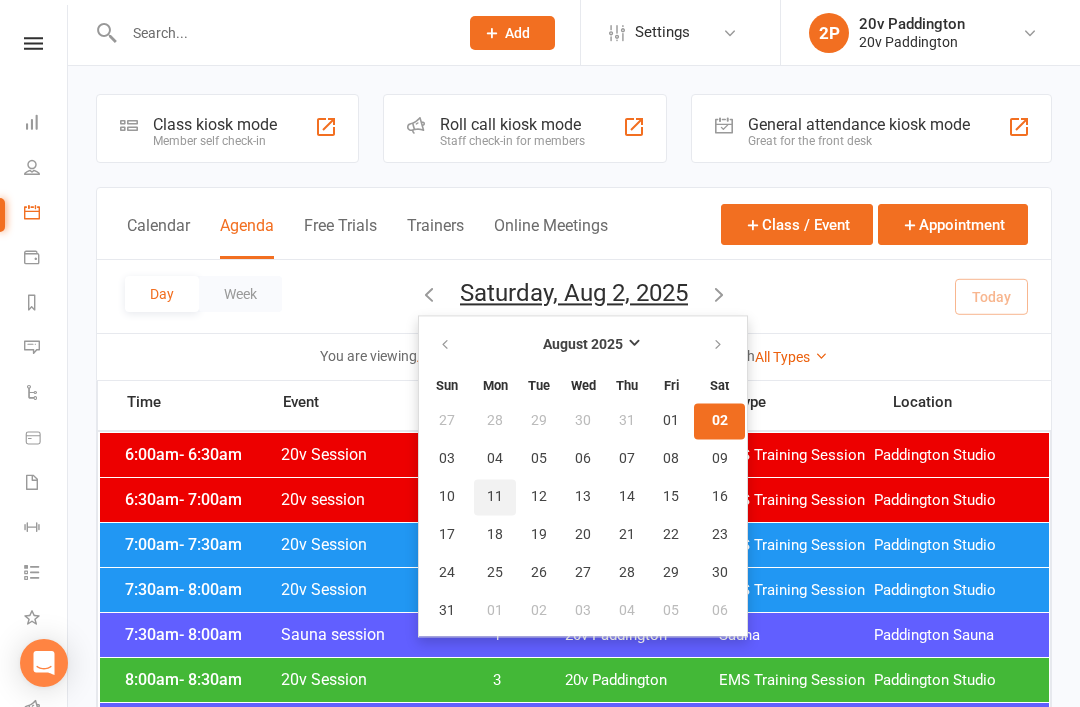 click on "11" at bounding box center (495, 497) 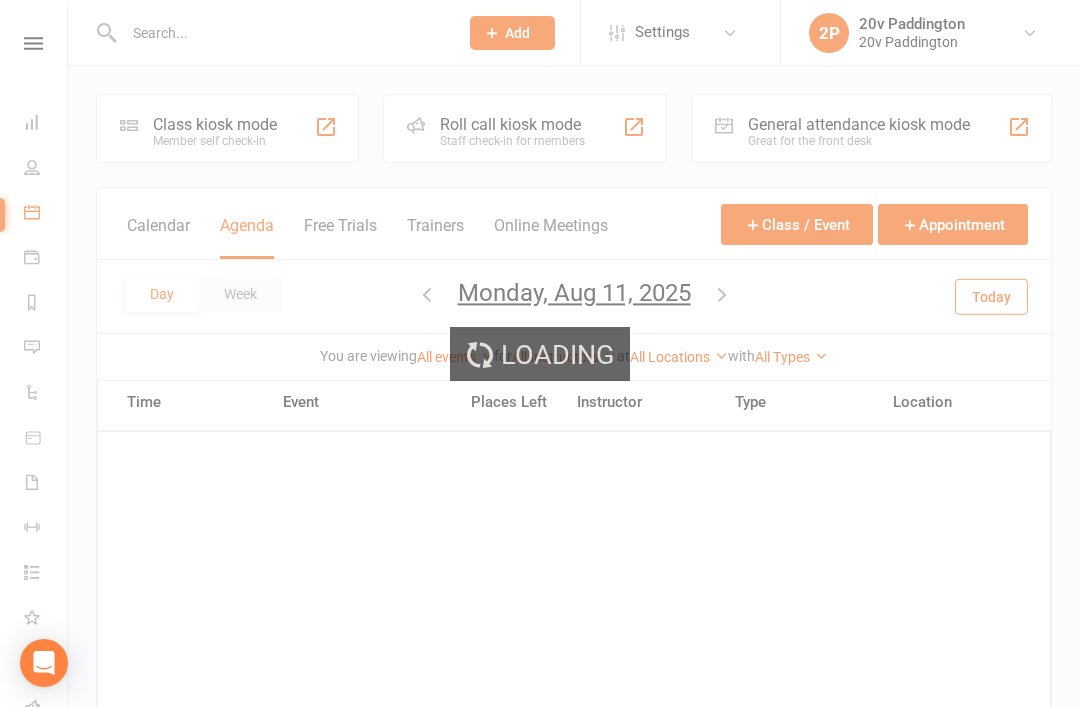 click on "Loading" at bounding box center [540, 353] 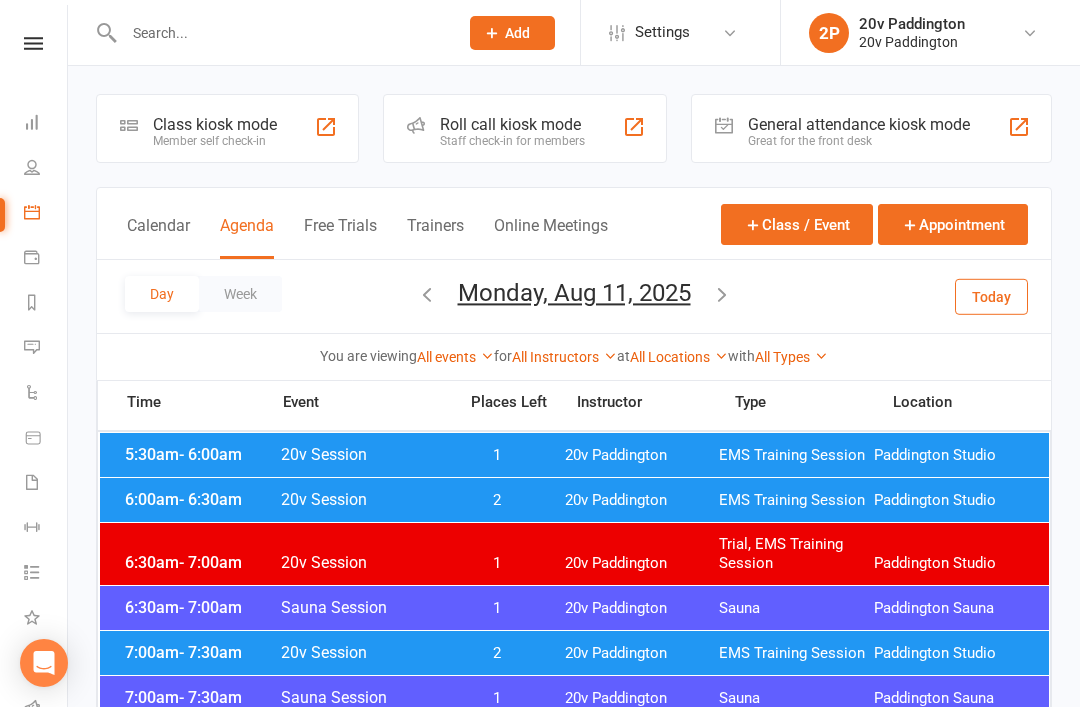 click on "Monday, Aug 11, 2025" at bounding box center (574, 293) 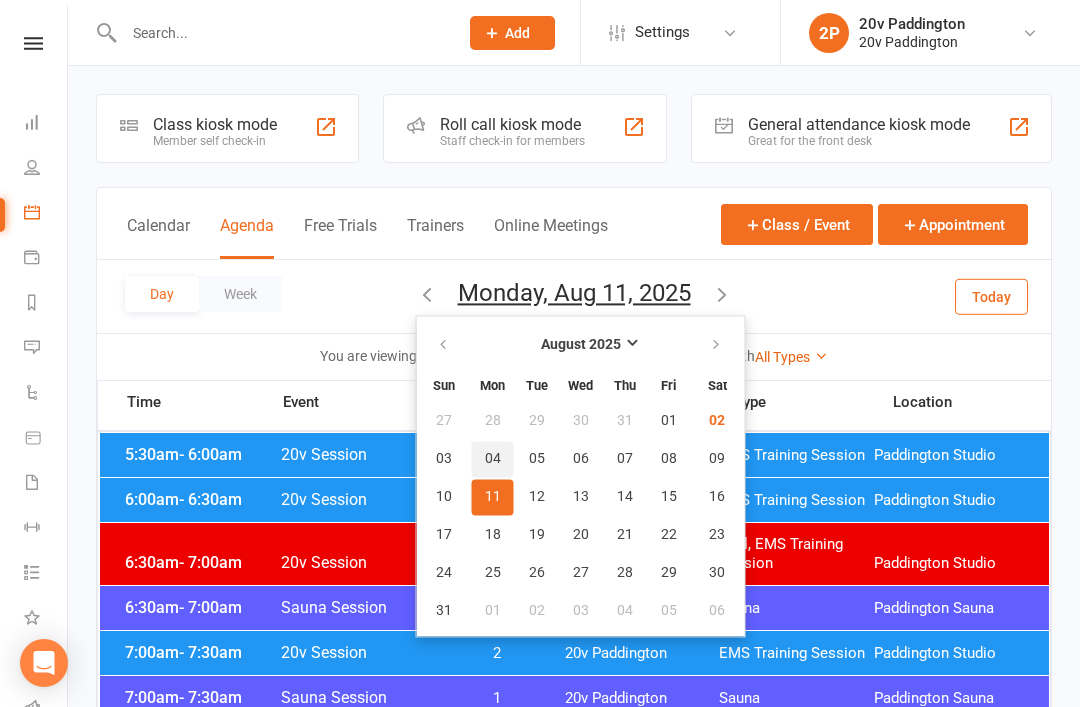 click on "04" at bounding box center (493, 459) 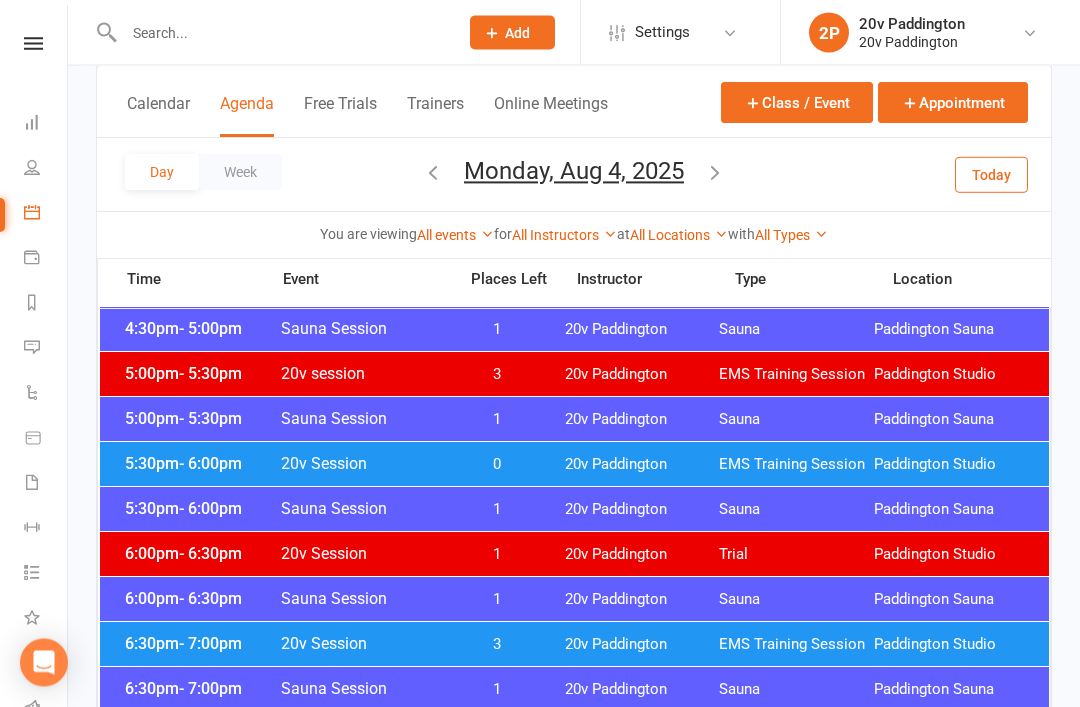 click on "5:30pm  - 6:00pm 20v Session 0 20v Paddington EMS Training Session Paddington Studio" at bounding box center (574, 465) 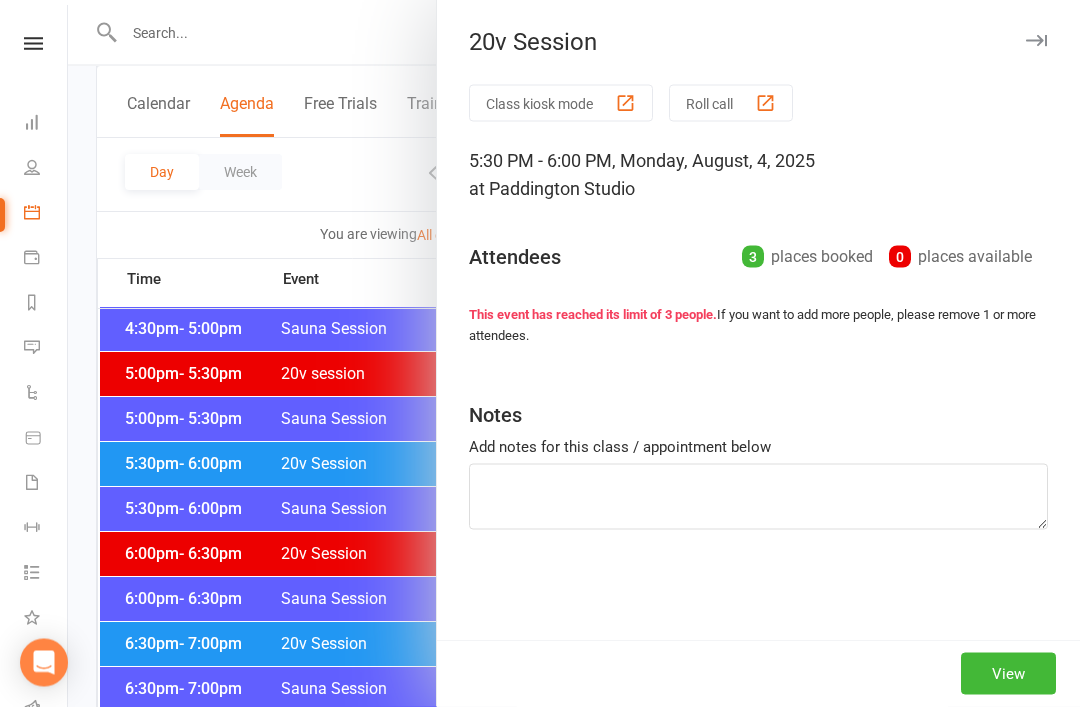 scroll, scrollTop: 1782, scrollLeft: 0, axis: vertical 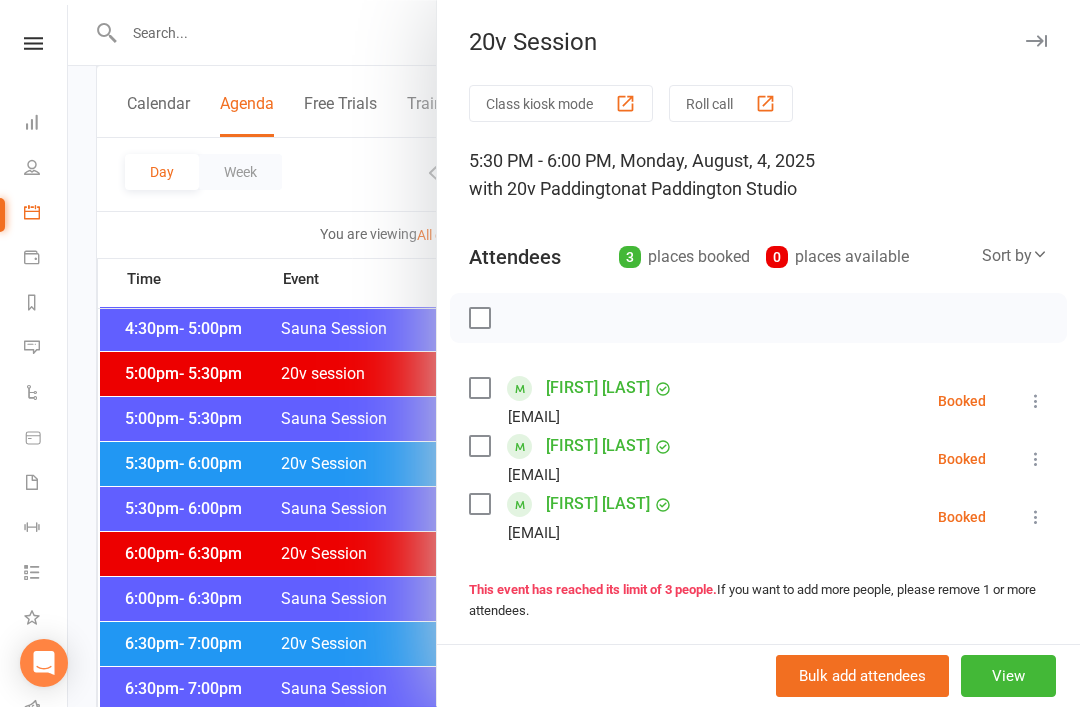 click at bounding box center (574, 353) 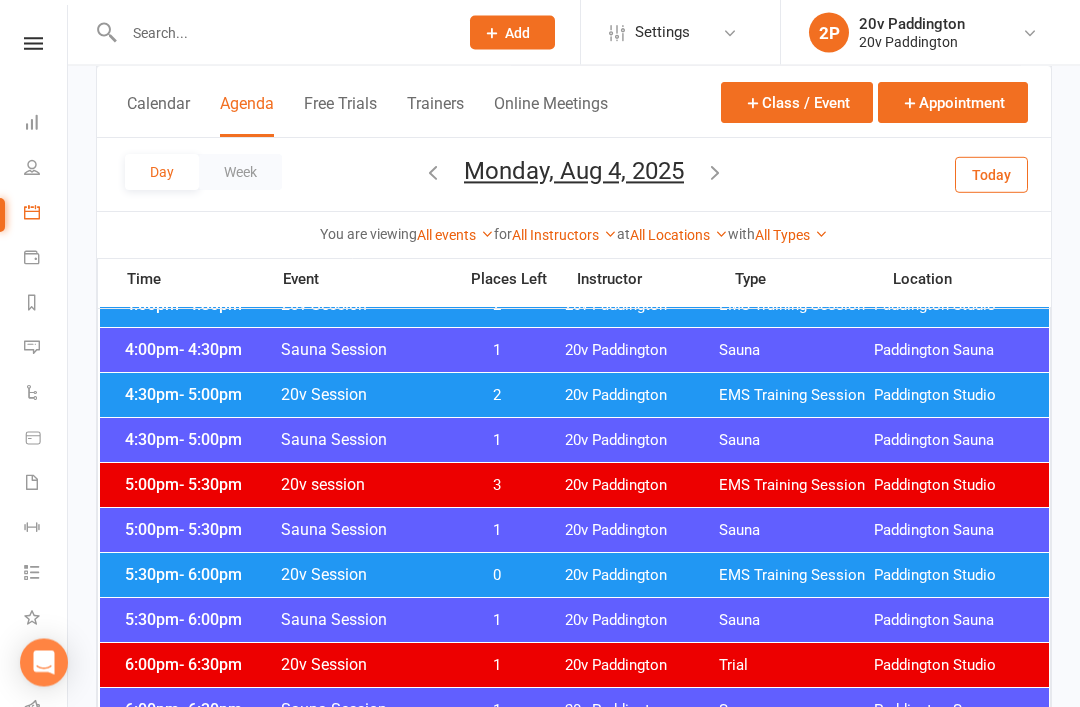 scroll, scrollTop: 1669, scrollLeft: 0, axis: vertical 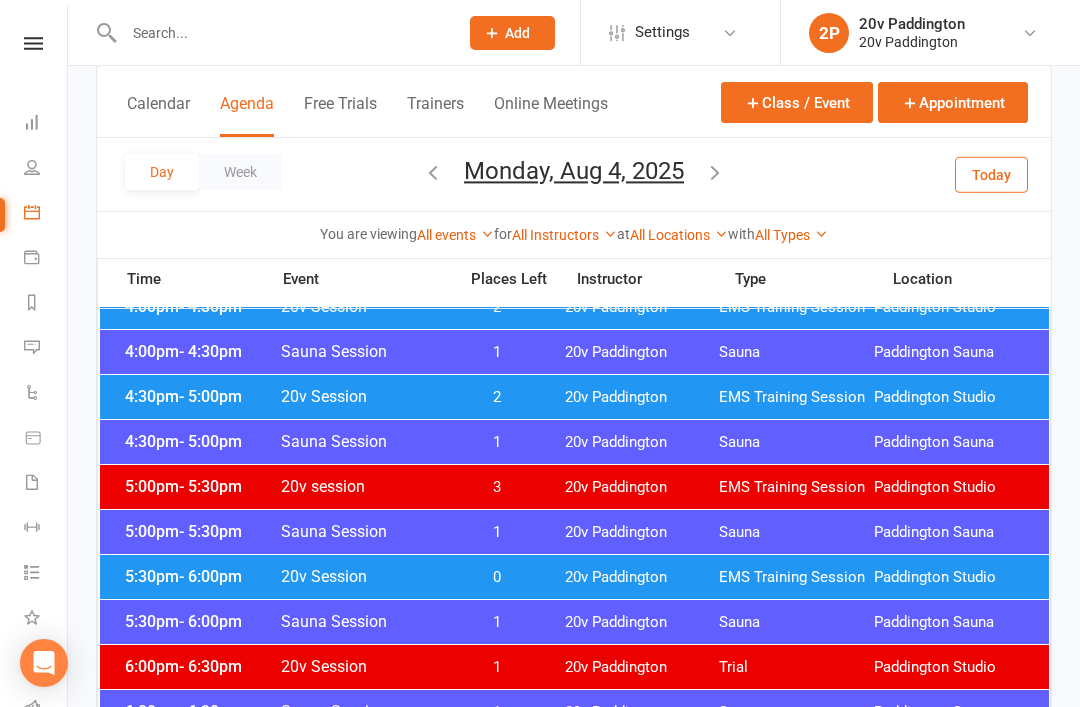 click on "20v Paddington" at bounding box center (642, 397) 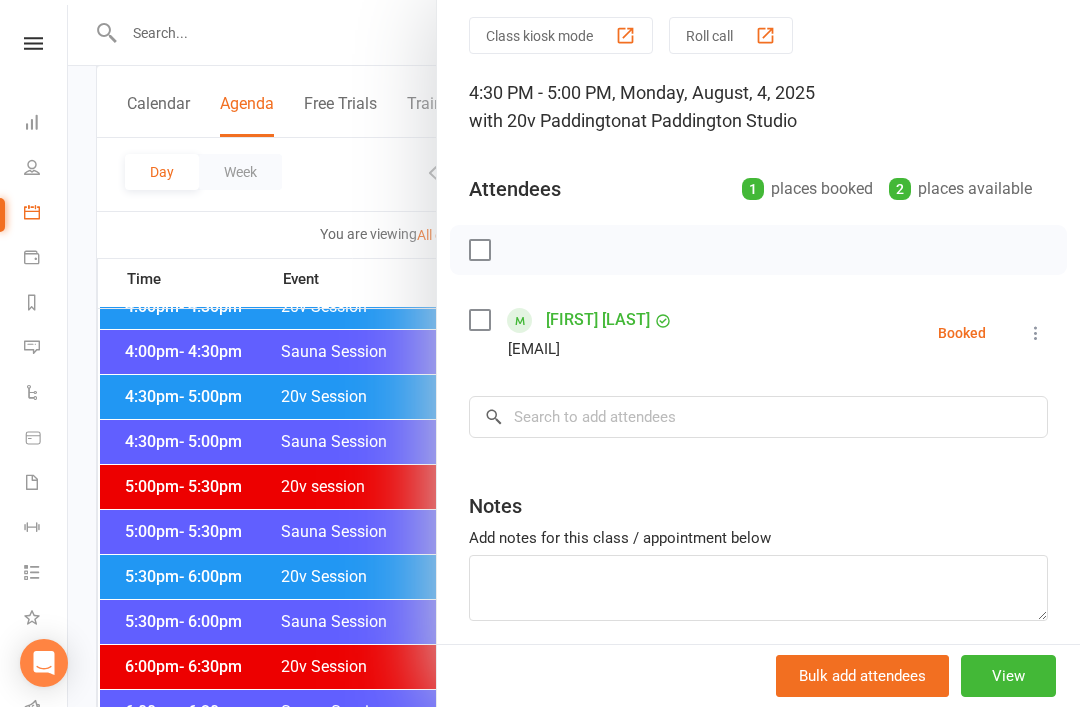 scroll, scrollTop: 71, scrollLeft: 0, axis: vertical 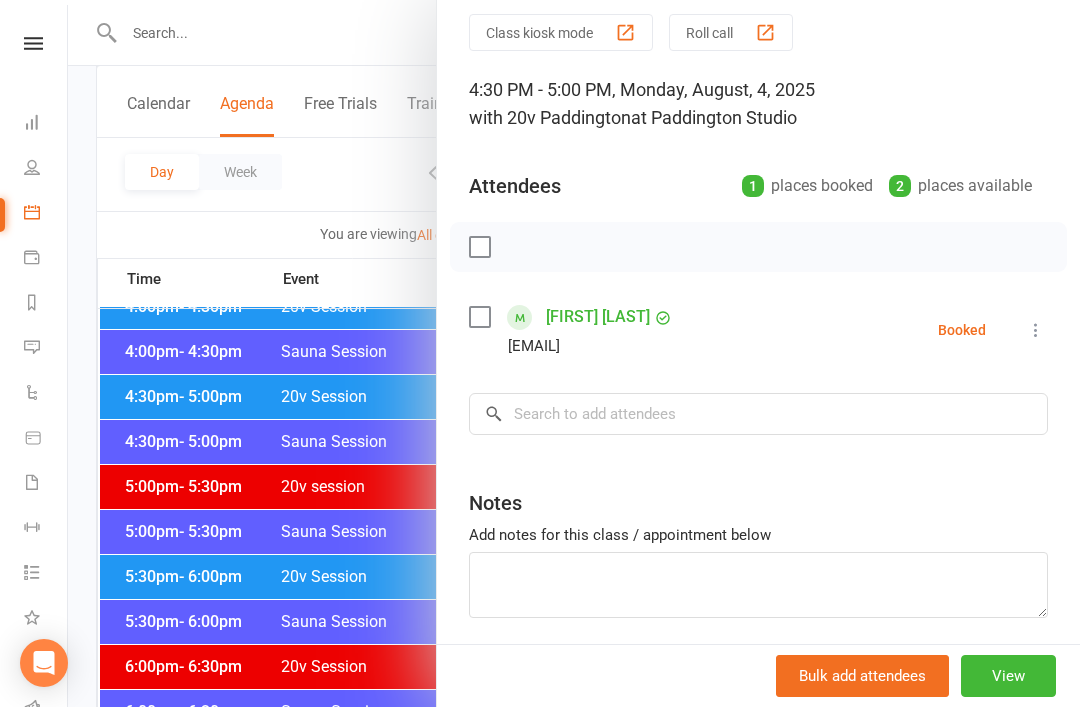 click at bounding box center (574, 353) 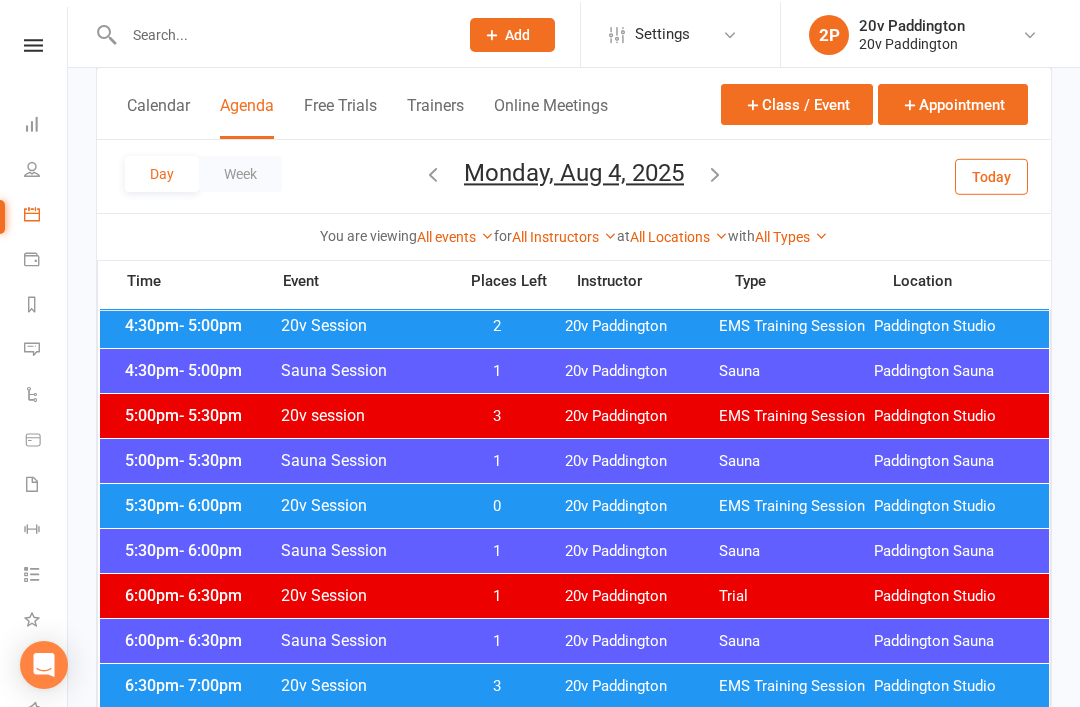 click on "20v Paddington" at bounding box center [642, 594] 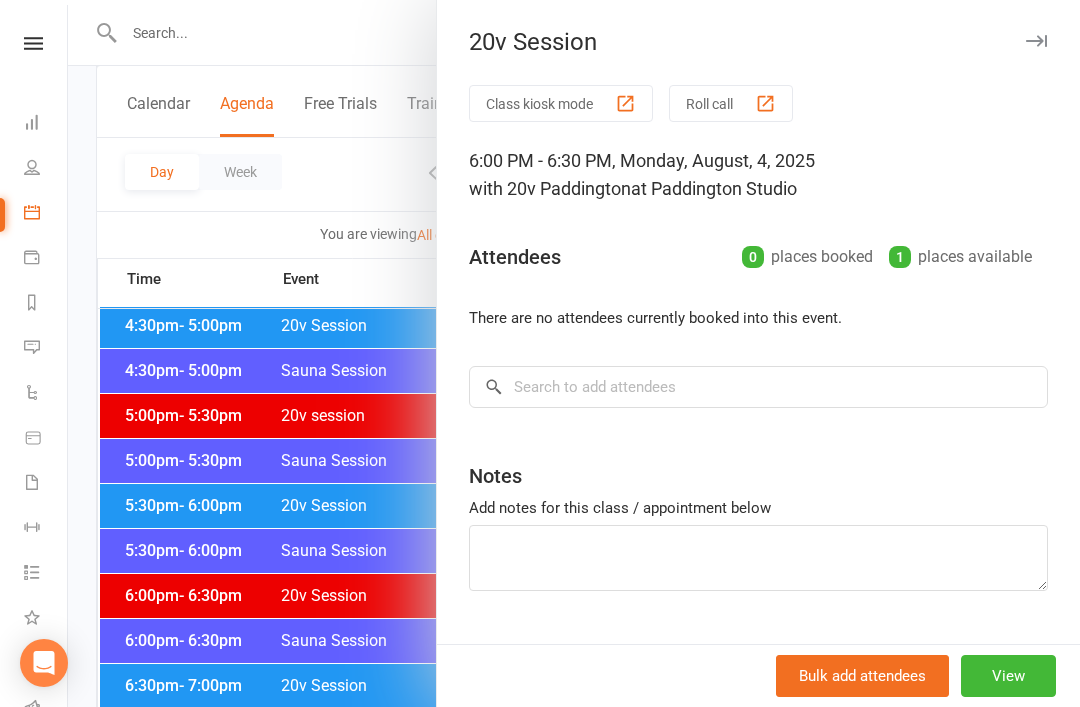 click at bounding box center [574, 353] 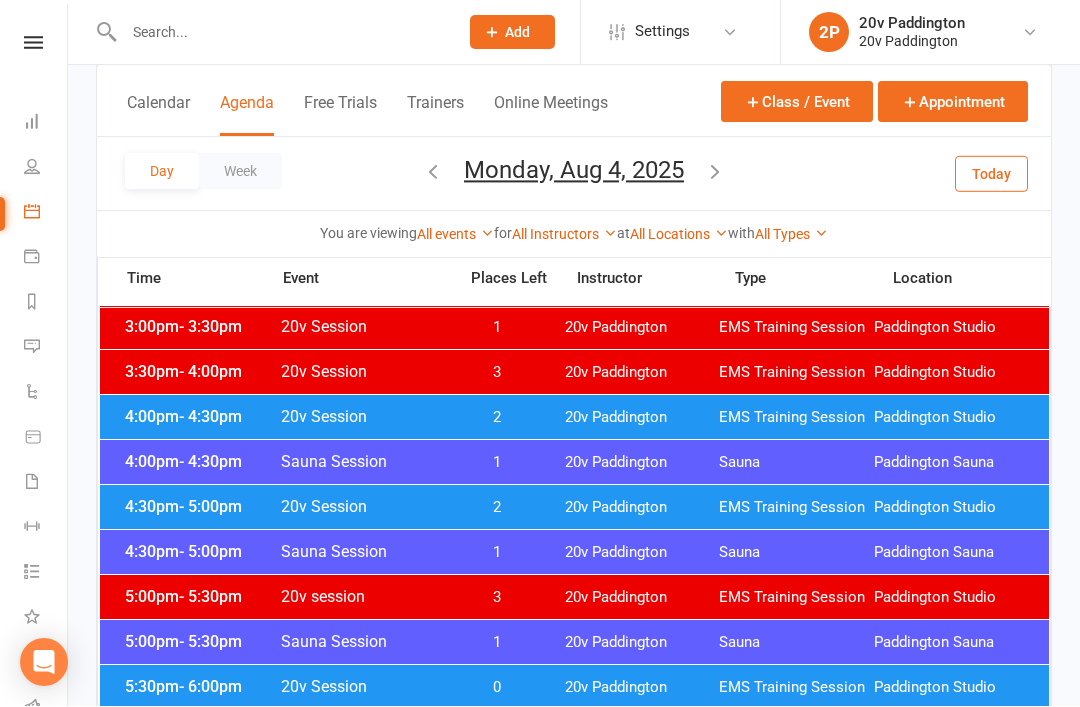click on "4:30pm  - 5:00pm 20v Session 2 20v Paddington EMS Training Session Paddington Studio" at bounding box center [574, 508] 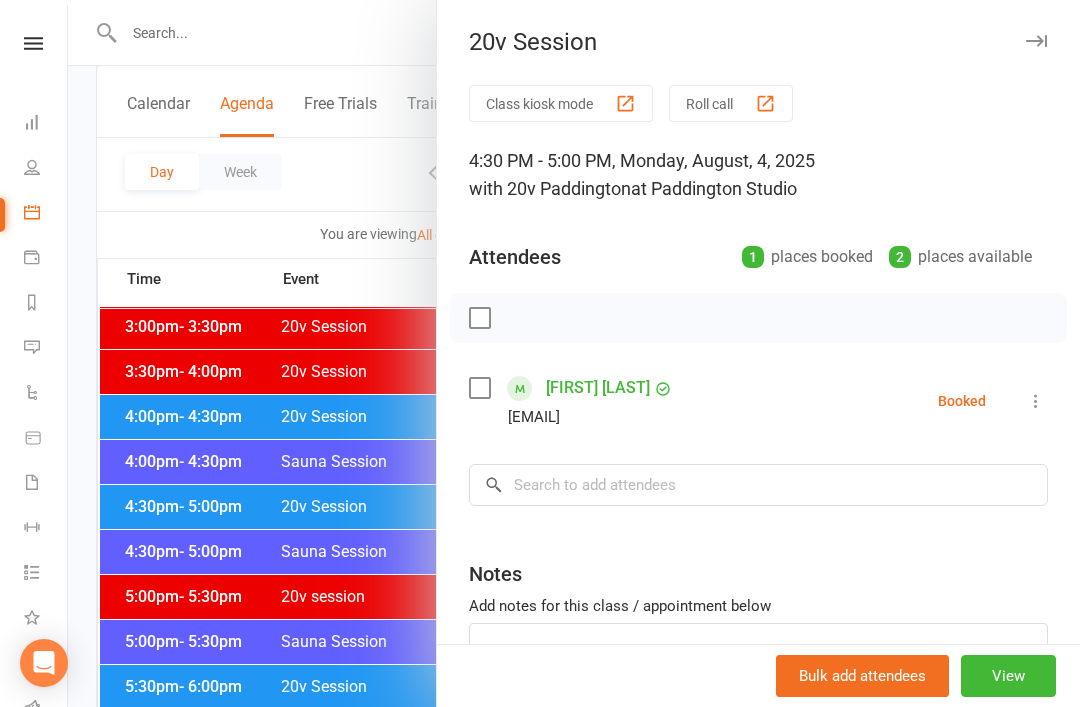 click at bounding box center [574, 353] 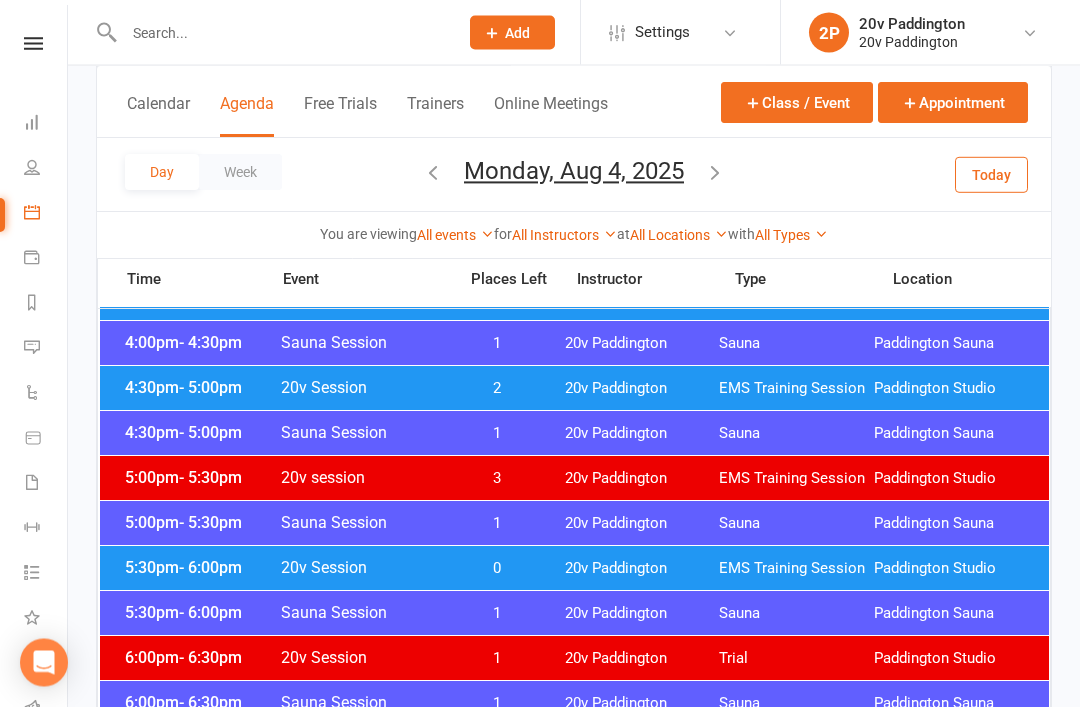 click on "6:00pm  - 6:30pm 20v Session 1 20v Paddington Trial Paddington Studio" at bounding box center (574, 659) 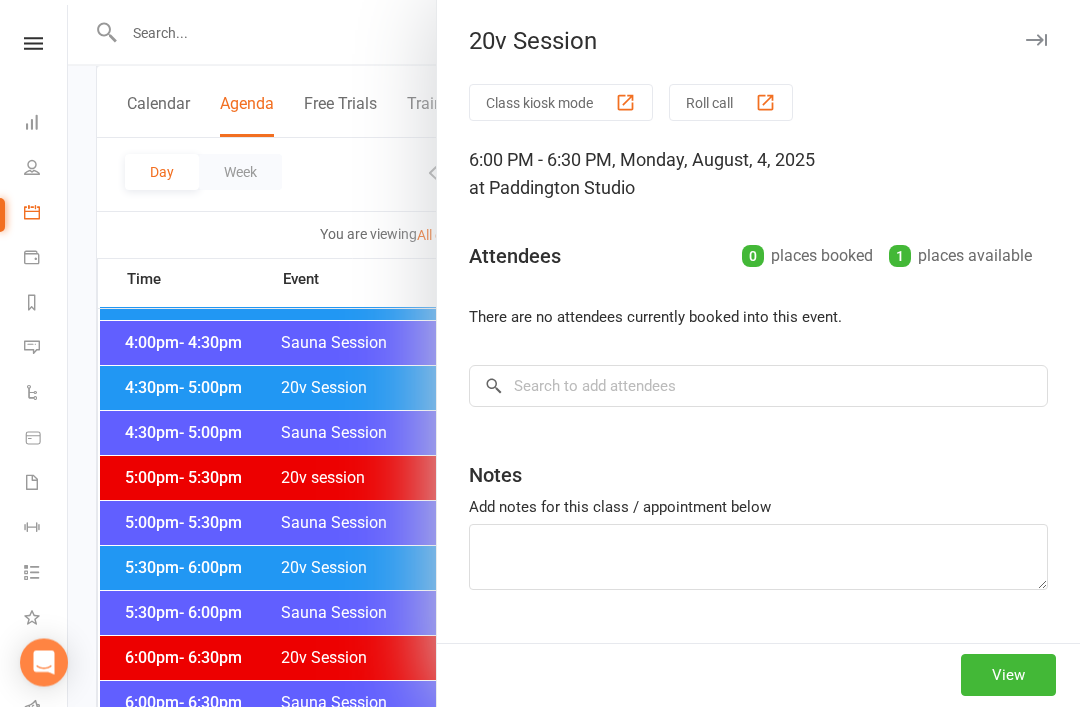 scroll, scrollTop: 1678, scrollLeft: 0, axis: vertical 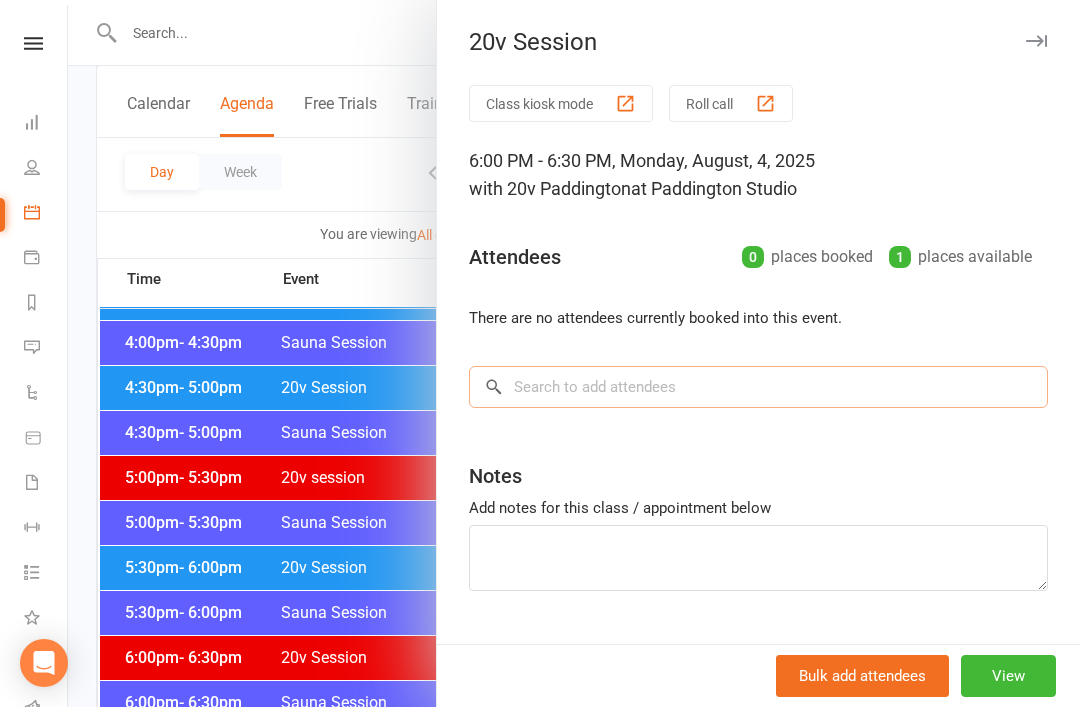 click at bounding box center (758, 387) 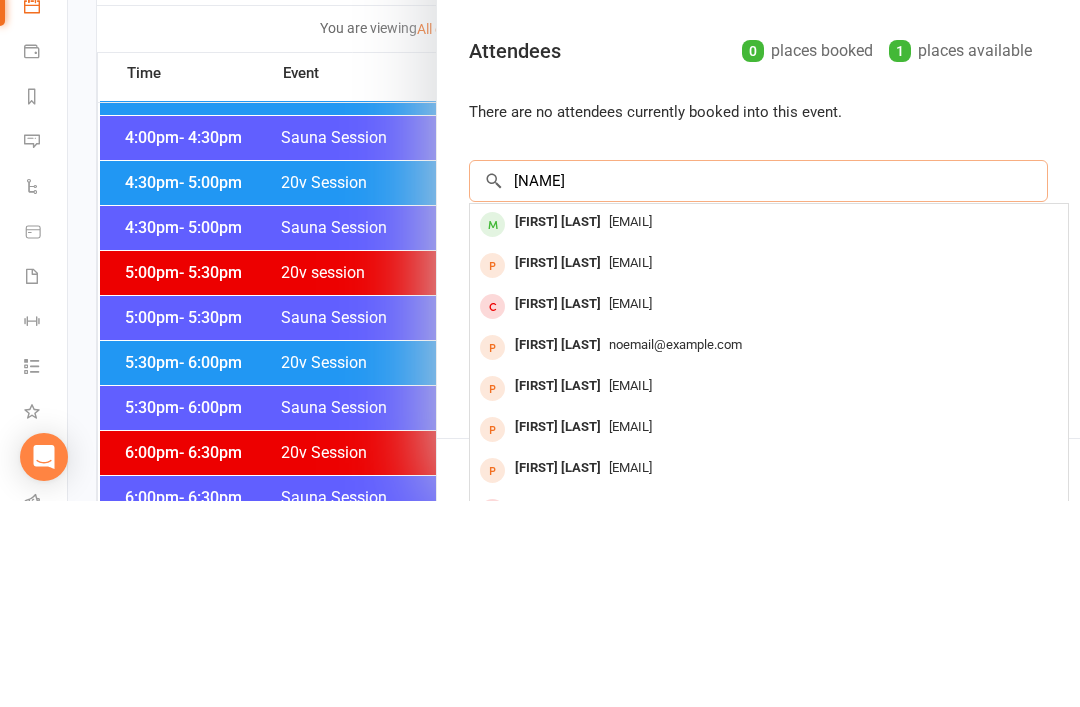 type on "Giselle" 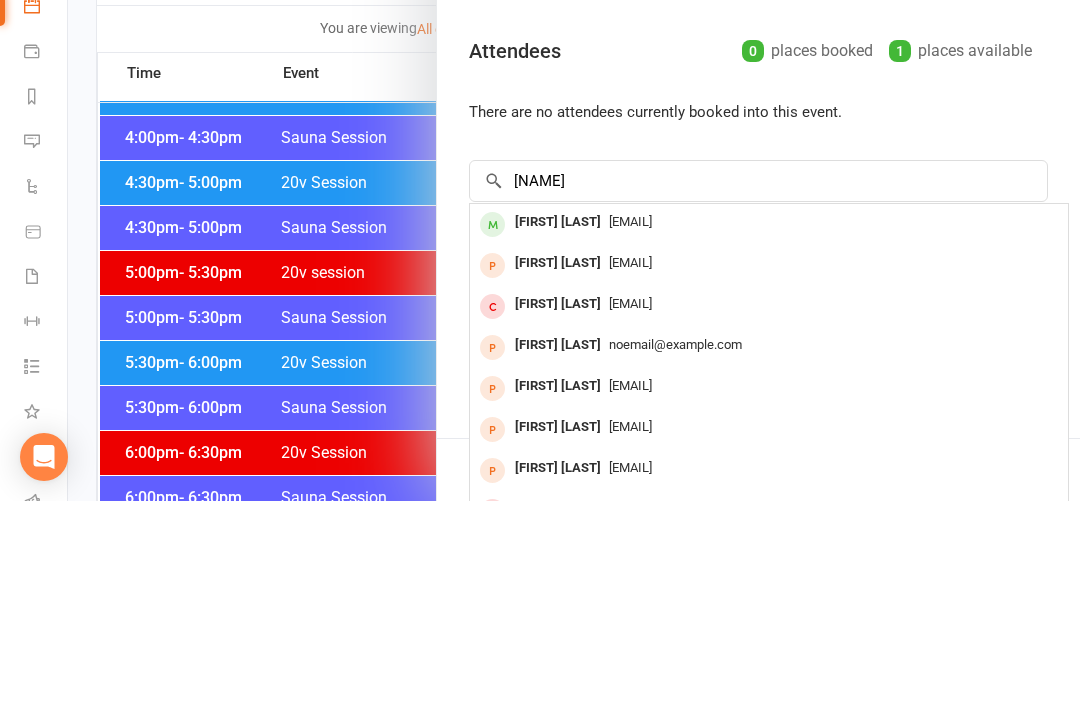 click on "gisellevieira33@icloud.com" at bounding box center [769, 428] 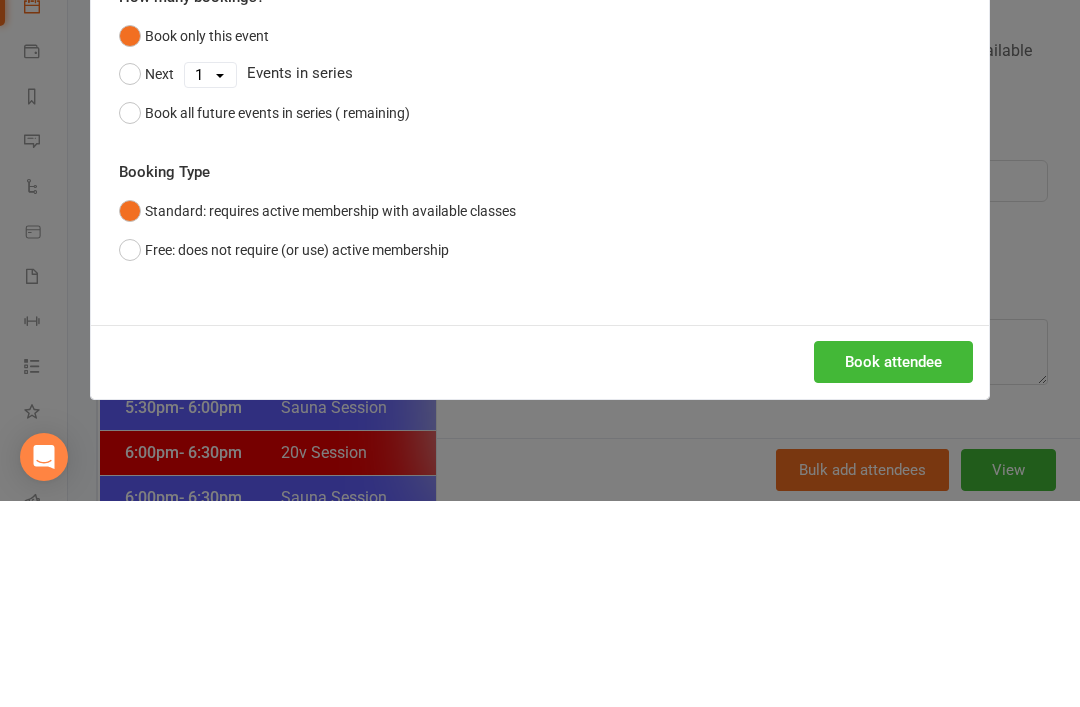 scroll, scrollTop: 1884, scrollLeft: 0, axis: vertical 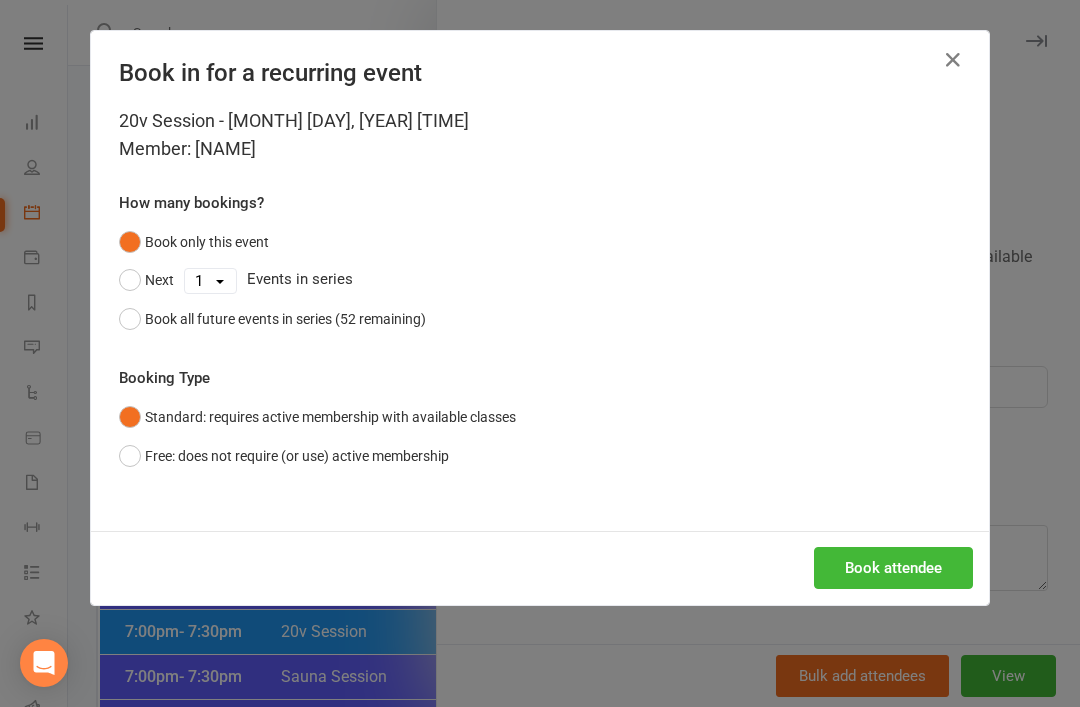 click on "Book attendee" at bounding box center (893, 568) 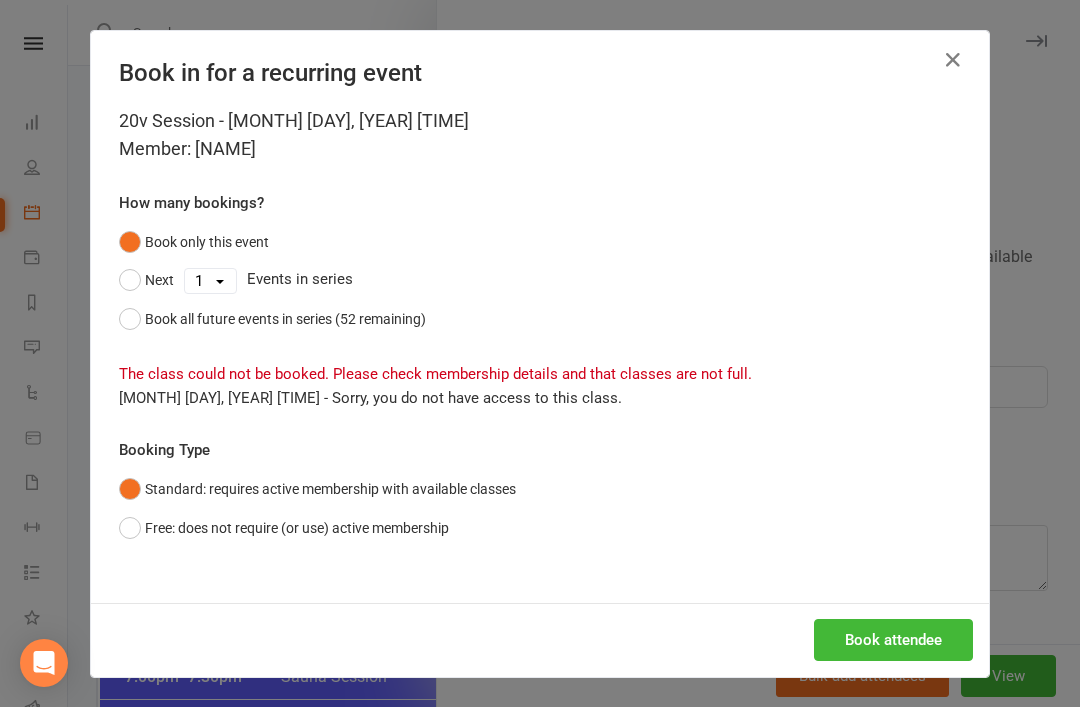 click at bounding box center [953, 60] 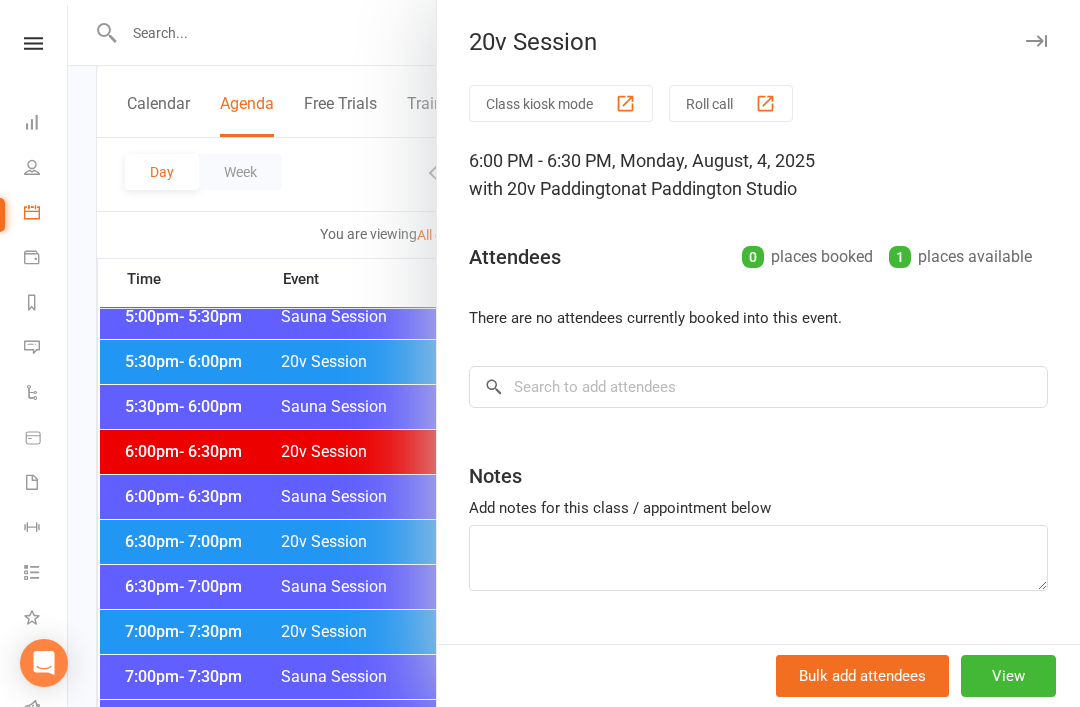click on "View" at bounding box center (1008, 676) 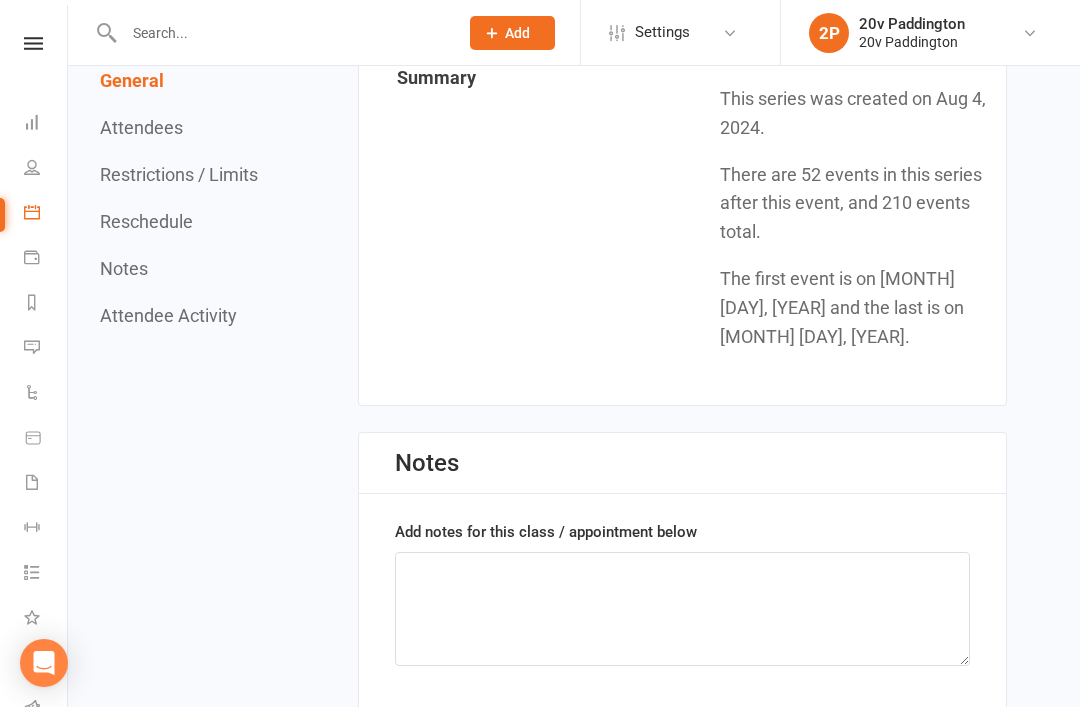 scroll, scrollTop: 0, scrollLeft: 0, axis: both 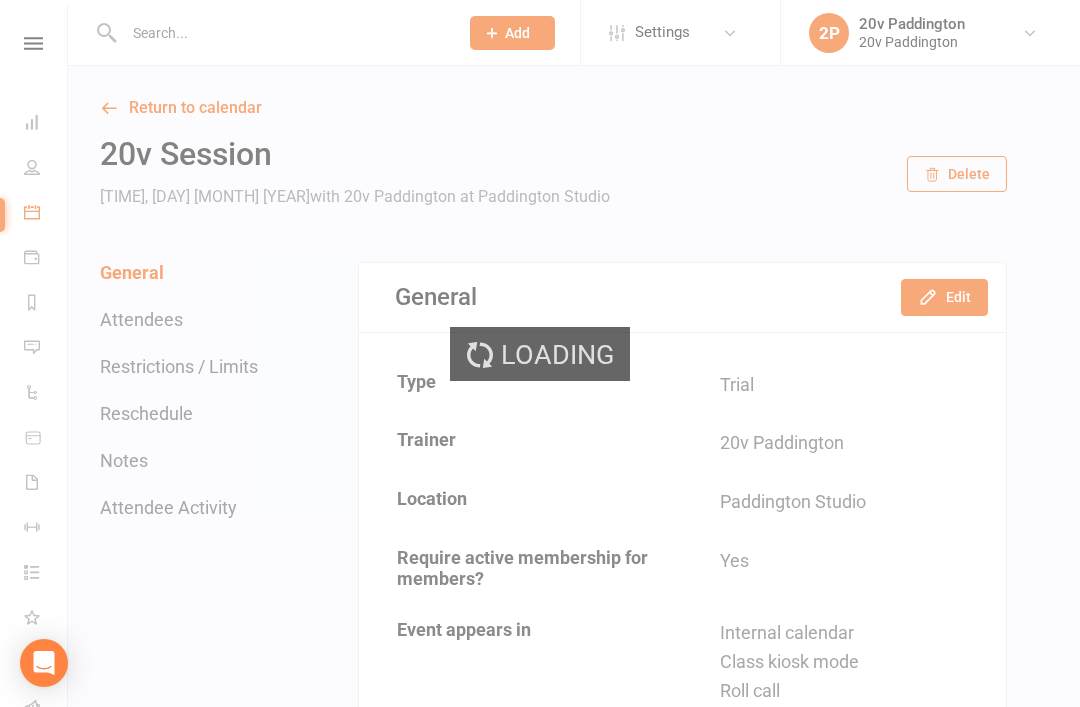 click on "Edit" at bounding box center (944, 297) 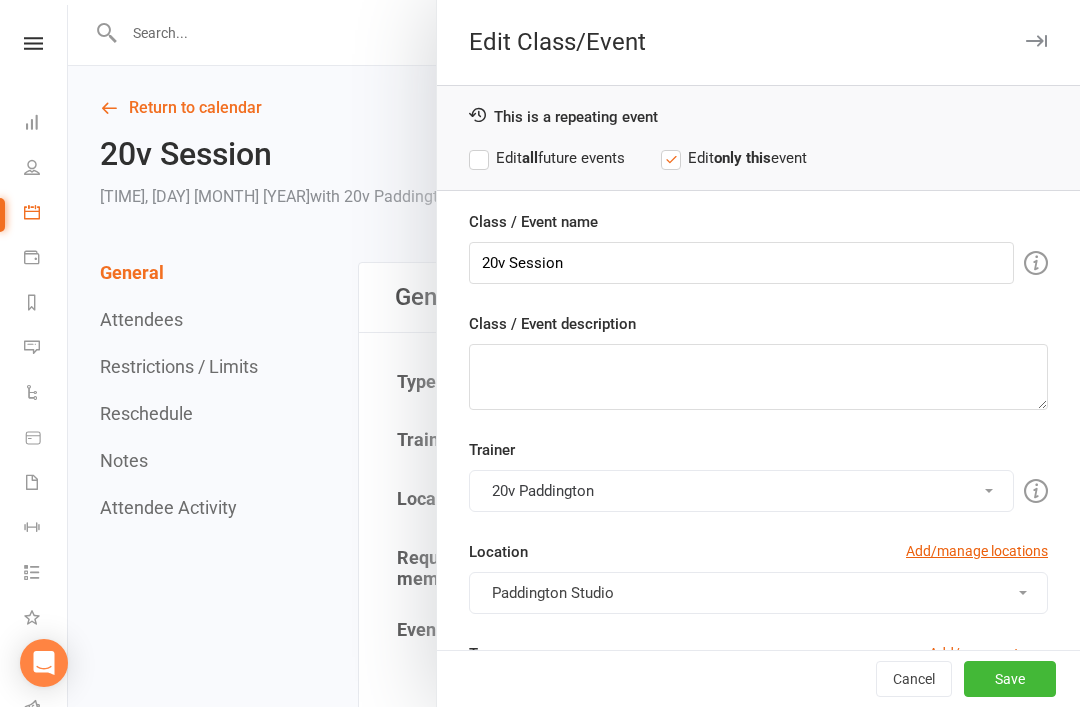 scroll, scrollTop: 193, scrollLeft: 0, axis: vertical 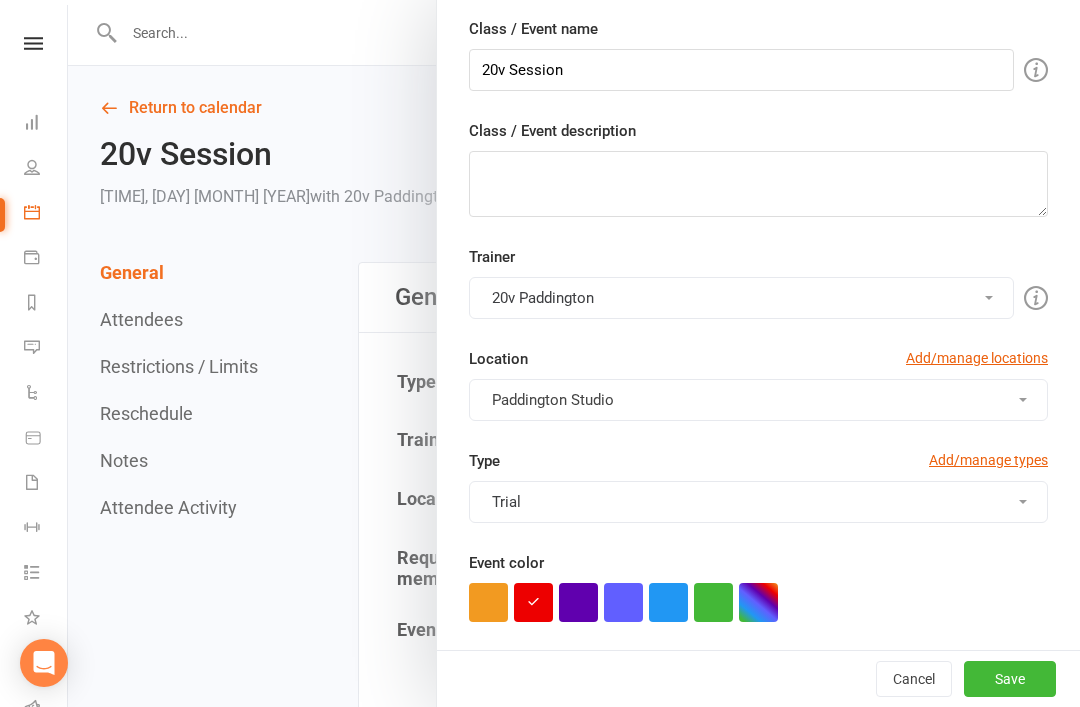 click at bounding box center [713, 602] 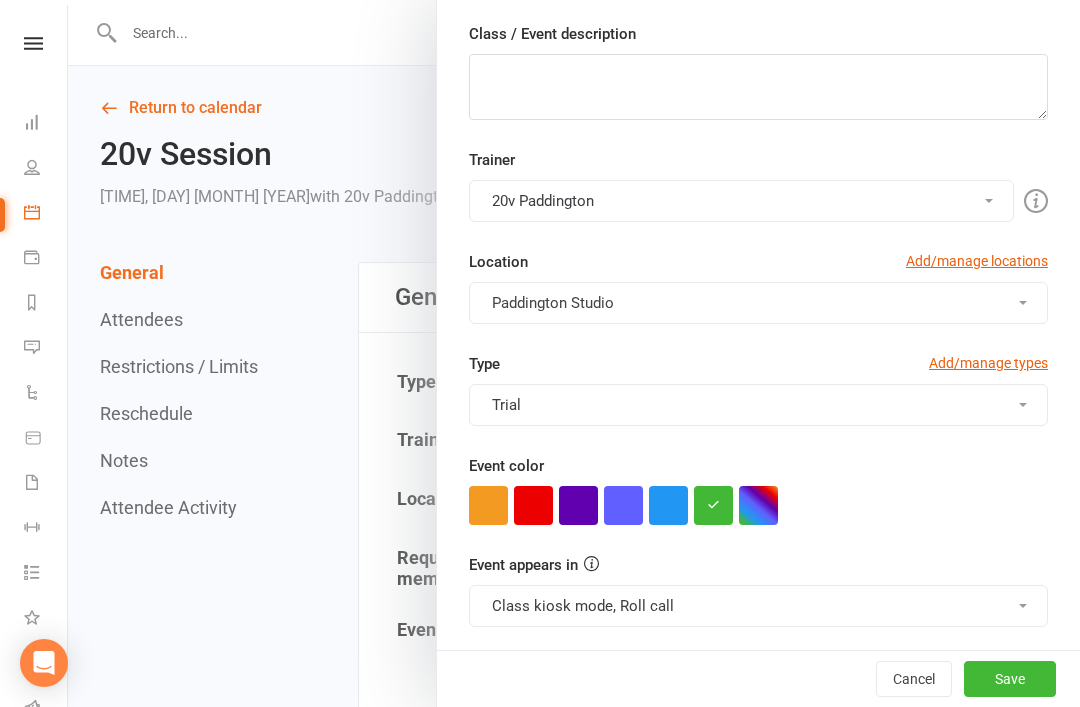 scroll, scrollTop: 294, scrollLeft: 0, axis: vertical 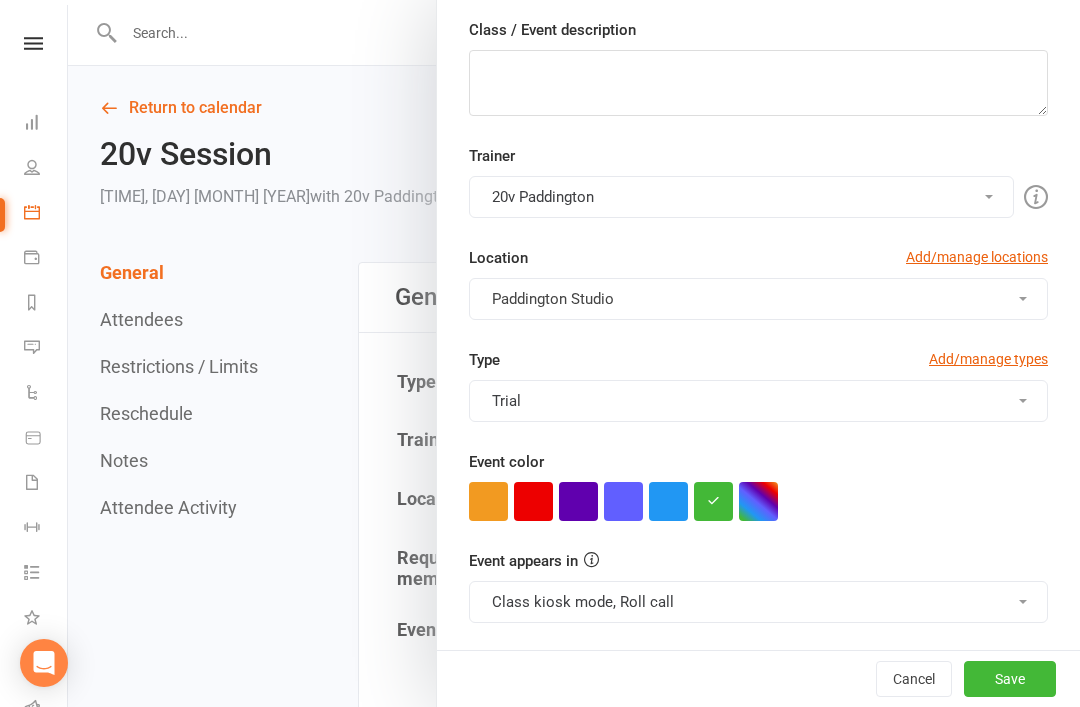 click on "Class kiosk mode, Roll call" at bounding box center [758, 602] 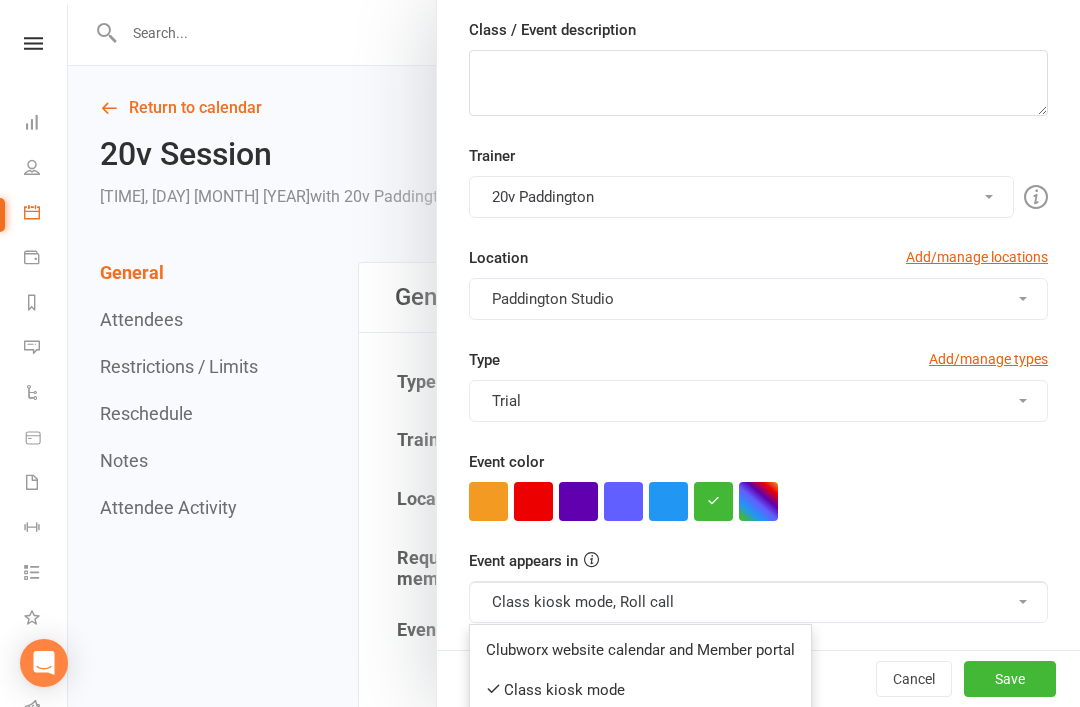 click on "Clubworx website calendar and Member portal" at bounding box center (640, 650) 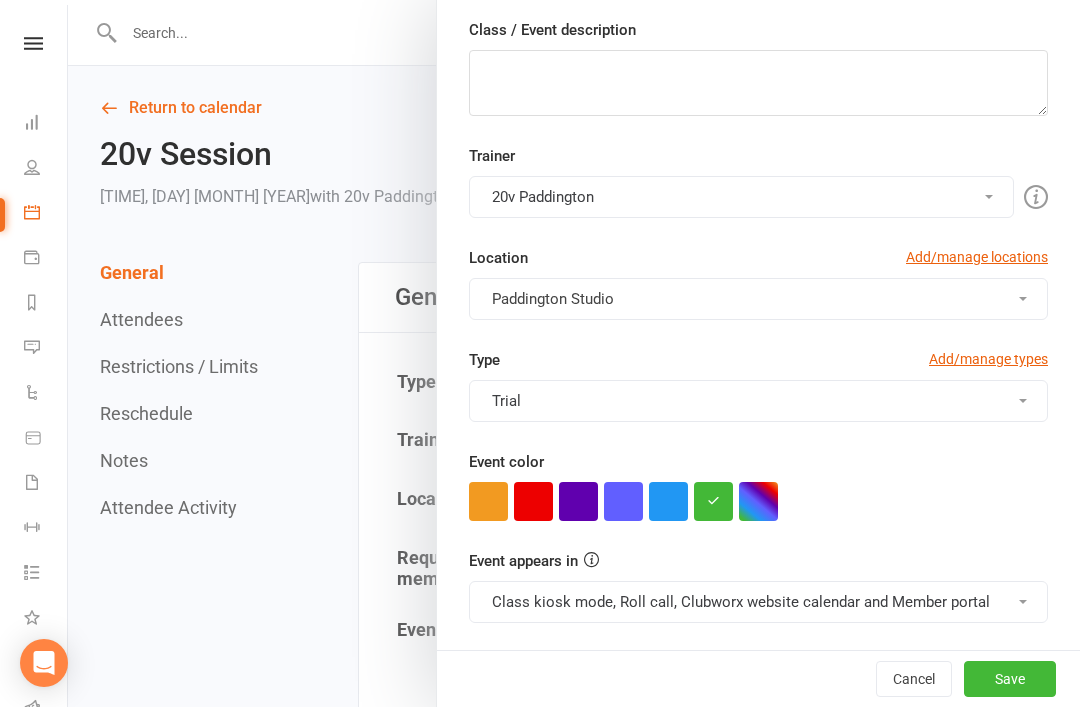 click on "Trial" at bounding box center (758, 401) 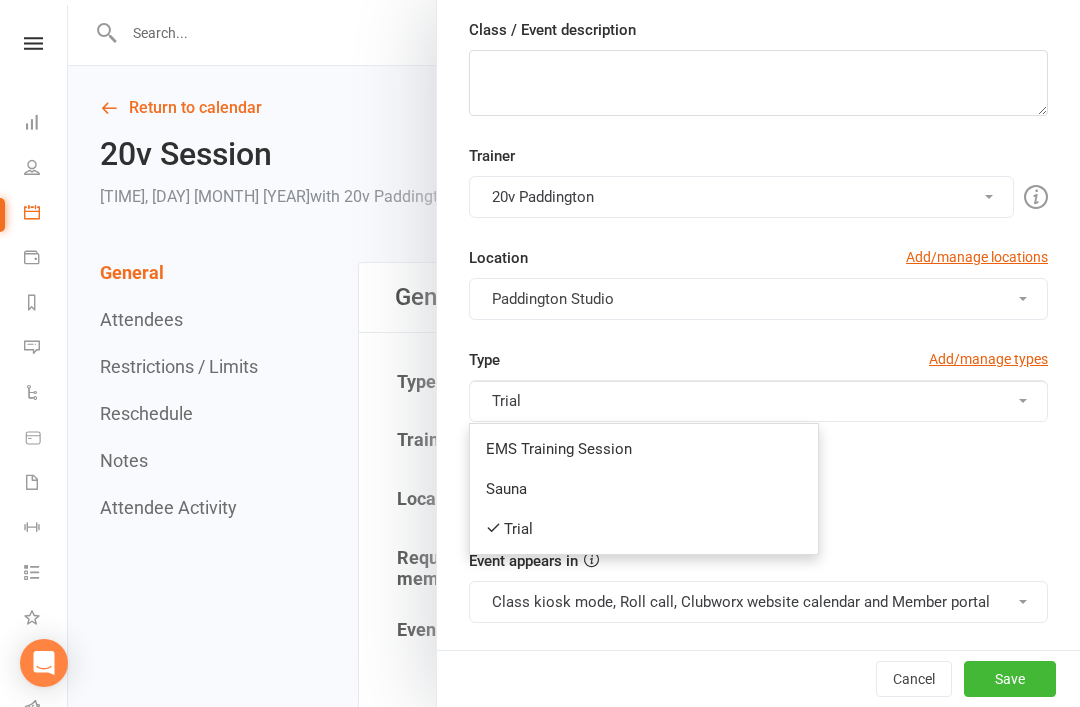click on "Trial" at bounding box center [644, 529] 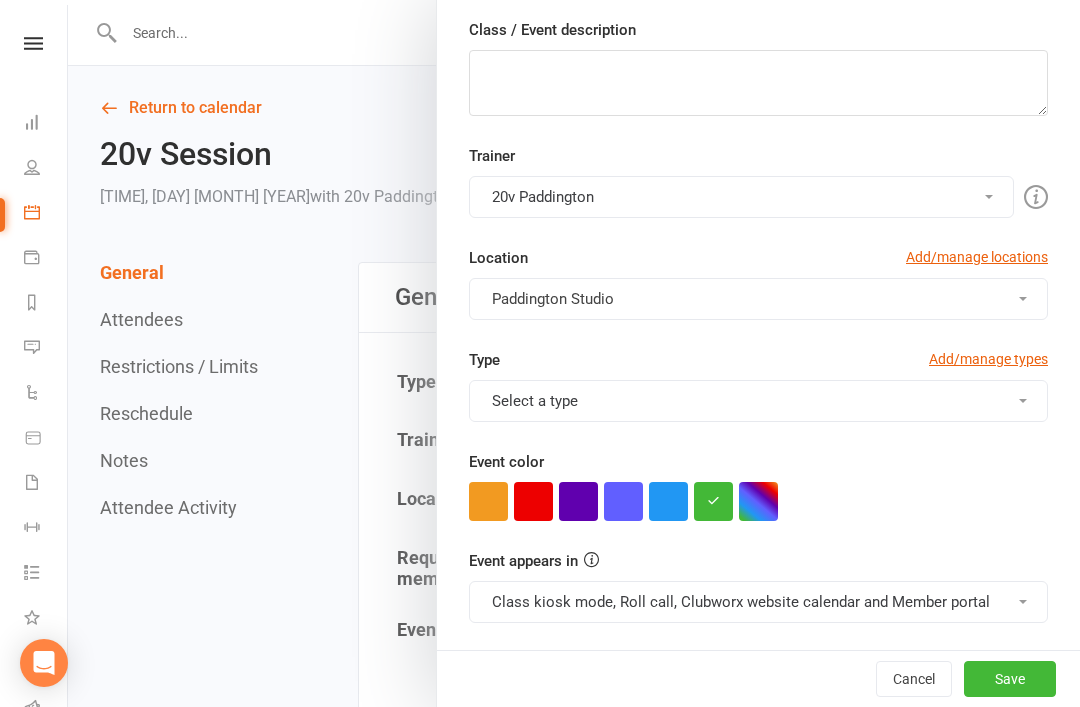 click on "Type Add/manage types Select a type  EMS Training Session Sauna Trial" at bounding box center [758, 399] 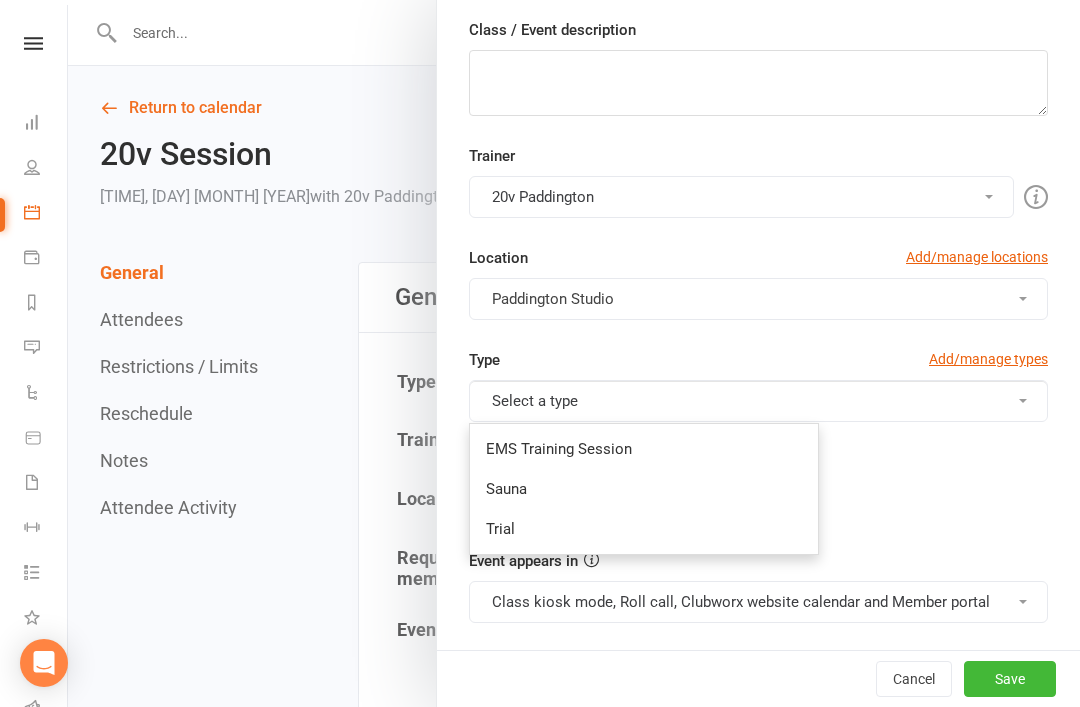 click on "EMS Training Session" at bounding box center [644, 449] 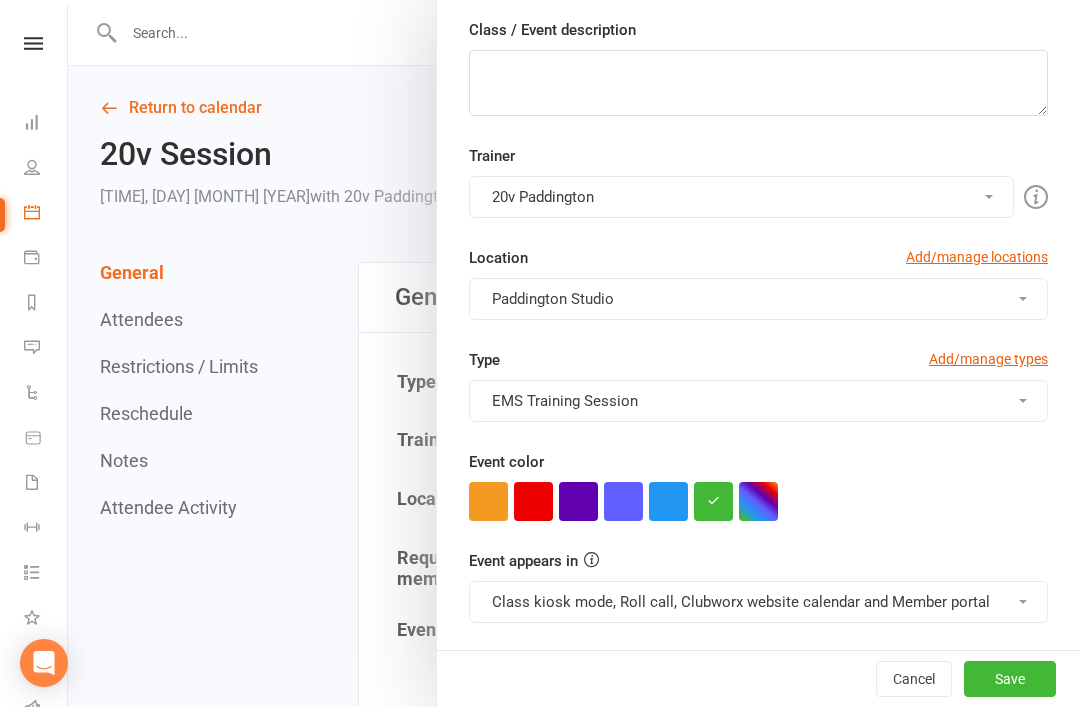 click on "Save" at bounding box center (1010, 679) 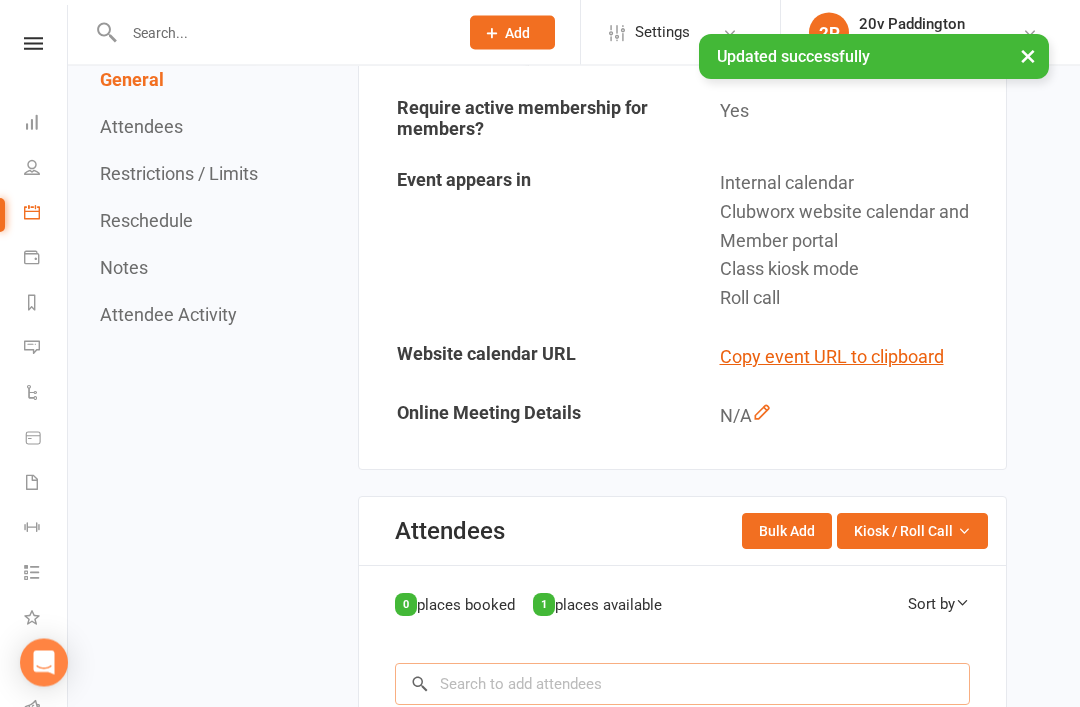 click at bounding box center (682, 685) 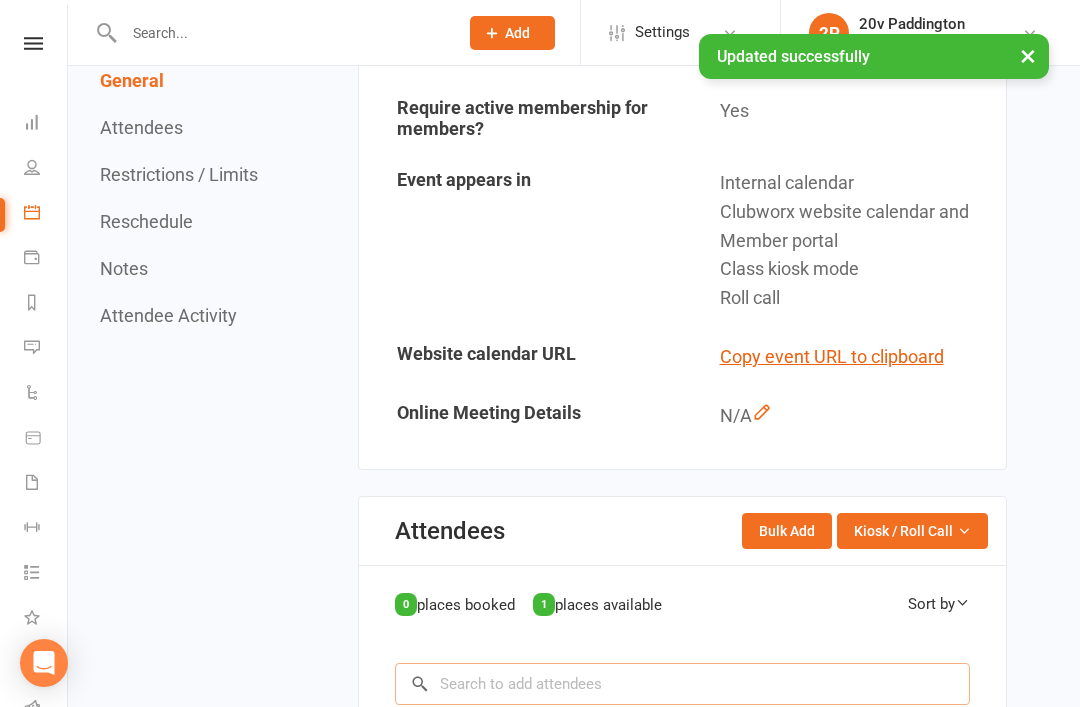 scroll, scrollTop: 538, scrollLeft: 0, axis: vertical 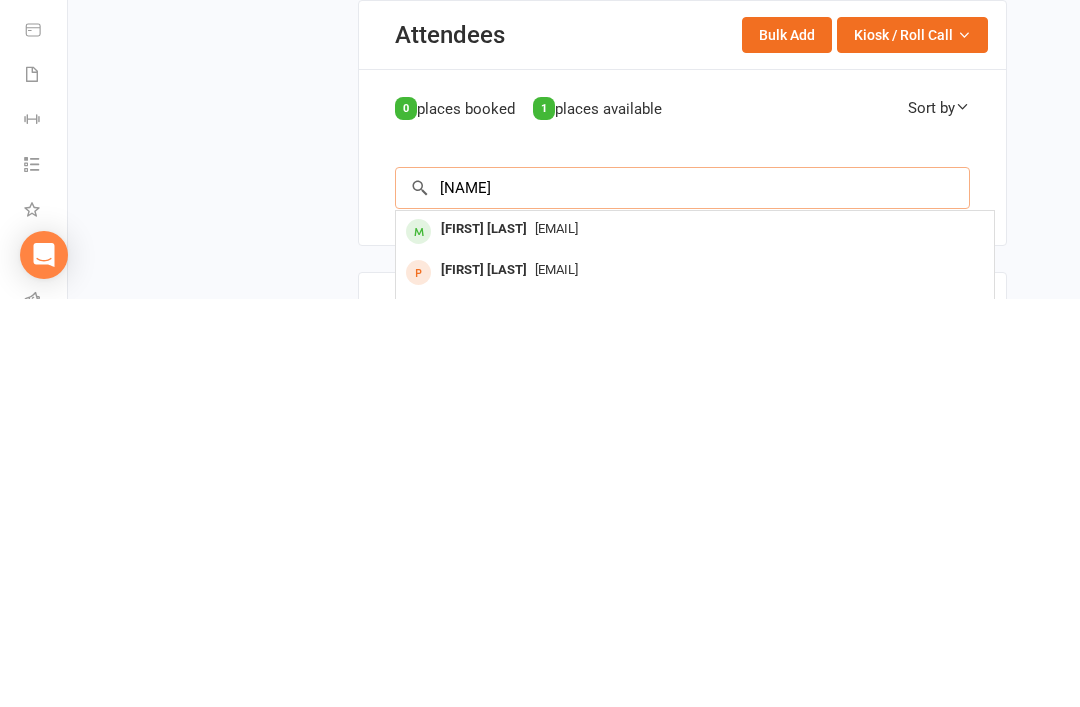 type on "Giselle" 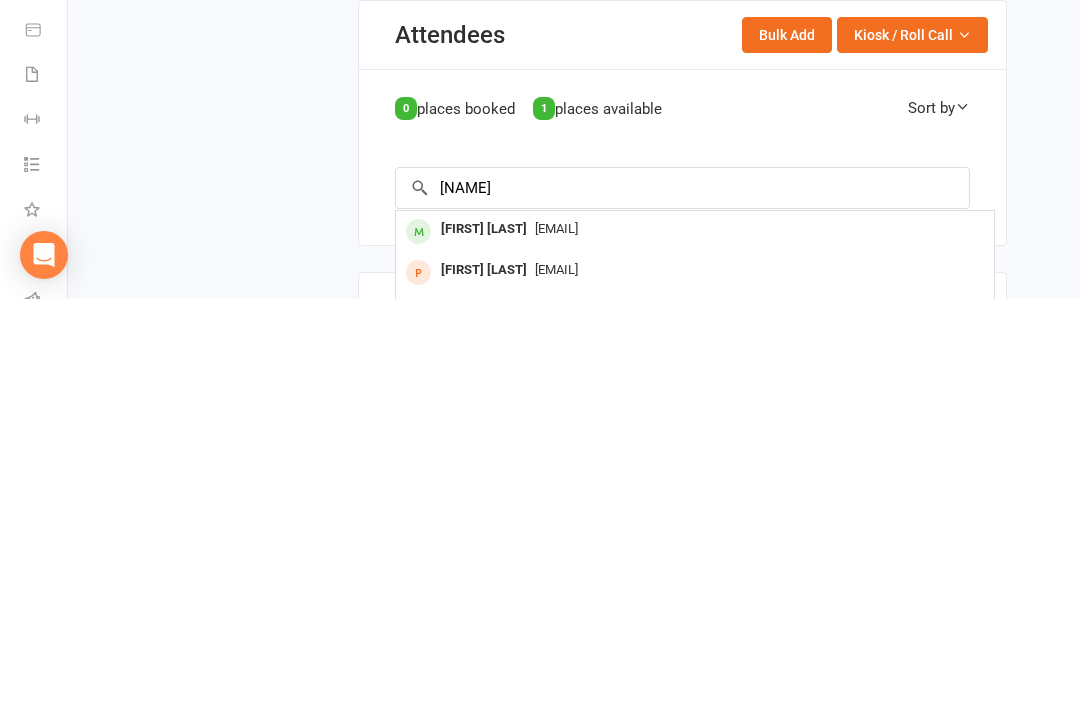 click on "gisellevieira33@icloud.com" at bounding box center [695, 637] 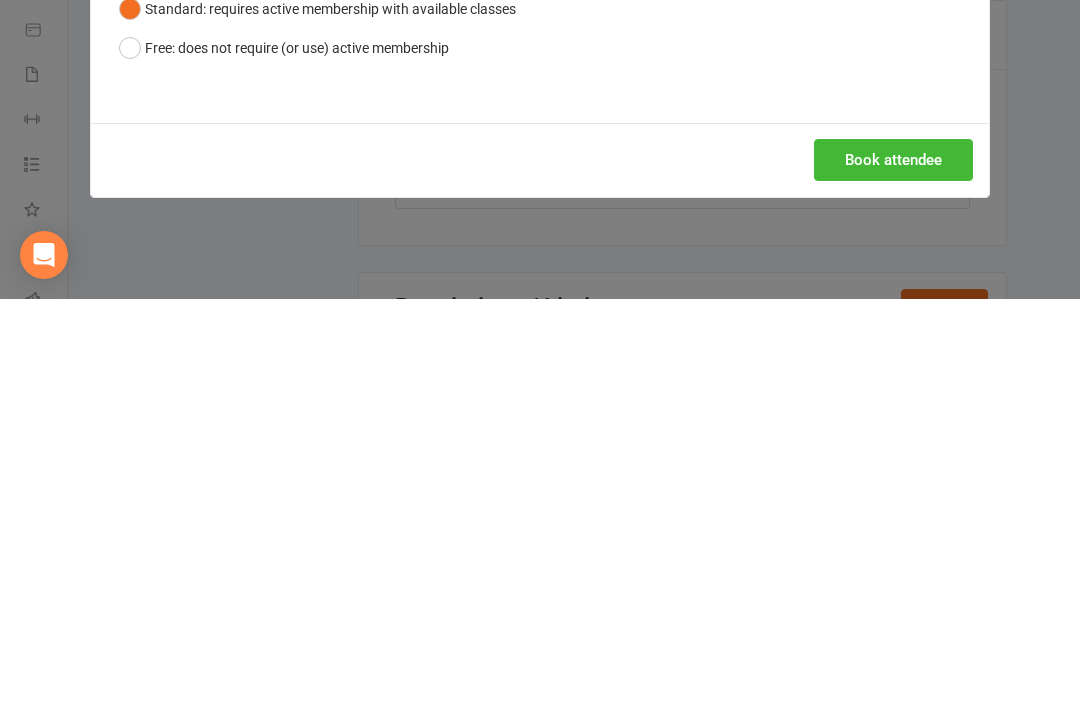 scroll, scrollTop: 946, scrollLeft: 0, axis: vertical 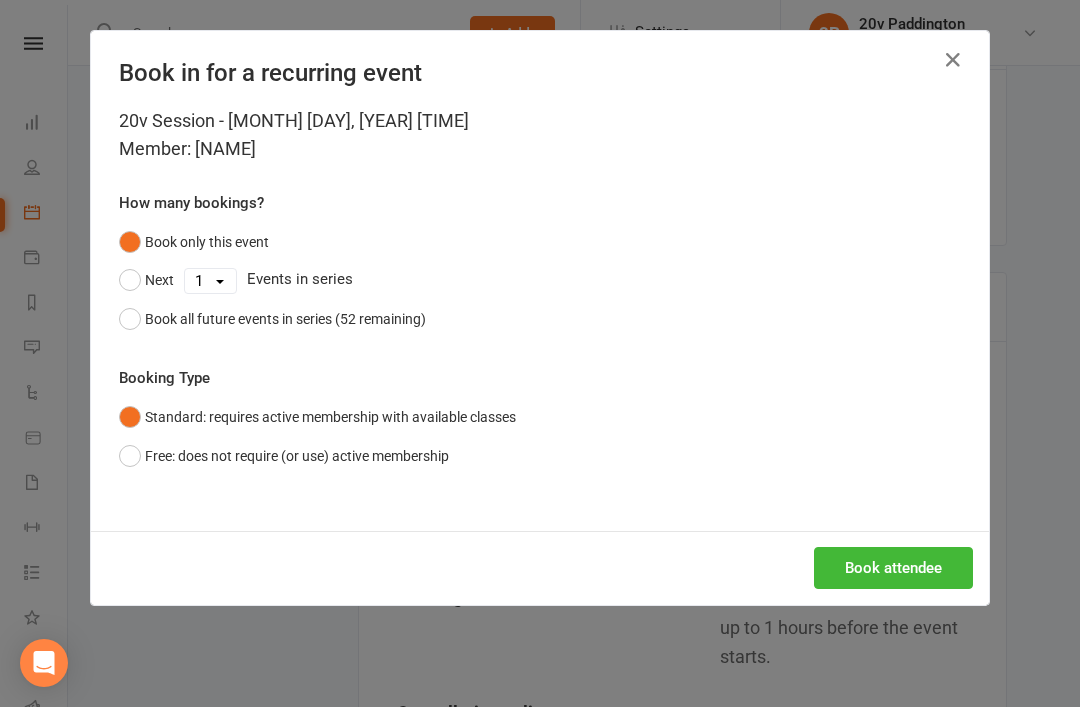 click on "Book attendee" at bounding box center [893, 568] 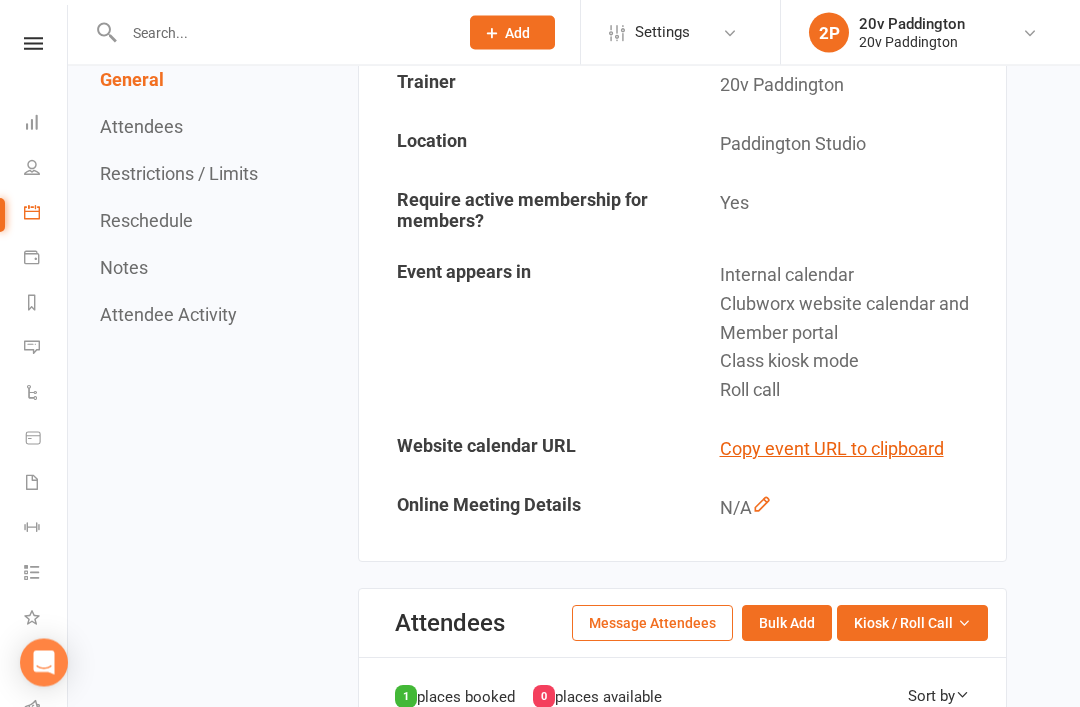 scroll, scrollTop: 0, scrollLeft: 0, axis: both 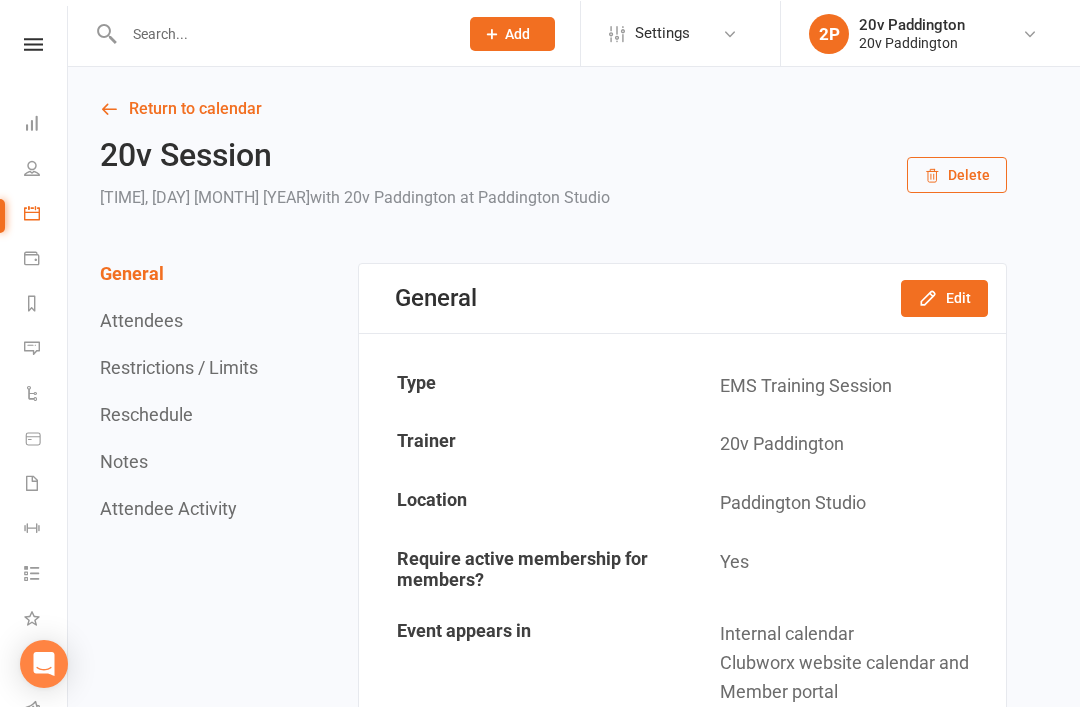 click on "Return to calendar" at bounding box center (553, 108) 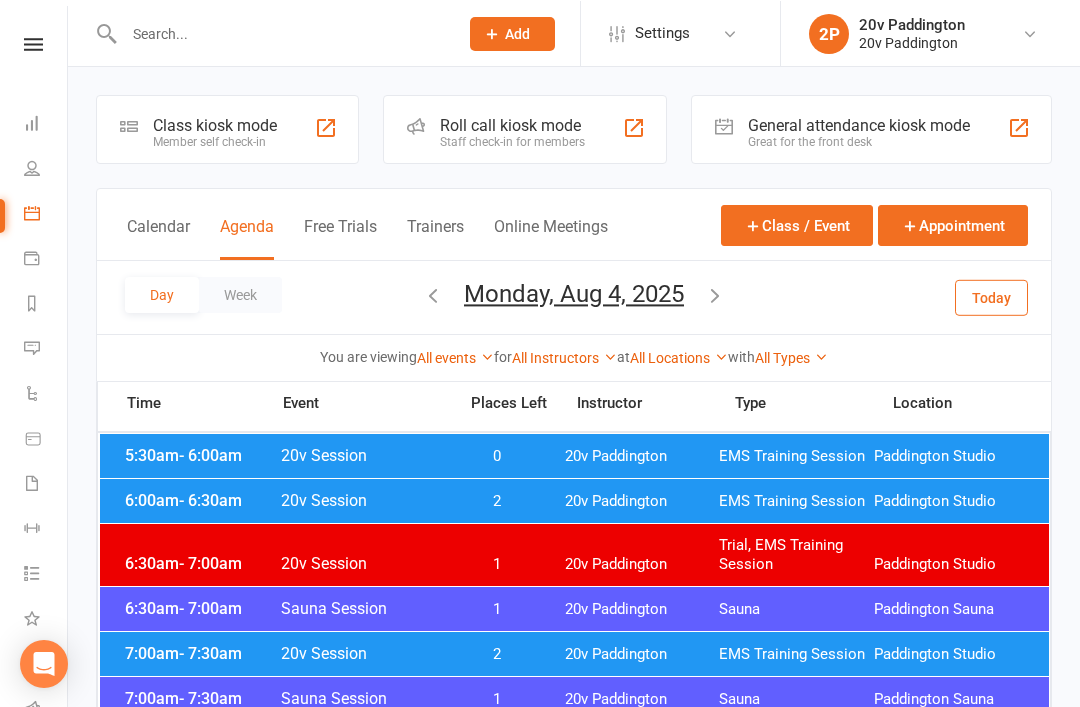 click on "Monday, Aug 4, 2025" at bounding box center [574, 293] 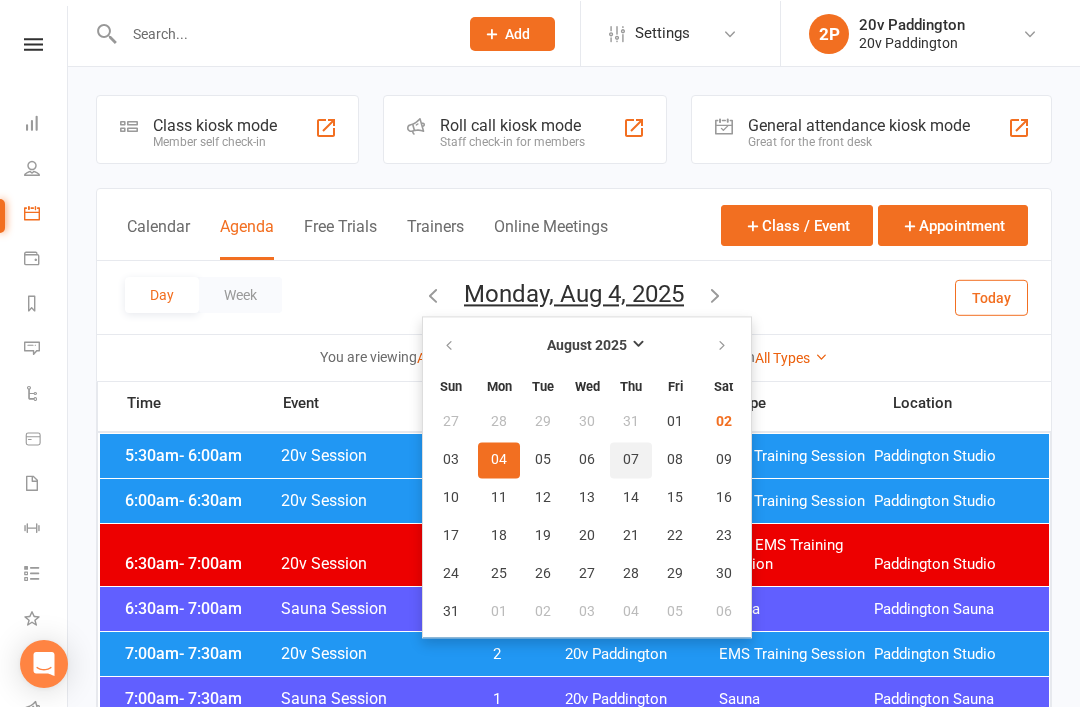 click on "07" at bounding box center [631, 459] 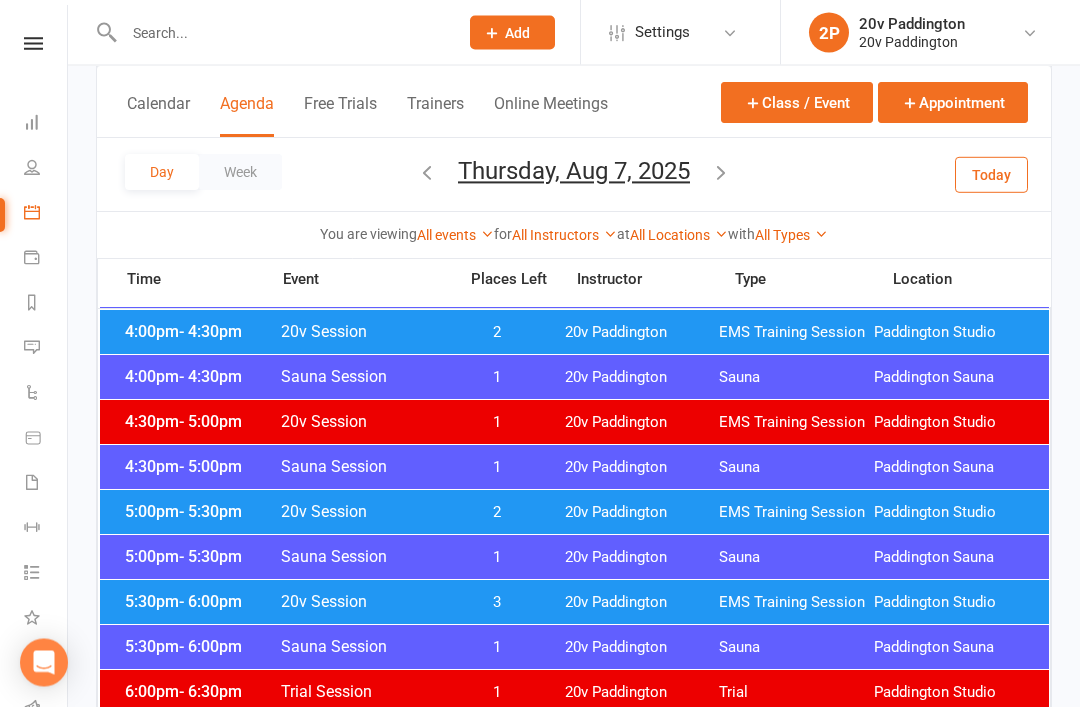 click on "5:30pm  - 6:00pm 20v Session 3 20v Paddington EMS Training Session Paddington Studio" at bounding box center [574, 603] 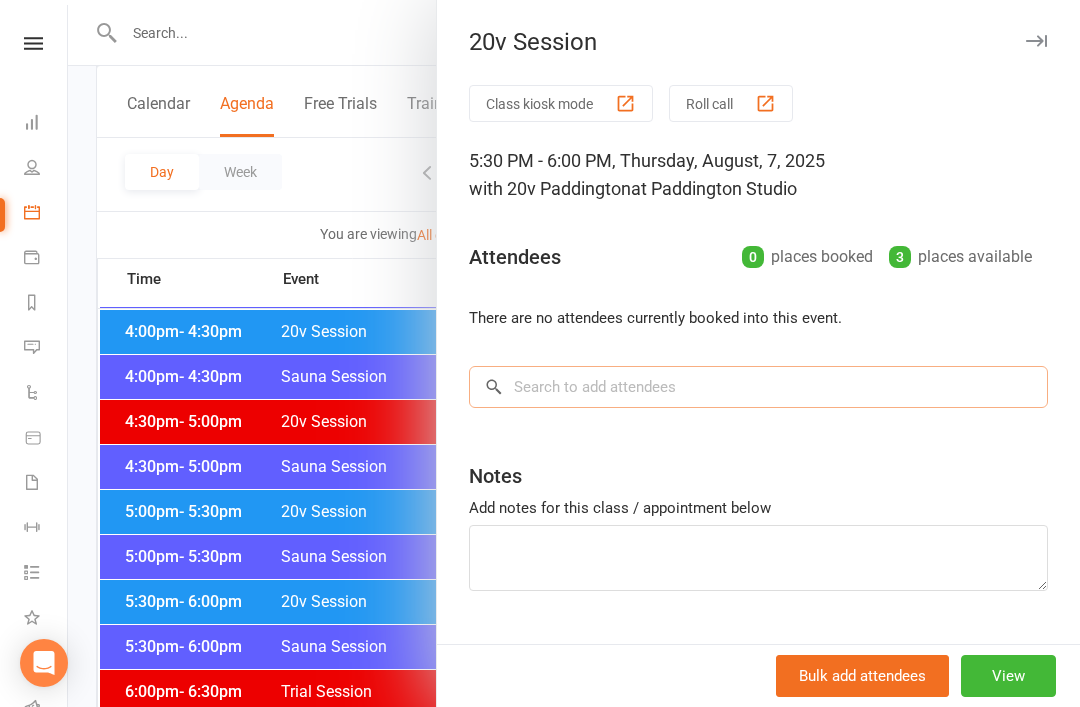 click at bounding box center [758, 387] 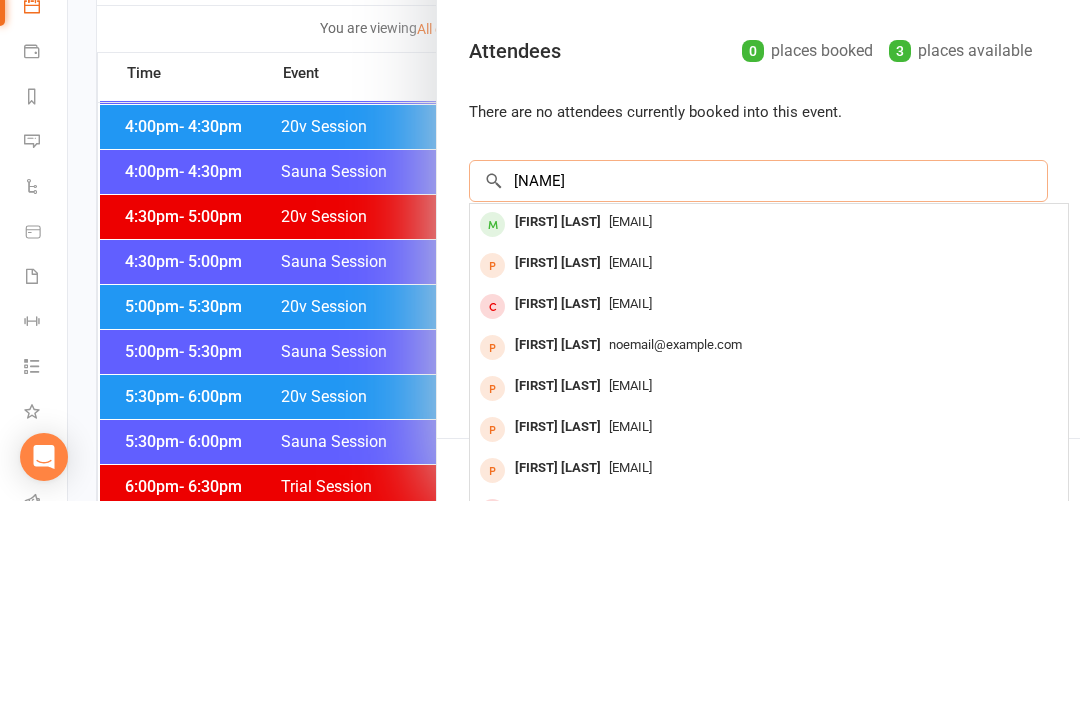 type on "Giselle" 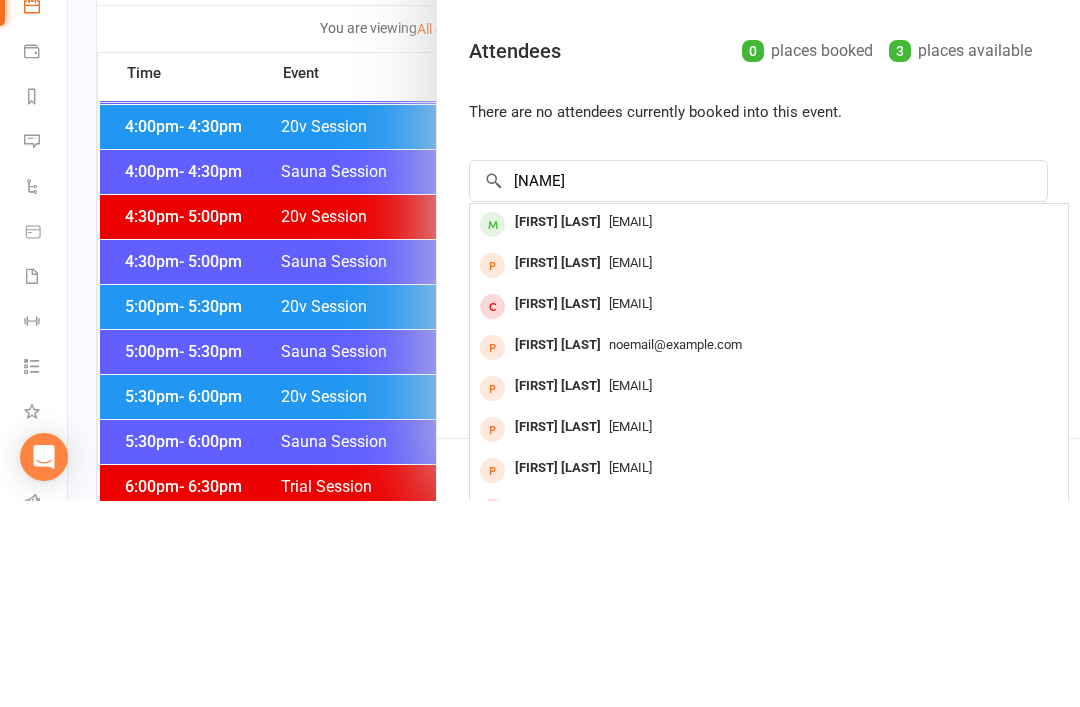 click on "gisellevieira33@icloud.com" at bounding box center [769, 428] 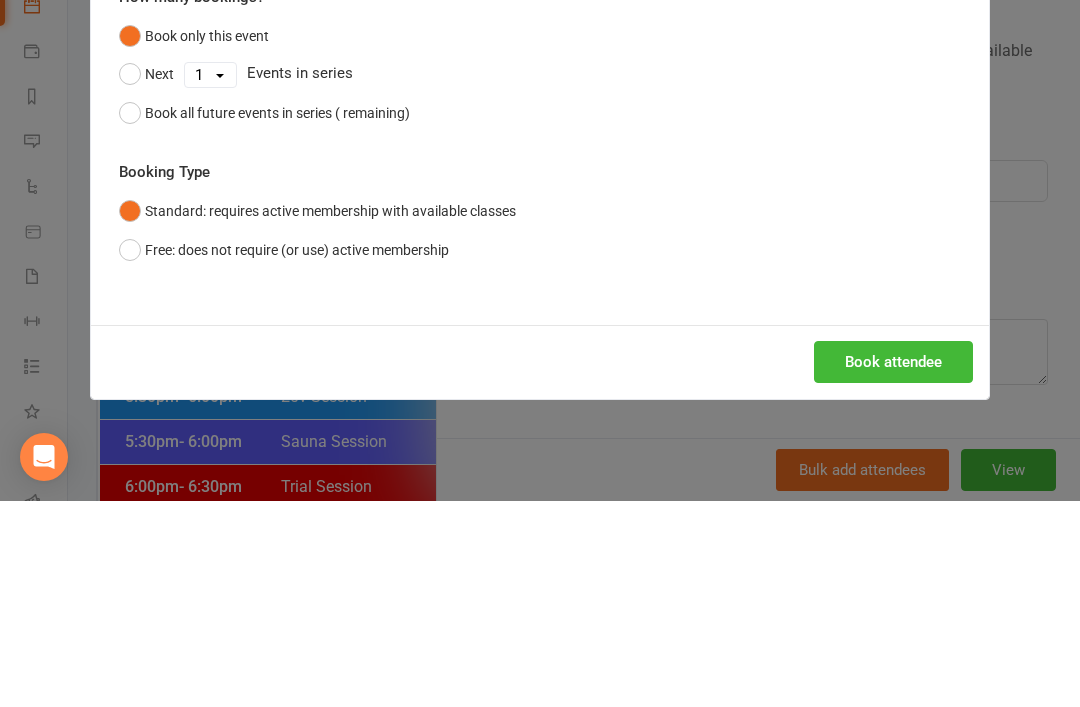 scroll, scrollTop: 1859, scrollLeft: 0, axis: vertical 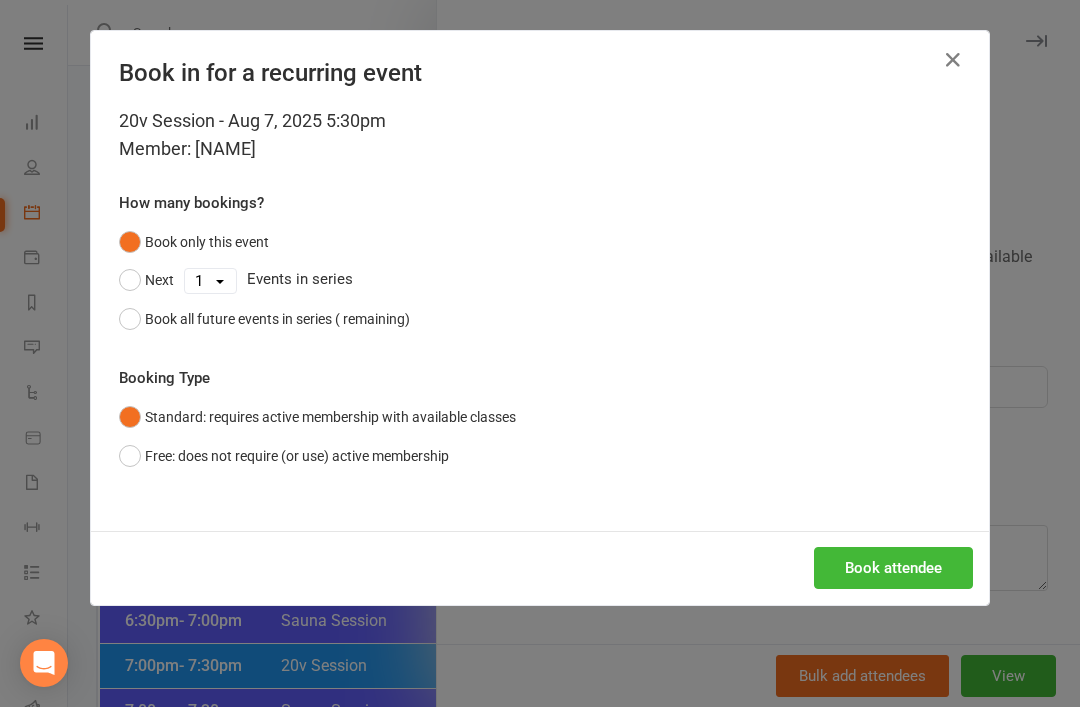 click on "Book attendee" at bounding box center [893, 568] 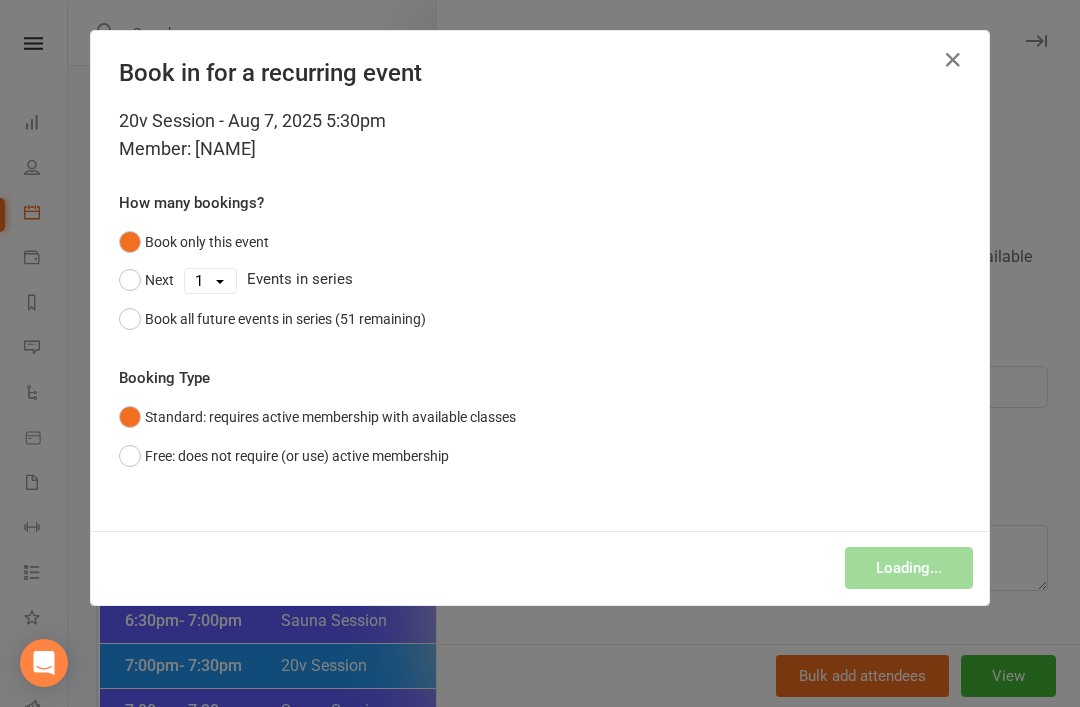 click on "Book in for a recurring event 20v Session - Aug 7, 2025 5:30pm Member: Giselle Vieira How many bookings? Book only this event Next 1 2 3 4 5 6 7 8 9 10 11 12 13 14 15 16 17 18 19 20 21 22 23 24 25 26 27 28 29 30 31 32 33 34 35 36 37 38 39 40 41 42 43 44 45 46 47 48 49 50 51 Events in series Book all future events in series (51 remaining) Booking Type Standard: requires active membership with available classes Free: does not require (or use) active membership Loading..." at bounding box center (540, 353) 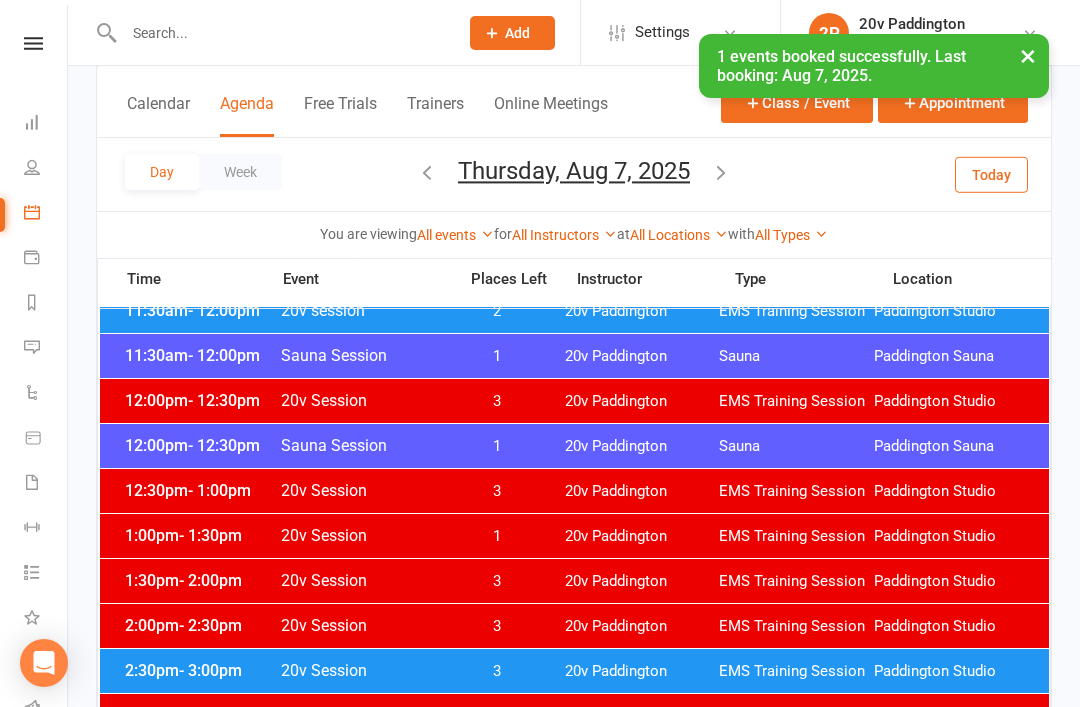scroll, scrollTop: 1085, scrollLeft: 0, axis: vertical 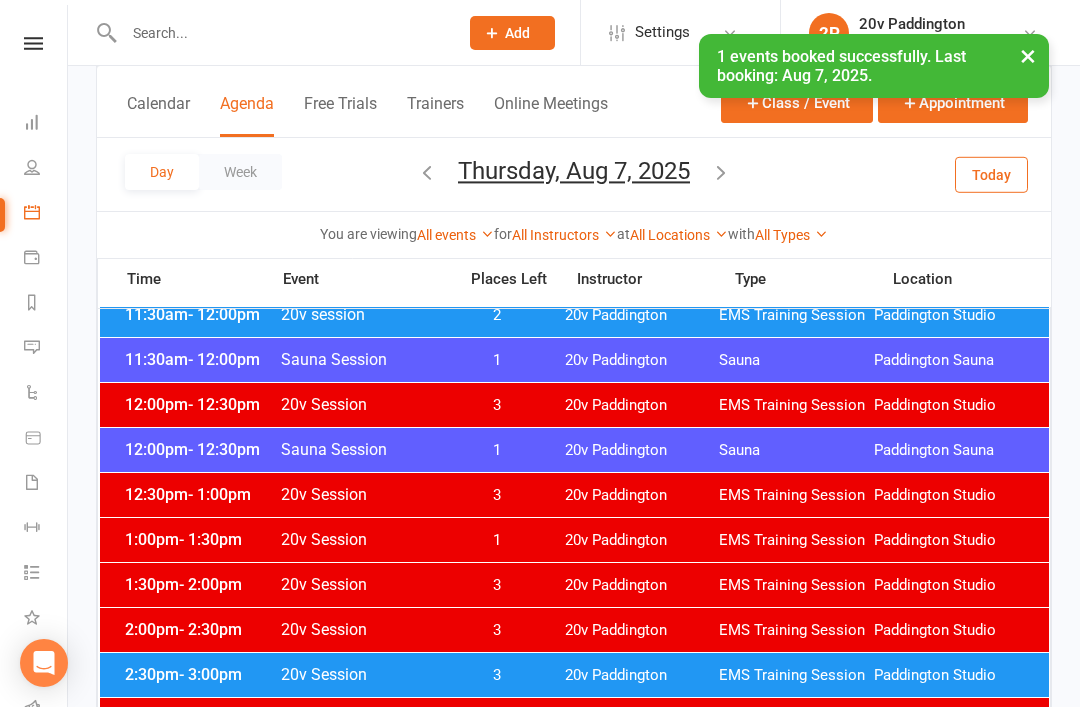 click on "Thursday, Aug 7, 2025" at bounding box center [574, 171] 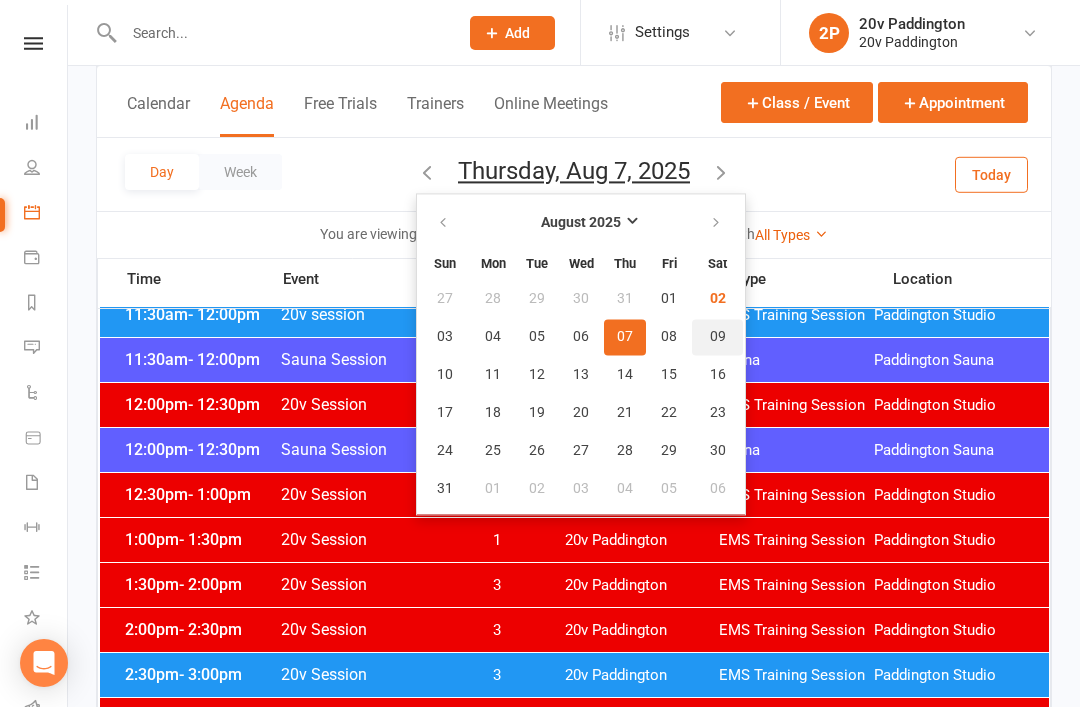 click on "09" at bounding box center [717, 337] 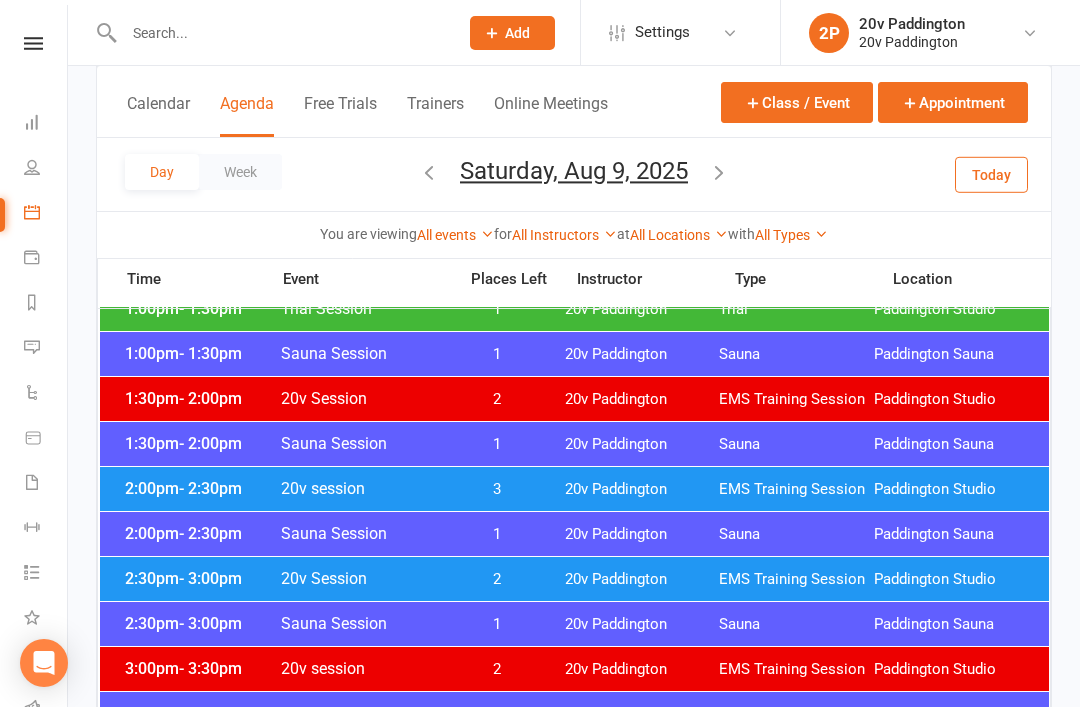 scroll, scrollTop: 1275, scrollLeft: 0, axis: vertical 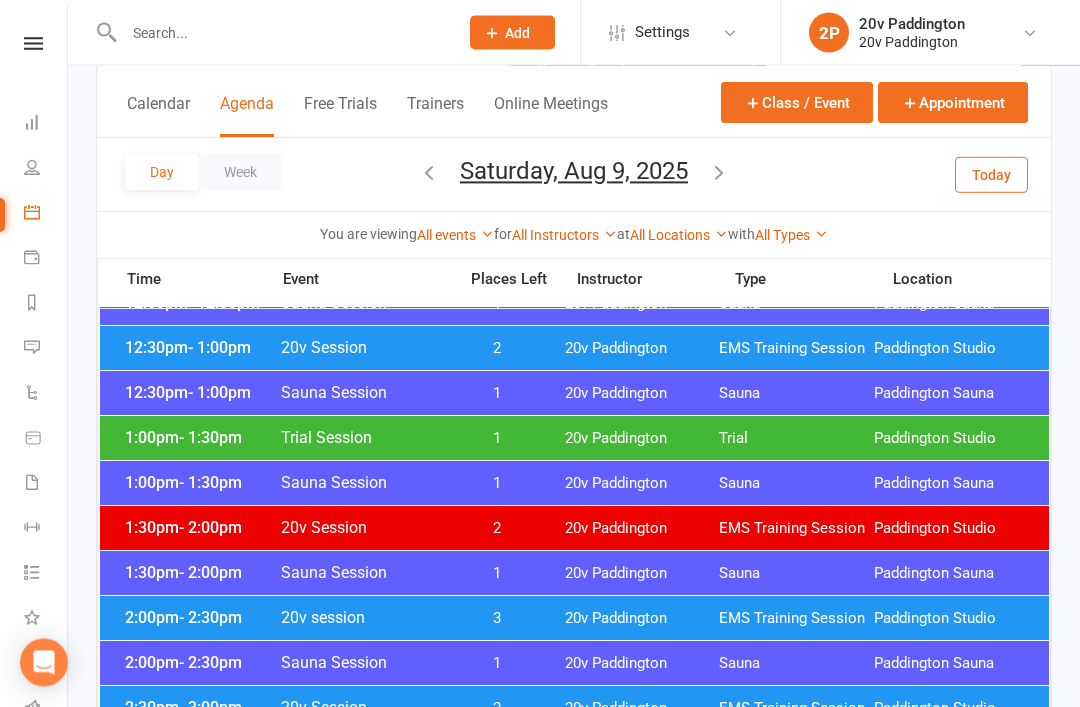 click on "EMS Training Session" at bounding box center [796, 349] 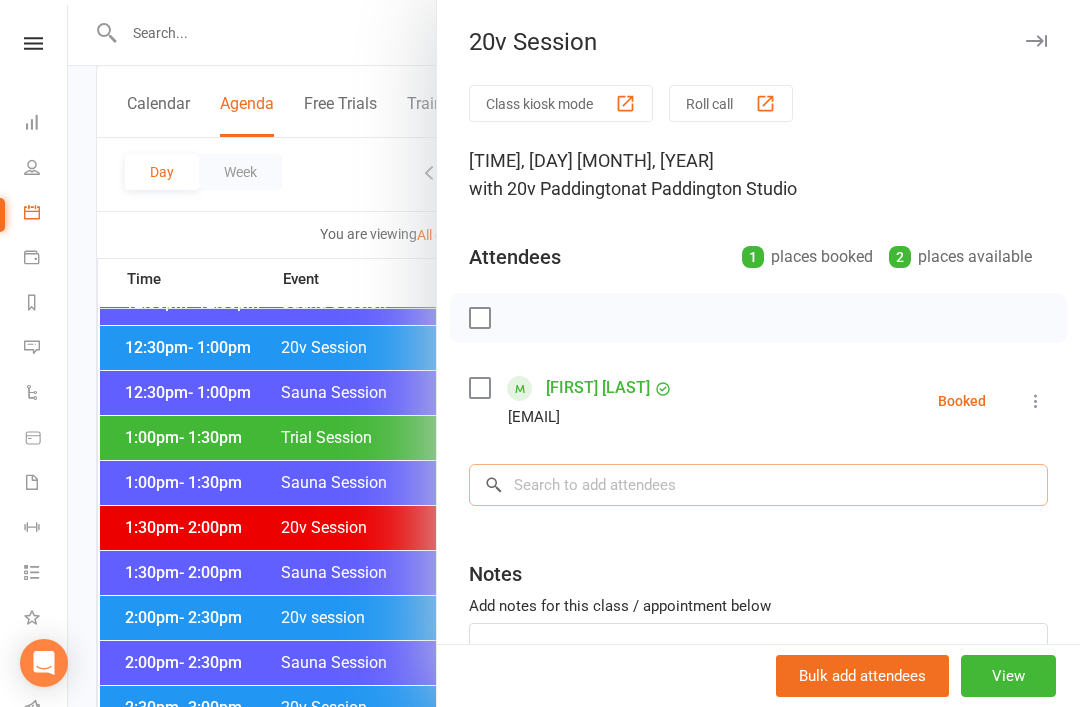 click at bounding box center [758, 485] 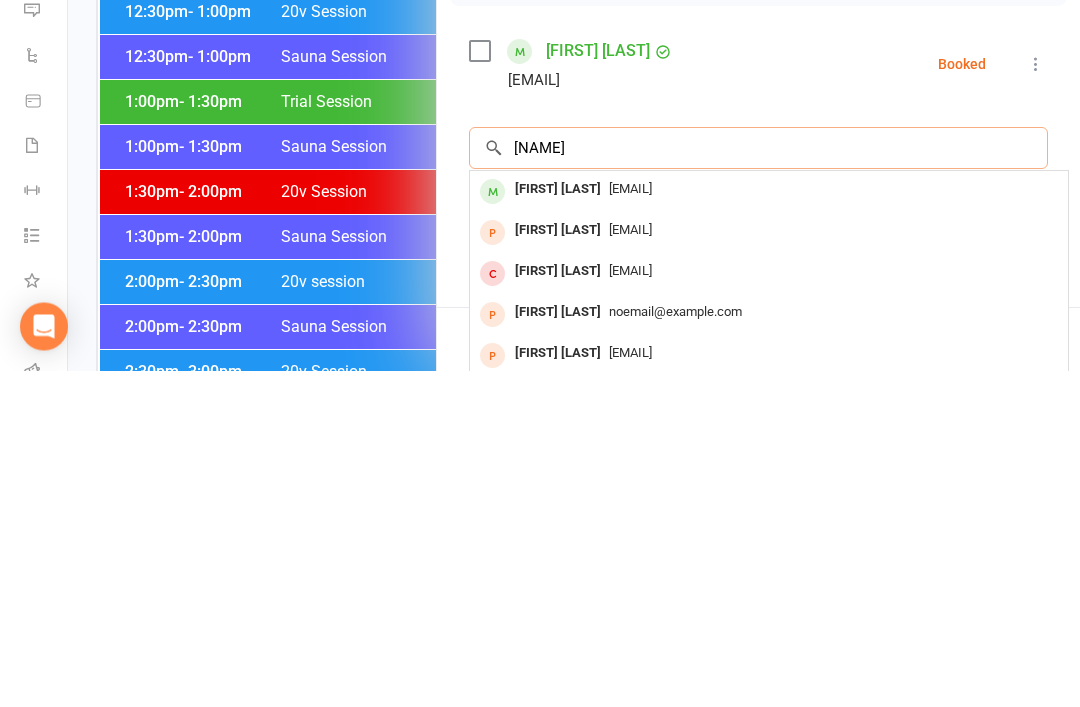 type on "Giselle" 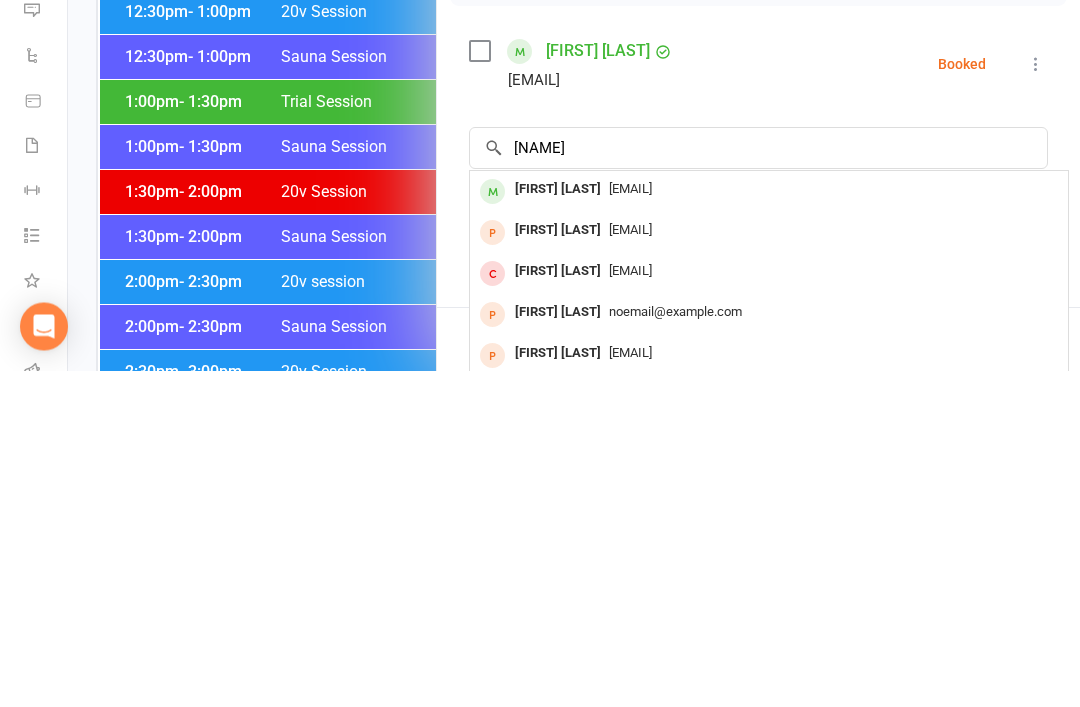 click on "gisellevieira33@icloud.com" at bounding box center (769, 526) 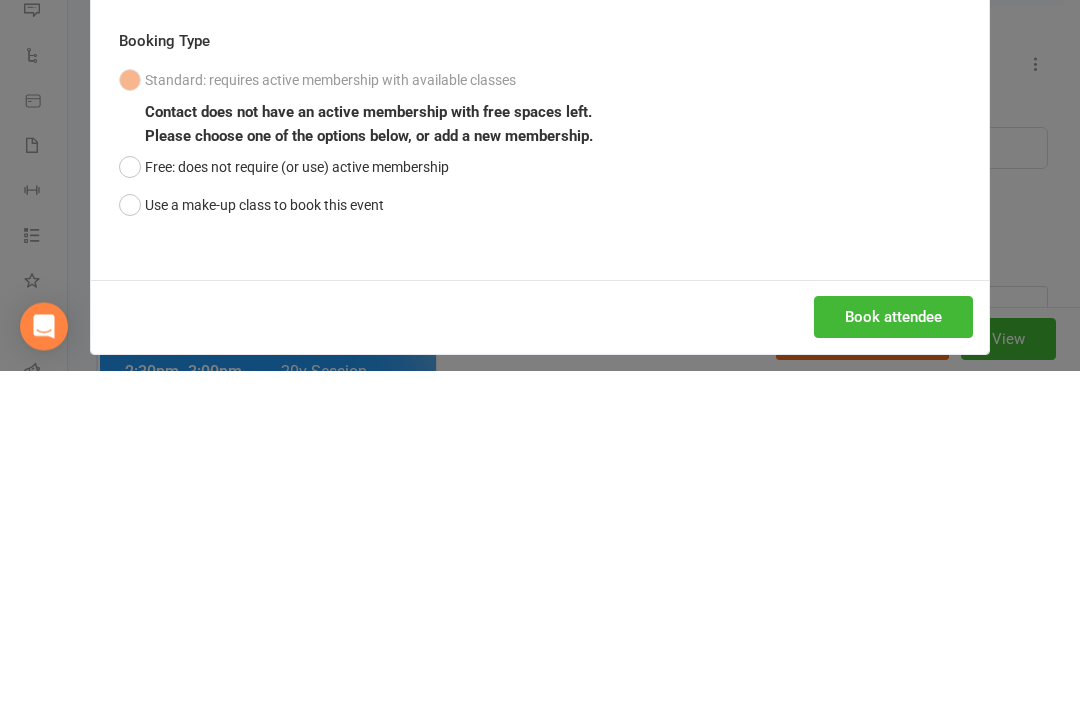scroll, scrollTop: 1478, scrollLeft: 0, axis: vertical 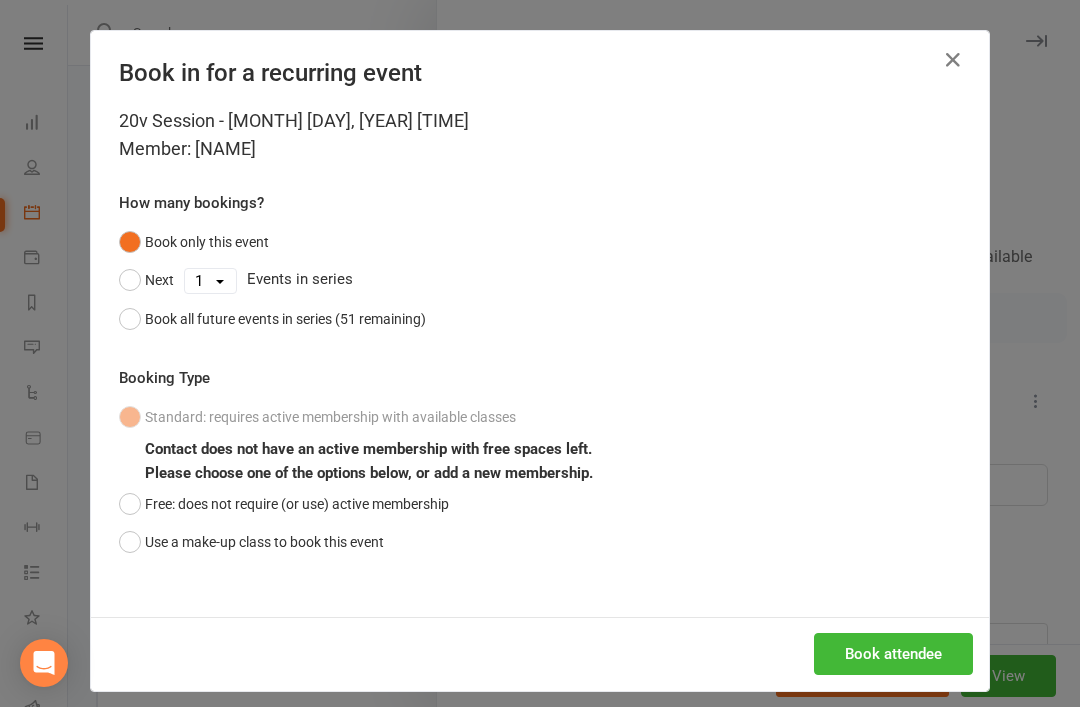 click on "Use a make-up class to book this event" at bounding box center (251, 542) 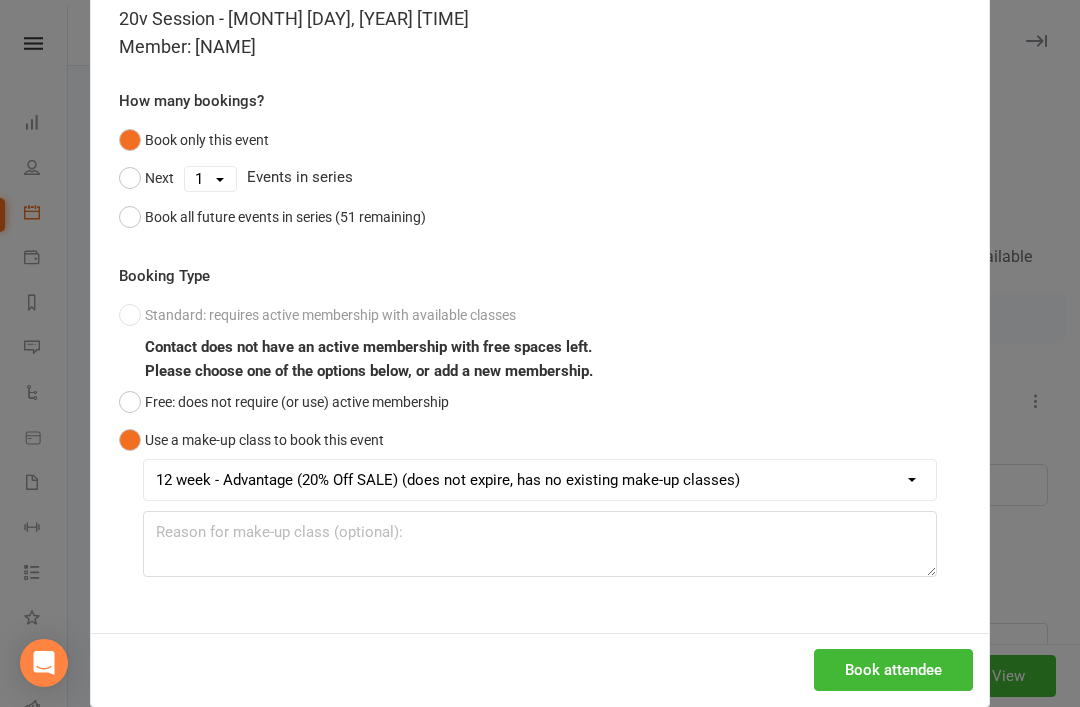 scroll, scrollTop: 111, scrollLeft: 0, axis: vertical 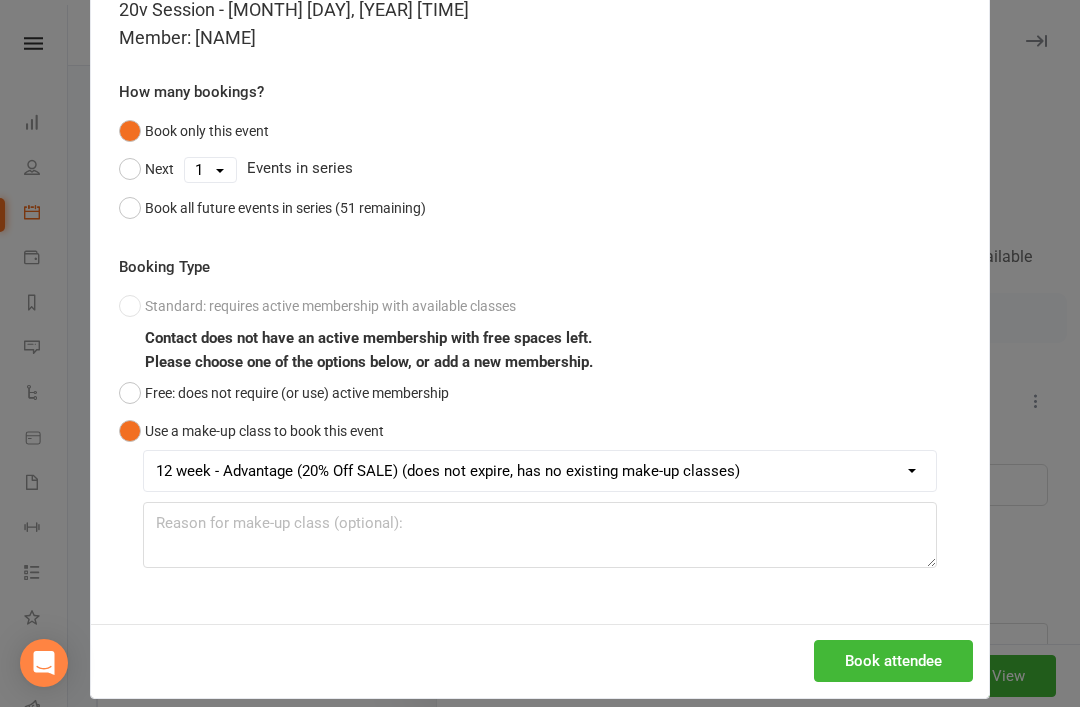 click on "Book attendee" at bounding box center [893, 661] 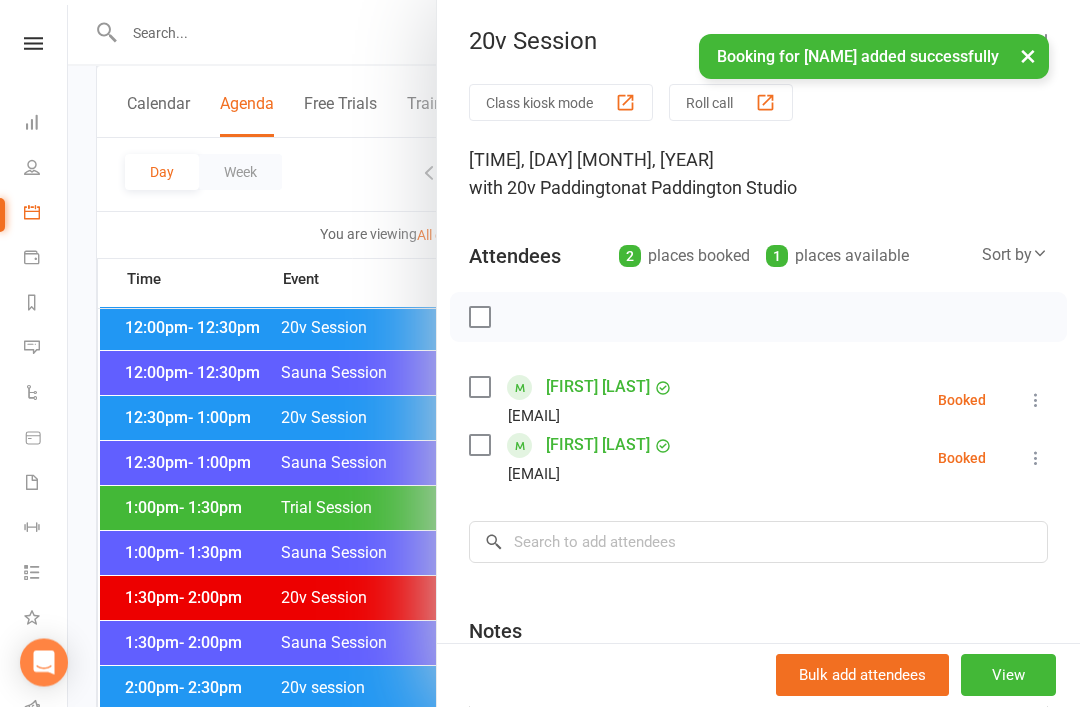 scroll, scrollTop: 1064, scrollLeft: 0, axis: vertical 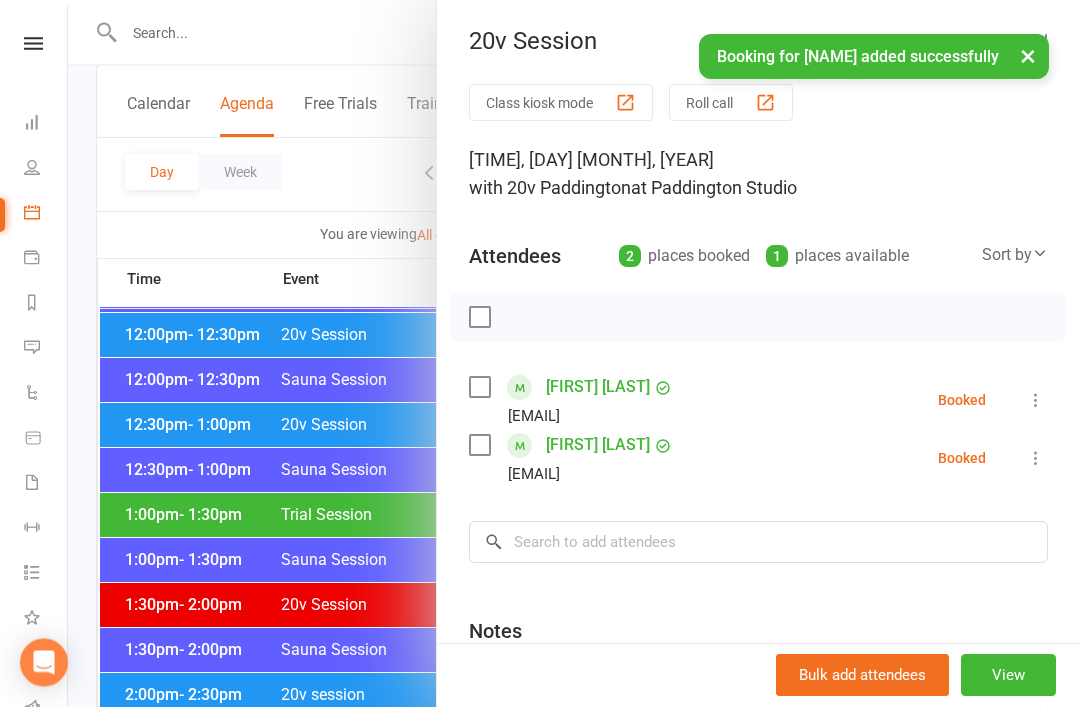 click on "×" at bounding box center [1028, 55] 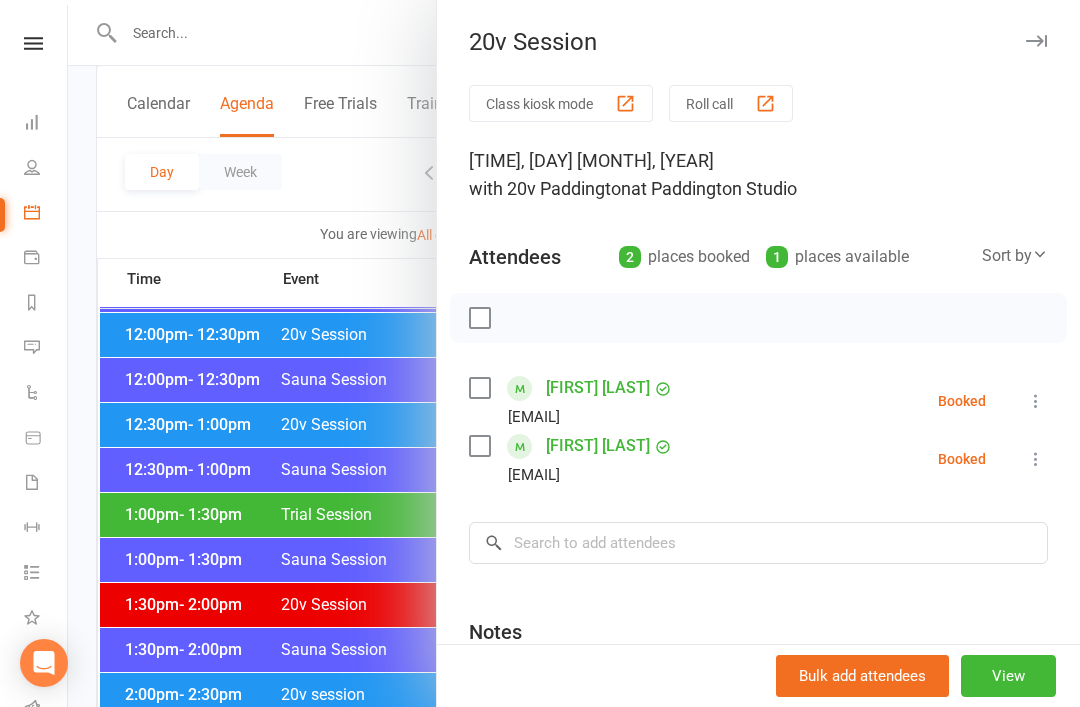 click at bounding box center (1036, 41) 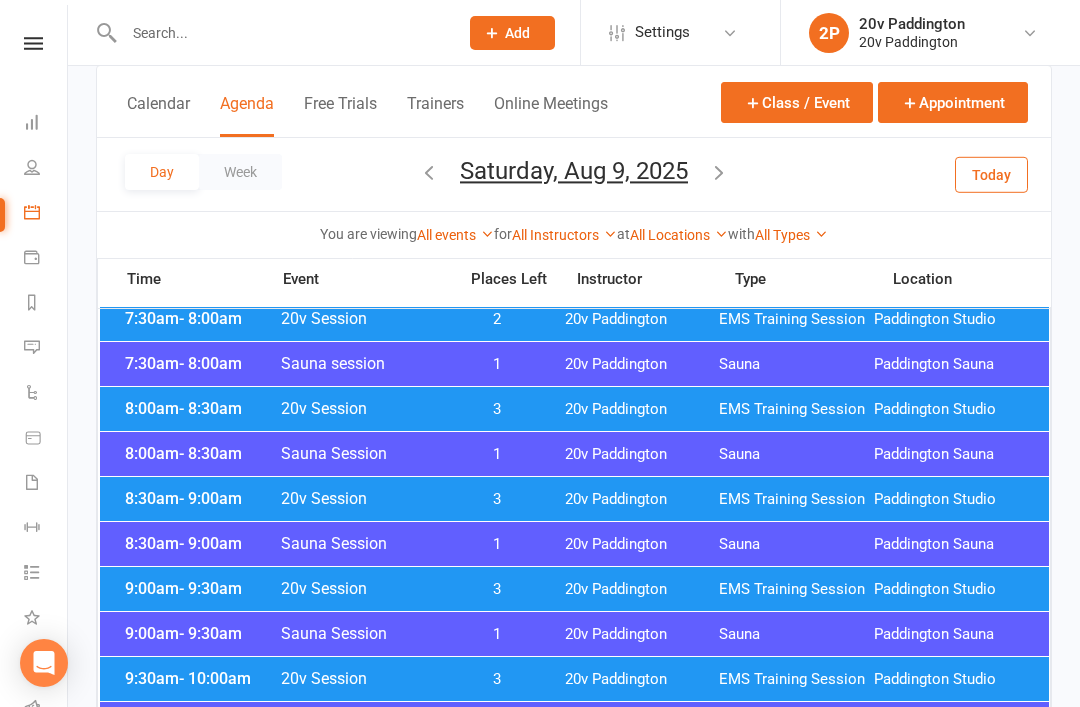 scroll, scrollTop: 0, scrollLeft: 0, axis: both 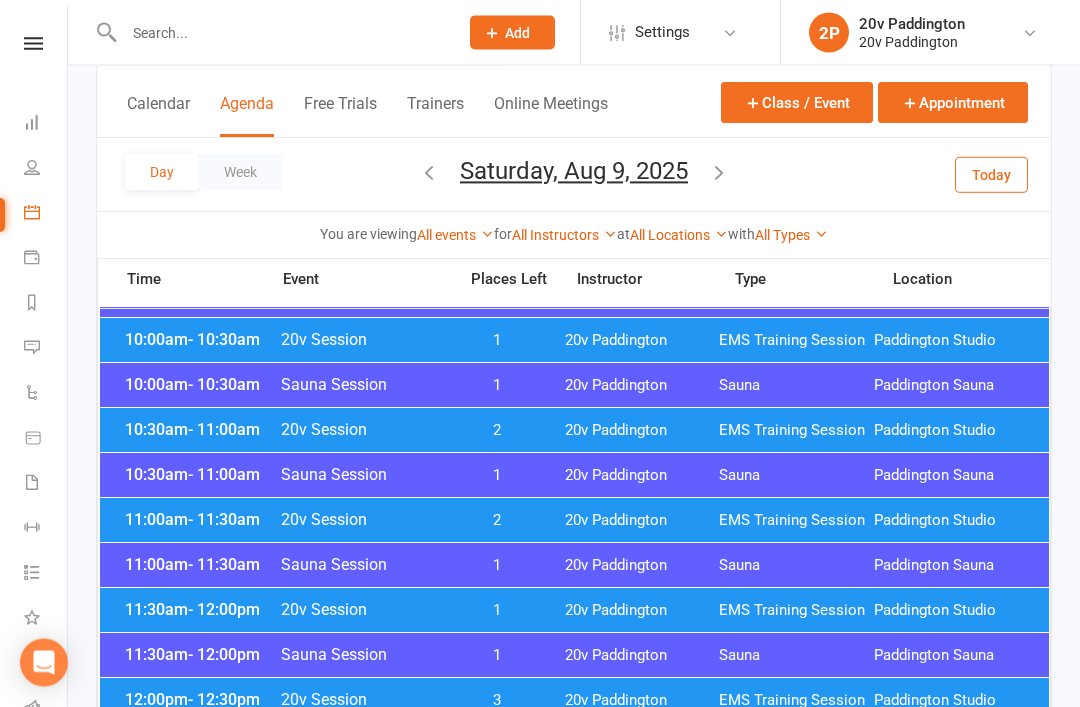 click on "Today" at bounding box center [991, 174] 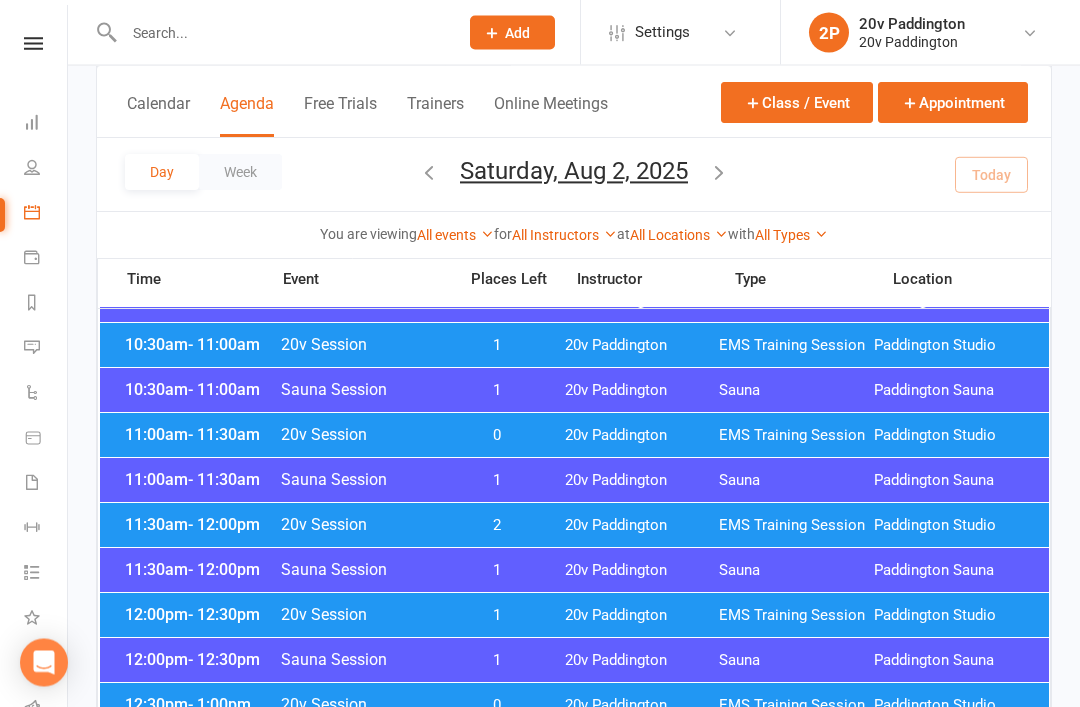 scroll, scrollTop: 786, scrollLeft: 0, axis: vertical 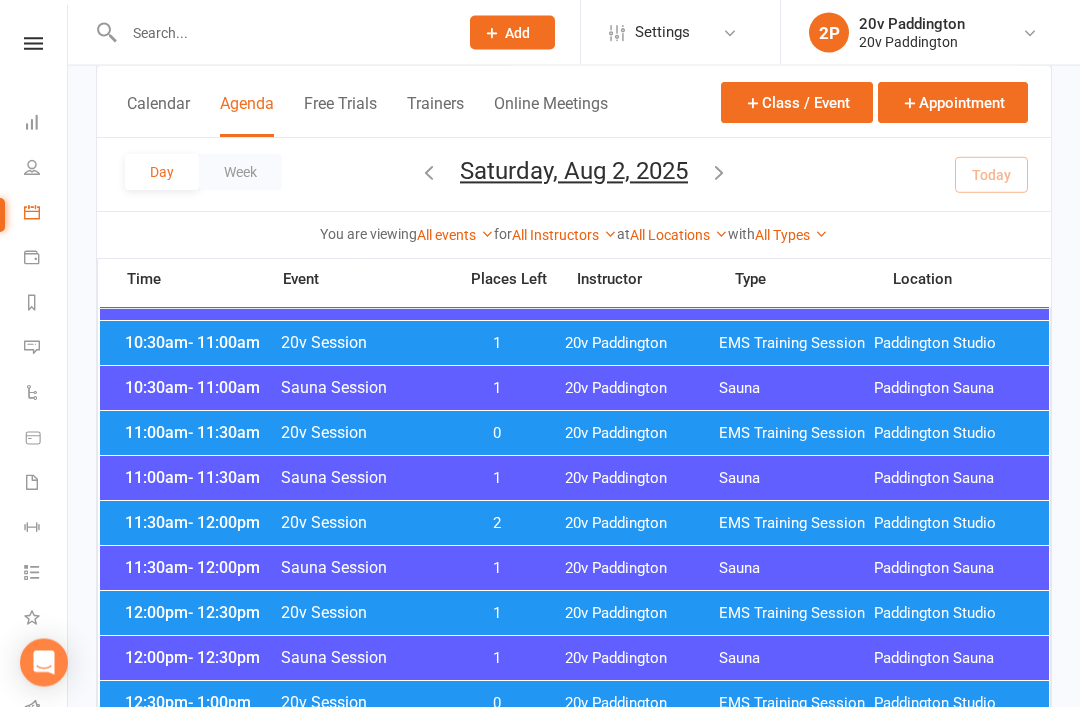 click on "11:00am  - 11:30am 20v Session 0 20v Paddington EMS Training Session Paddington Studio" at bounding box center (574, 434) 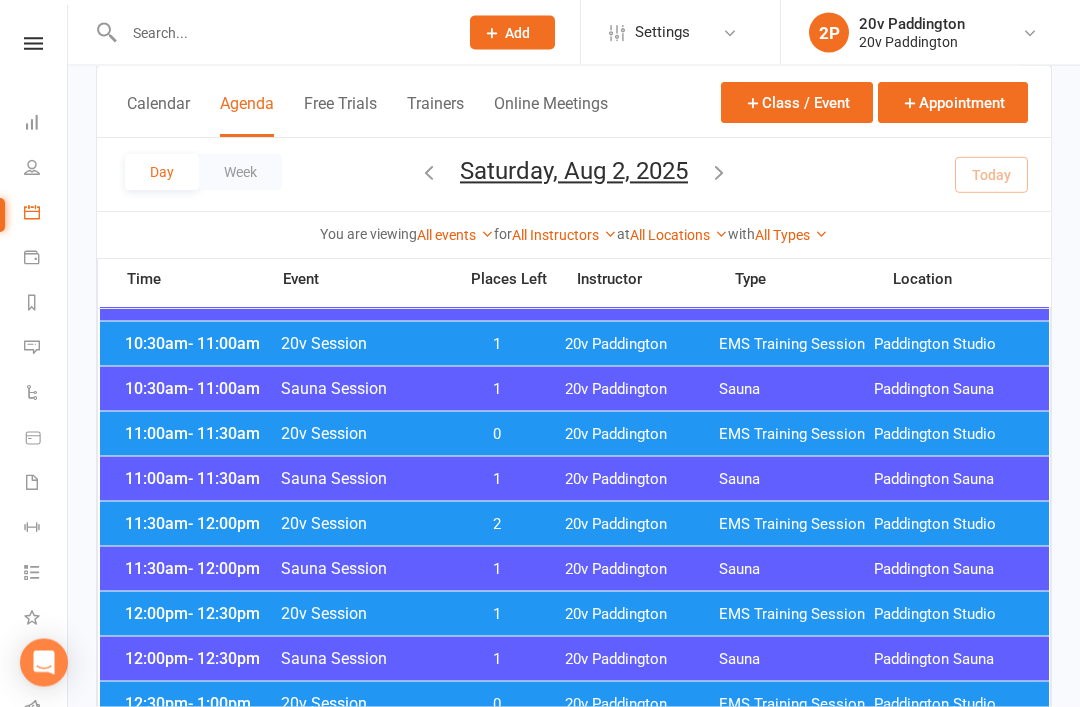 scroll, scrollTop: 787, scrollLeft: 0, axis: vertical 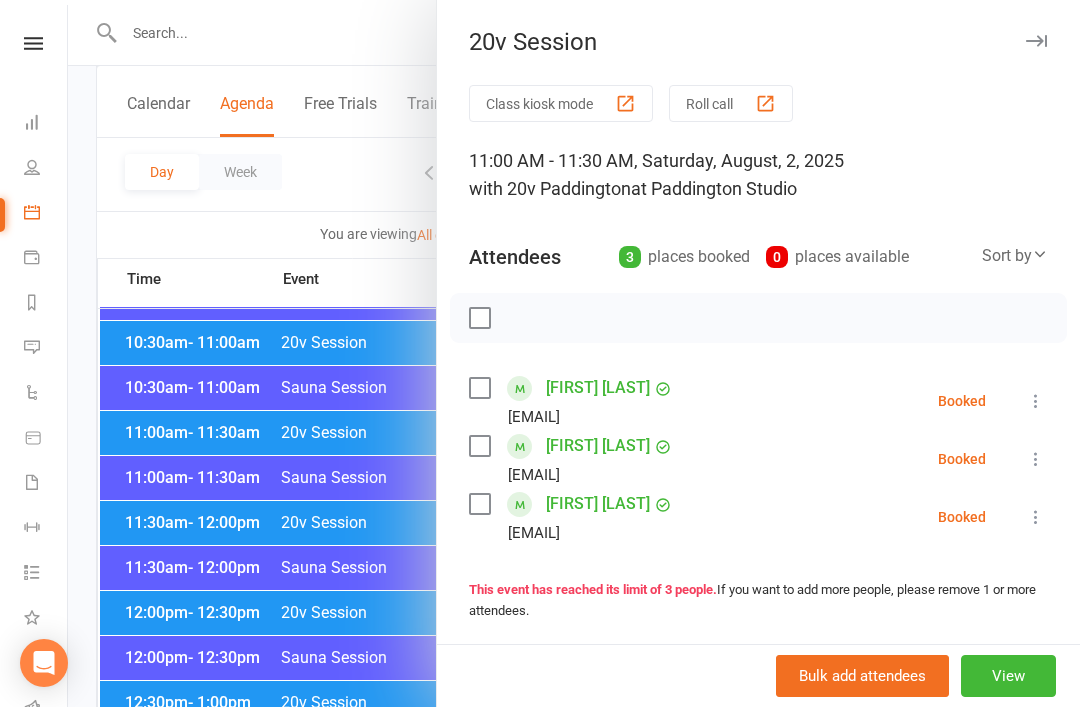 click at bounding box center [574, 353] 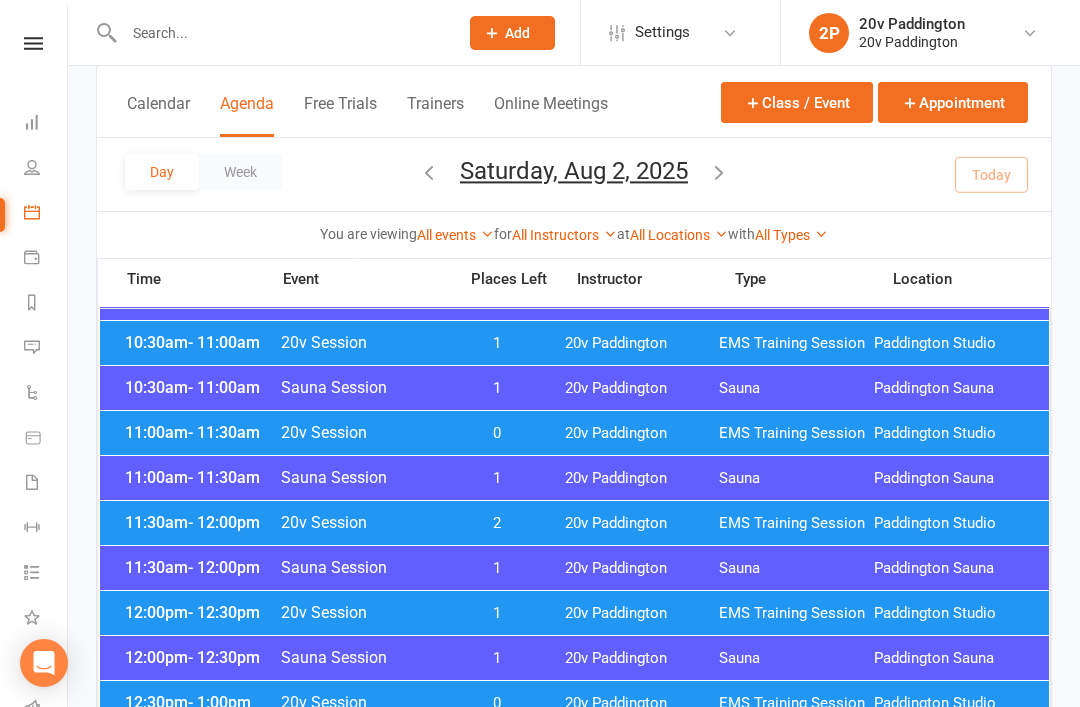 click on "11:30am  - 12:00pm 20v Session 2 20v Paddington EMS Training Session Paddington Studio" at bounding box center (574, 523) 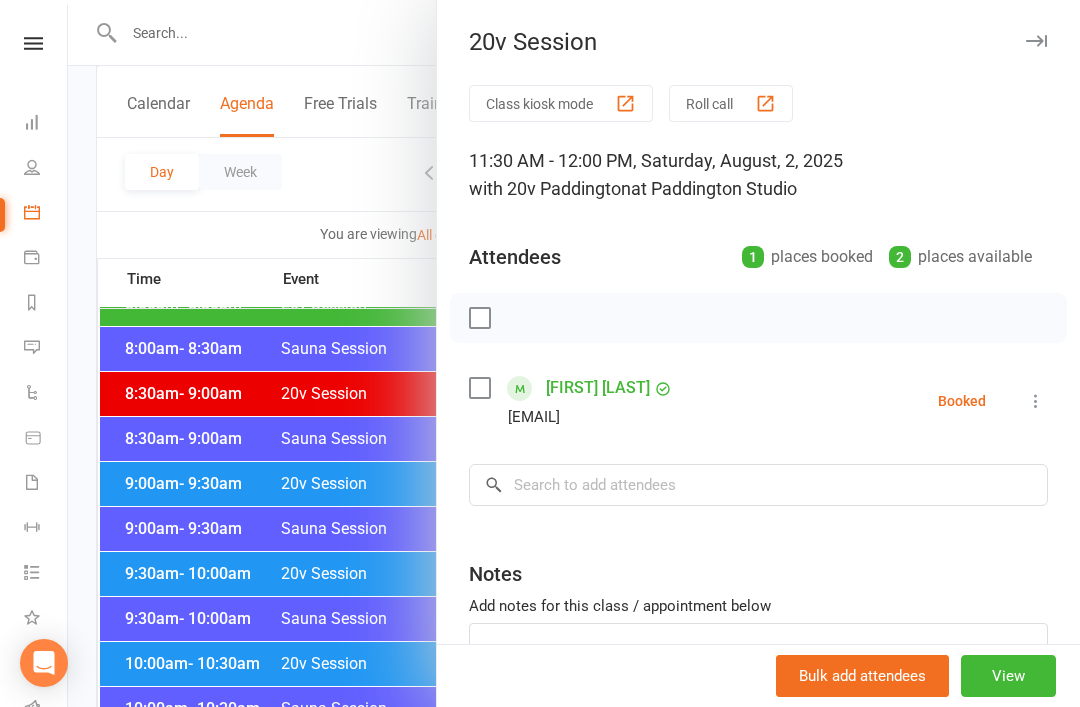 scroll, scrollTop: 347, scrollLeft: 0, axis: vertical 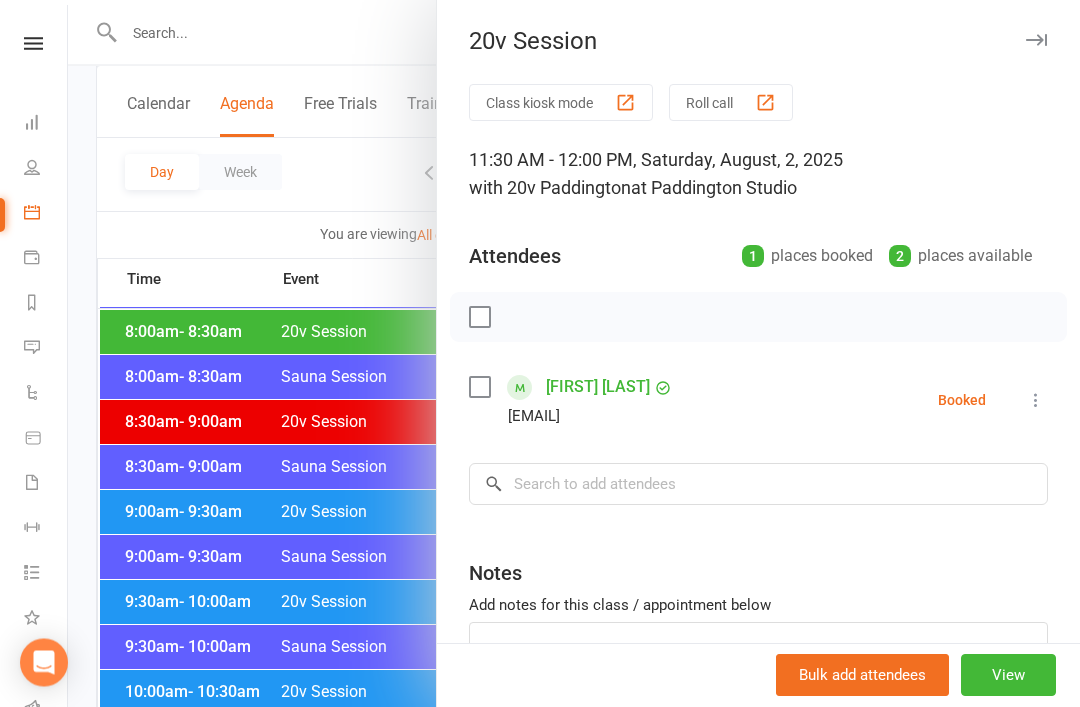 click on "20v Session Class kiosk mode  Roll call  11:30 AM - 12:00 PM, Saturday, August, 2, 2025 with 20v Paddington  at  Paddington Studio  Attendees  1  places booked 2  places available   Andrea Berruecos  aberruecos@gmail.com Booked More info  Remove  Check in  Mark absent  Send message  All bookings for series  × No results
Notes  Add notes for this class / appointment below Bulk add attendees  View" at bounding box center [758, 353] 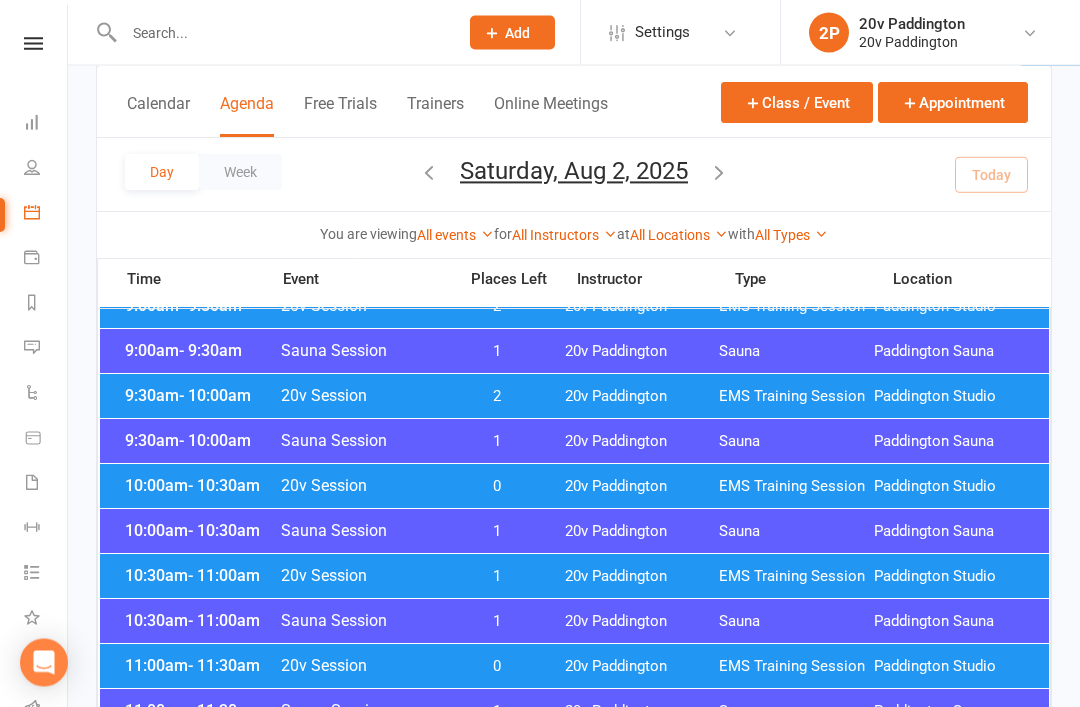 scroll, scrollTop: 554, scrollLeft: 0, axis: vertical 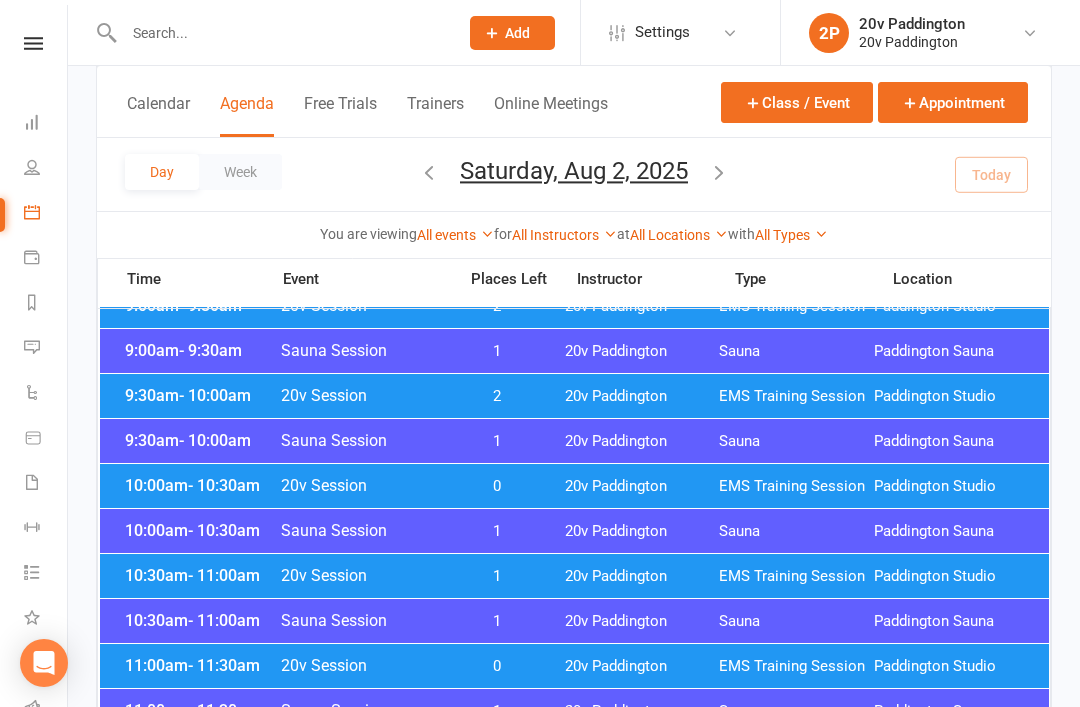 click on "10:30am  - 11:00am 20v Session 1 20v Paddington EMS Training Session Paddington Studio" at bounding box center (574, 576) 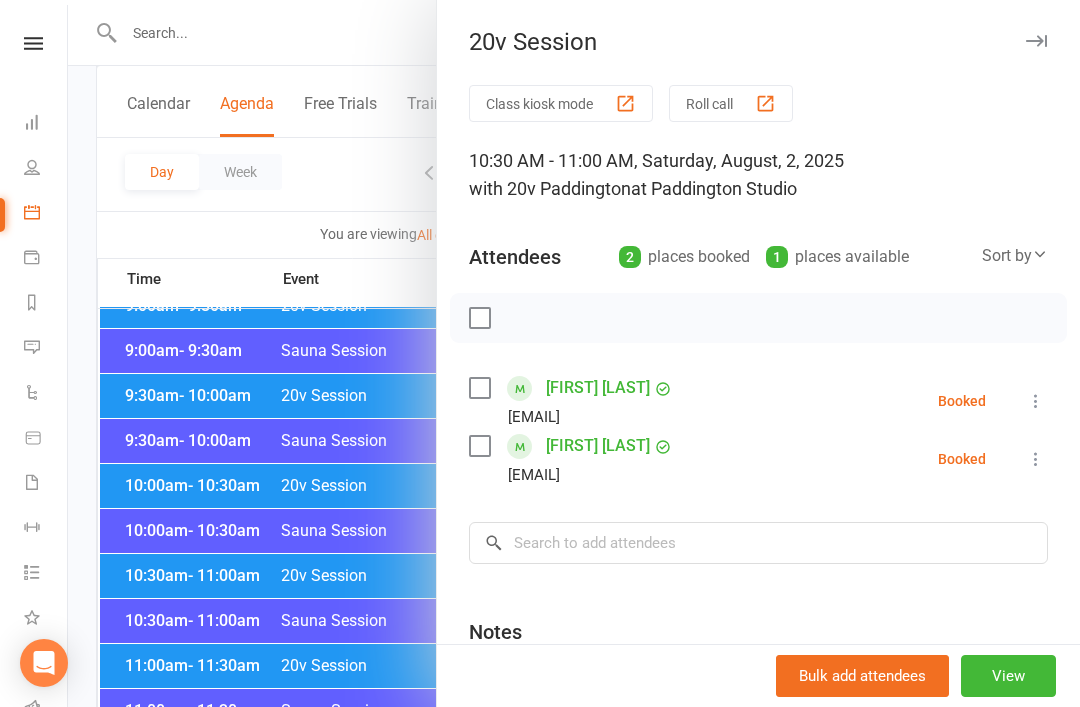 click at bounding box center (574, 353) 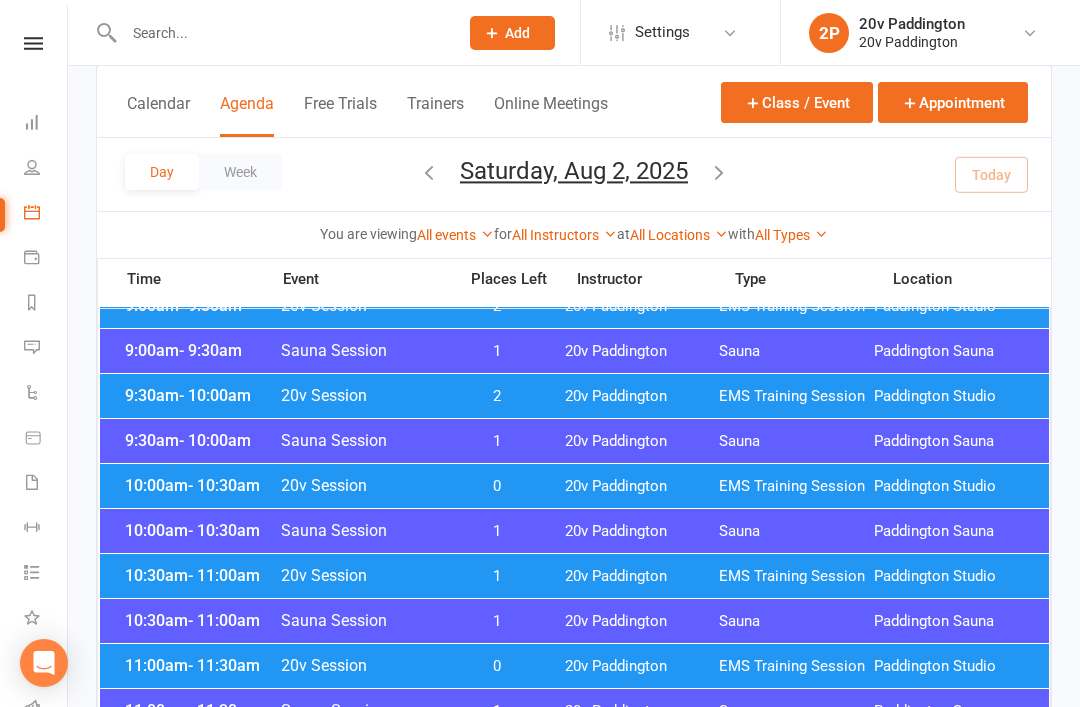 click on "11:00am  - 11:30am 20v Session 0 20v Paddington EMS Training Session Paddington Studio" at bounding box center [574, 666] 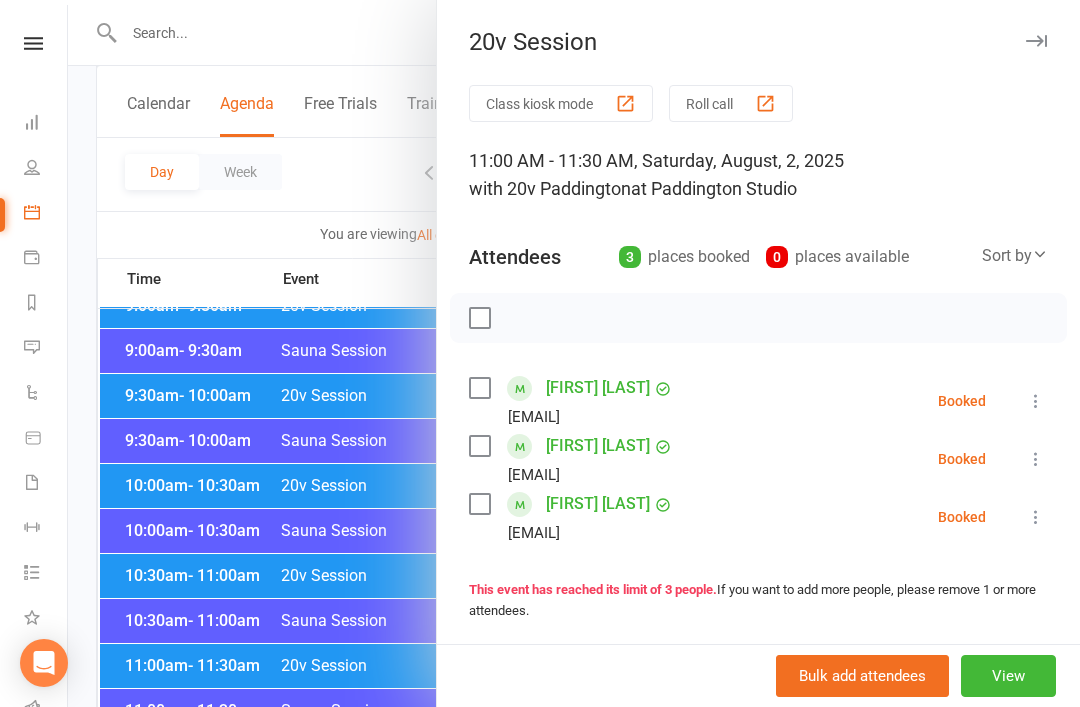 click at bounding box center (574, 353) 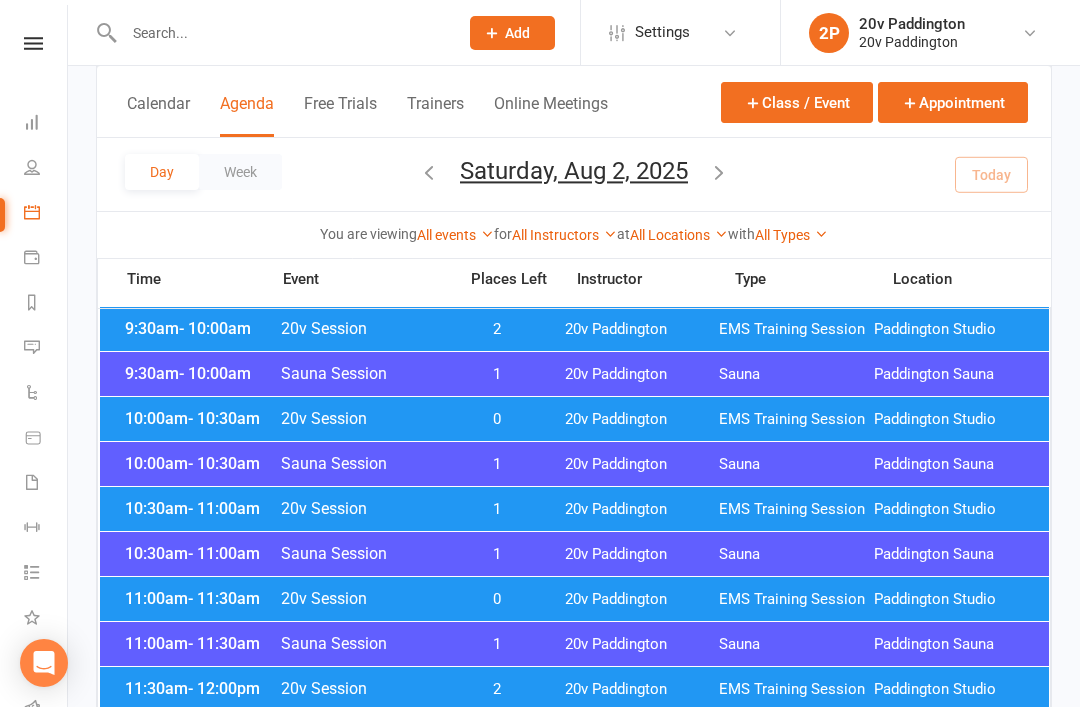 scroll, scrollTop: 689, scrollLeft: 0, axis: vertical 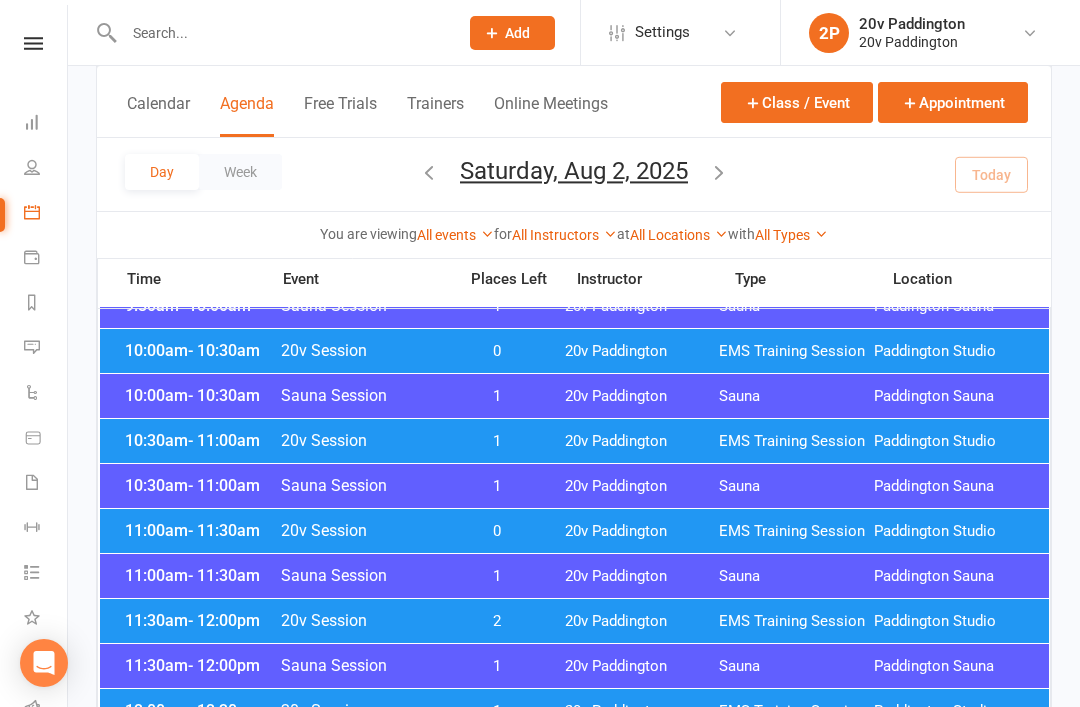 click on "11:00am  - 11:30am Sauna Session 1 20v Paddington Sauna Paddington Sauna" at bounding box center (574, 576) 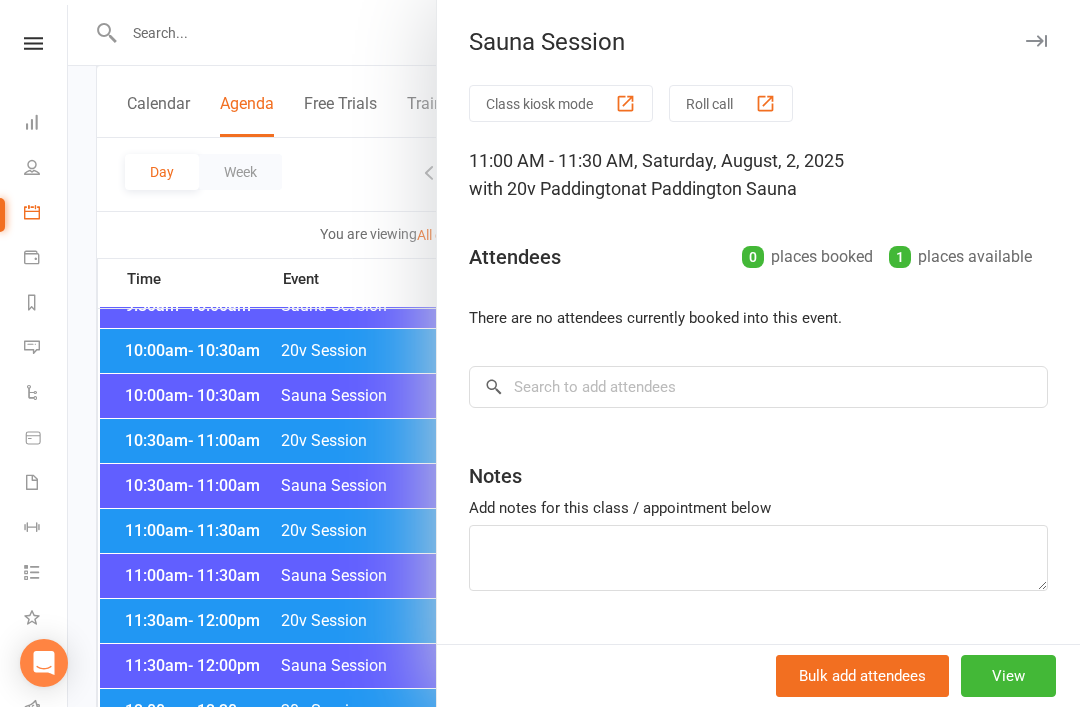 click at bounding box center [574, 353] 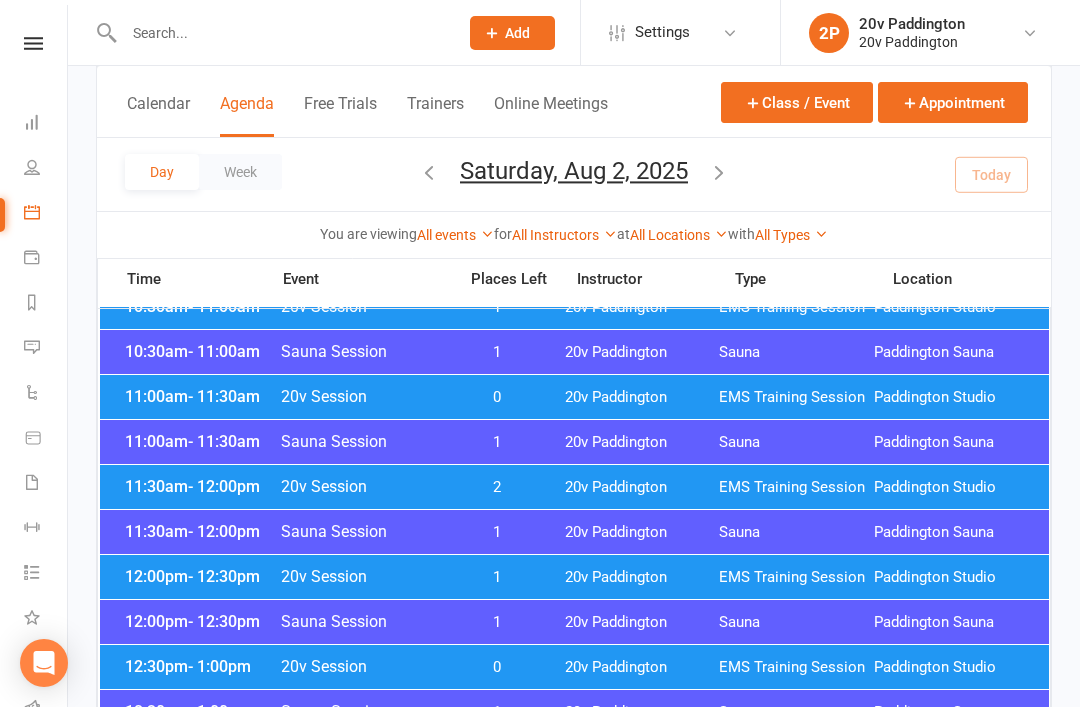 scroll, scrollTop: 831, scrollLeft: 0, axis: vertical 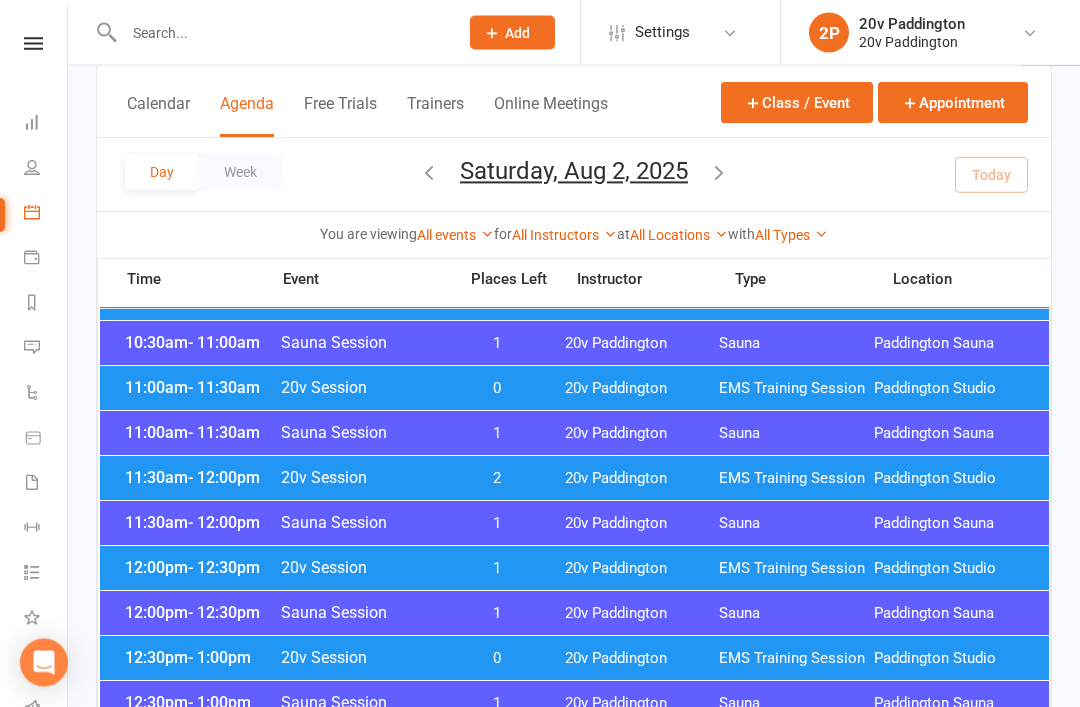 click on "11:30am  - 12:00pm 20v Session 2 20v Paddington EMS Training Session Paddington Studio" at bounding box center (574, 479) 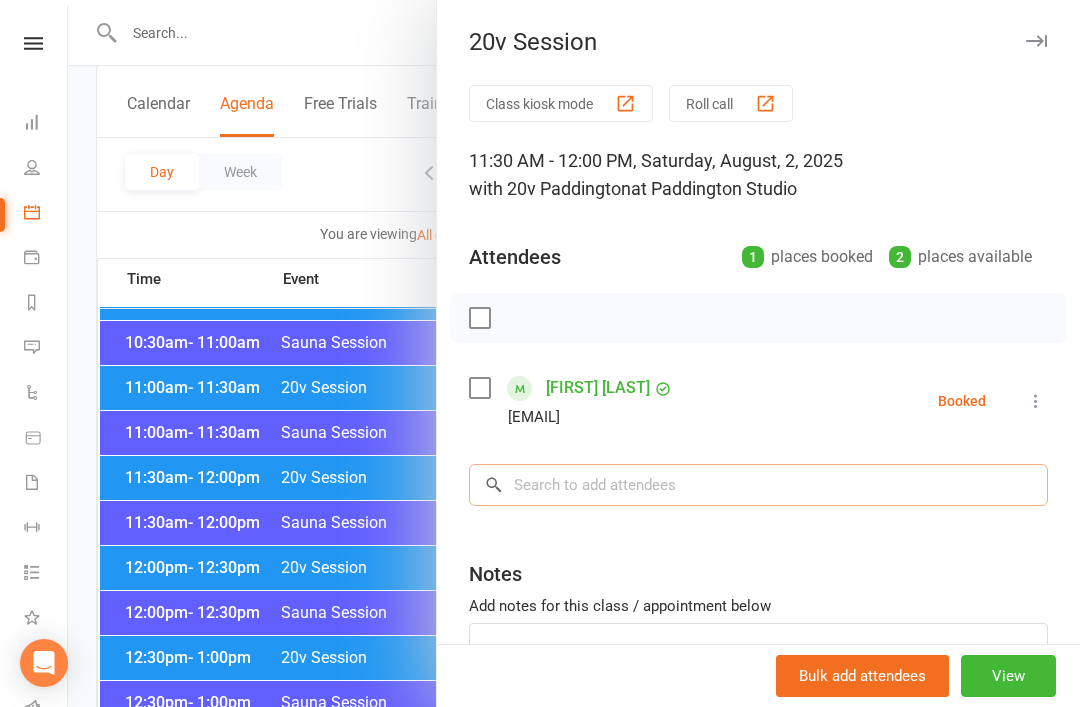 click at bounding box center [758, 485] 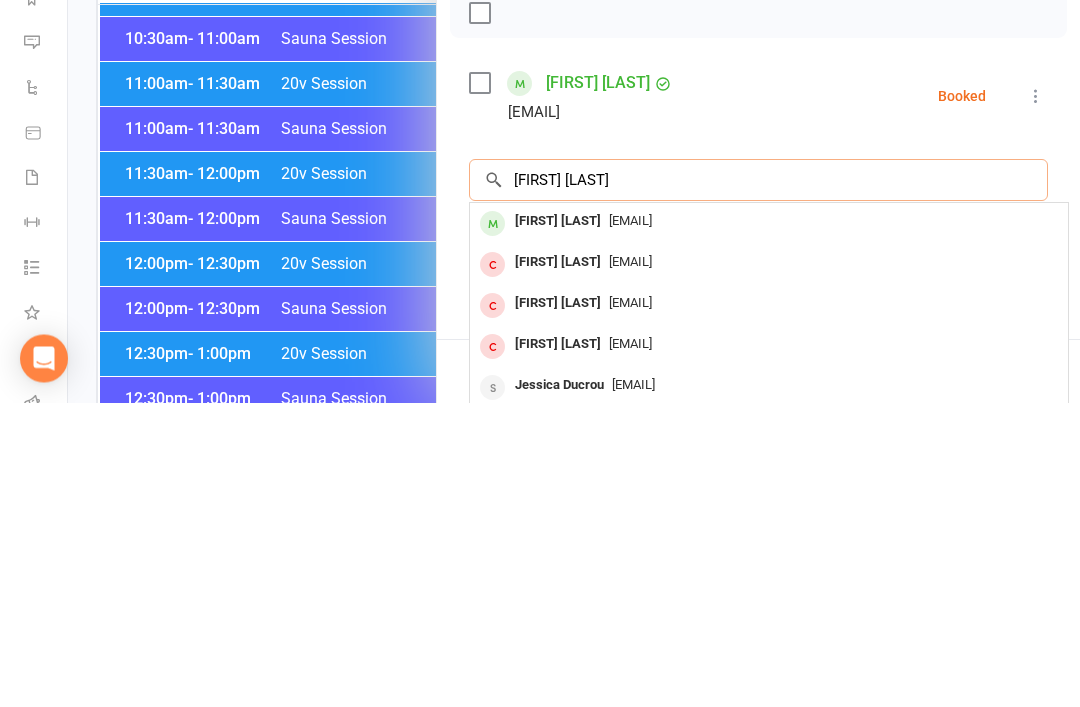 scroll, scrollTop: 0, scrollLeft: 0, axis: both 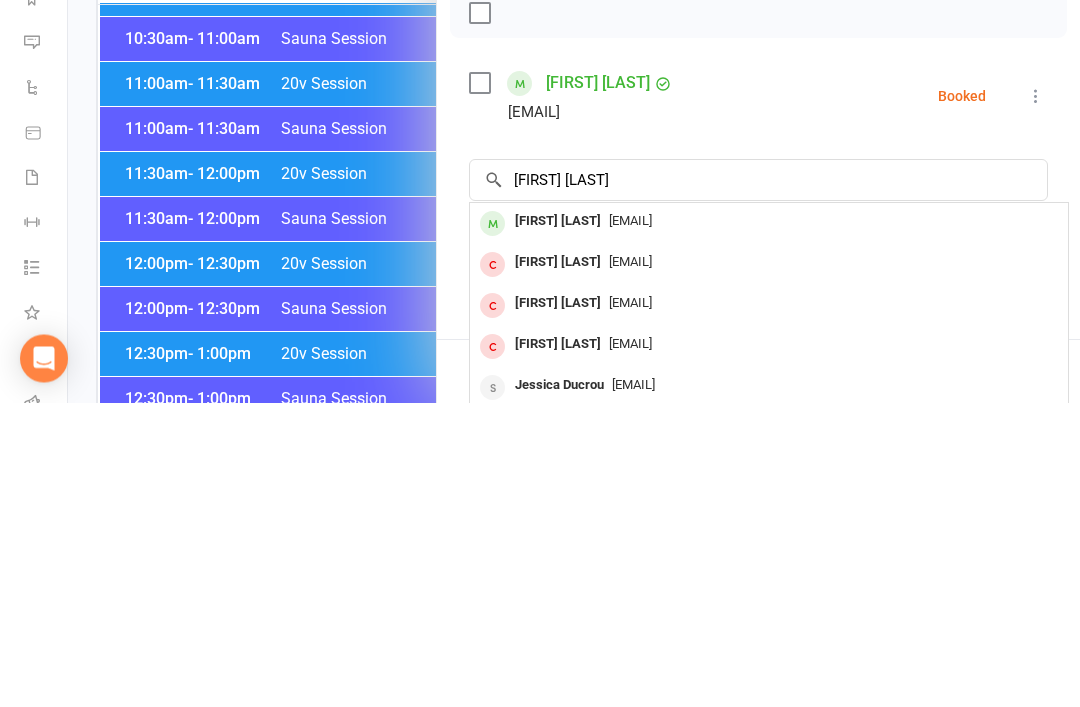 click on "jmayleno@gmail.com" at bounding box center (630, 525) 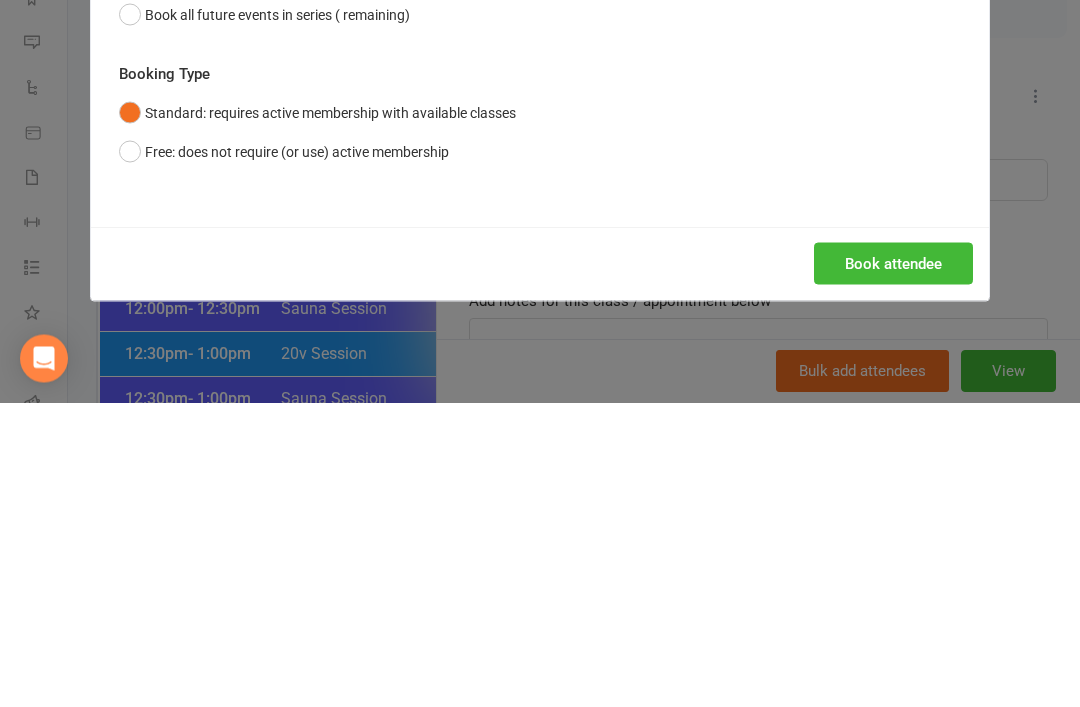 scroll, scrollTop: 1136, scrollLeft: 0, axis: vertical 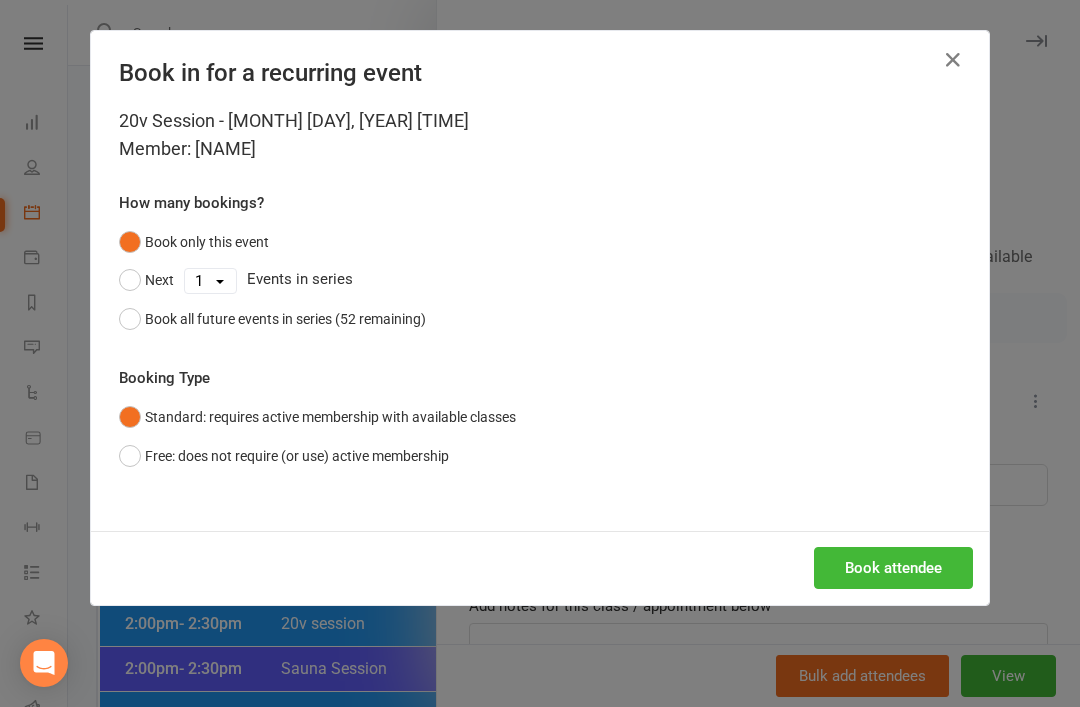 click on "Book attendee" at bounding box center [893, 568] 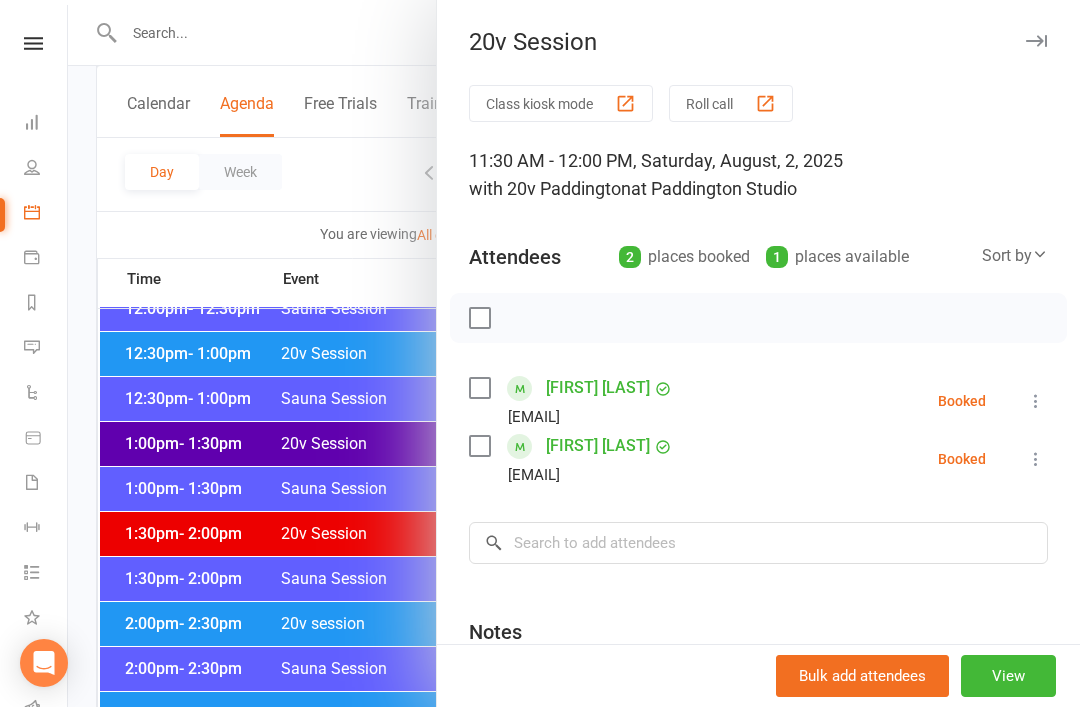 click at bounding box center [574, 353] 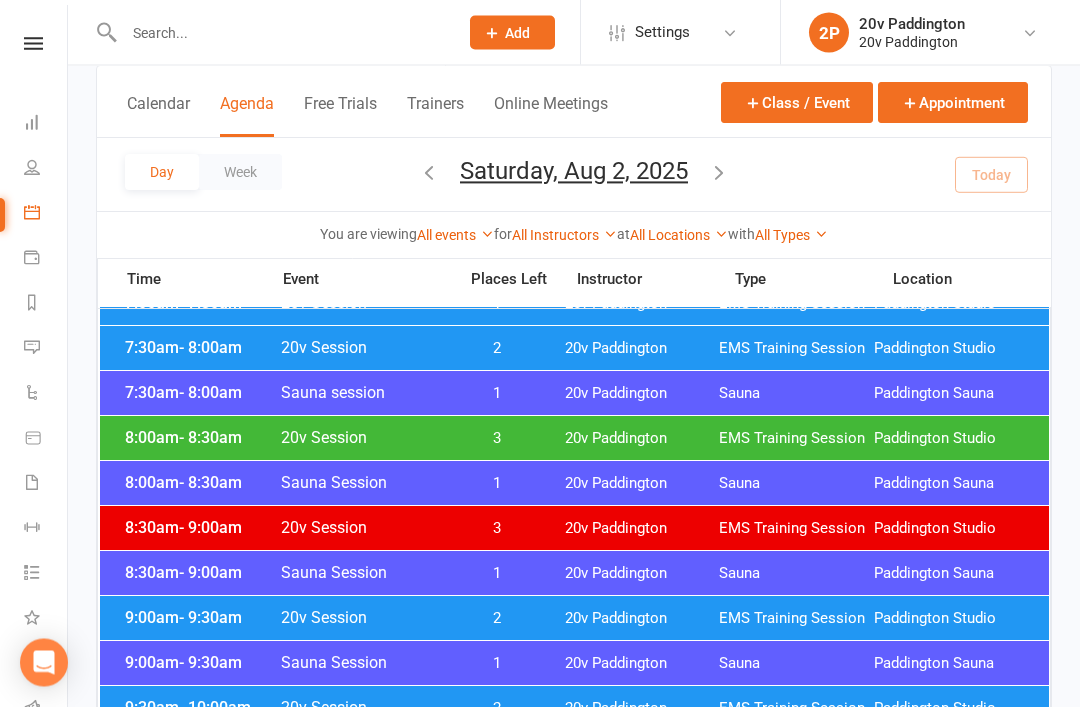 scroll, scrollTop: 0, scrollLeft: 0, axis: both 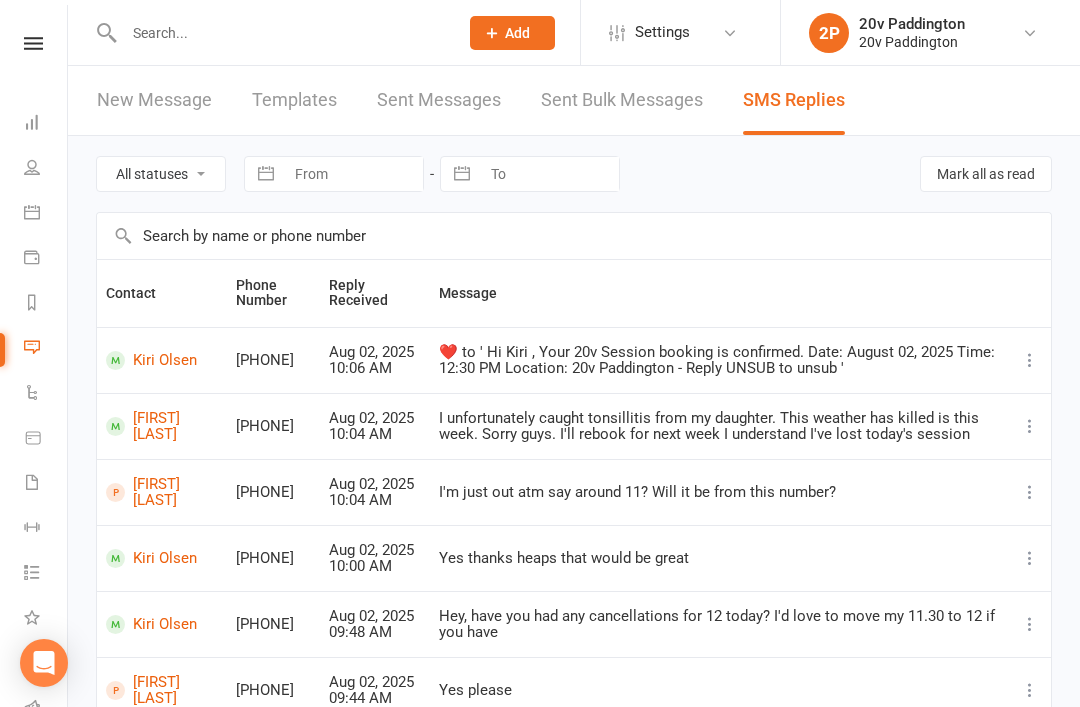 click at bounding box center (33, 43) 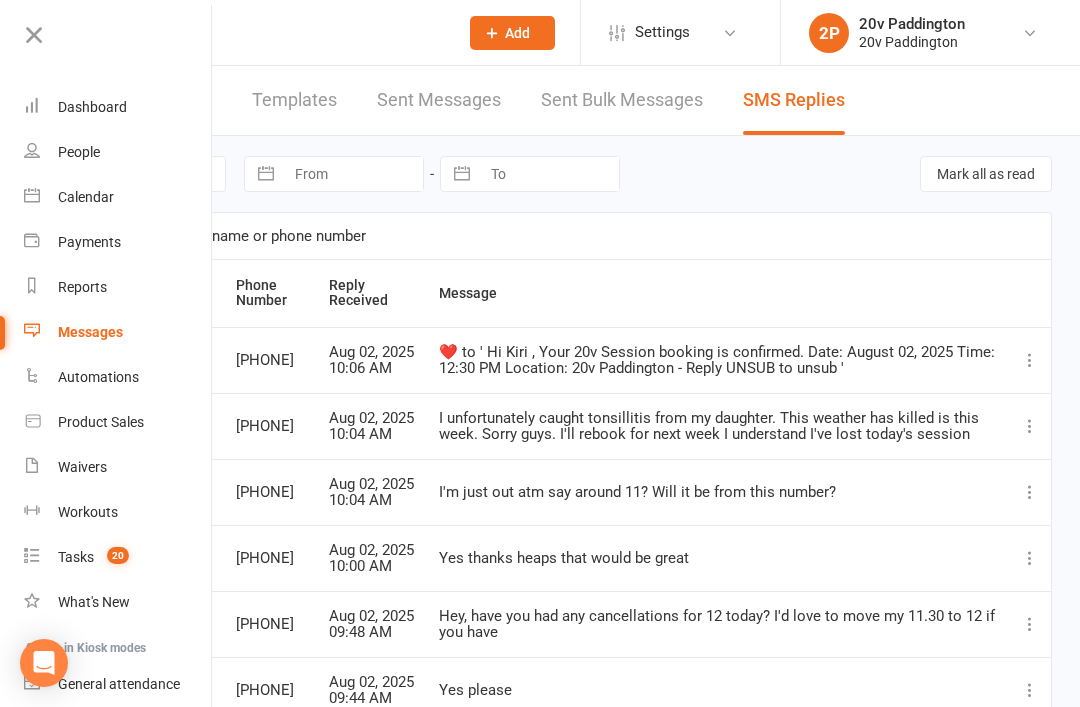 click on "People" at bounding box center [118, 152] 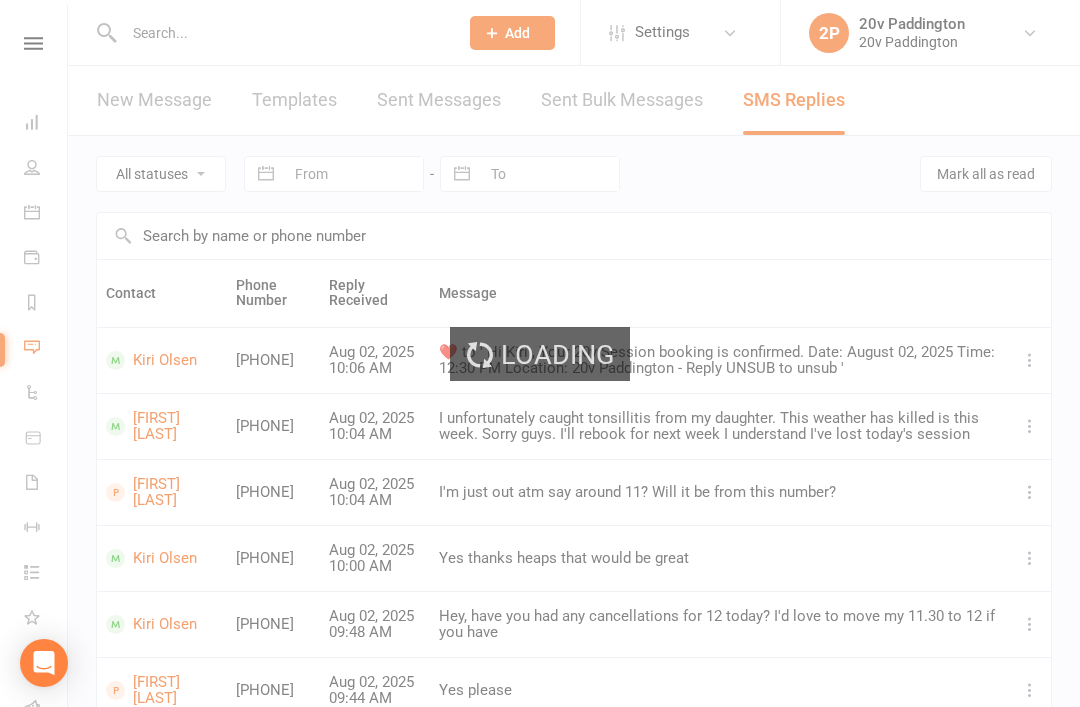 select on "100" 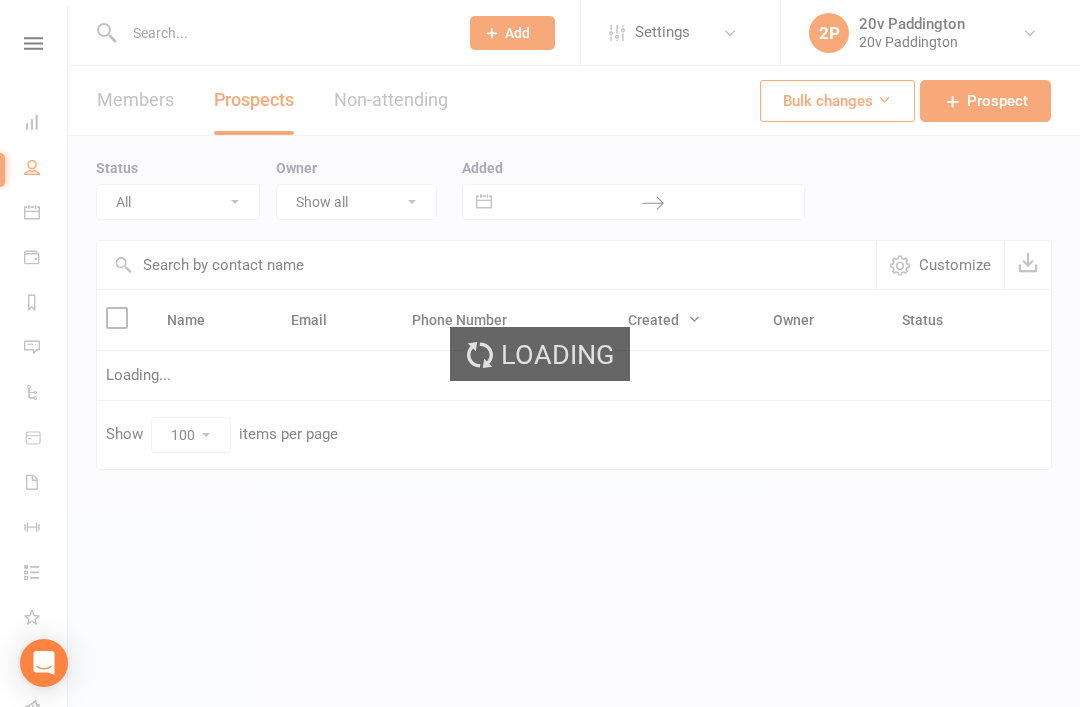 select on "7Aug25" 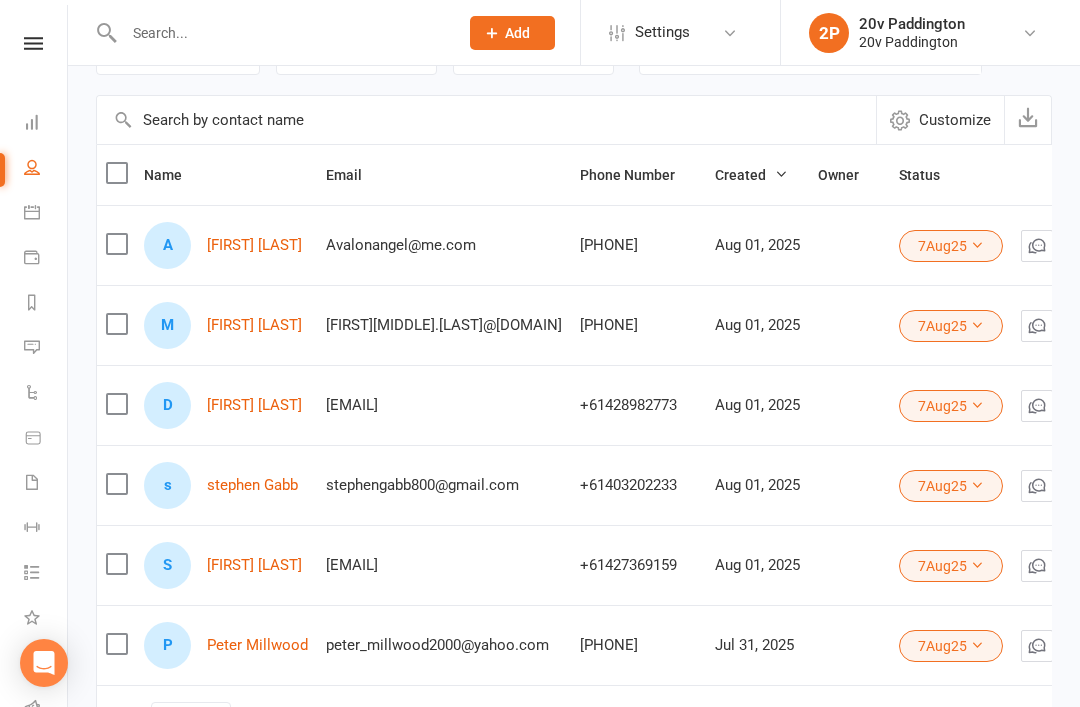 scroll, scrollTop: 140, scrollLeft: 0, axis: vertical 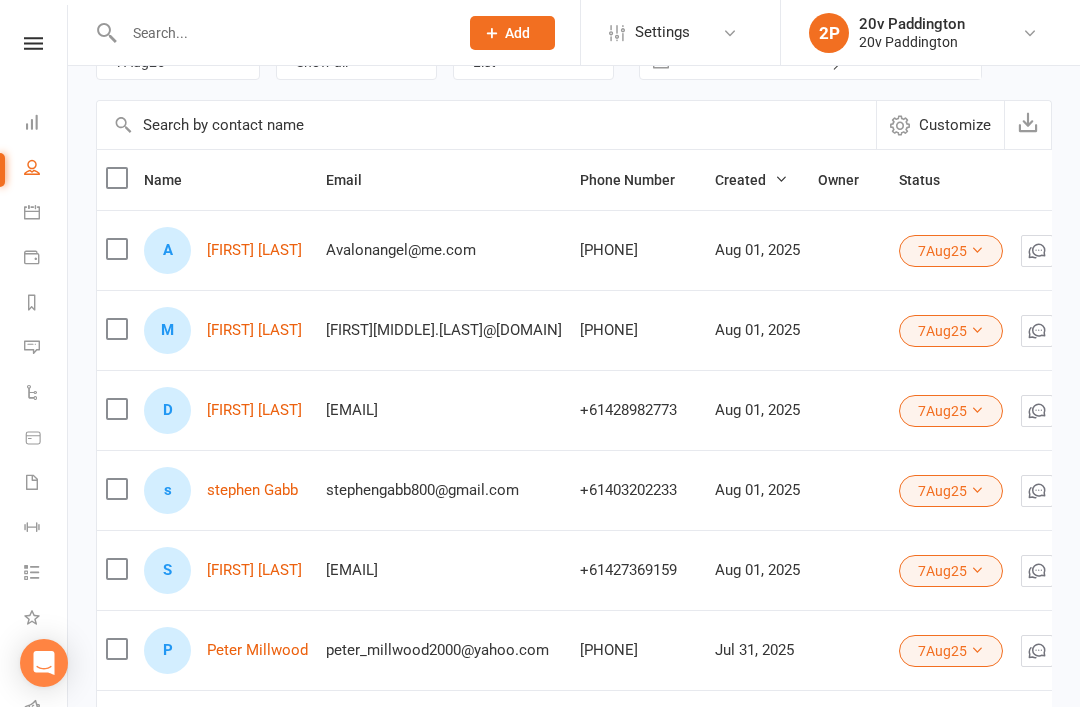 click on "Deborah Giles" at bounding box center [254, 410] 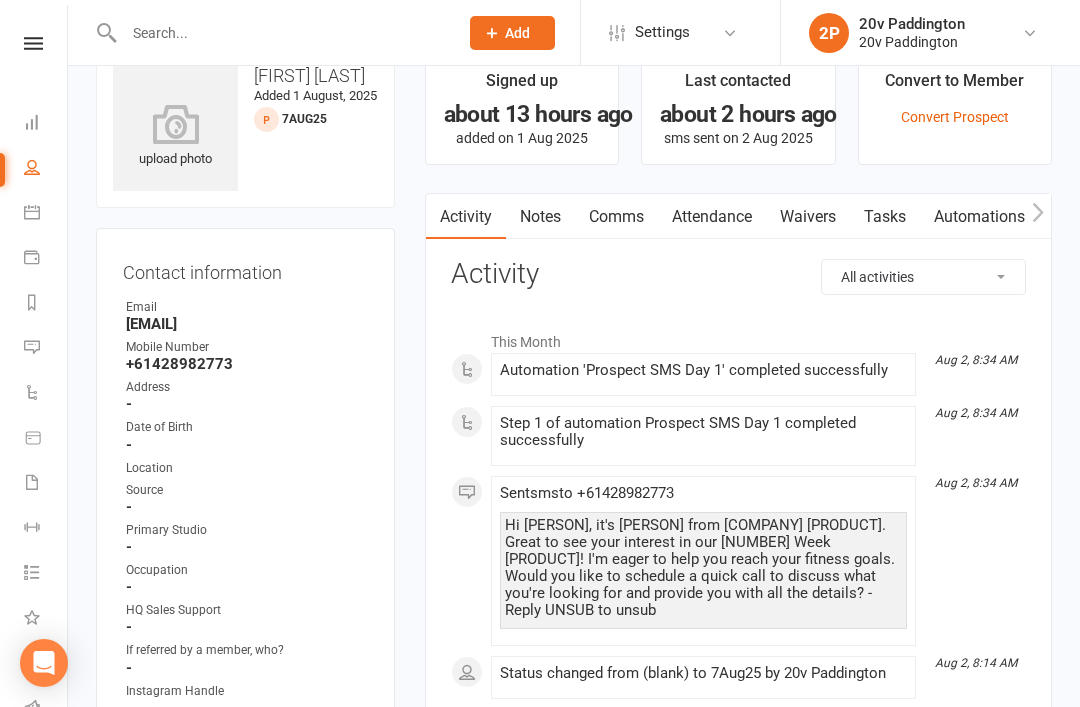 scroll, scrollTop: 0, scrollLeft: 0, axis: both 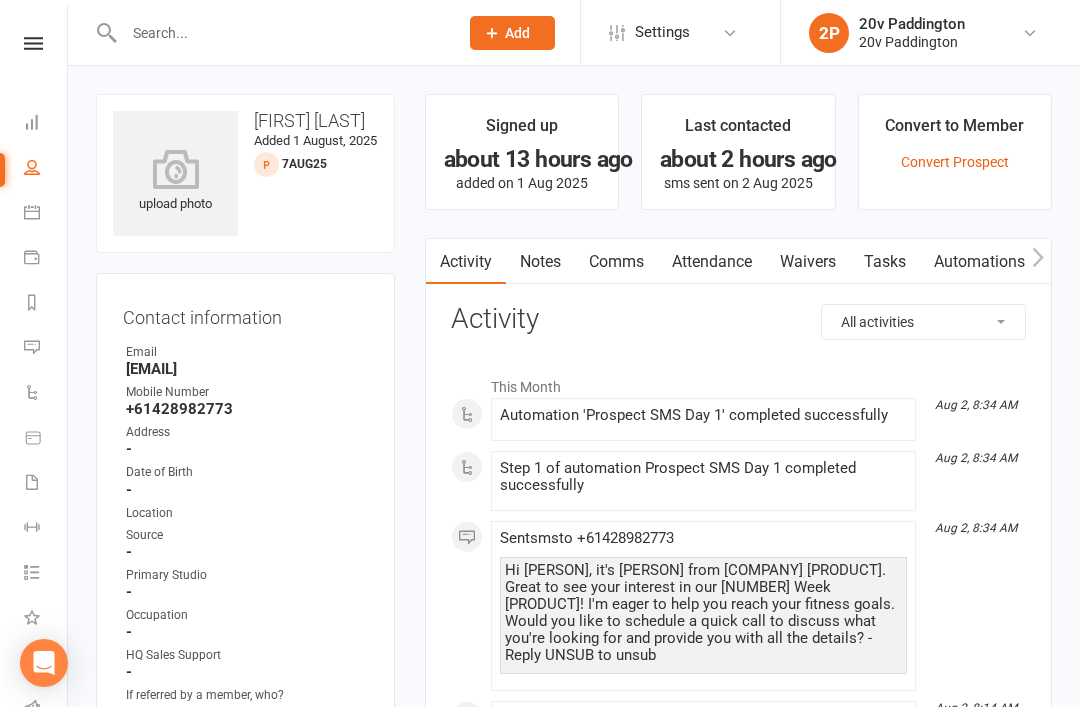 click on "Prospect
Member
Non-attending contact
Class / event
Appointment
Task
Membership plan
Bulk message
Add" 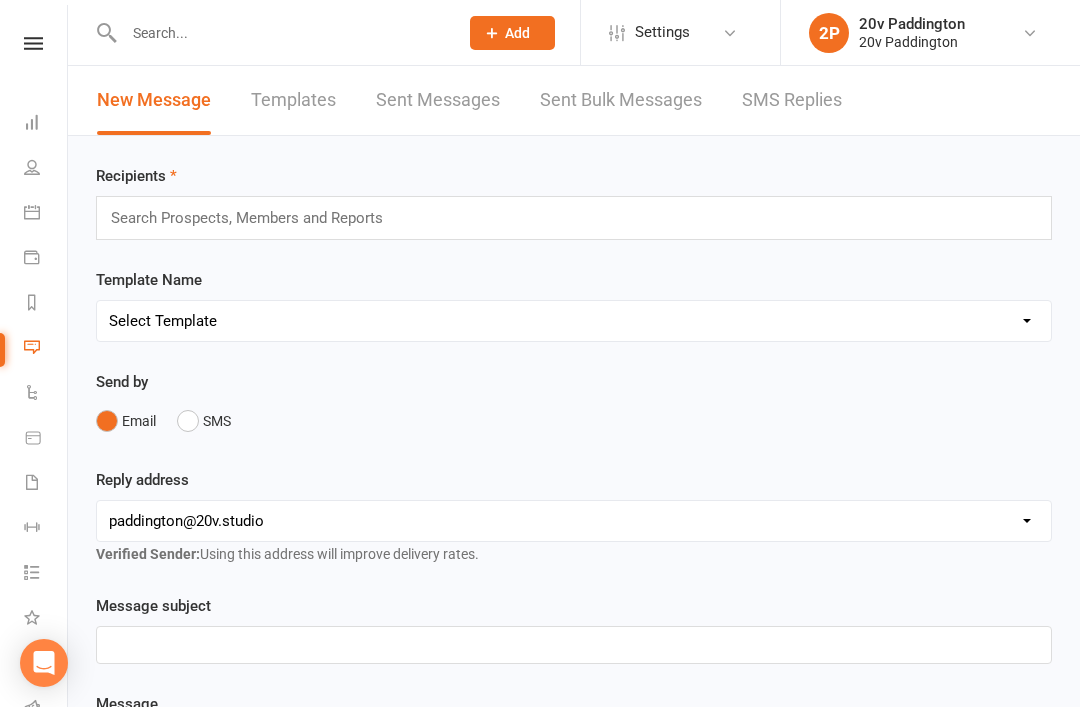click on "SMS Replies" at bounding box center (792, 100) 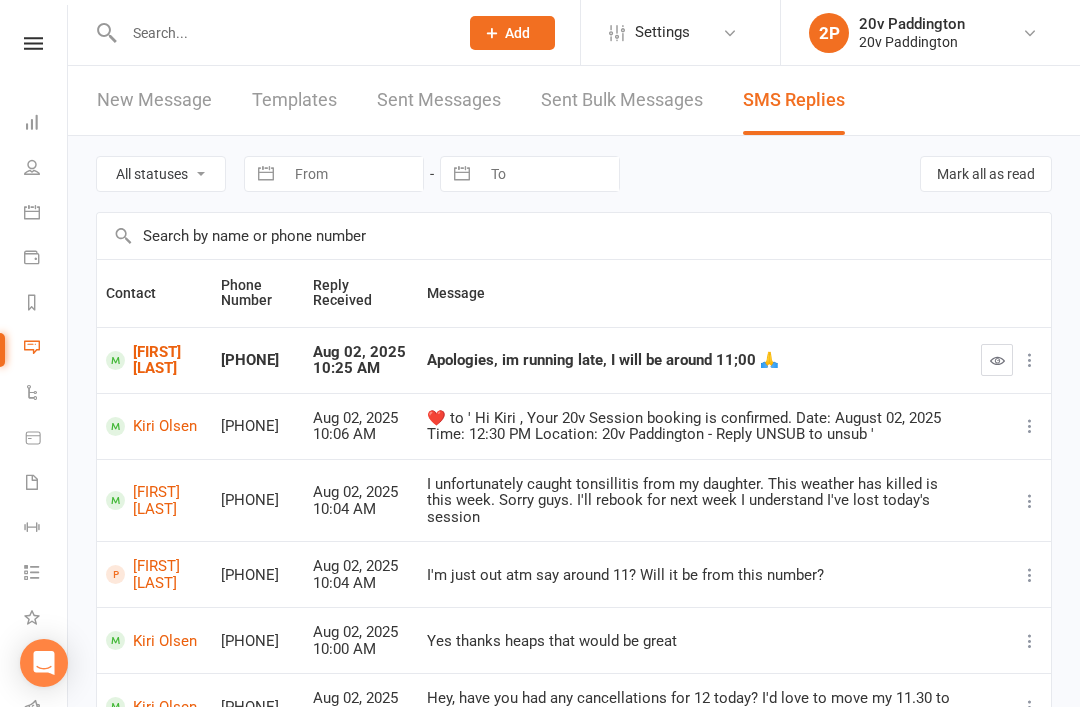 scroll, scrollTop: 0, scrollLeft: 0, axis: both 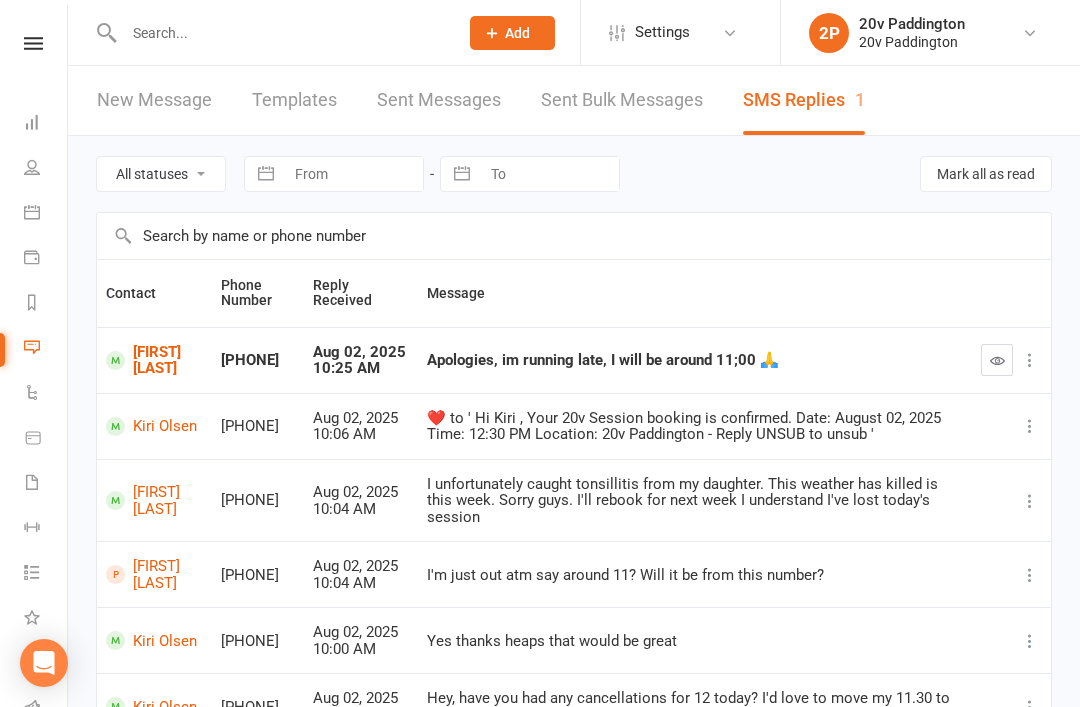 click on "[FIRST] [LAST]" at bounding box center (154, 360) 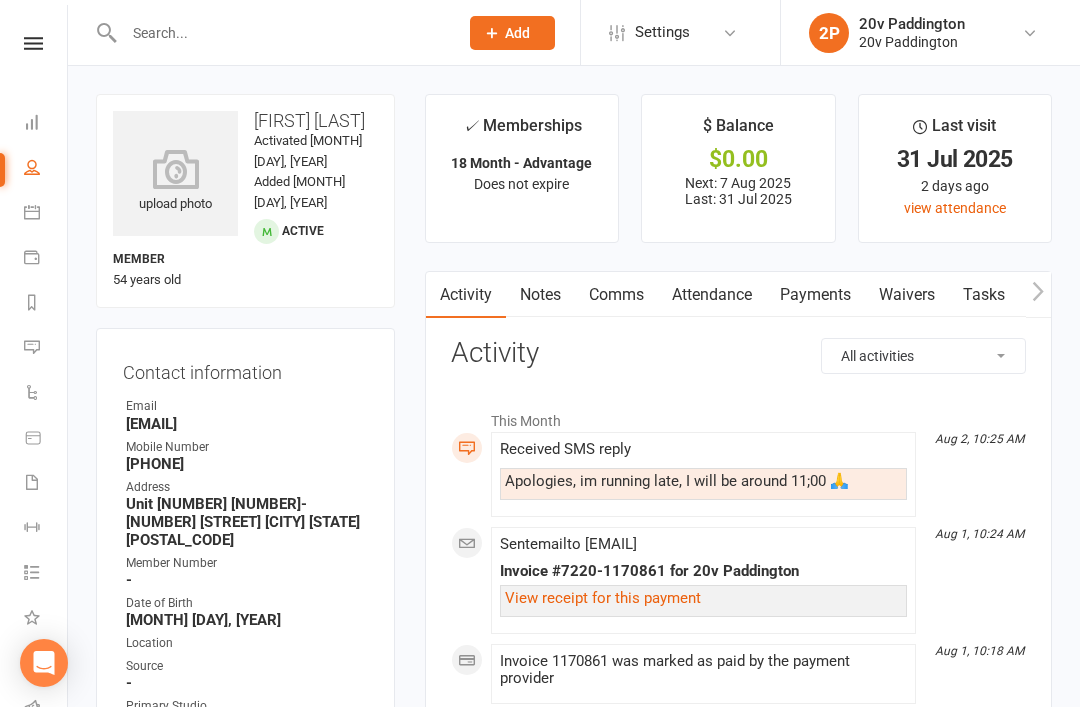 click on "Comms" at bounding box center (616, 295) 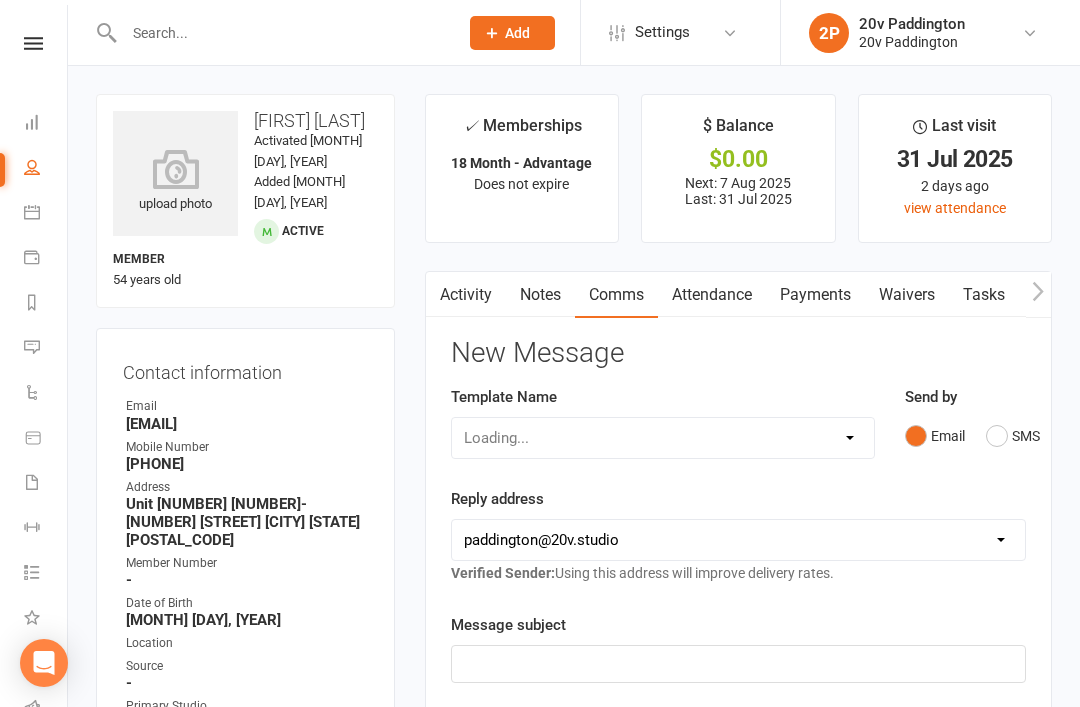 click on "SMS" at bounding box center (1013, 436) 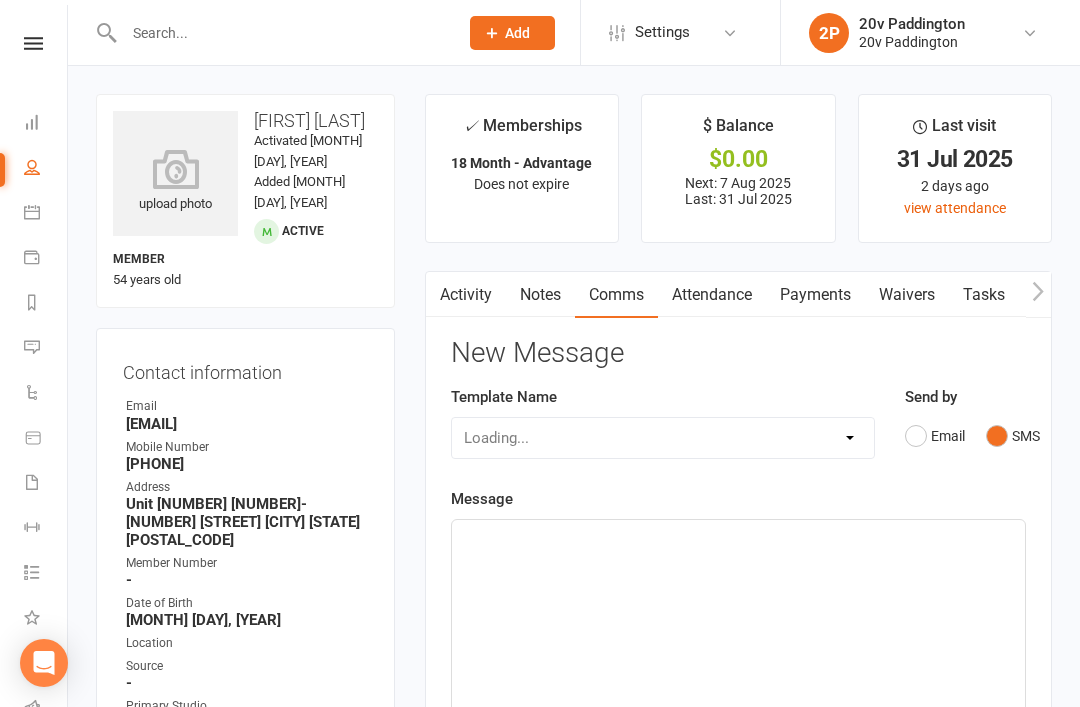 click on "﻿" 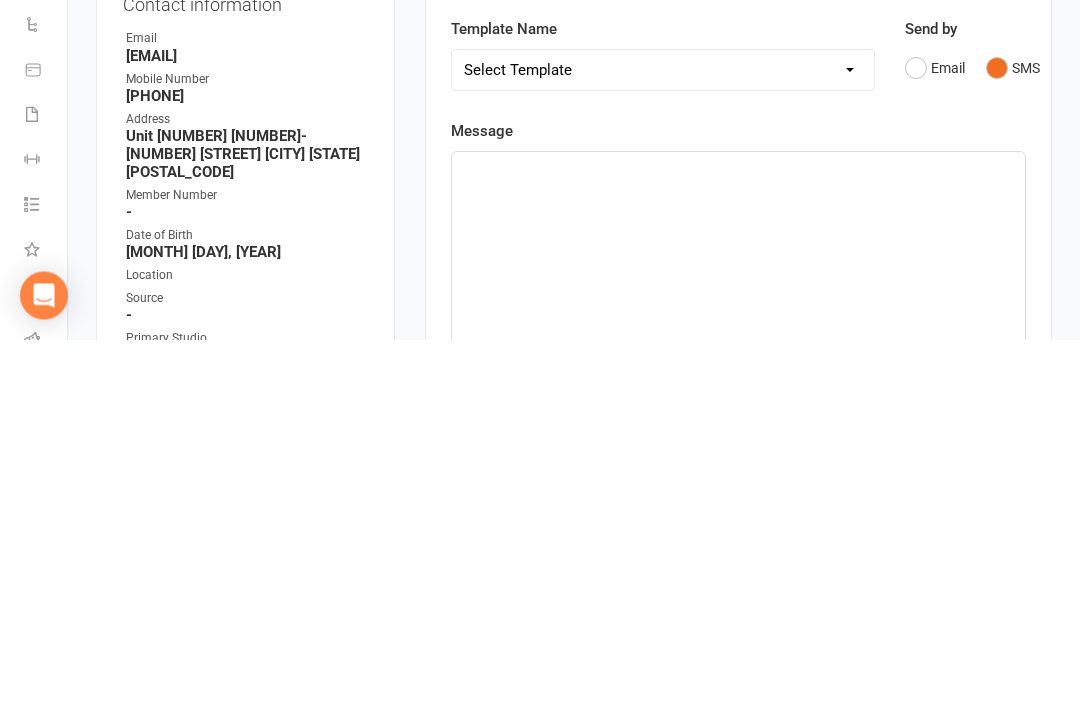 type 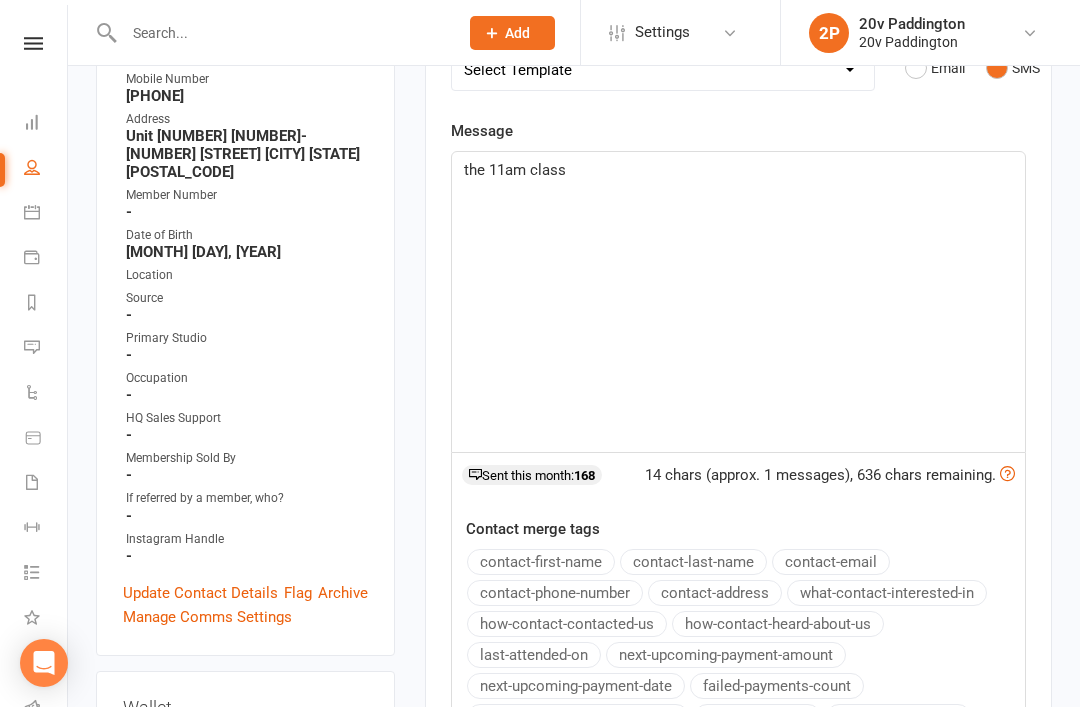 click on "the 11am class" 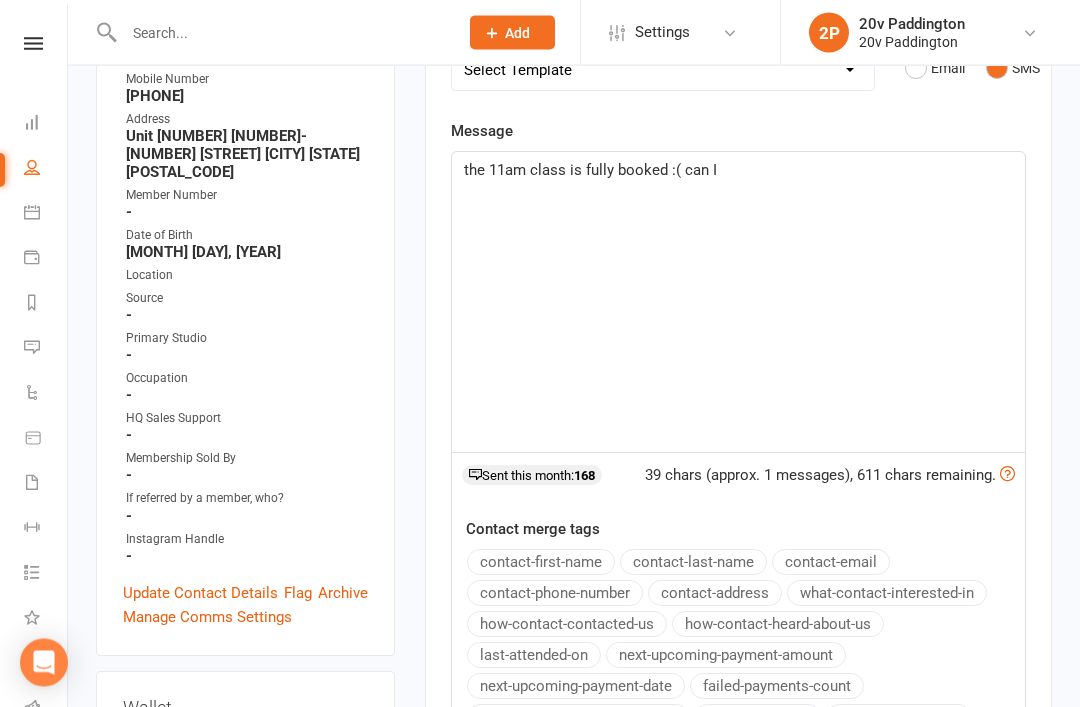 click on "the 11am class is fully booked :( can I" 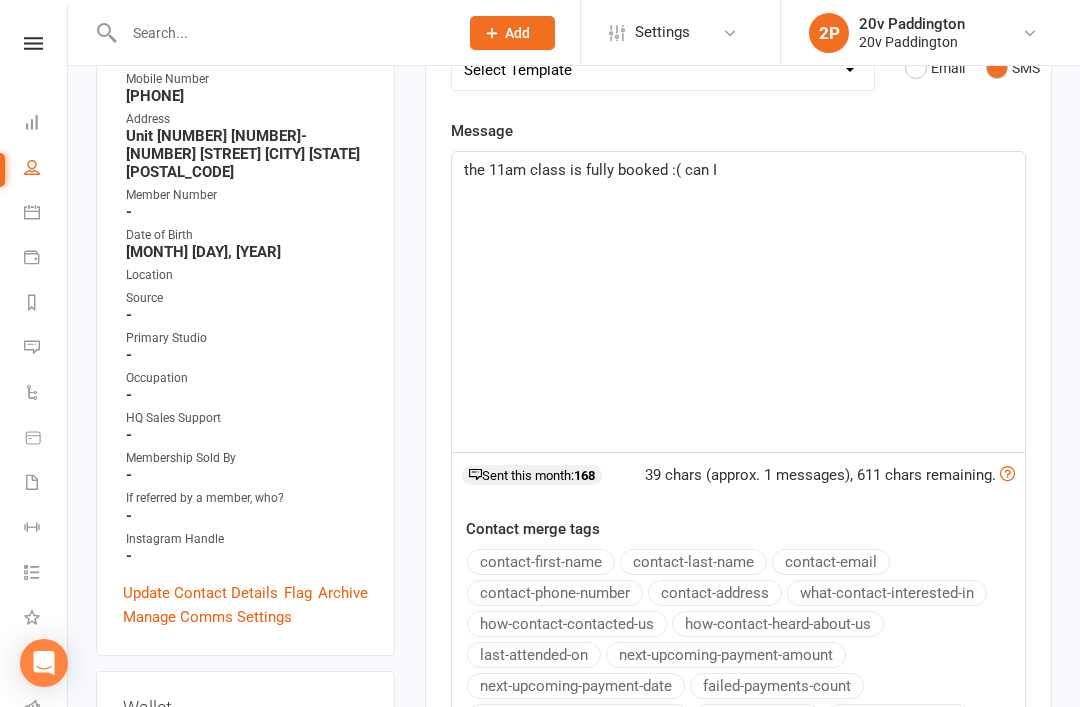 scroll, scrollTop: 367, scrollLeft: 0, axis: vertical 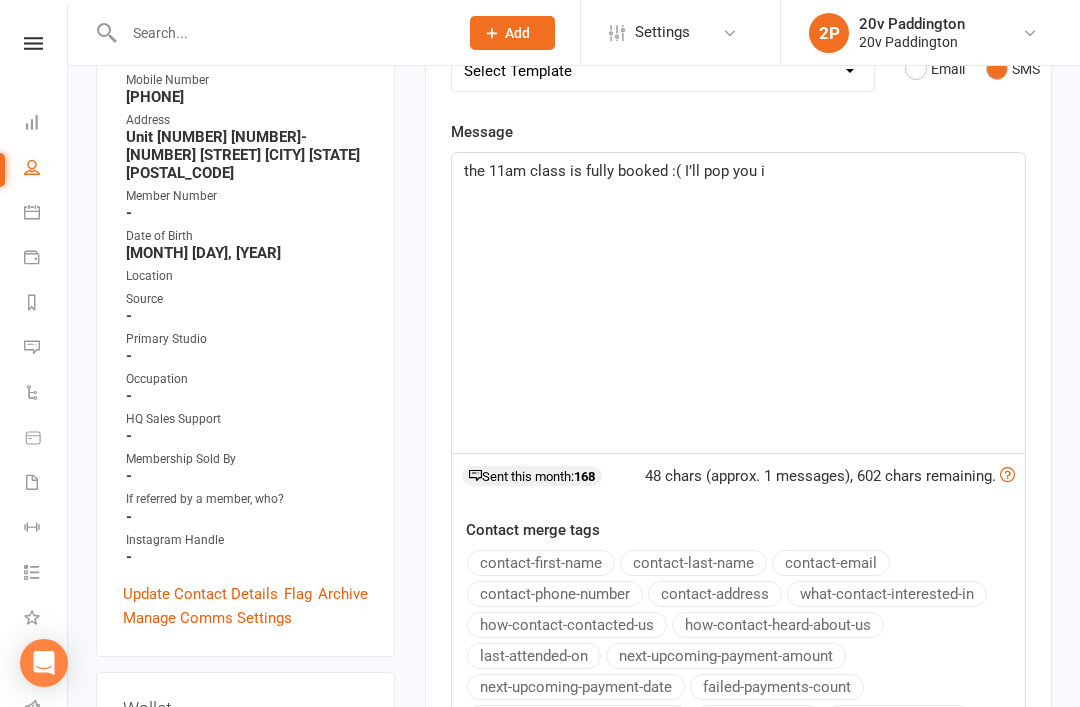 click on "Owner   Email  jmayleno@gmail.com
Mobile Number  0484845397
Address  95/120 saunder street Sydney Nsw 2009
Member Number  -
Date of Birth  February 24, 1971
Location
Source  -
Primary Studio  -
Occupation  -
HQ Sales Support  -
Membership Sold By  -
If referred by a member, who?  -
Instagram Handle  -" at bounding box center [245, 297] 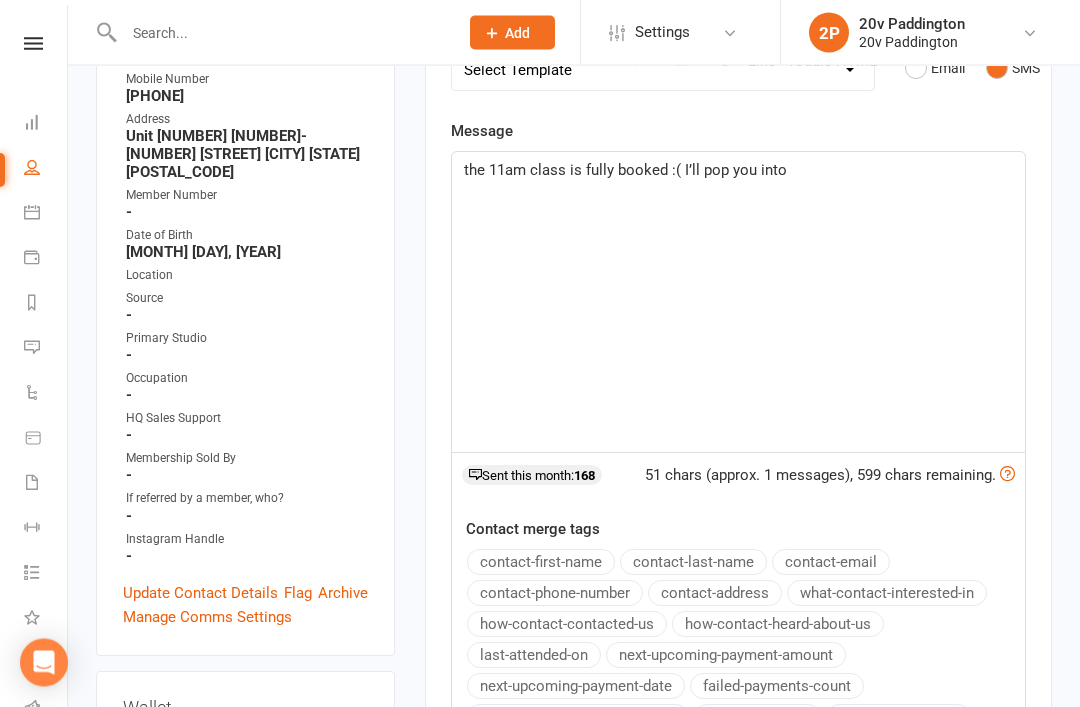 click on "the 11am class is fully booked :( I’ll pop you into" 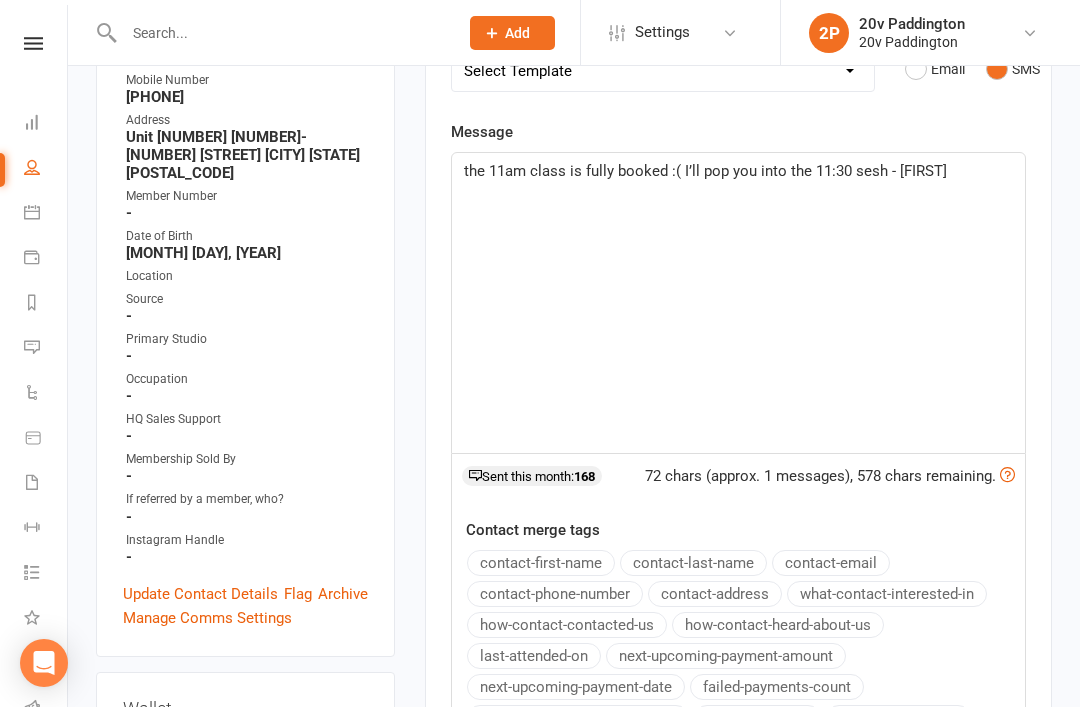 click on "Activity Notes Comms Attendance Payments Waivers Tasks Automations Workouts Assessments Credit balance
New Message Template Name Select Template [Email] 20v Referral Bonus [SMS] Free Trial Link [SMS] Haven’t heard back from trial [SMS] No answer to Kickstart Call [SMS] Ready for trial [SMS] Still interested text 1 [SMS] Still interested text 2 [SMS] Trial same day confirmation text  Send by Email SMS Message the 11am class is fully booked :( I’ll pop you into the 11:30 sesh - Zac  72 chars (approx. 1 messages), 578 chars remaining.    Sent this month: 168 Contact merge tags contact-first-name contact-last-name contact-email contact-phone-number contact-address what-contact-interested-in how-contact-contacted-us how-contact-heard-about-us last-attended-on next-upcoming-payment-amount next-upcoming-payment-date failed-payments-count failed-payments-total-amount business-name member-portal-url member-portal-pin
Recipients No additional recipients found. Send Message" at bounding box center (738, 435) 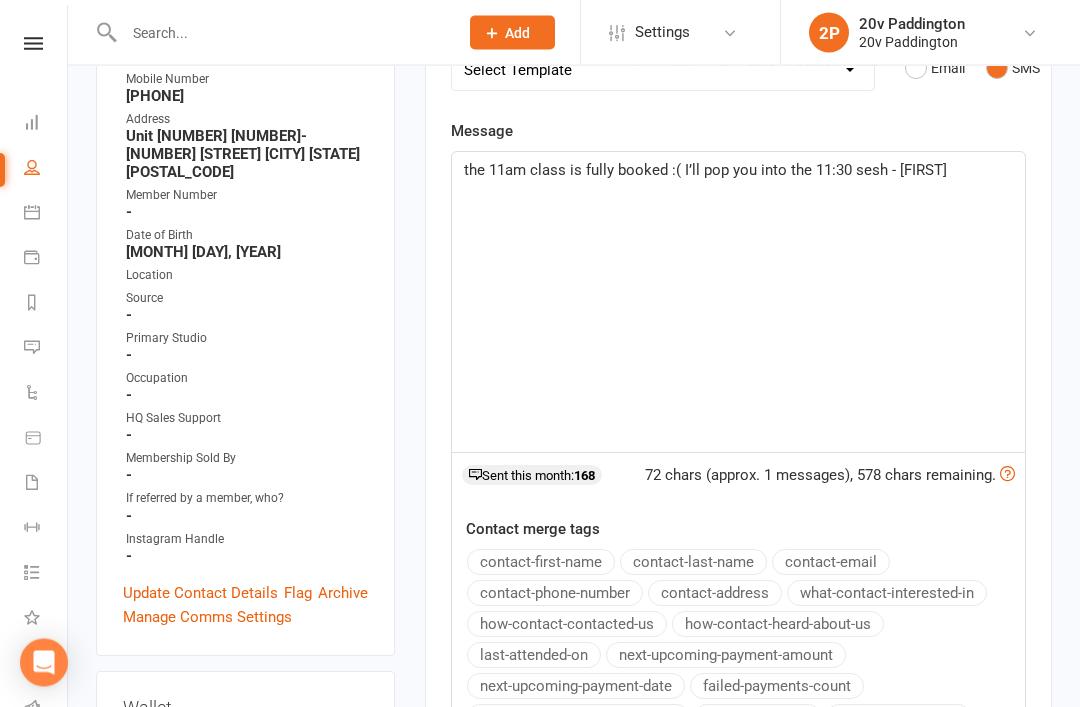 click on "the 11am class is fully booked :( I’ll pop you into the 11:30 sesh - Zac" 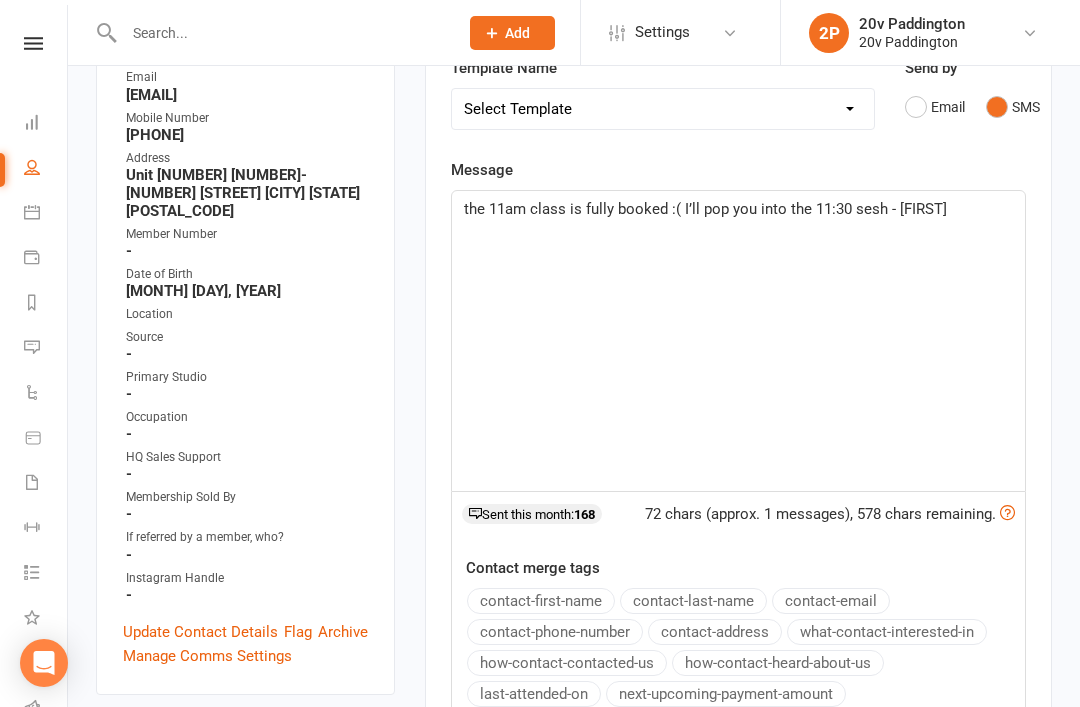 click on "Activity Notes Comms Attendance Payments Waivers Tasks Automations Workouts Assessments Credit balance
New Message Template Name Select Template [Email] 20v Referral Bonus [SMS] Free Trial Link [SMS] Haven’t heard back from trial [SMS] No answer to Kickstart Call [SMS] Ready for trial [SMS] Still interested text 1 [SMS] Still interested text 2 [SMS] Trial same day confirmation text  Send by Email SMS Message the 11am class is fully booked :( I’ll pop you into the 11:30 sesh - Zac  72 chars (approx. 1 messages), 578 chars remaining.    Sent this month: 168 Contact merge tags contact-first-name contact-last-name contact-email contact-phone-number contact-address what-contact-interested-in how-contact-contacted-us how-contact-heard-about-us last-attended-on next-upcoming-payment-amount next-upcoming-payment-date failed-payments-count failed-payments-total-amount business-name member-portal-url member-portal-pin
Recipients No additional recipients found. Send Message" at bounding box center (738, 473) 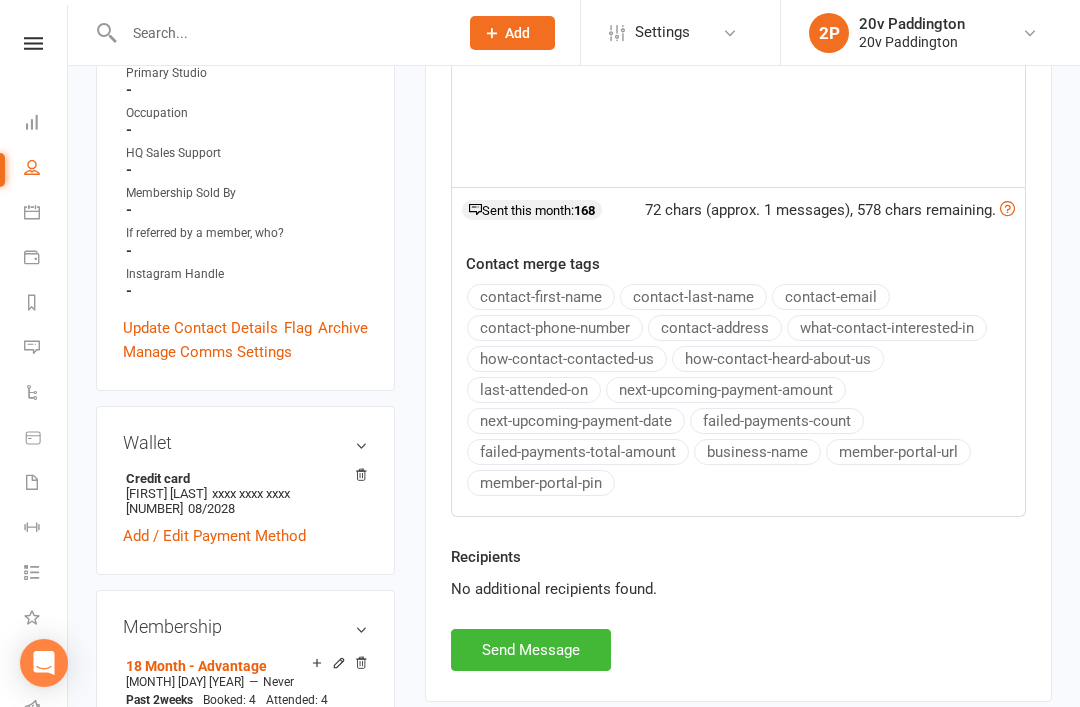 scroll, scrollTop: 645, scrollLeft: 0, axis: vertical 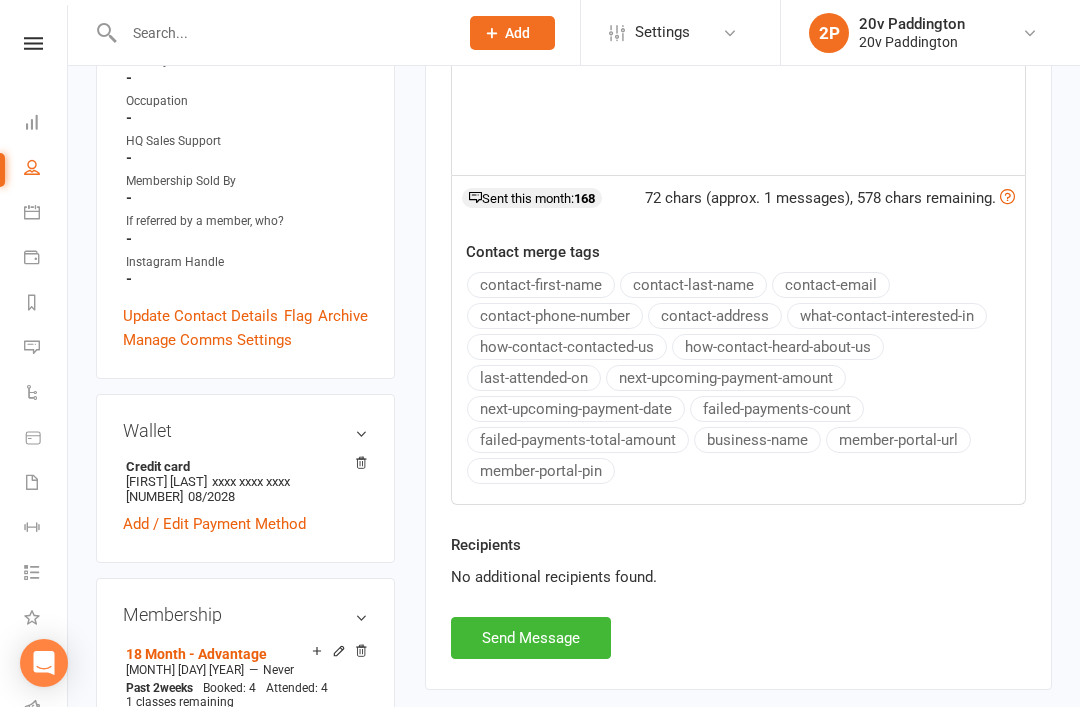 click on "Send Message" at bounding box center [531, 638] 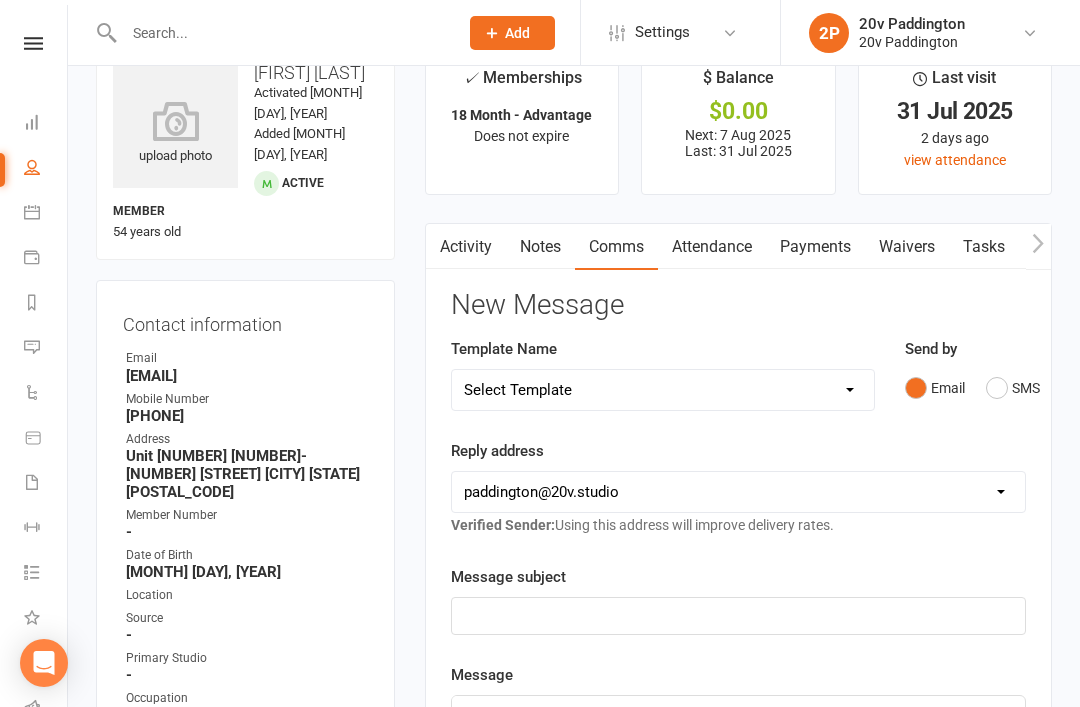 scroll, scrollTop: 0, scrollLeft: 0, axis: both 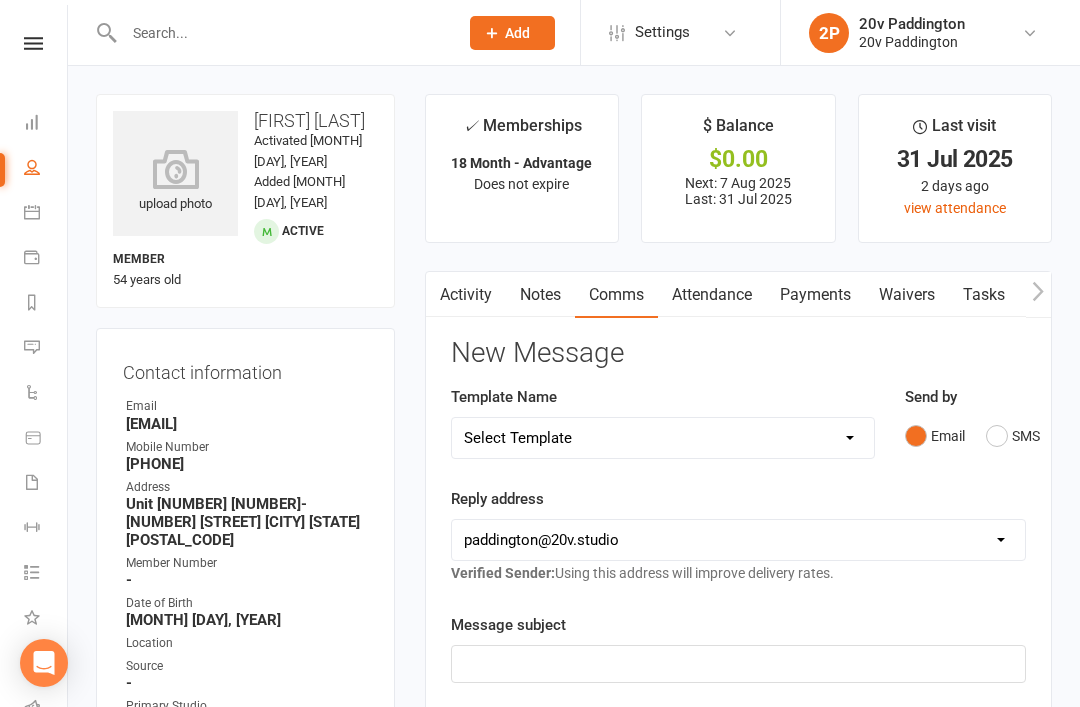 click on "Messages   1" at bounding box center (46, 349) 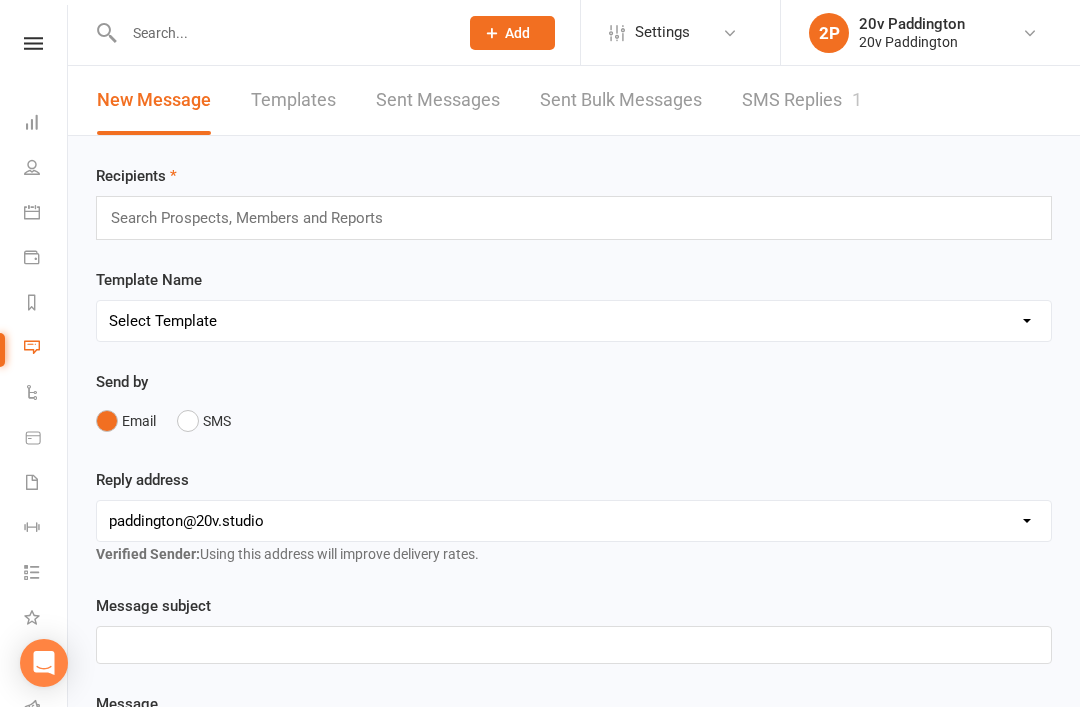 click on "SMS Replies  1" at bounding box center [802, 100] 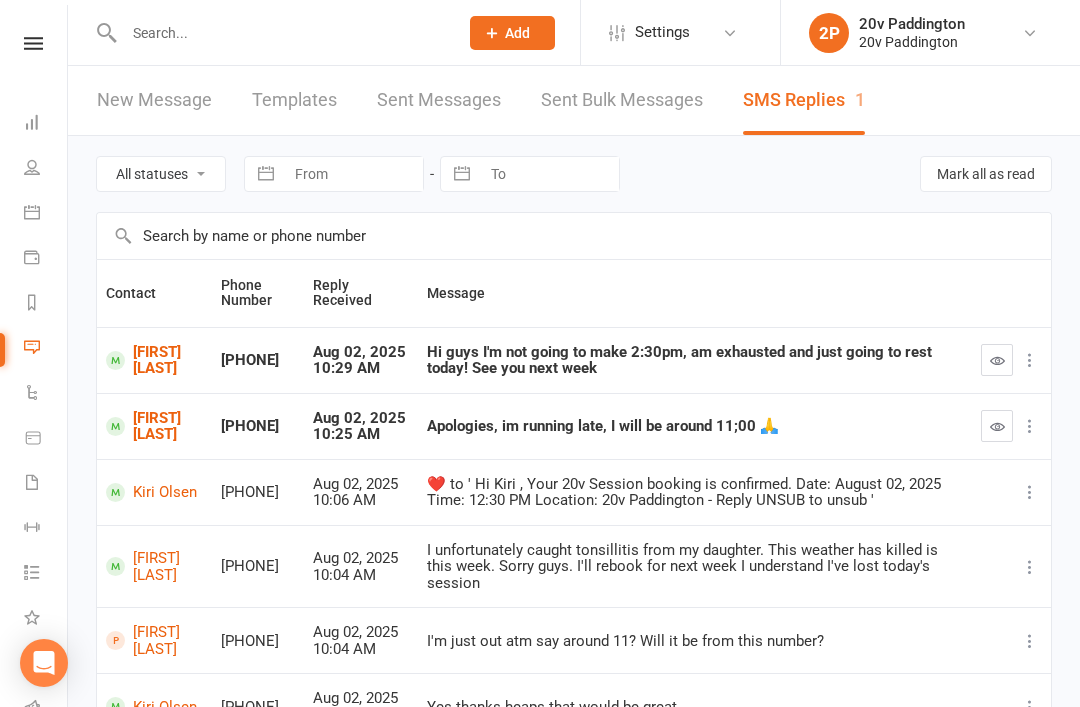 click at bounding box center (997, 426) 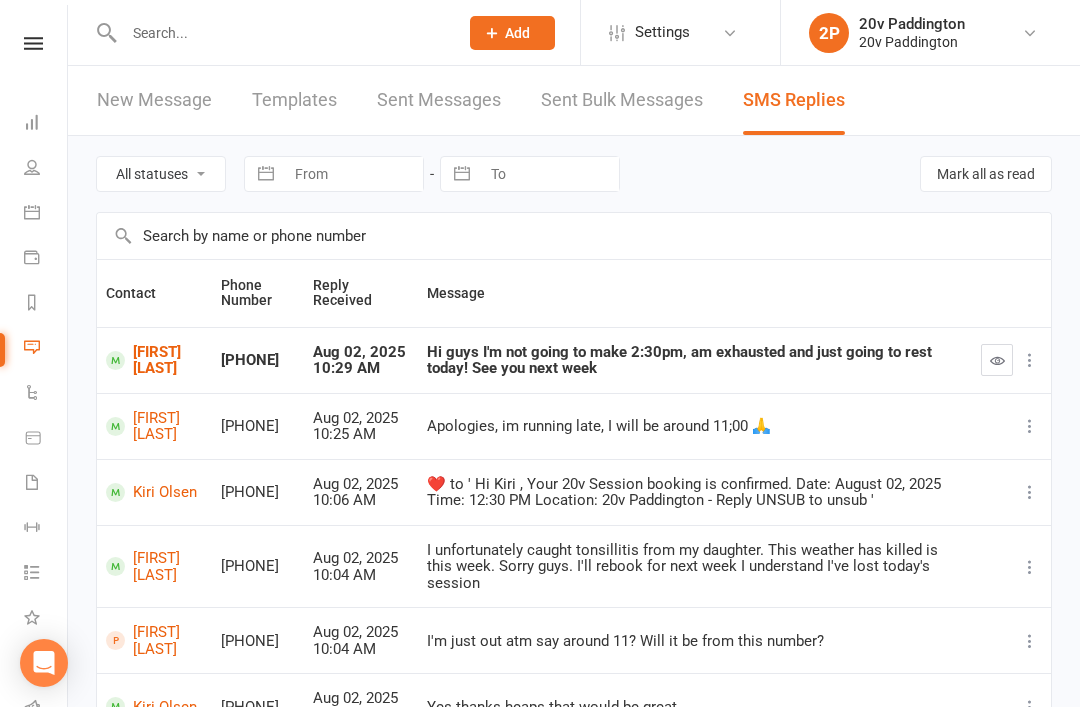 click on "Louise Shepherd" at bounding box center (154, 360) 